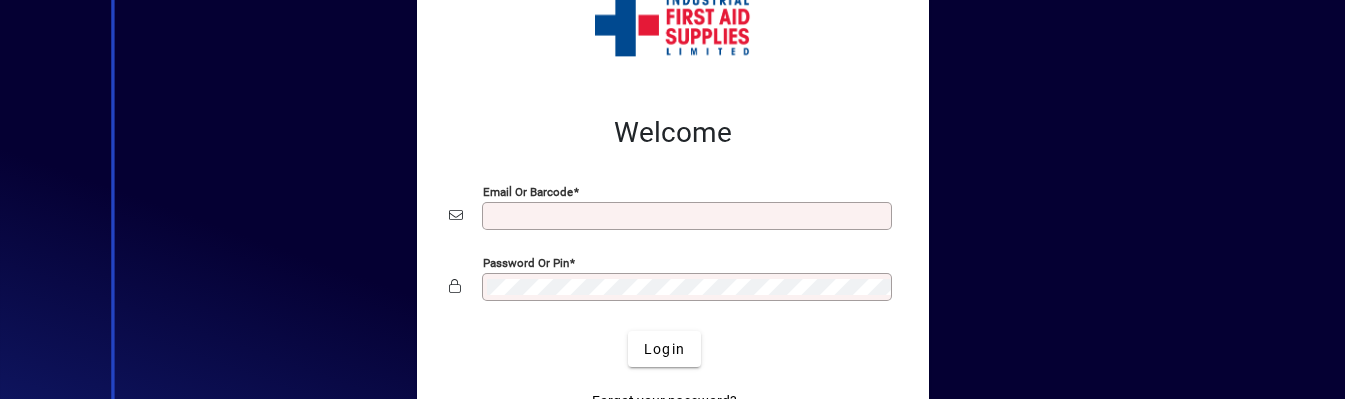 scroll, scrollTop: 0, scrollLeft: 0, axis: both 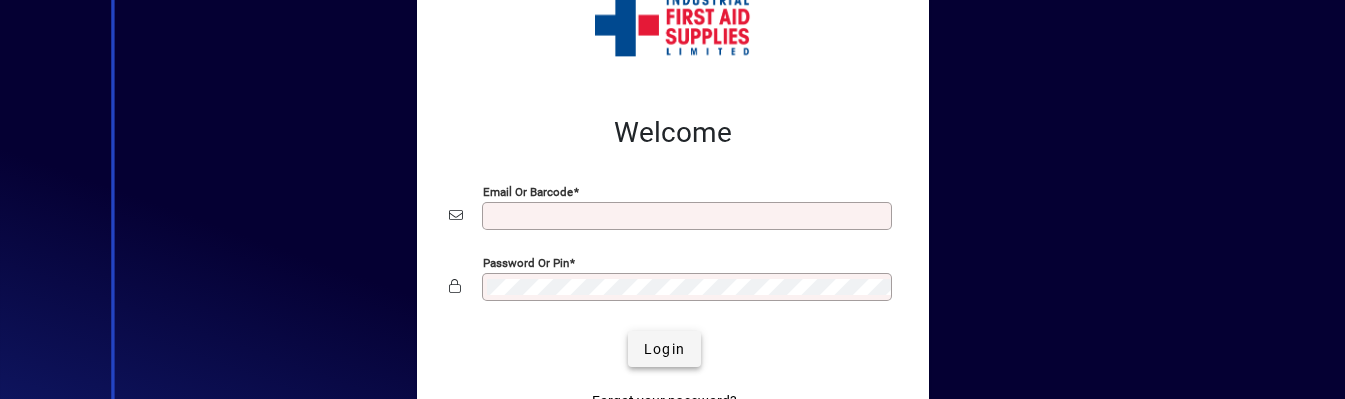 type on "**********" 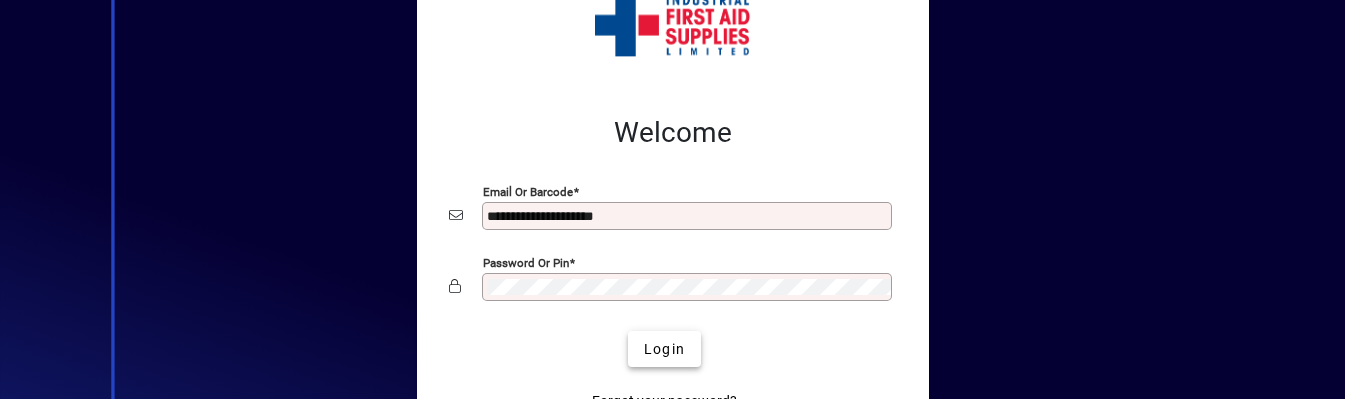 click on "Login" 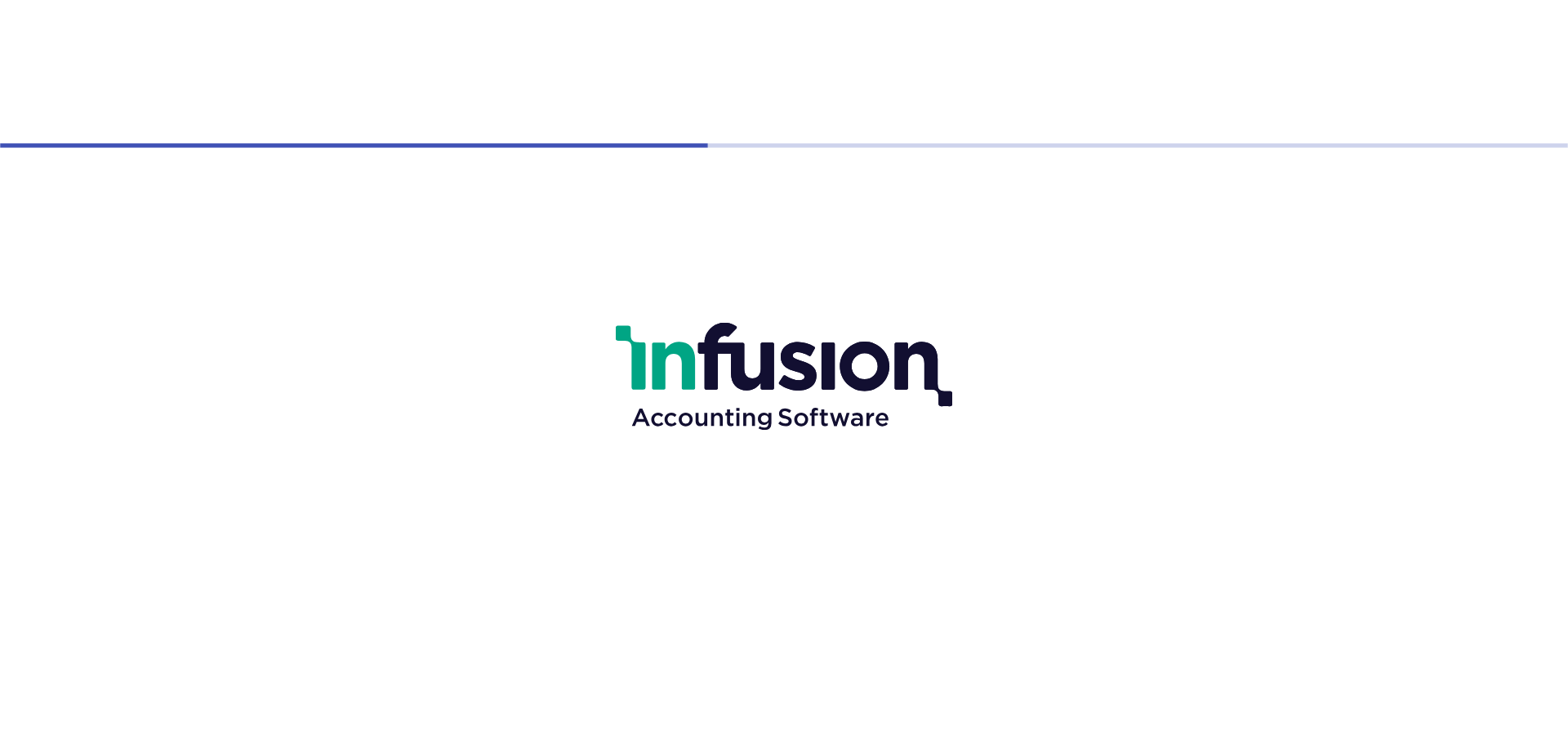 scroll, scrollTop: 0, scrollLeft: 0, axis: both 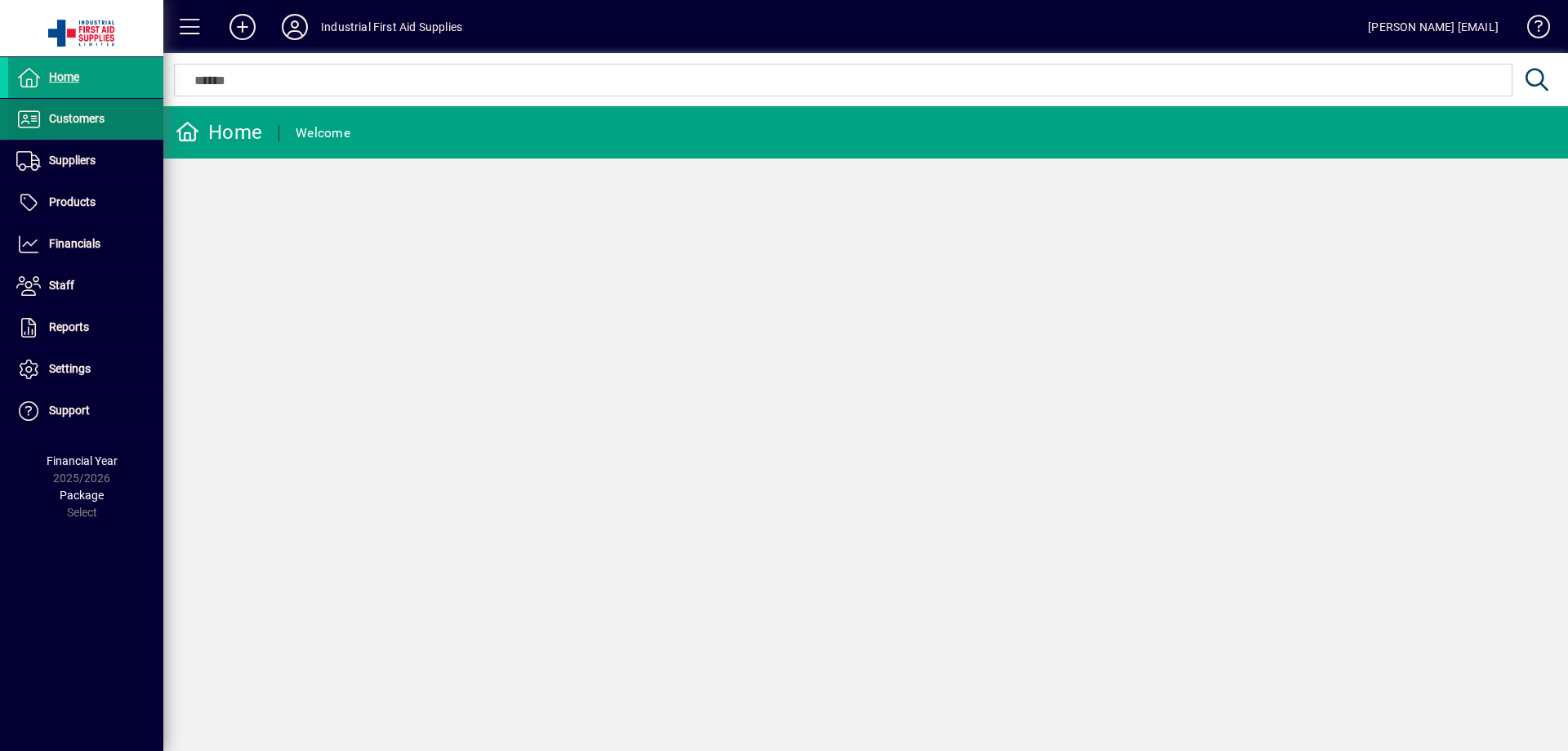 click at bounding box center (86, 119) 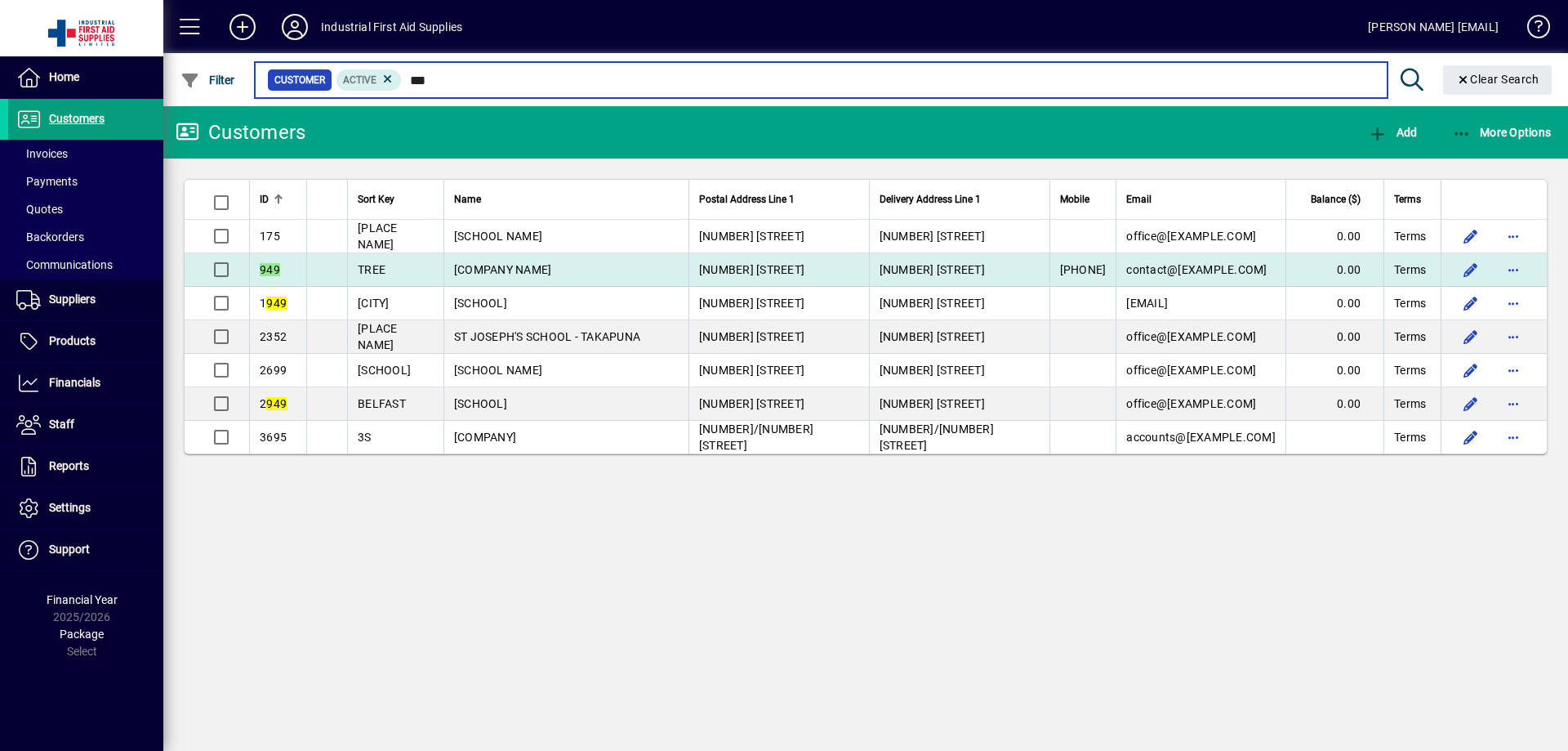 type on "***" 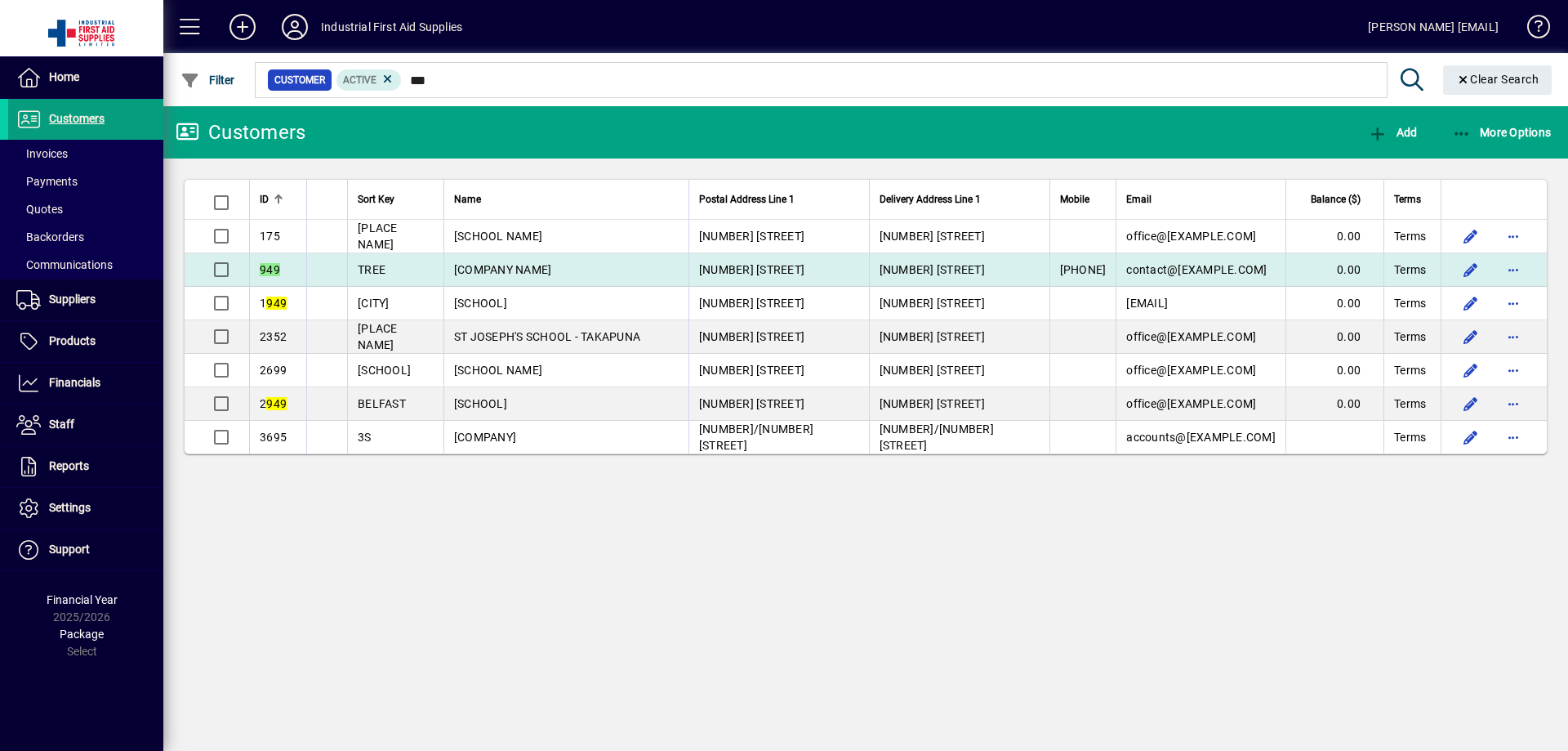 click on "[COMPANY_NAME]" at bounding box center (503, 270) 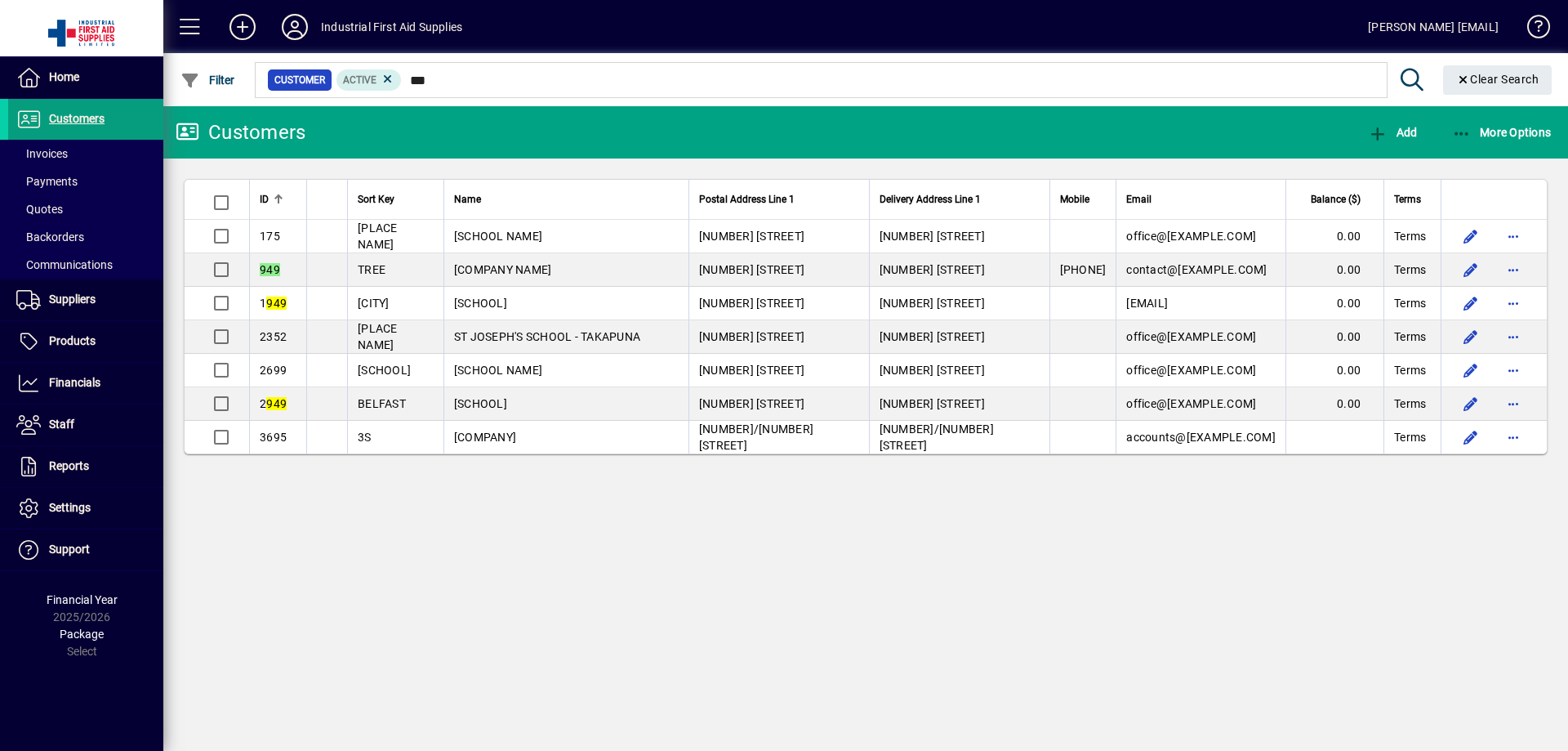 type 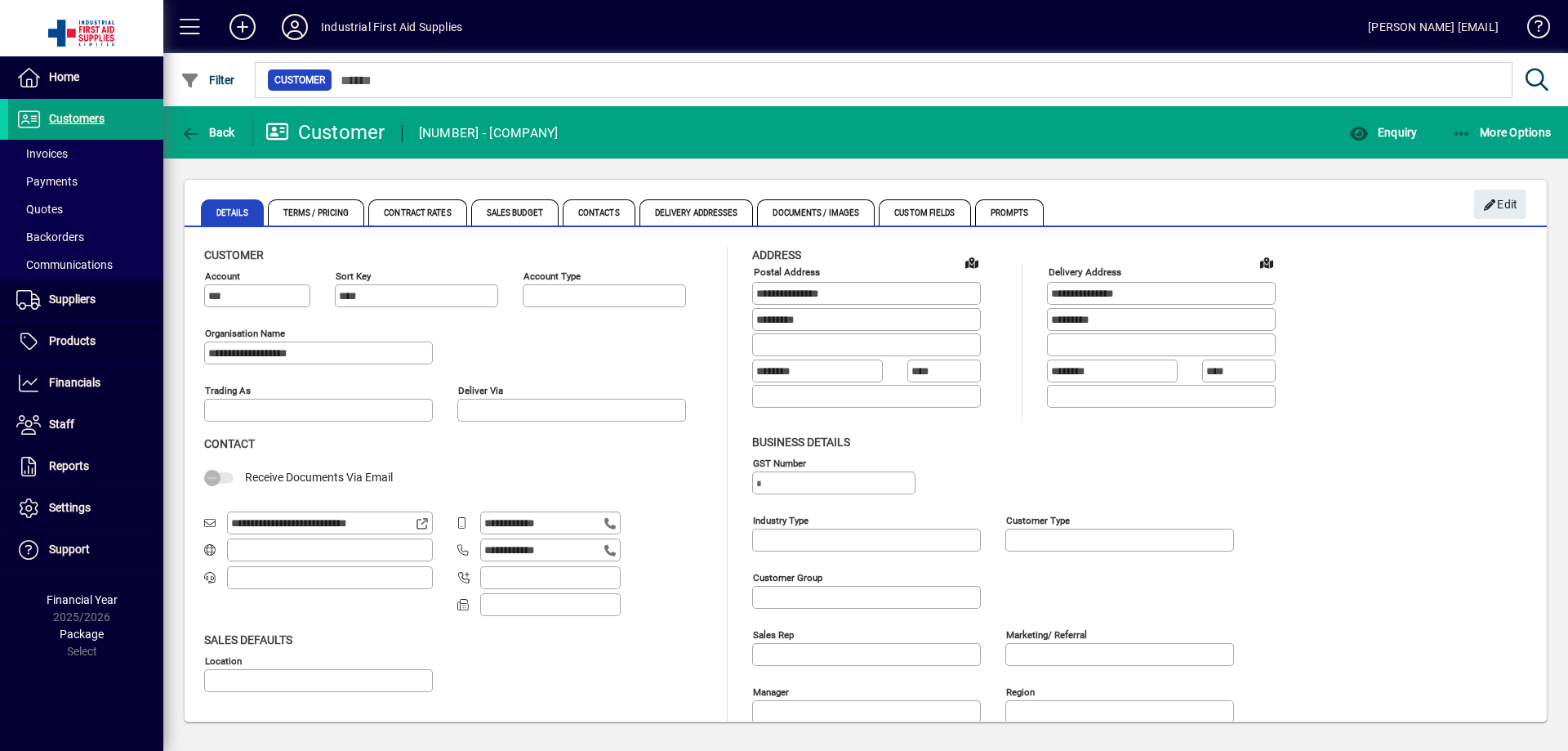 type on "**********" 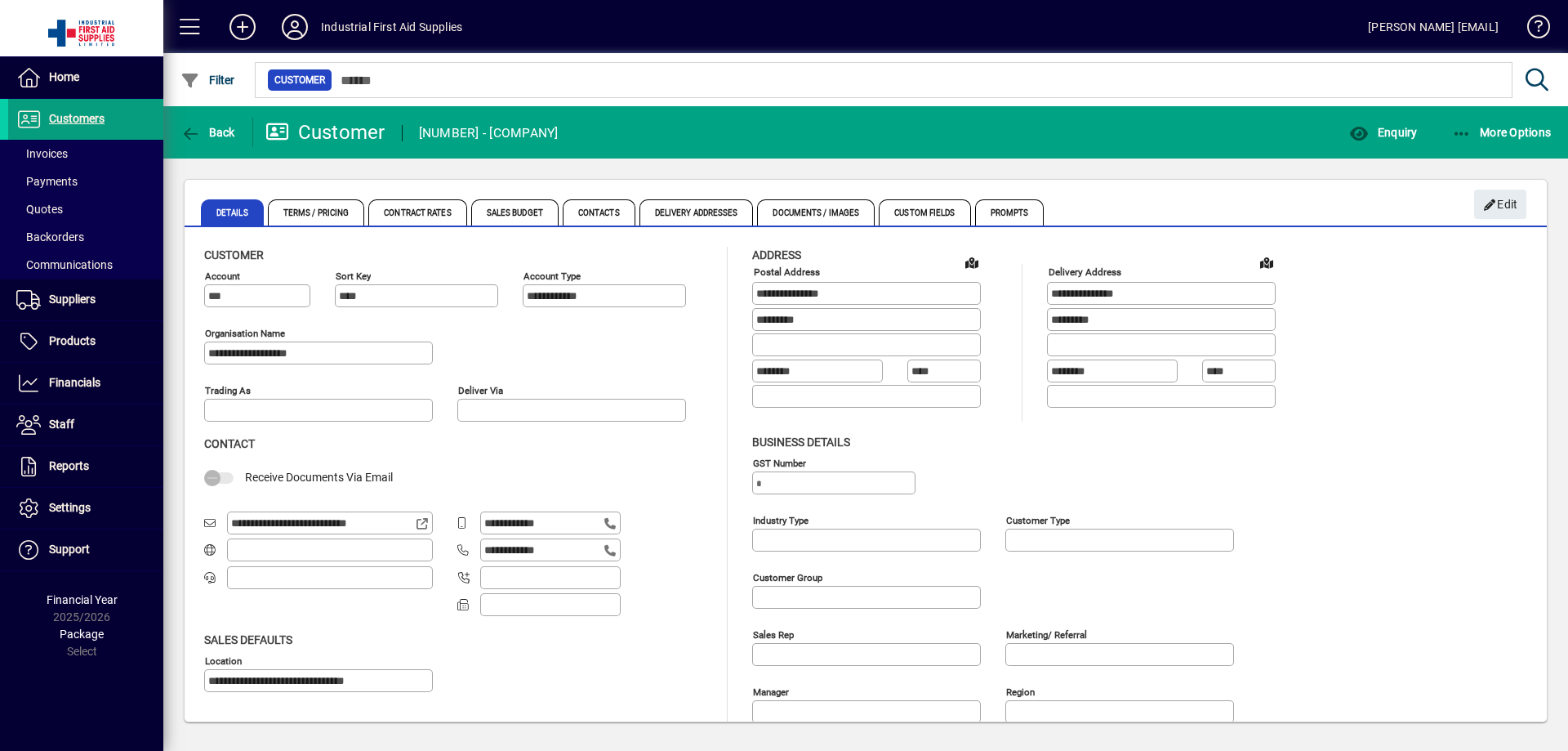 type on "**********" 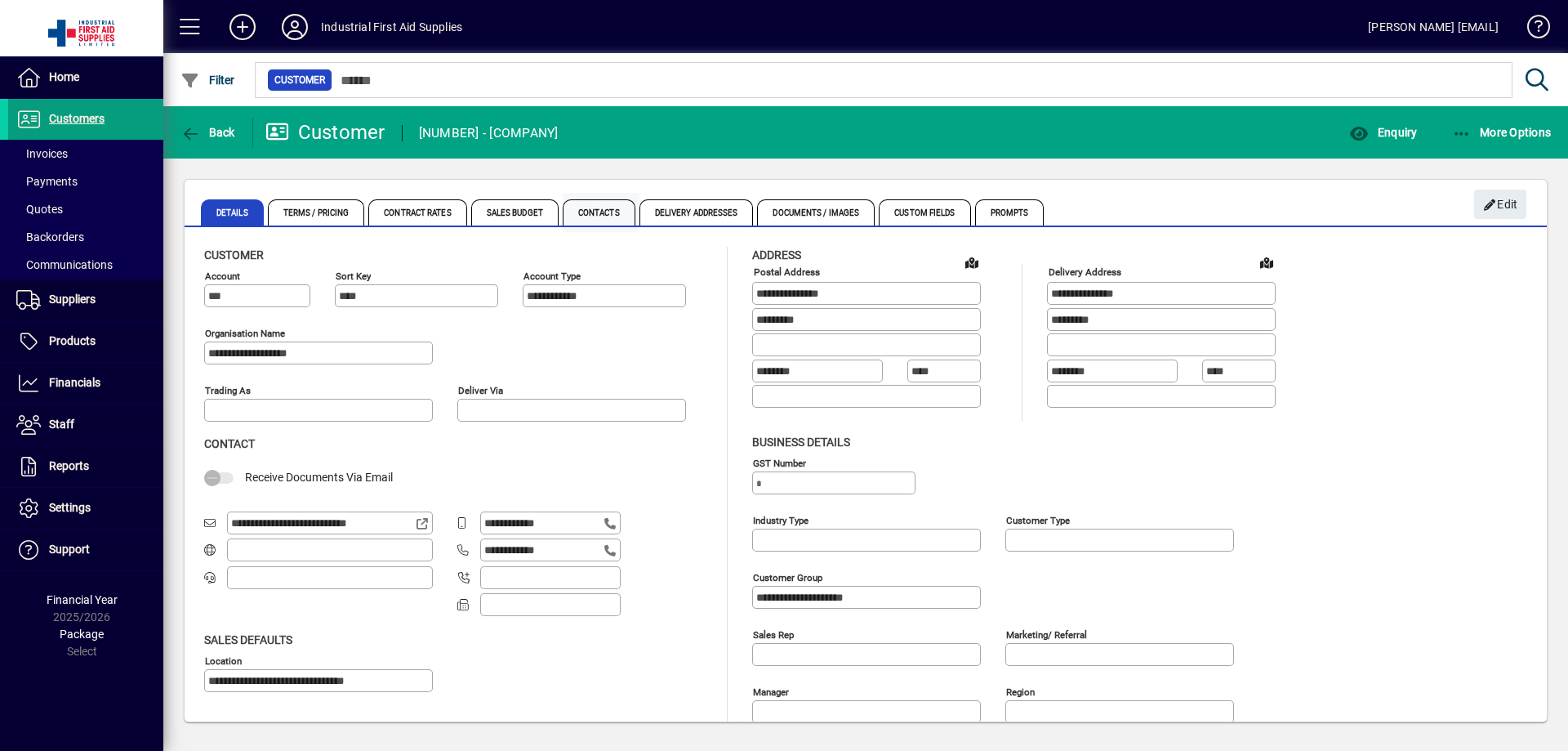 click on "Contacts" at bounding box center (599, 212) 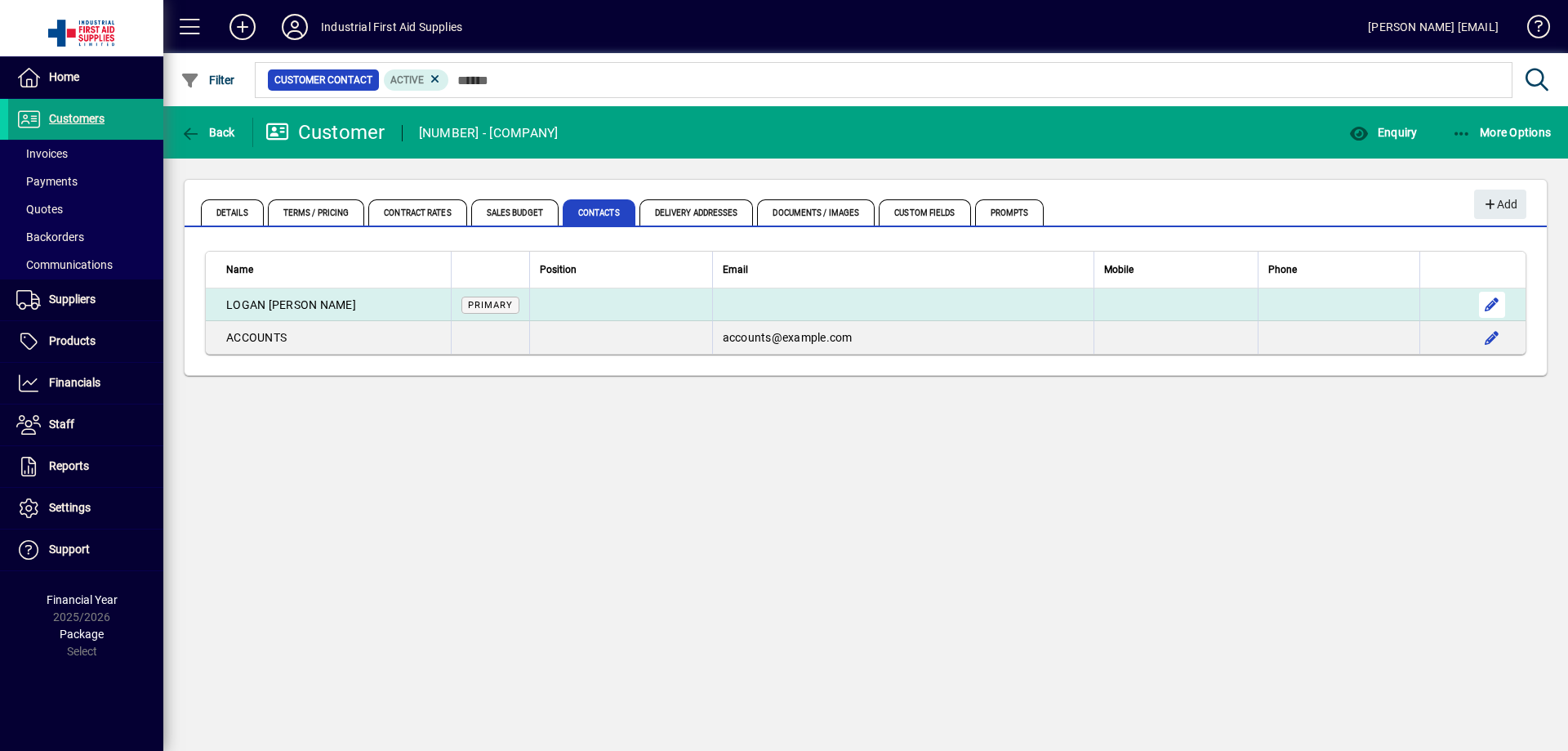 click at bounding box center [1492, 305] 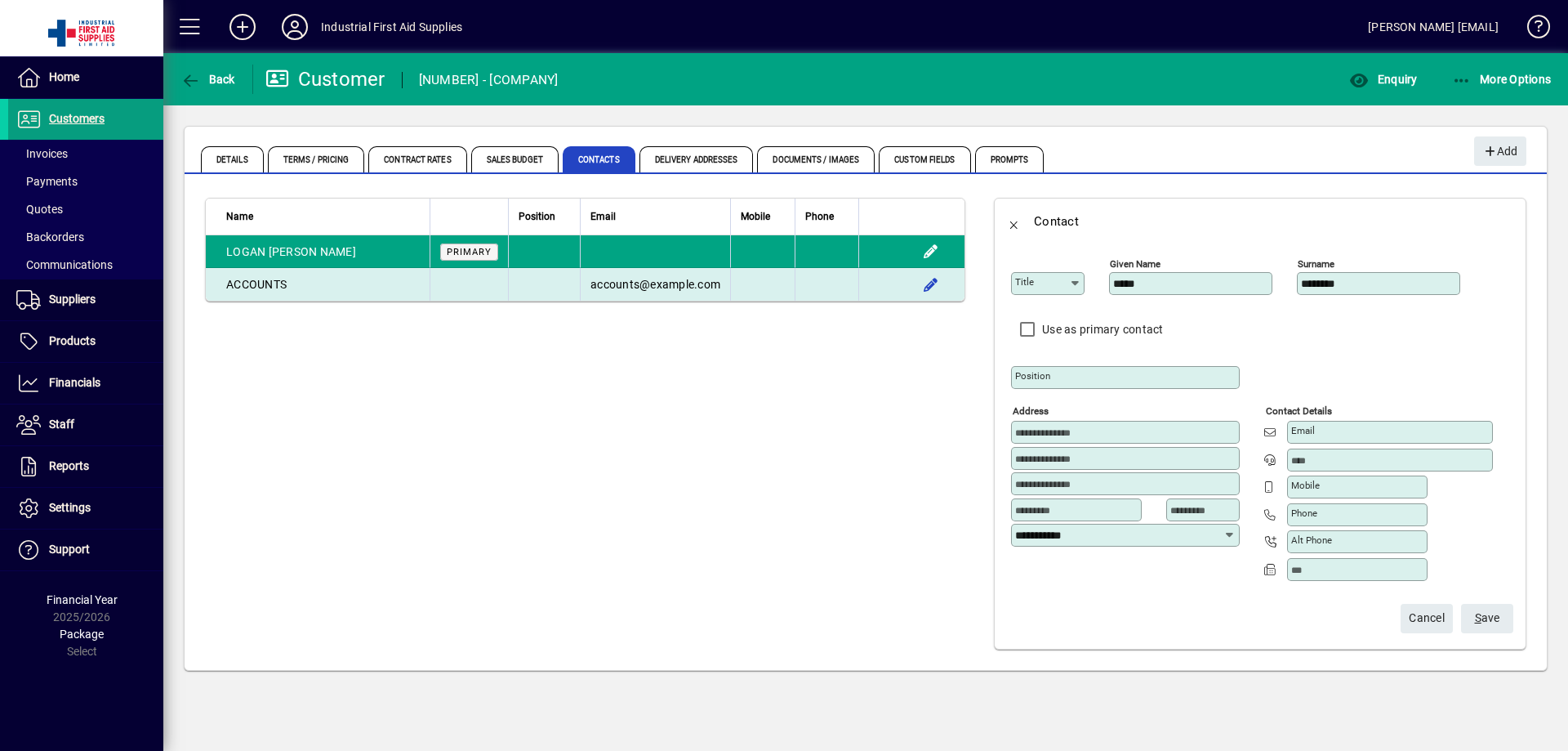 click on "accounts@treeadventures.co.nz" at bounding box center [655, 284] 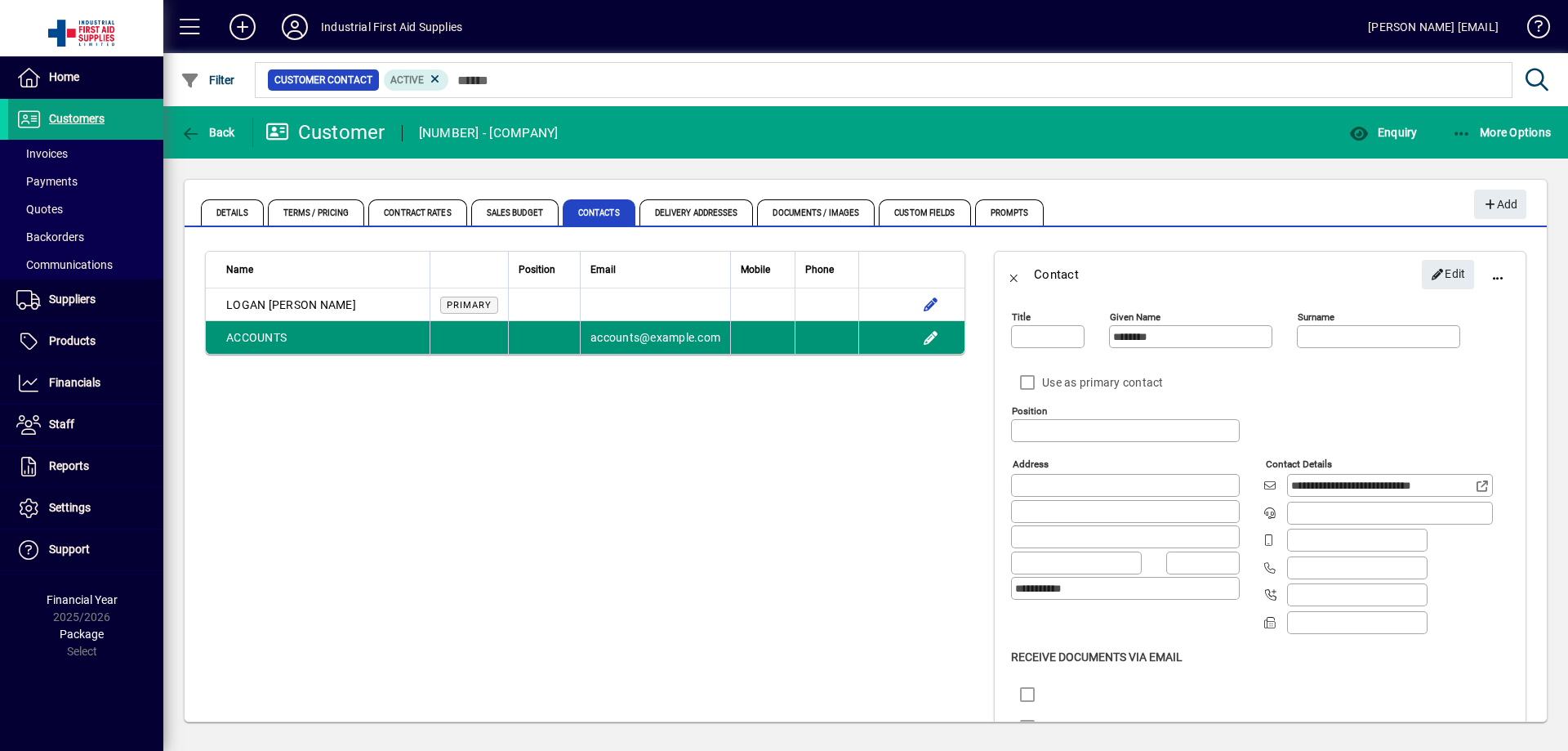 type 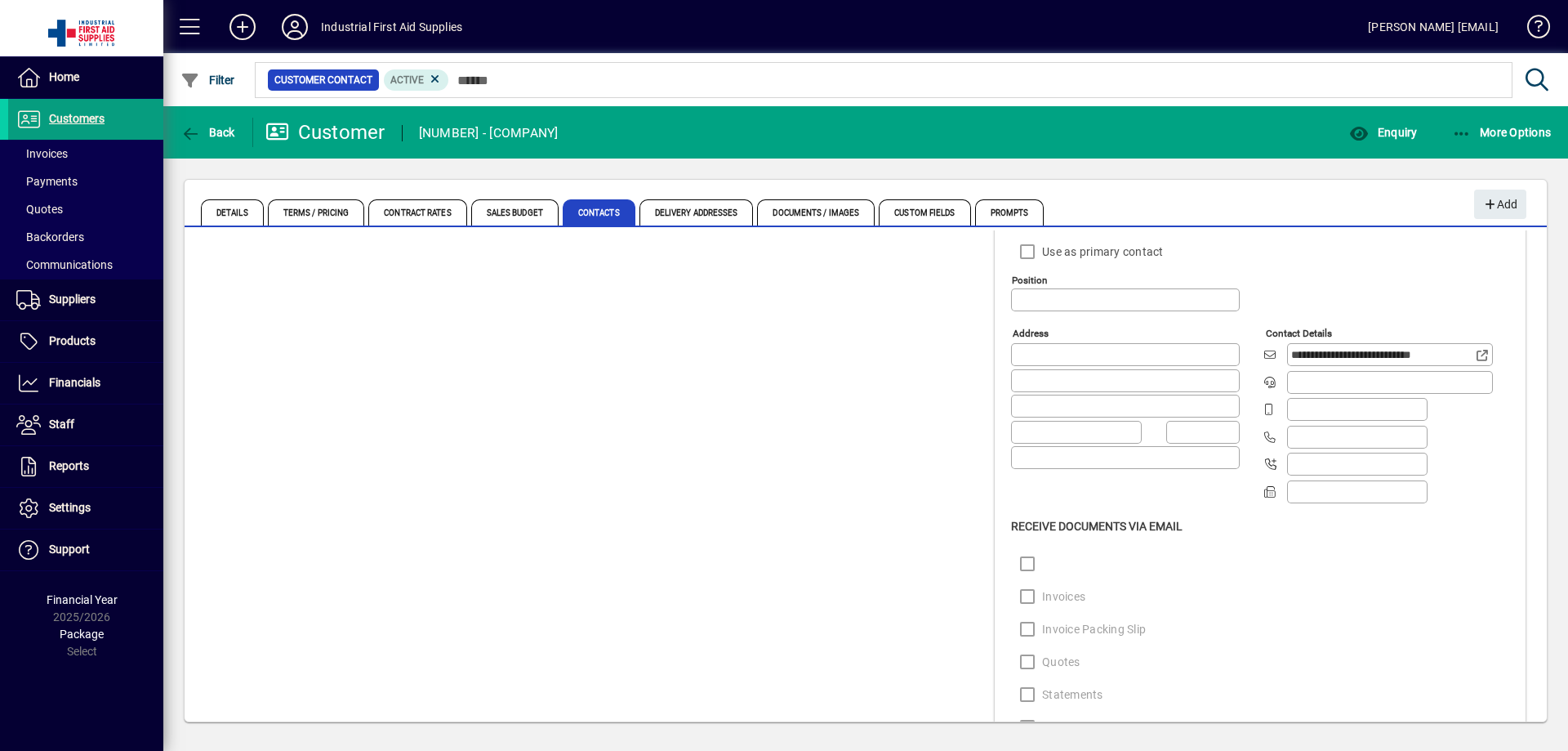 scroll, scrollTop: 0, scrollLeft: 0, axis: both 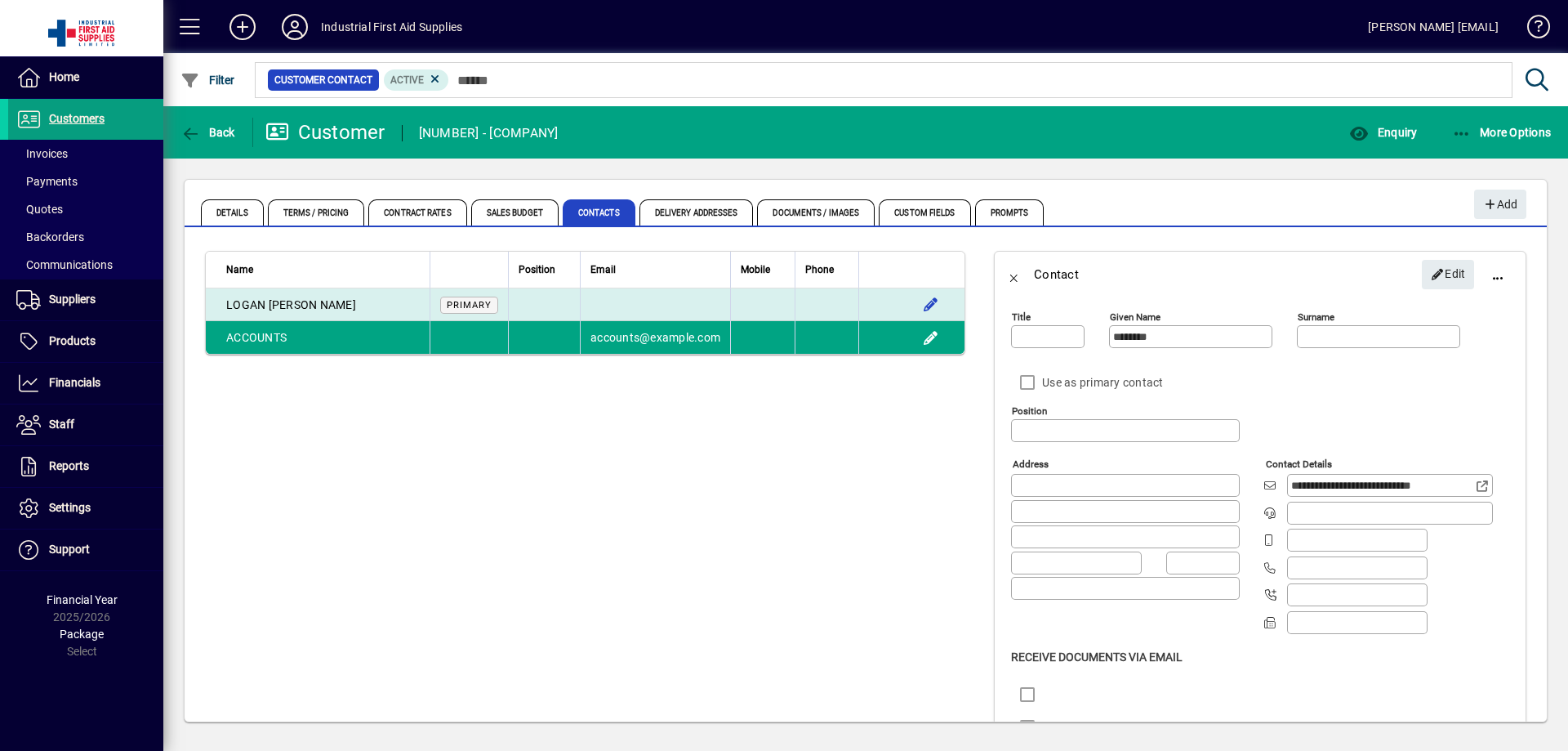 click at bounding box center (655, 305) 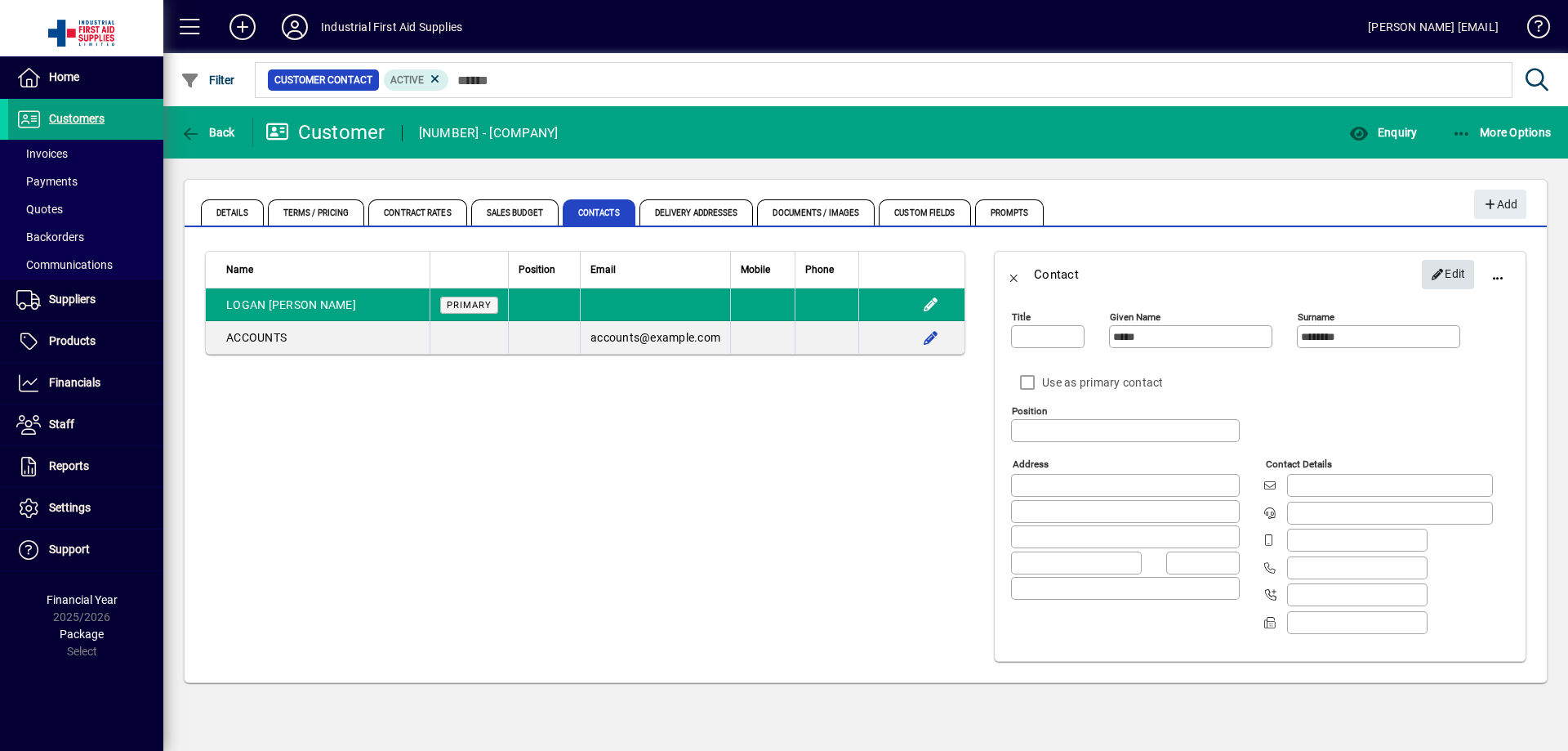 click on "Edit" 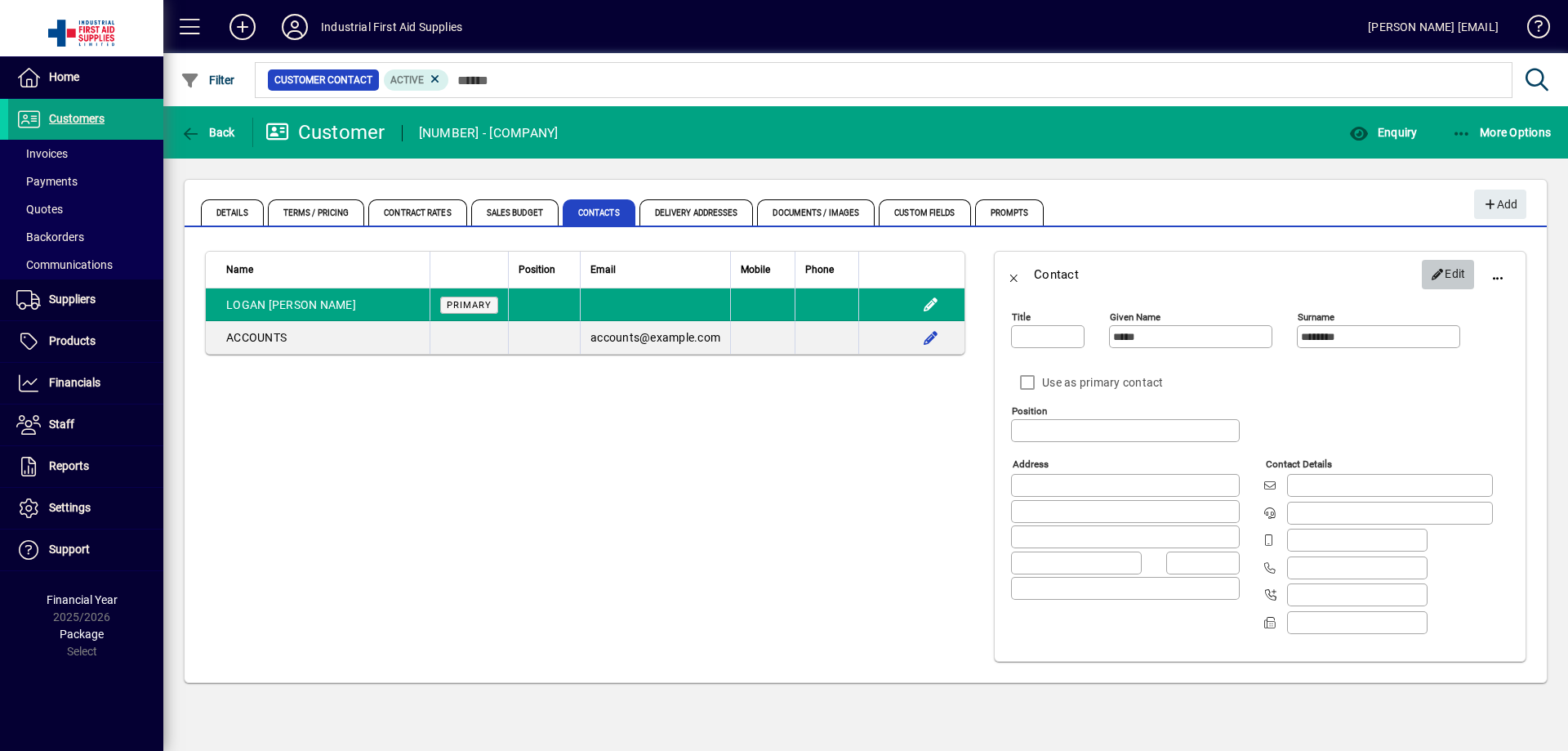 type on "**********" 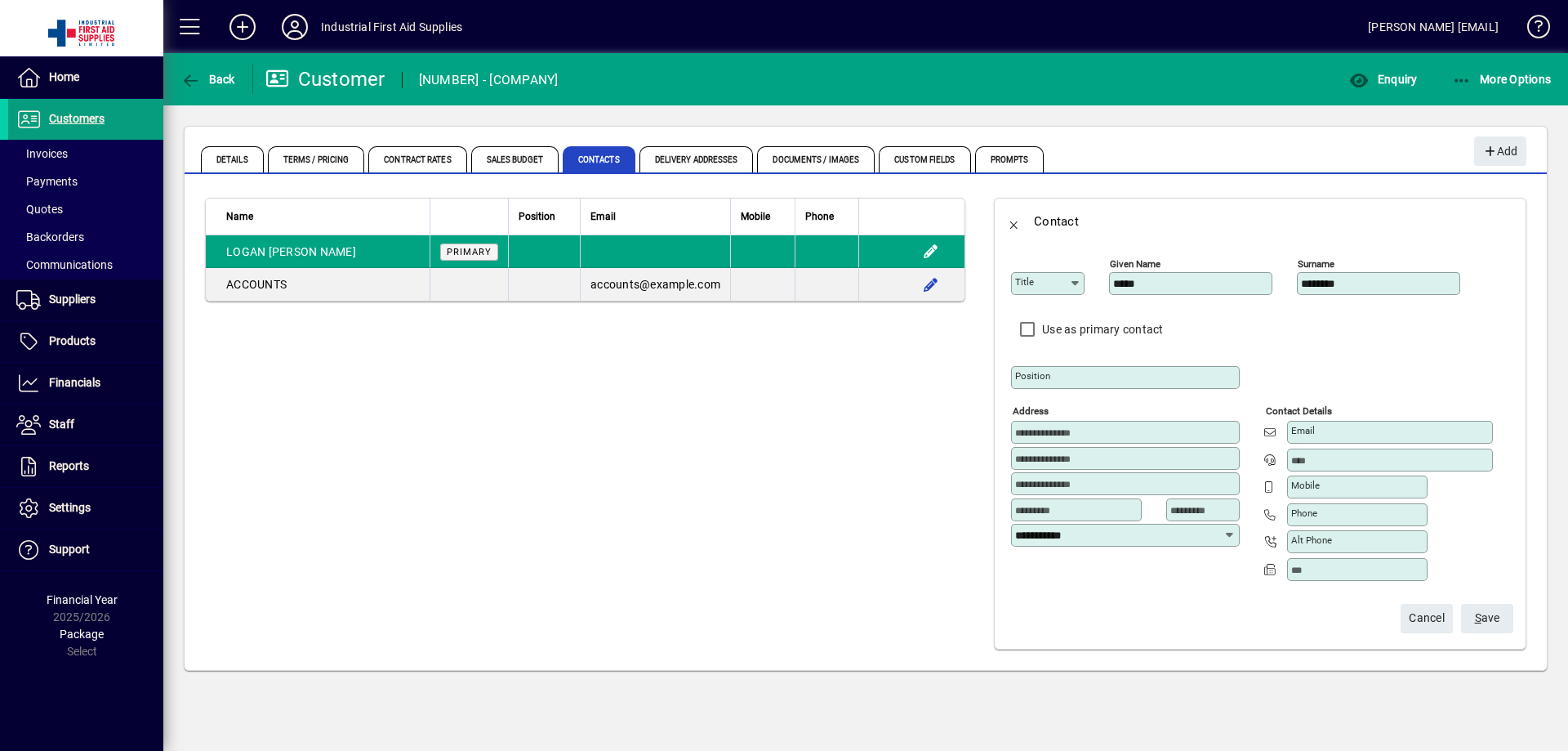 click on "Email" 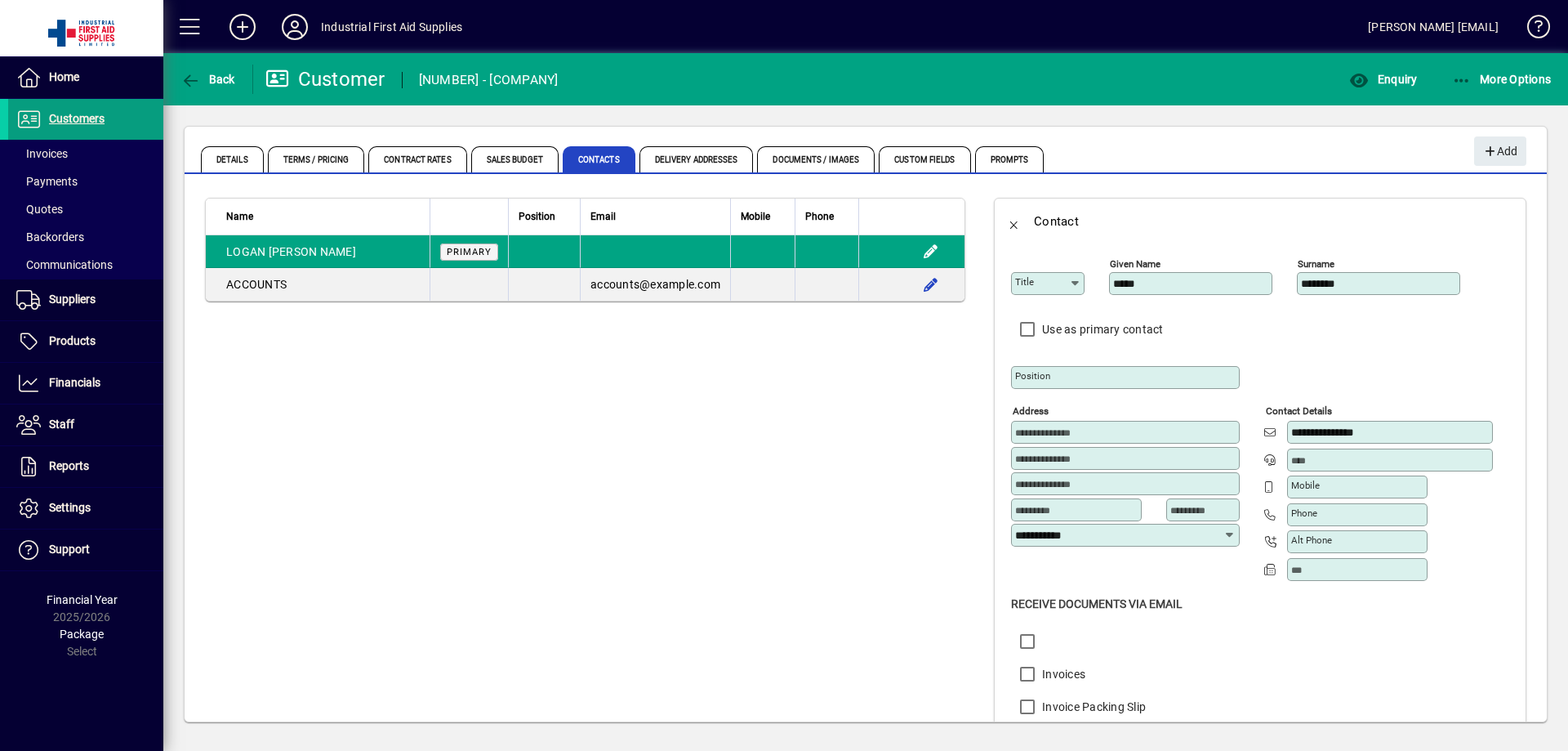 click on "**********" at bounding box center (1392, 432) 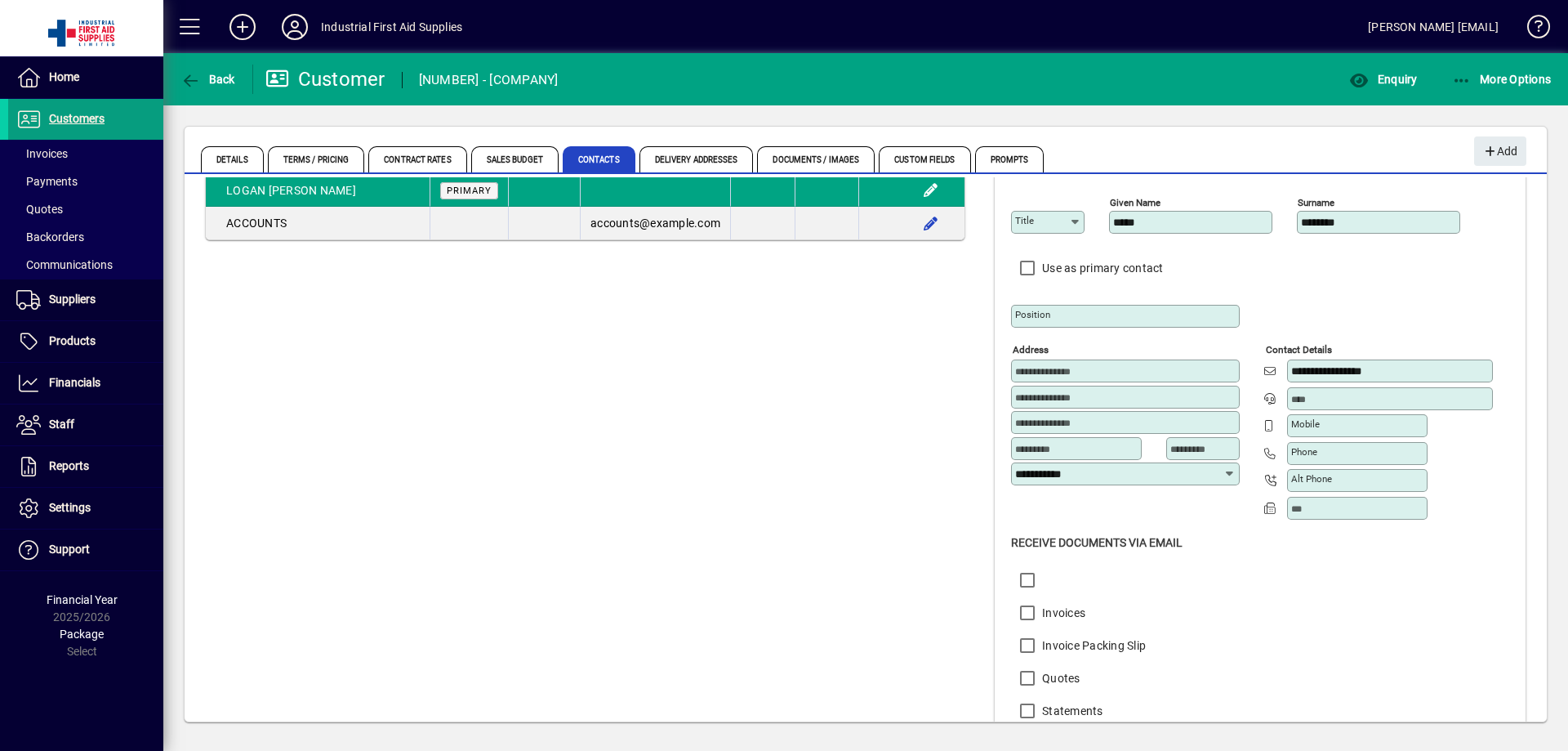 scroll, scrollTop: 82, scrollLeft: 0, axis: vertical 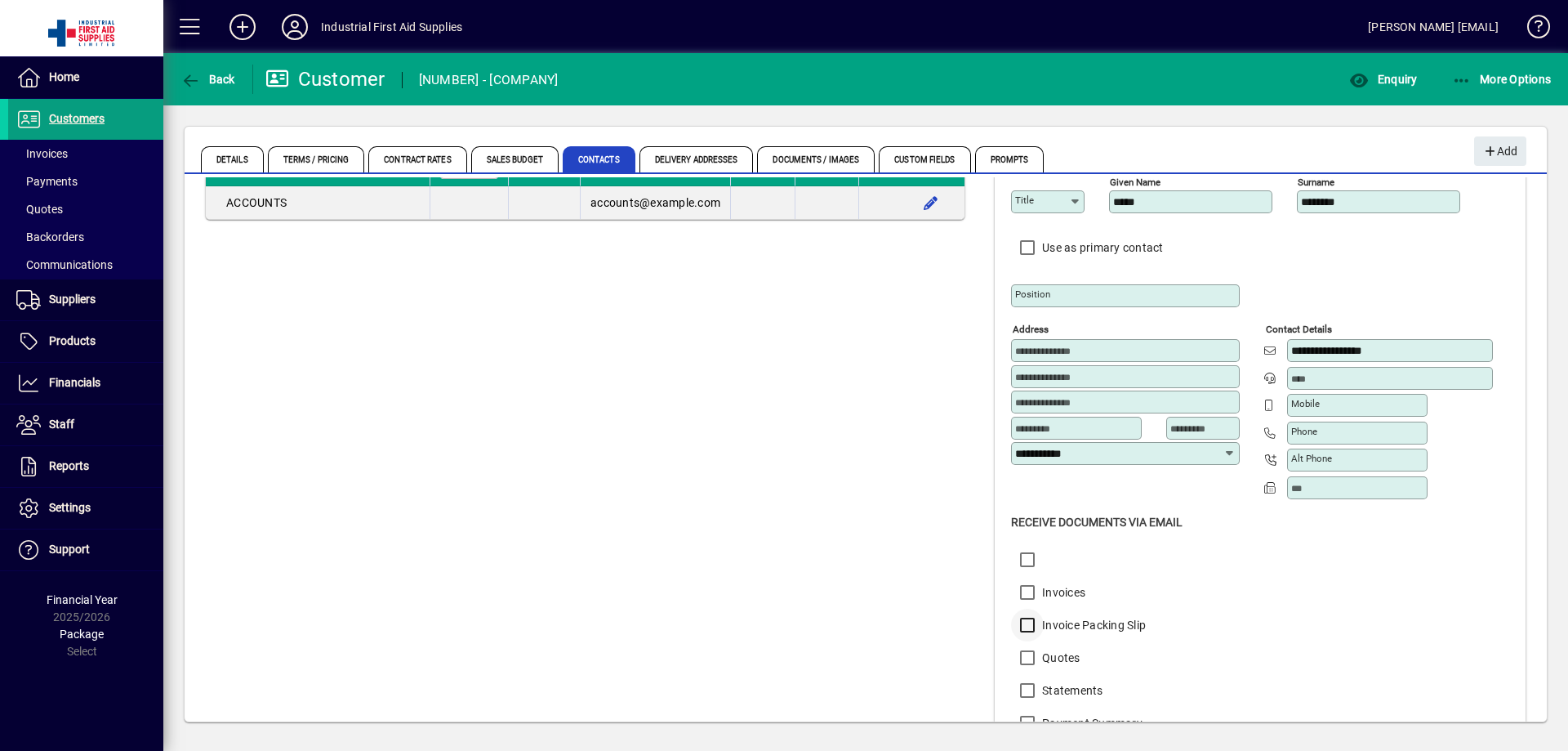 type on "**********" 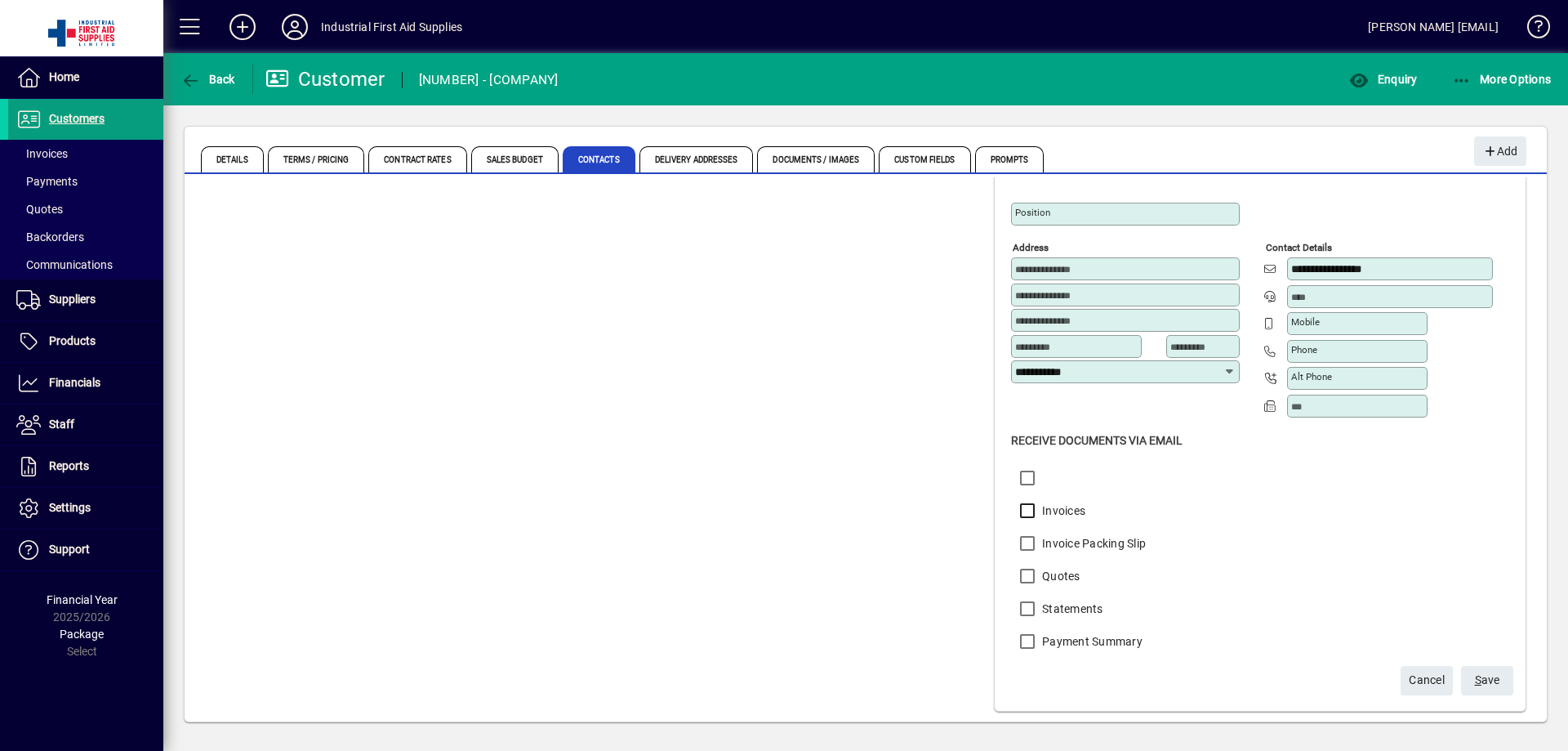 scroll, scrollTop: 174, scrollLeft: 0, axis: vertical 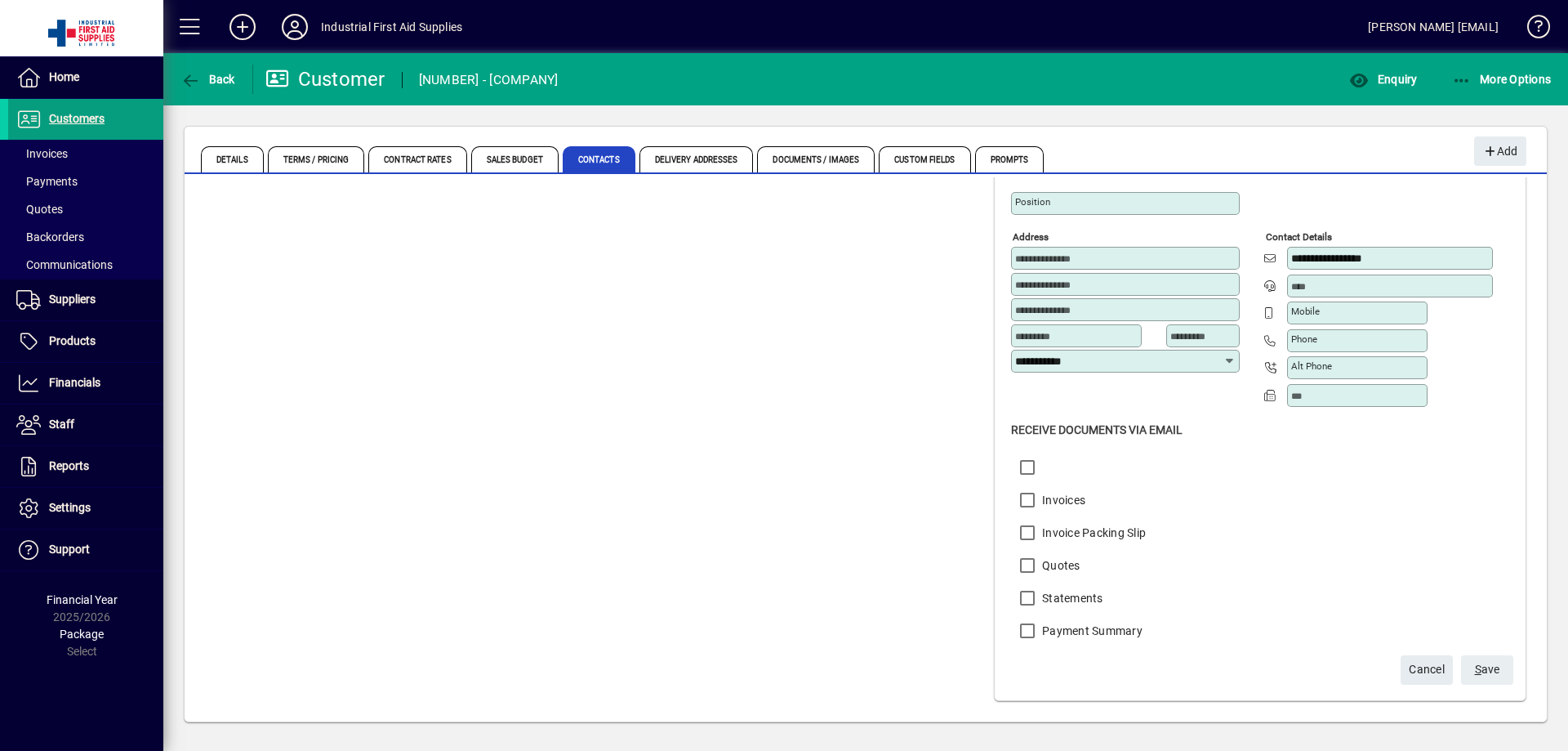 click on "S ave" 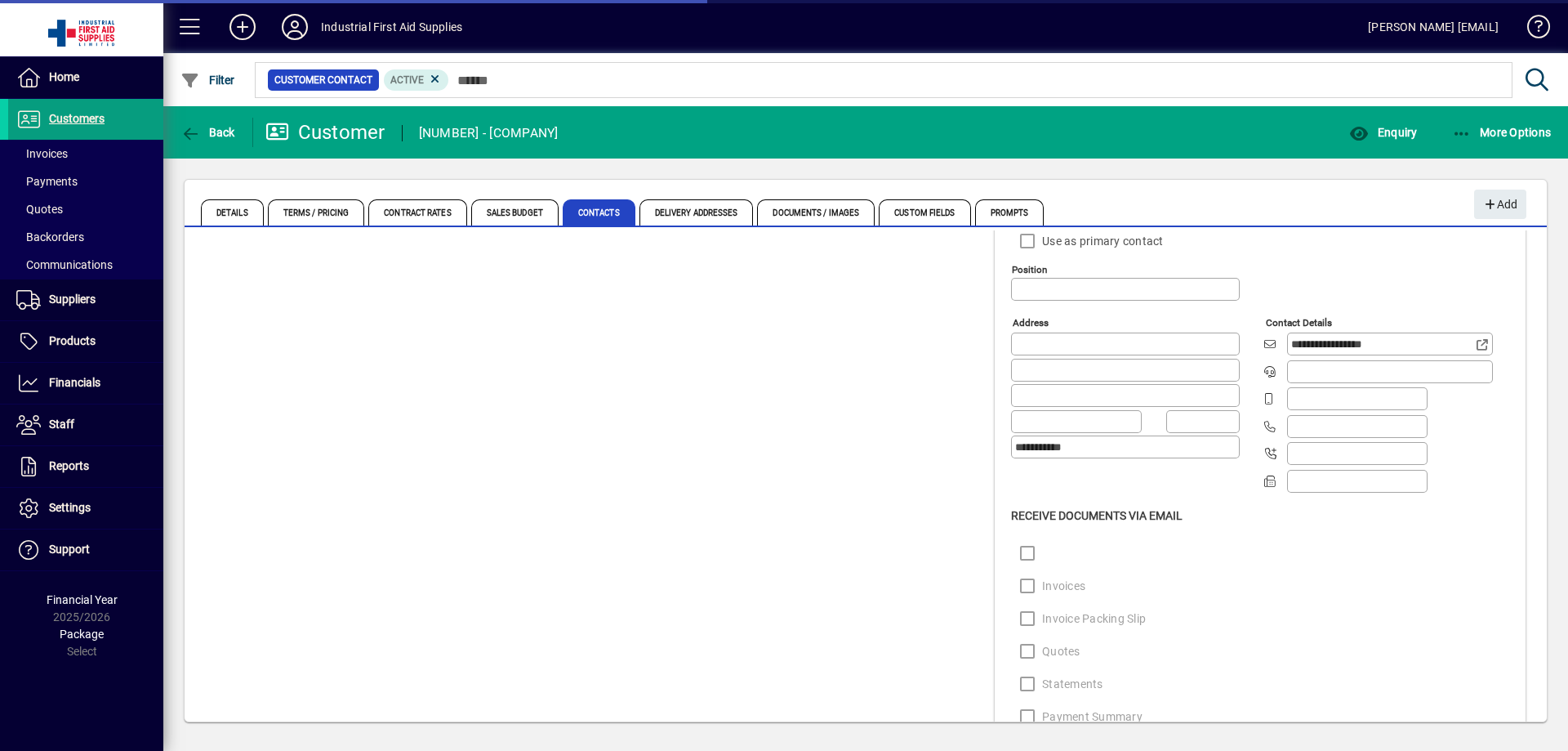 scroll, scrollTop: 174, scrollLeft: 0, axis: vertical 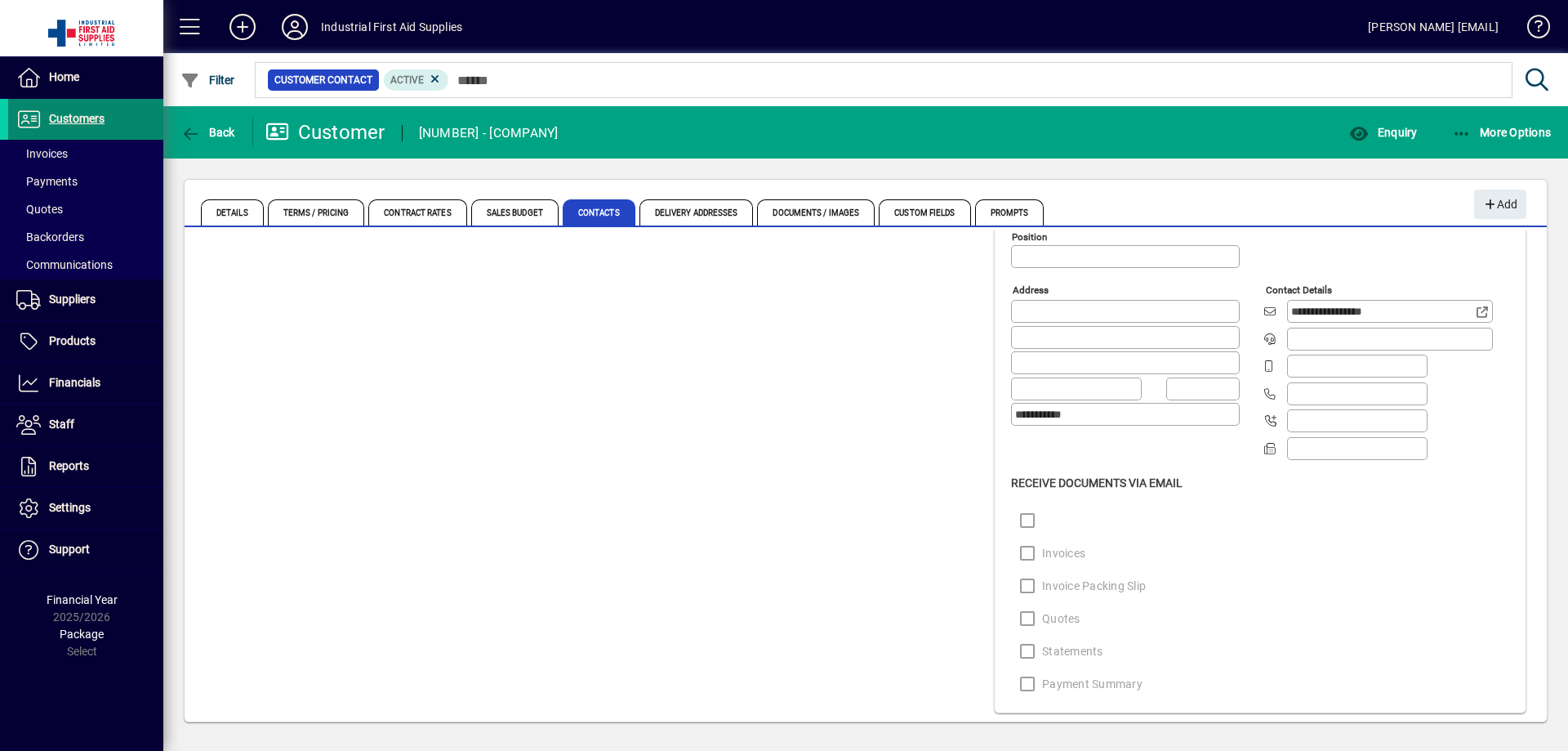 drag, startPoint x: 74, startPoint y: 119, endPoint x: 111, endPoint y: 126, distance: 37.65634 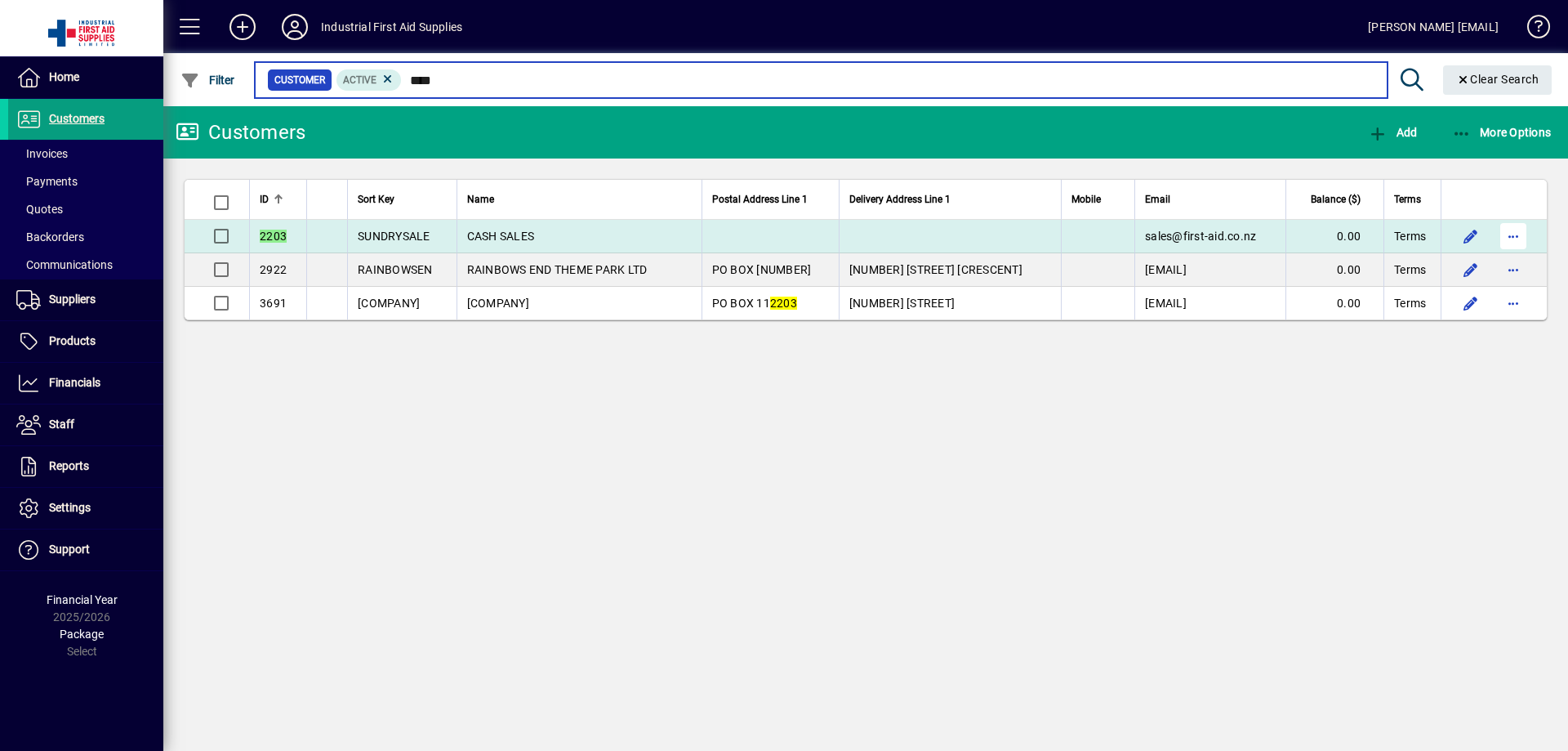 type on "****" 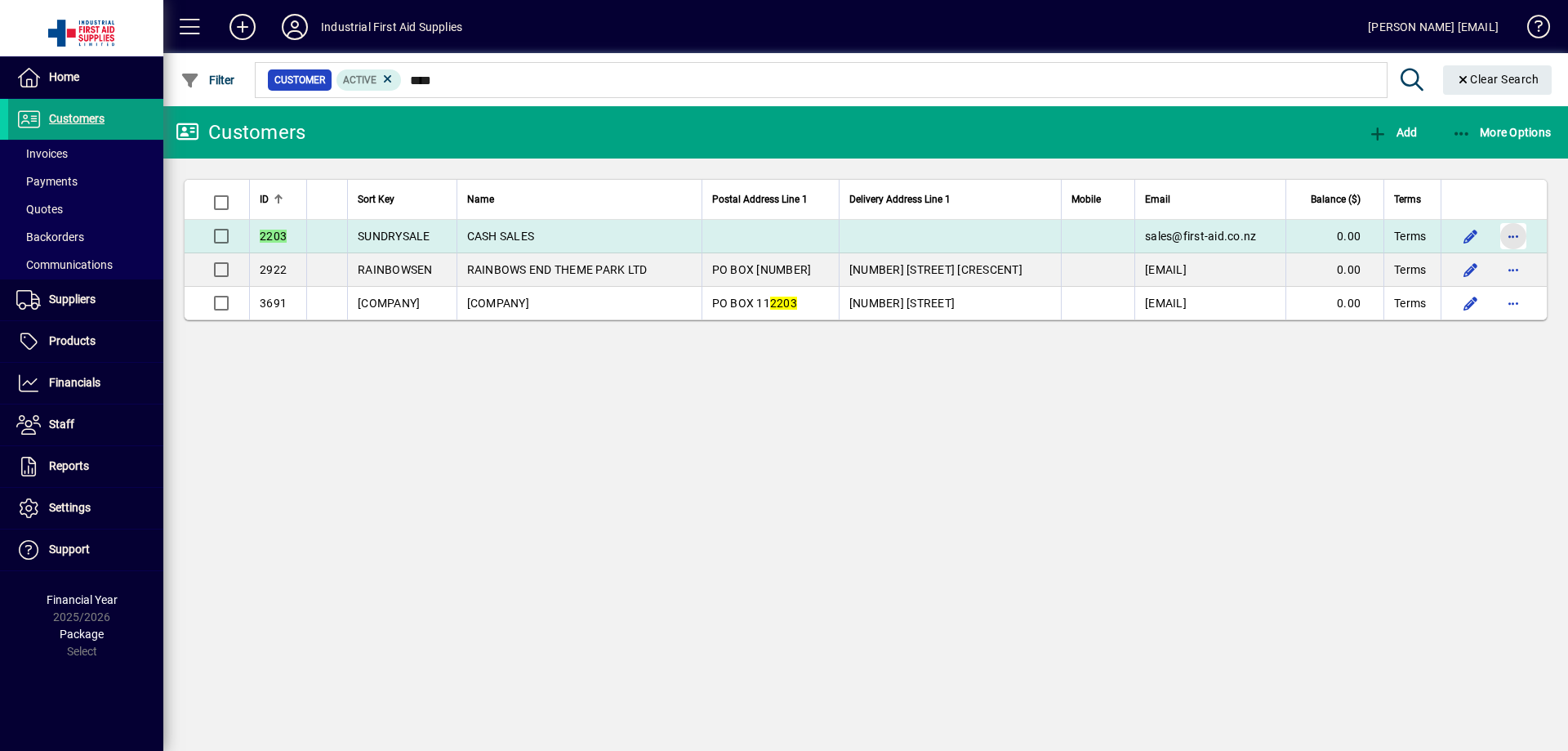 click at bounding box center (1513, 236) 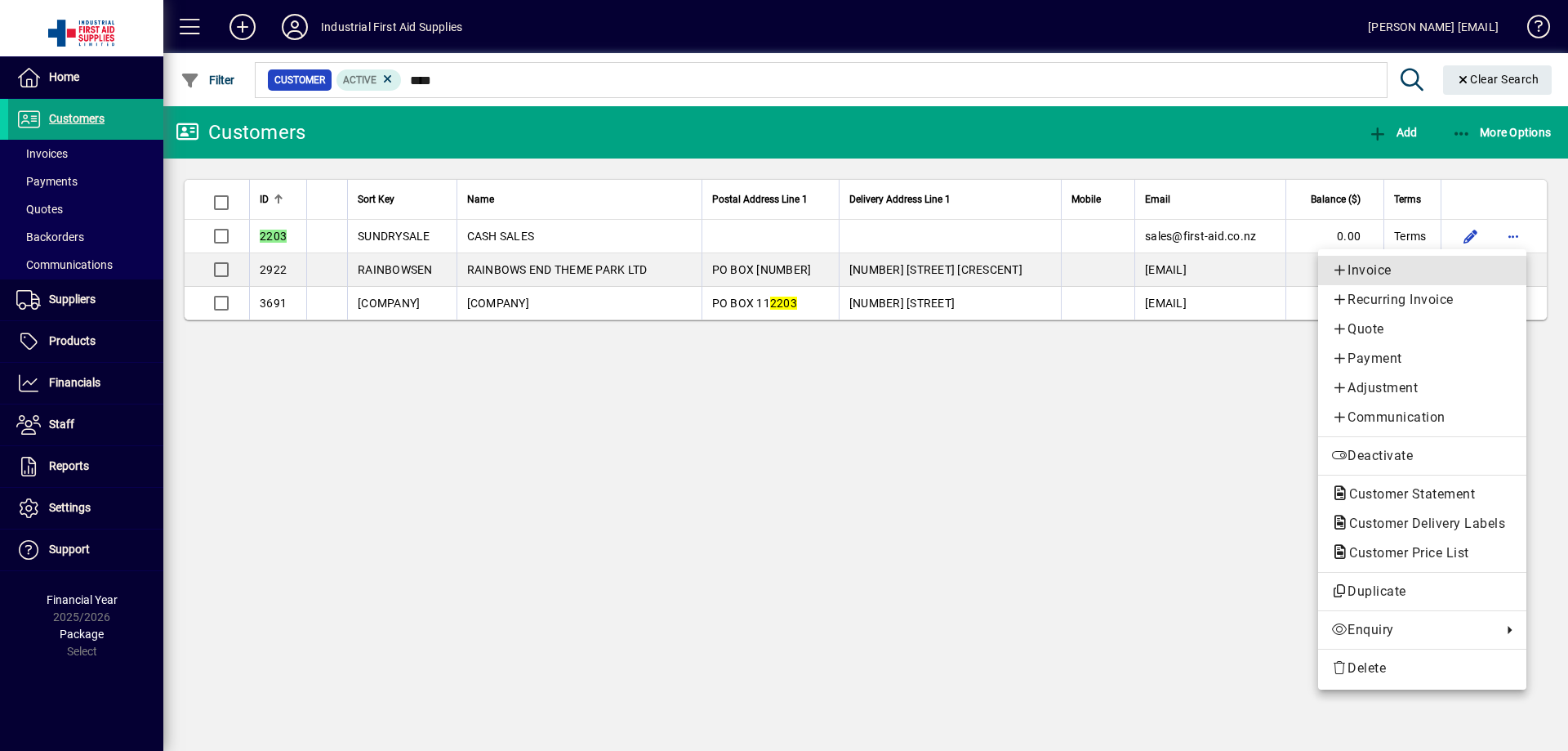 click on "Invoice" at bounding box center (1422, 270) 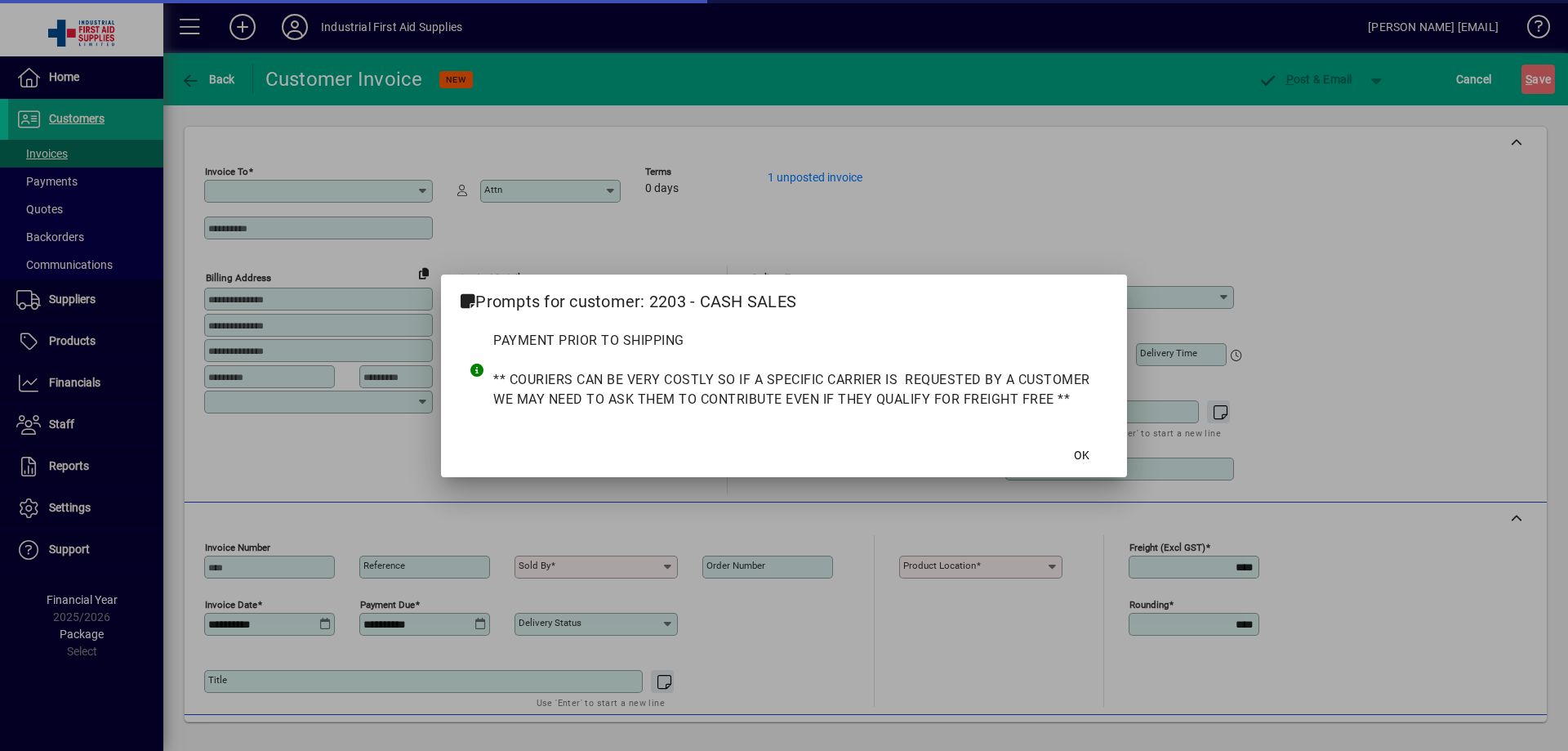 type on "**********" 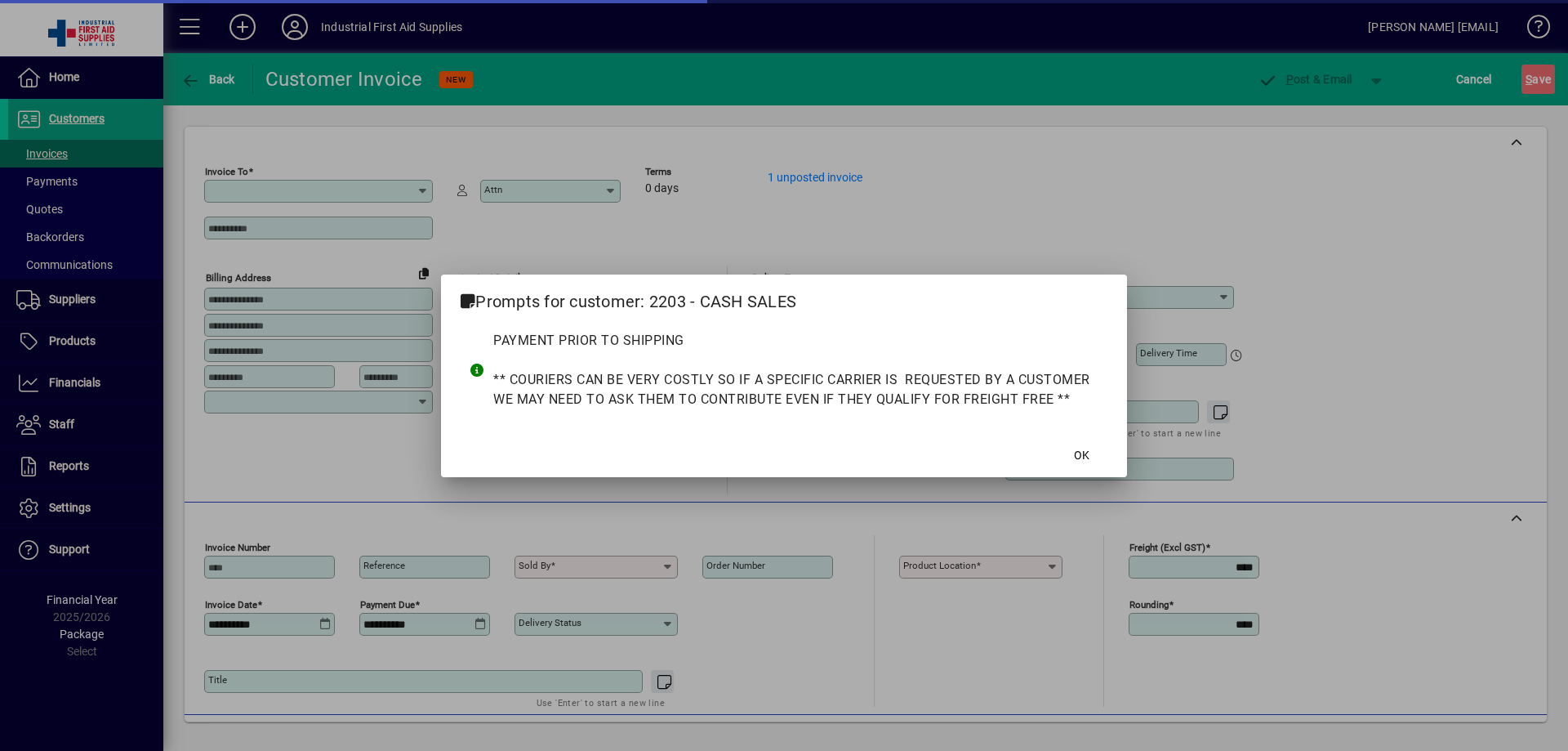 type on "**********" 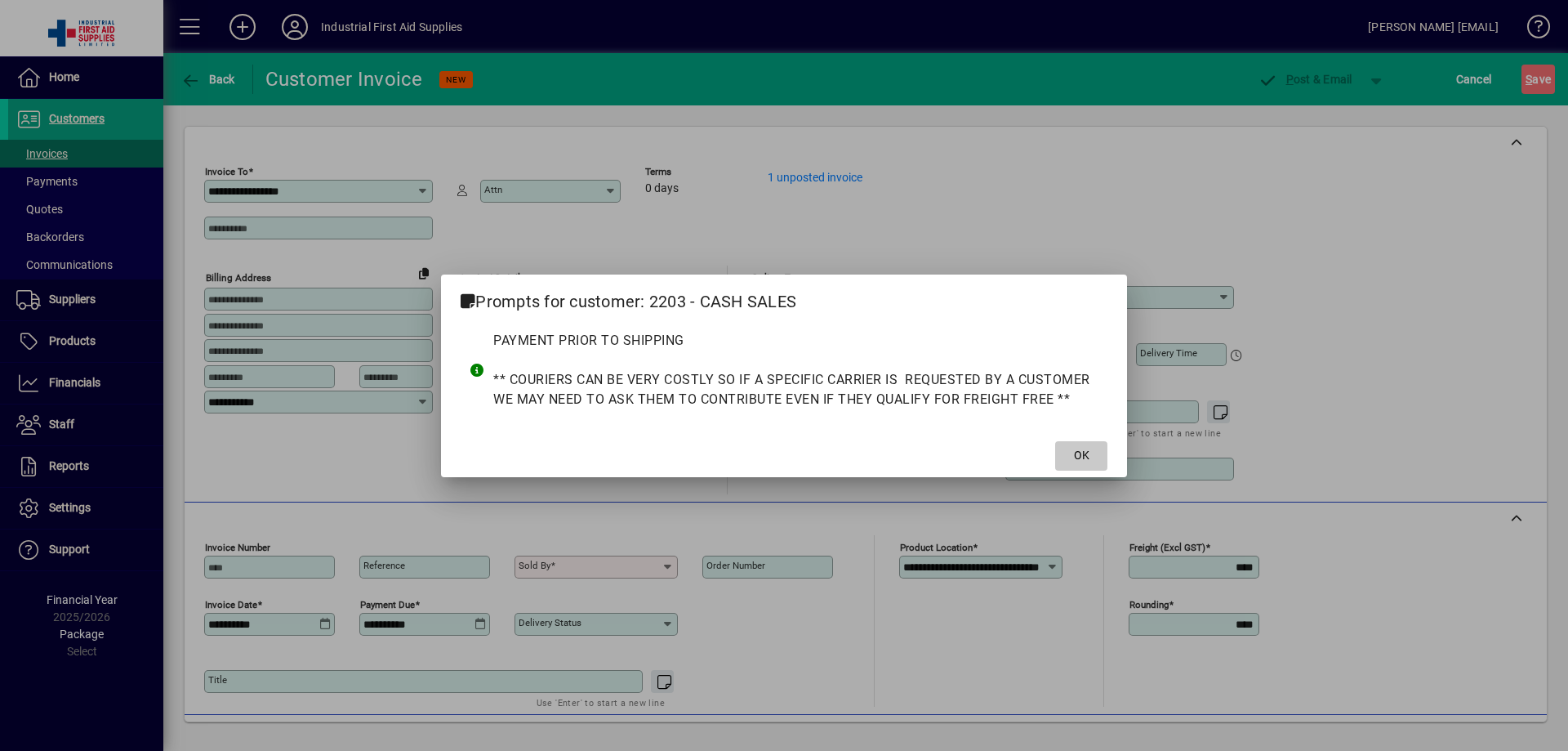 drag, startPoint x: 1098, startPoint y: 451, endPoint x: 960, endPoint y: 418, distance: 141.8908 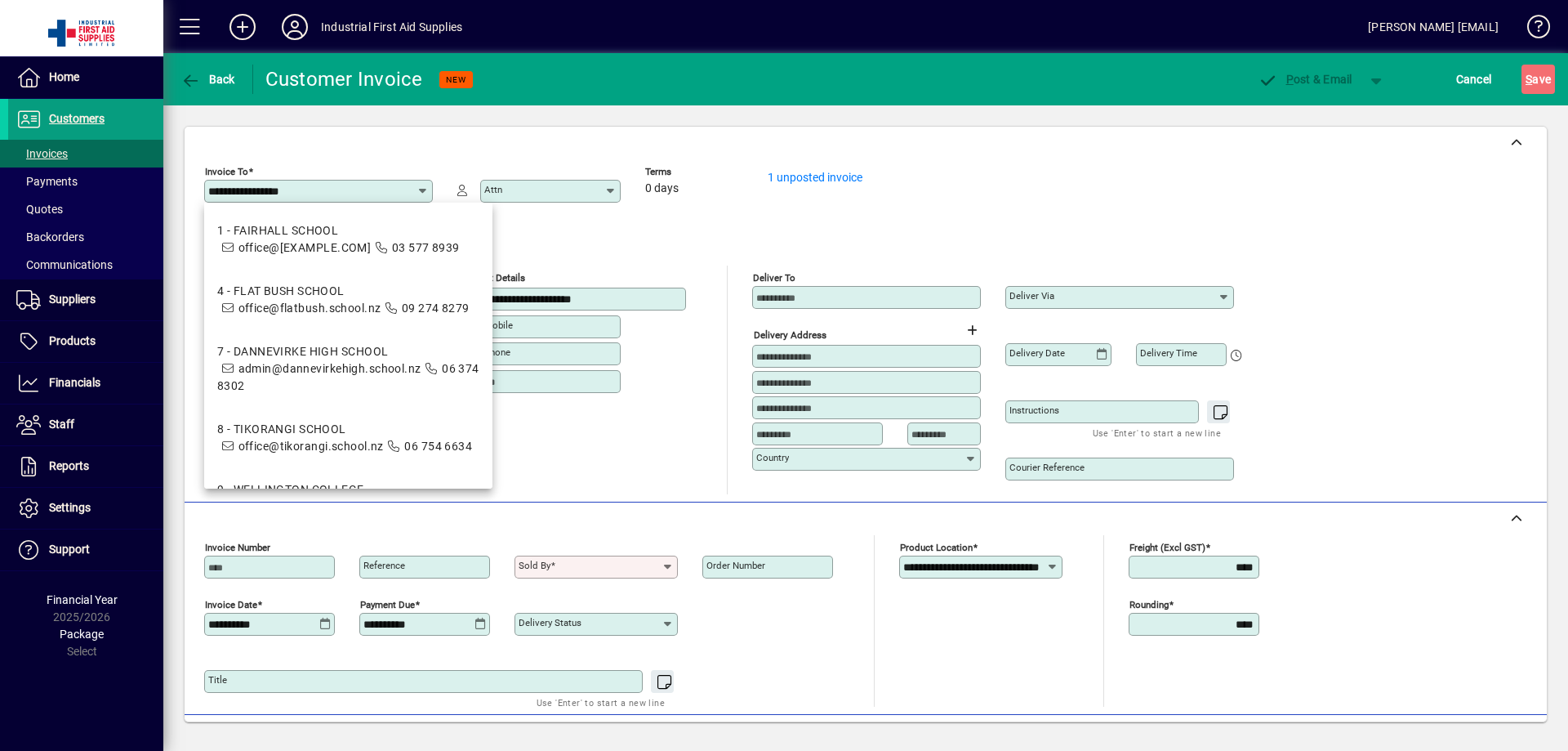drag, startPoint x: 833, startPoint y: 296, endPoint x: 810, endPoint y: 302, distance: 23.76973 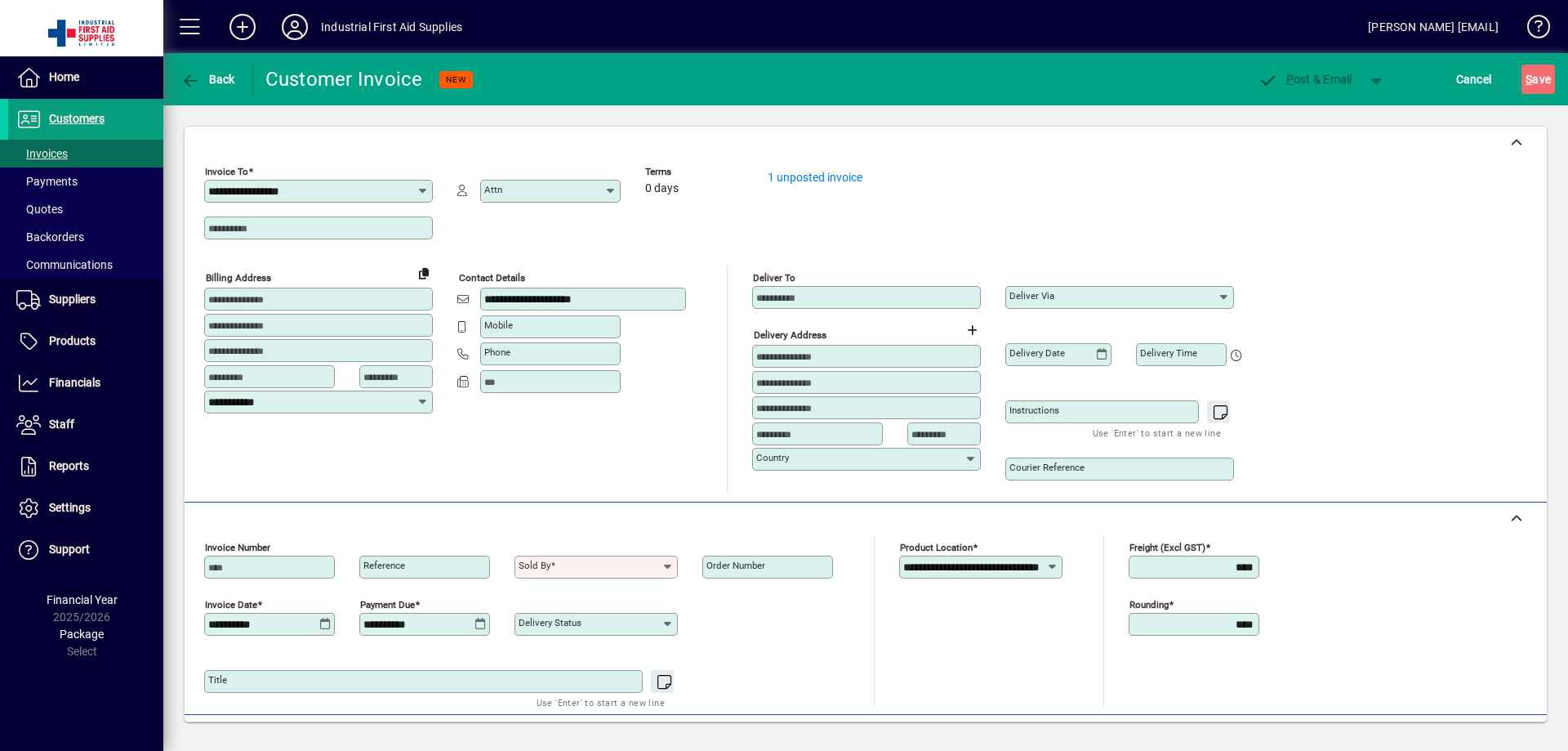 drag, startPoint x: 758, startPoint y: 294, endPoint x: 749, endPoint y: 291, distance: 9.486833 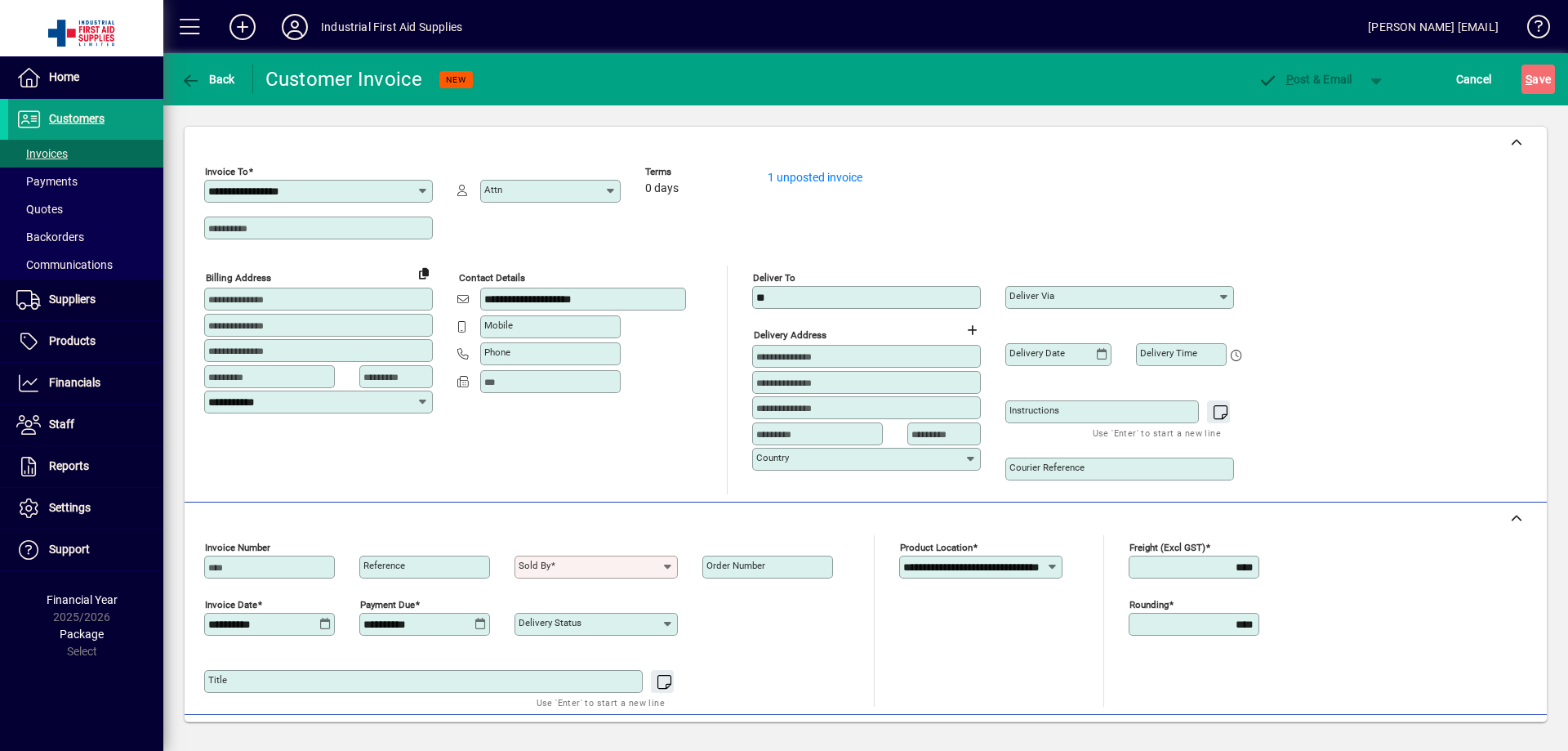type on "*" 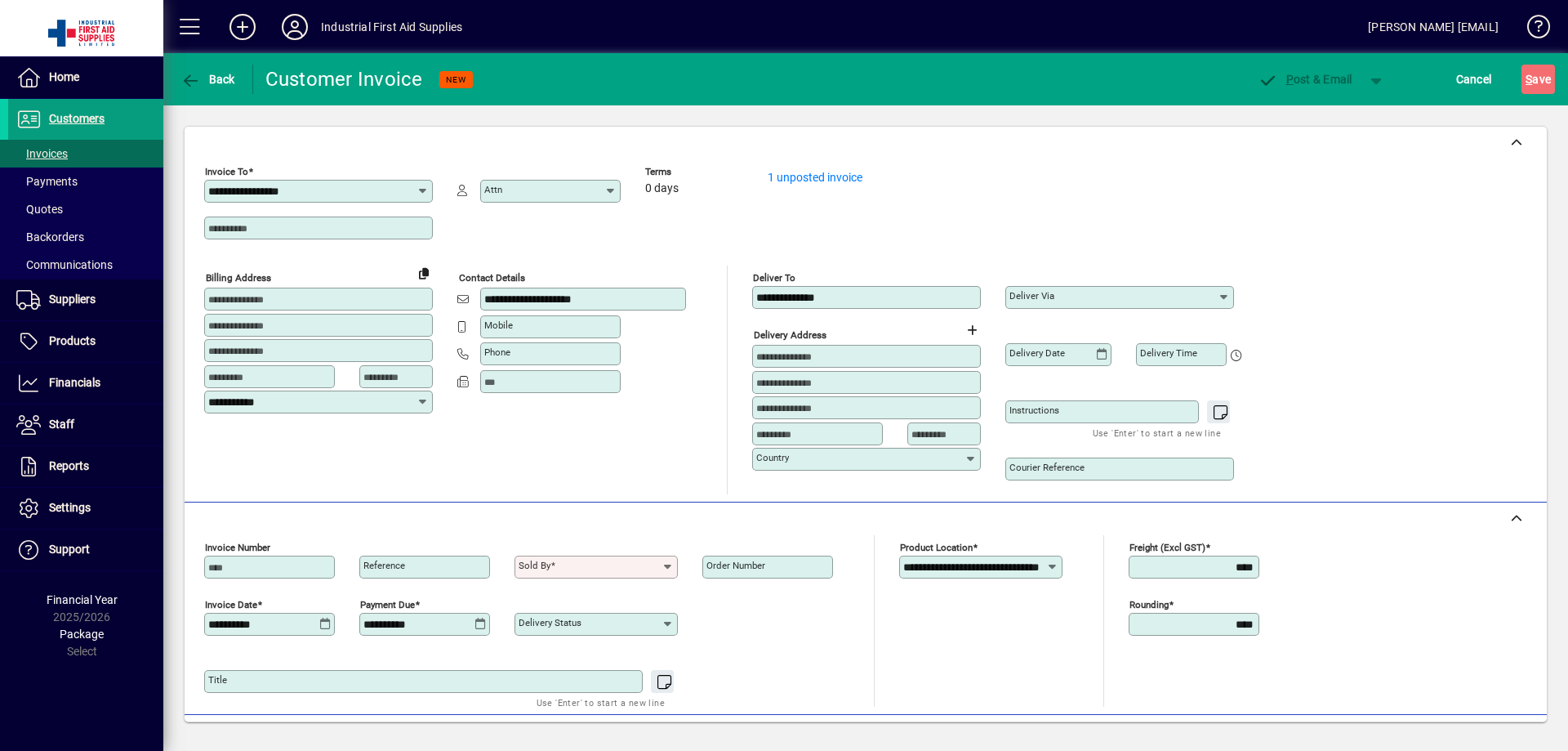 type on "**********" 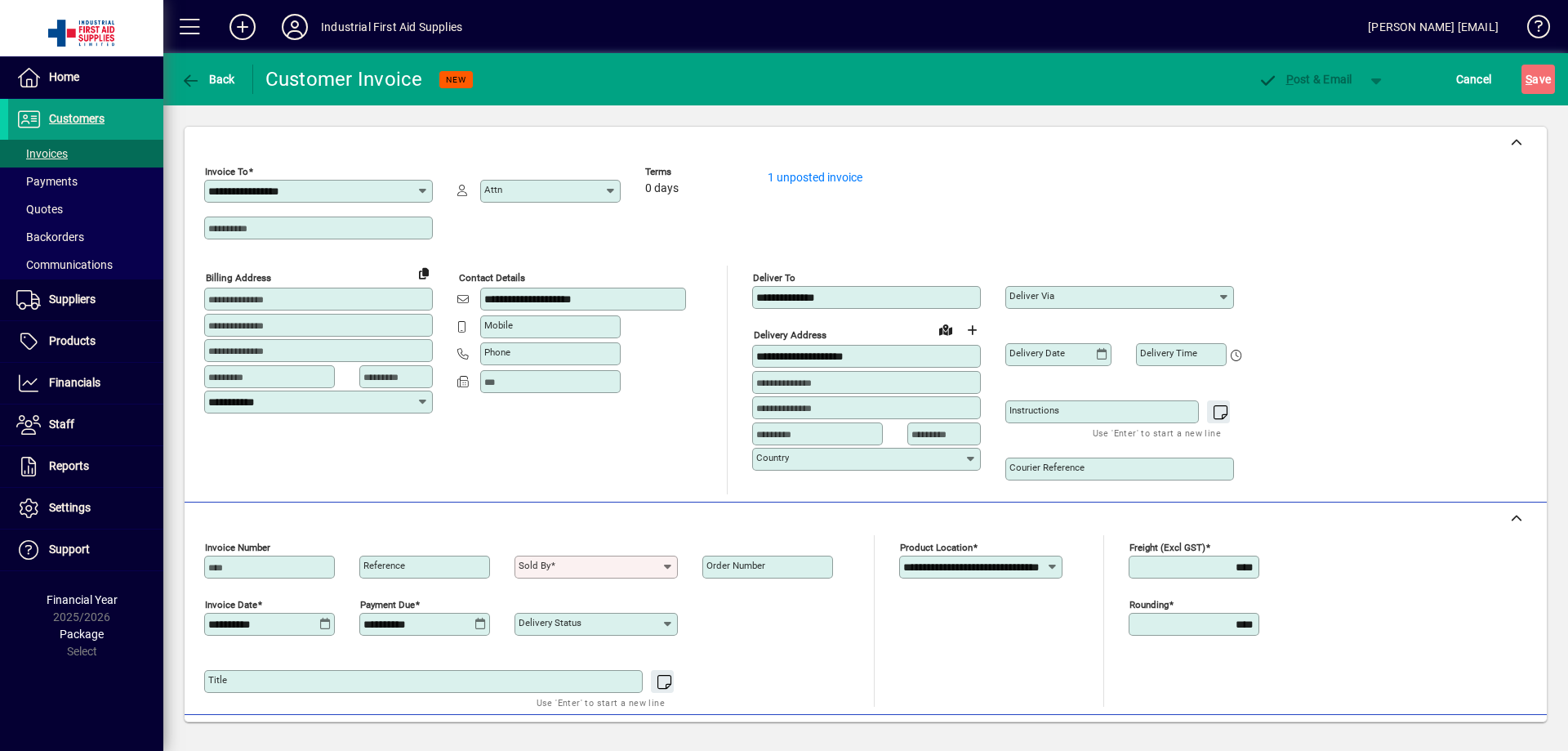type on "**********" 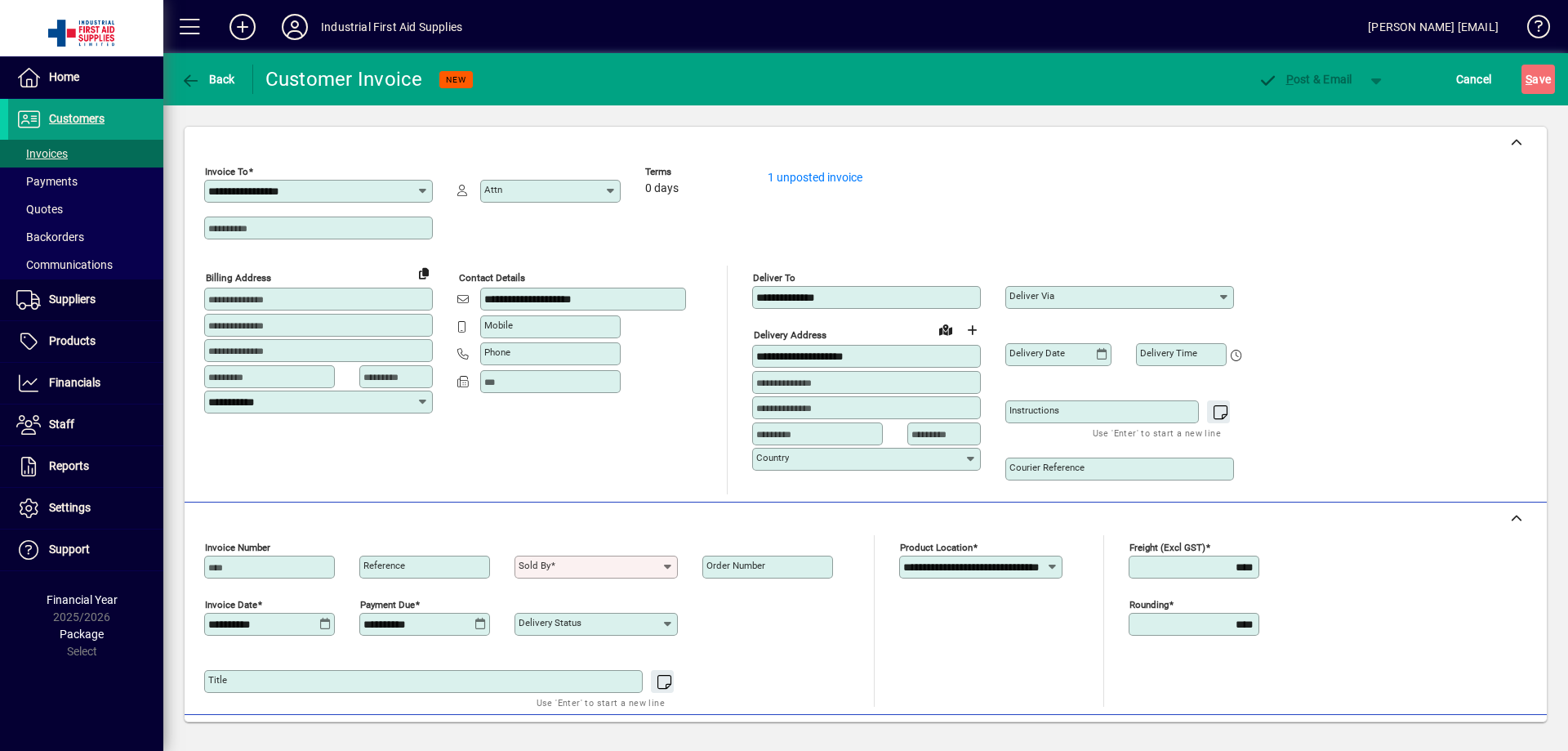 drag, startPoint x: 757, startPoint y: 378, endPoint x: 760, endPoint y: 365, distance: 13.34166 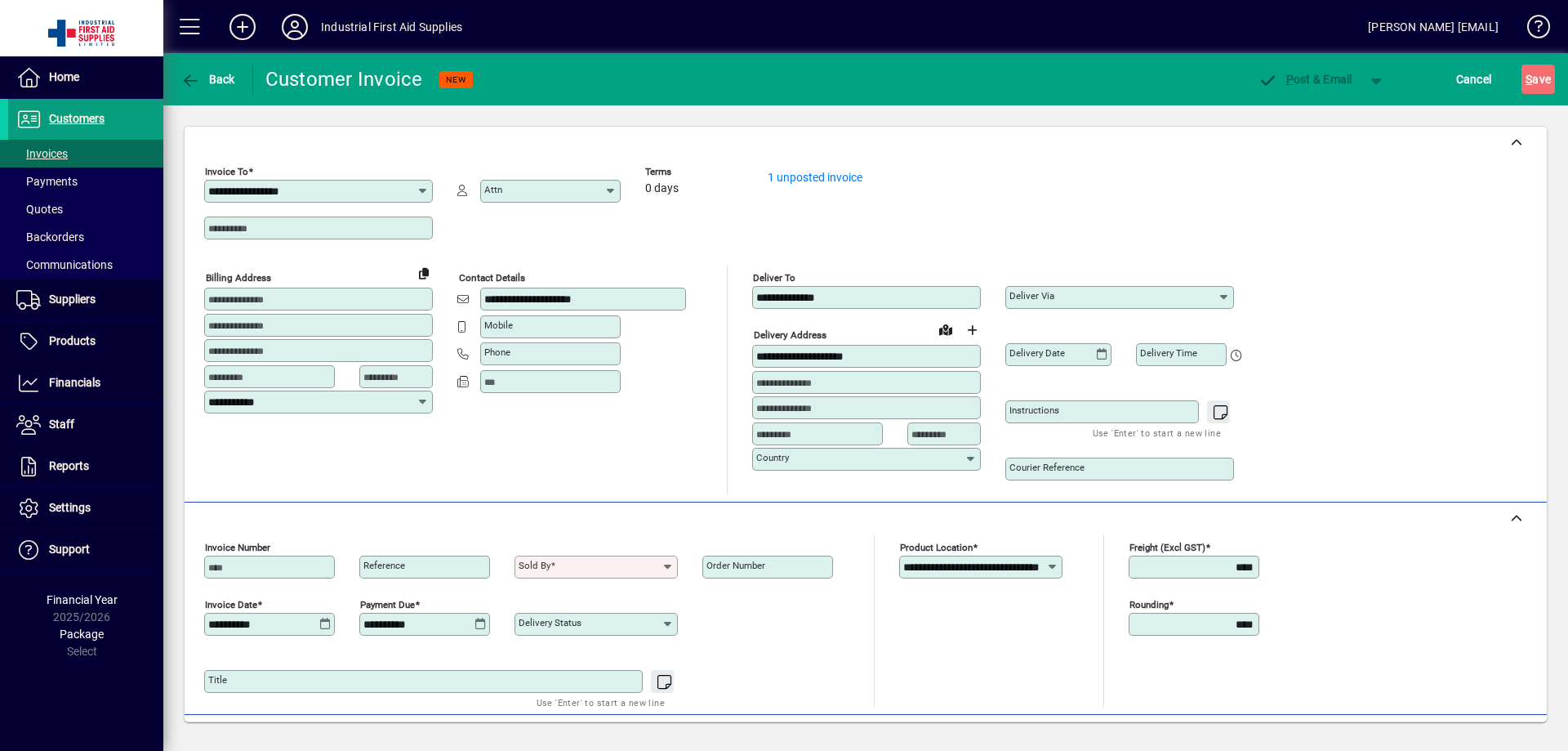 click 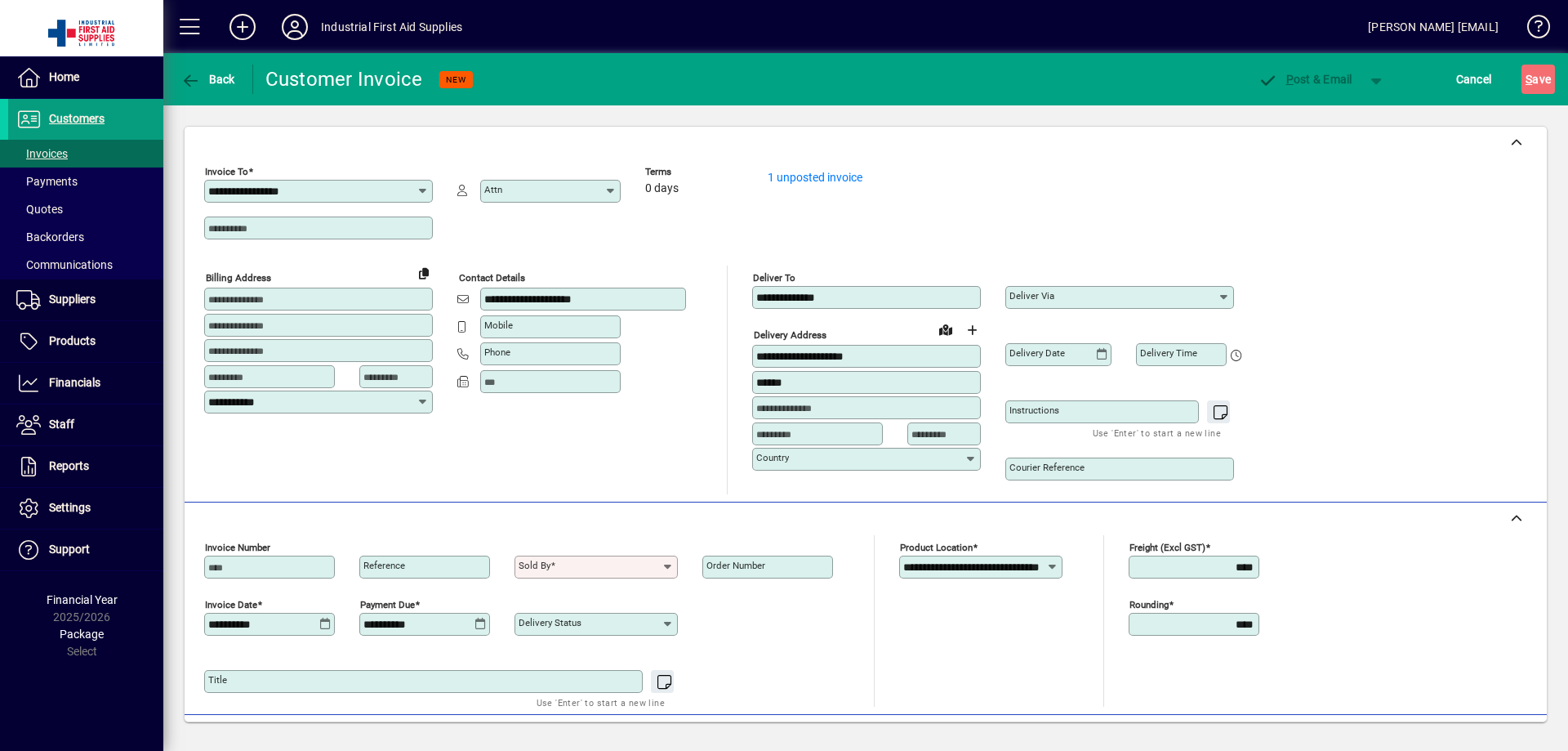 type on "******" 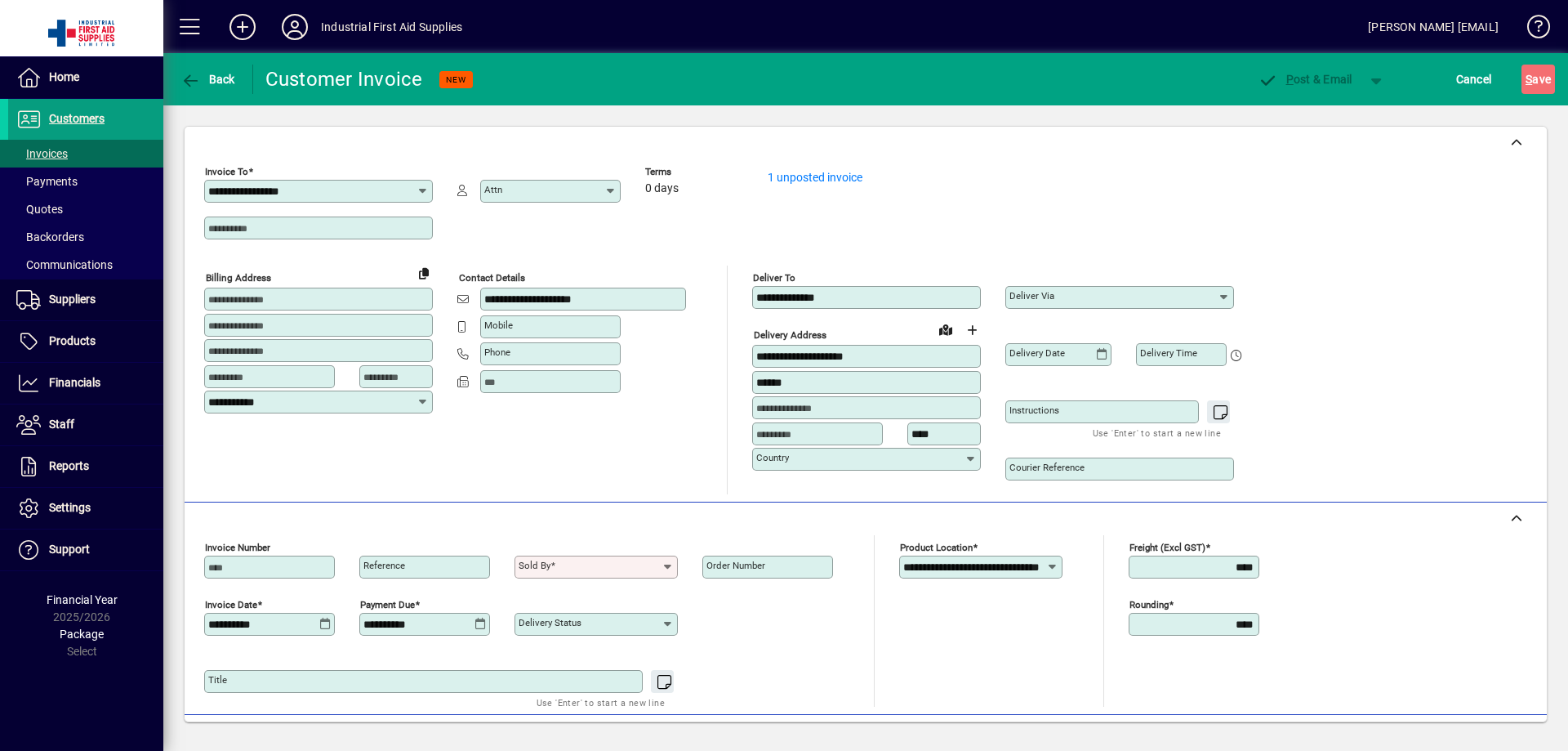 type on "****" 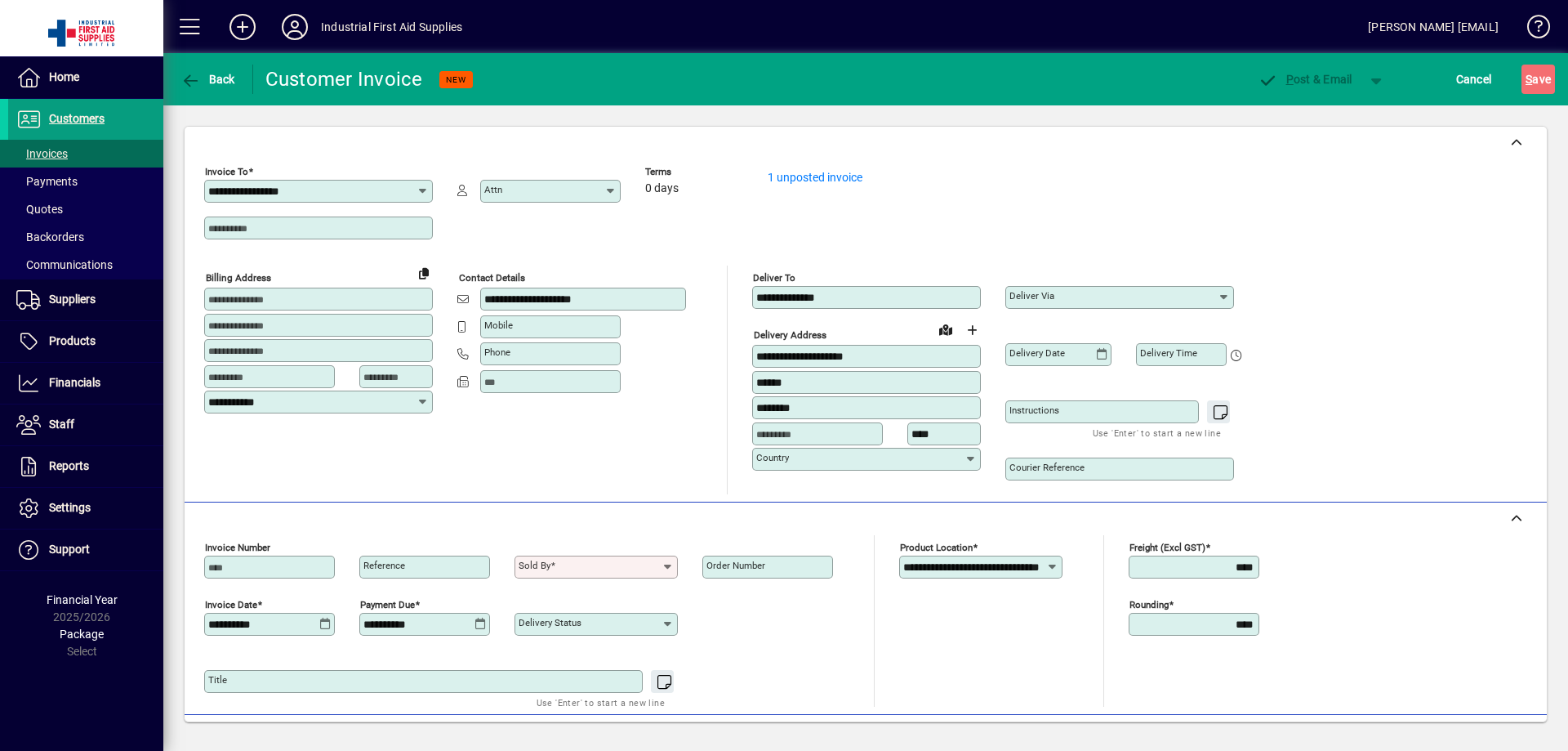 type on "********" 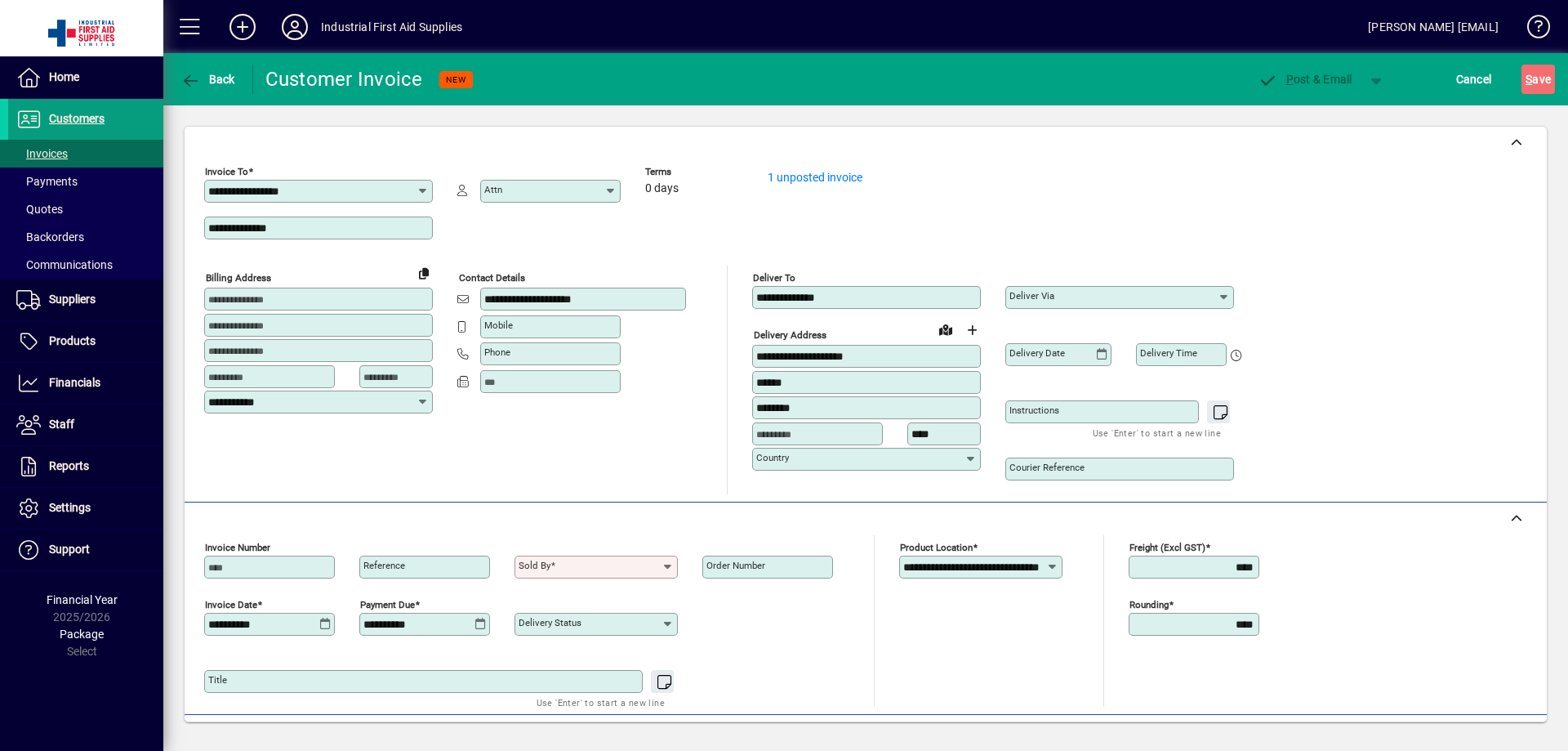type on "**********" 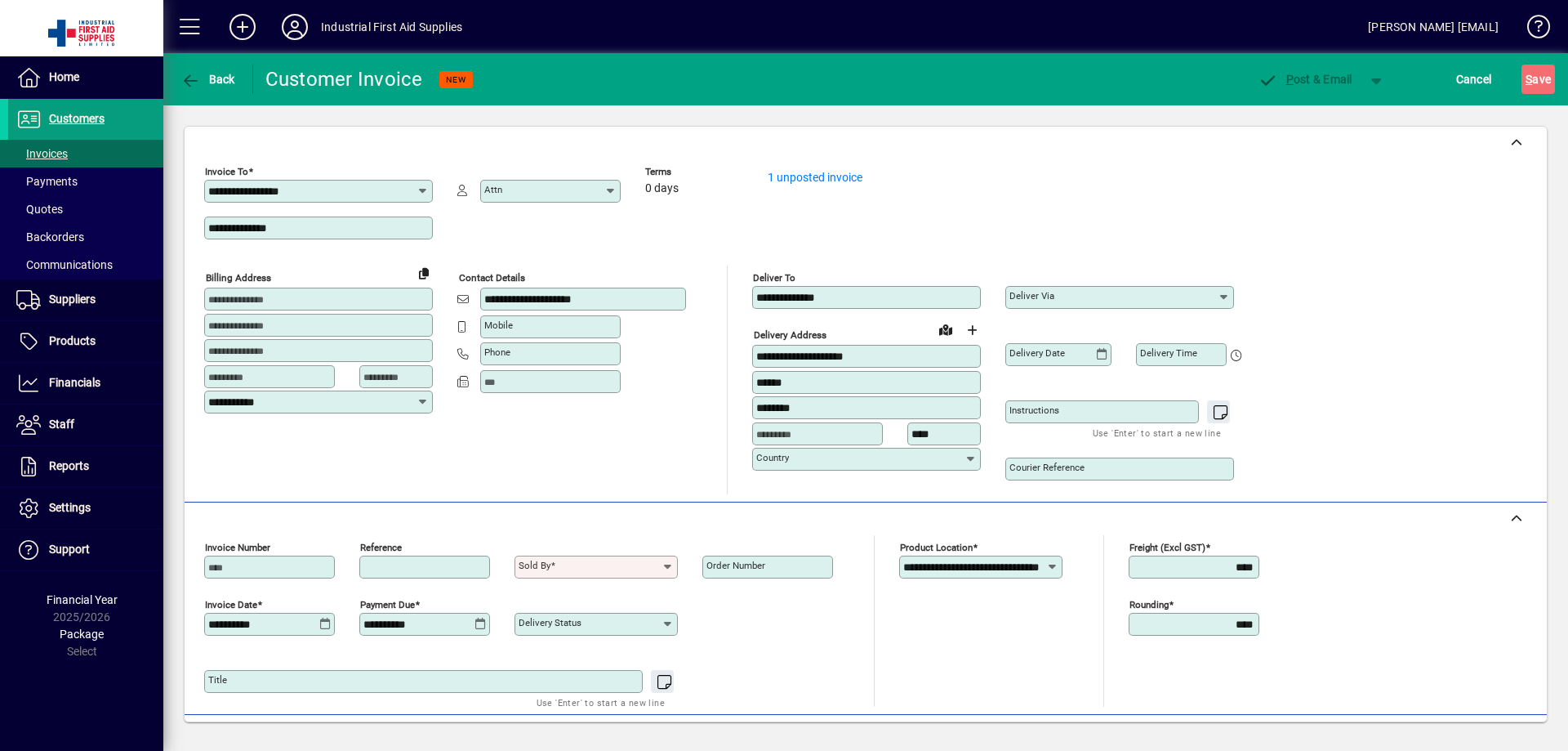 click on "Reference" at bounding box center (426, 567) 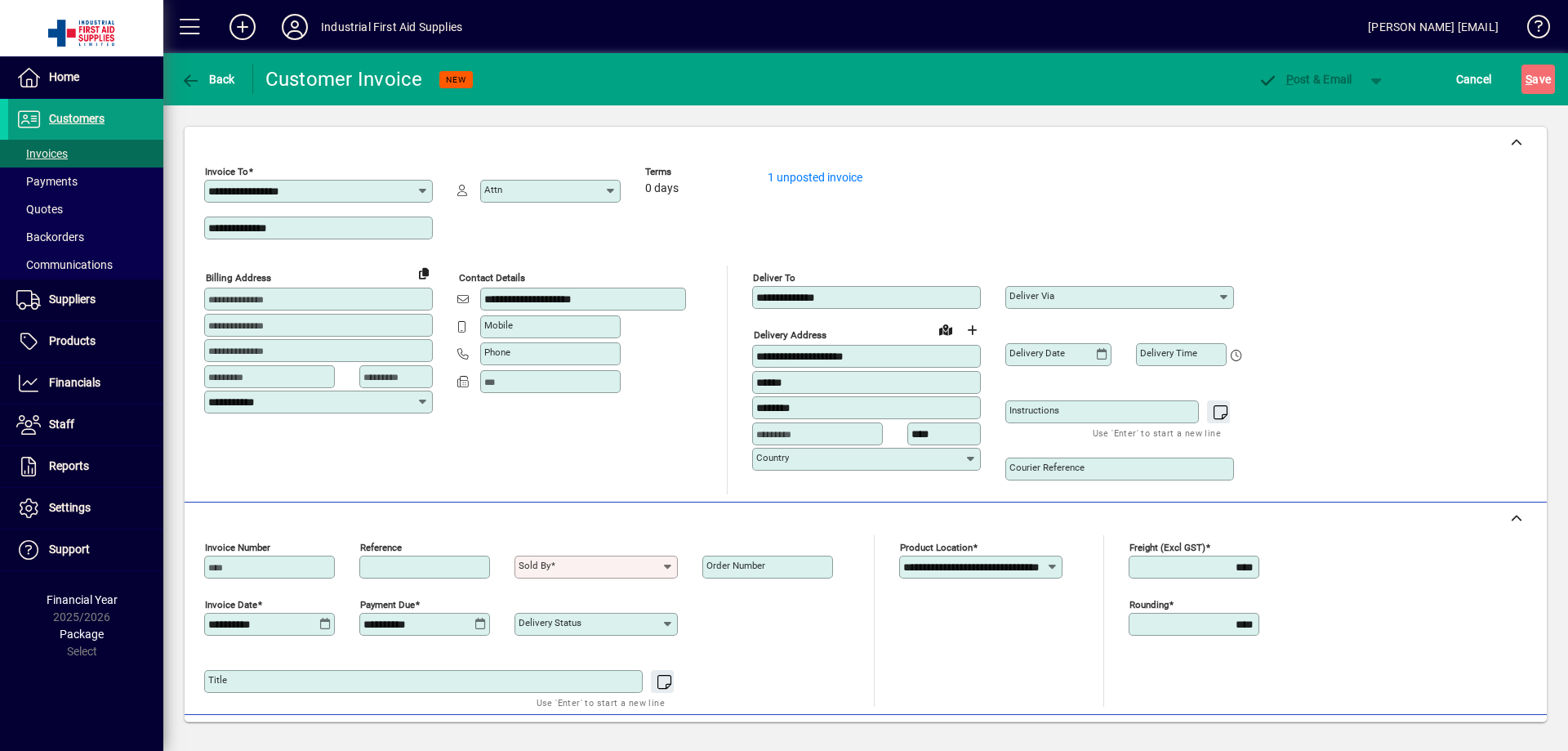 type on "***" 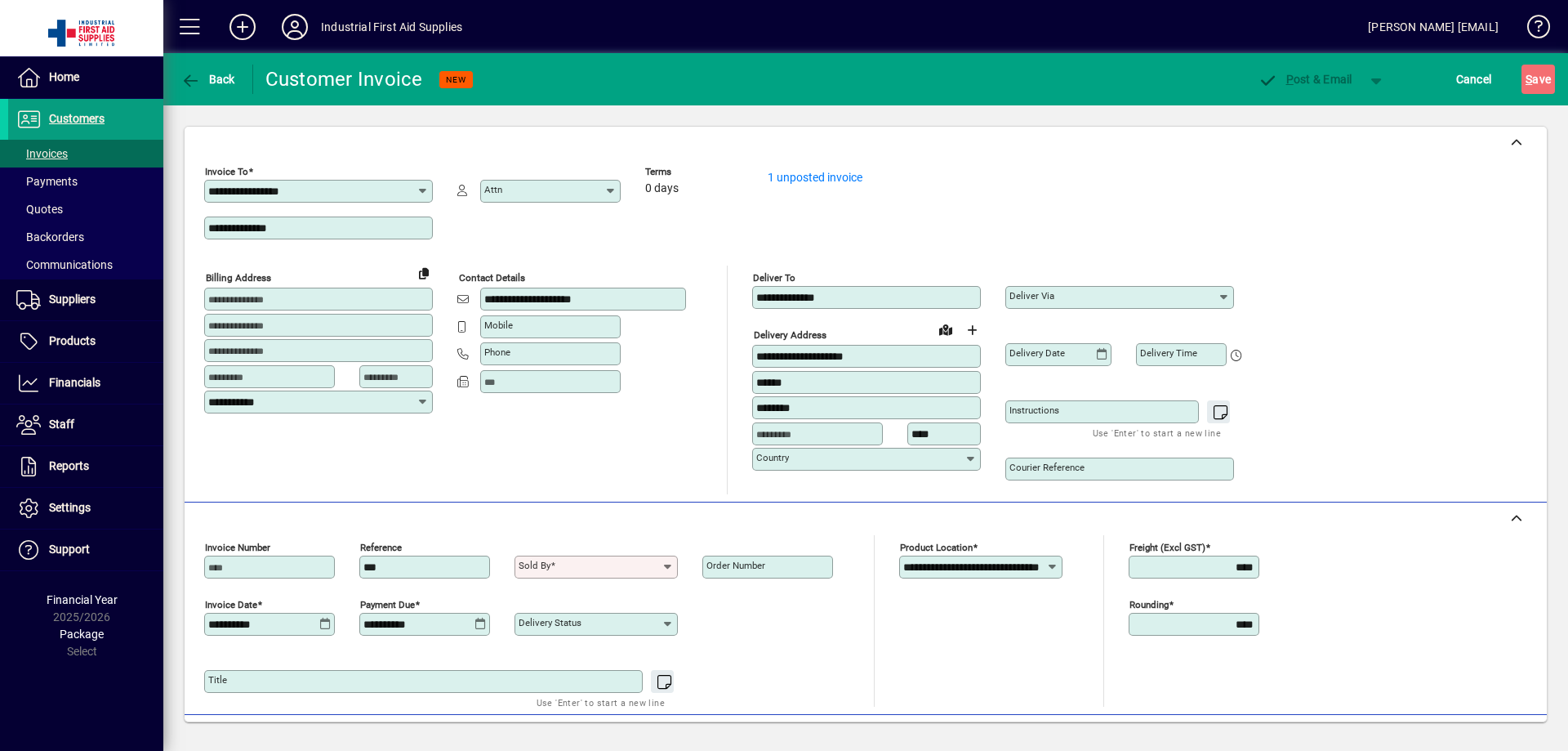 click on "***" at bounding box center (426, 567) 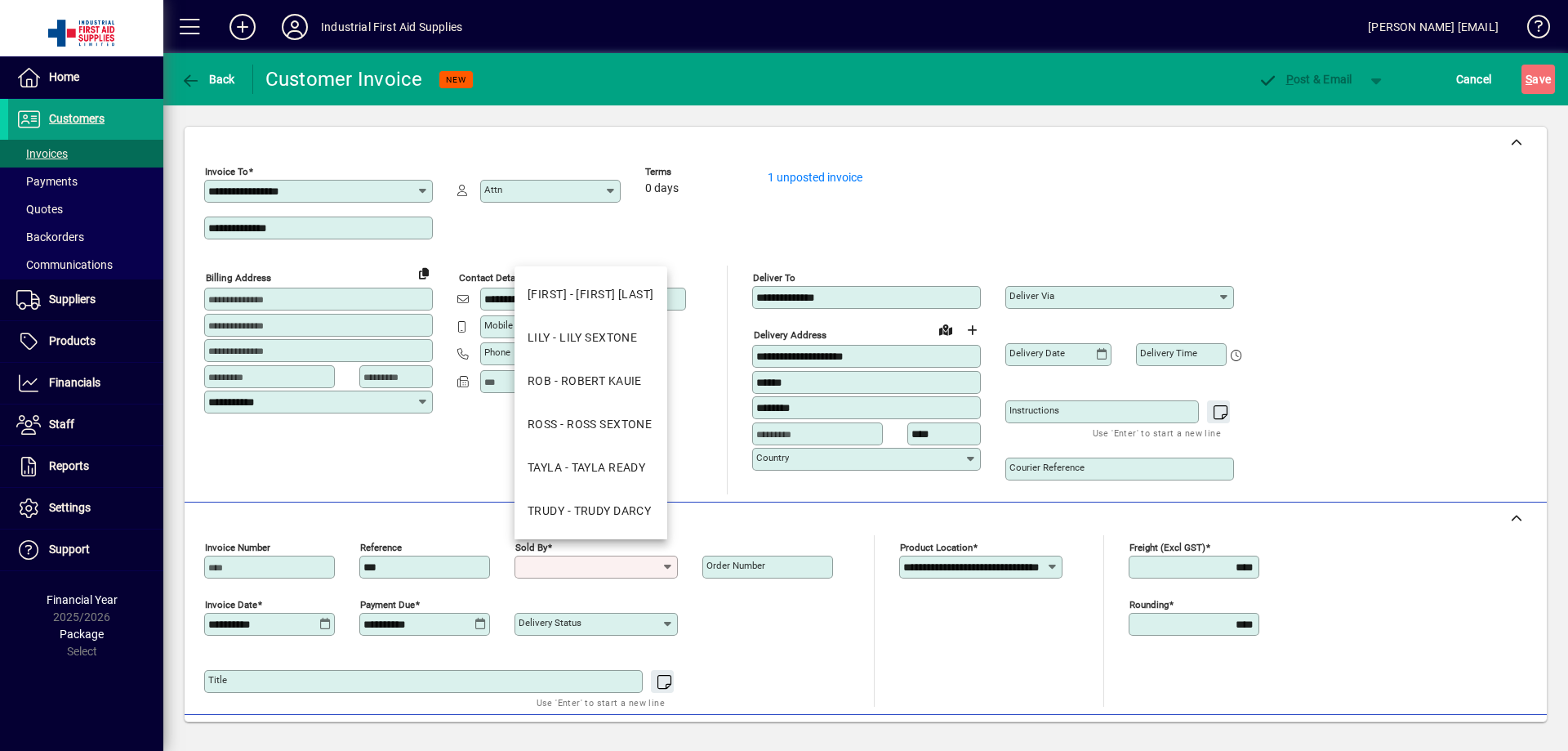drag, startPoint x: 408, startPoint y: 566, endPoint x: 609, endPoint y: 567, distance: 201.00249 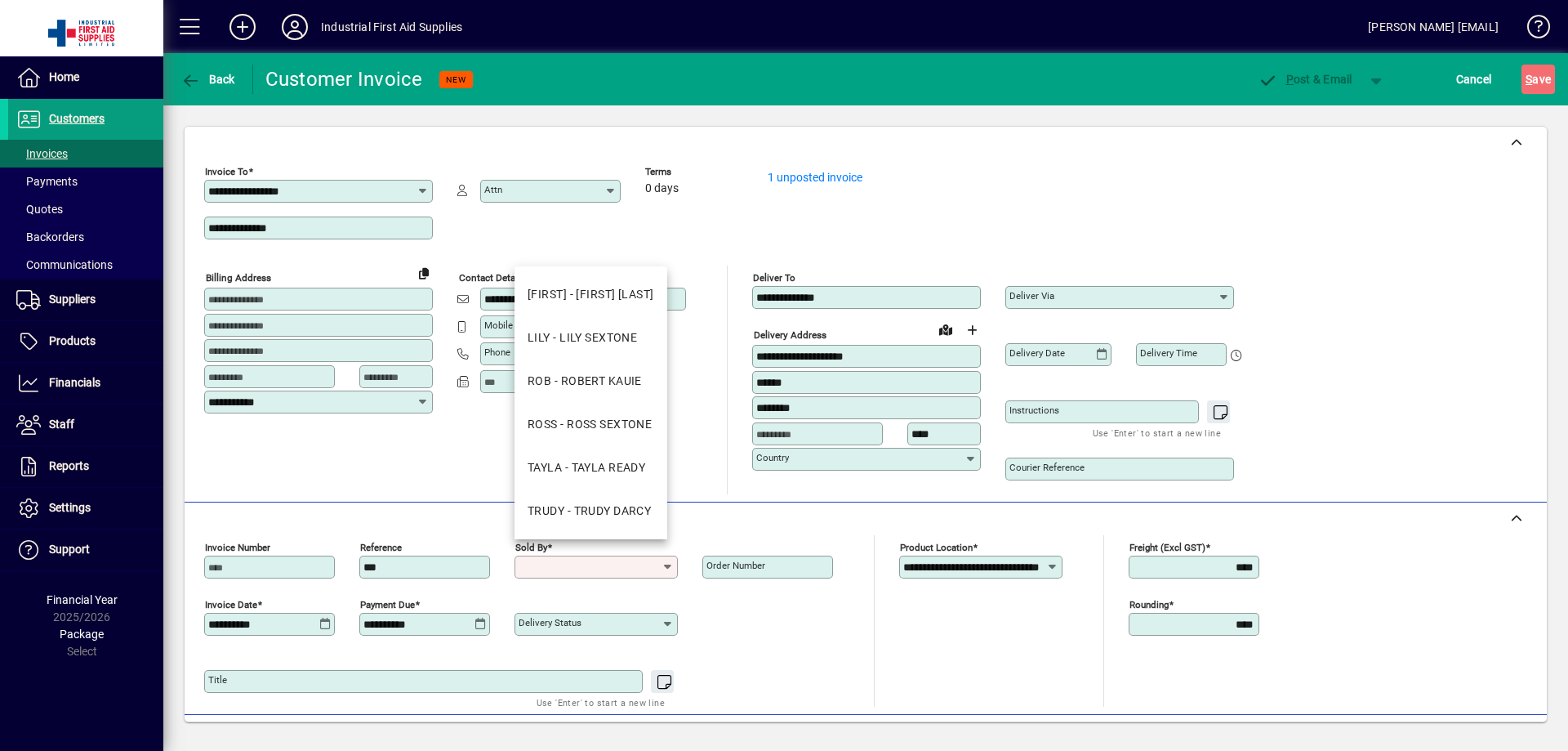 click on "Sold by" at bounding box center (590, 567) 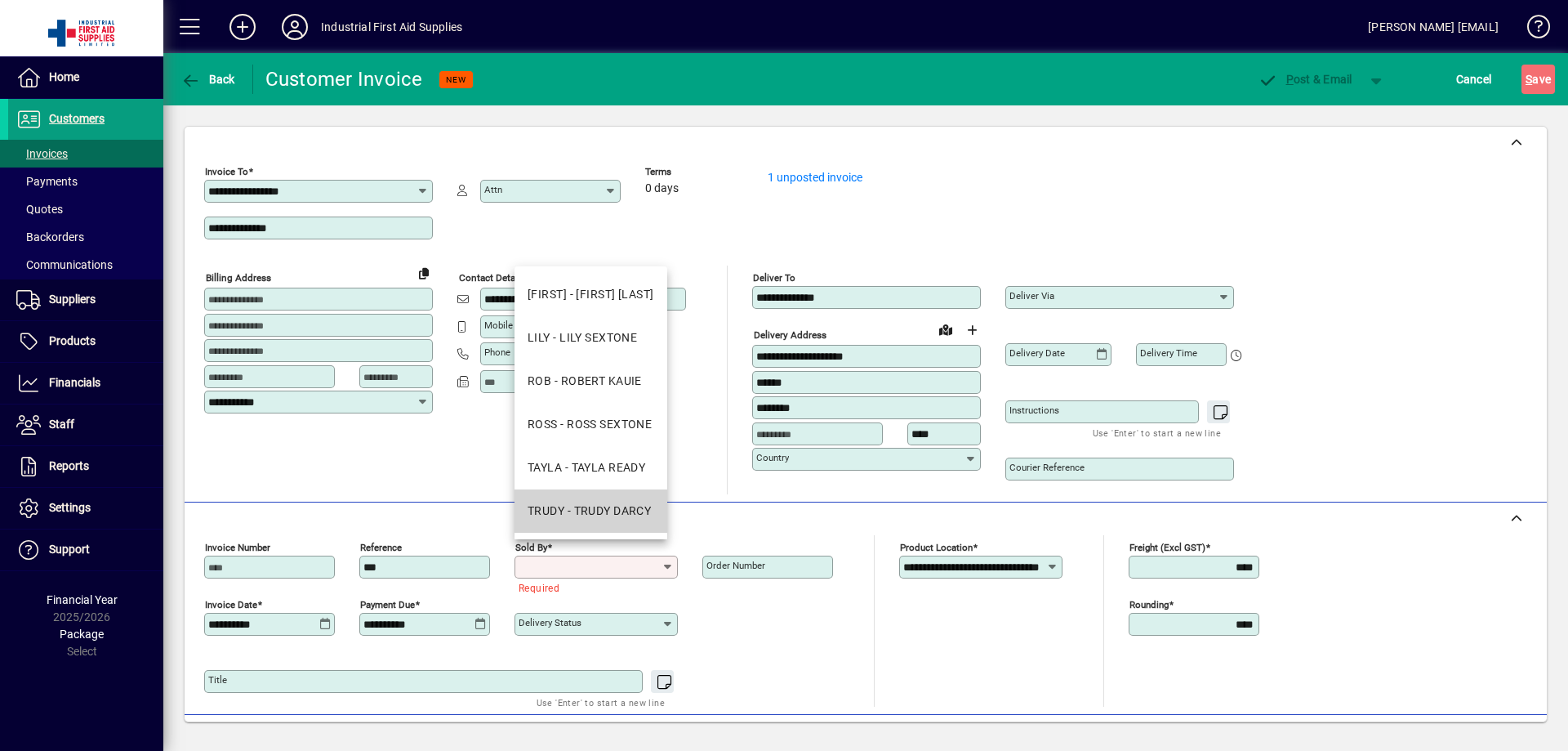 click on "TRUDY - TRUDY DARCY" at bounding box center (589, 511) 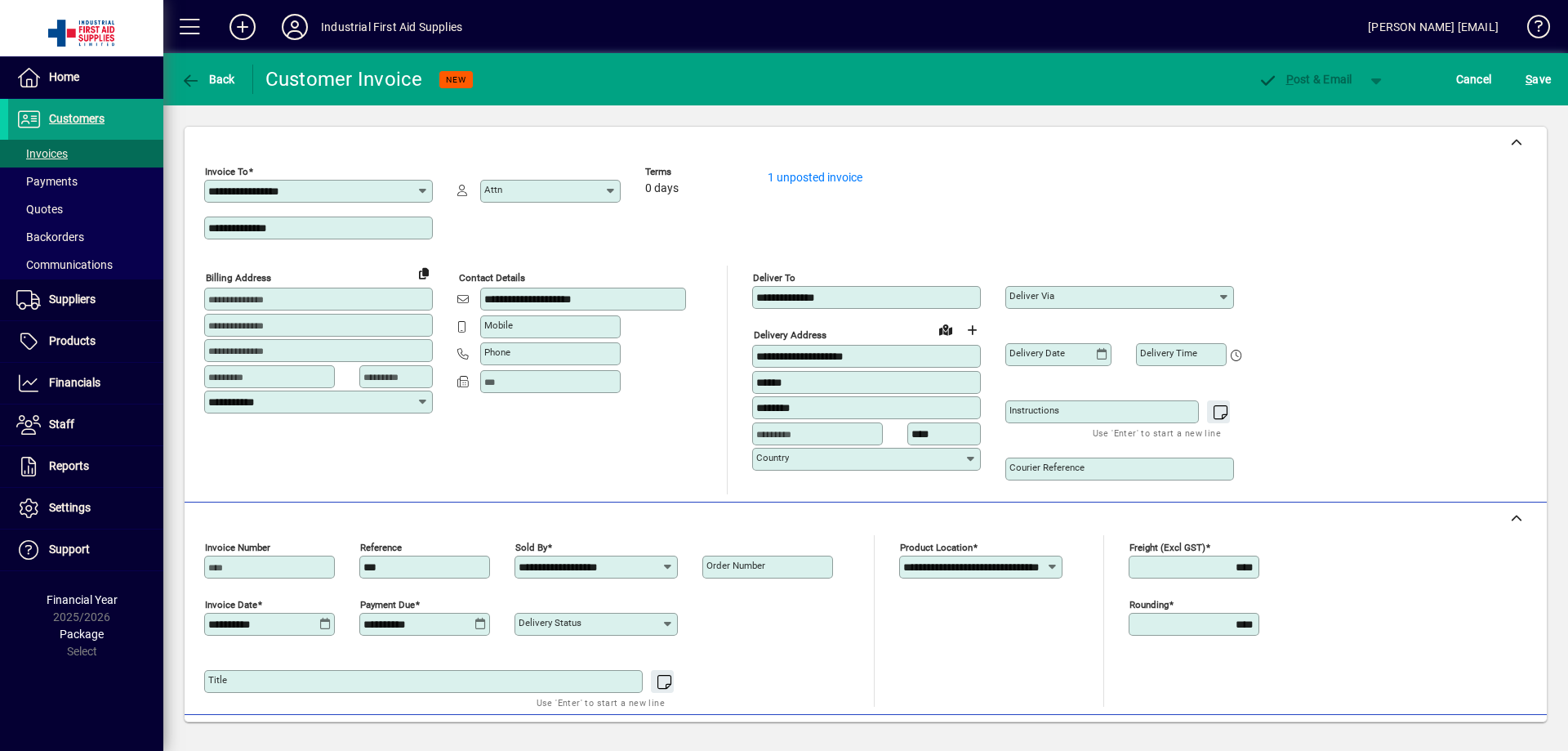 click on "Order number" 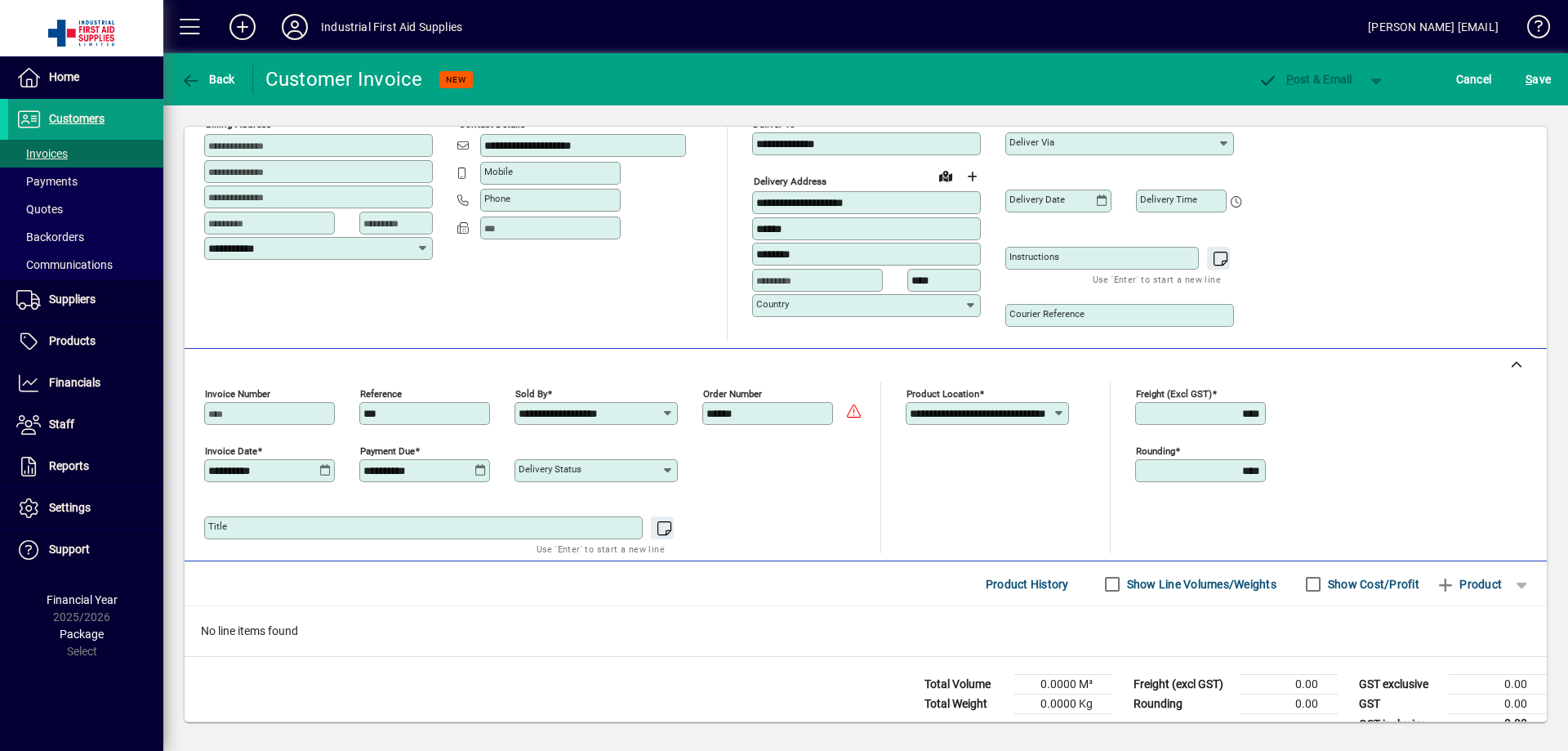 scroll, scrollTop: 181, scrollLeft: 0, axis: vertical 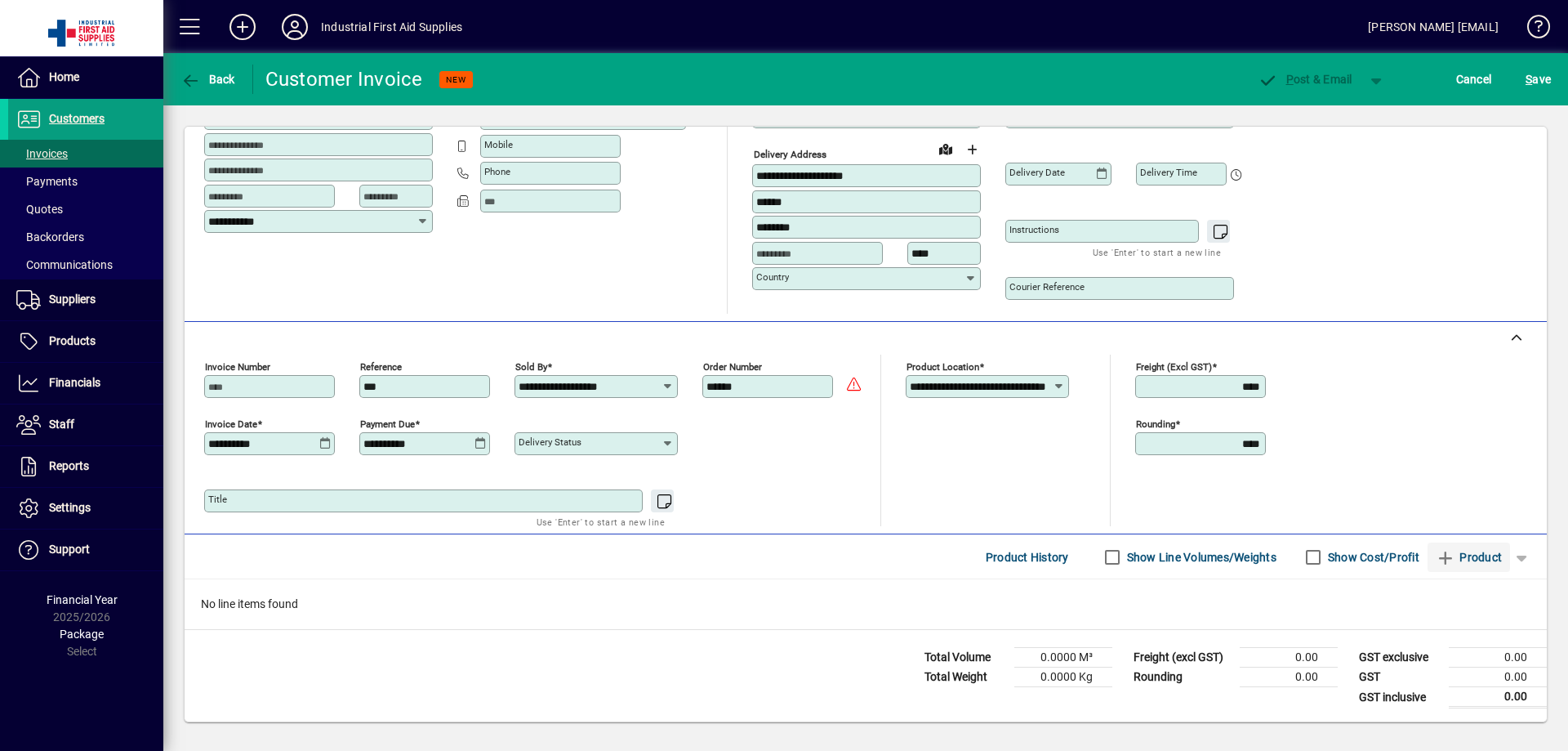type on "******" 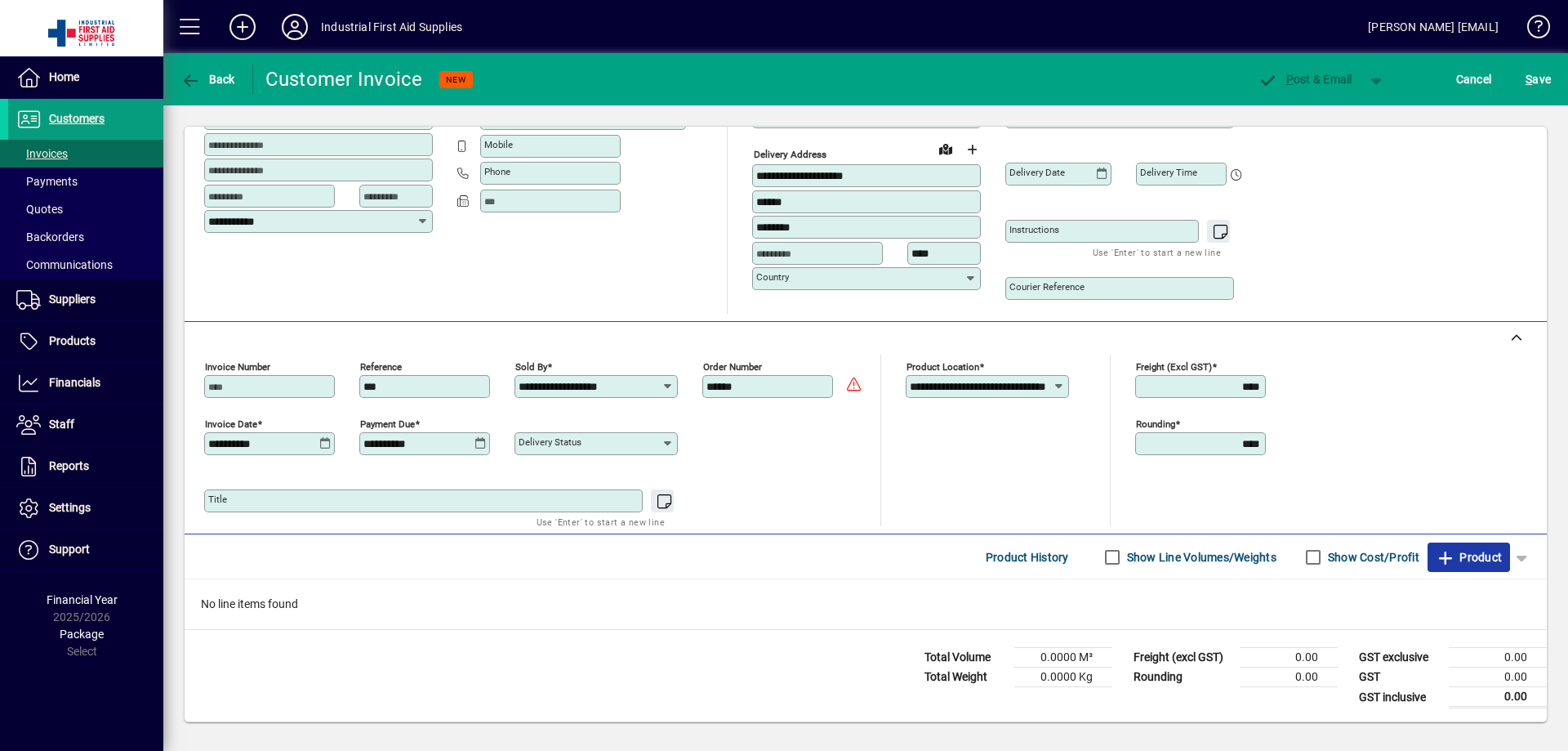 click on "Product" 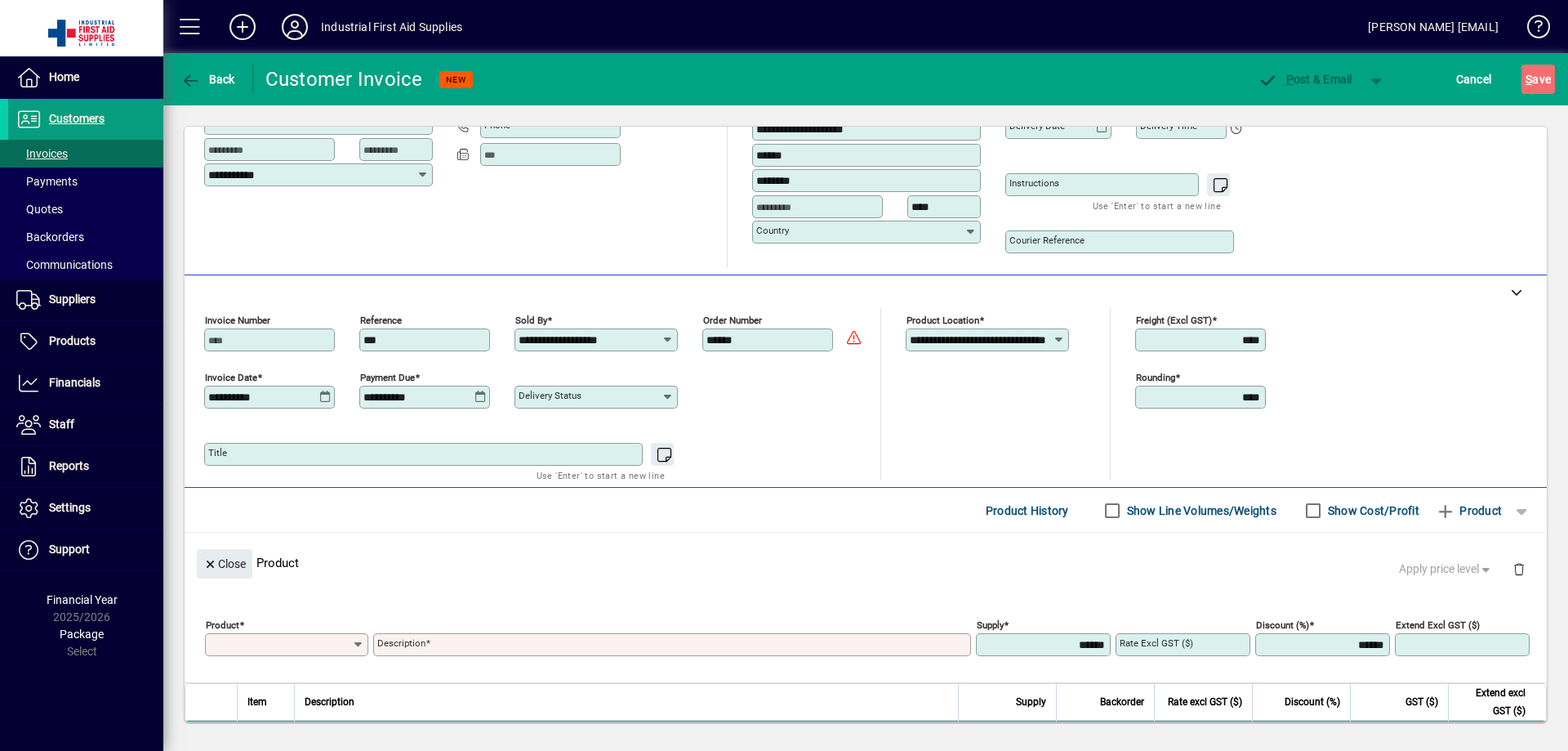 scroll, scrollTop: 0, scrollLeft: 0, axis: both 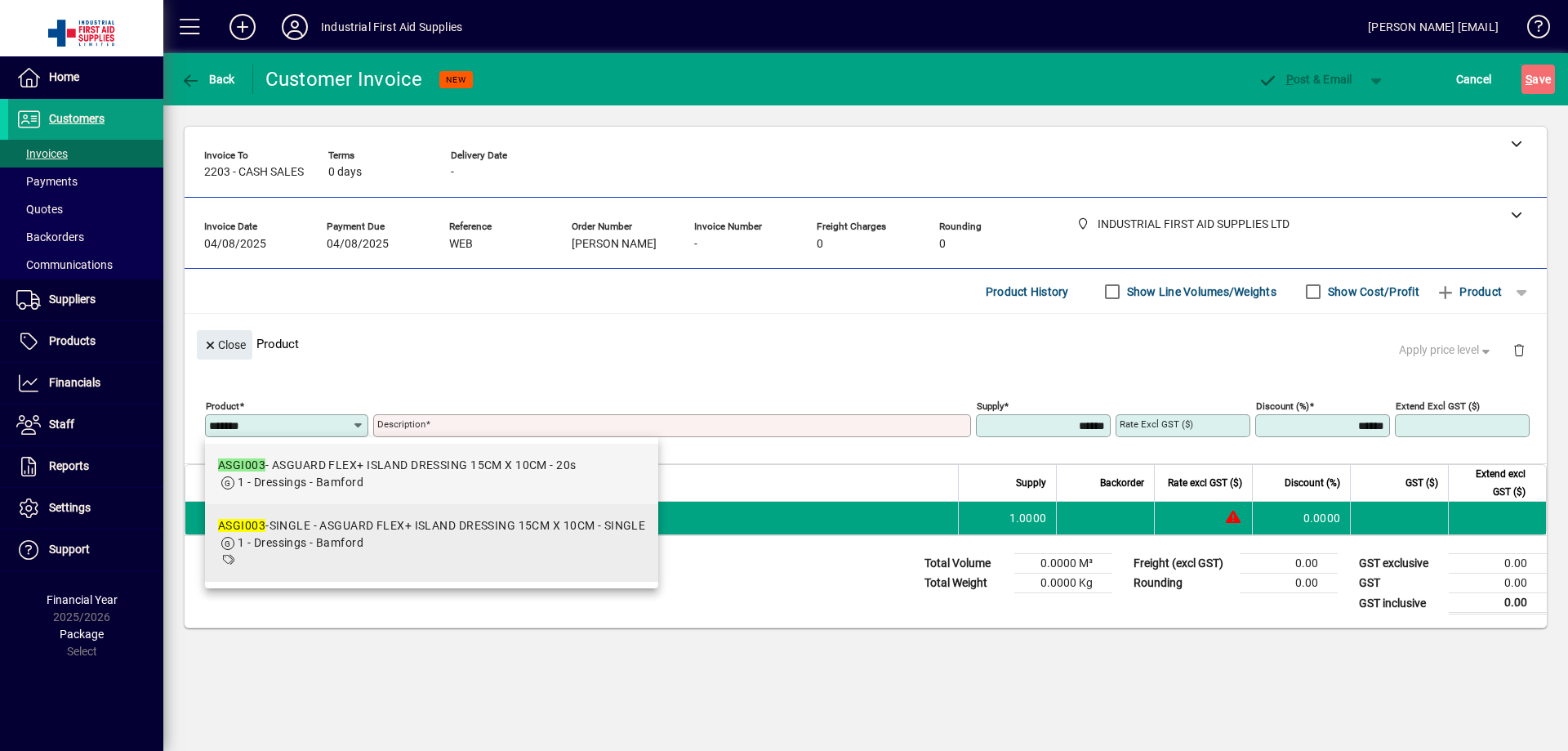 type on "*******" 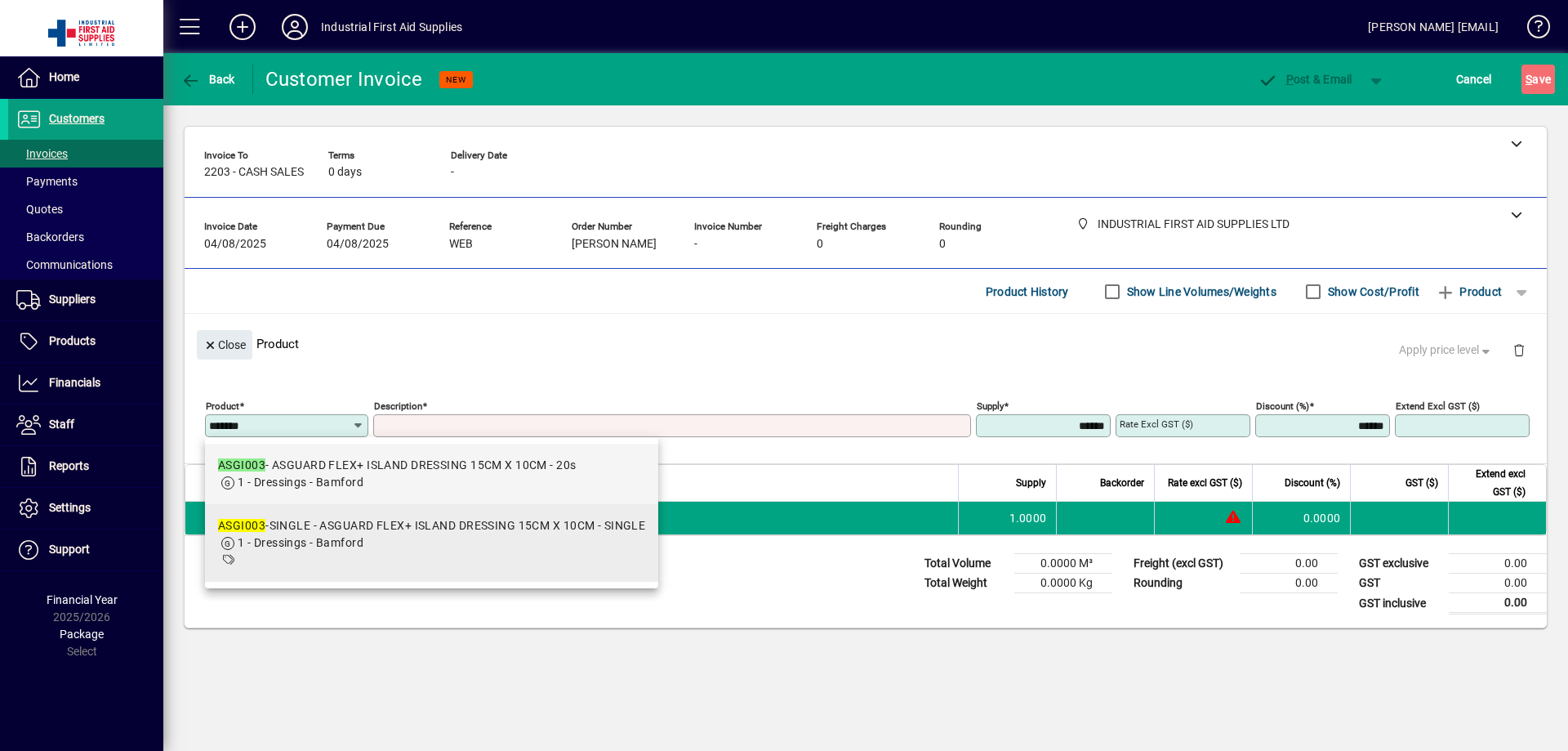 type on "**********" 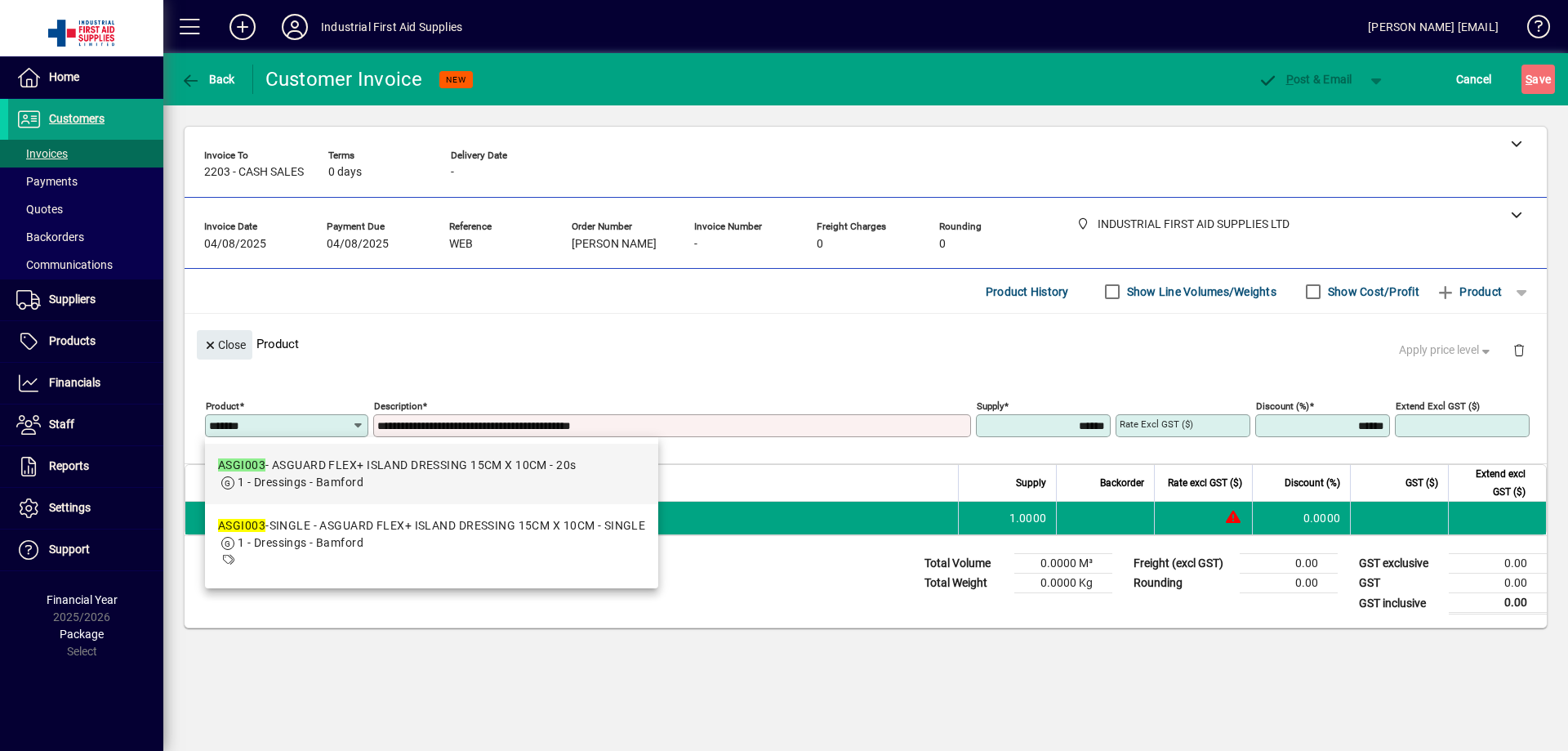 type on "*******" 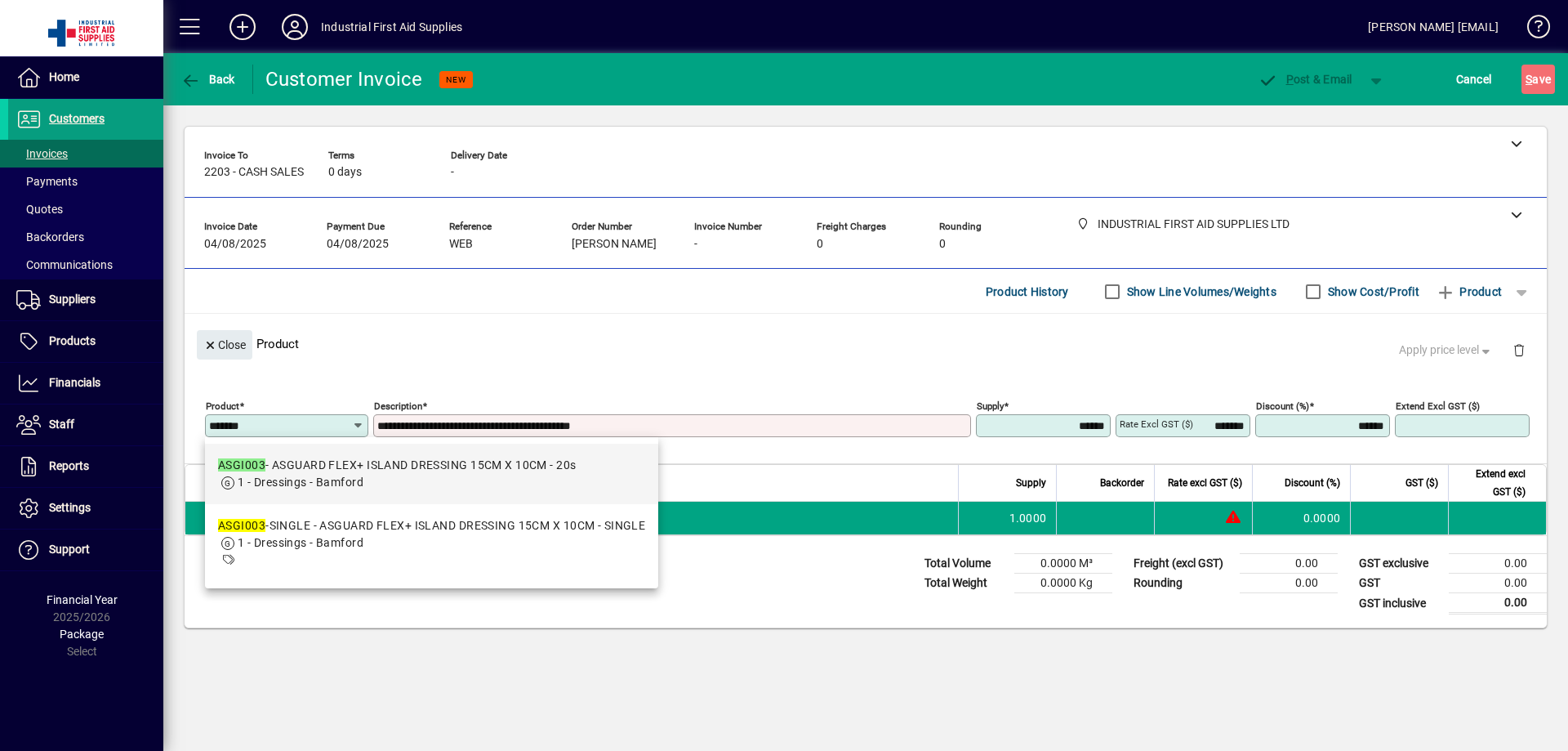 type on "*****" 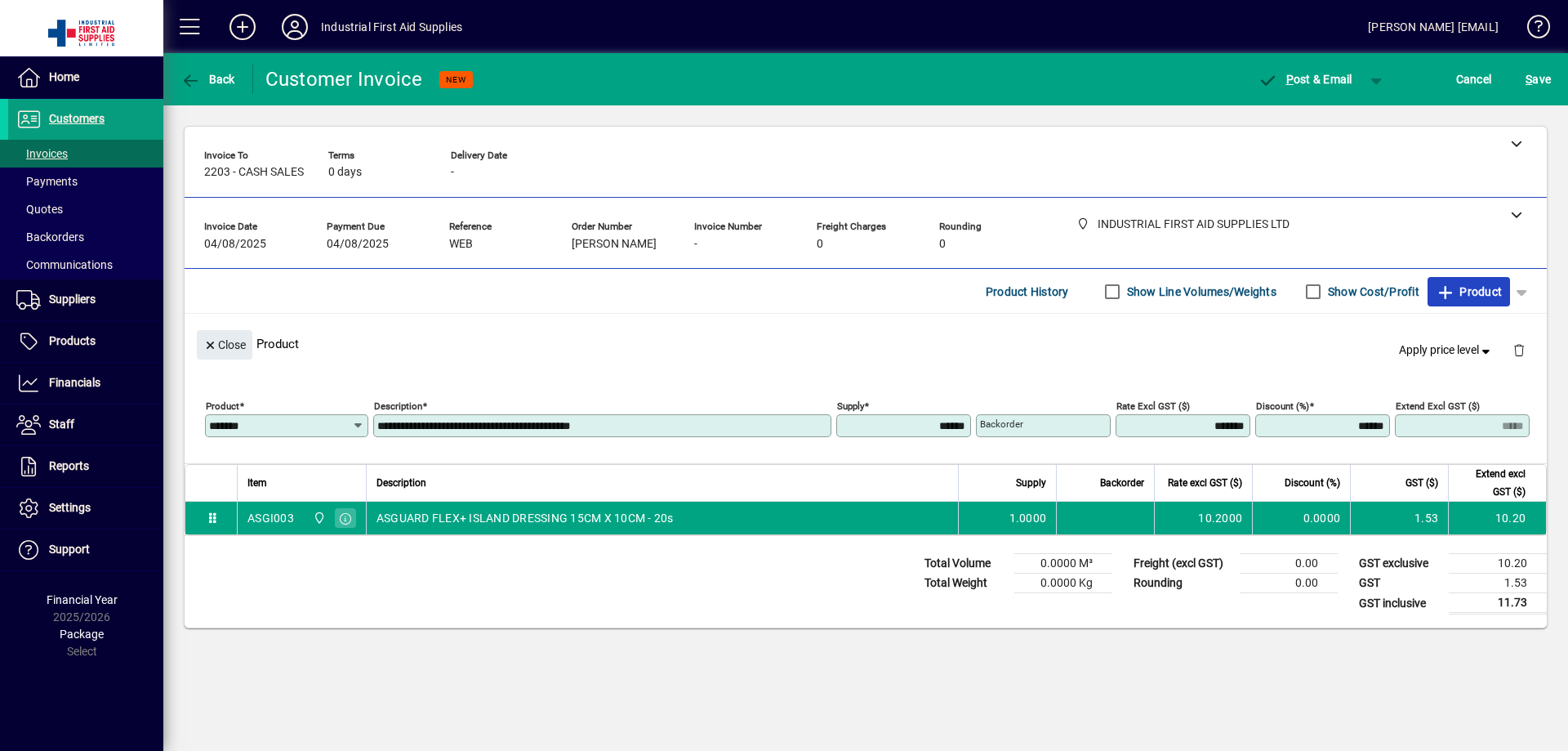 drag, startPoint x: 1484, startPoint y: 292, endPoint x: 1472, endPoint y: 282, distance: 15.620499 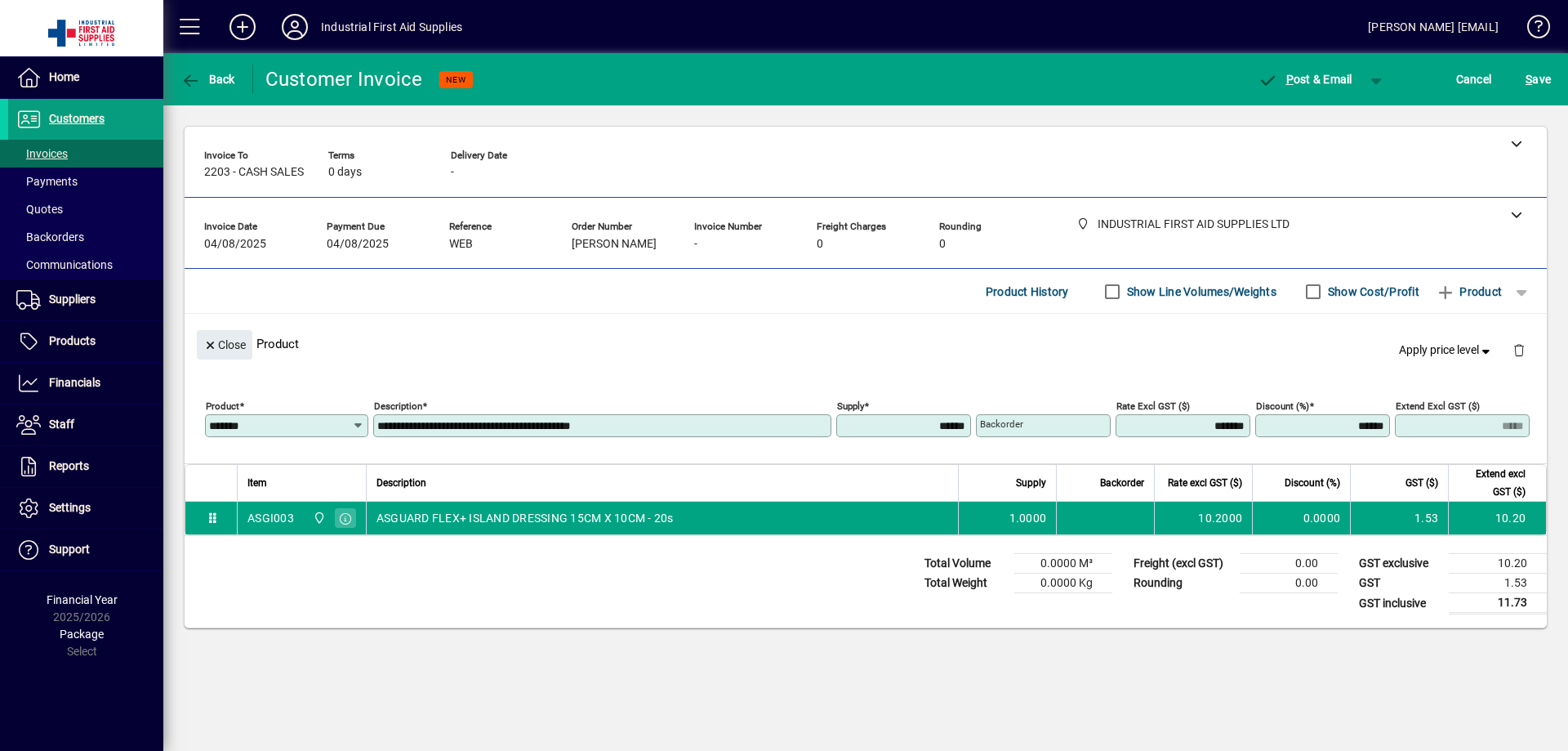type 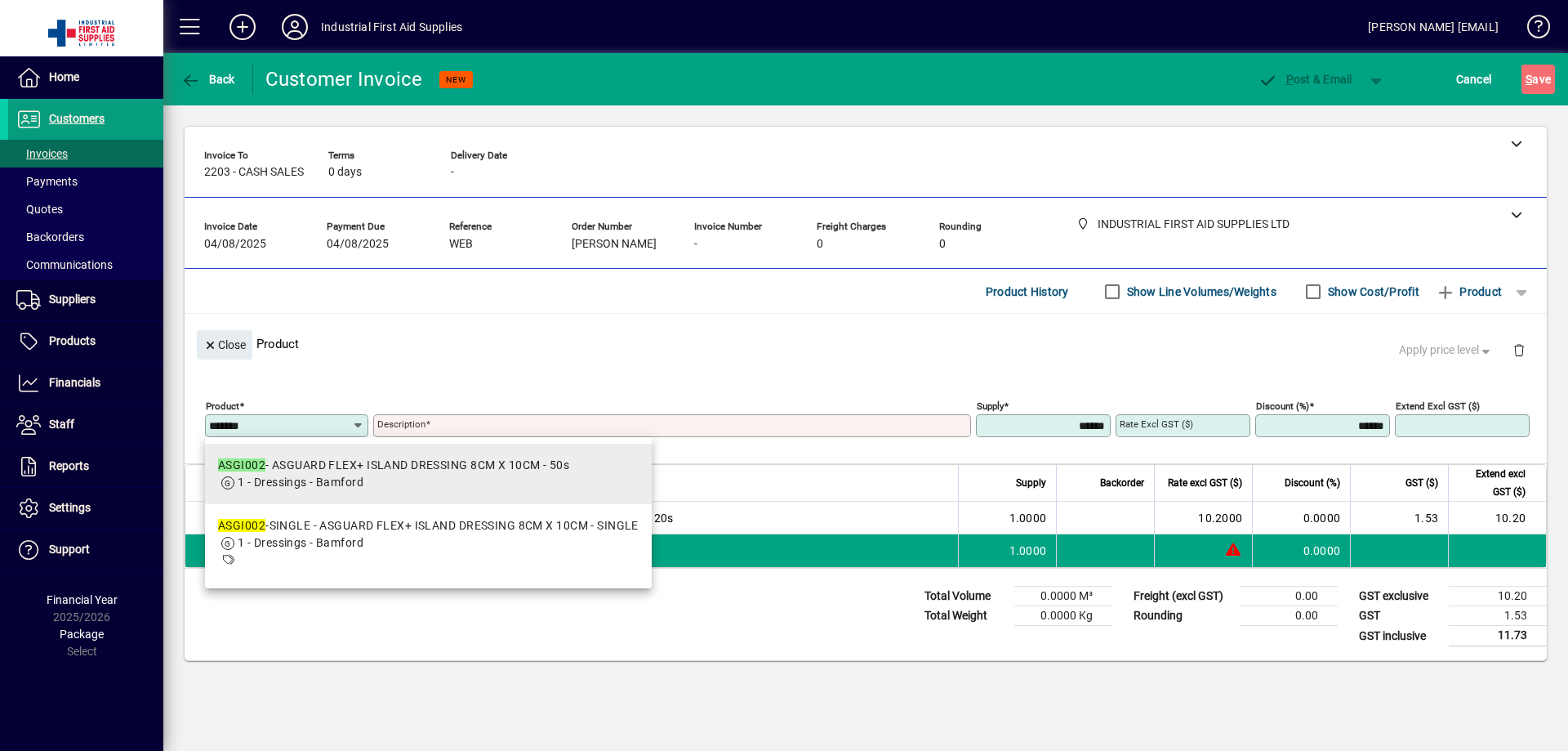 type on "*******" 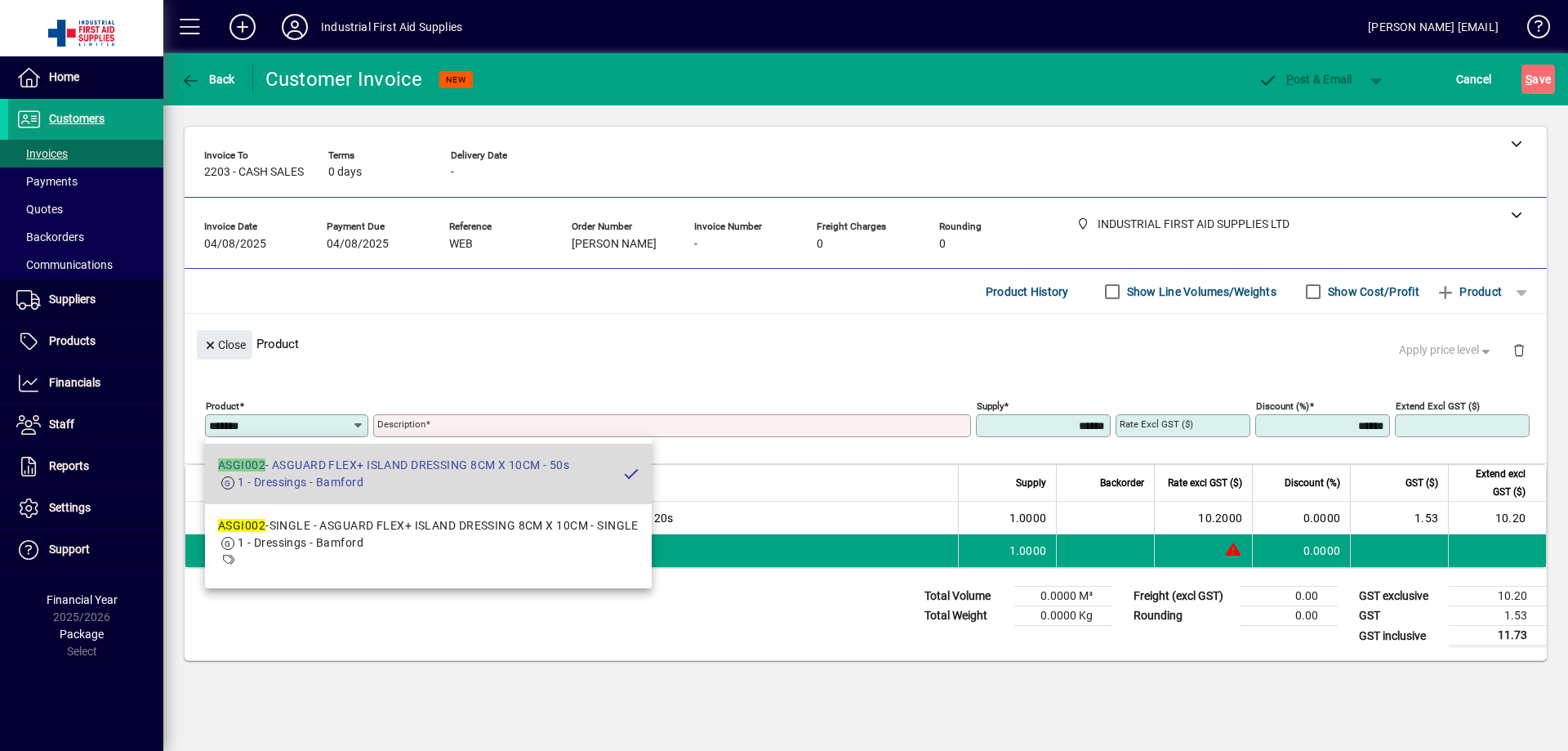 type on "**********" 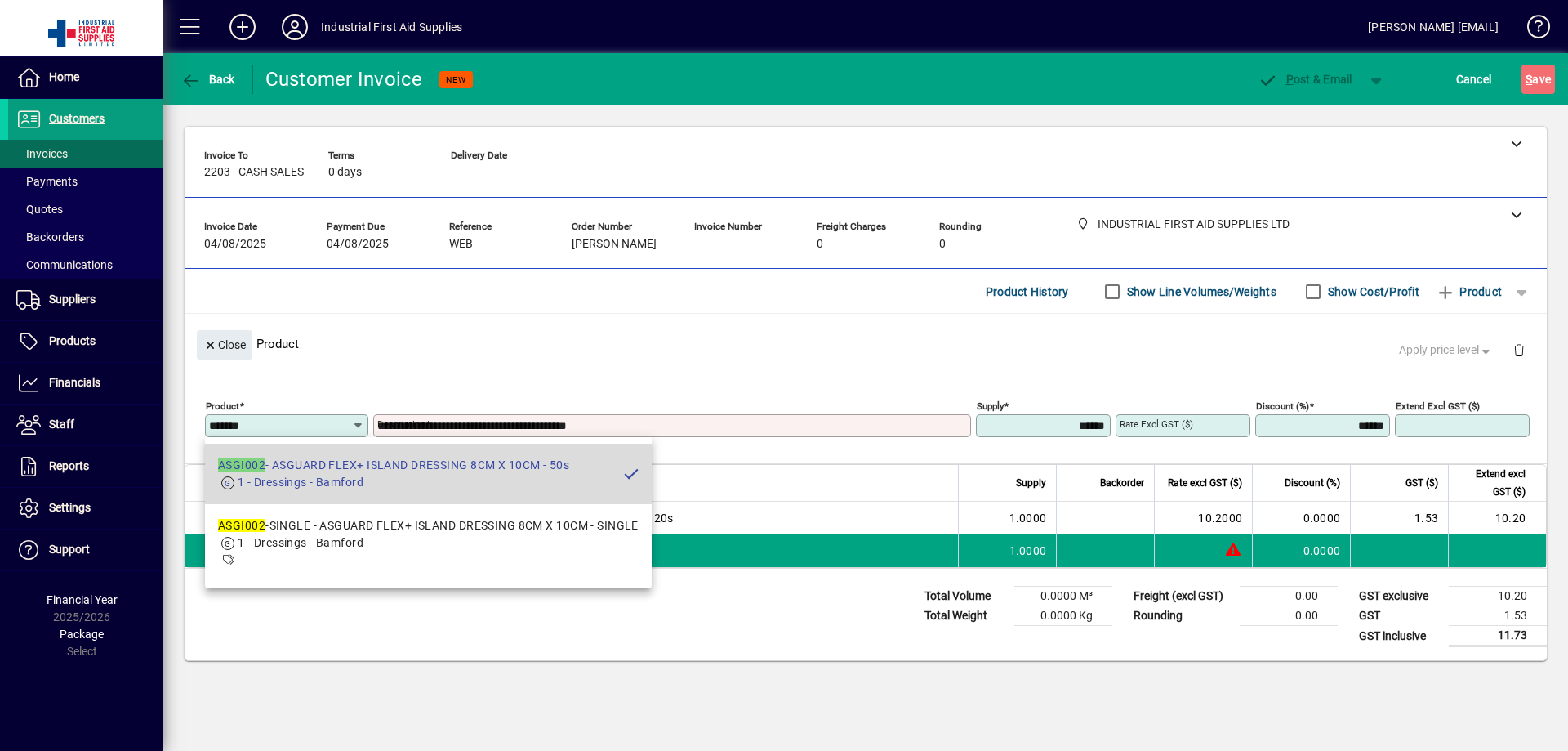 type on "*******" 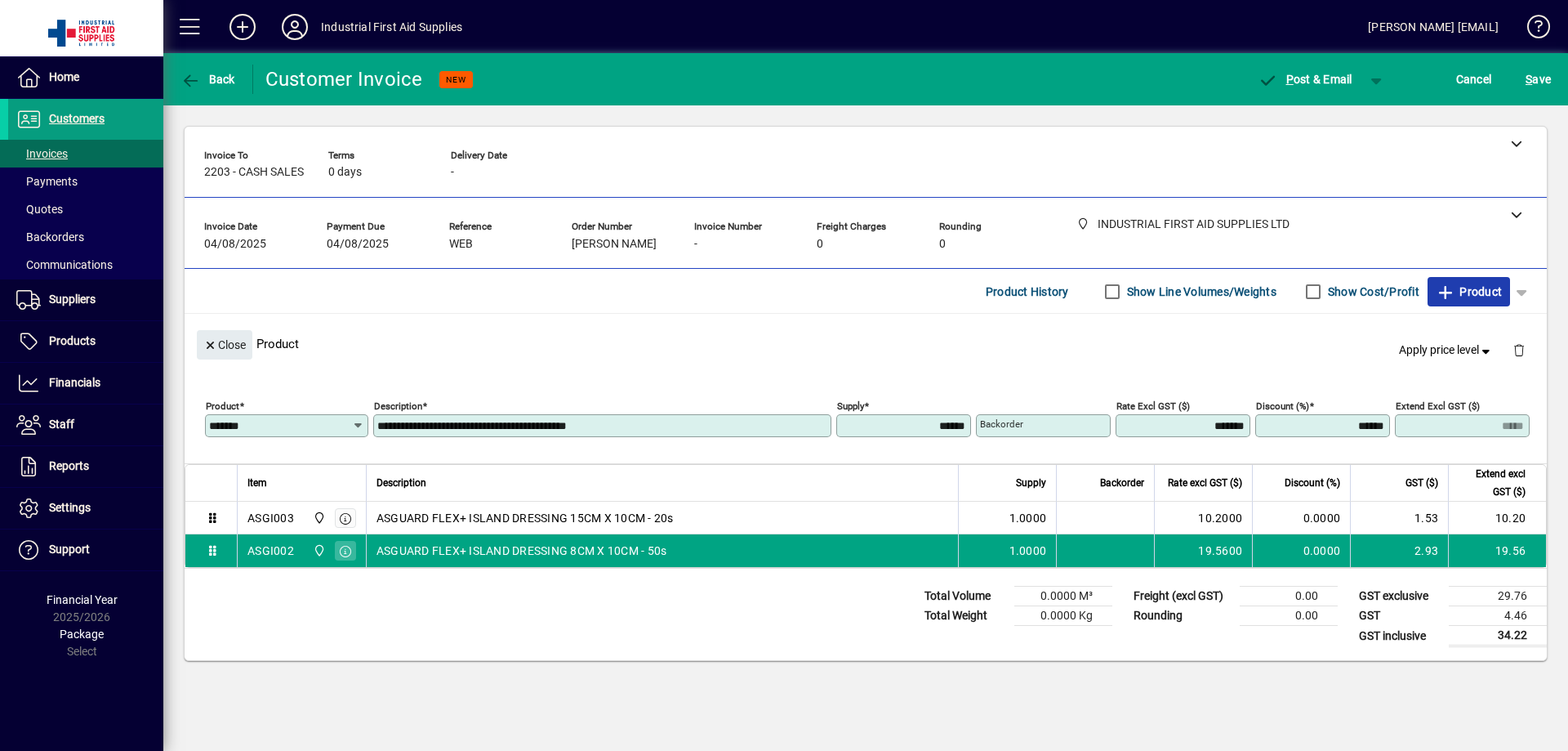 drag, startPoint x: 1478, startPoint y: 288, endPoint x: 1486, endPoint y: 294, distance: 10 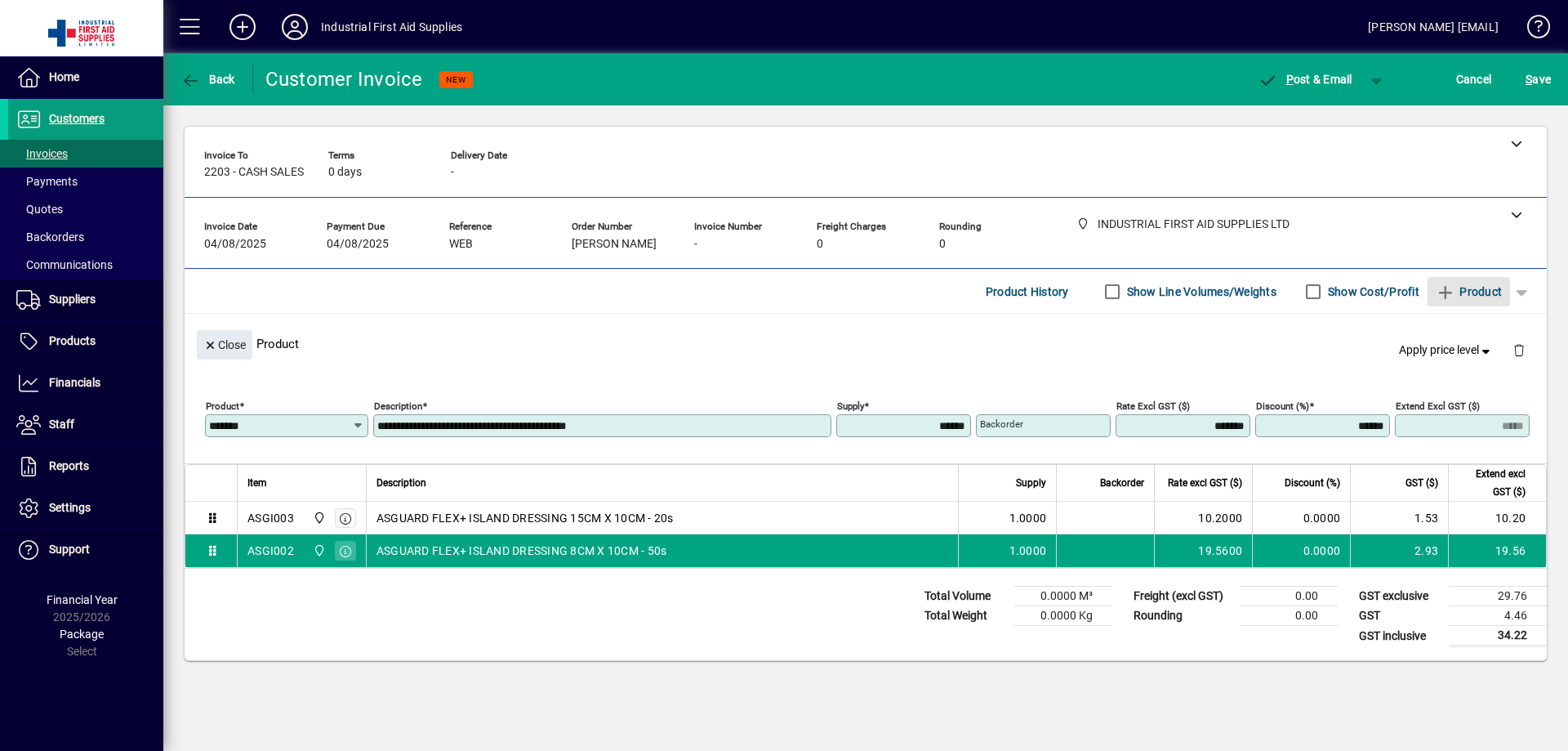 type 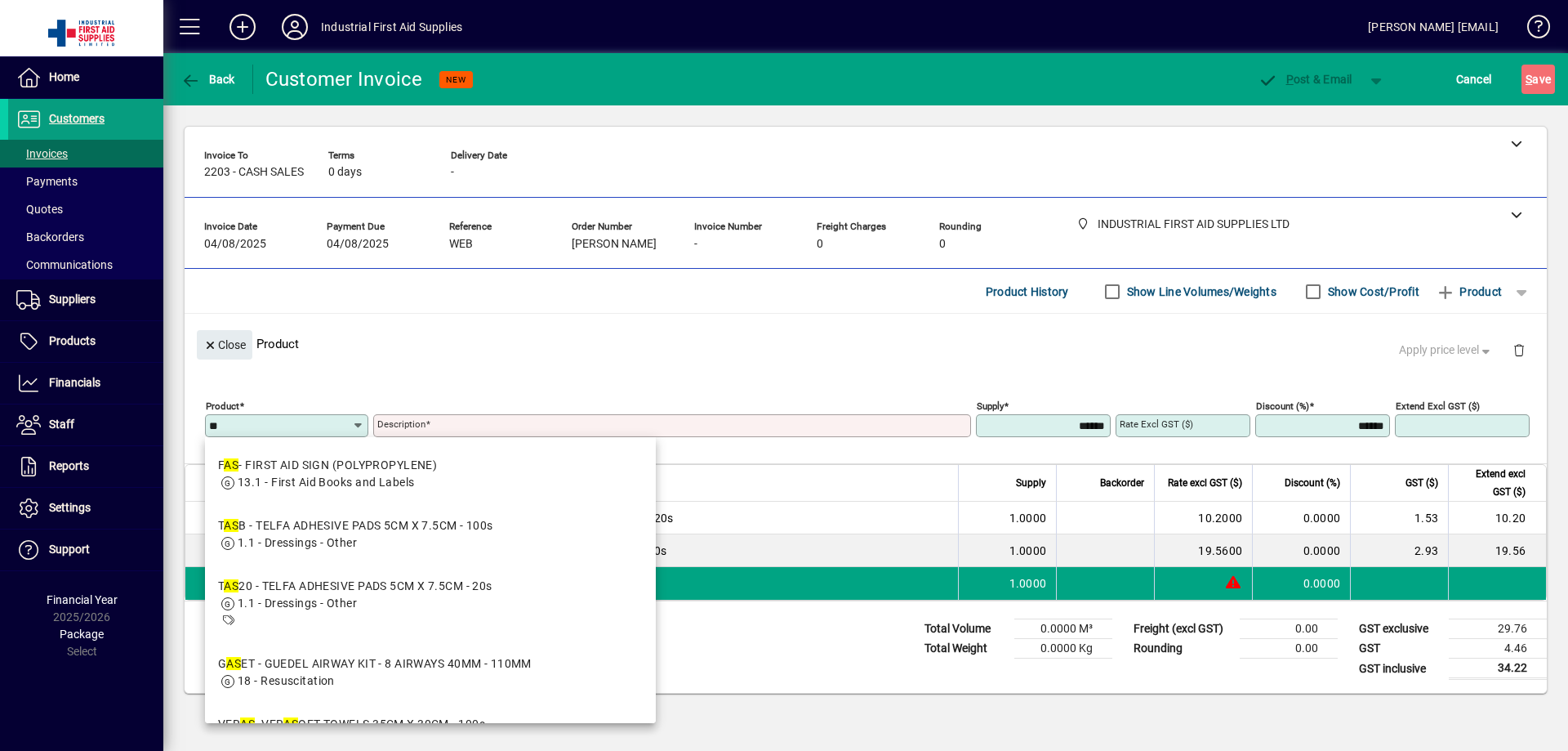 type on "*" 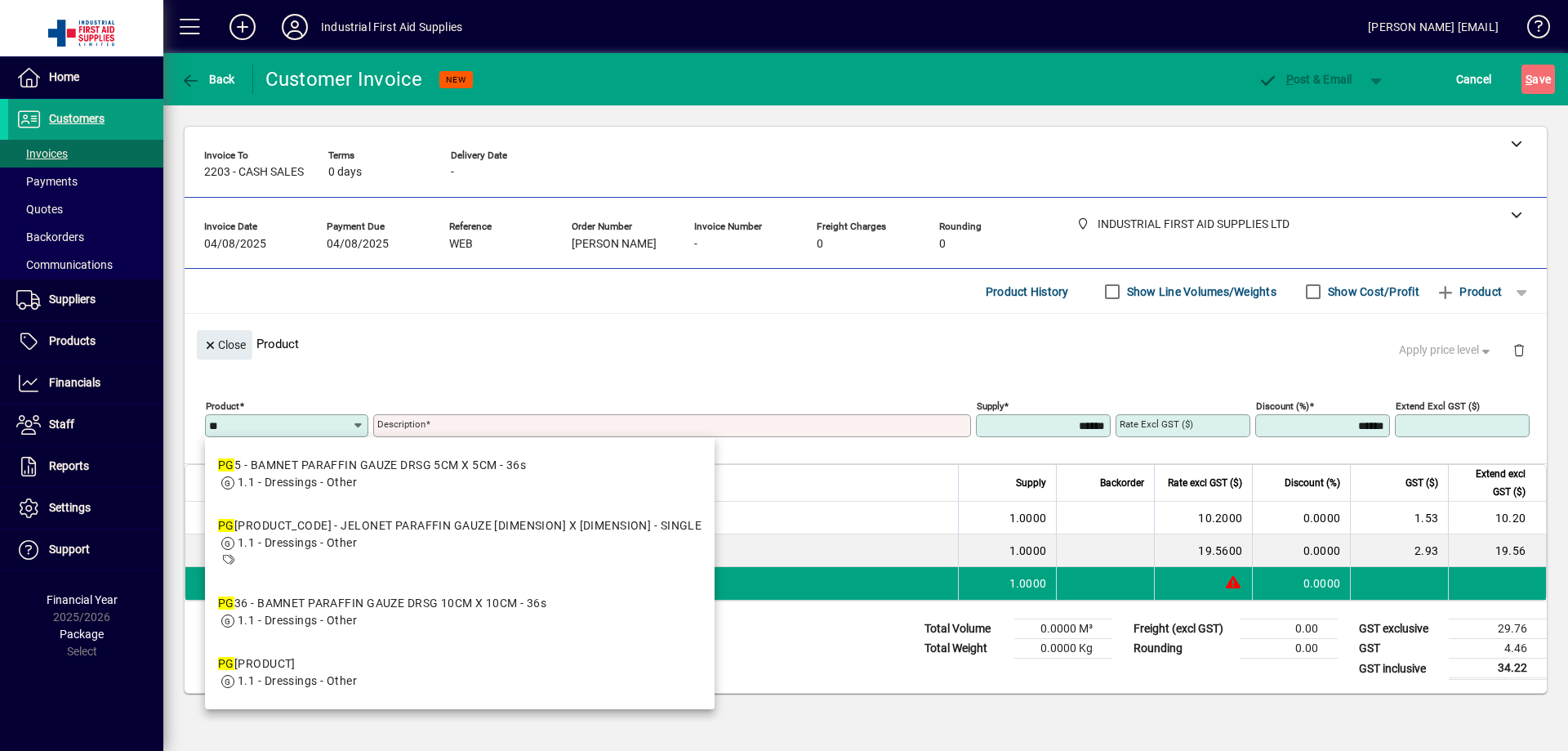 click on "1.1 - Dressings - Other" at bounding box center [372, 482] 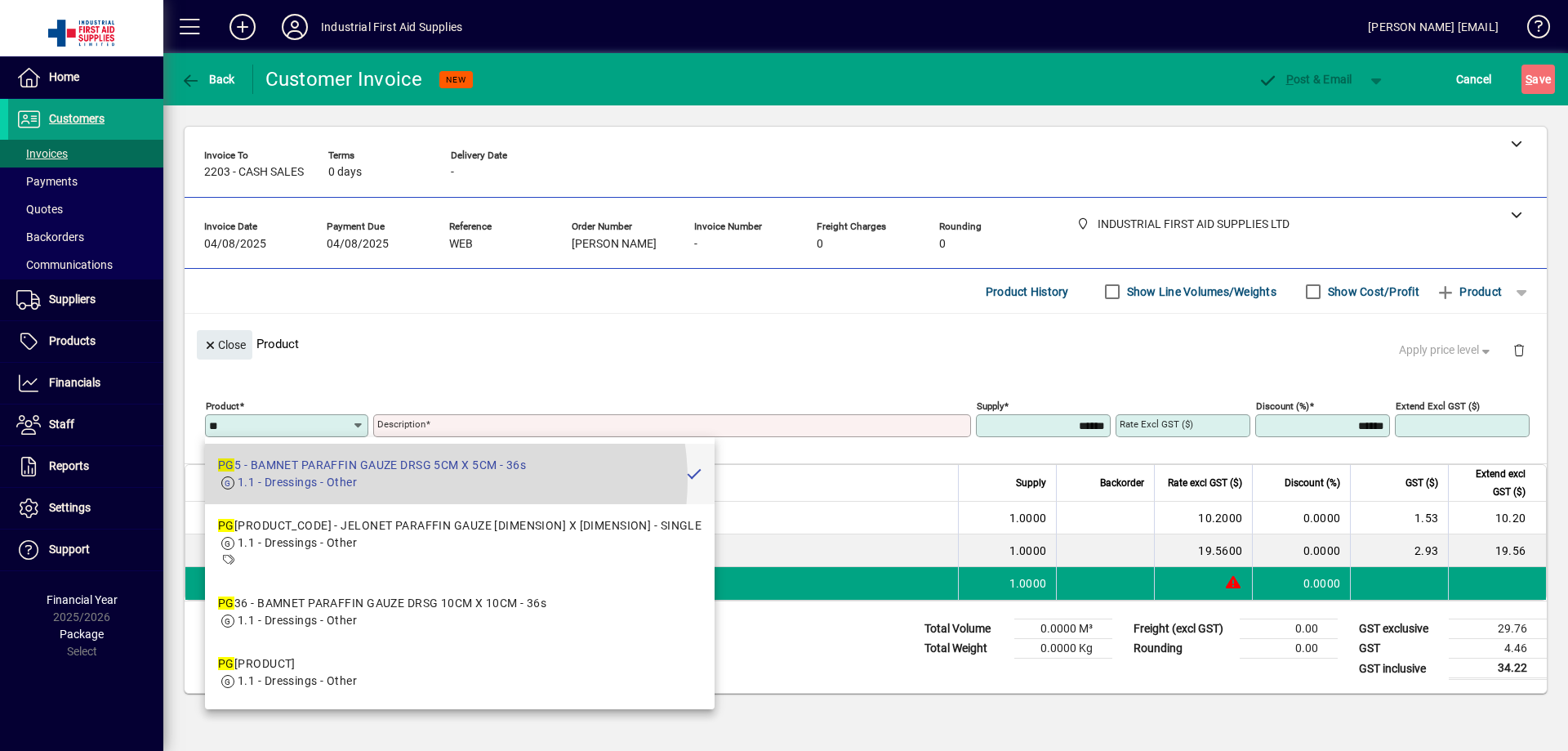 type on "***" 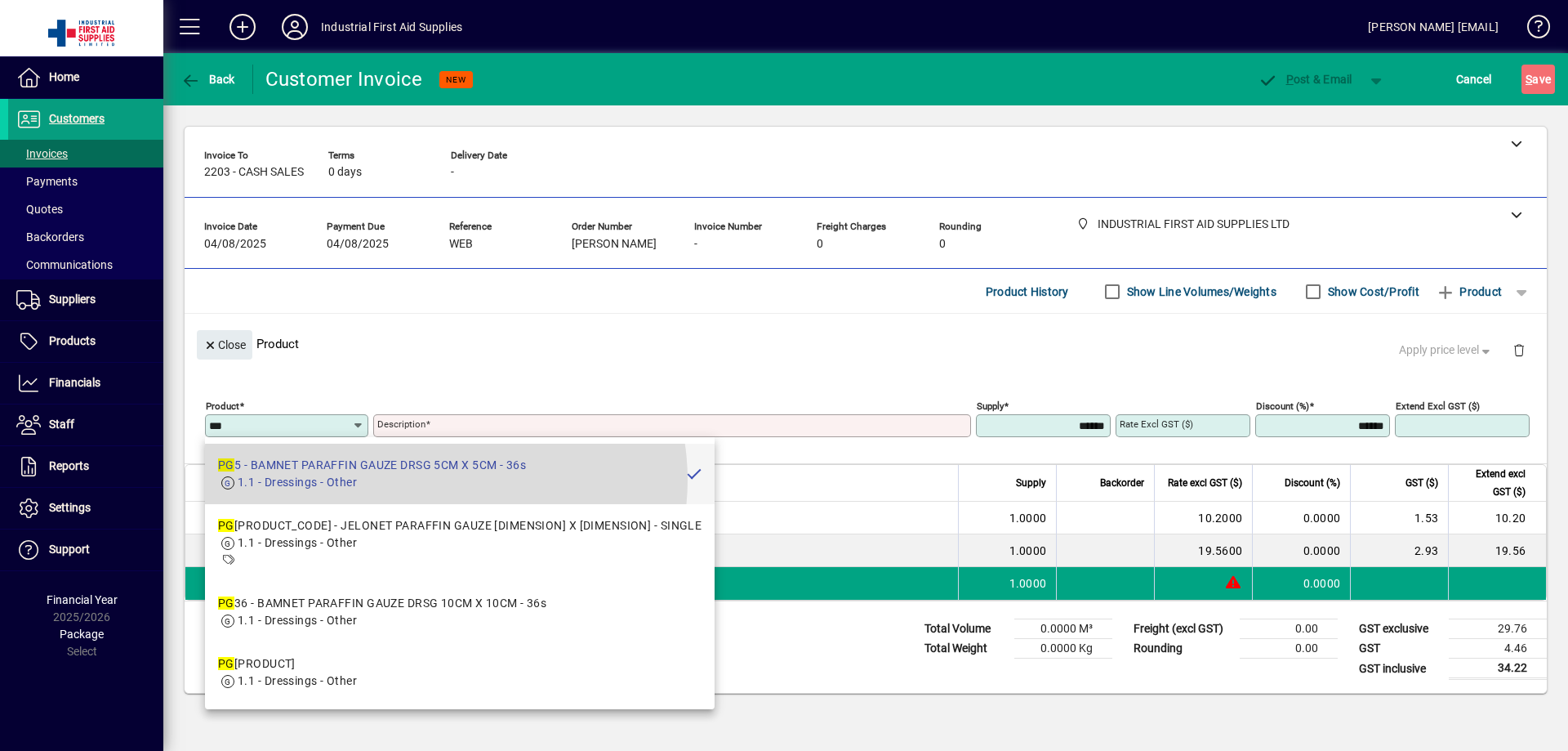 type on "**********" 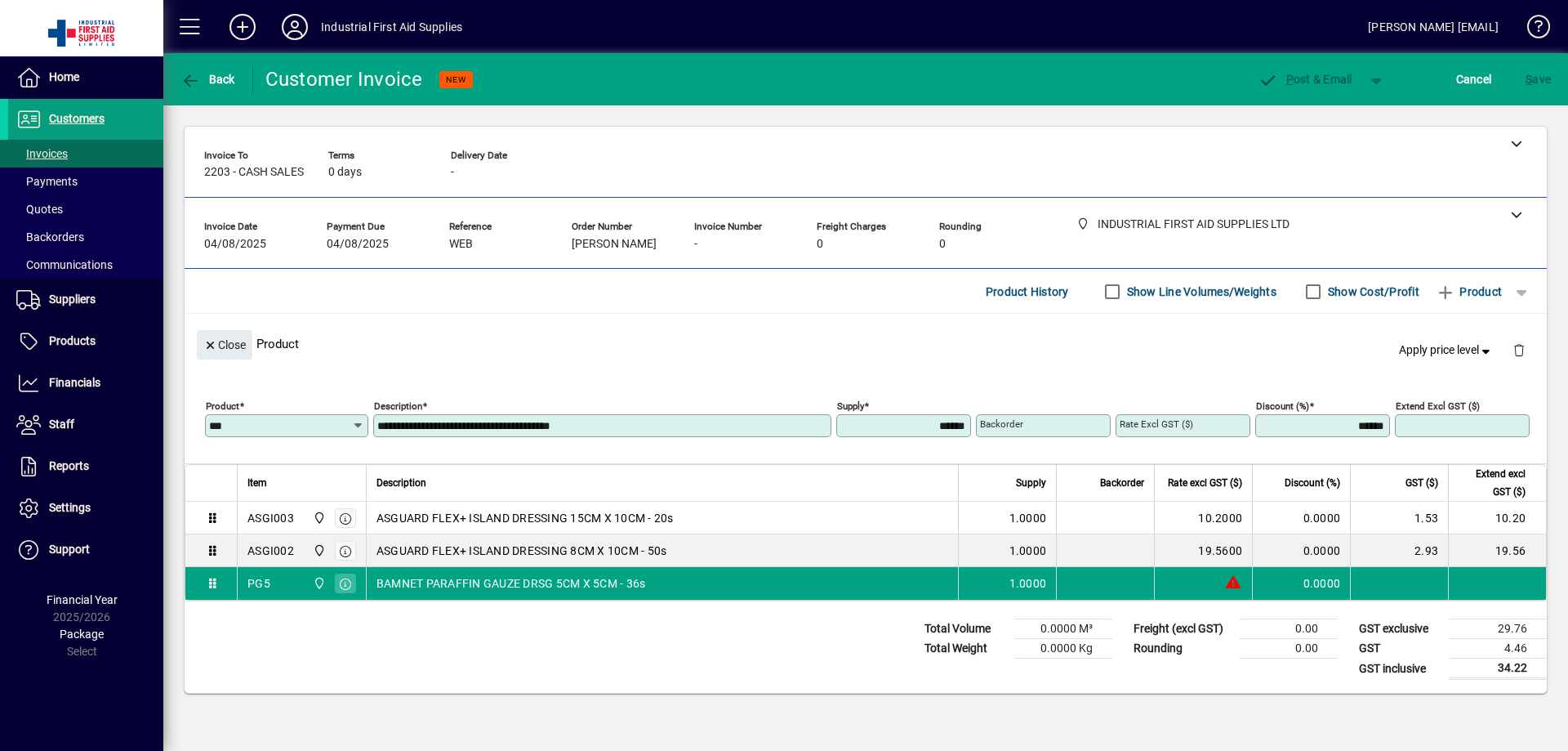 type on "*******" 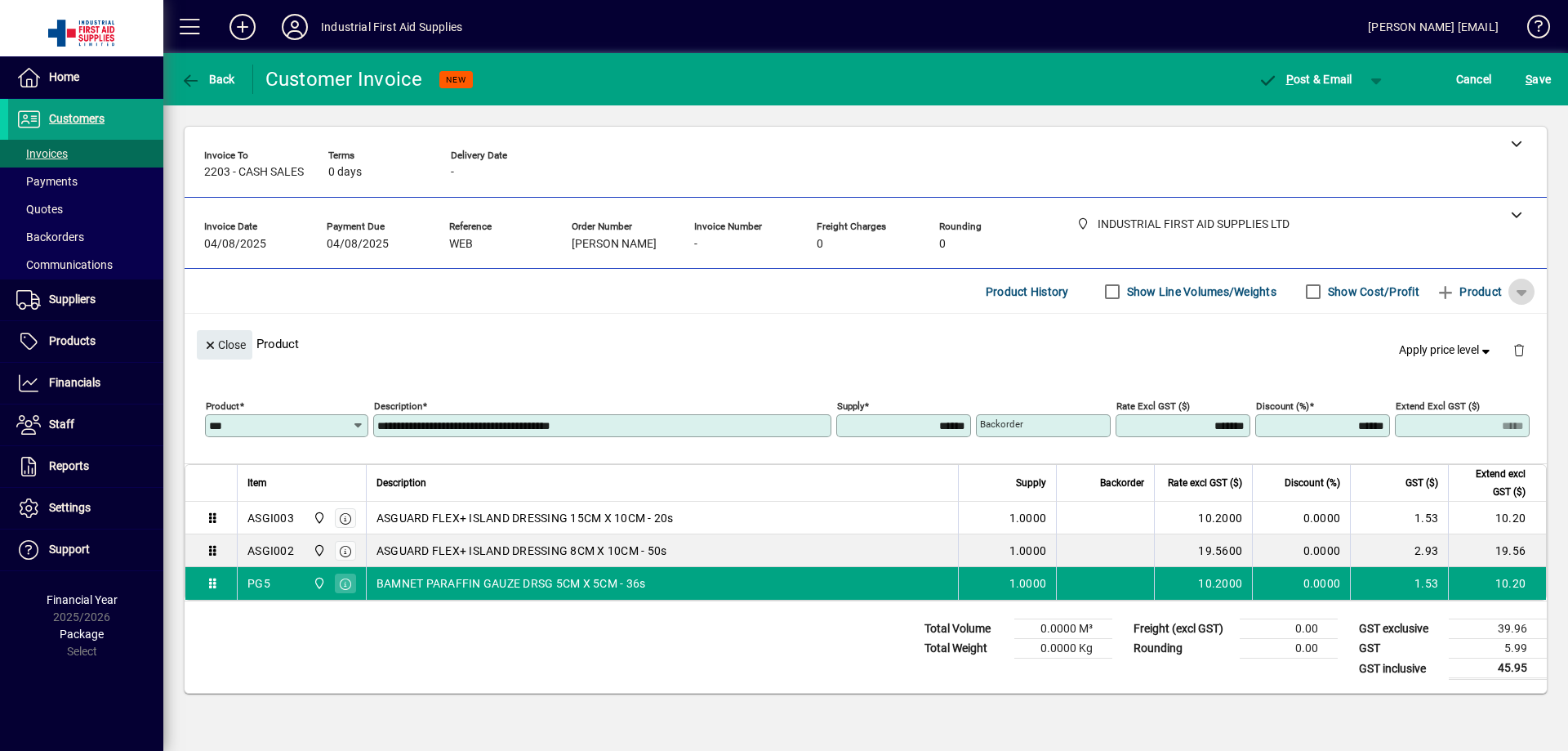 click 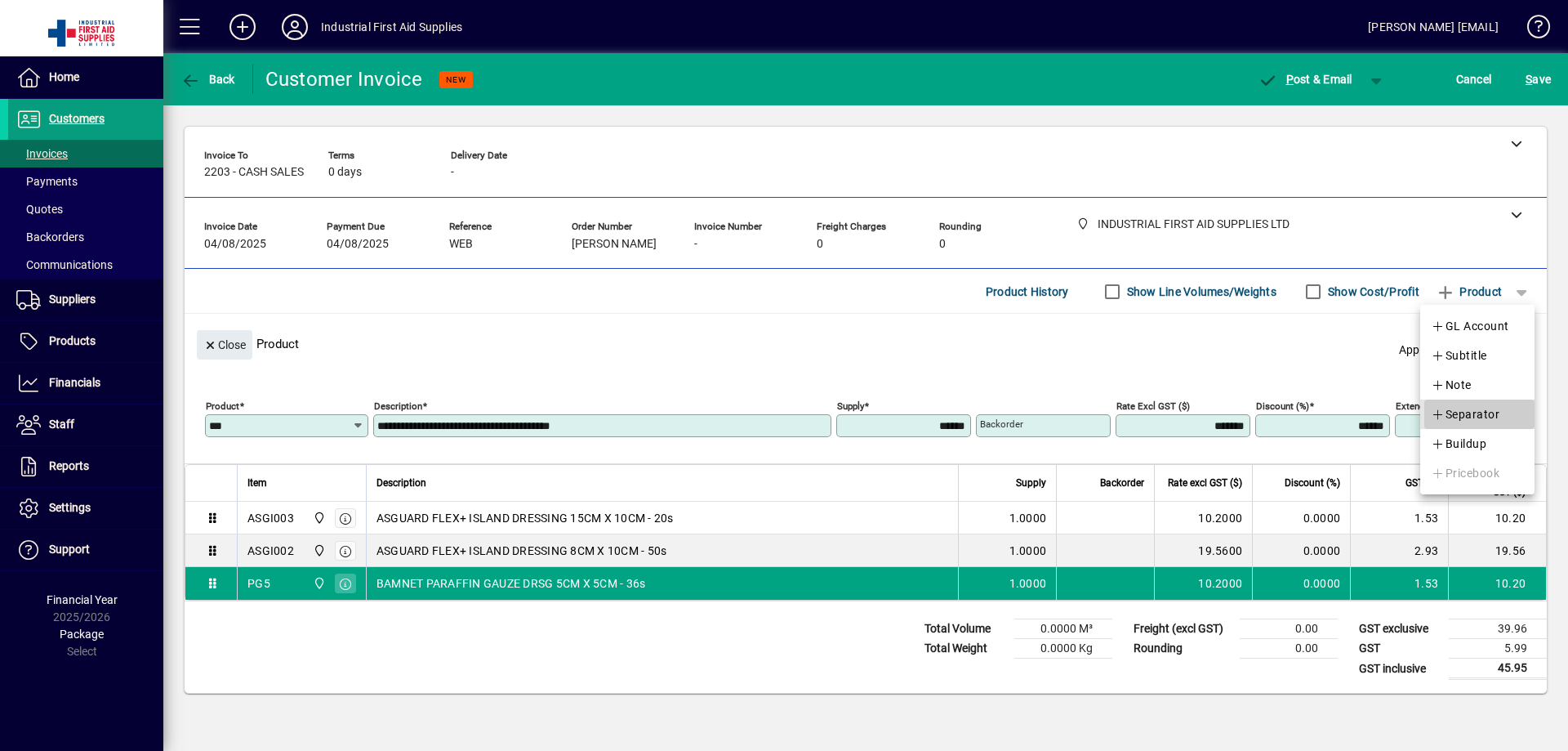 drag, startPoint x: 1476, startPoint y: 413, endPoint x: 1470, endPoint y: 376, distance: 37.48333 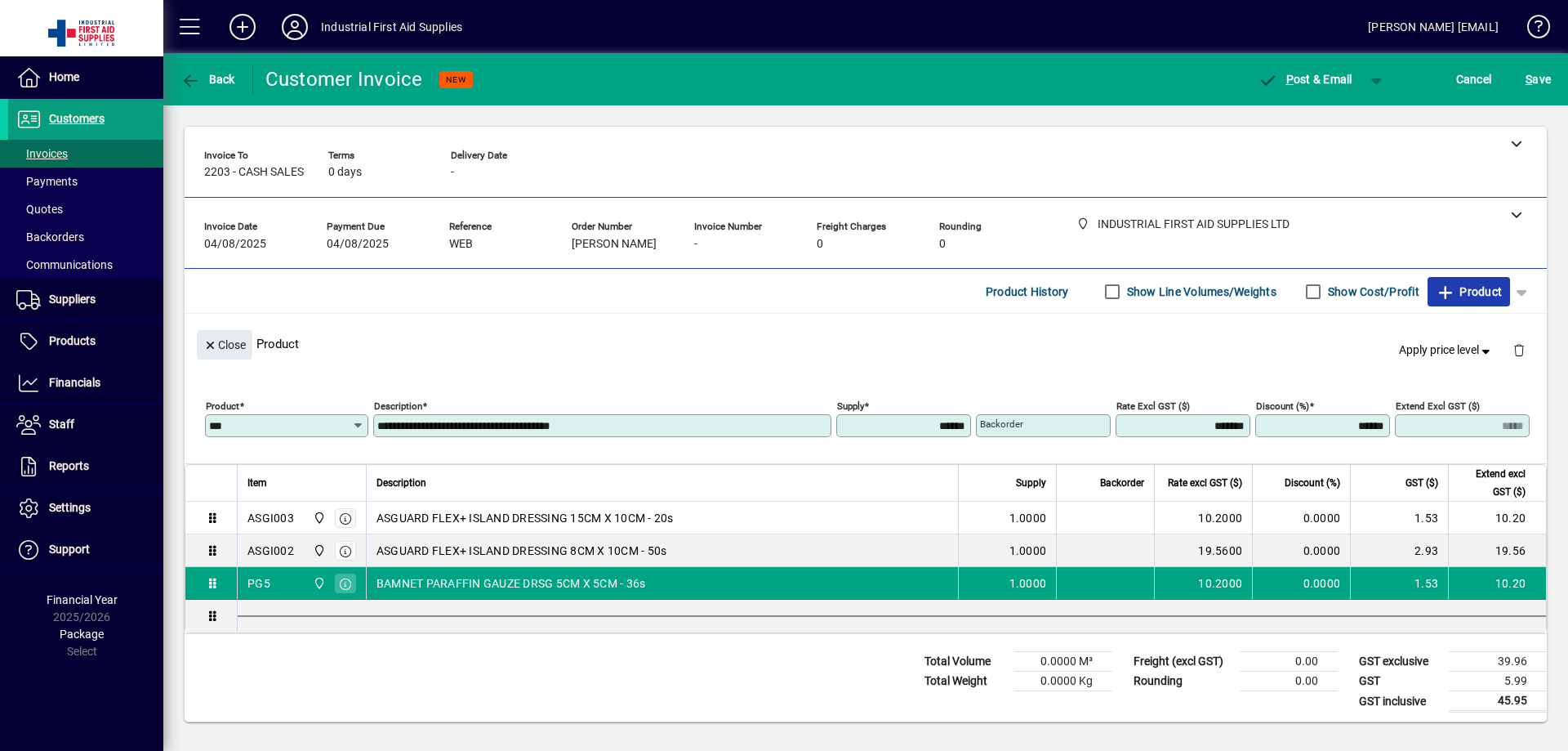 click on "Product" 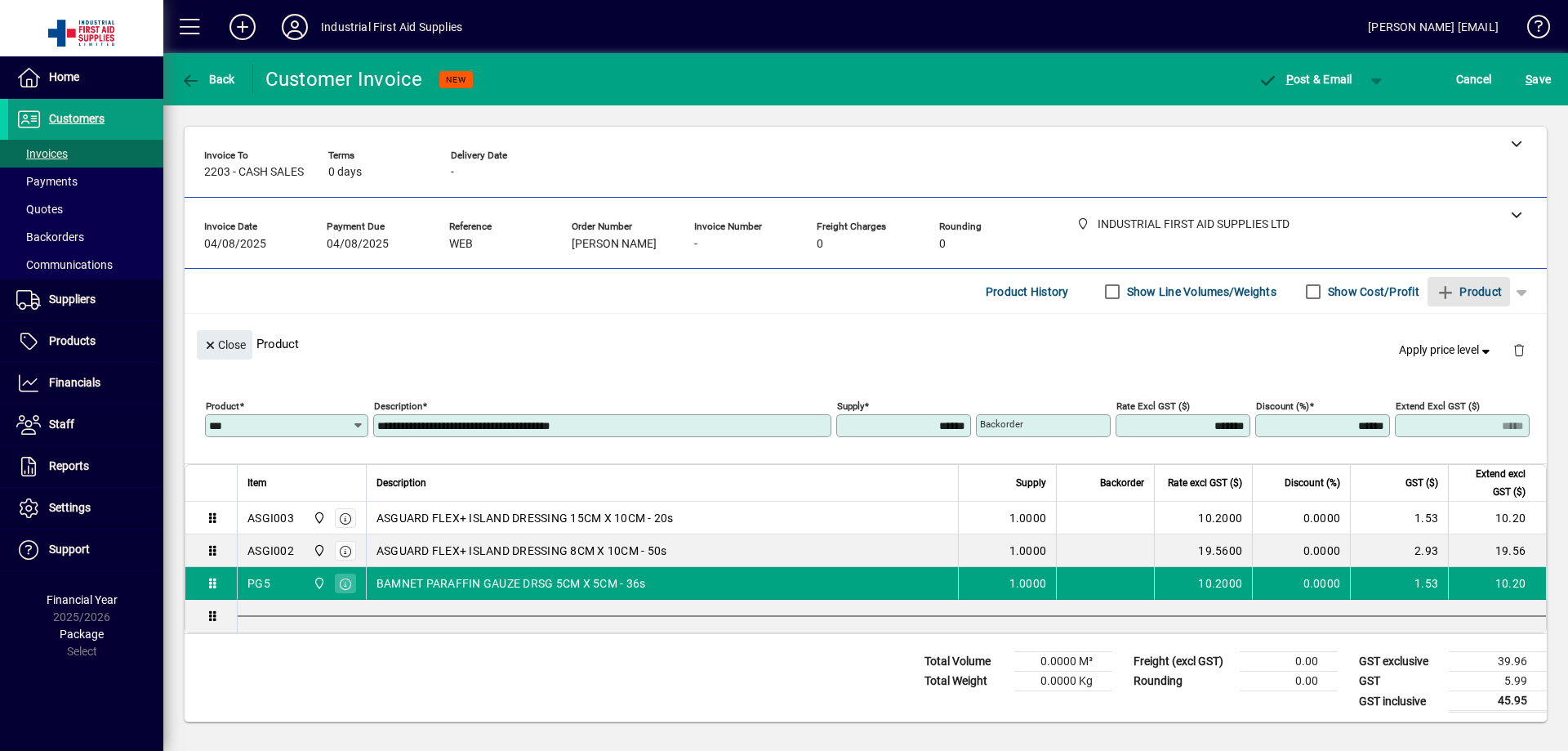type 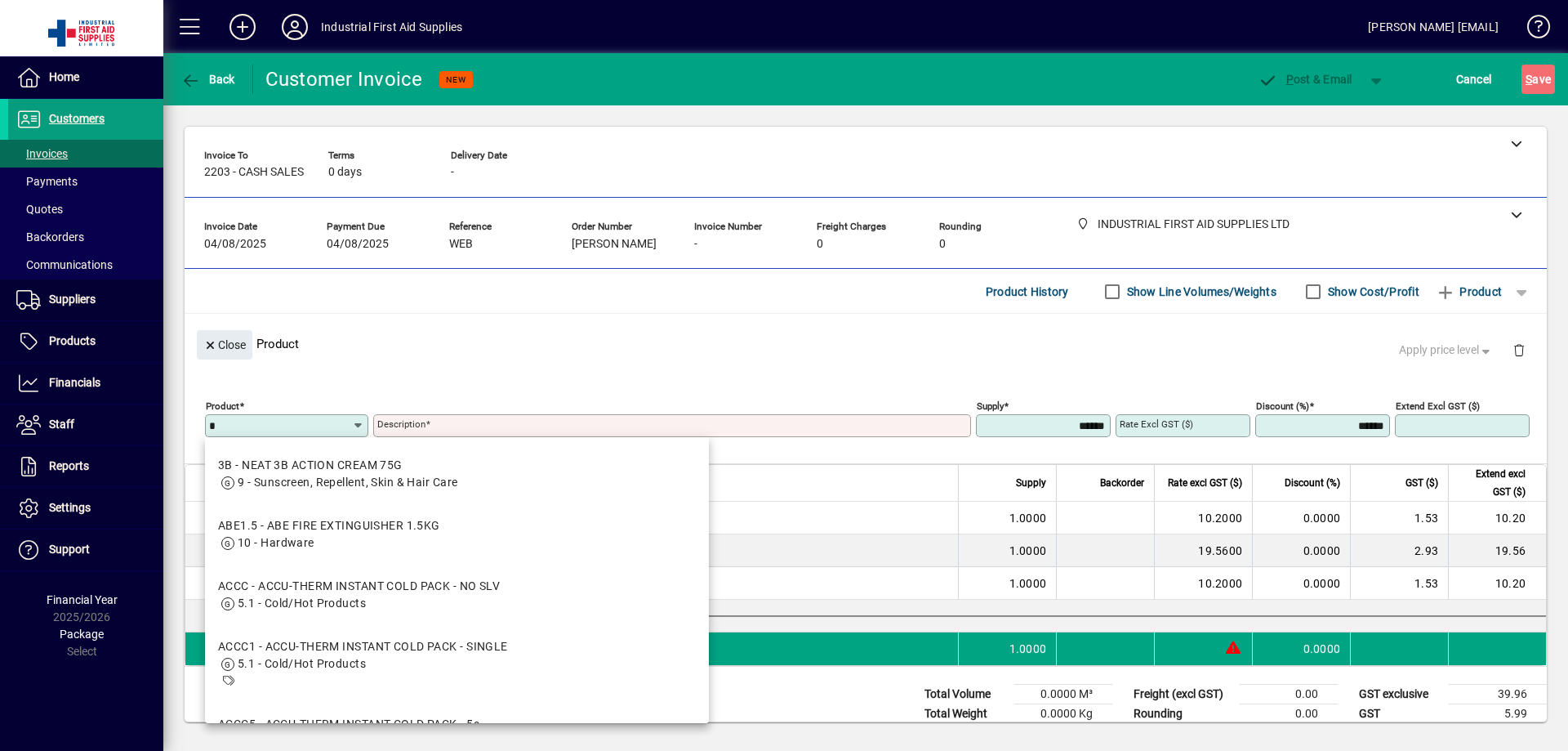 type on "*" 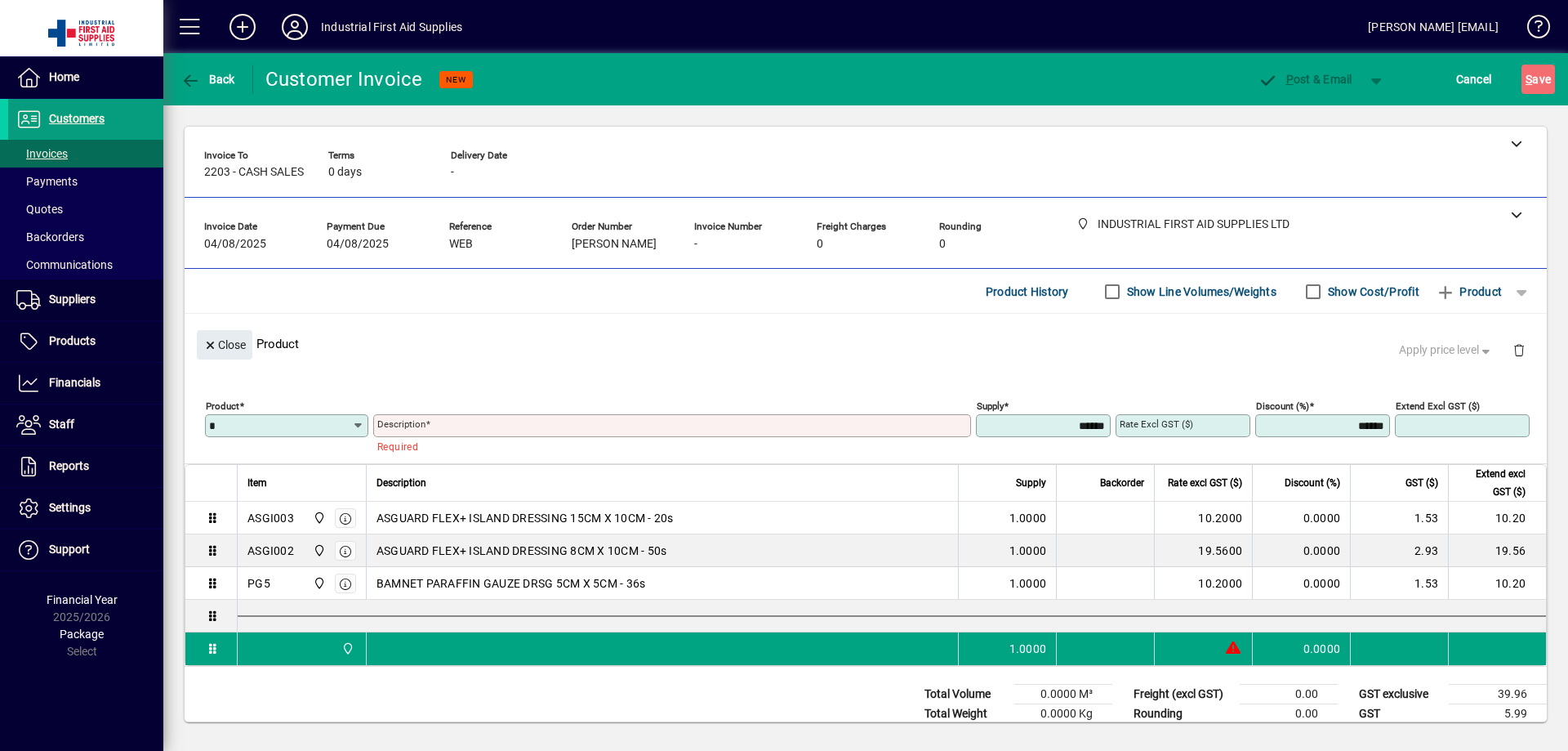 type on "**********" 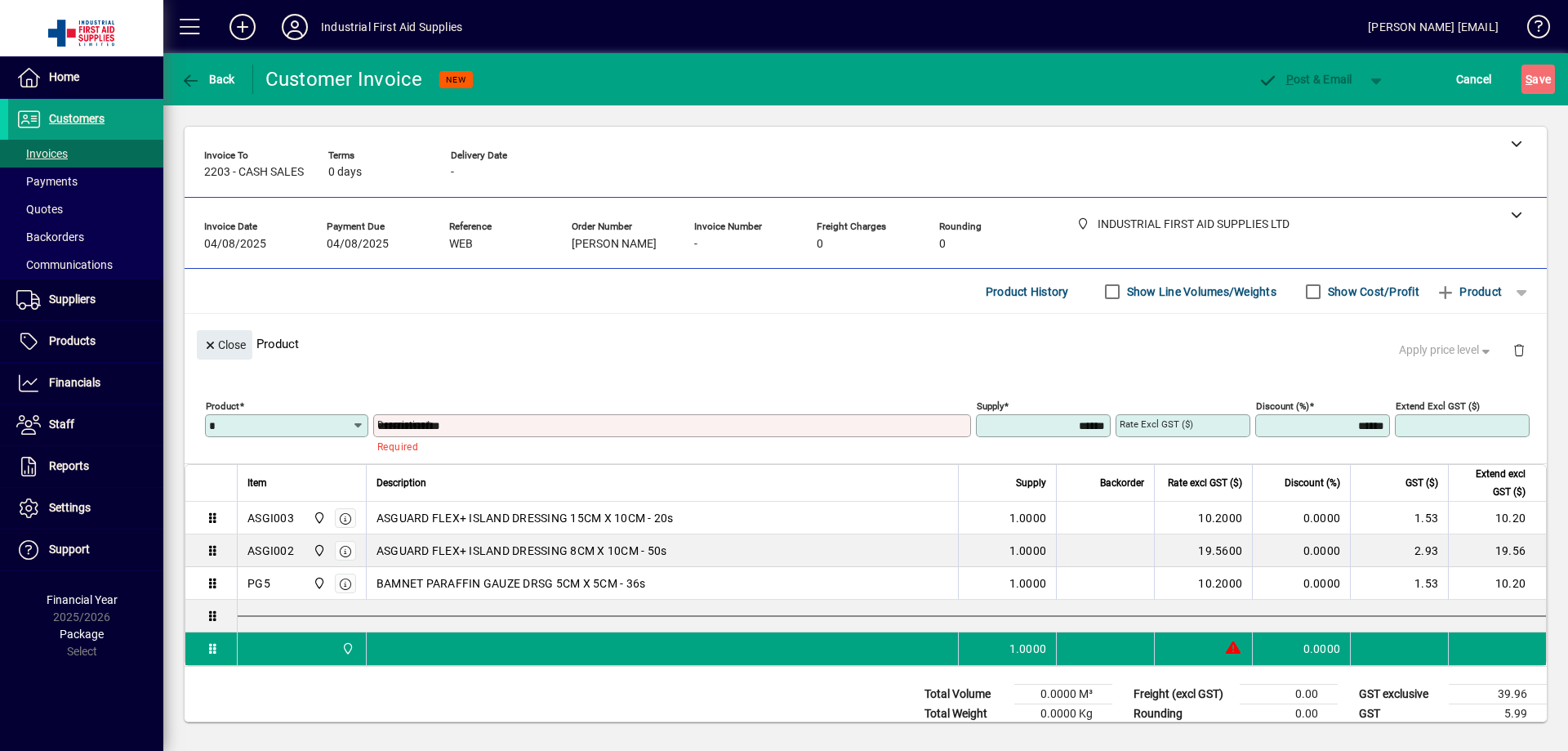 type on "******" 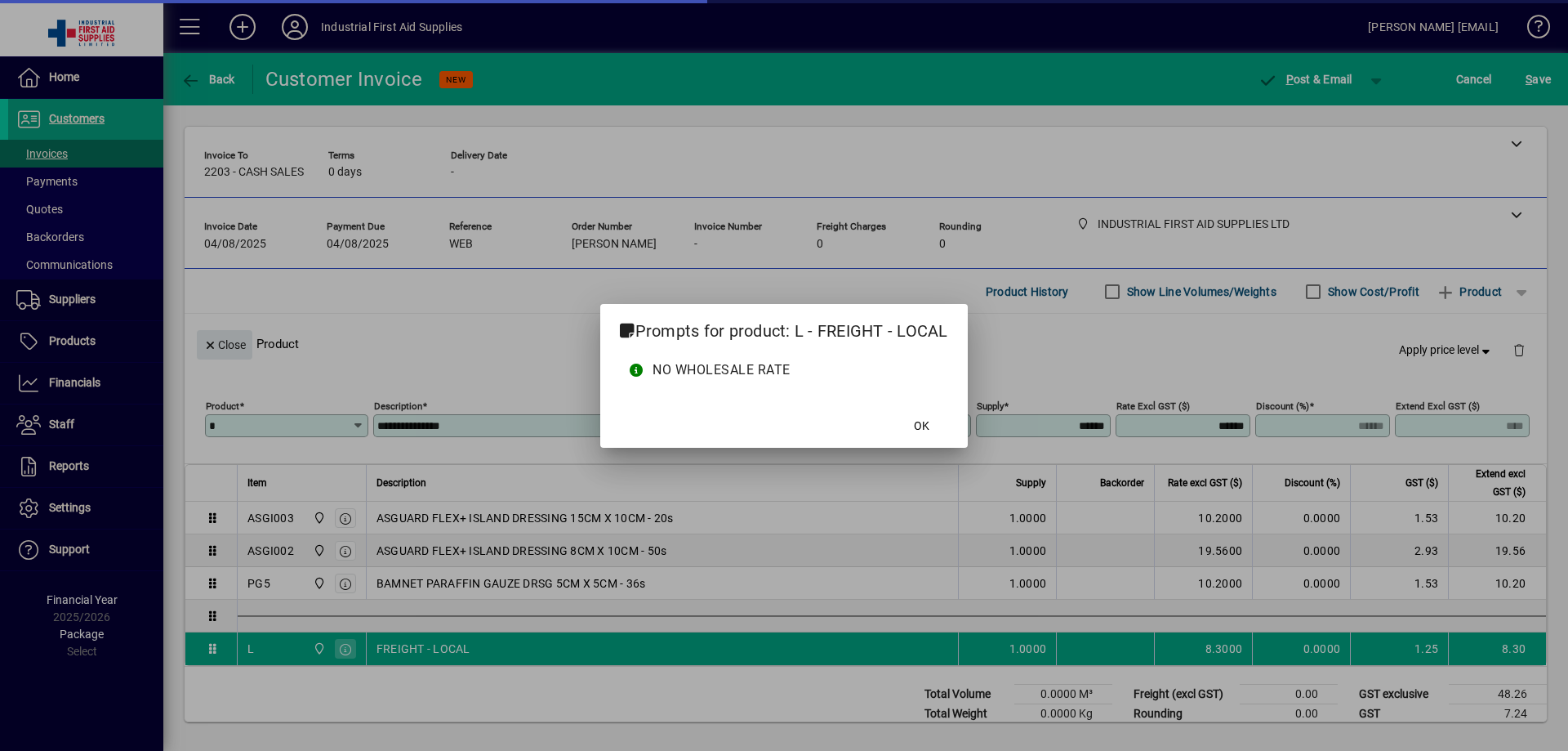 type 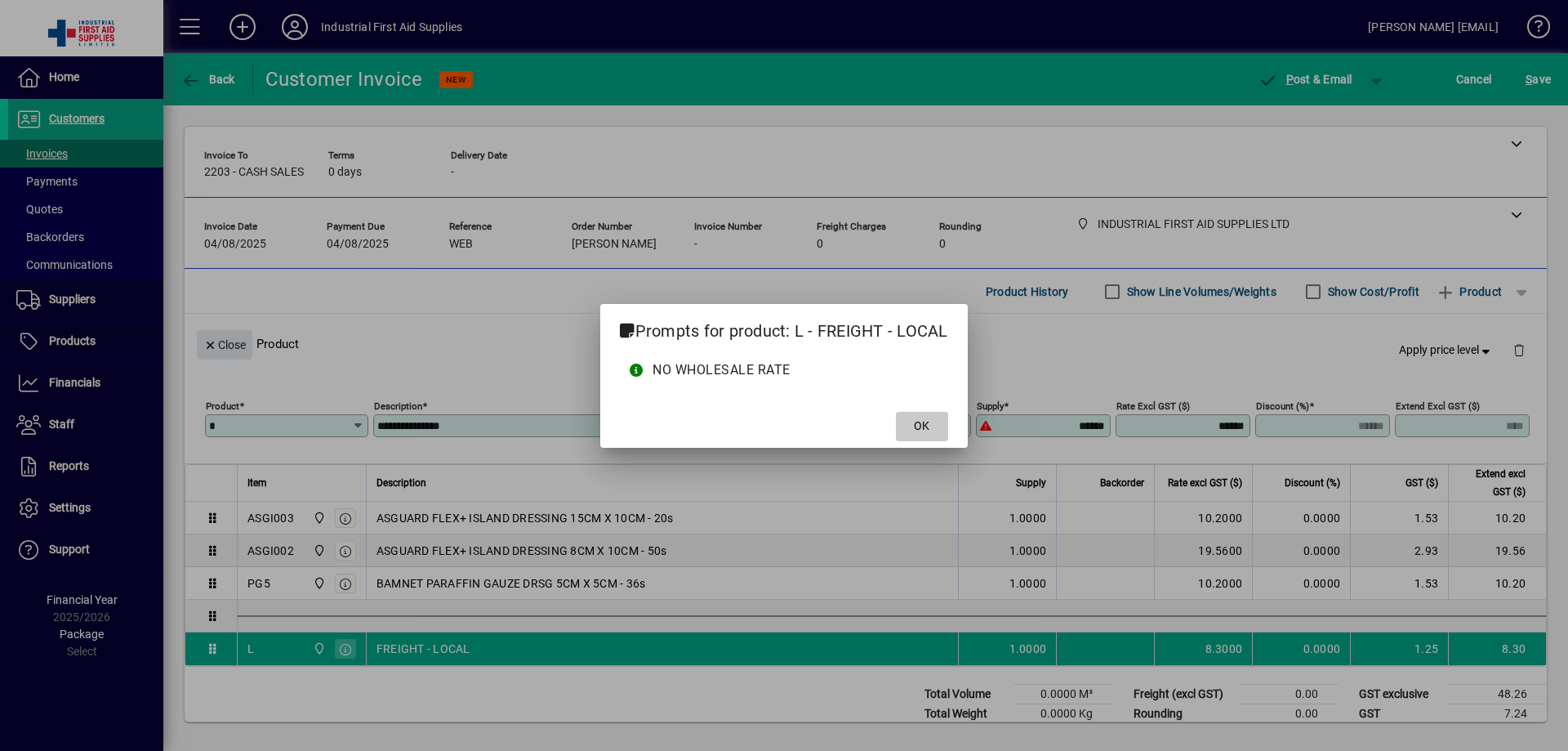 click 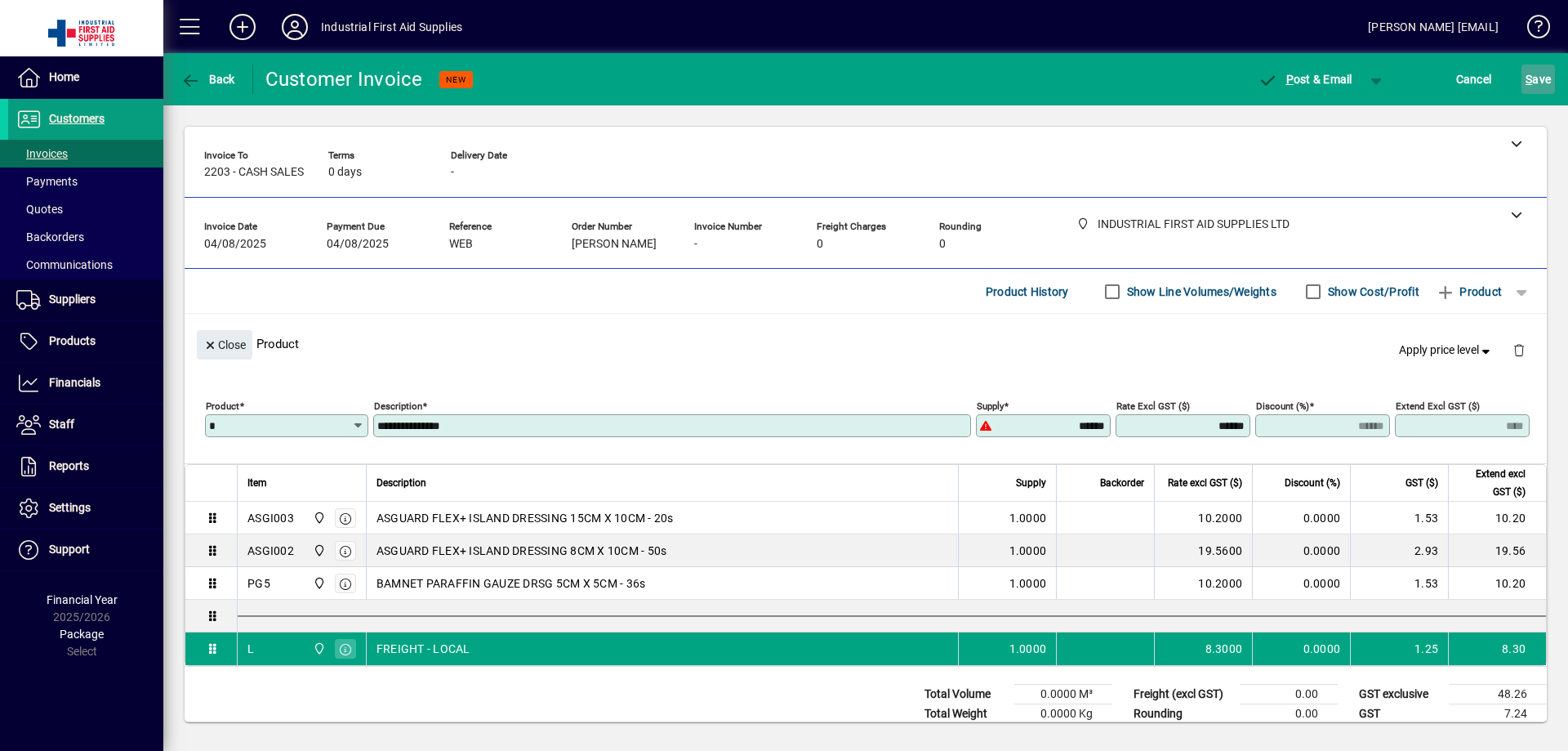 click on "S ave" 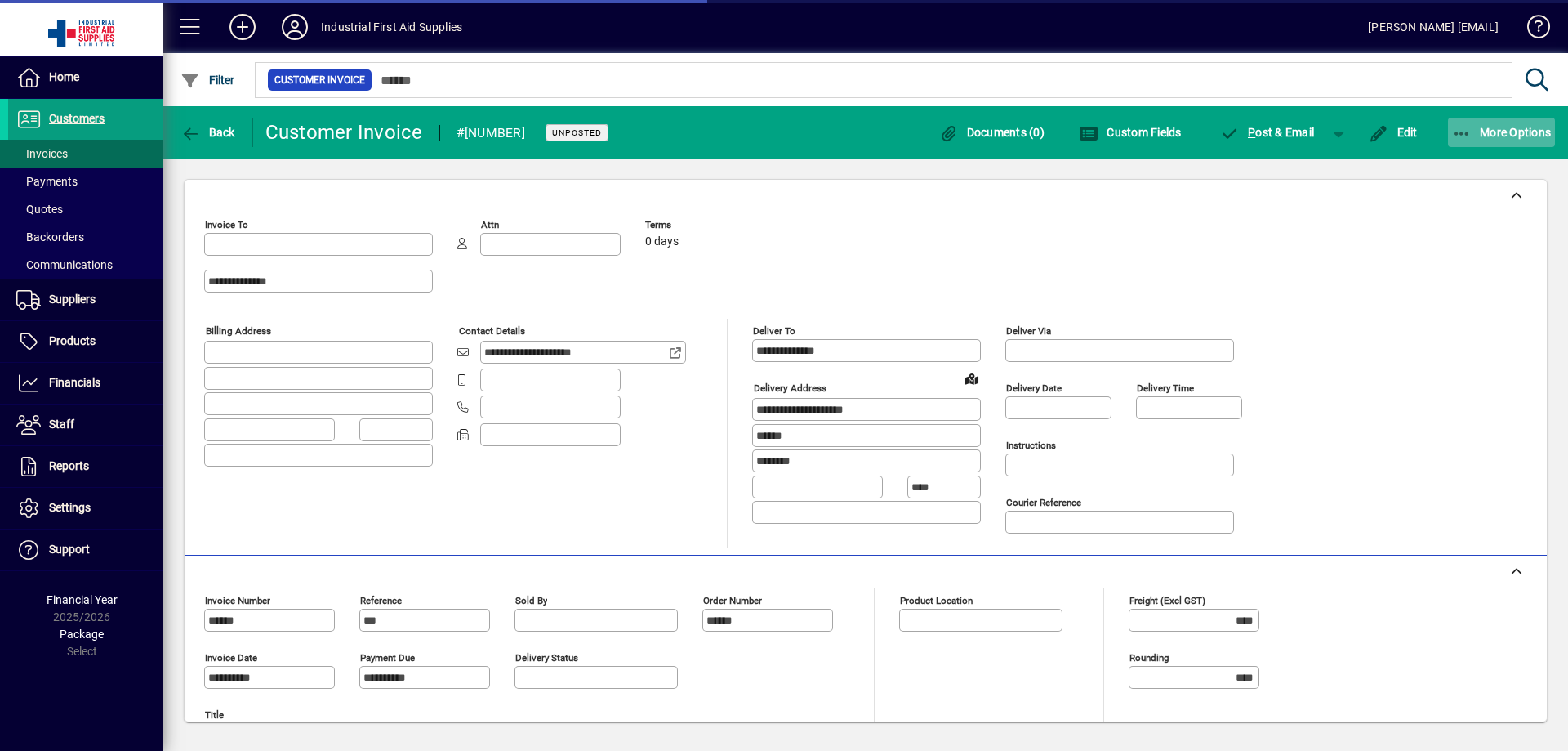 type on "**********" 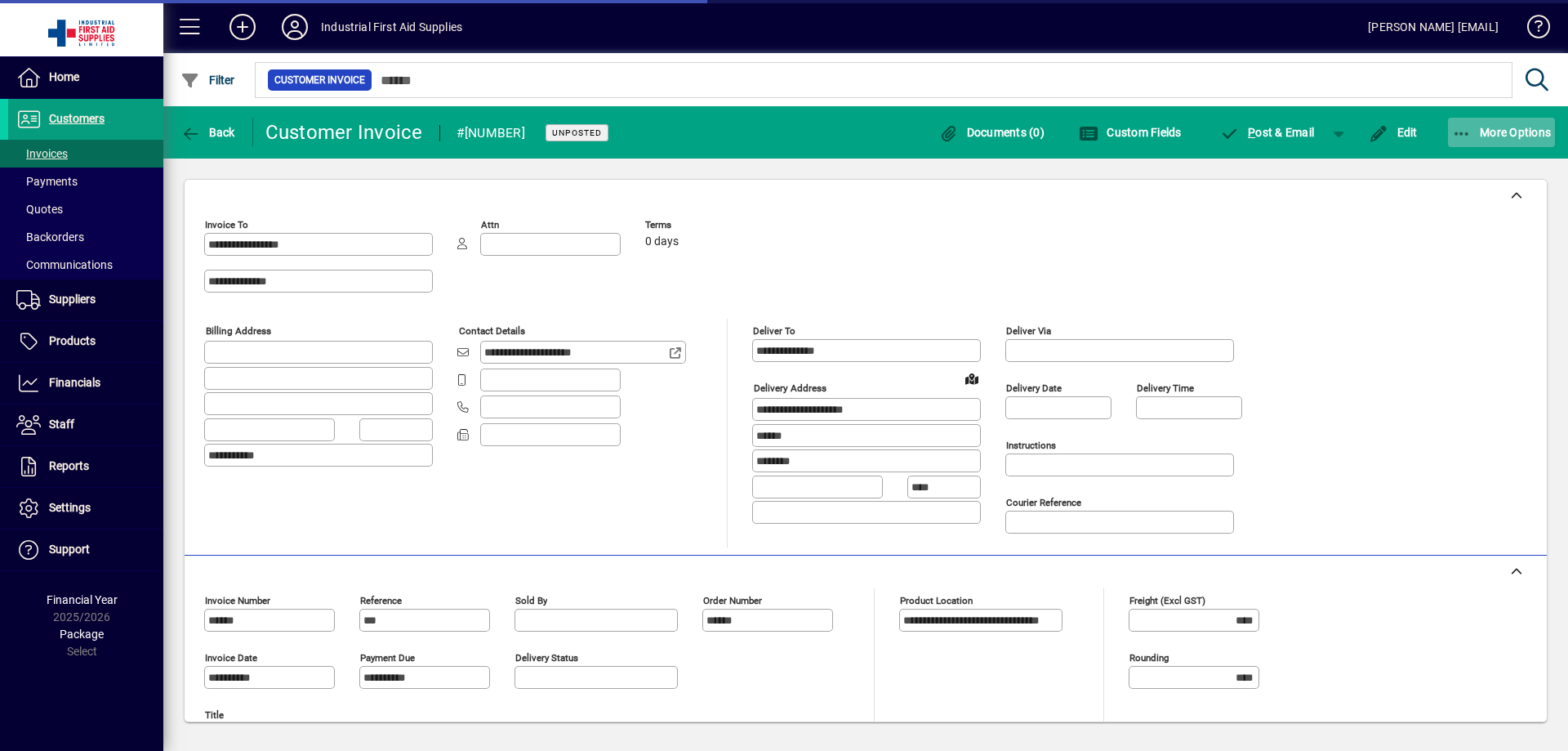type on "**********" 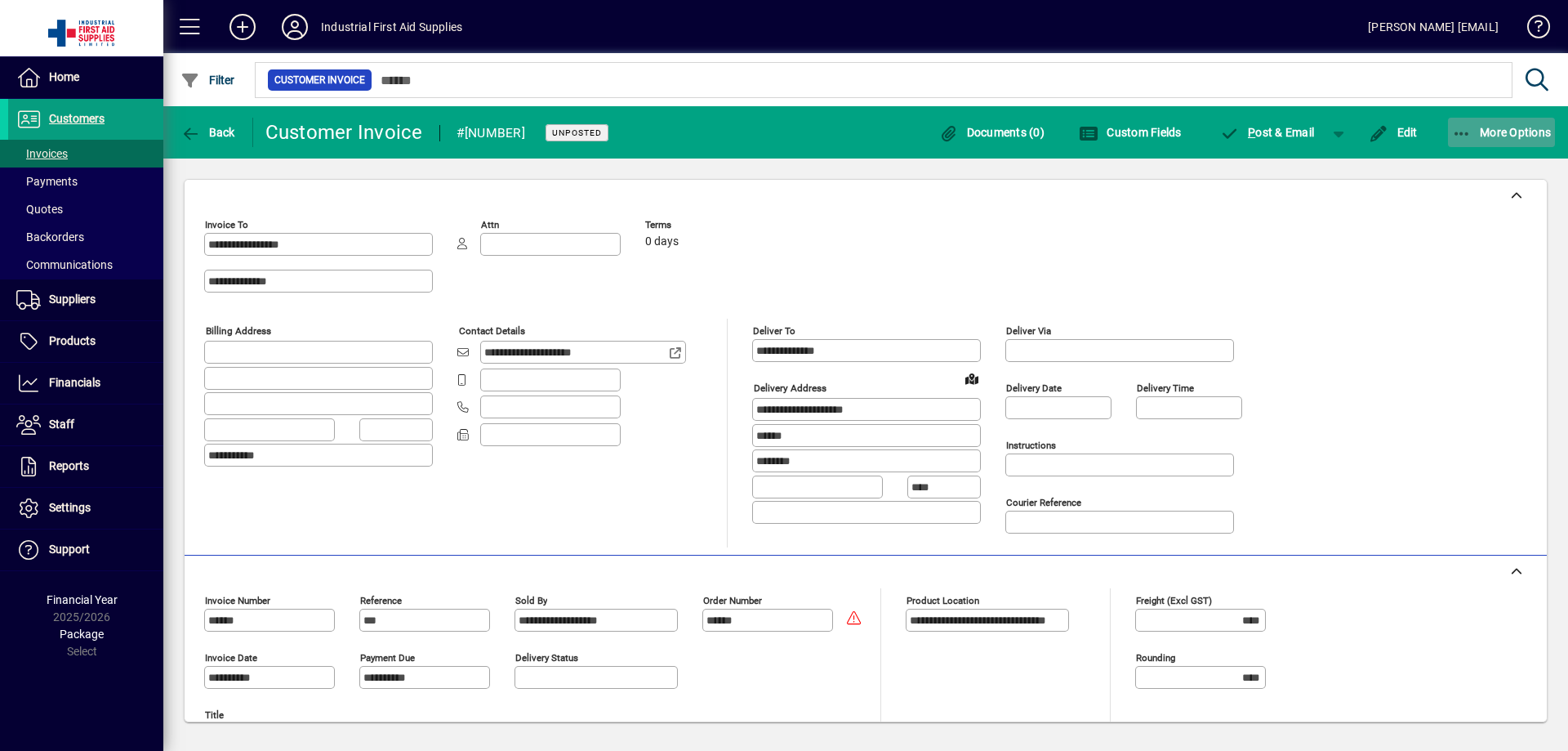 click on "More Options" 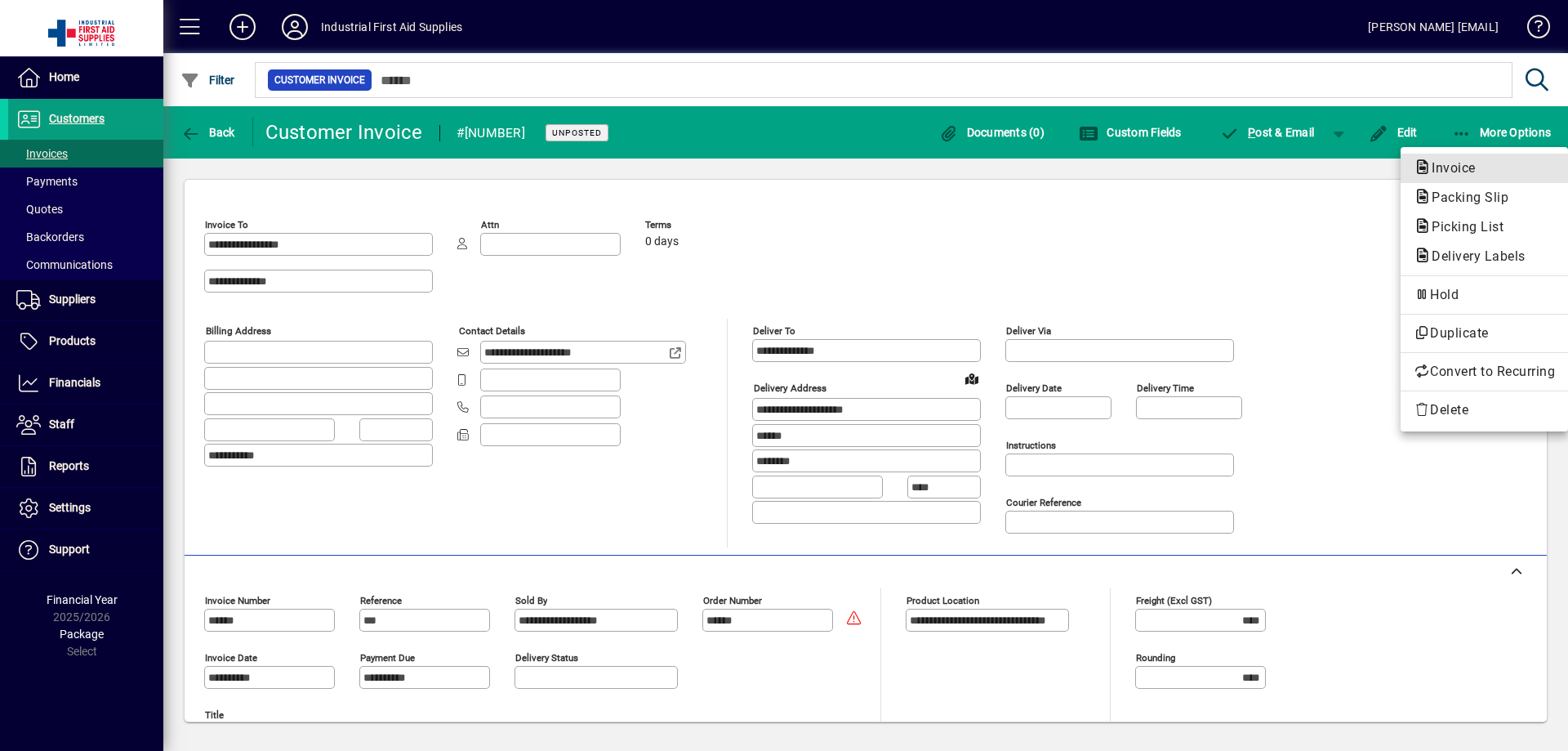 click on "Invoice" 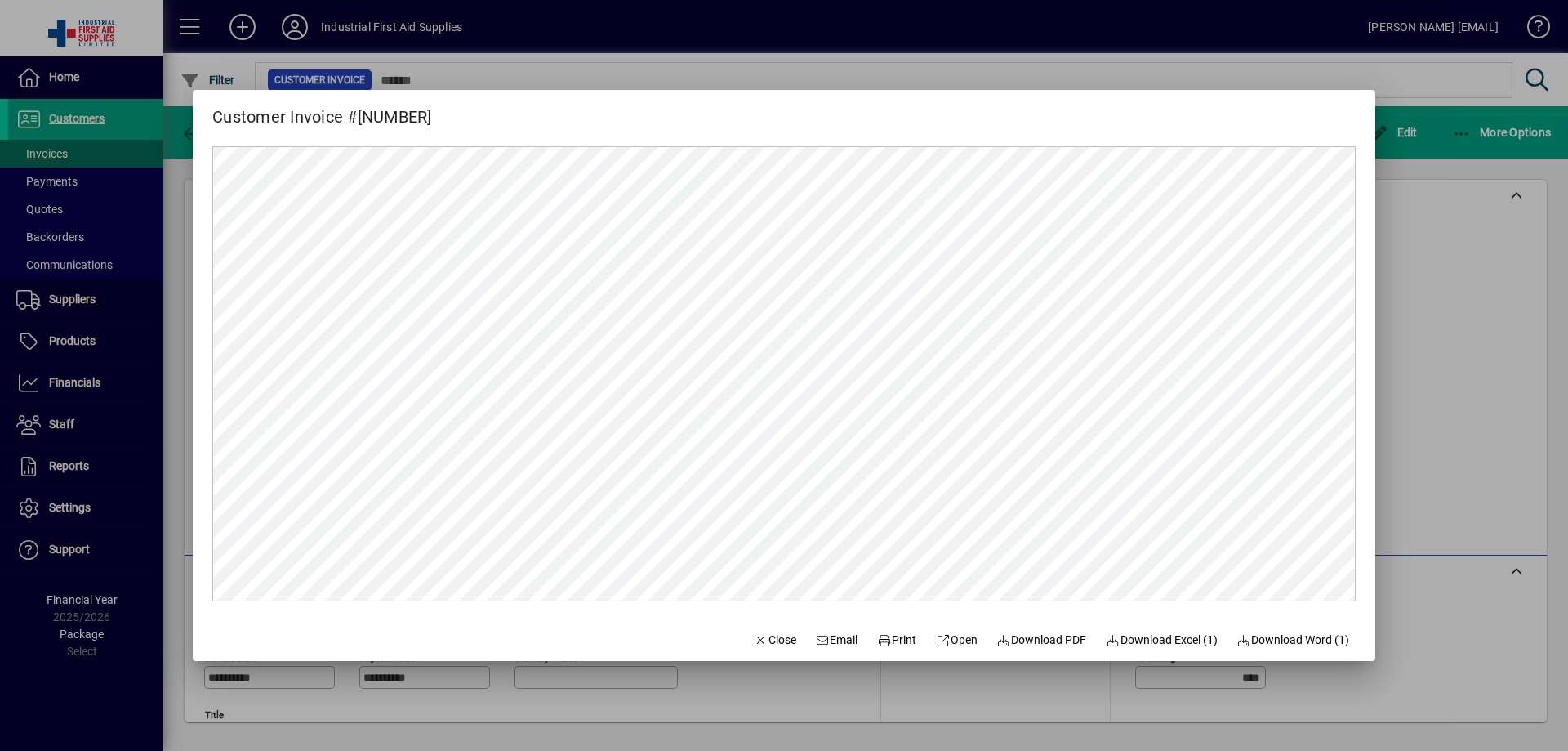 scroll, scrollTop: 0, scrollLeft: 0, axis: both 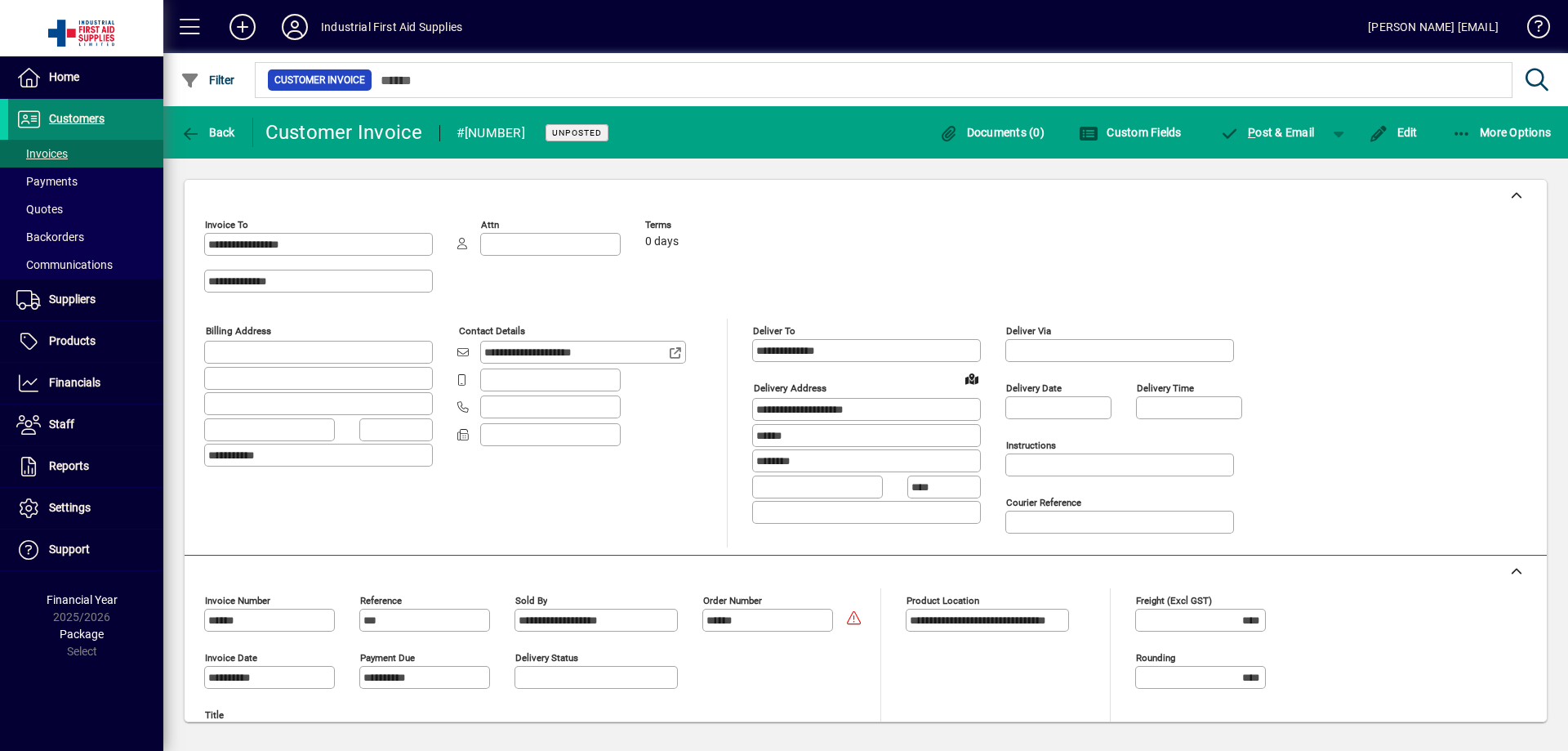 click at bounding box center (86, 119) 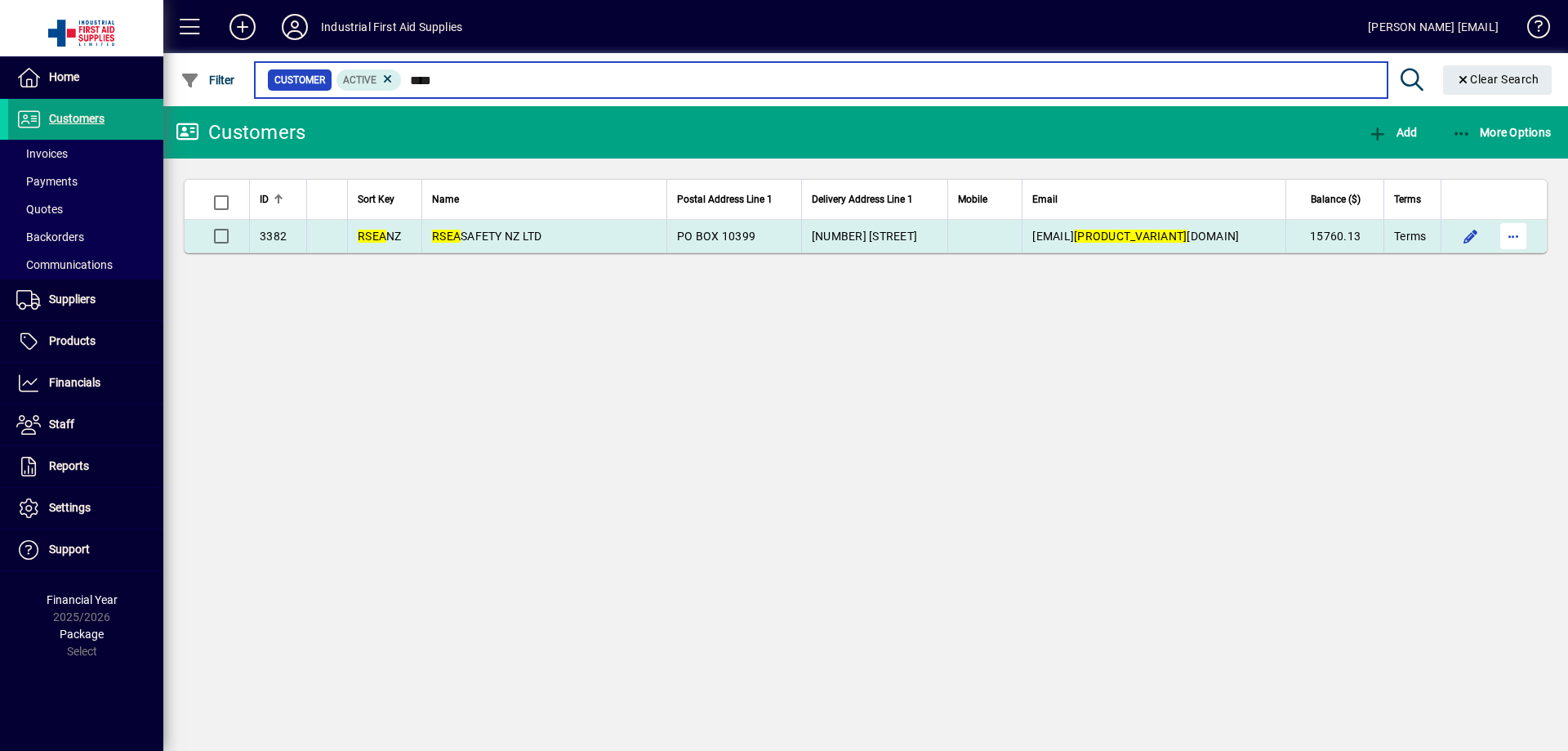 type on "****" 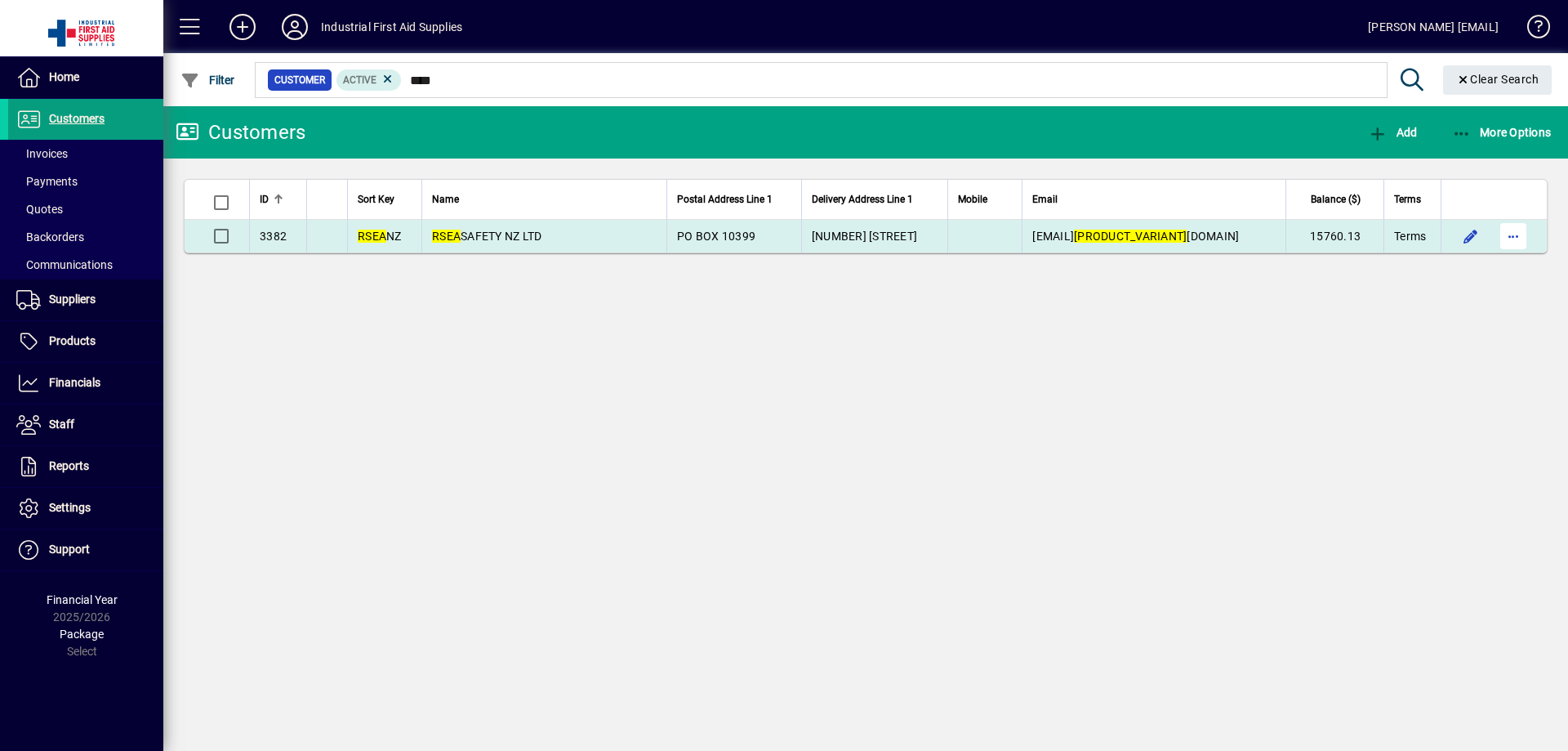 click at bounding box center [1513, 236] 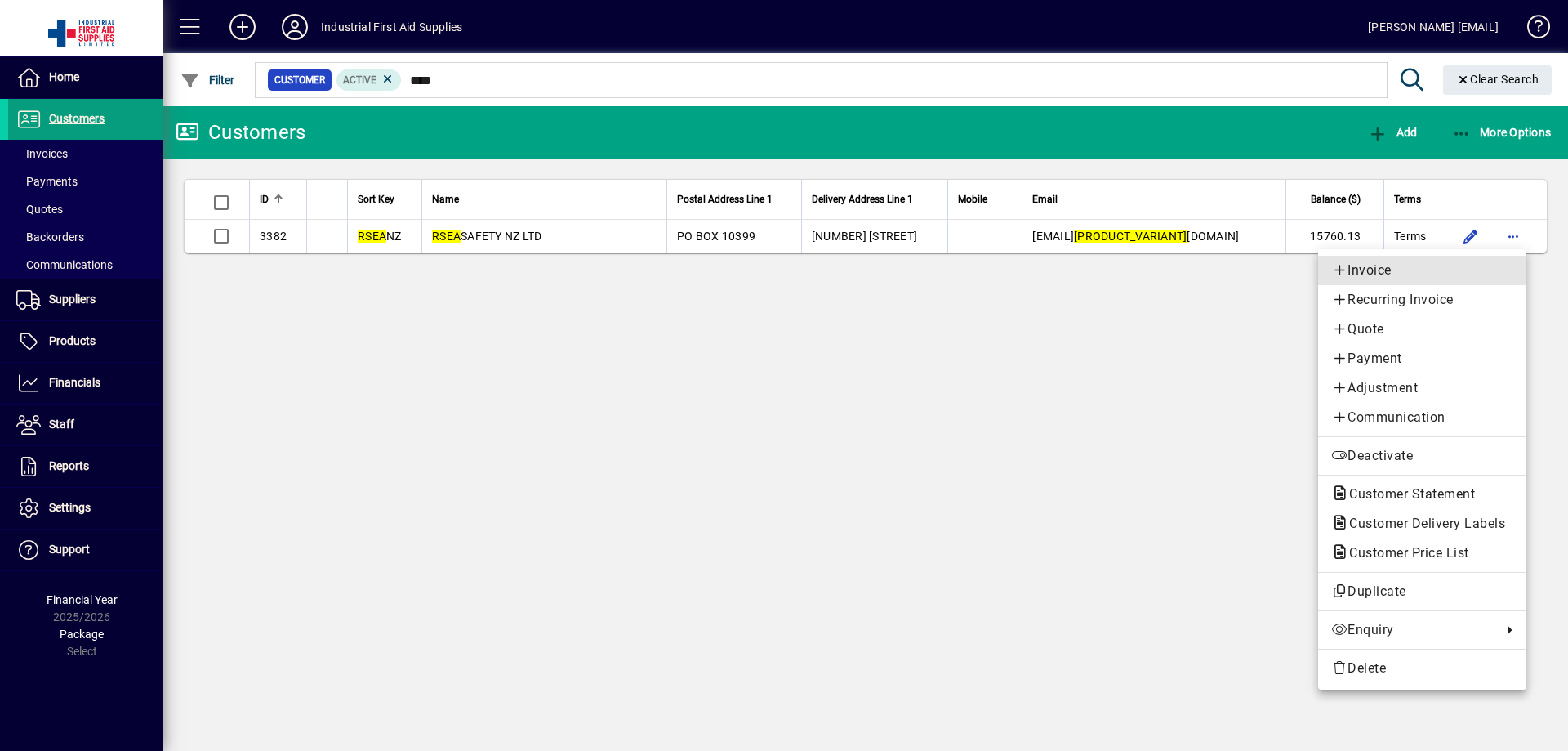 click on "Invoice" at bounding box center (1422, 270) 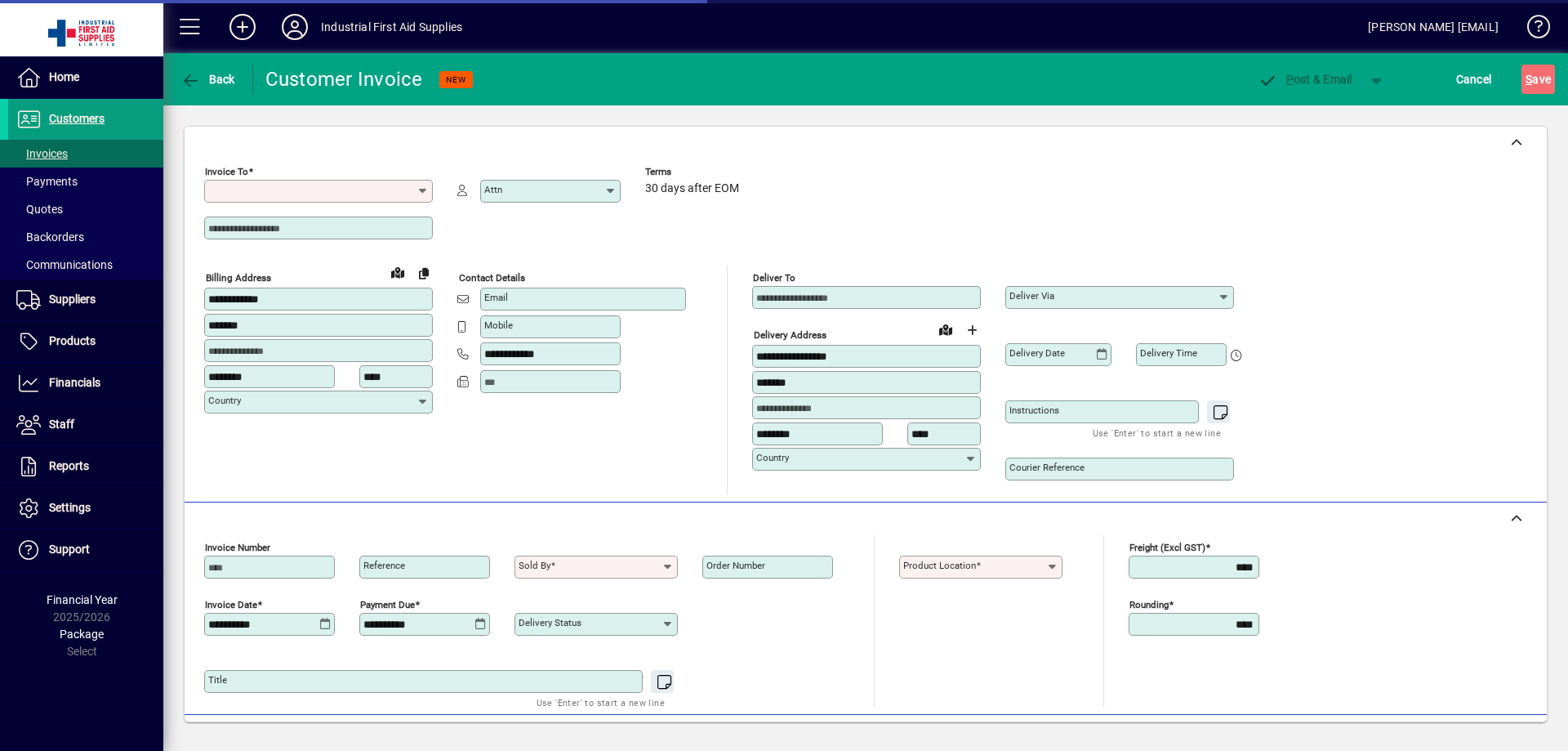 type on "**********" 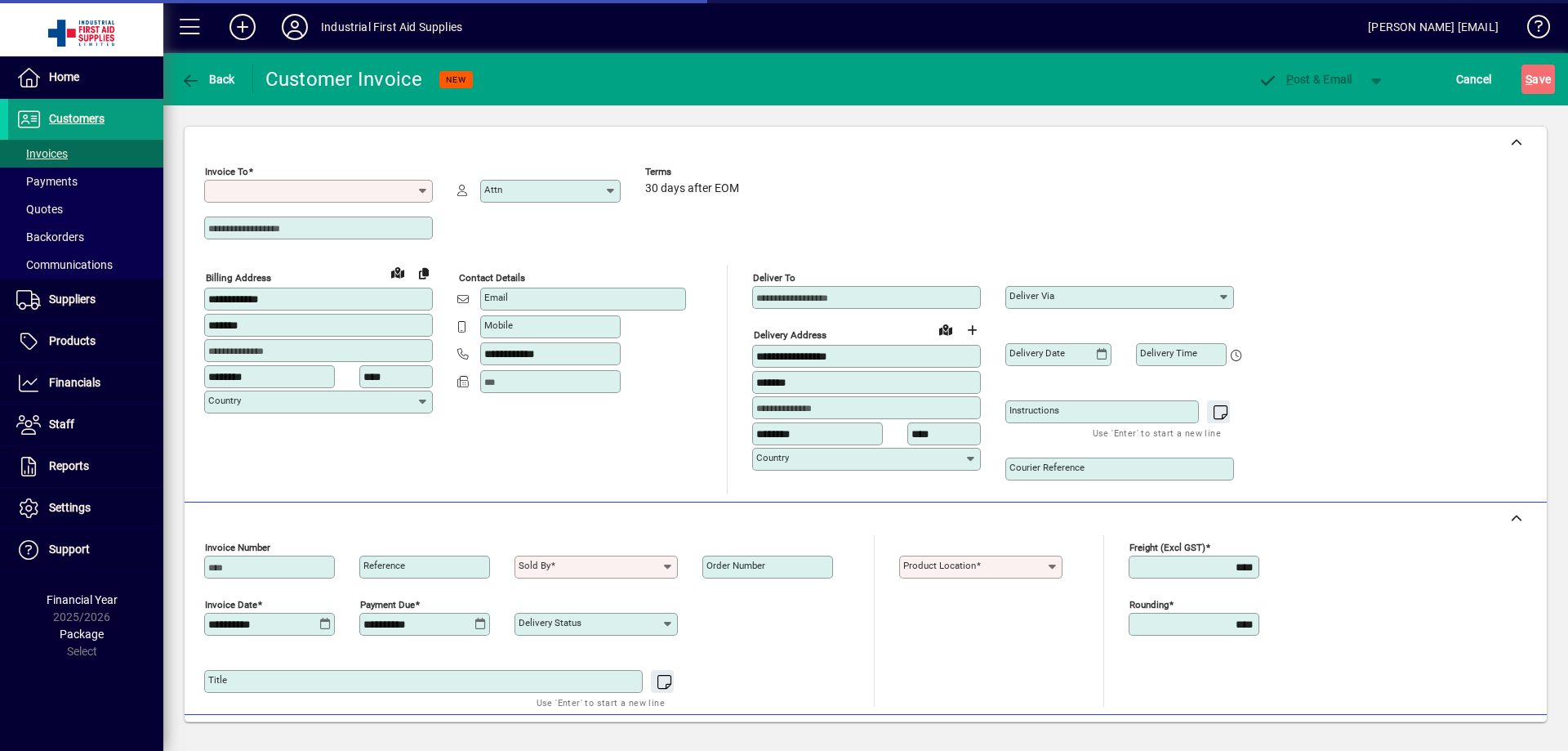 type on "**********" 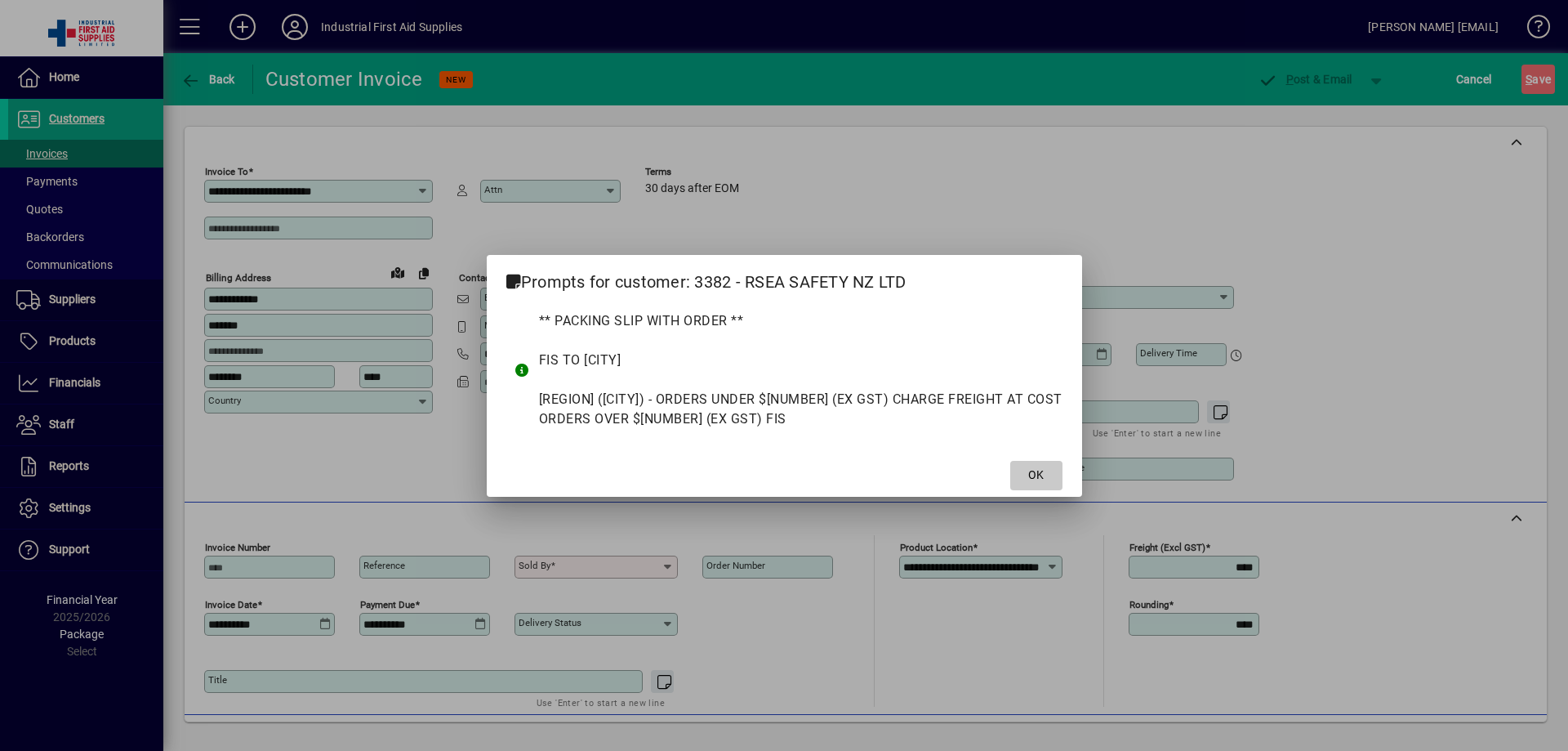 click on "OK" 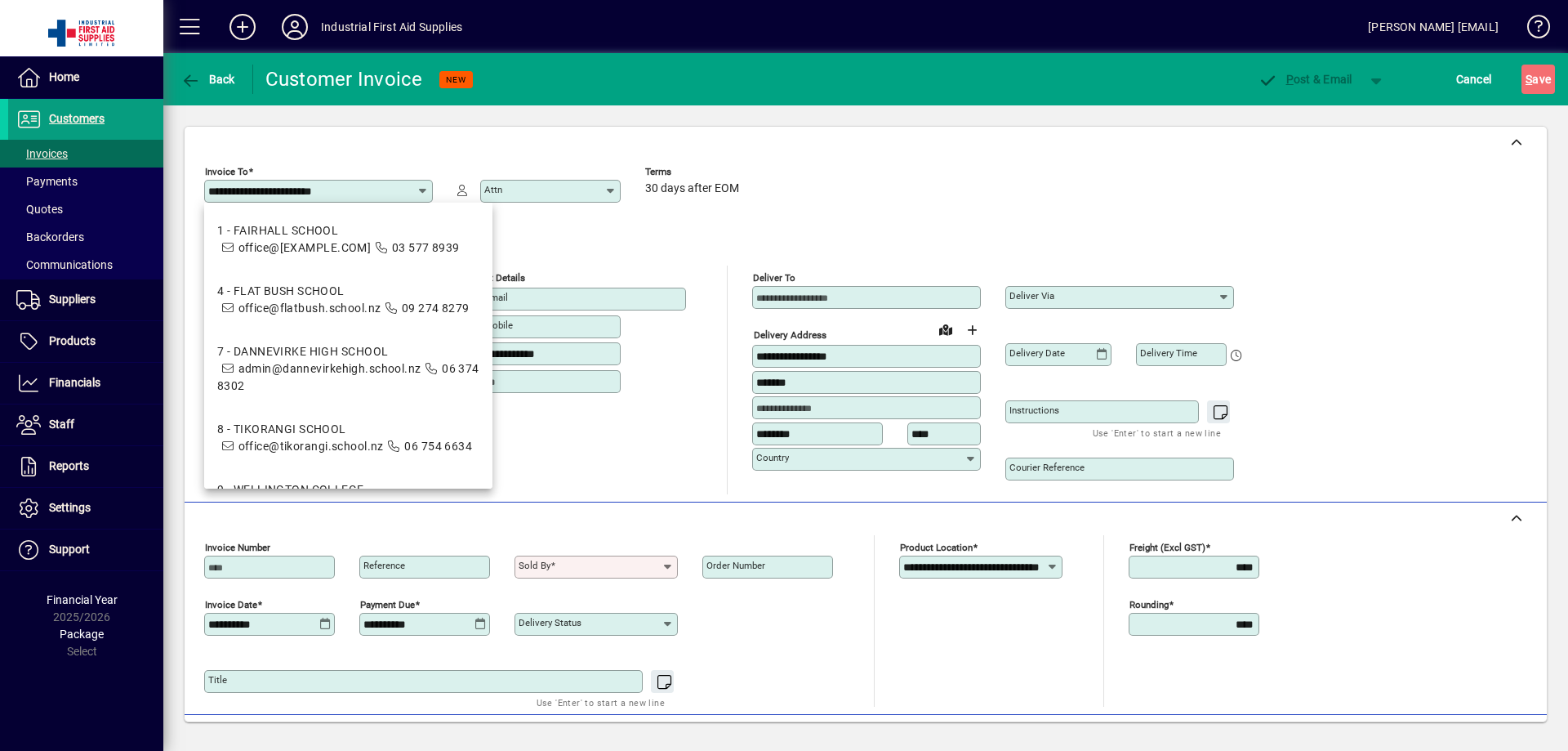 drag, startPoint x: 931, startPoint y: 259, endPoint x: 942, endPoint y: 278, distance: 21.9545 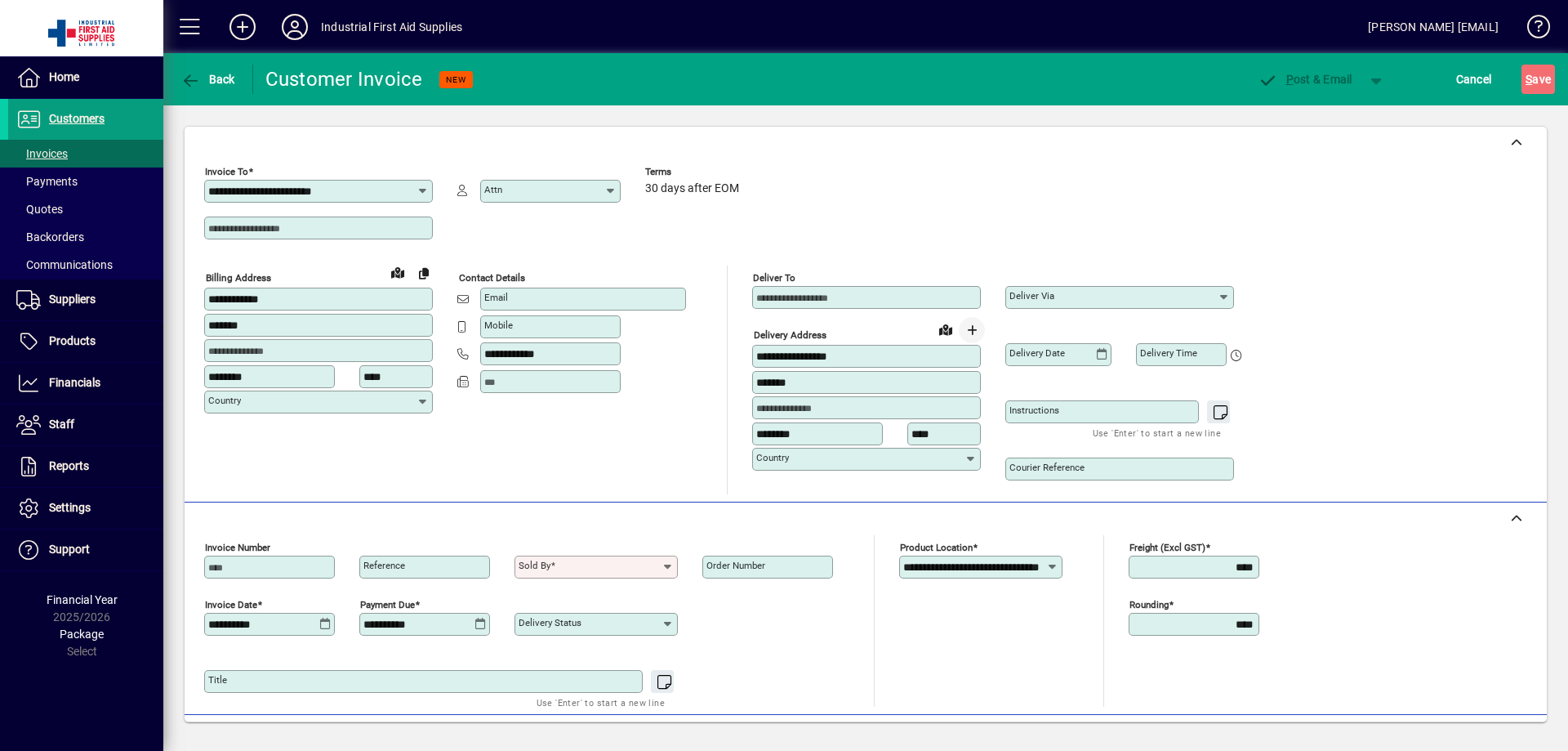 click 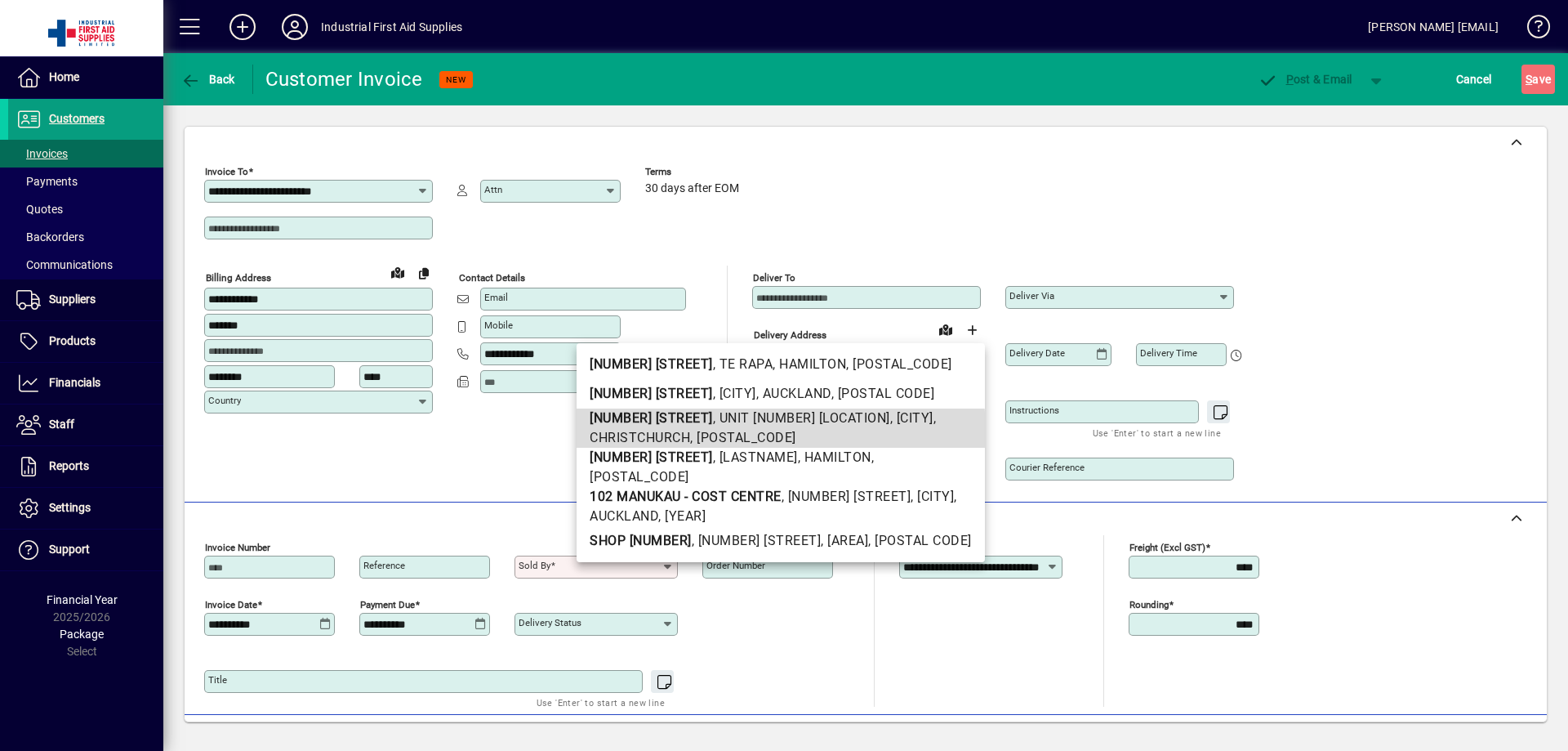 click on ", ISLINGTON" at bounding box center (911, 418) 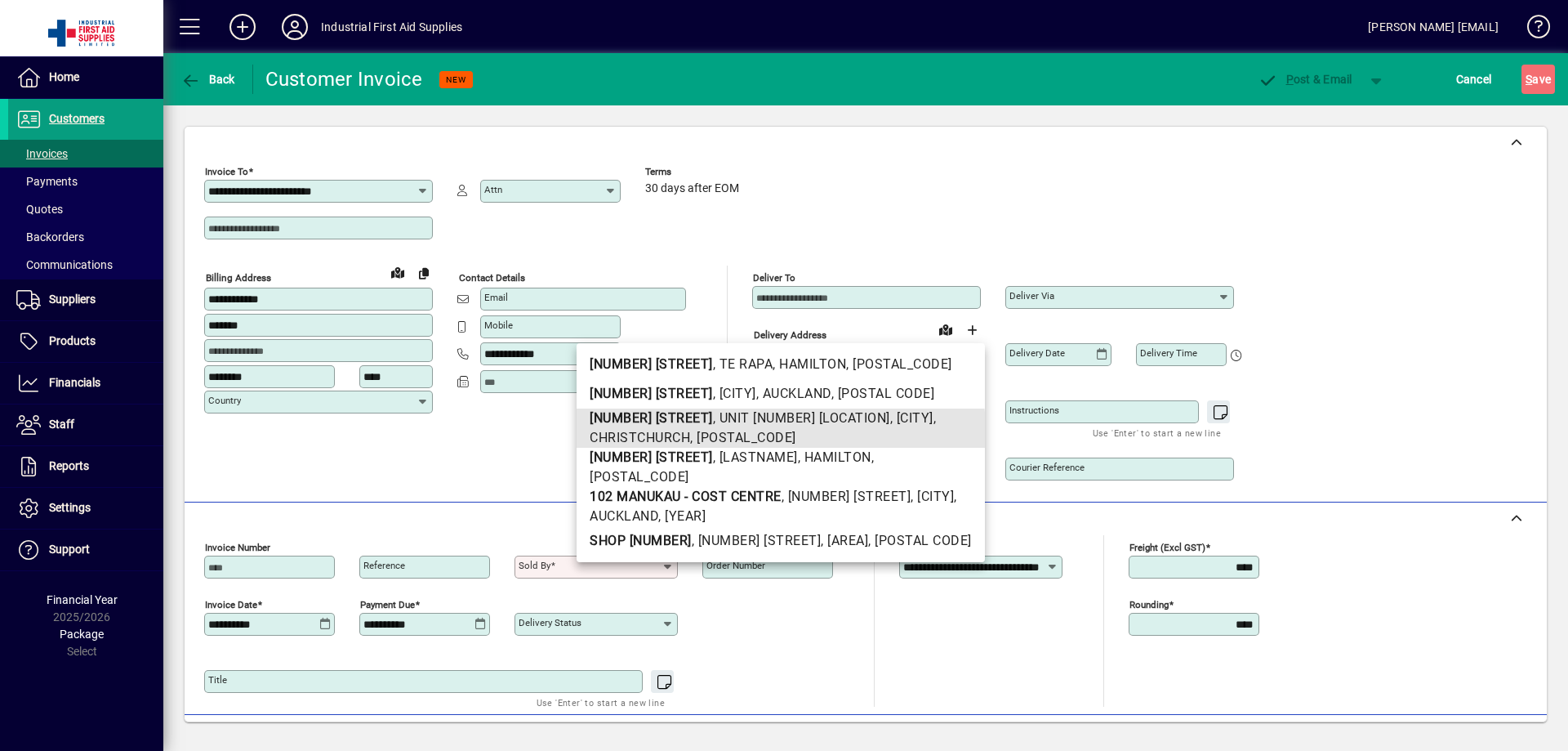type on "**********" 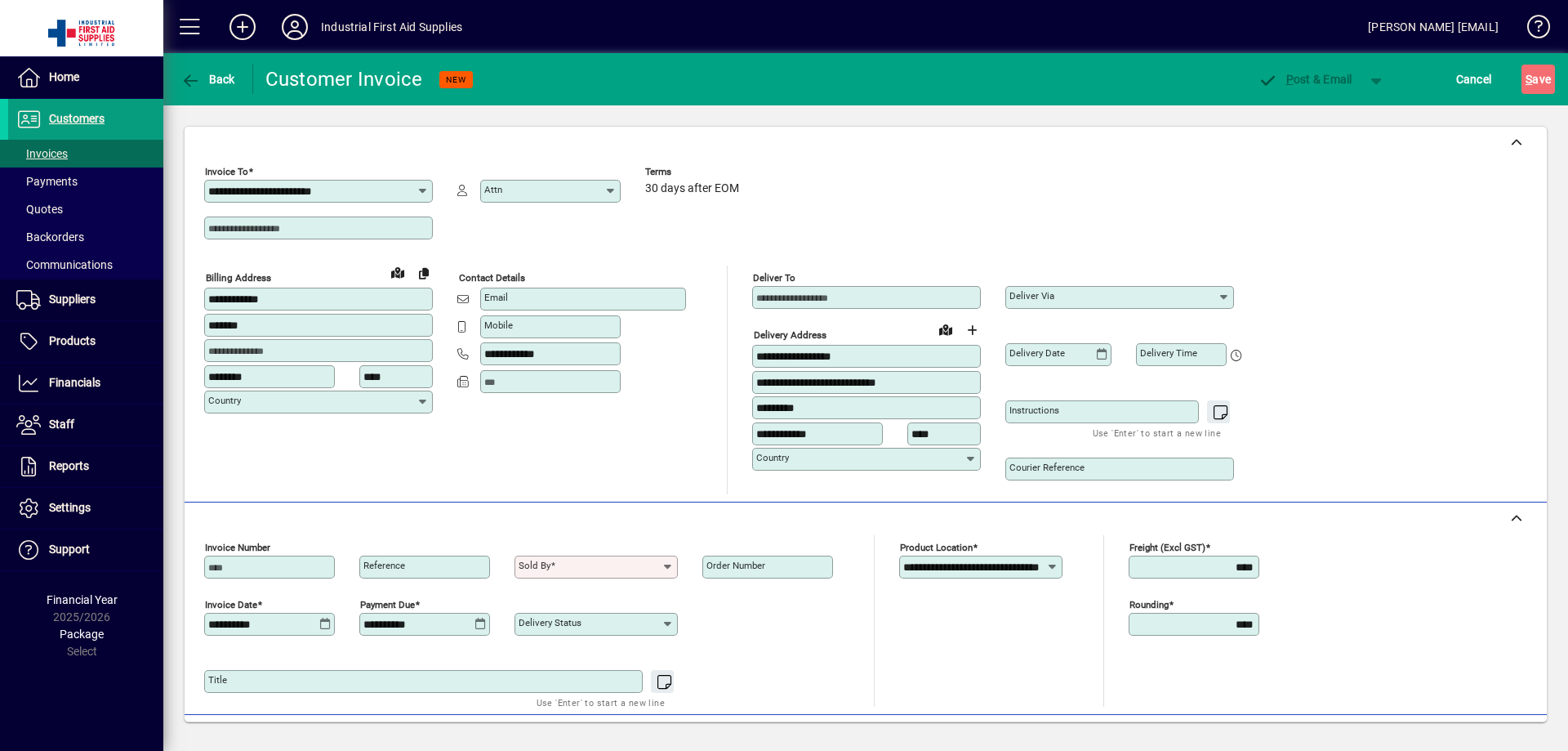 click on "Reference" at bounding box center [426, 567] 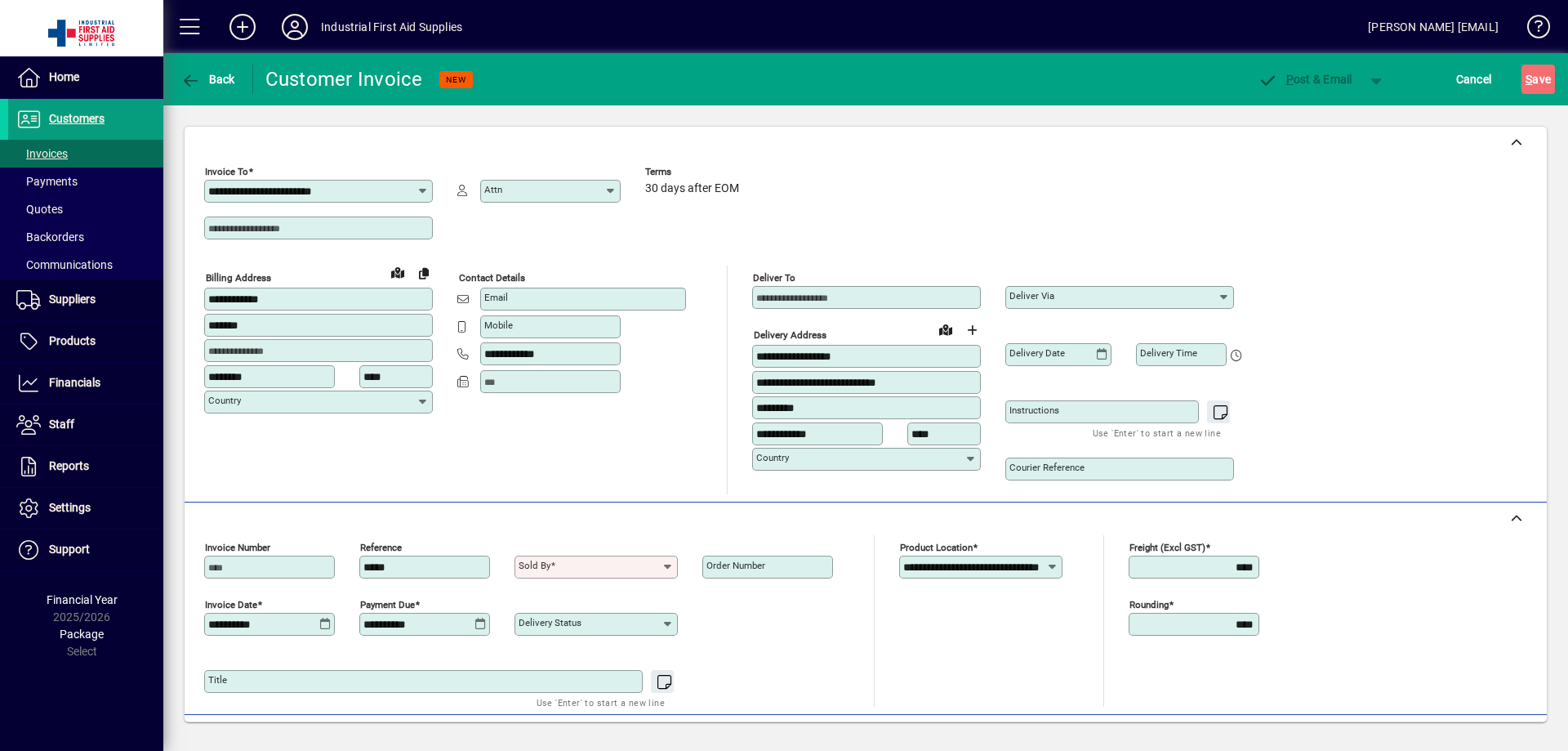 type on "*****" 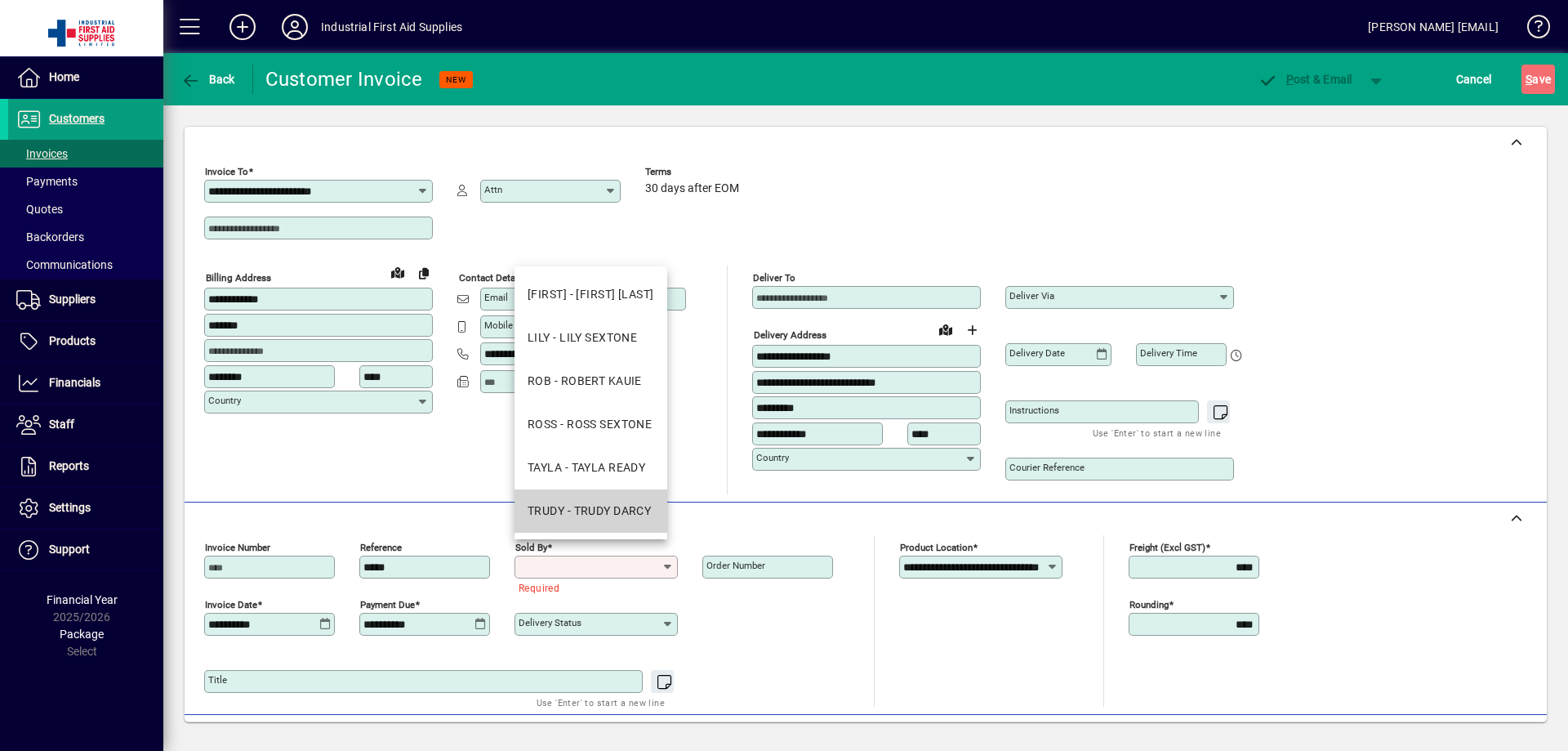 click on "TRUDY - TRUDY DARCY" at bounding box center (589, 511) 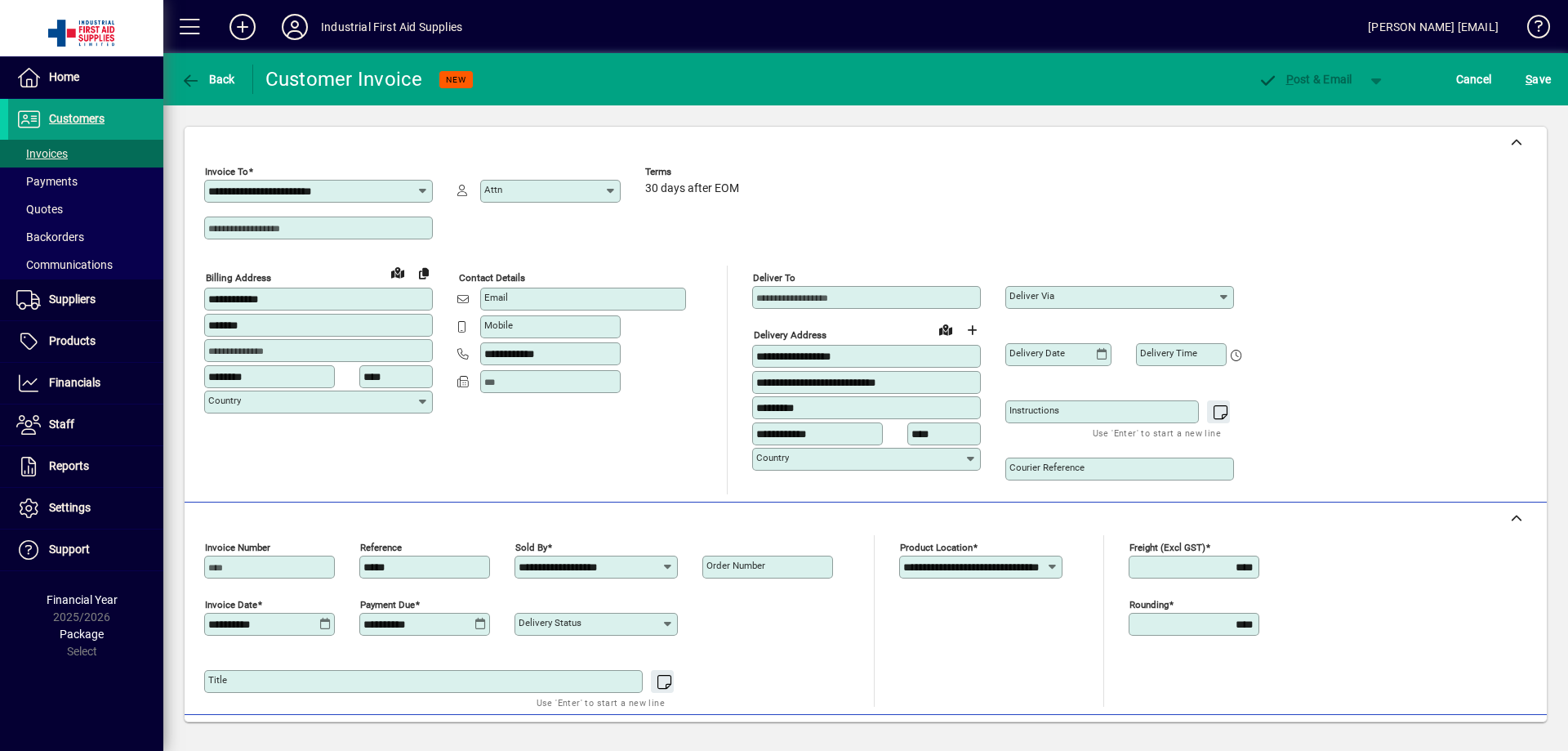 click on "Order number" at bounding box center [736, 565] 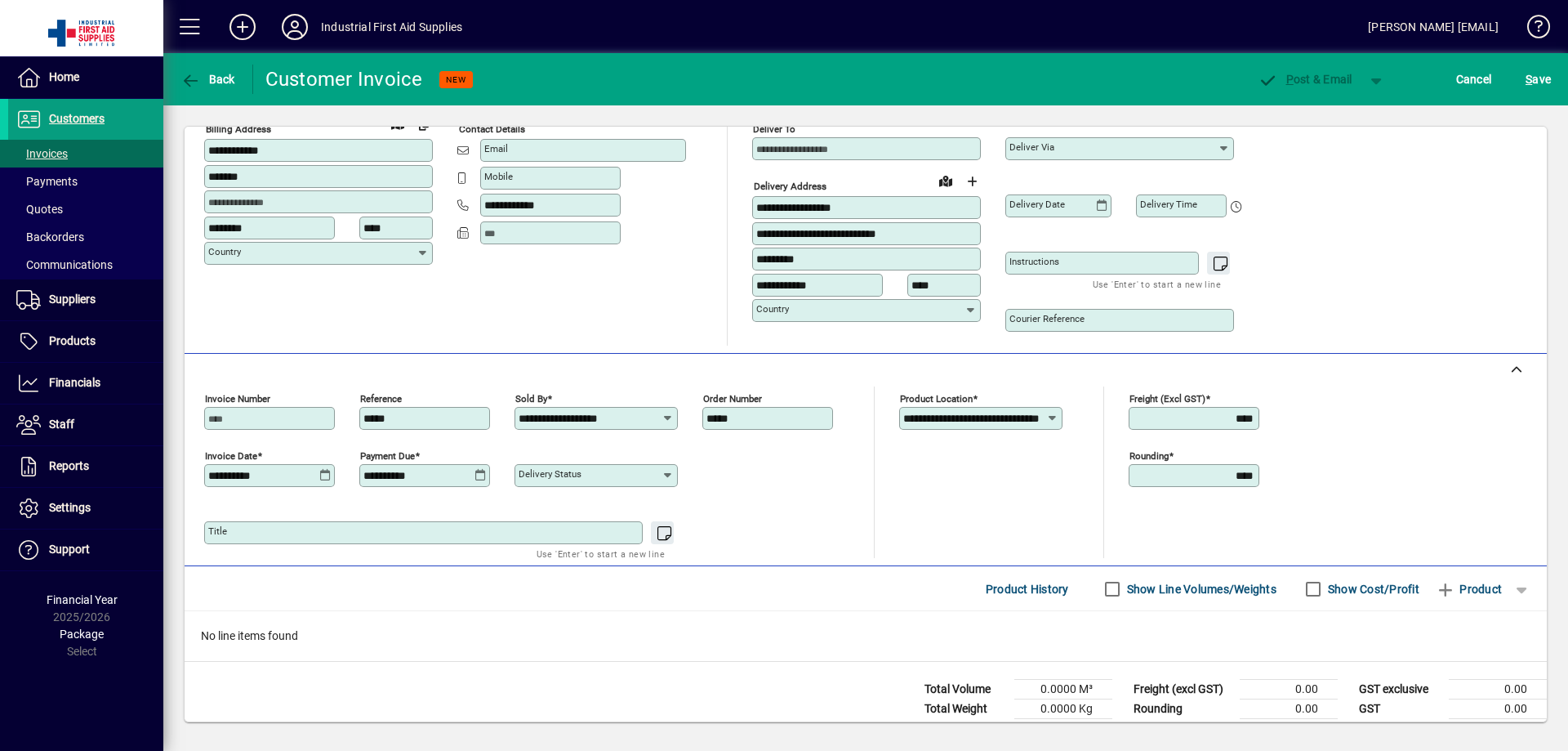 scroll, scrollTop: 163, scrollLeft: 0, axis: vertical 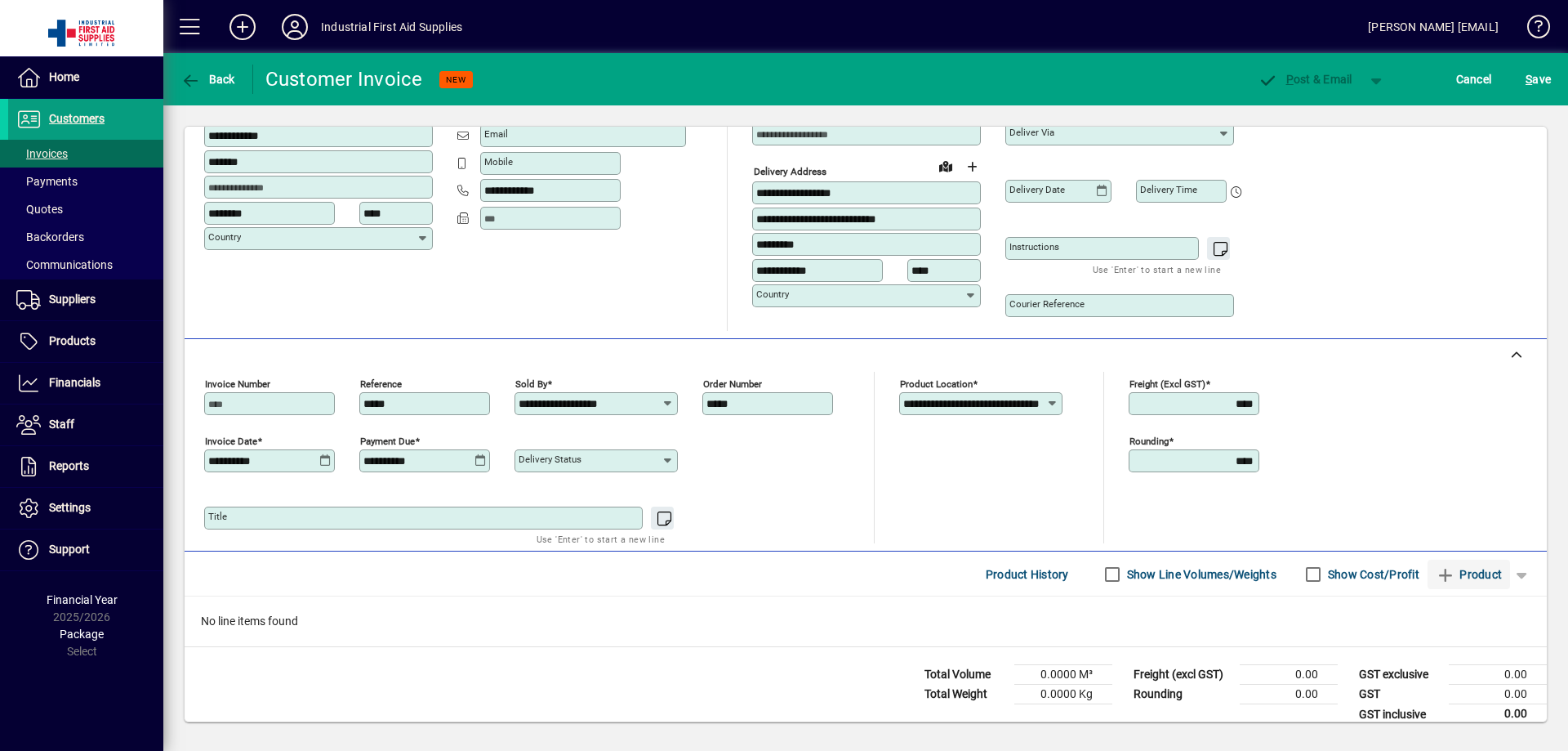 type on "*****" 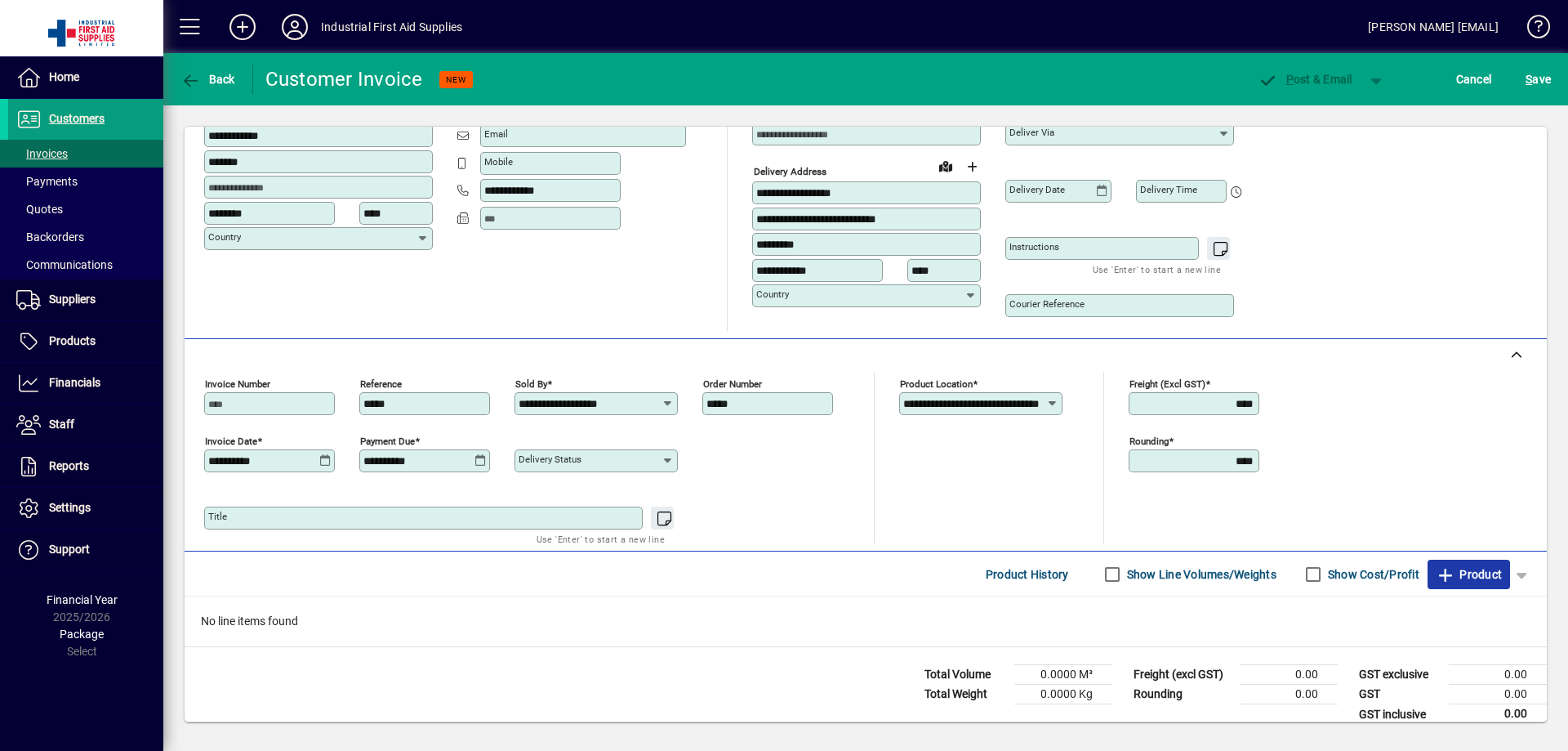 click on "Product" 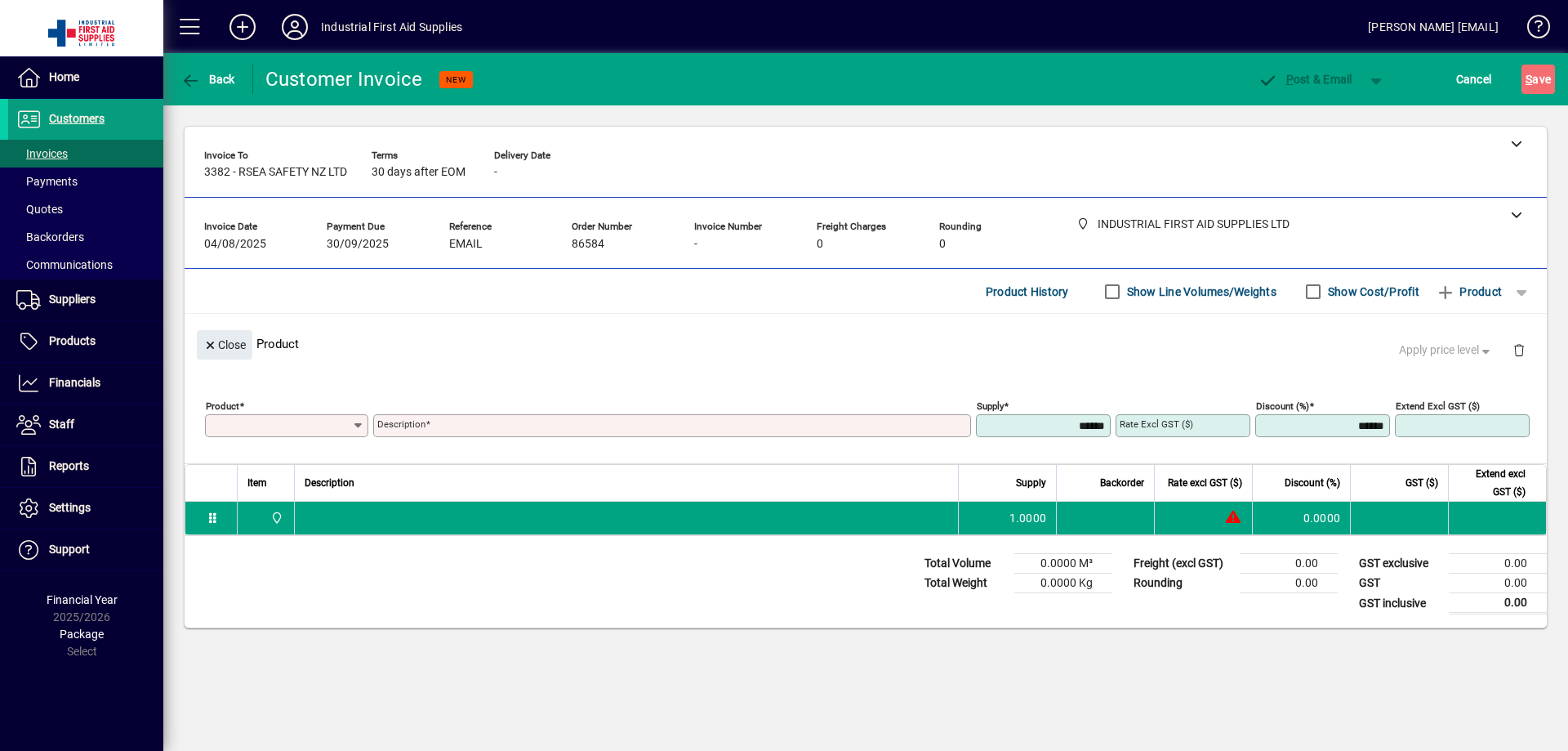 scroll, scrollTop: 0, scrollLeft: 0, axis: both 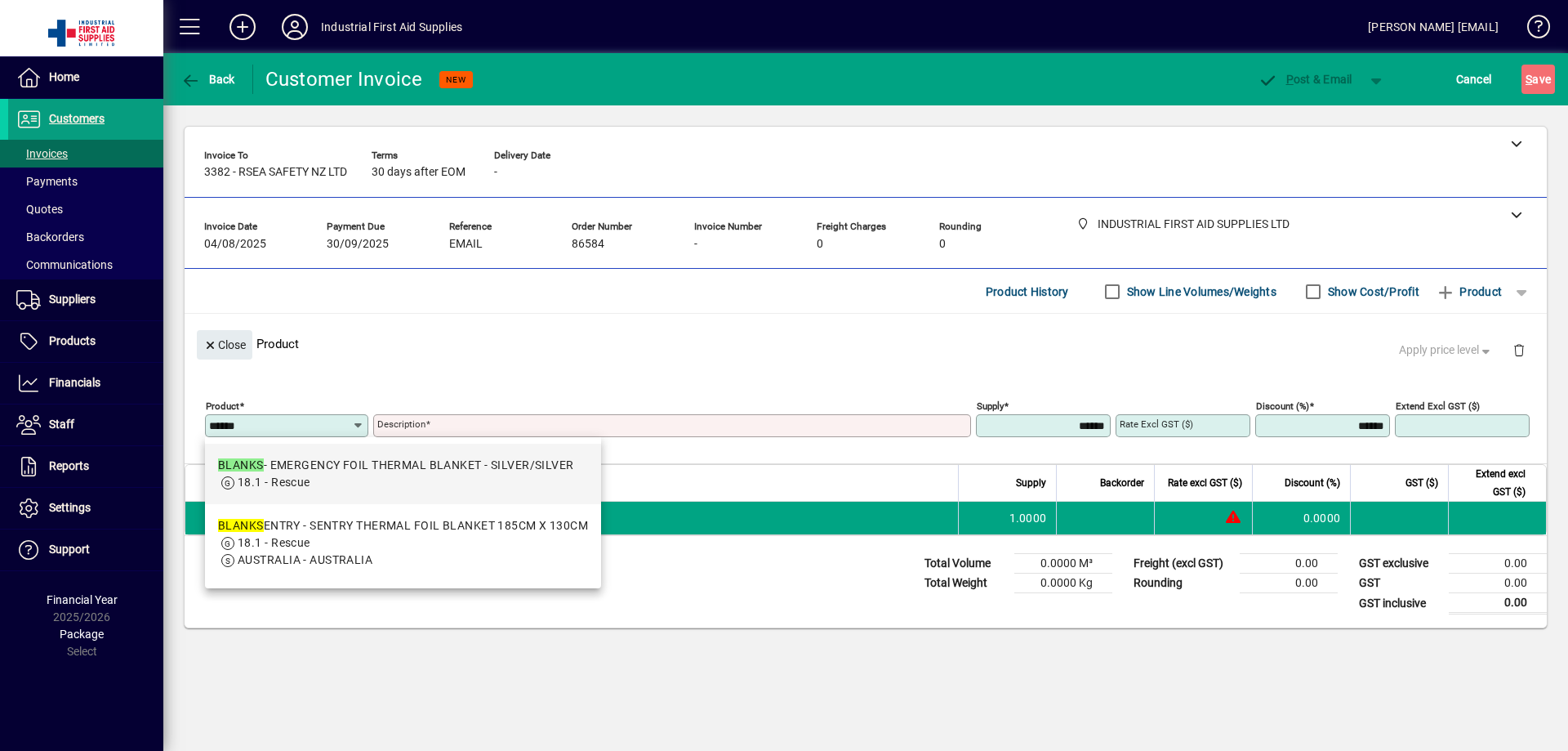 type on "******" 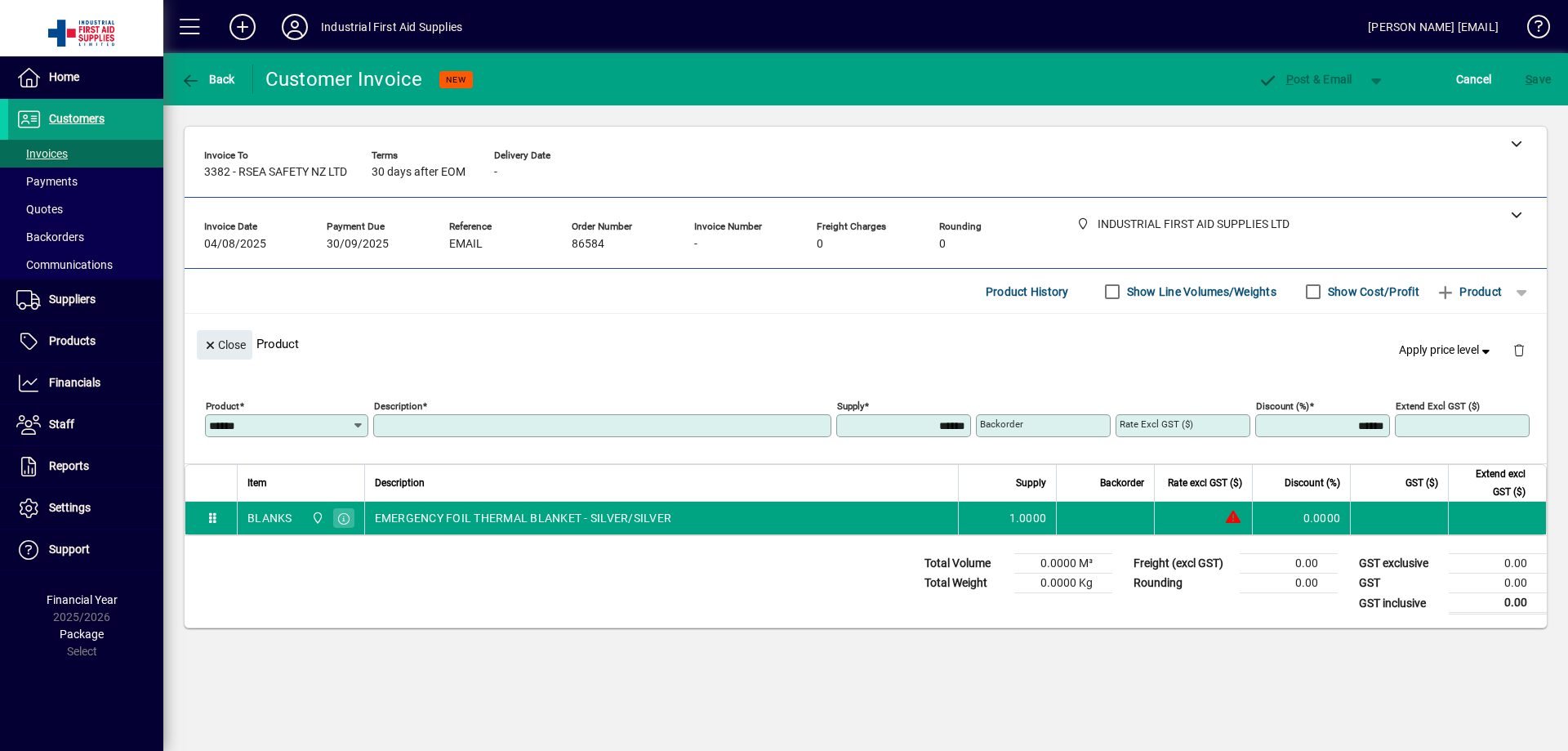 type on "**********" 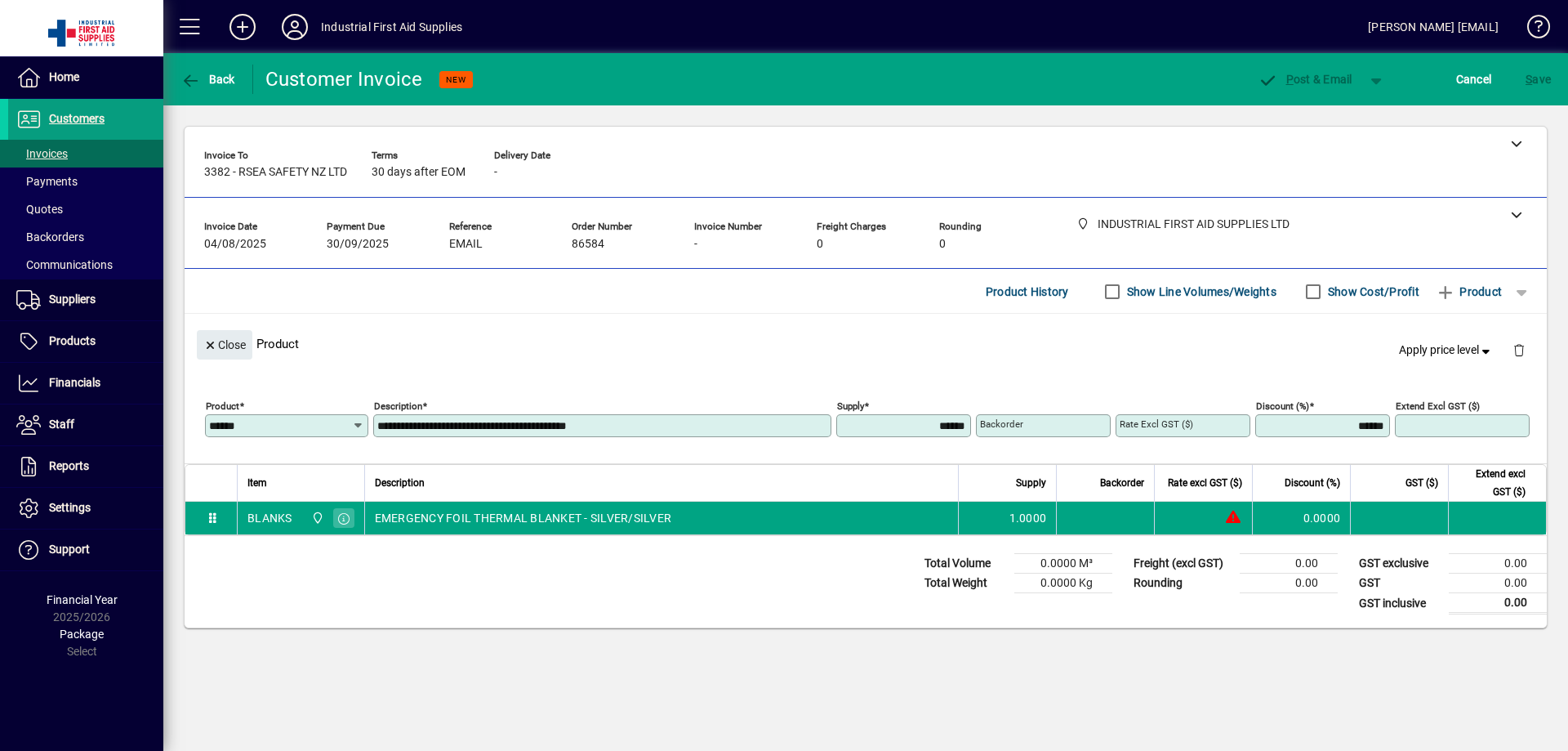 type on "******" 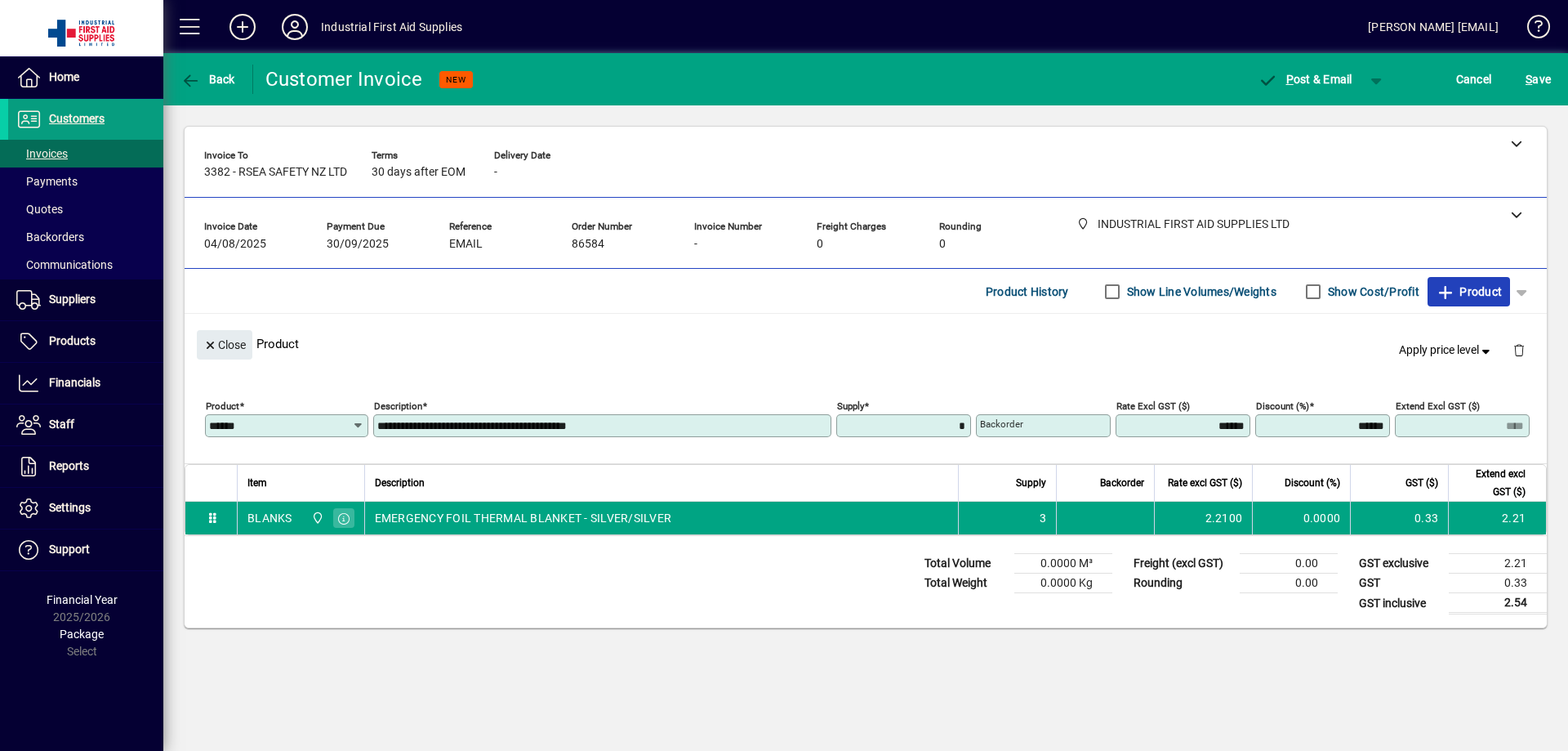 type on "******" 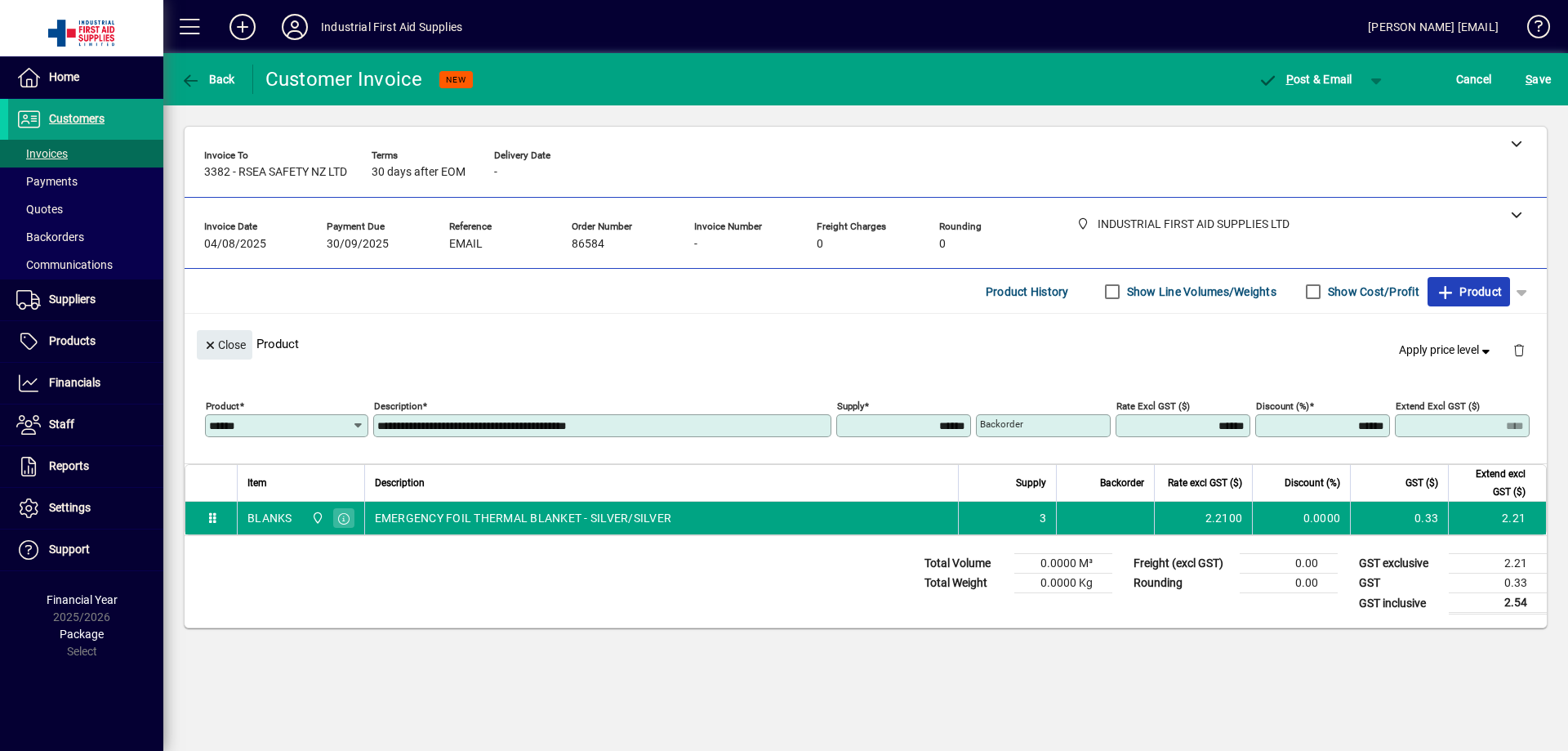 type on "****" 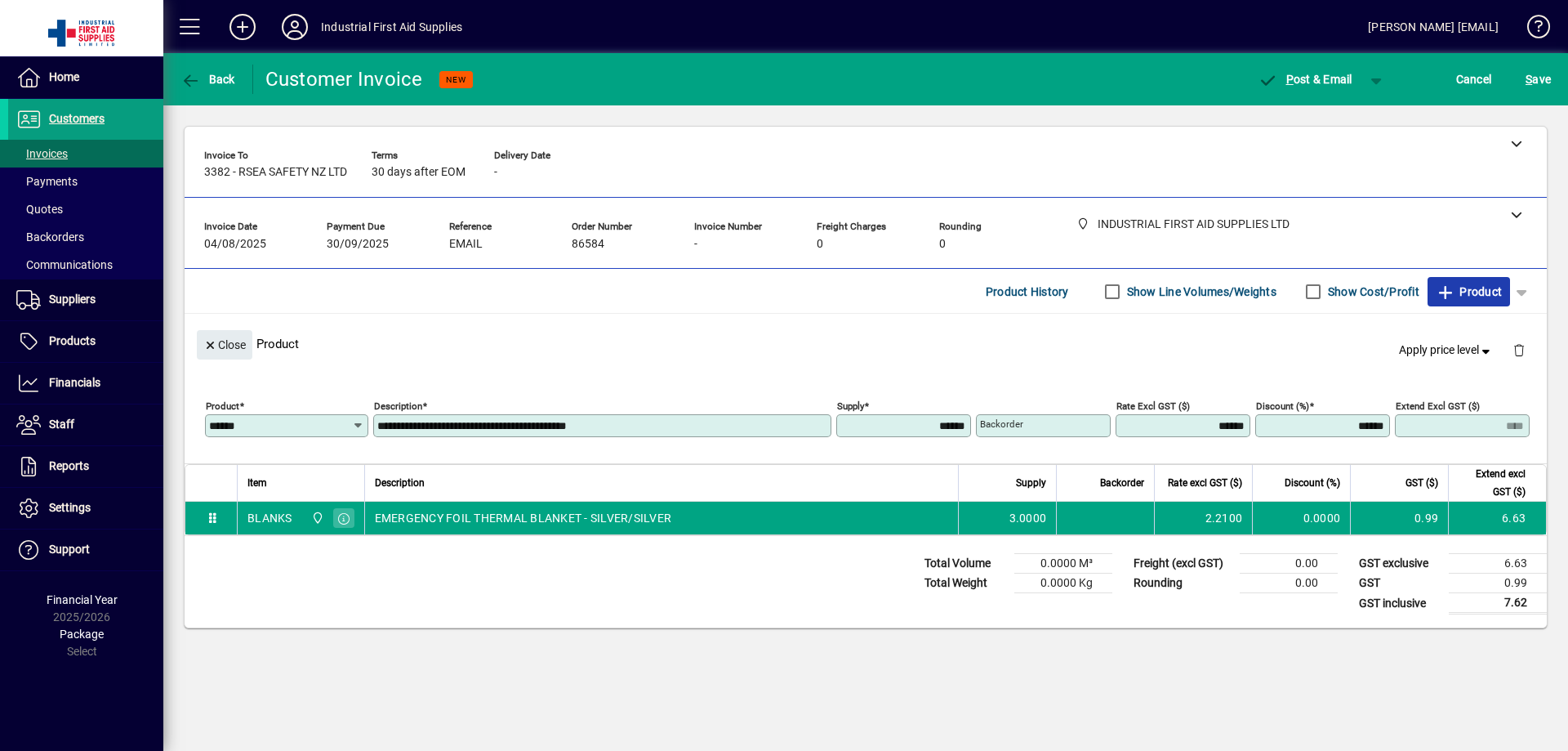 click on "Product" 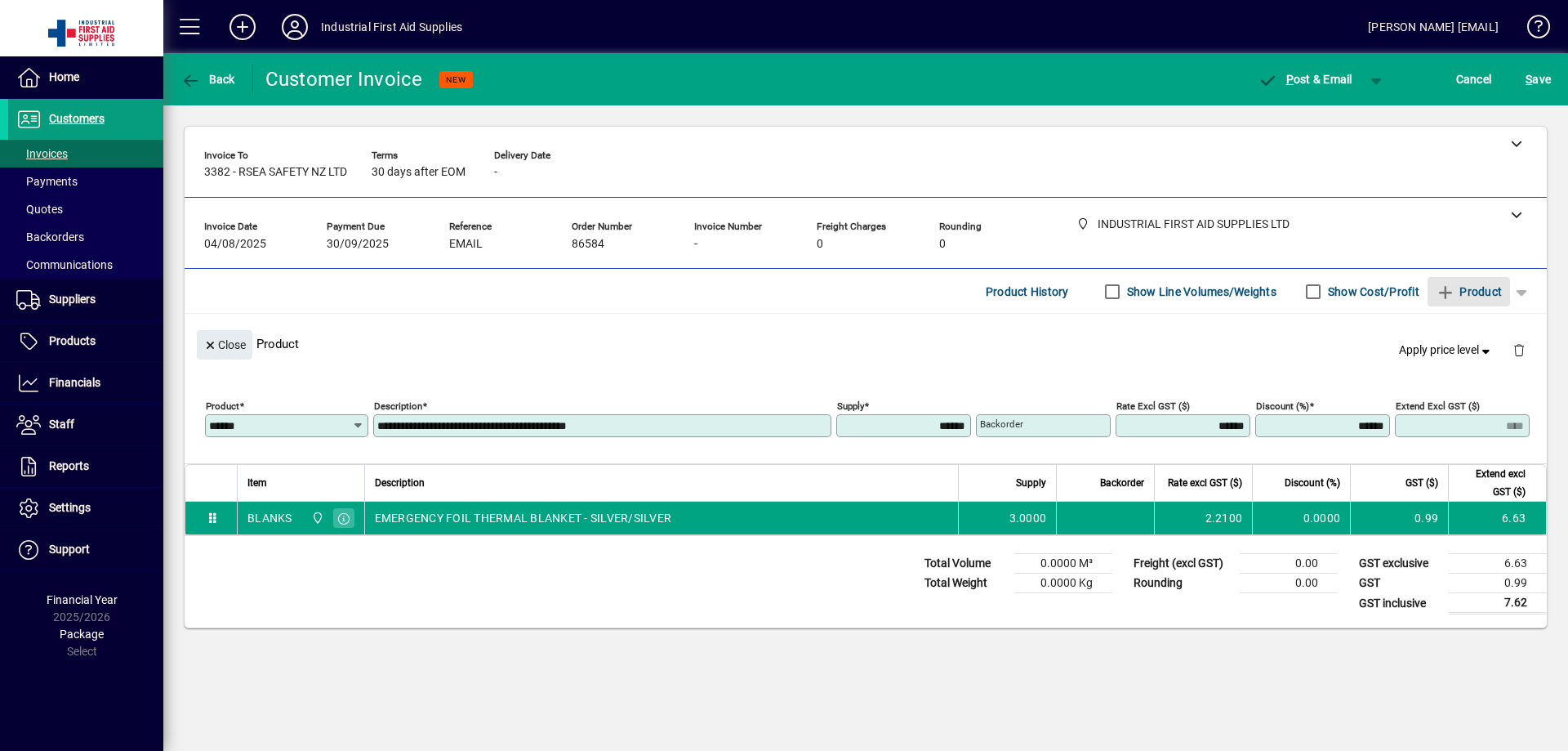 type 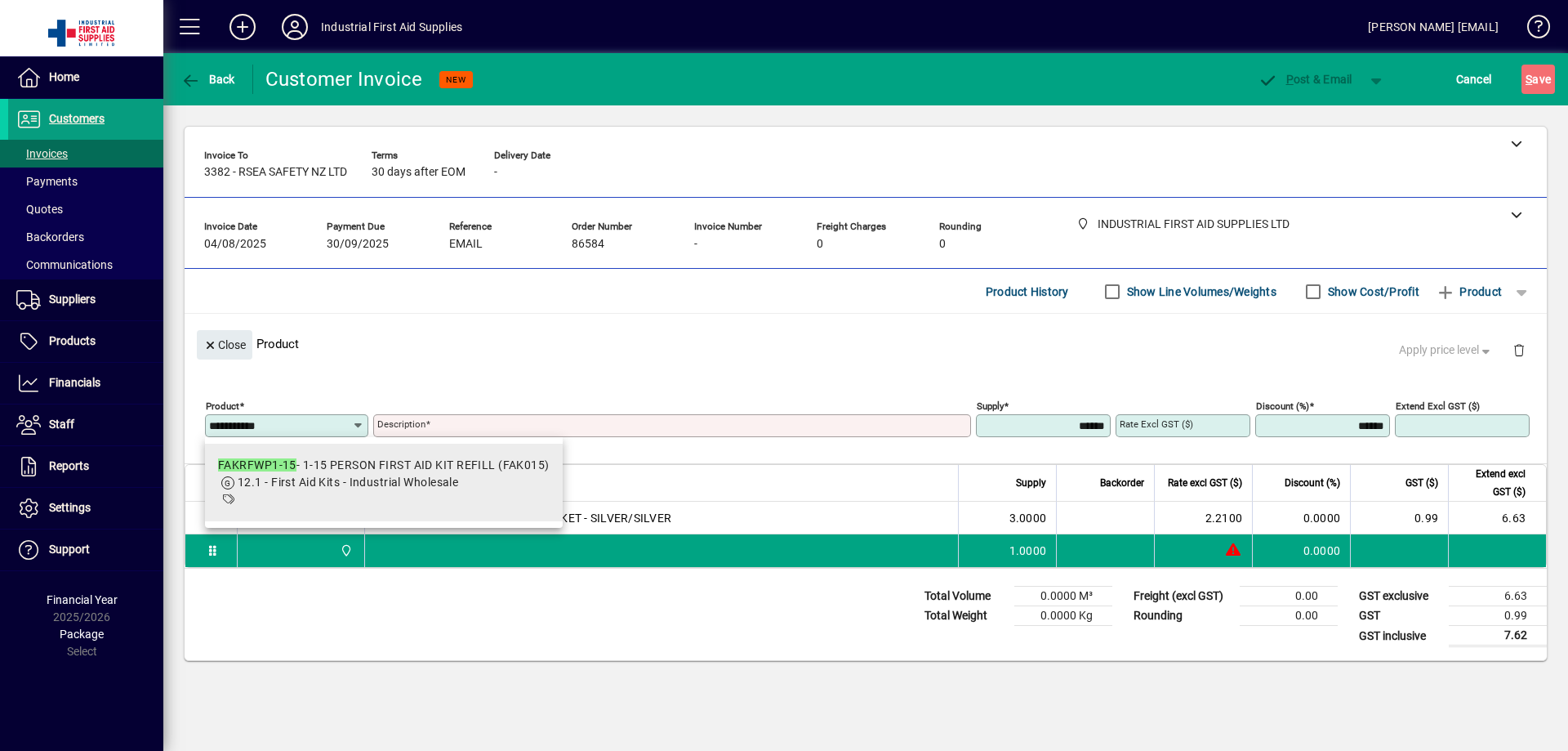 type on "**********" 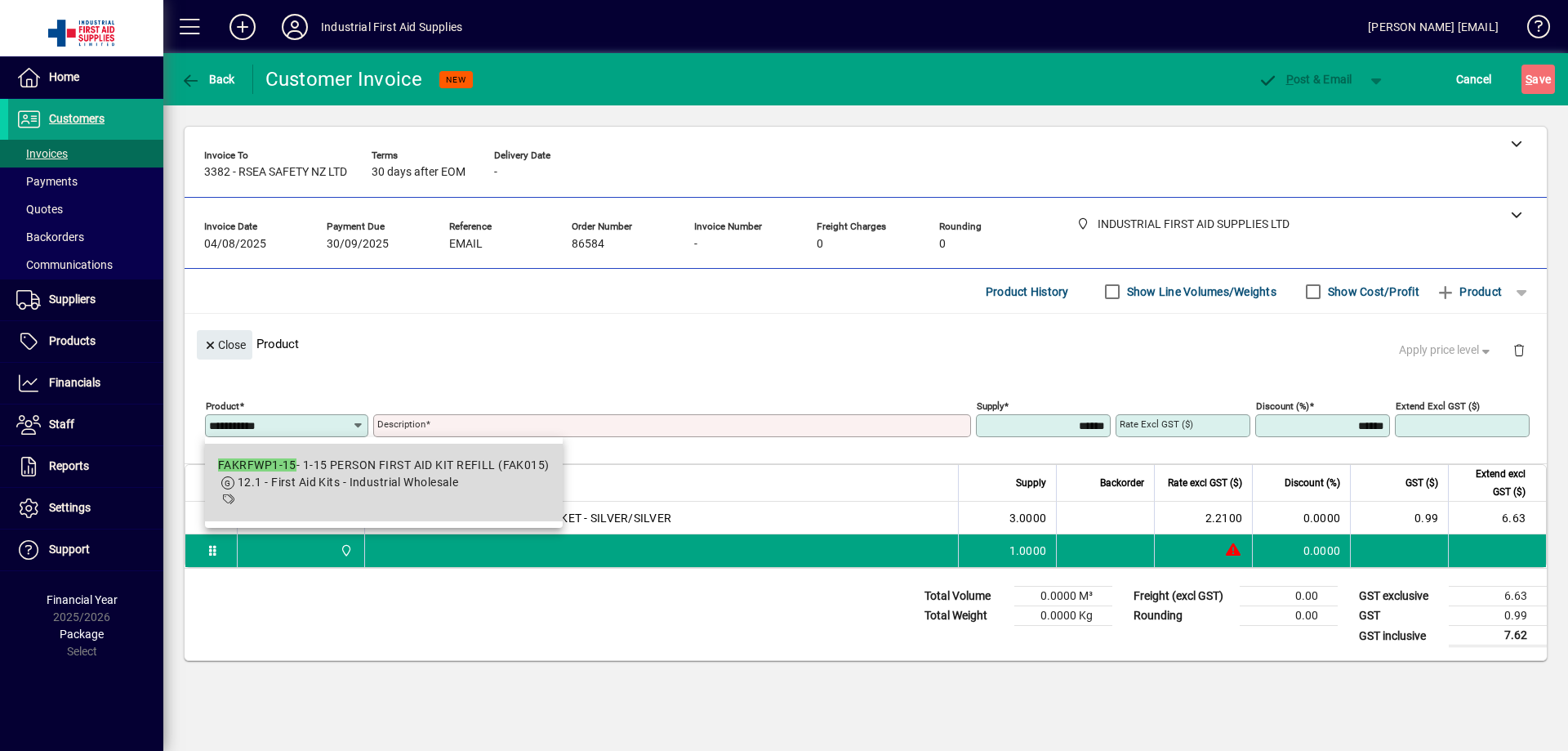 drag, startPoint x: 323, startPoint y: 486, endPoint x: 335, endPoint y: 494, distance: 14.422205 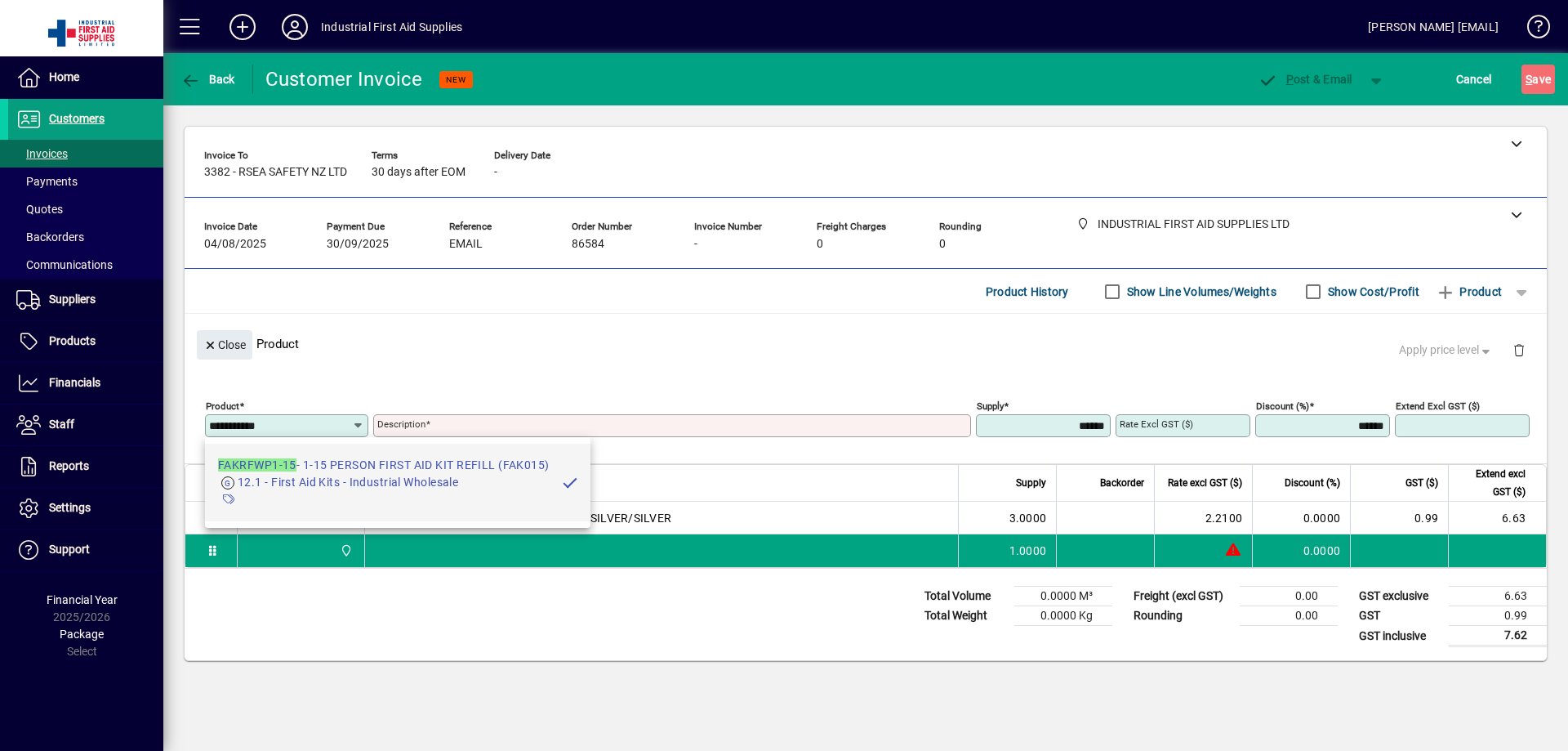 type on "**********" 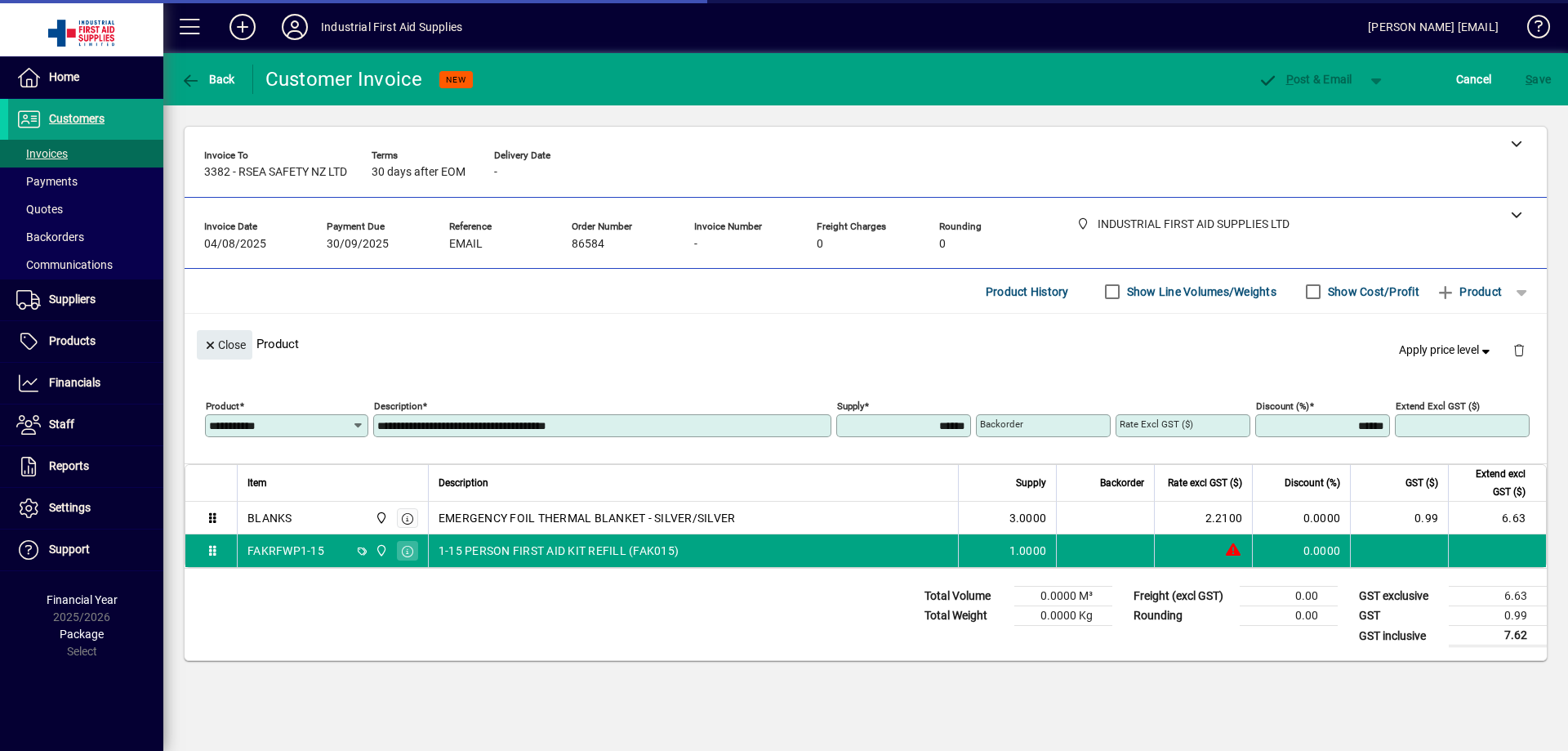 type on "*******" 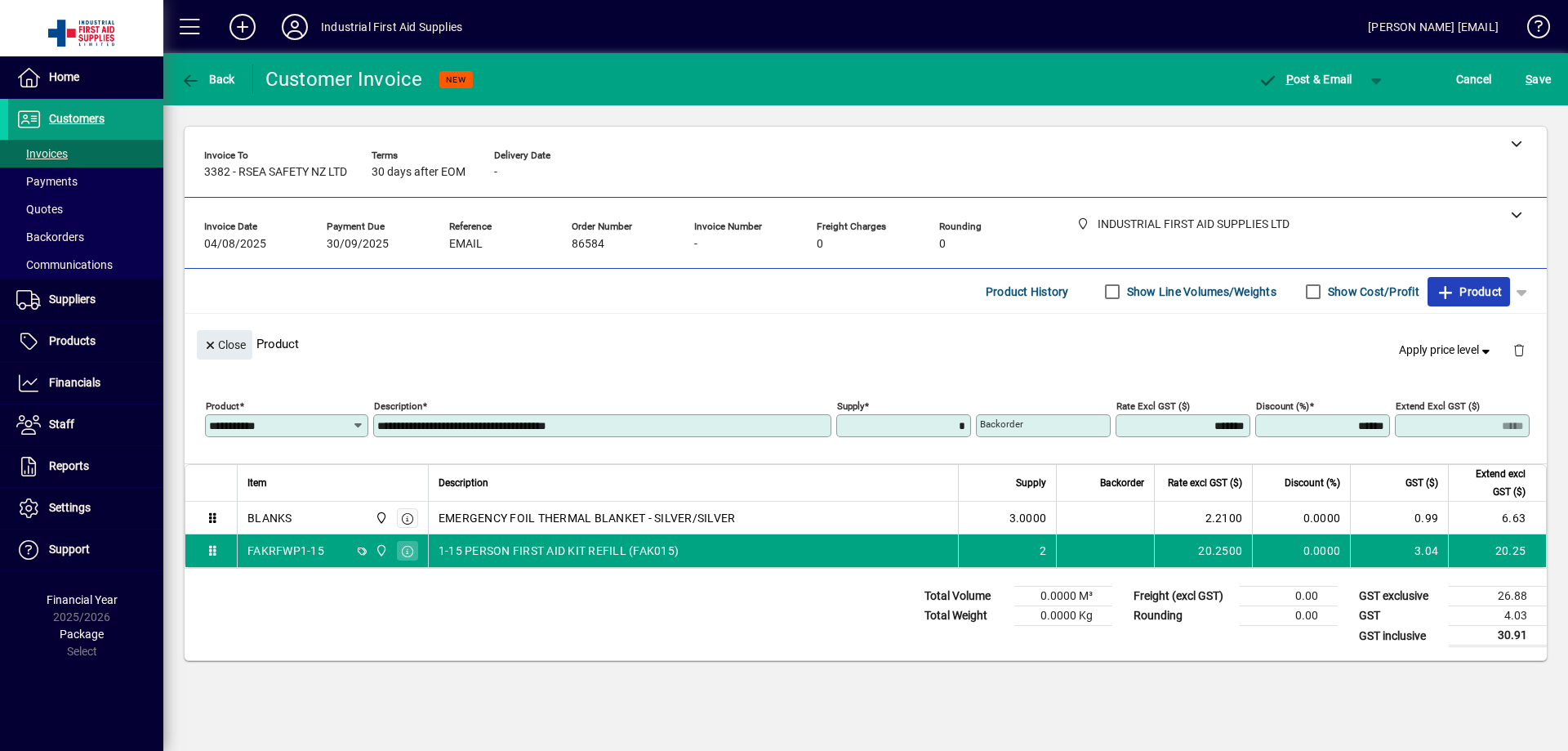 type on "******" 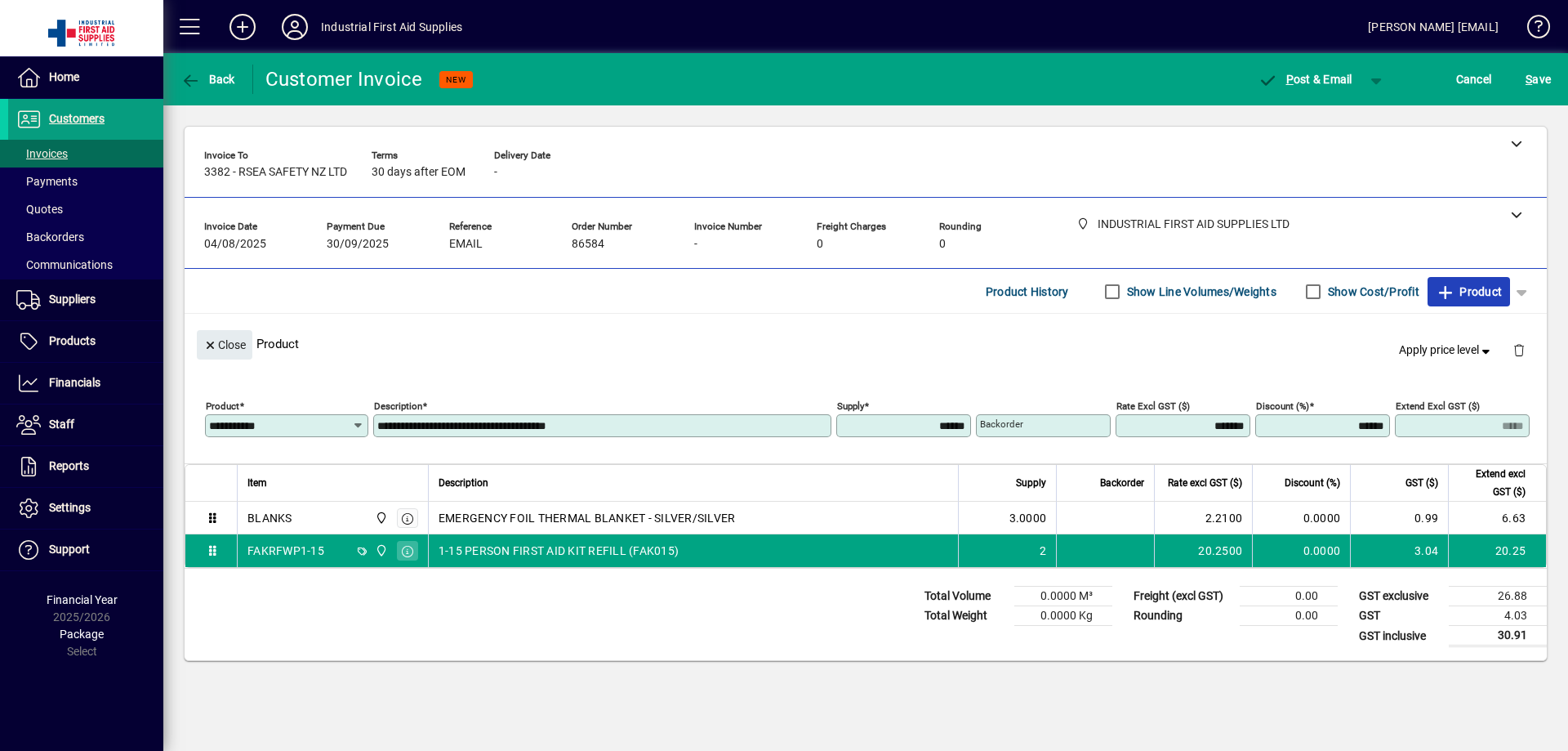 type on "*****" 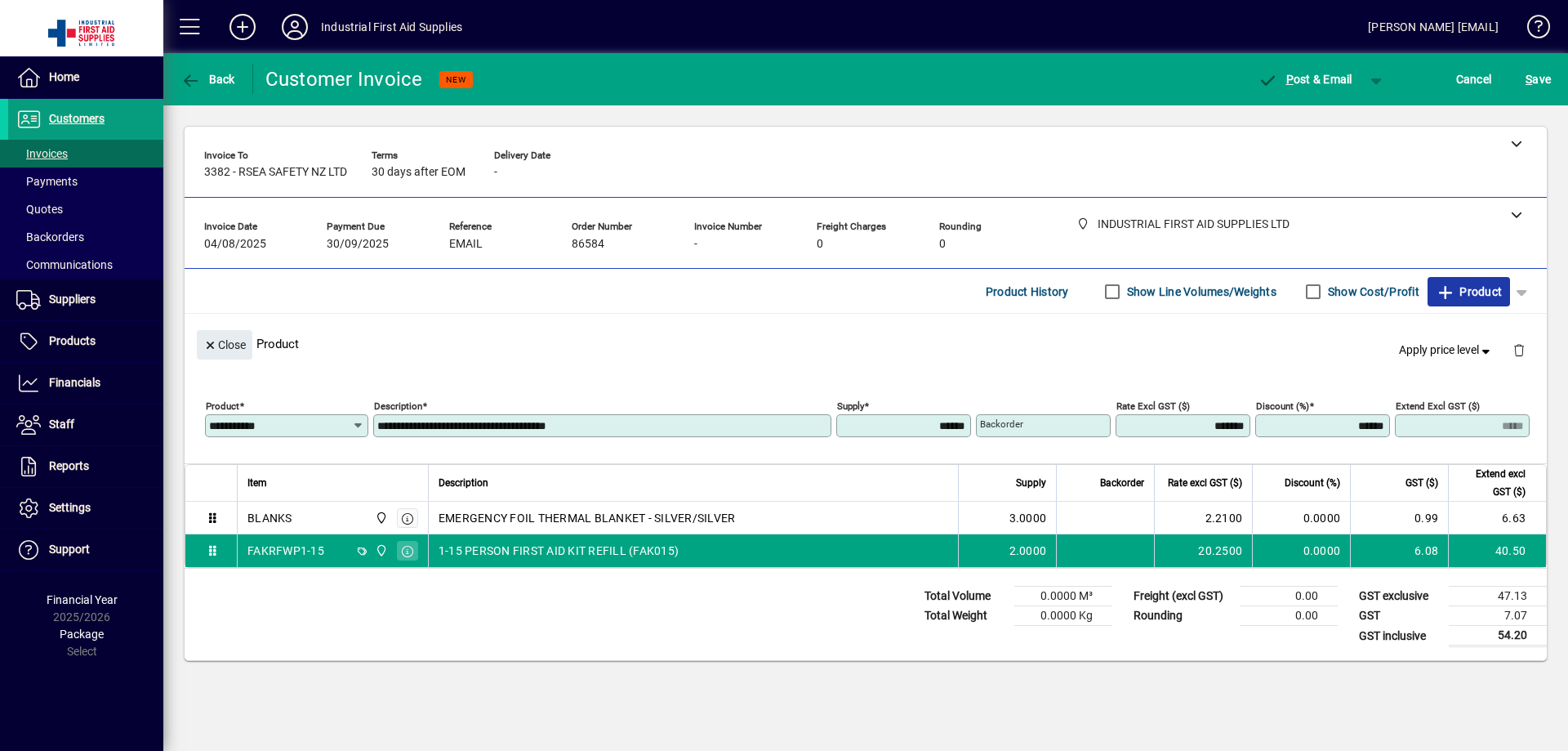 click on "Product" 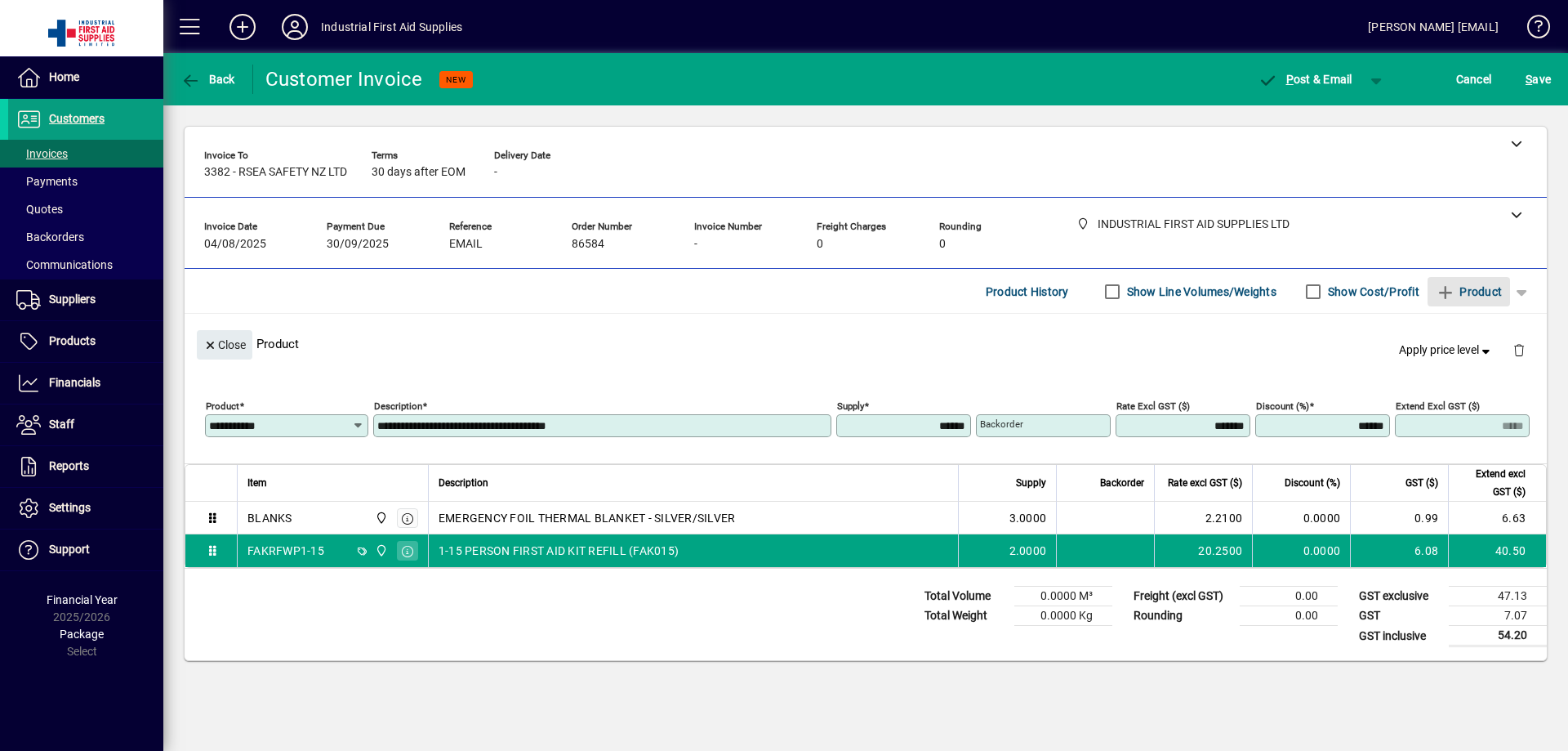 type 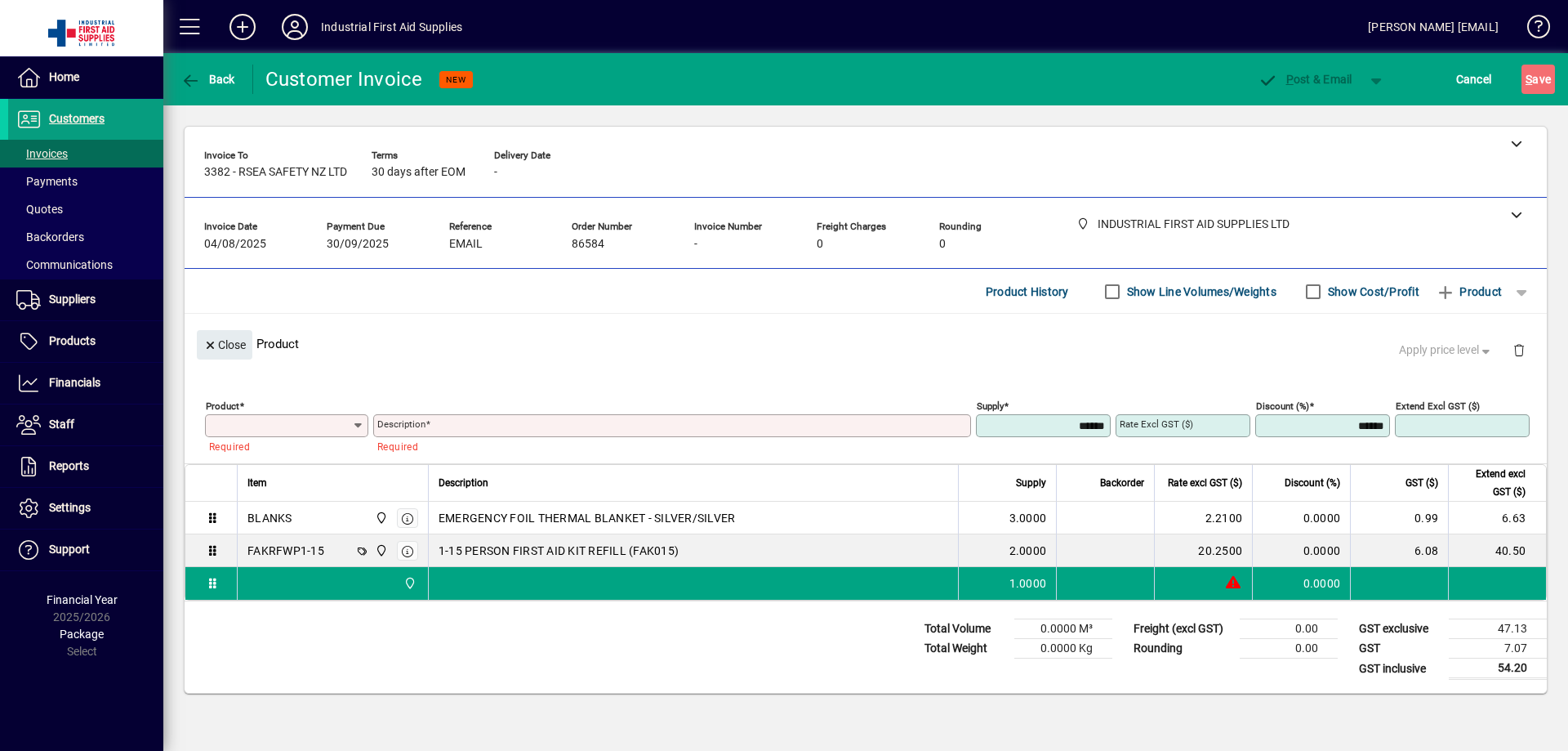 type on "*" 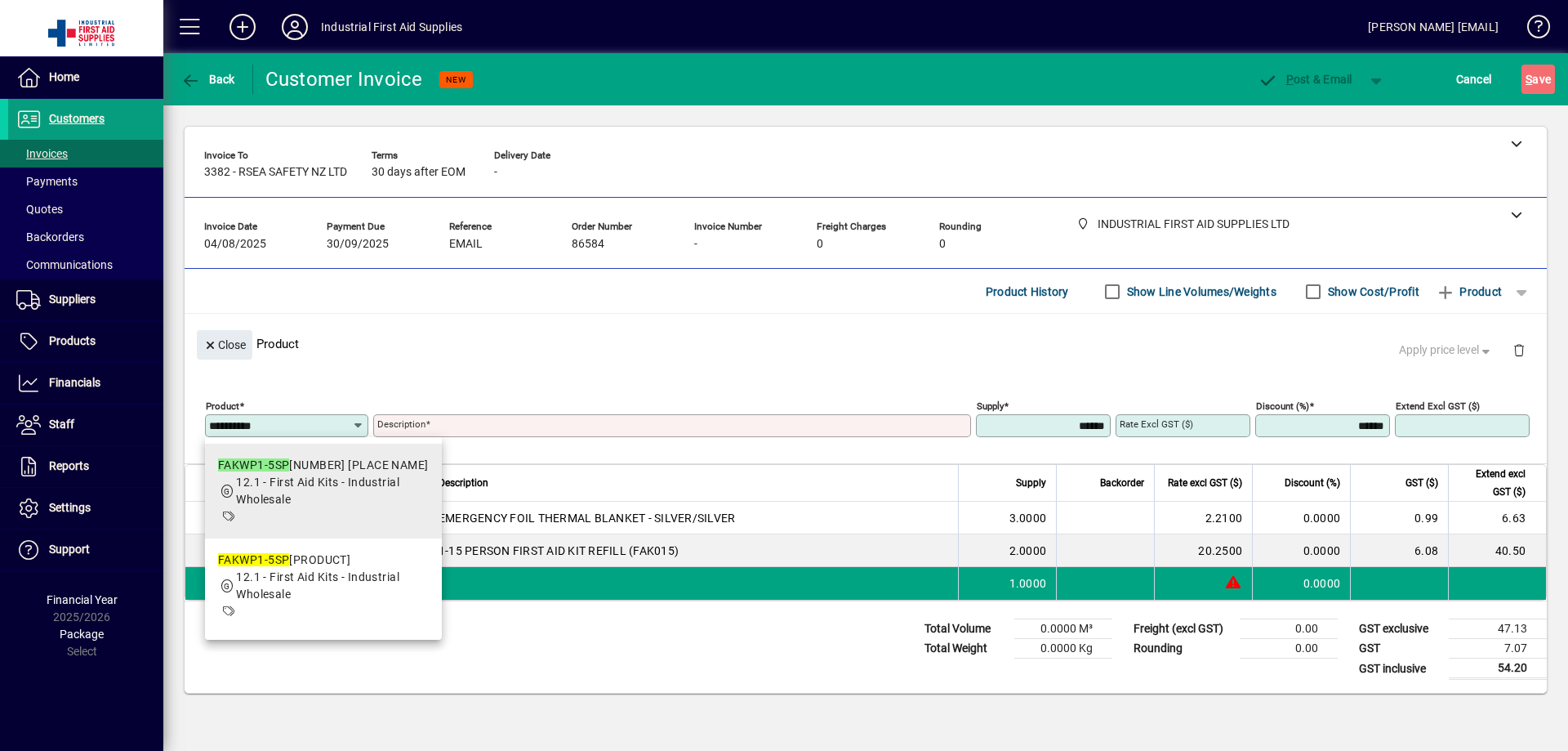 type on "**********" 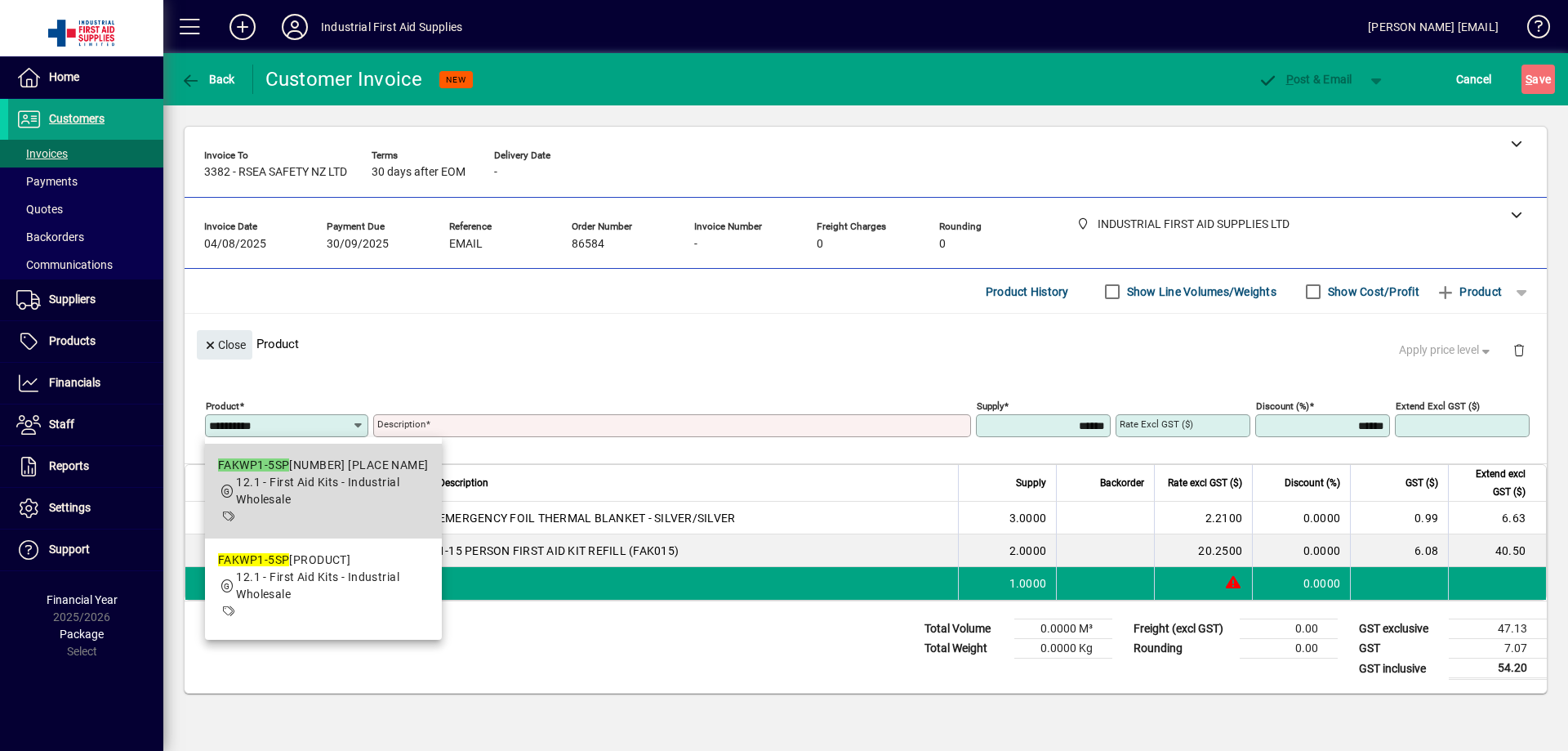 click on "12.1 - First Aid Kits - Industrial Wholesale" at bounding box center (318, 490) 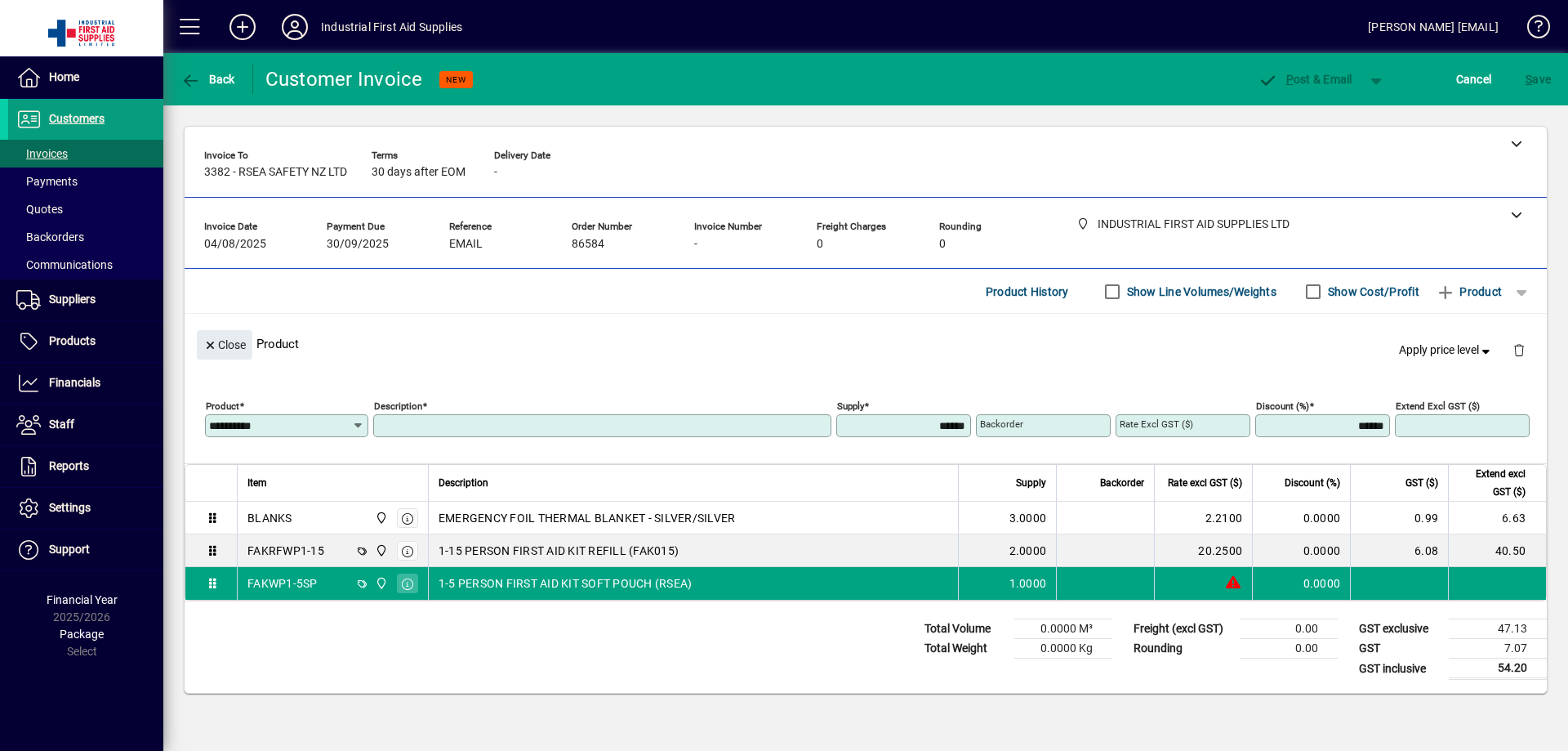 type on "**********" 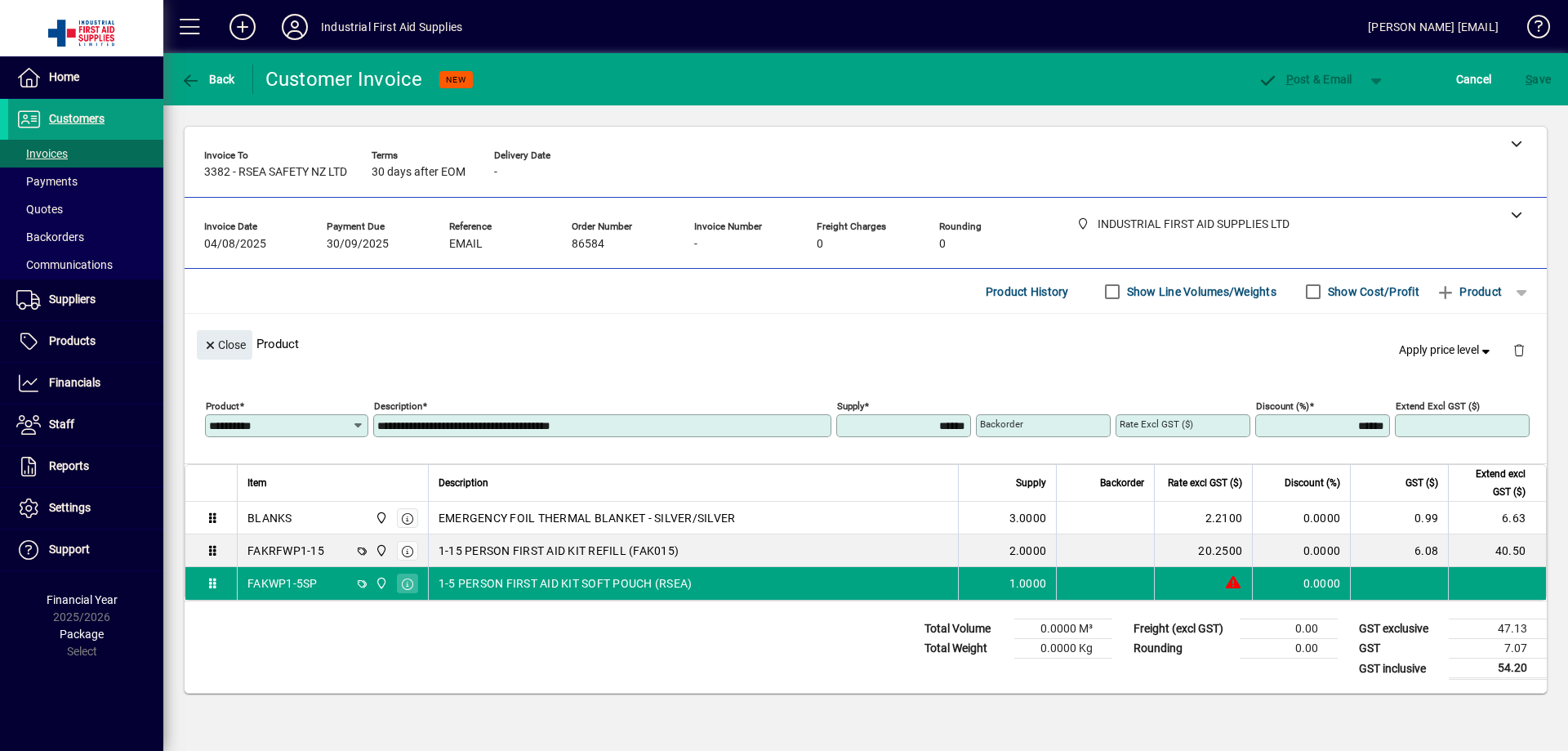 type on "*******" 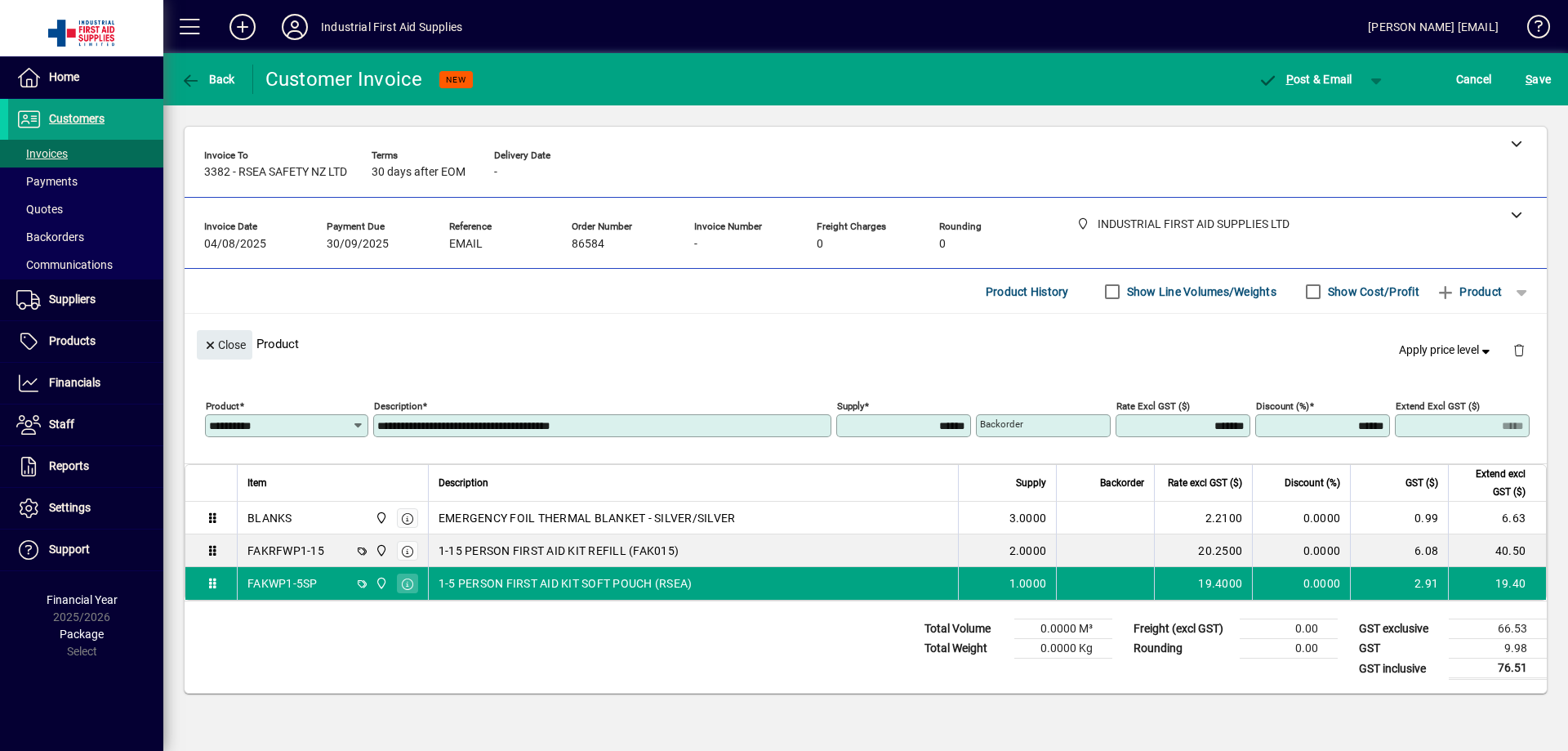 drag, startPoint x: 913, startPoint y: 421, endPoint x: 978, endPoint y: 408, distance: 66.28725 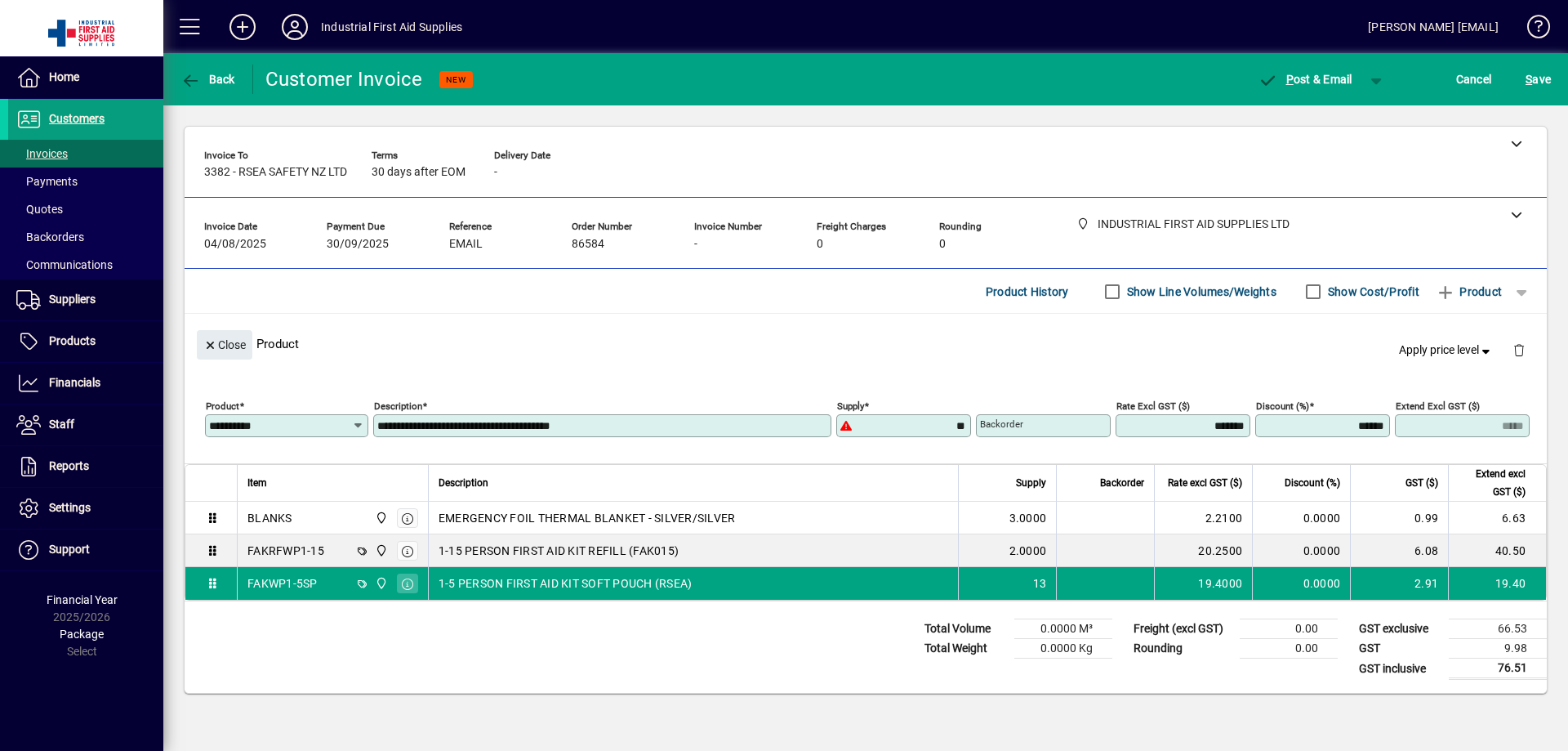type on "*******" 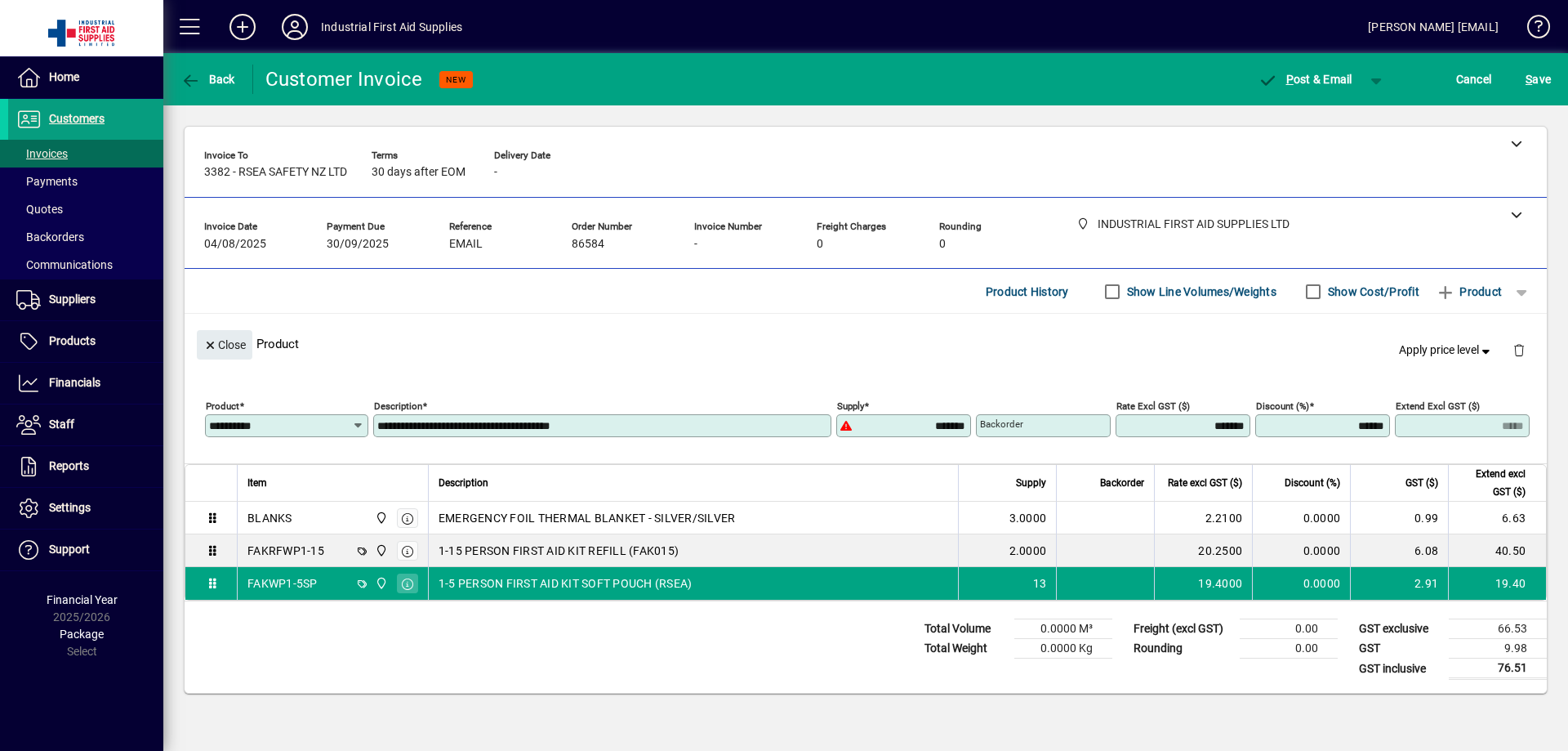 type on "******" 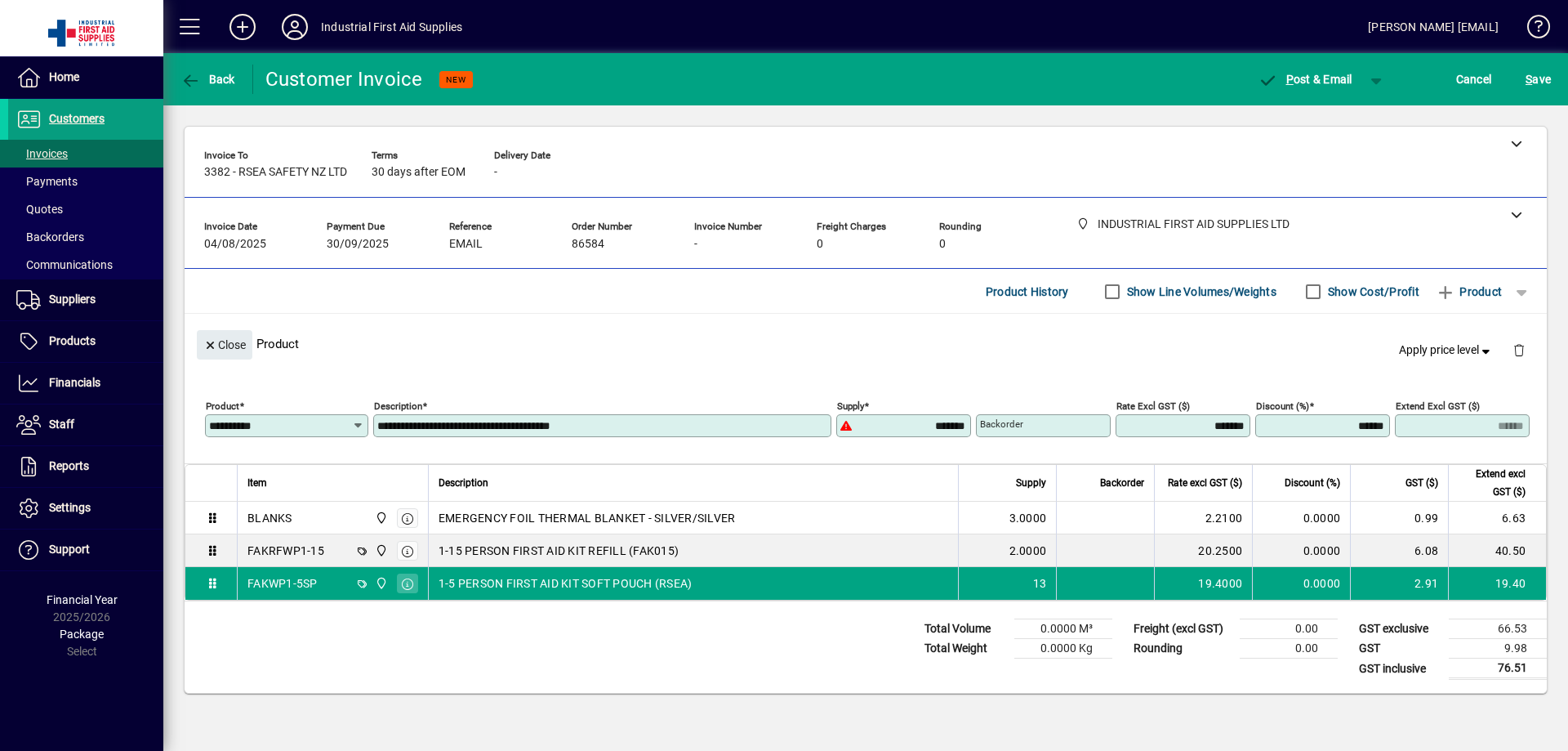 type on "******" 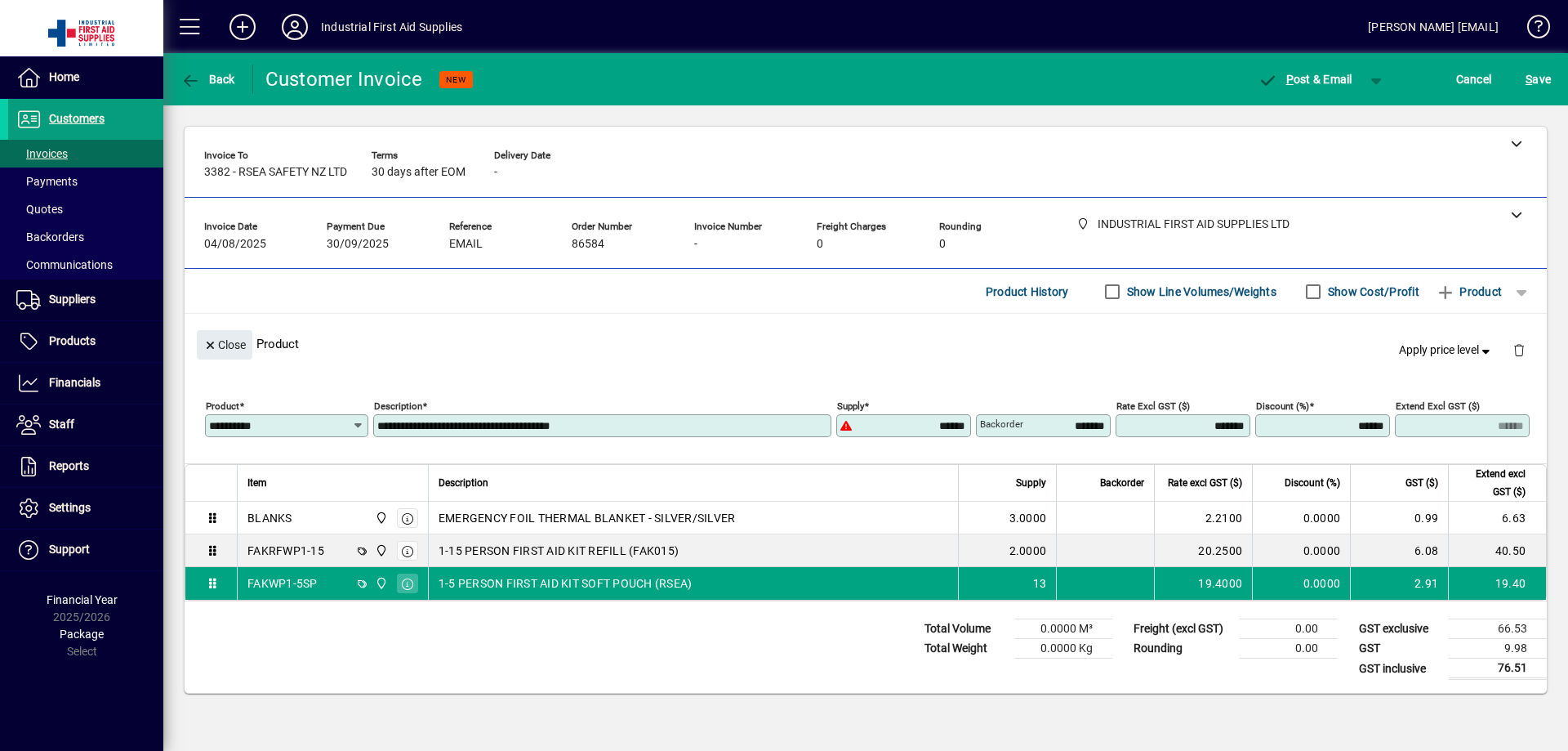 click on "**********" 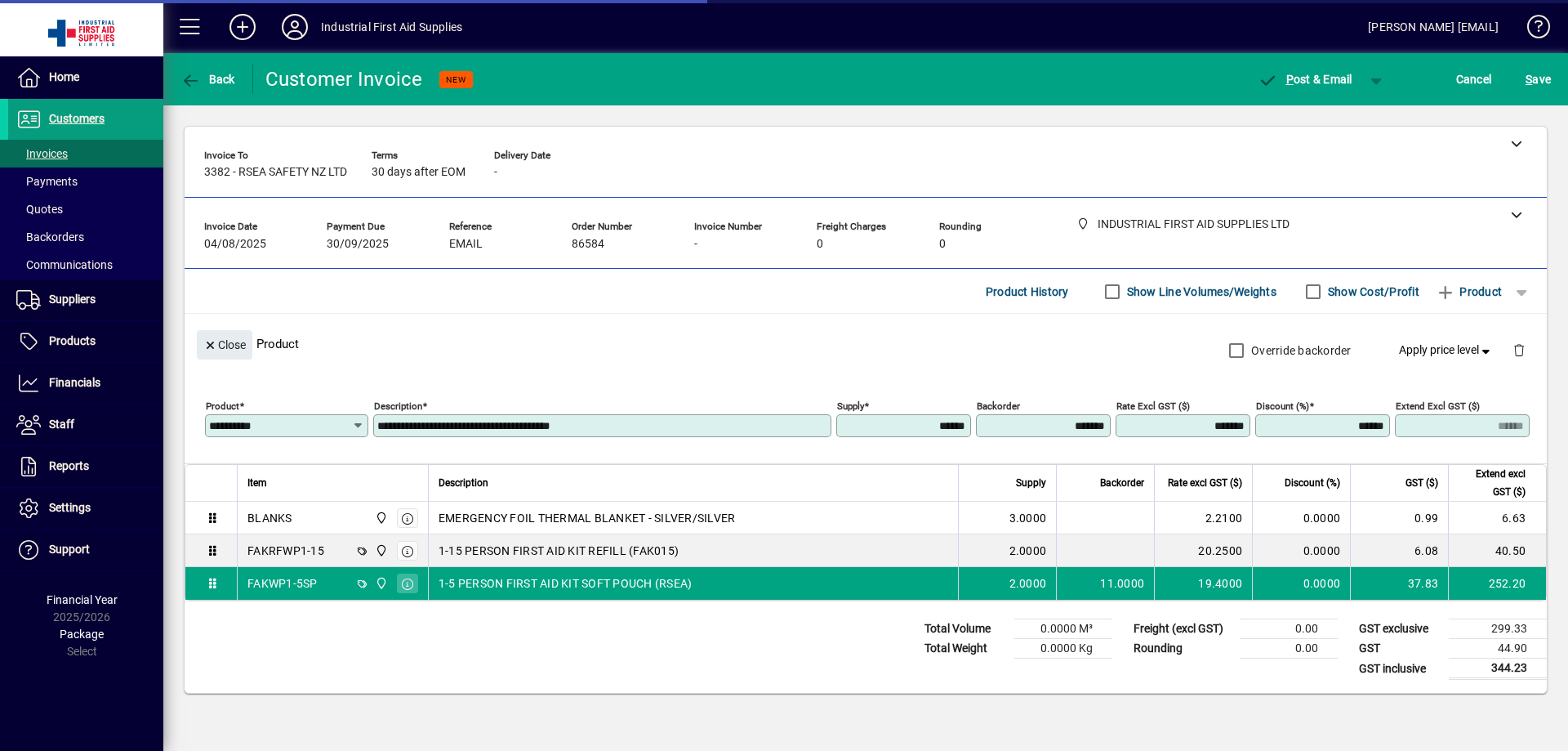 type on "*****" 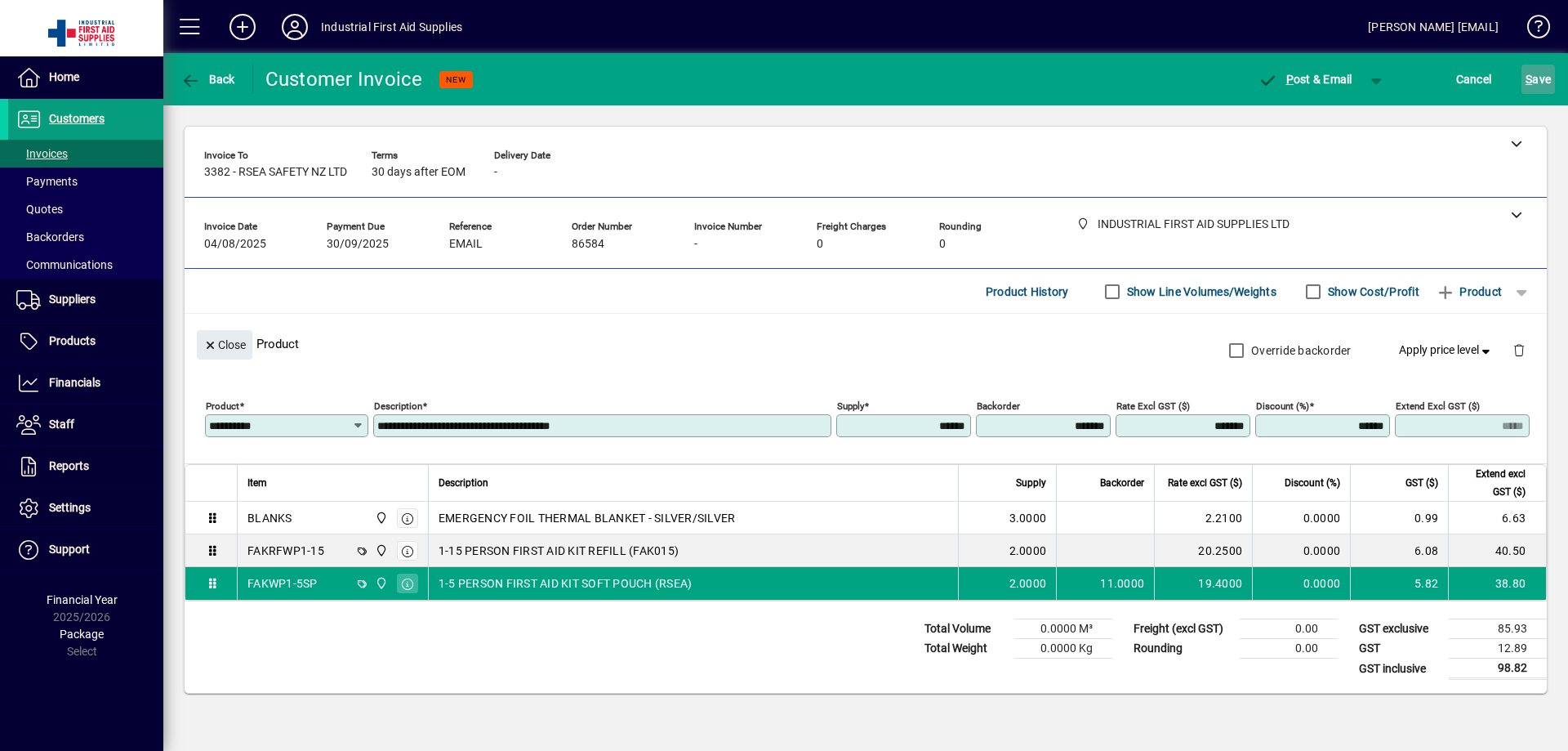 click on "S ave" 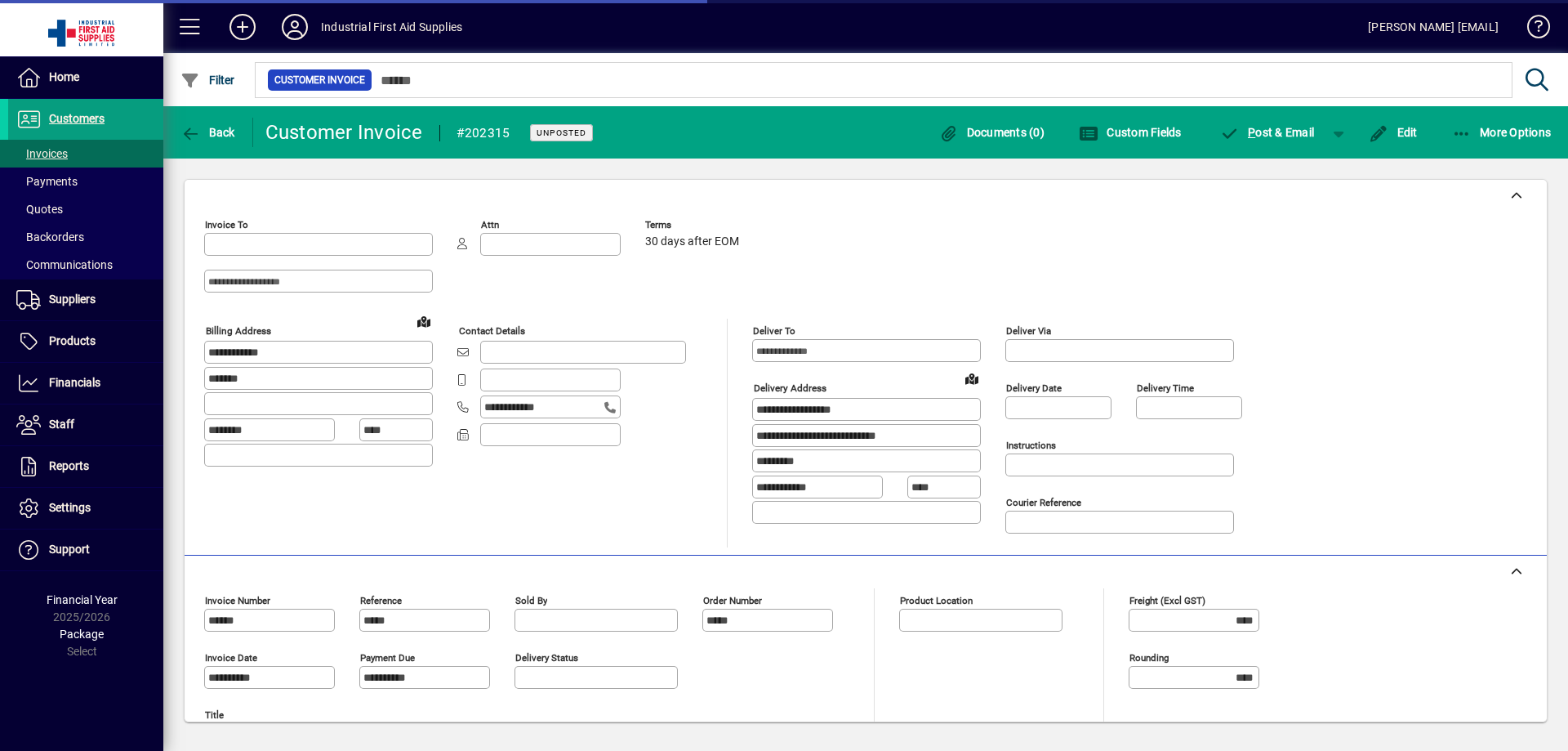 type on "**********" 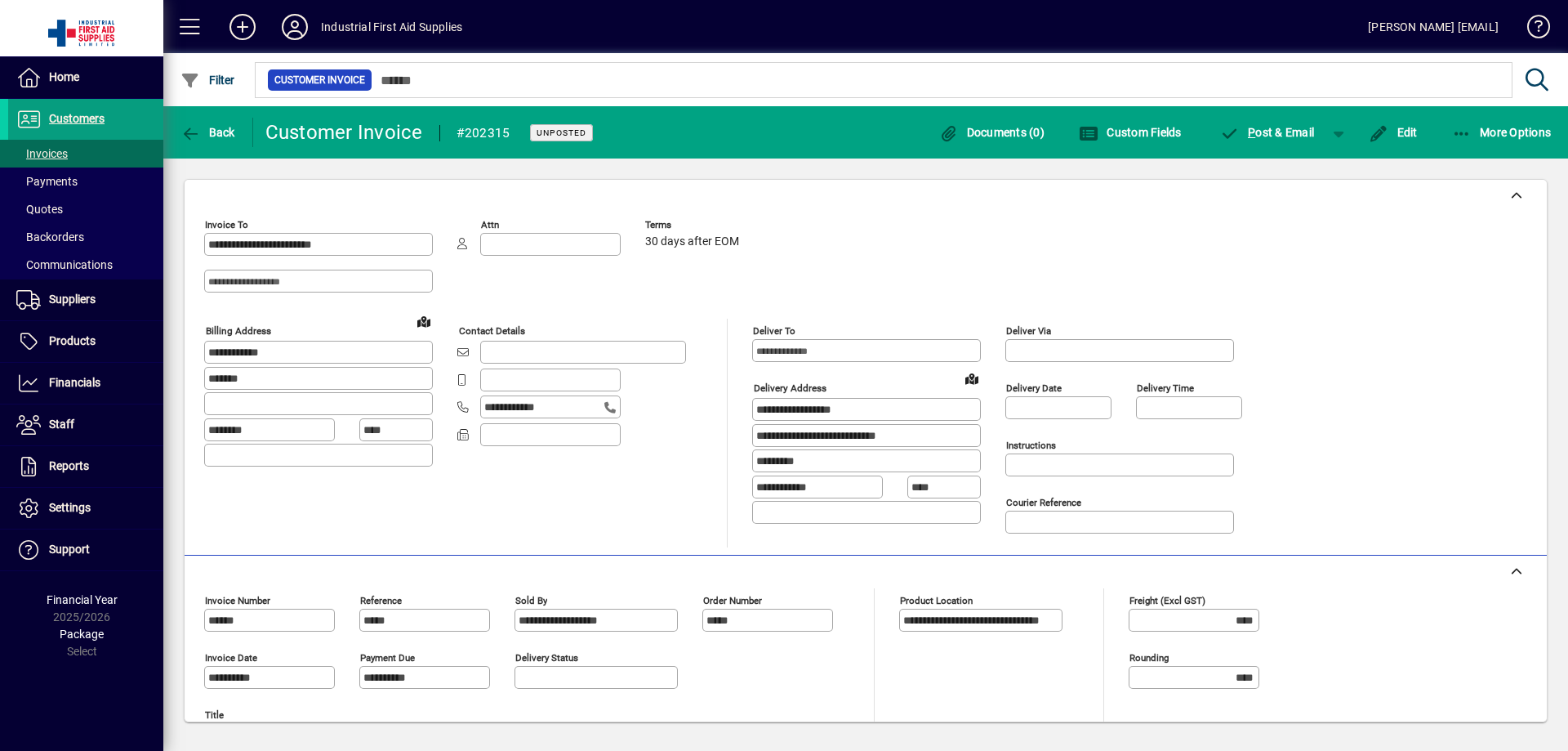 drag, startPoint x: 1535, startPoint y: 116, endPoint x: 1048, endPoint y: 222, distance: 498.4024 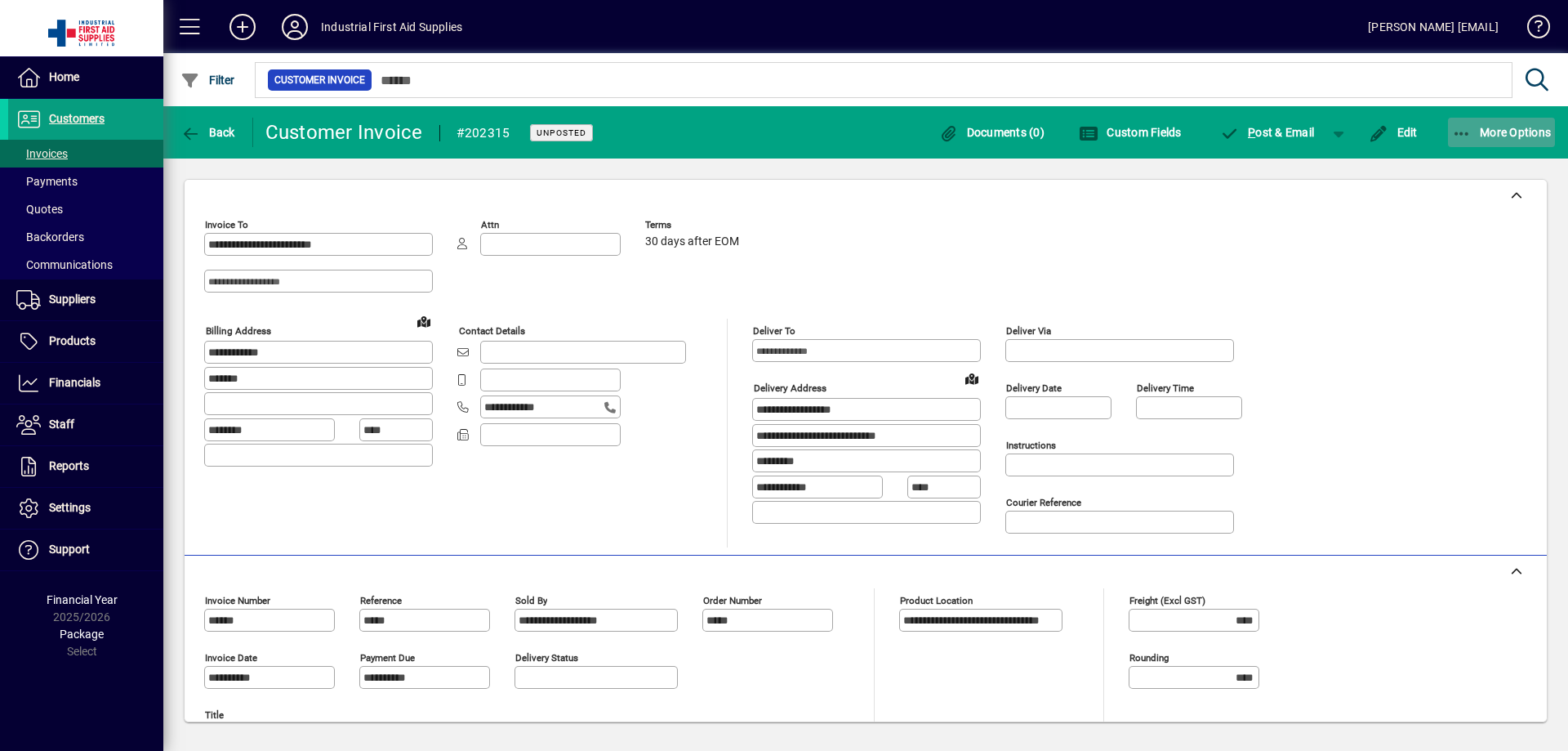 click on "More Options" 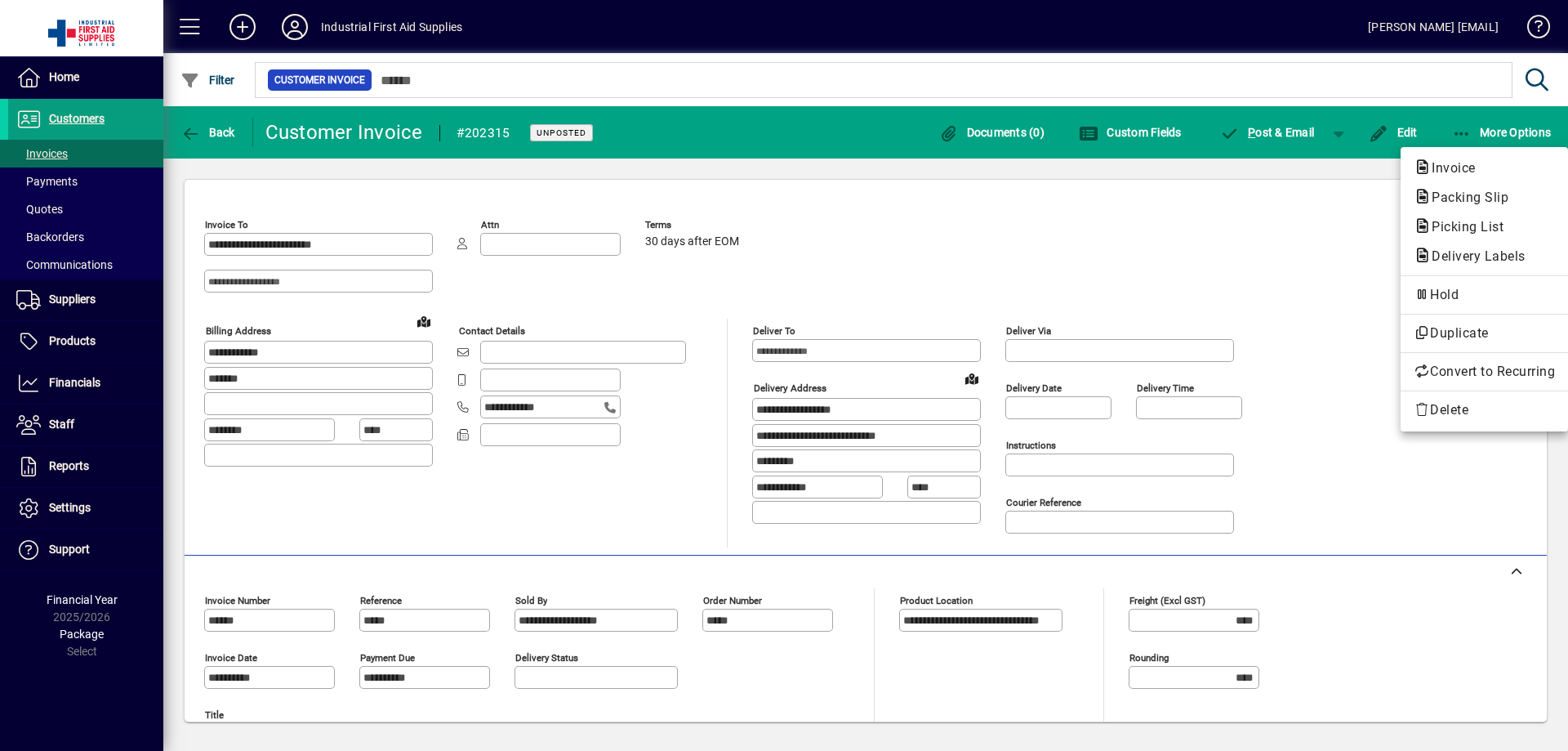 click on "Invoice" at bounding box center [1465, 197] 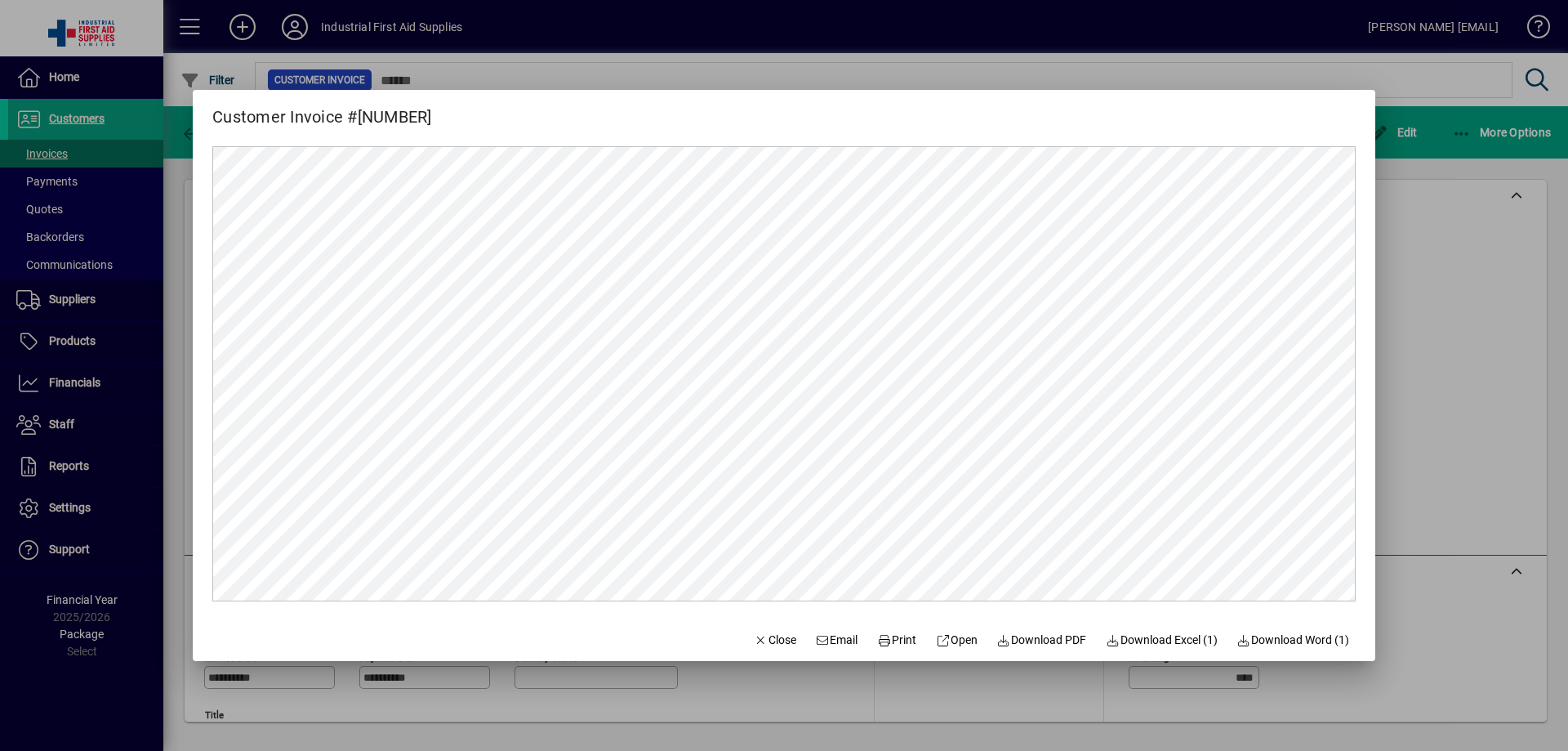 scroll, scrollTop: 0, scrollLeft: 0, axis: both 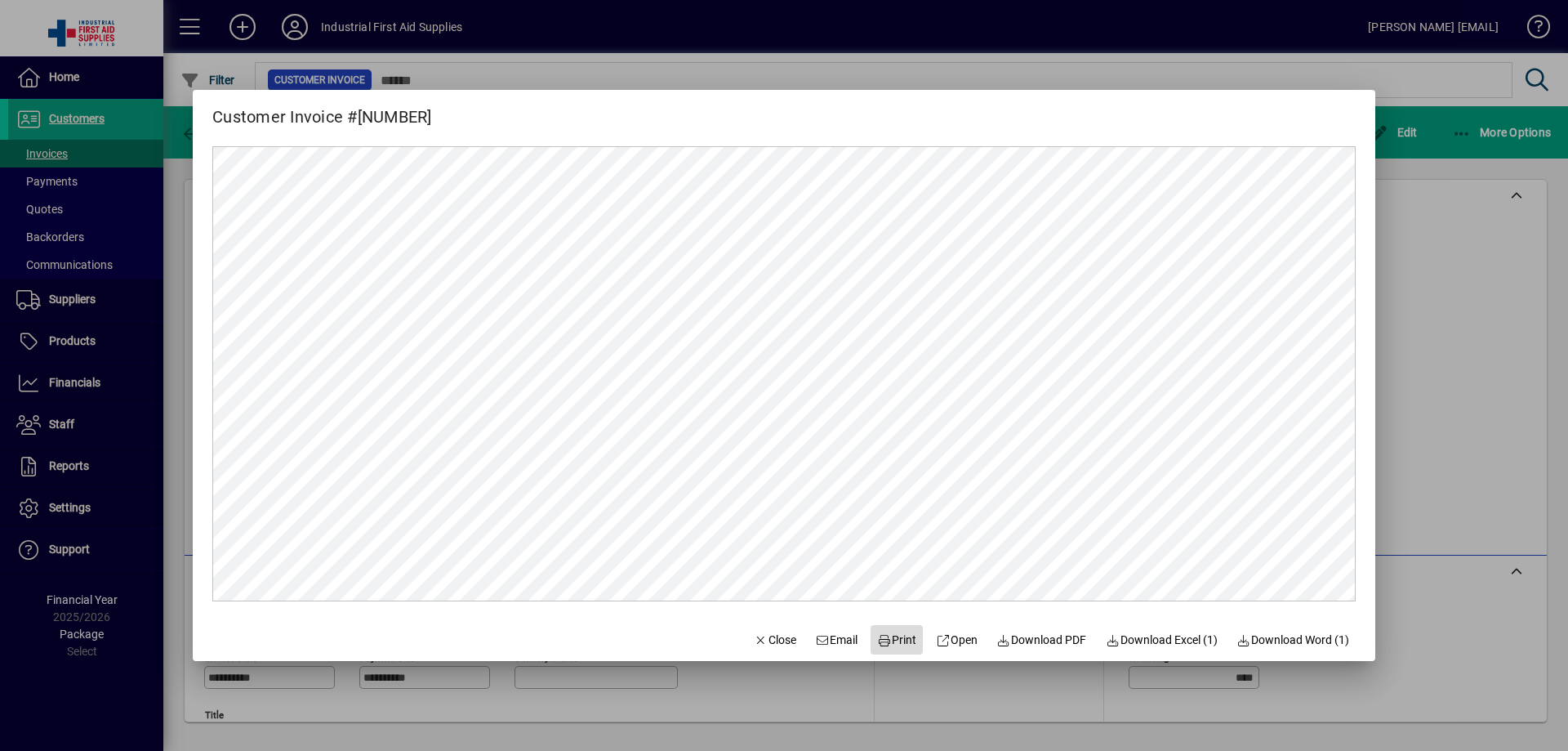 click on "Print" 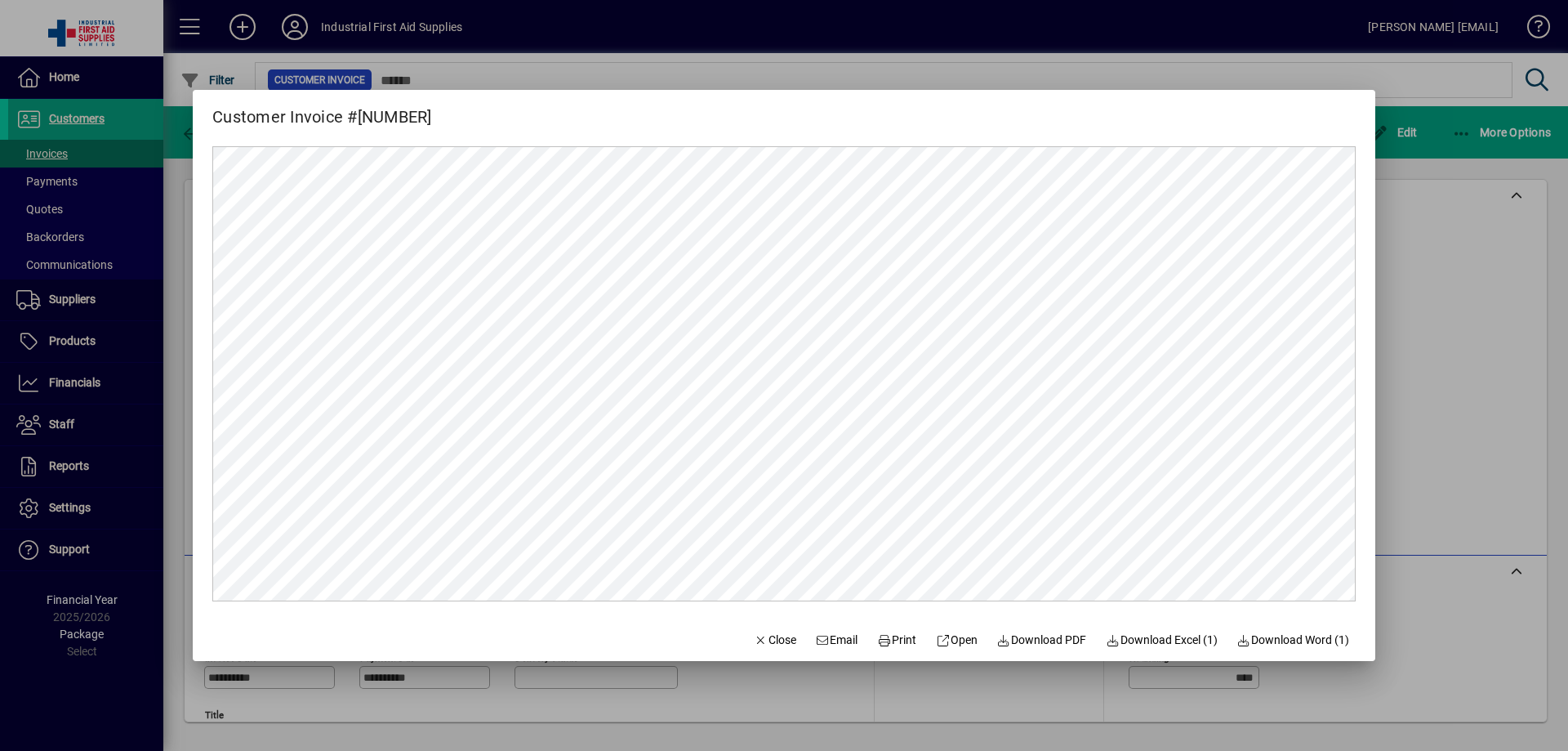 click at bounding box center (784, 375) 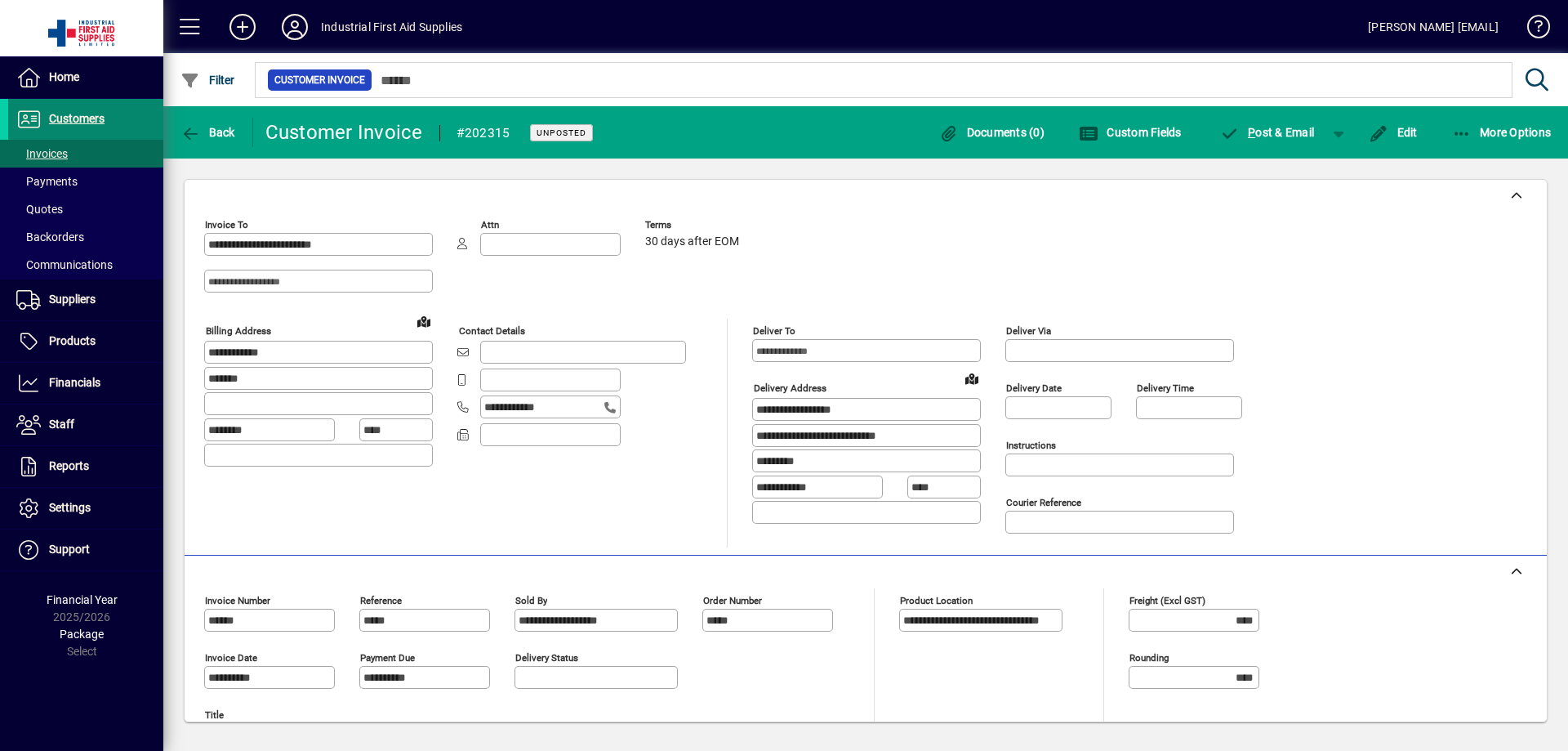 click on "Customers" at bounding box center (77, 118) 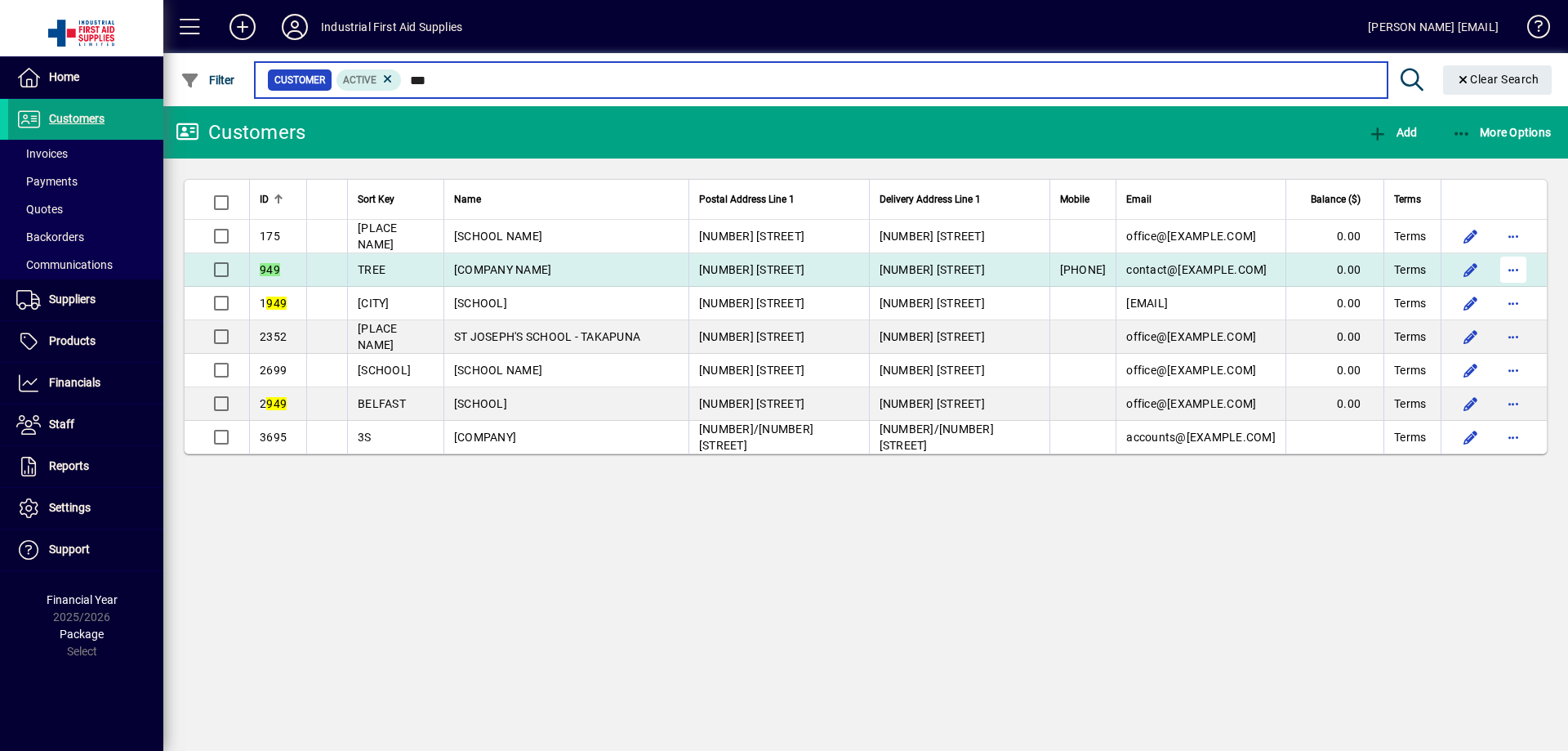 type on "***" 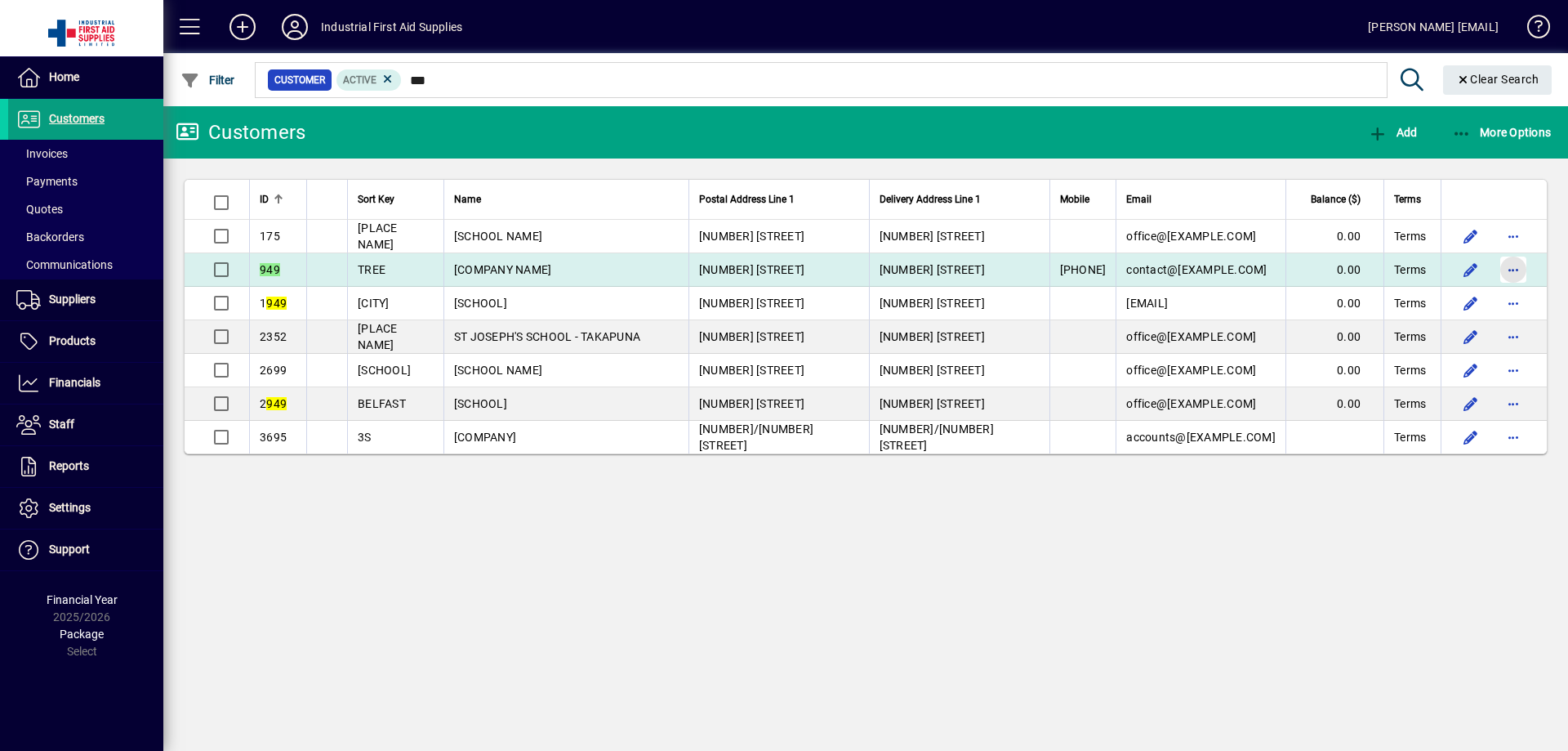 click at bounding box center [1513, 270] 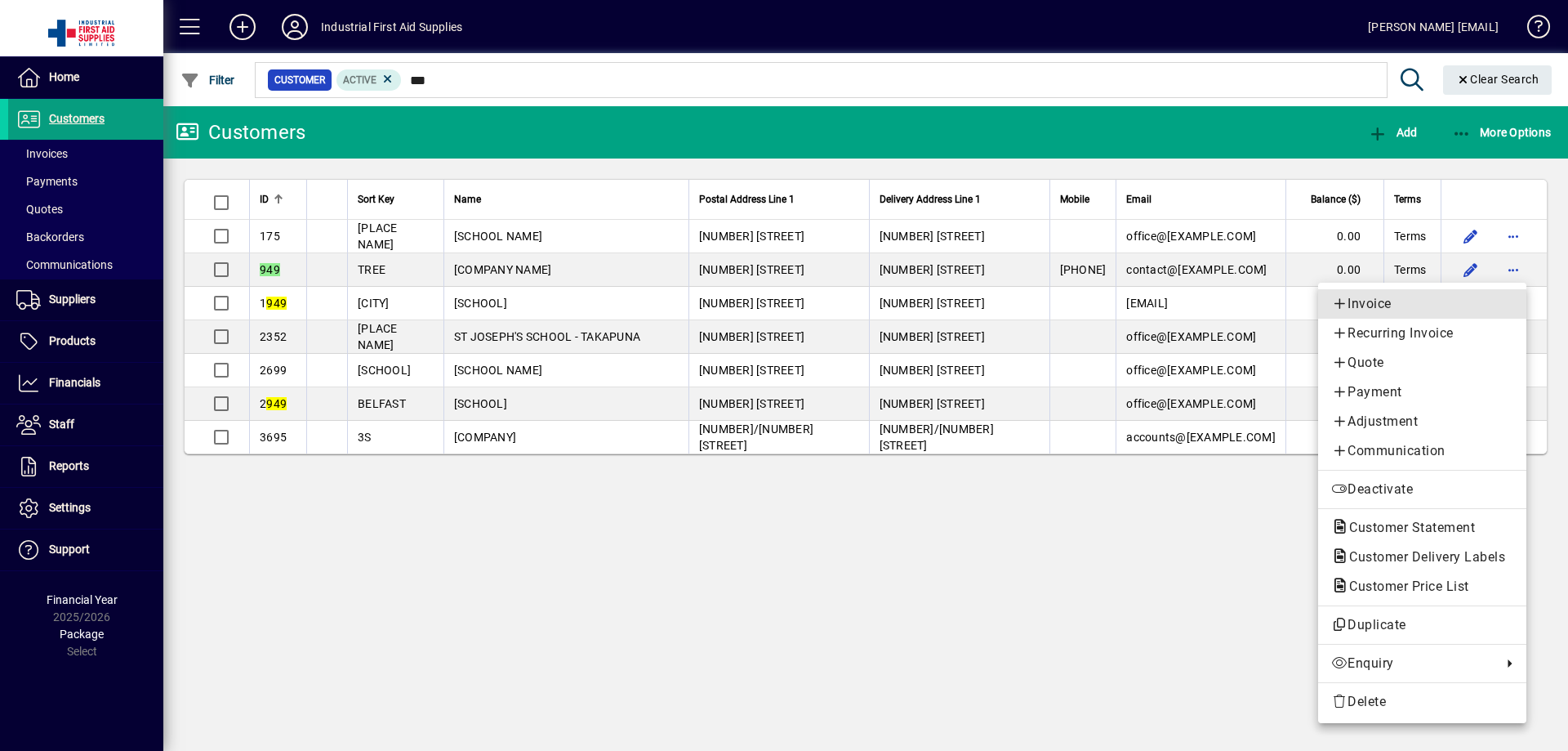 click on "Invoice" at bounding box center [1422, 304] 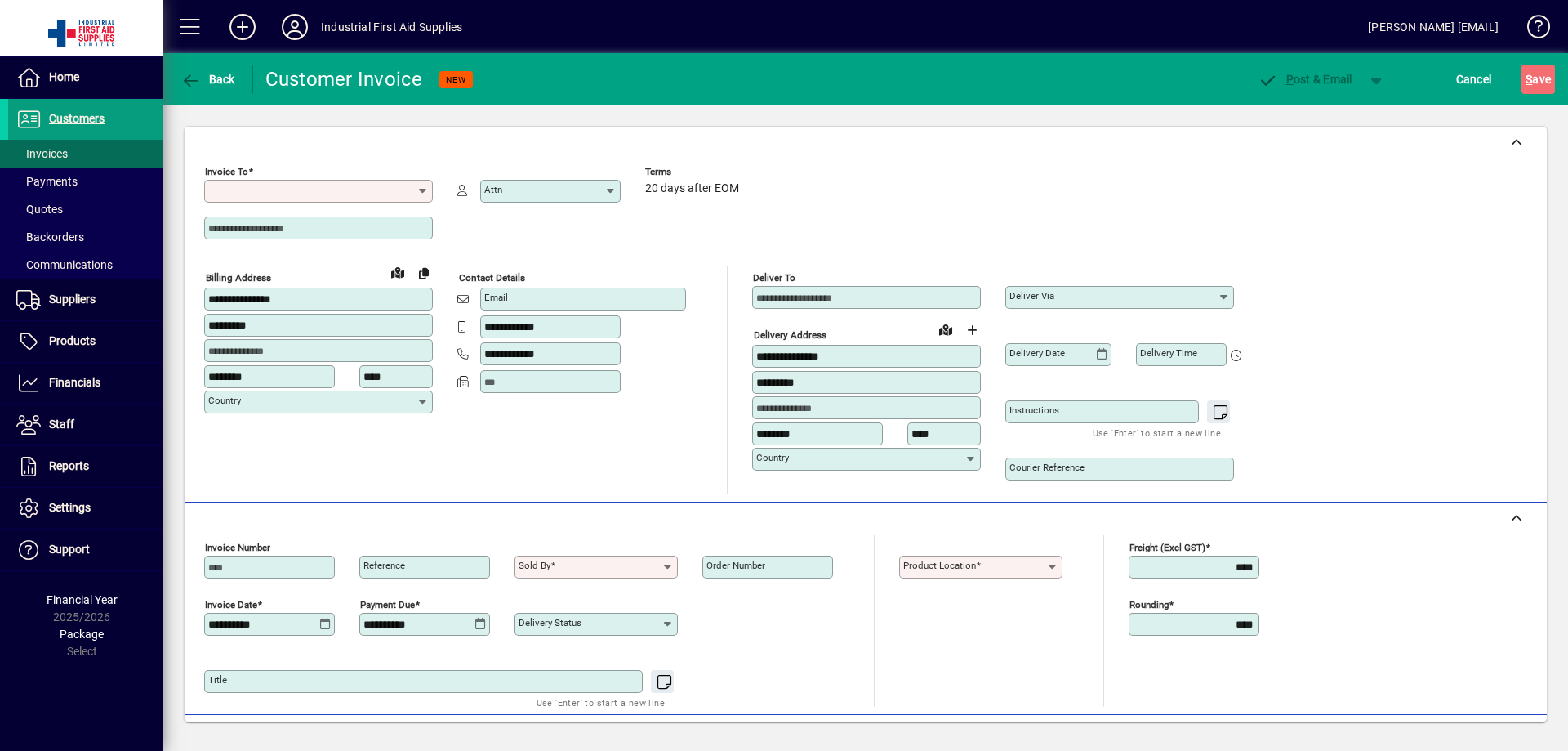 type on "**********" 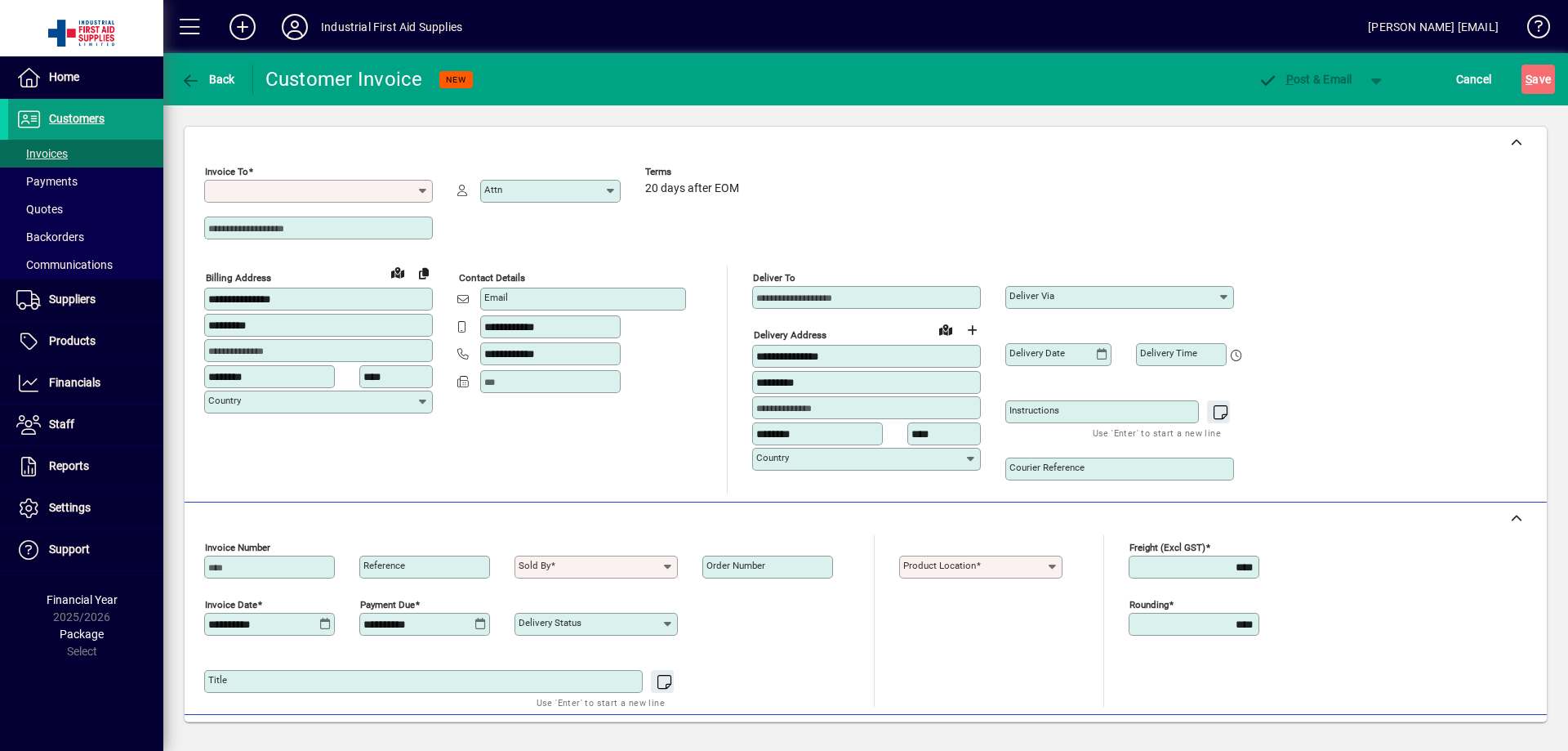 type on "**********" 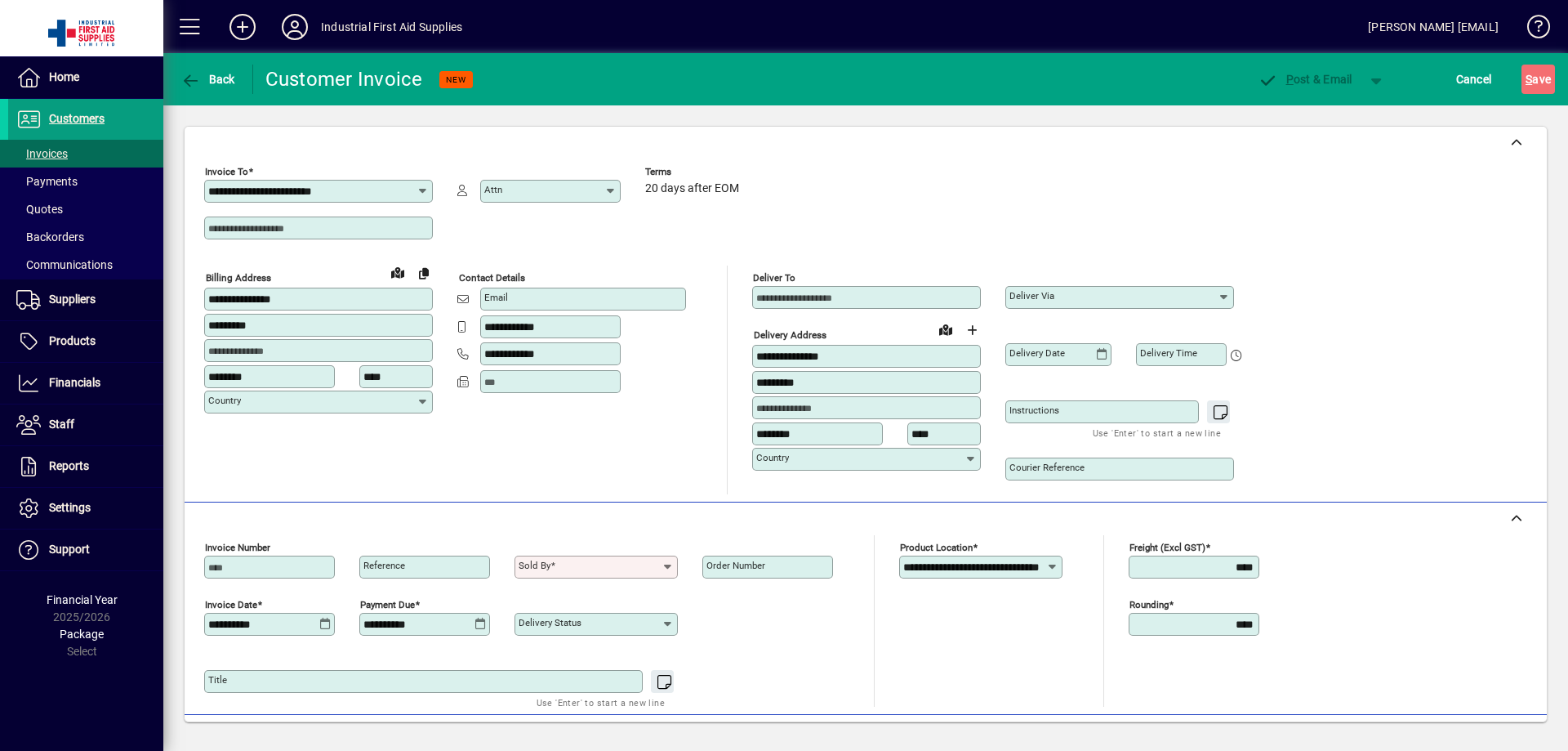 click on "Sold by" at bounding box center (590, 567) 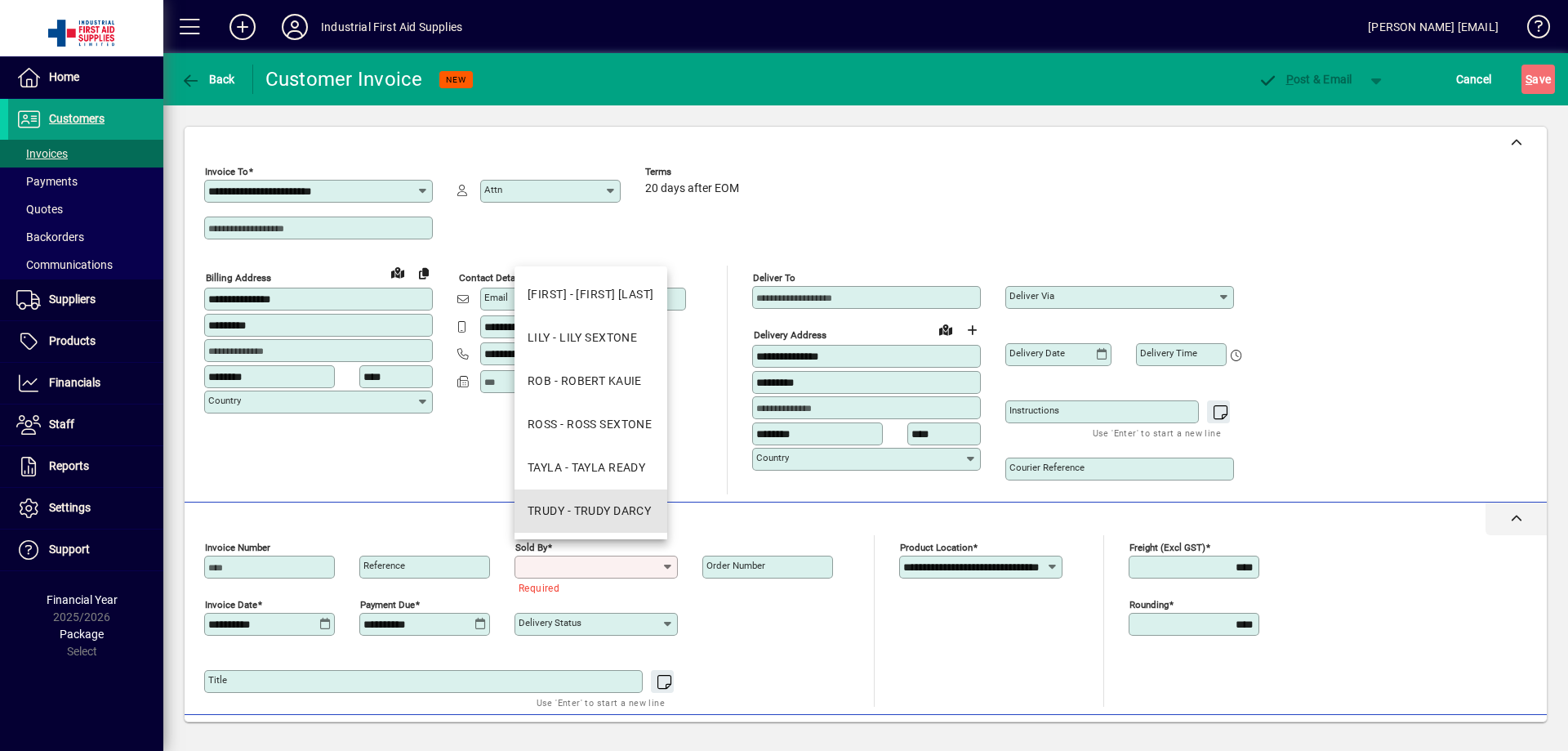 click on "TRUDY - TRUDY DARCY" at bounding box center [590, 511] 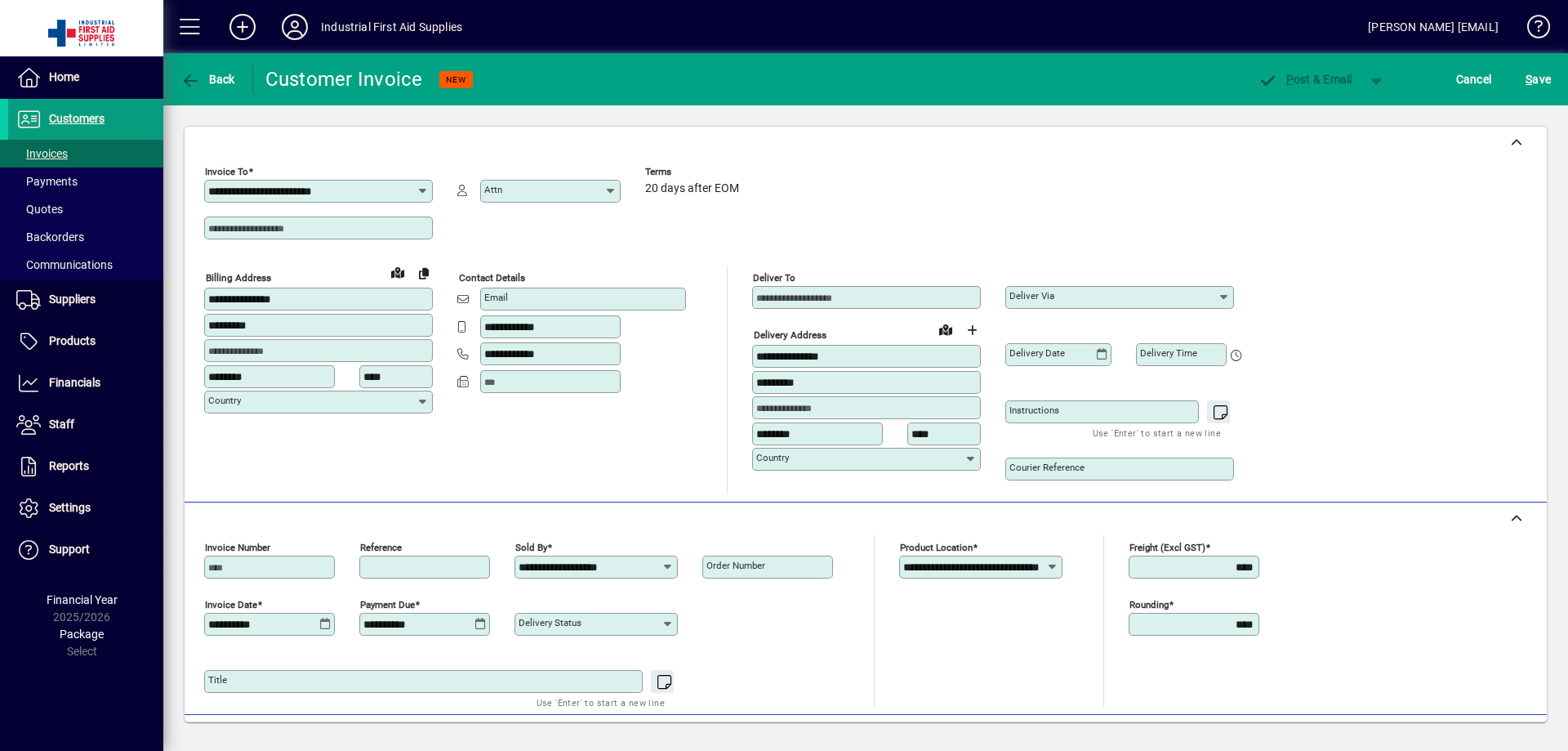 click on "Reference" at bounding box center [426, 567] 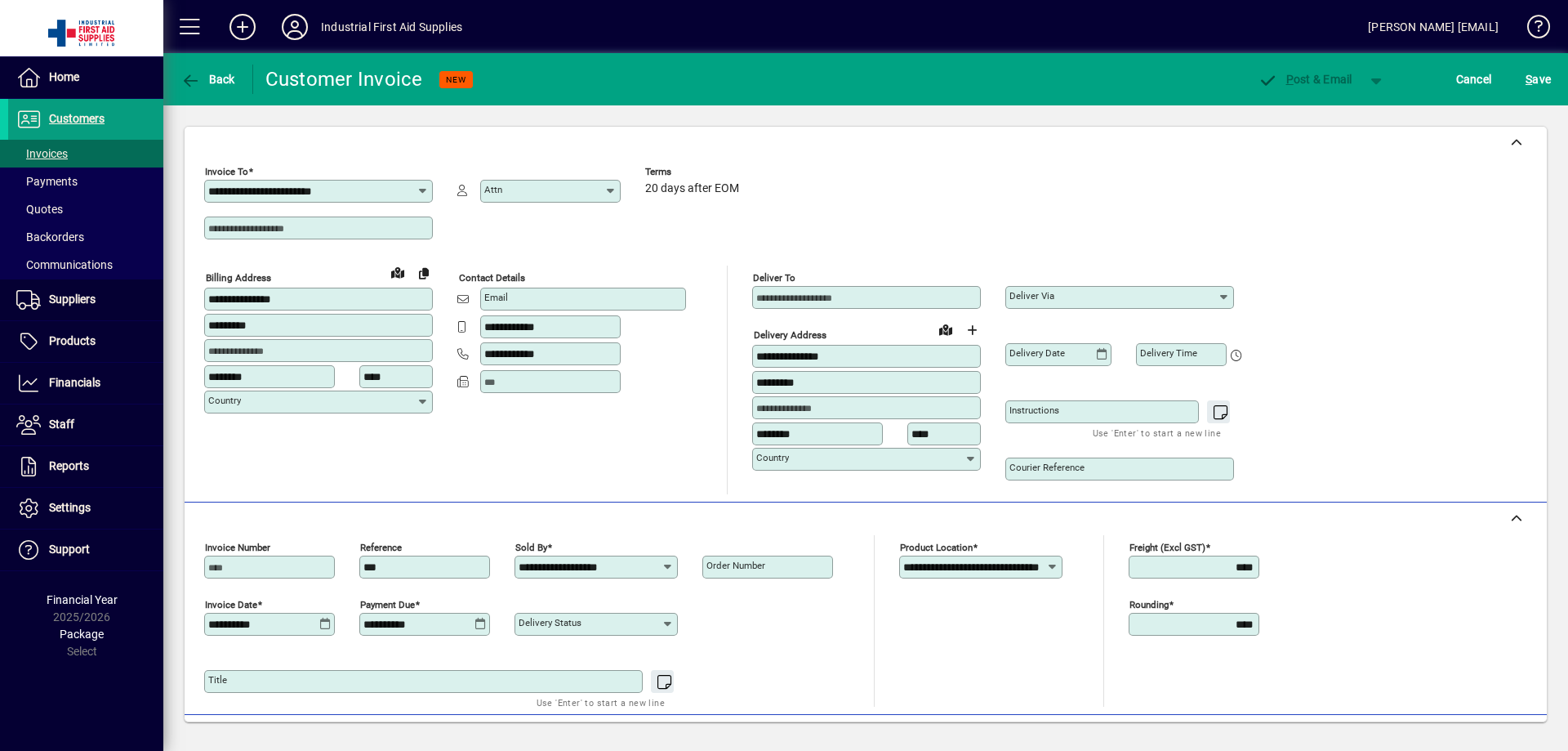 type on "***" 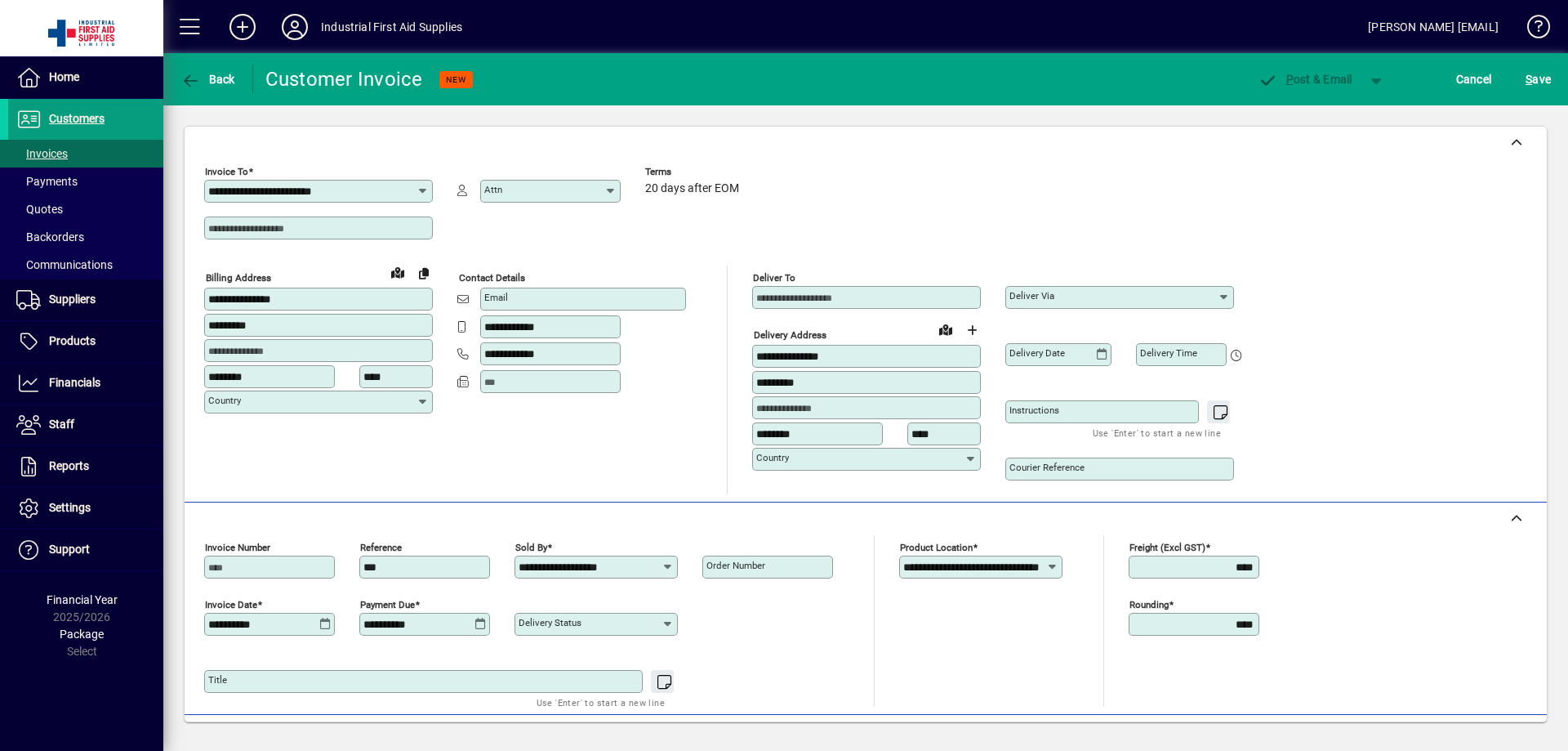click on "Order number" at bounding box center (736, 565) 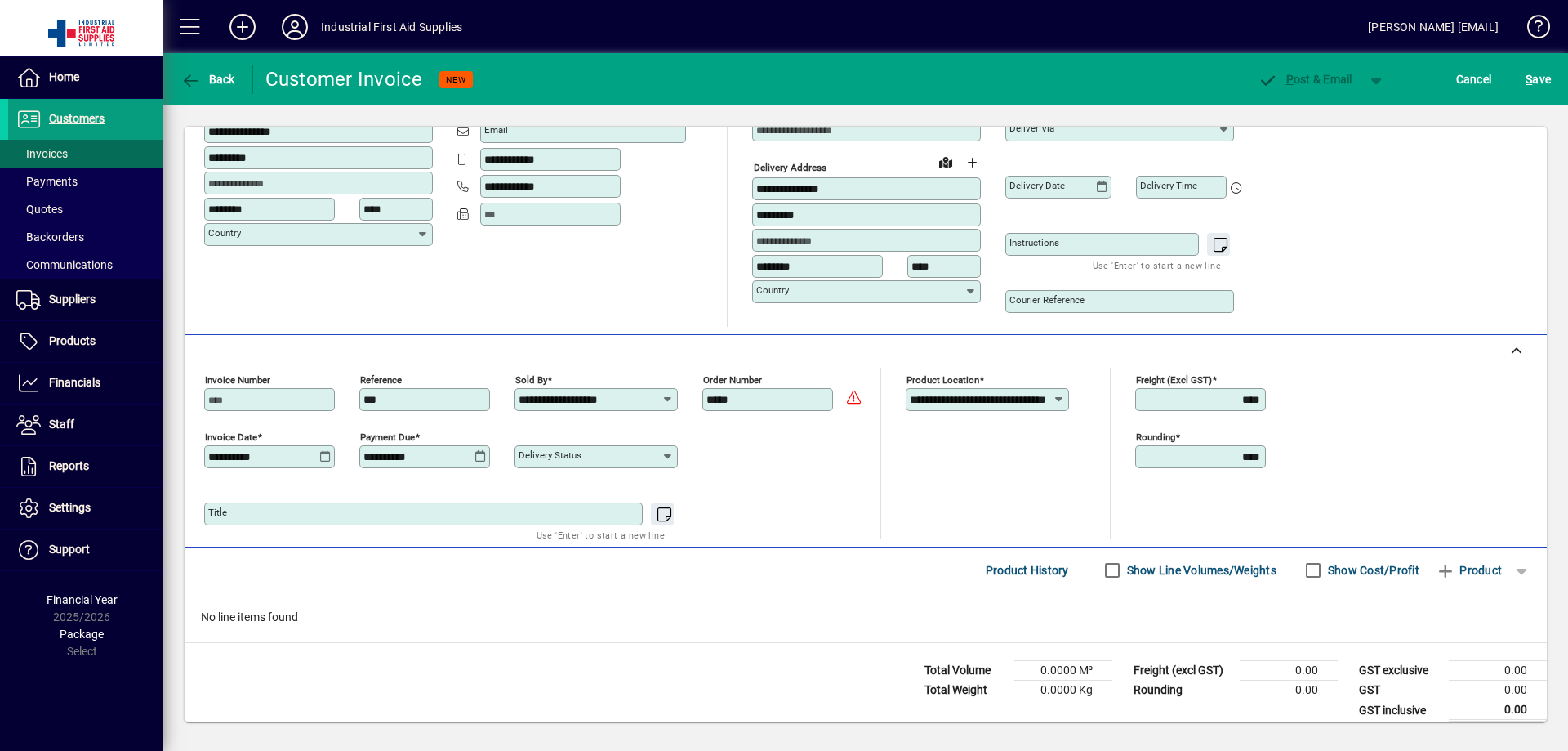 scroll, scrollTop: 181, scrollLeft: 0, axis: vertical 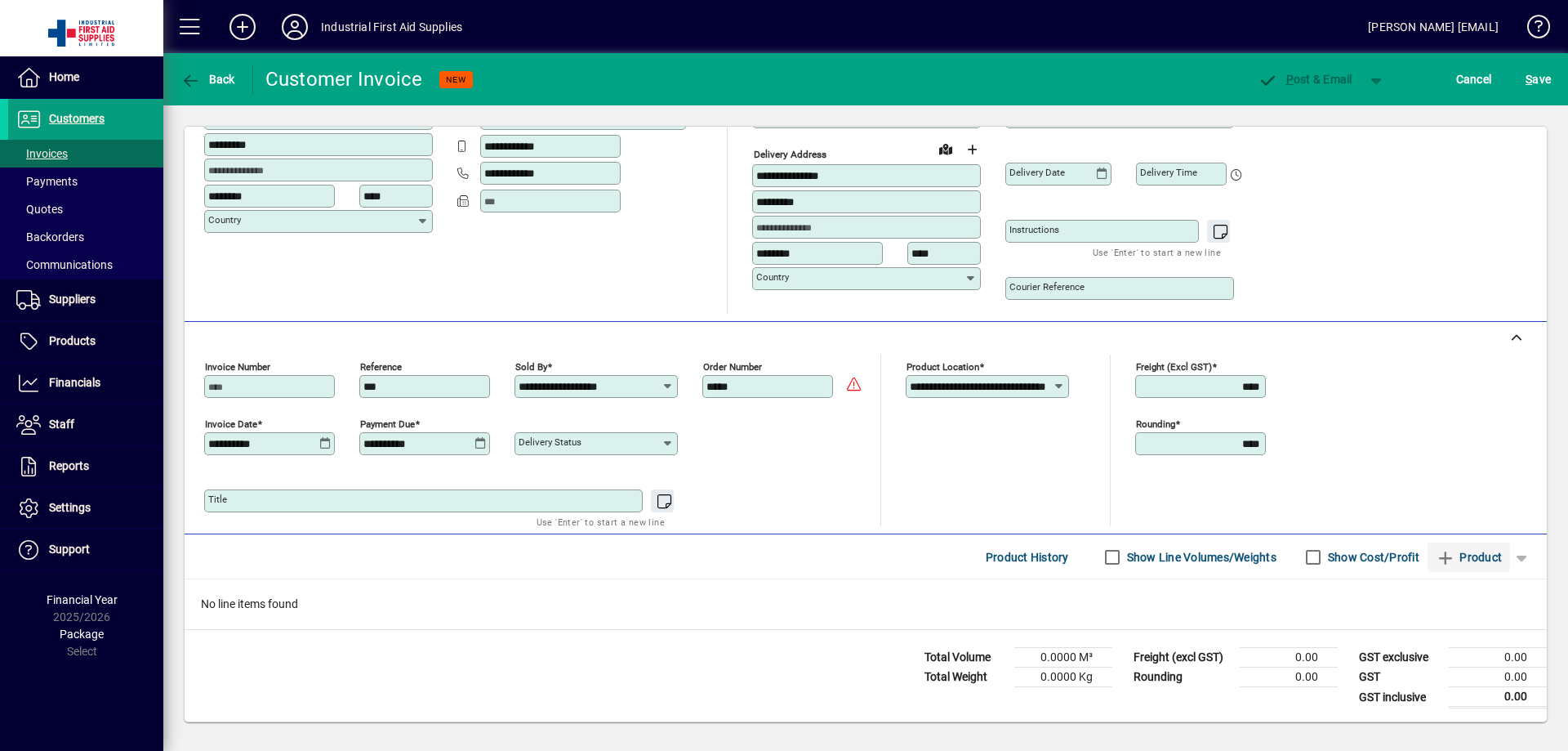 type on "*****" 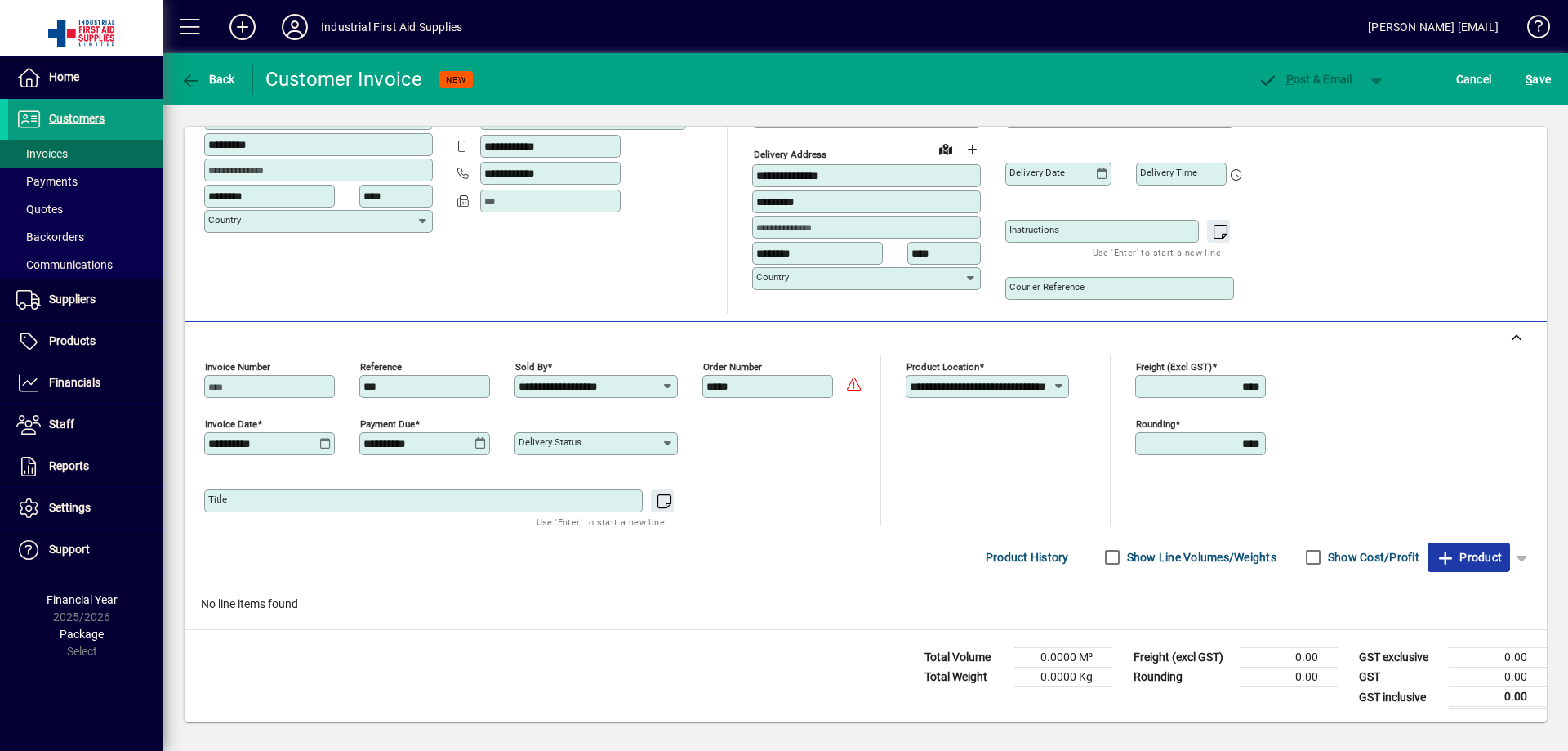 click on "Product" 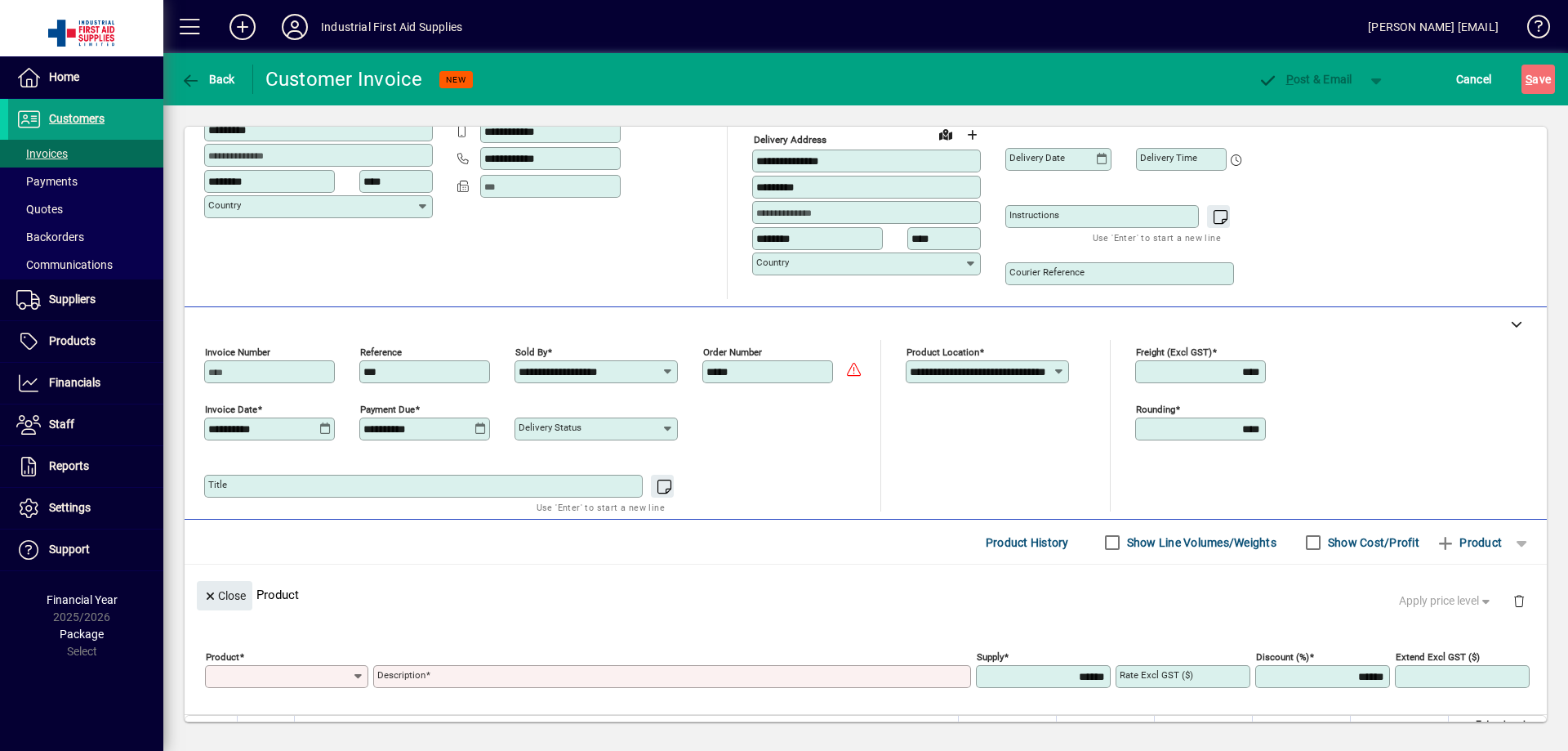 scroll, scrollTop: 0, scrollLeft: 0, axis: both 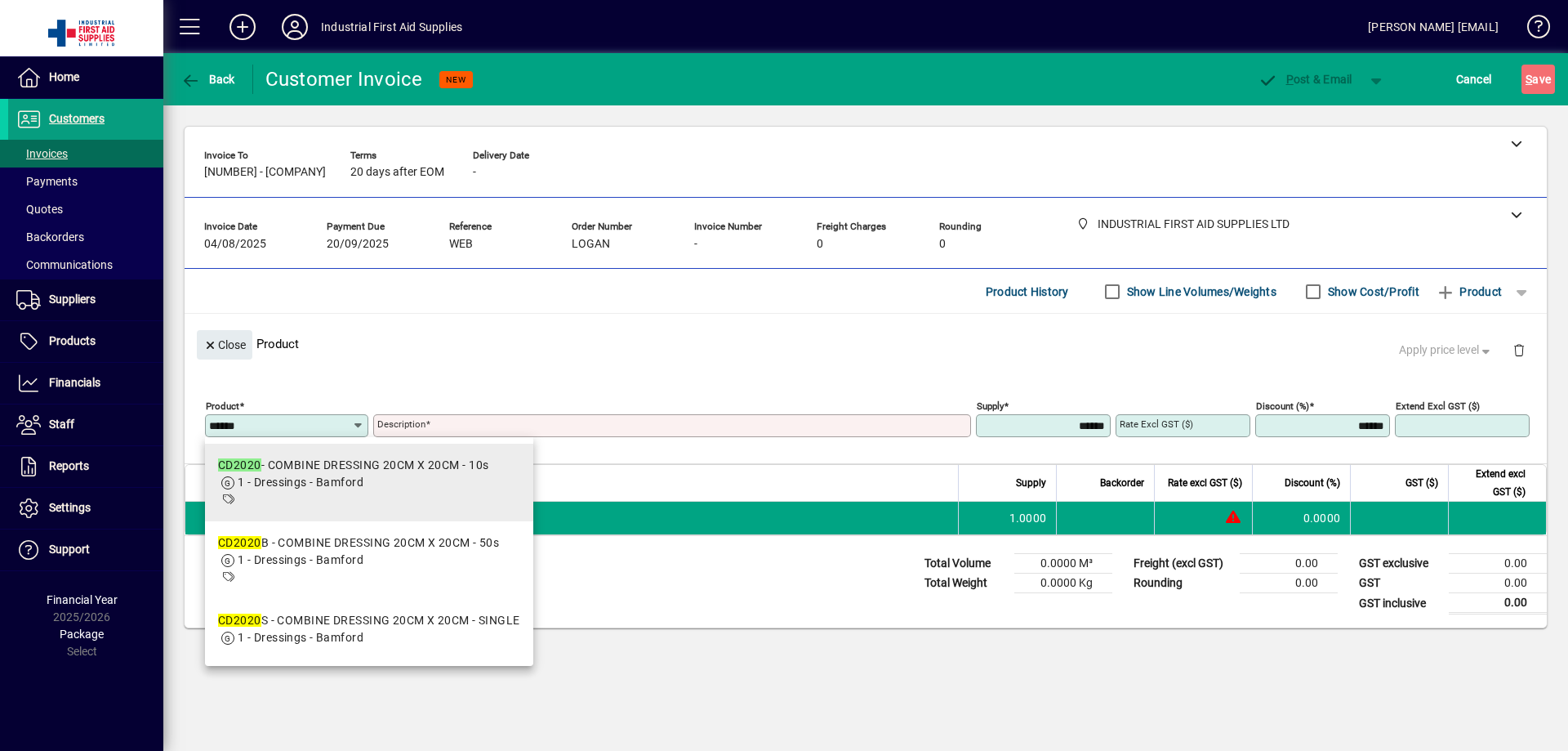 type on "******" 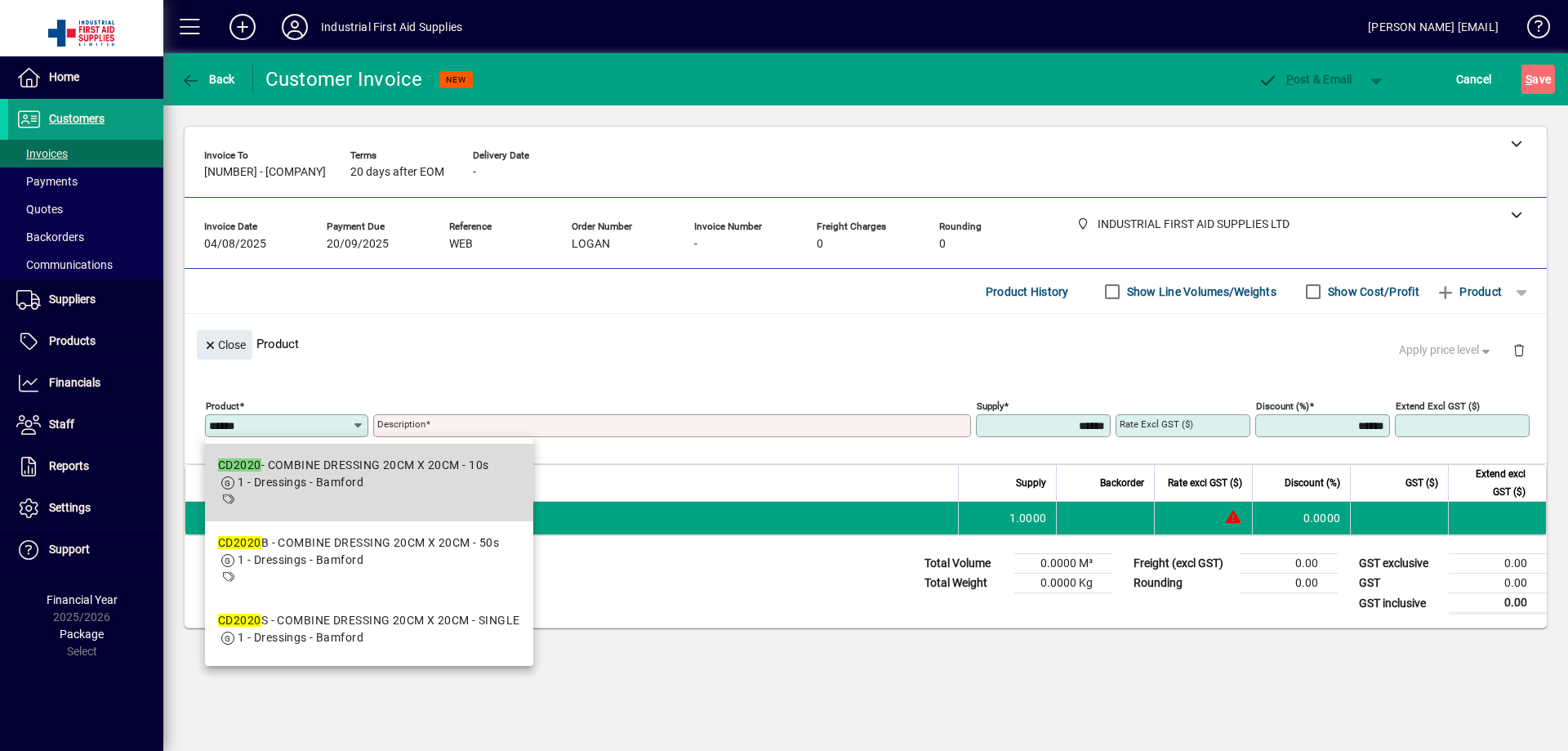 click on "CD2020  - COMBINE DRESSING 20CM X 20CM - 10s" at bounding box center (353, 465) 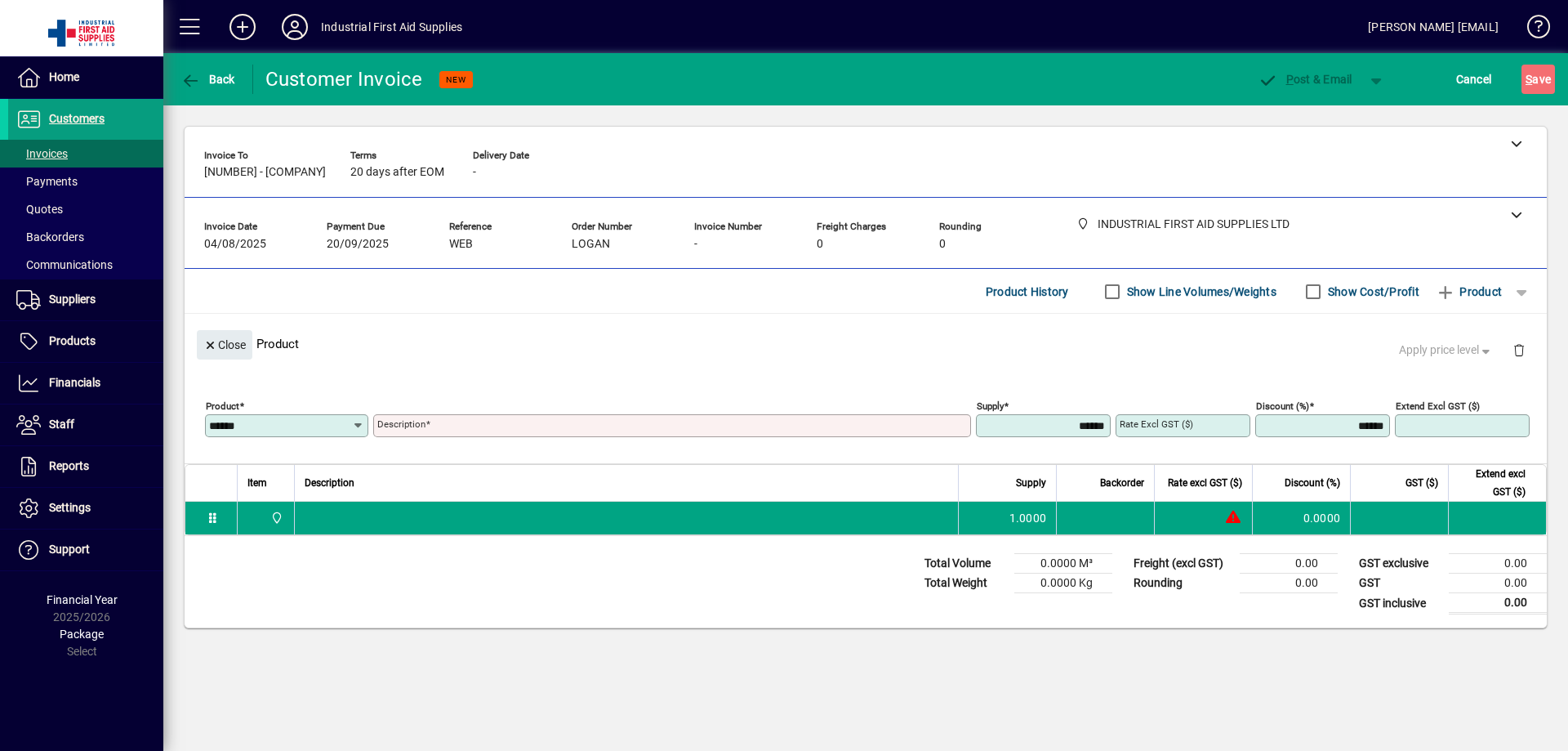 type on "**********" 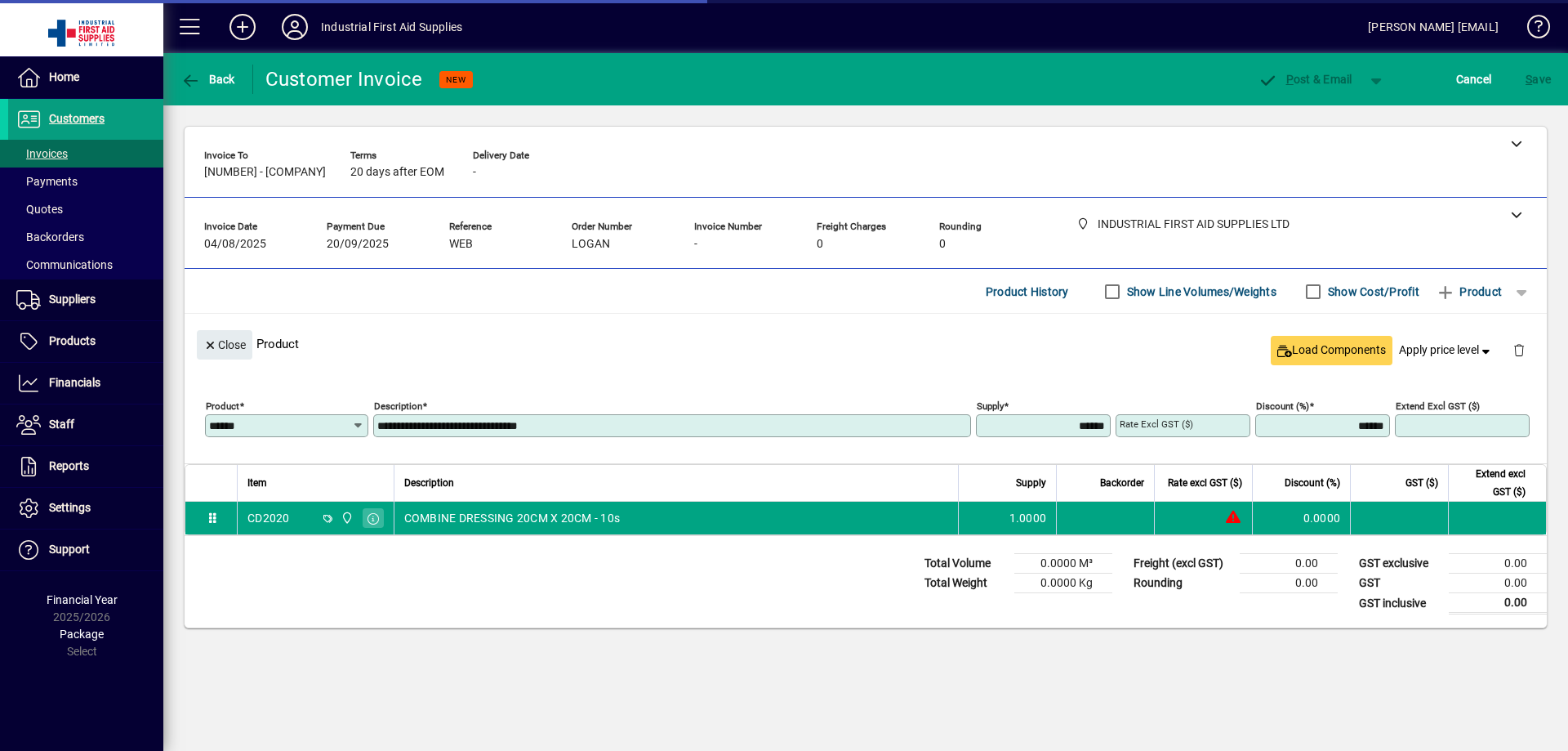 type on "******" 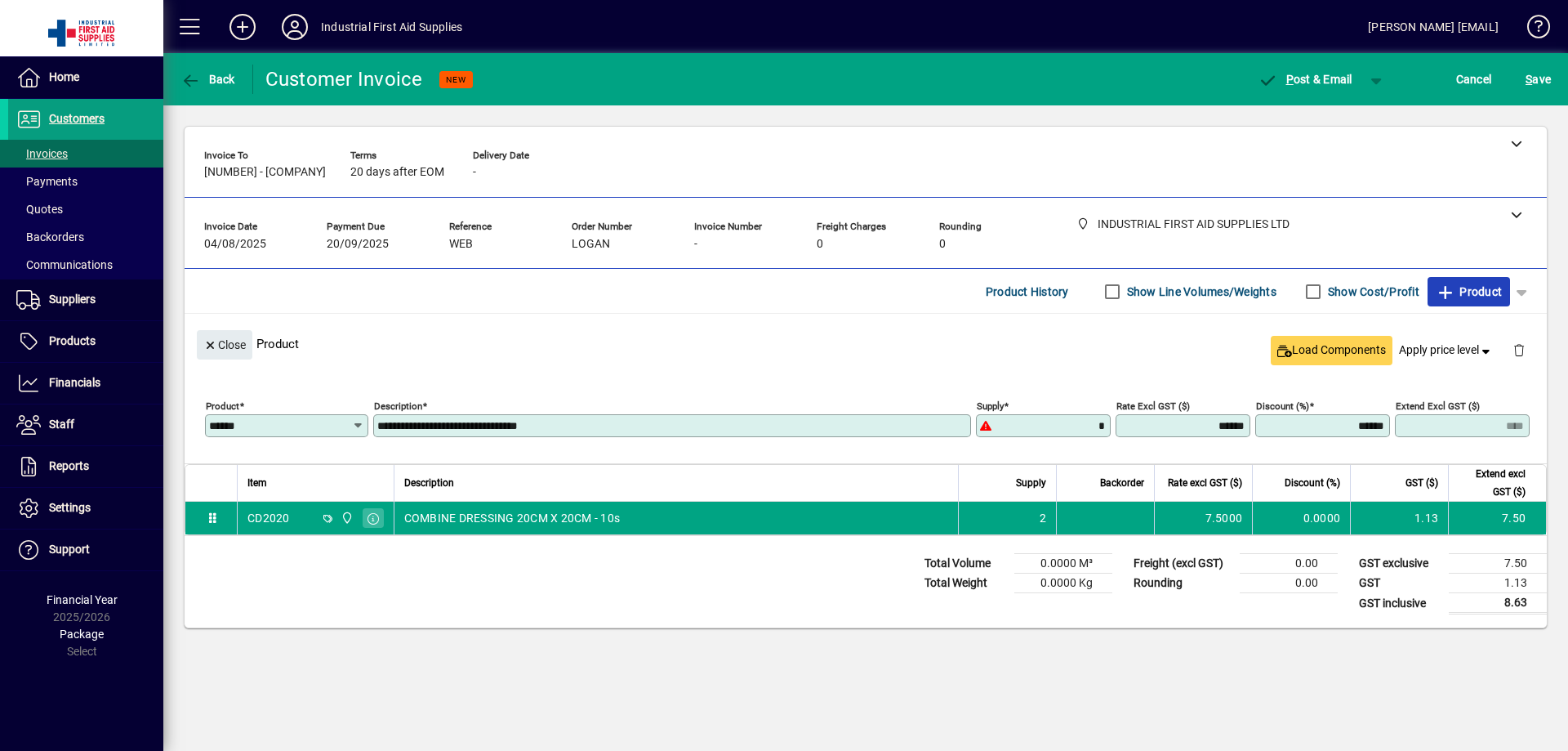 type on "******" 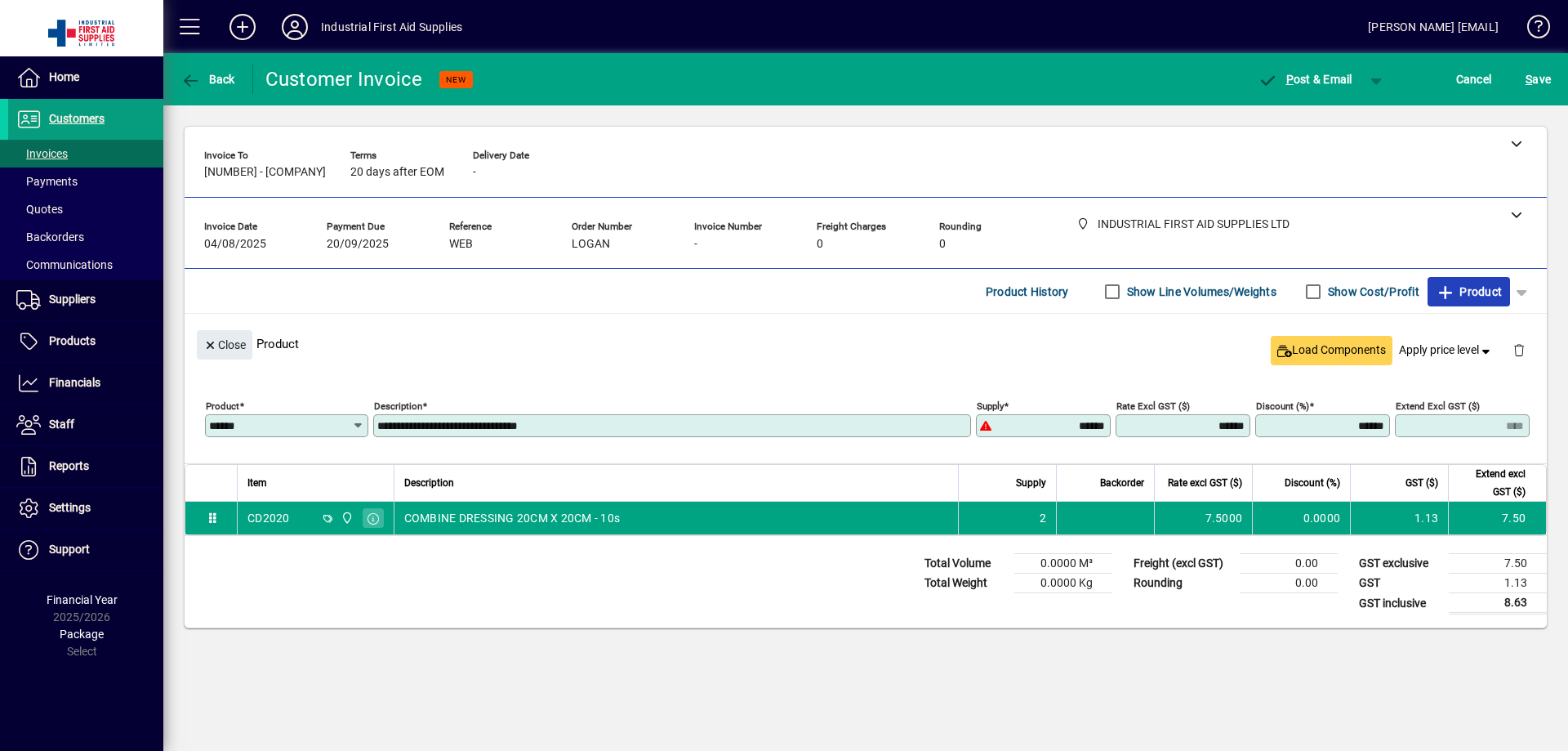 click on "Product" 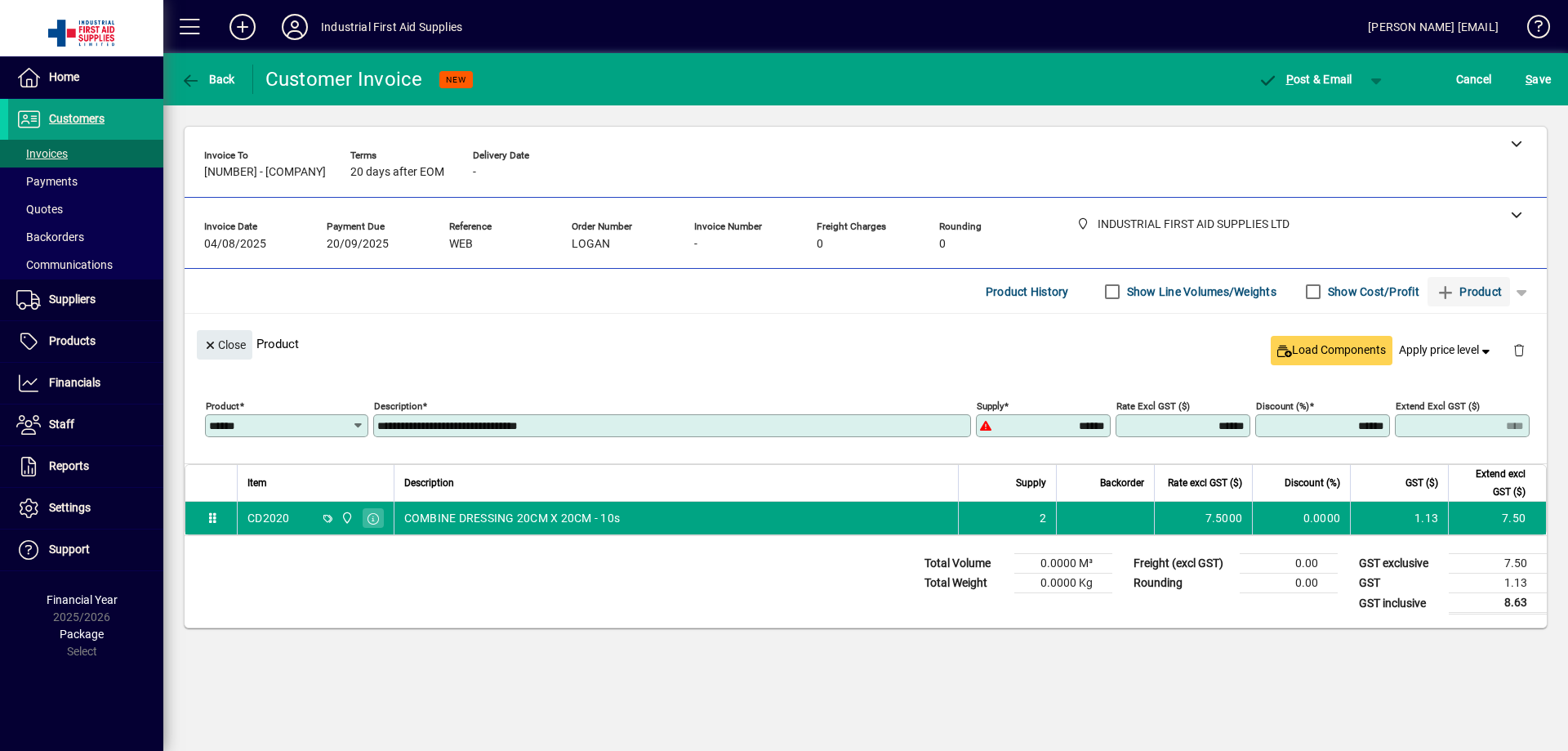 type 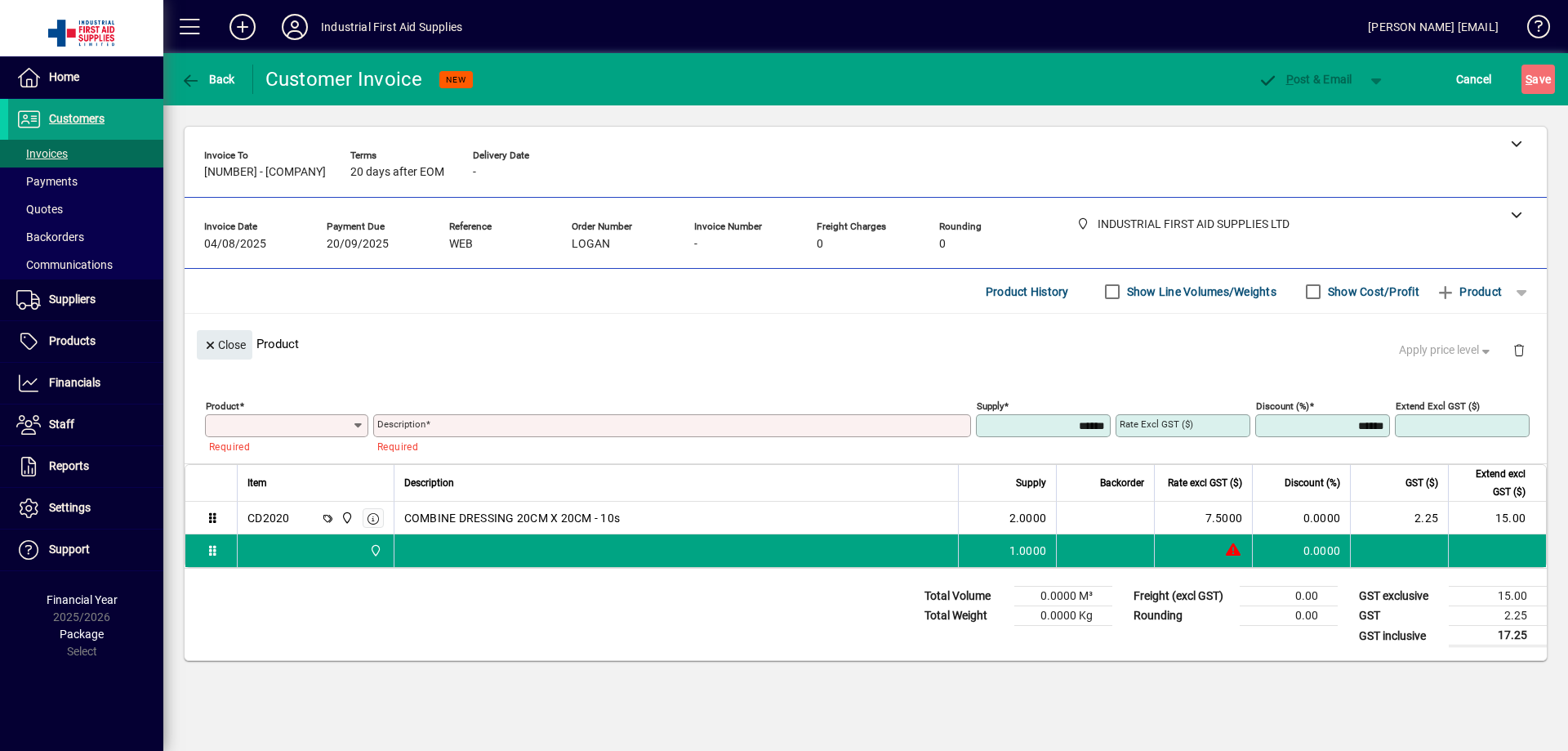 type on "*" 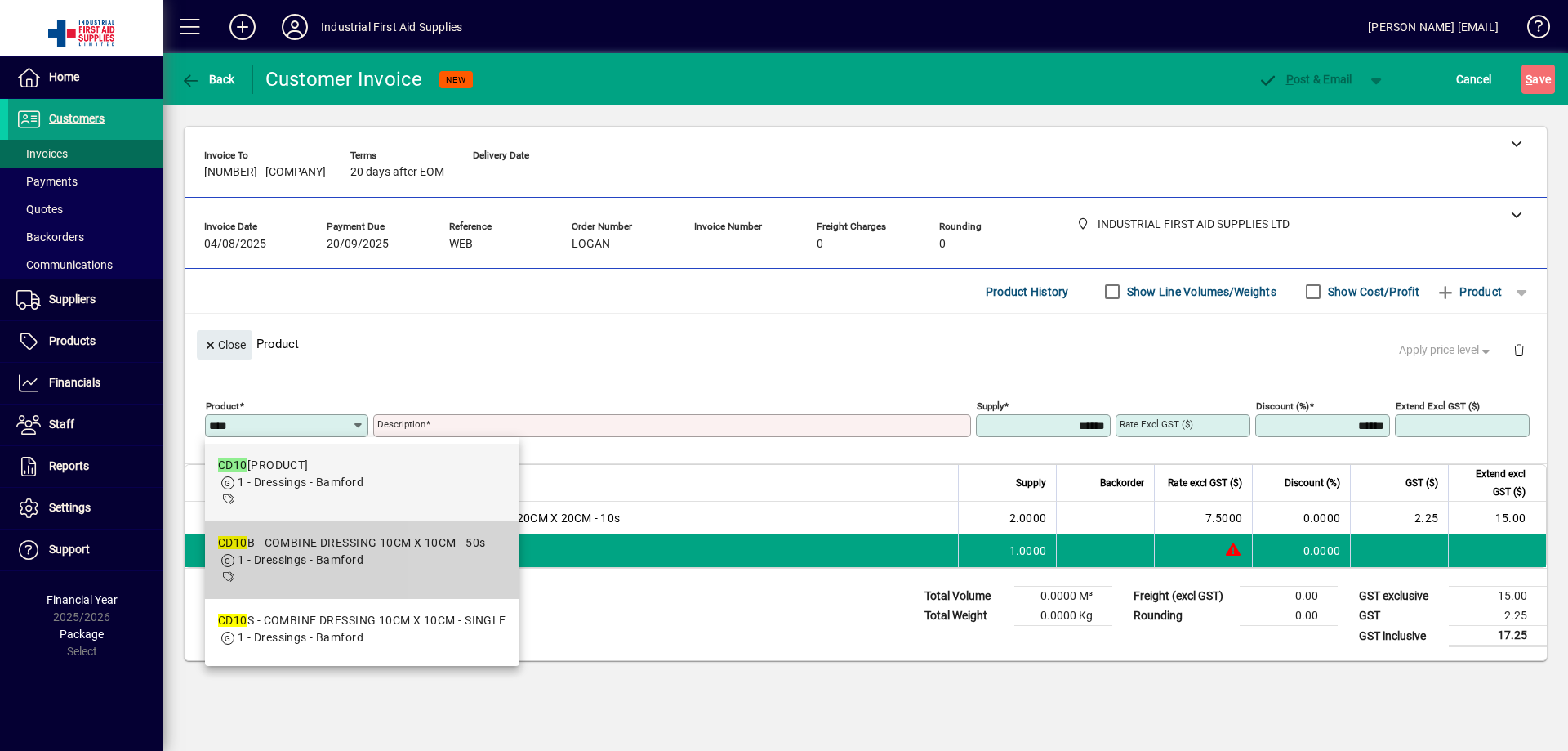 click on "CD10 B - COMBINE DRESSING 10CM X 10CM - 50s" at bounding box center [351, 543] 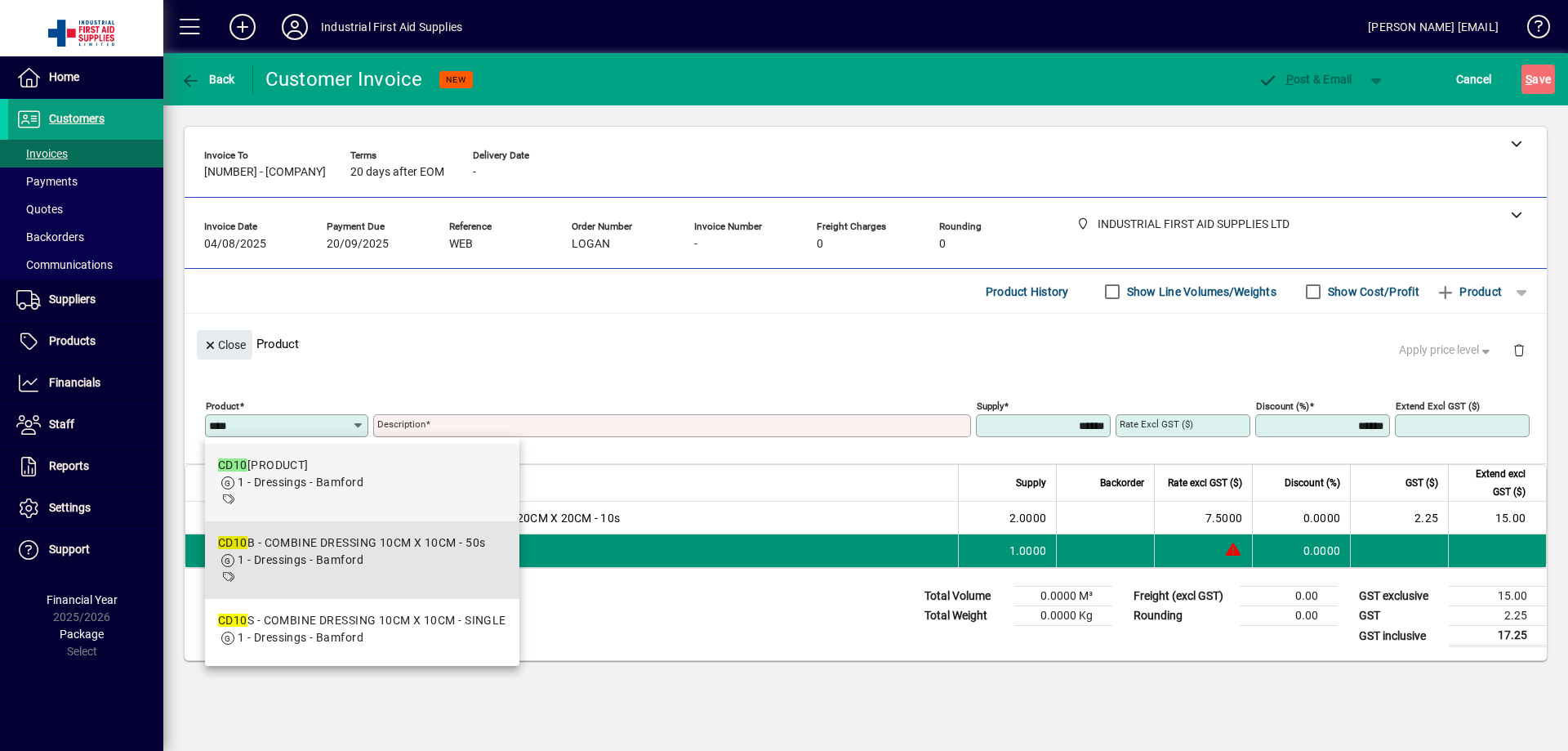 type on "*****" 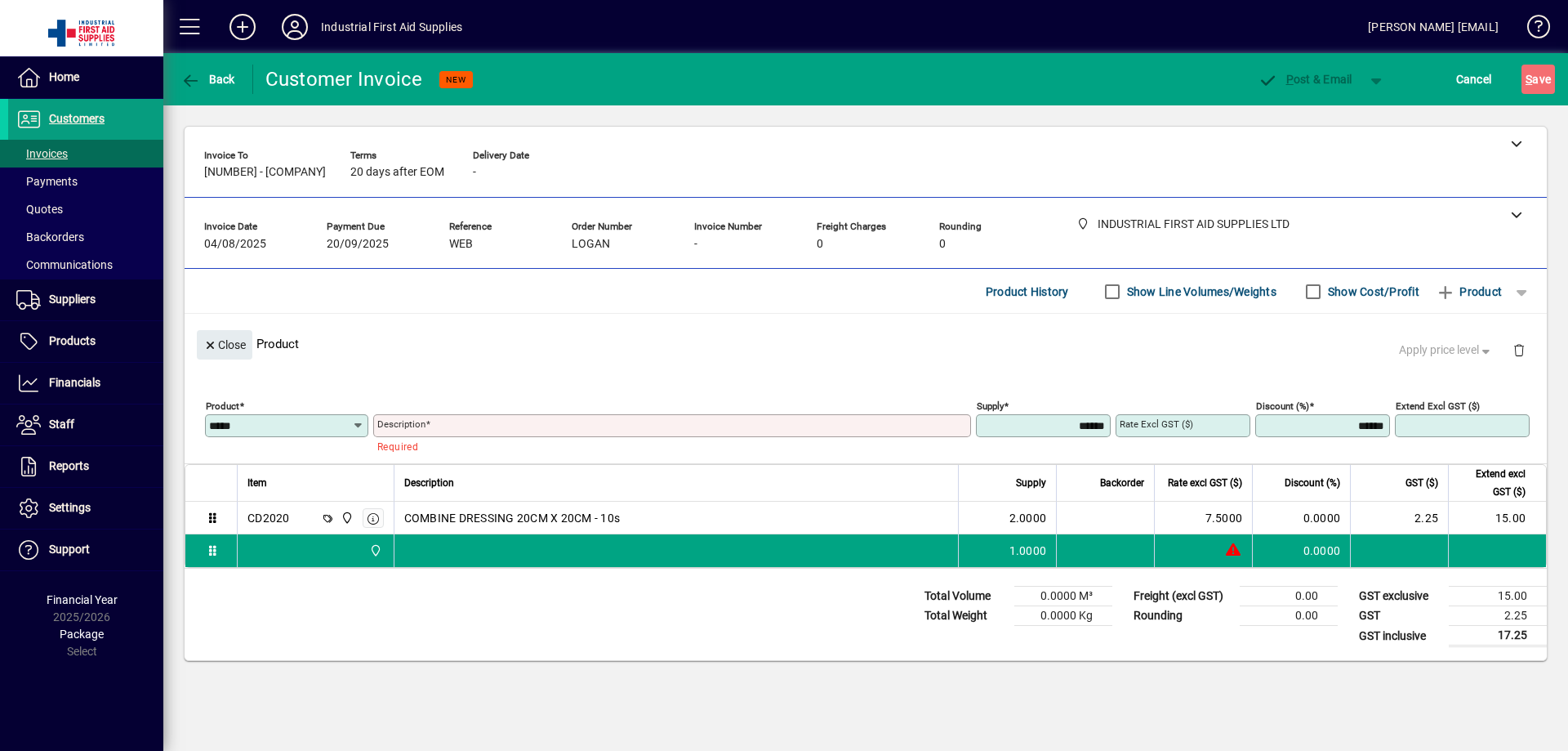 type on "**********" 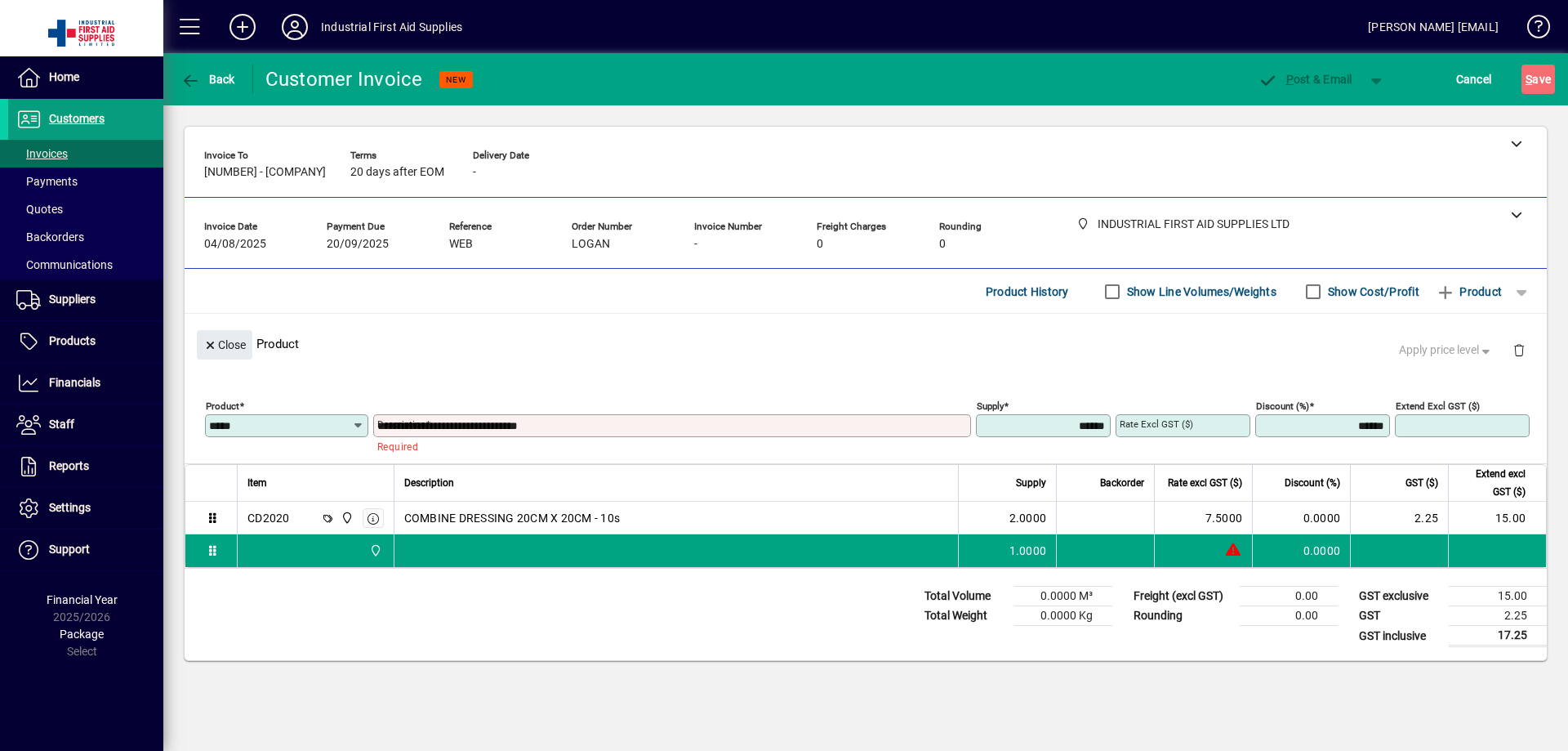 type on "*******" 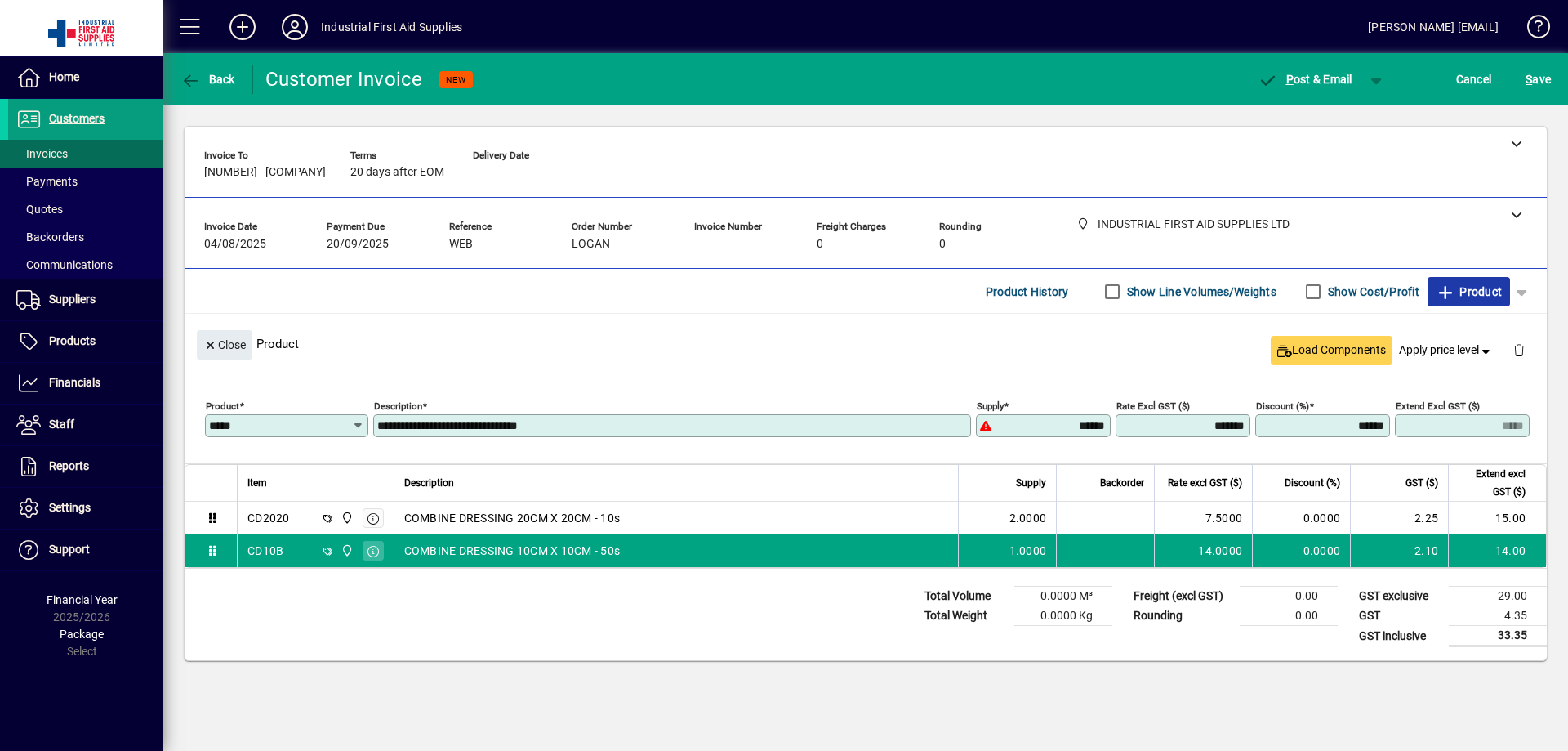 click on "Product" 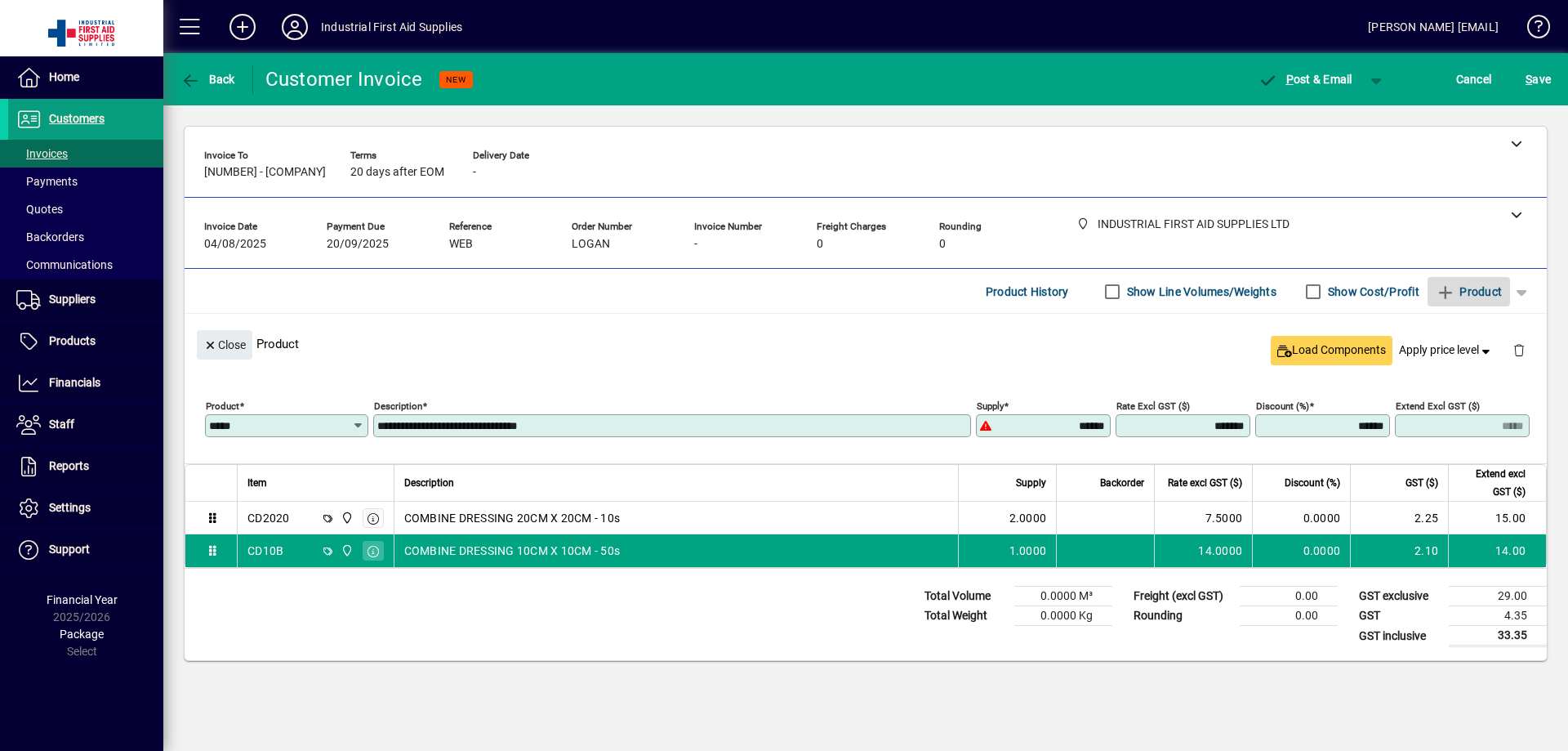 type 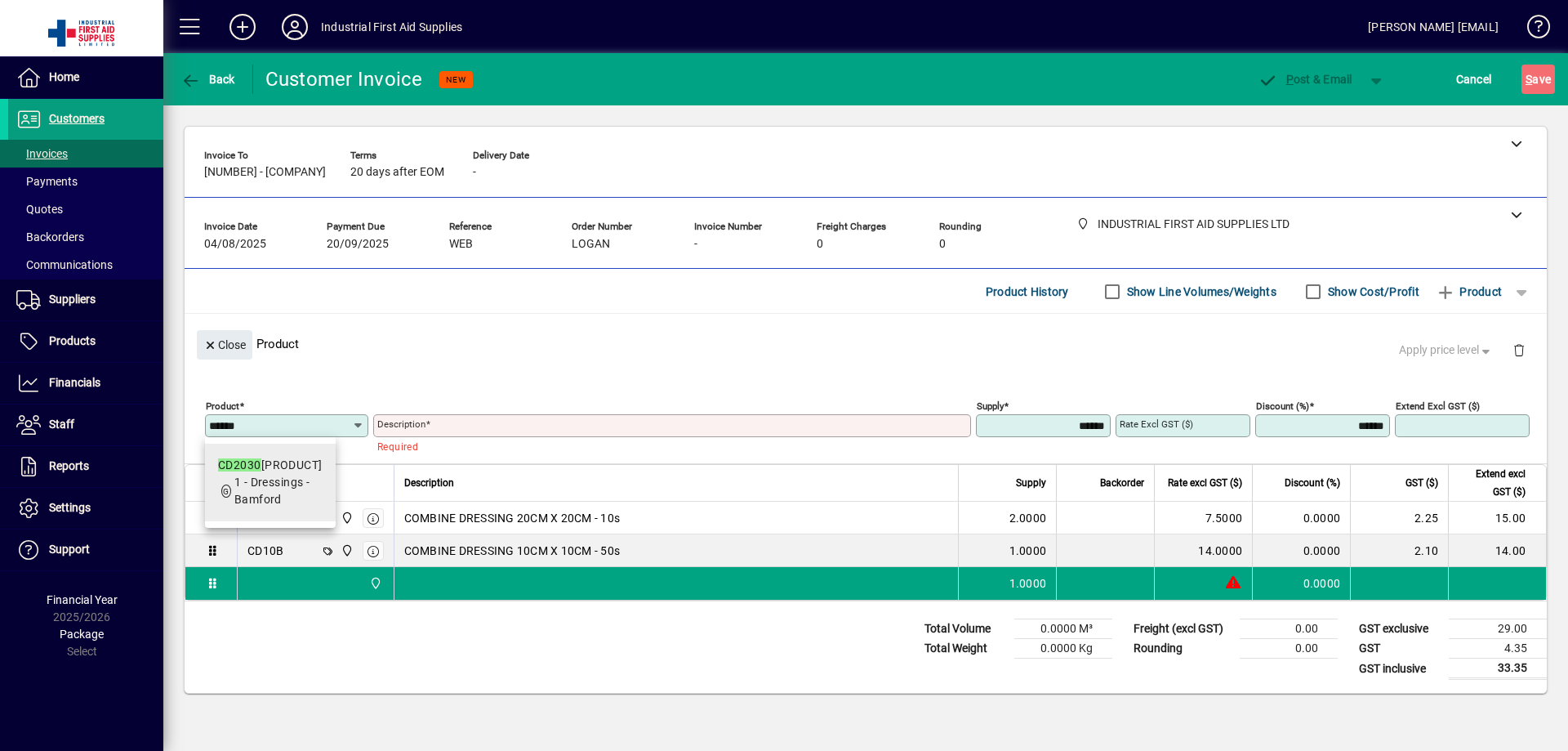 type on "******" 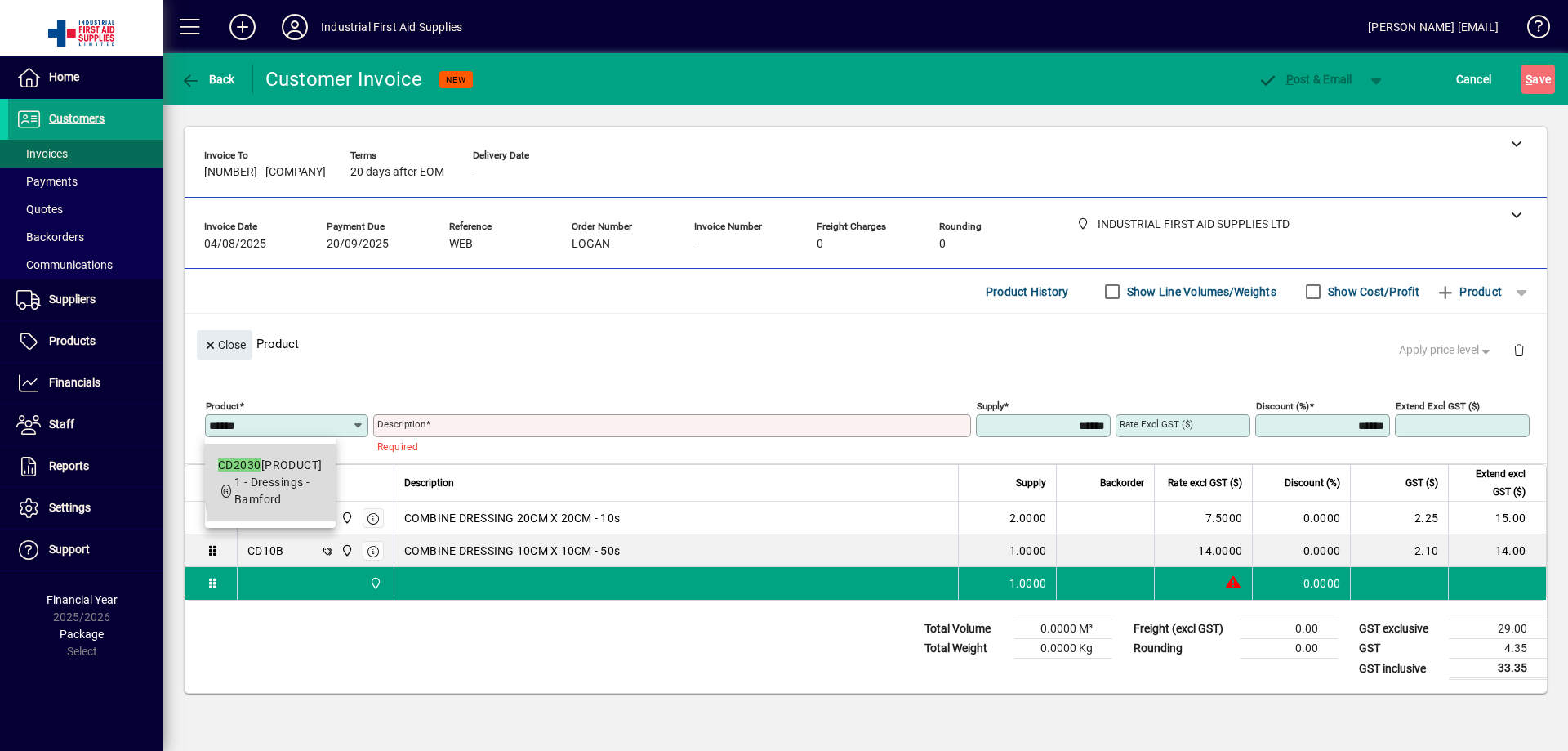 click on "CD2030  - COMBINE DRESSING 20CM X 30CM - SINGLE" at bounding box center (270, 465) 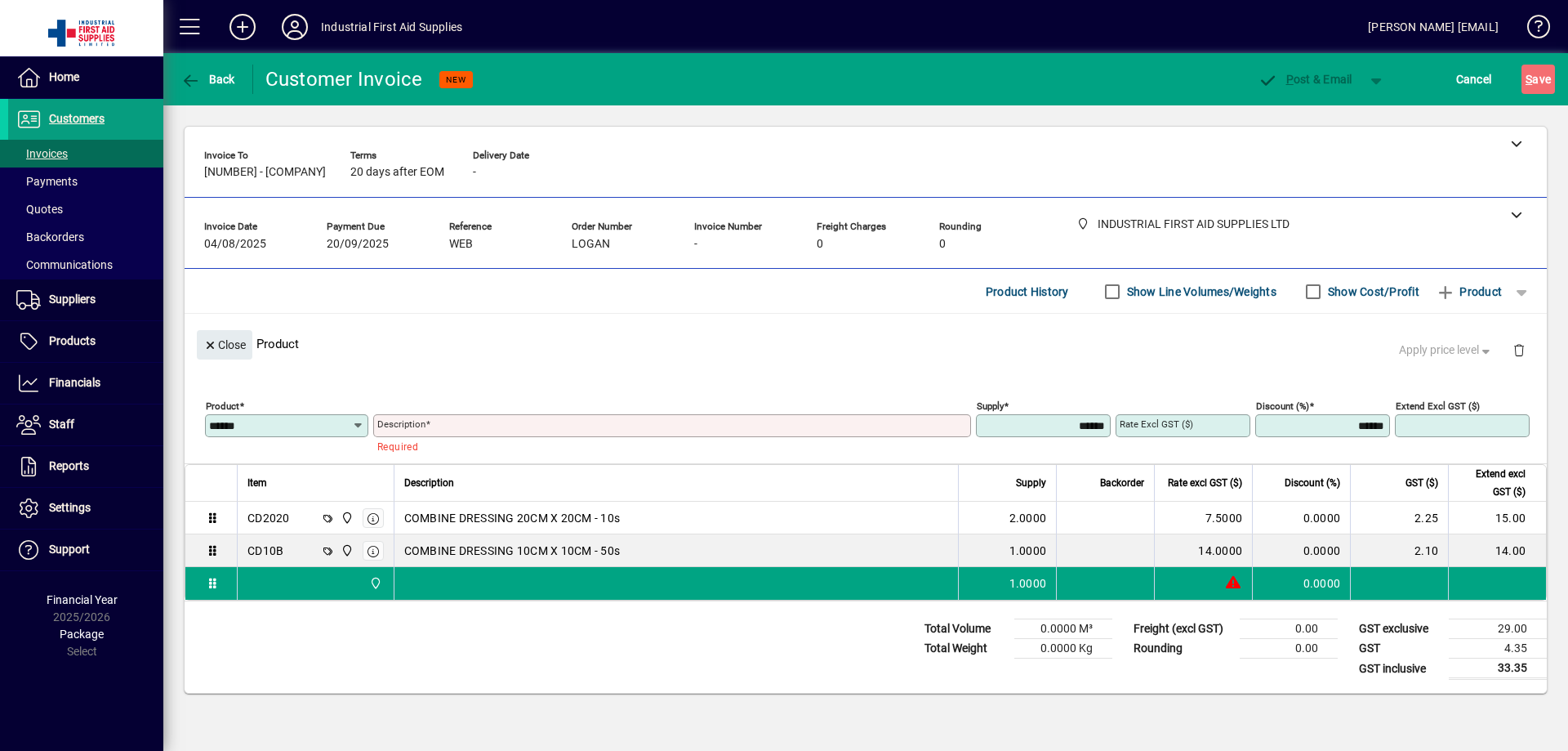 type on "**********" 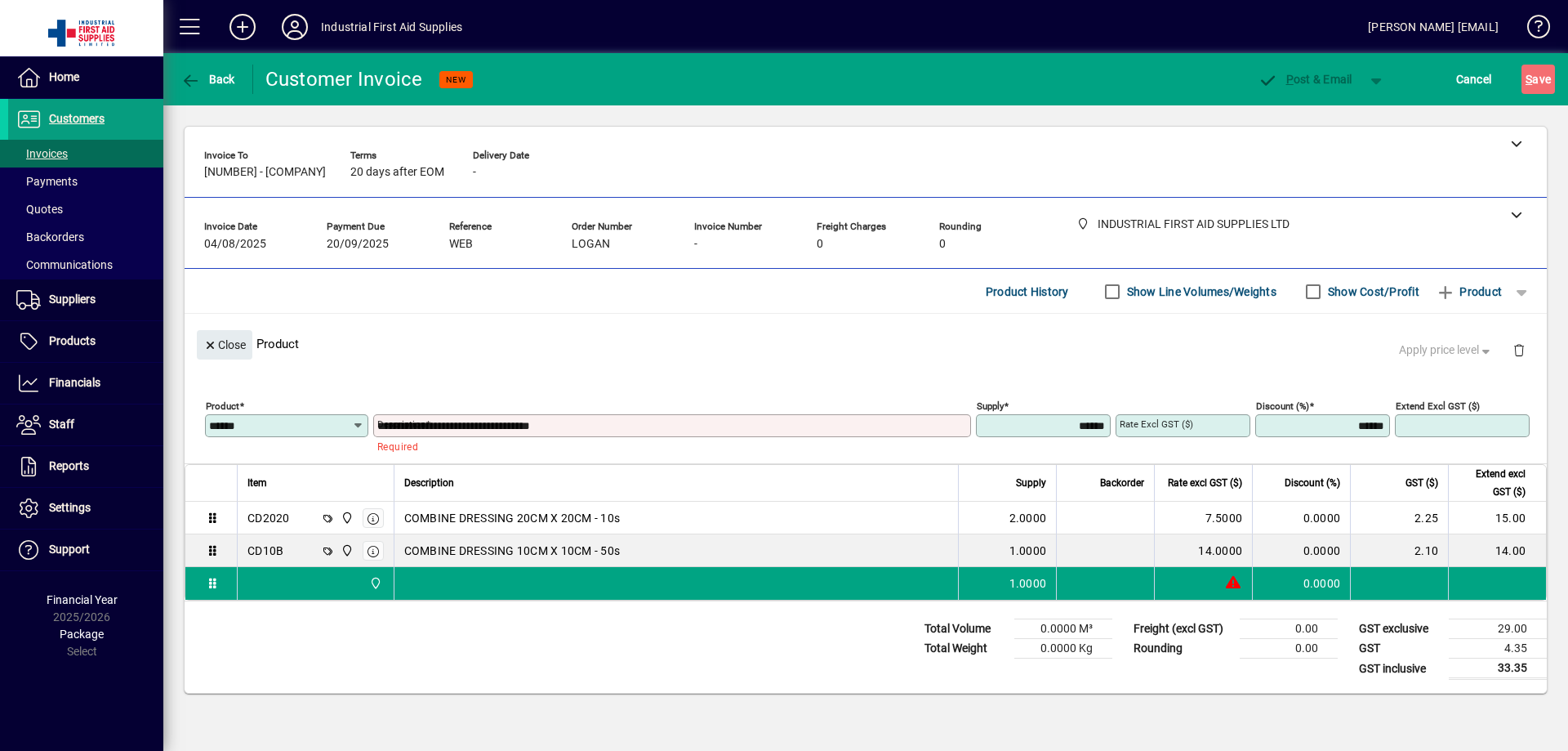 type on "******" 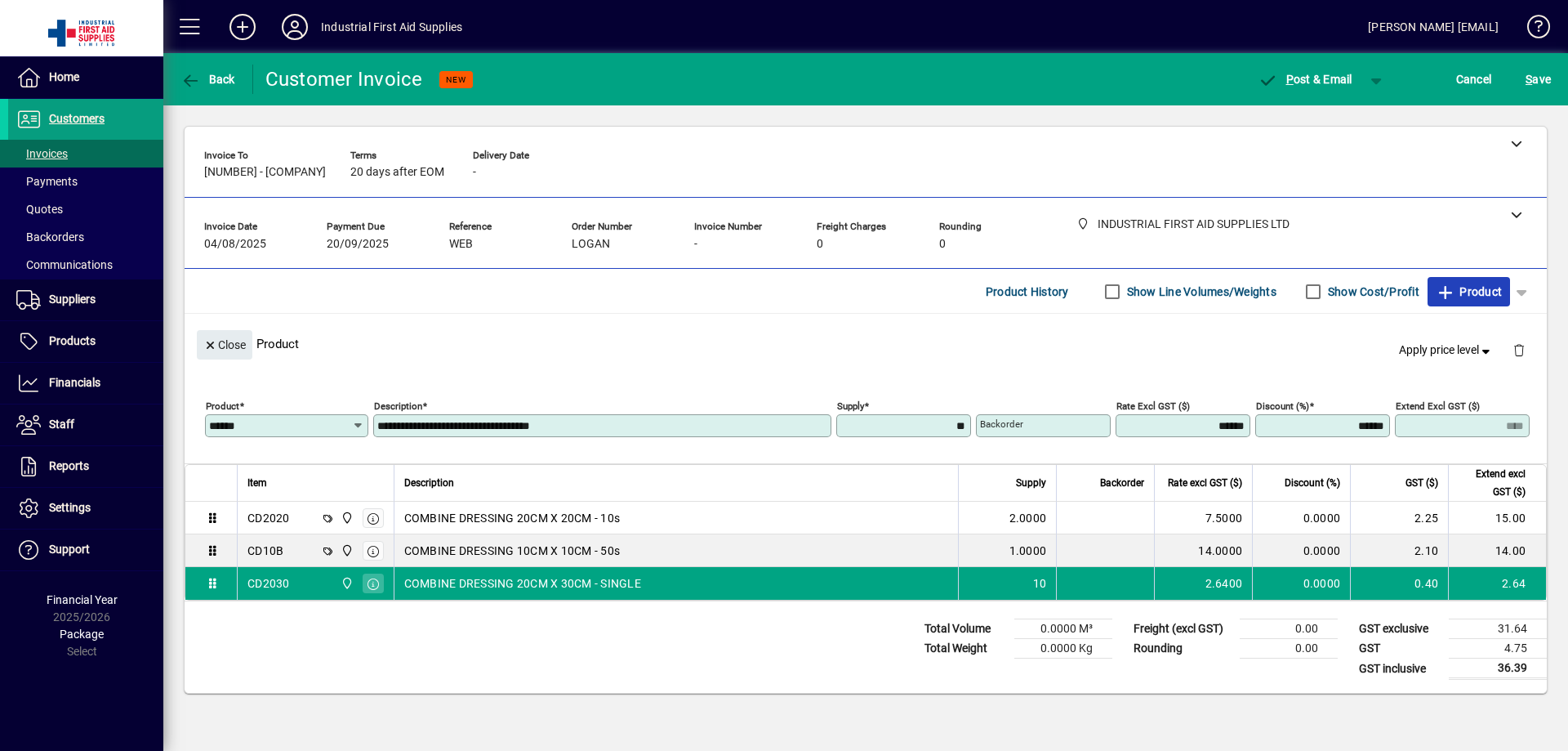 type on "*******" 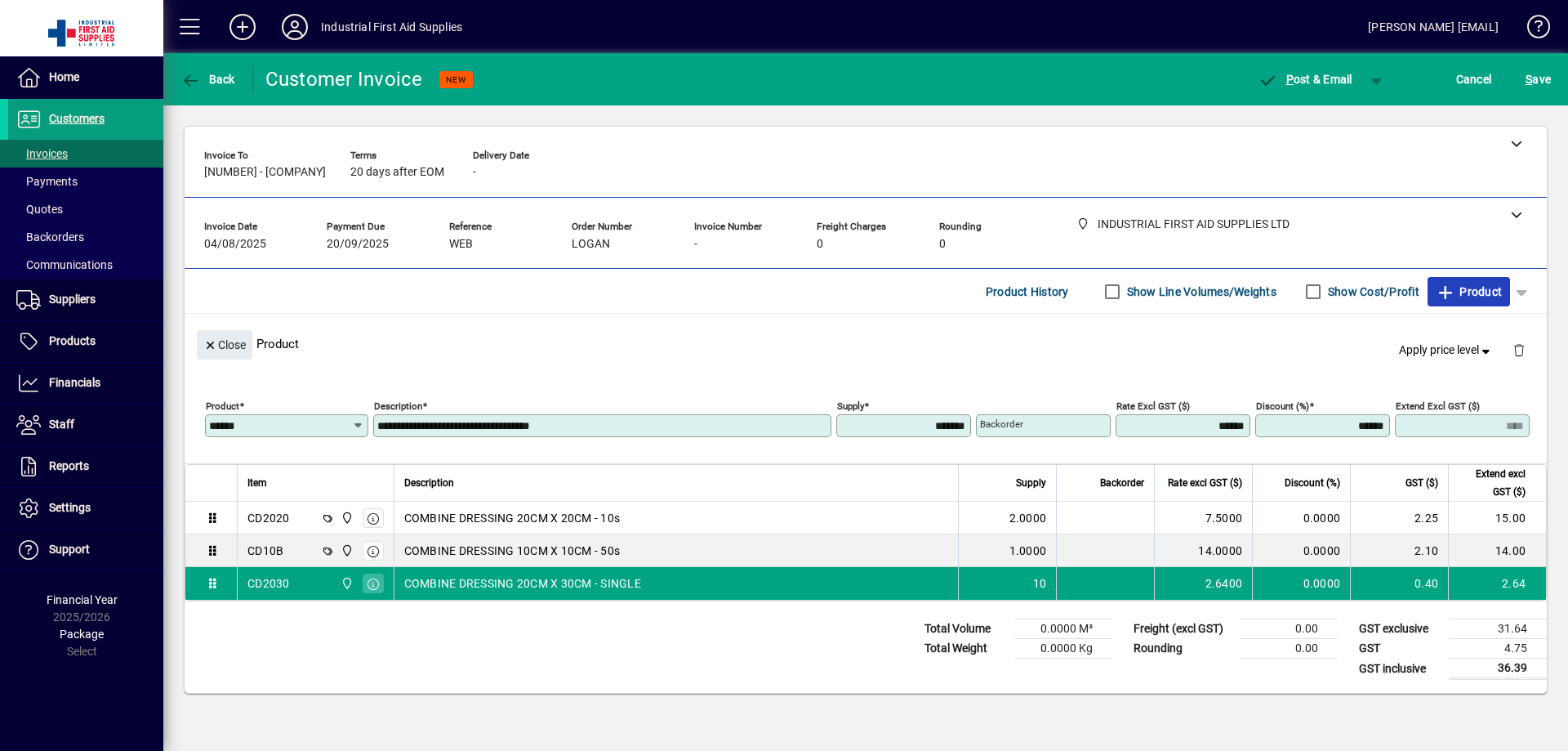 type on "*****" 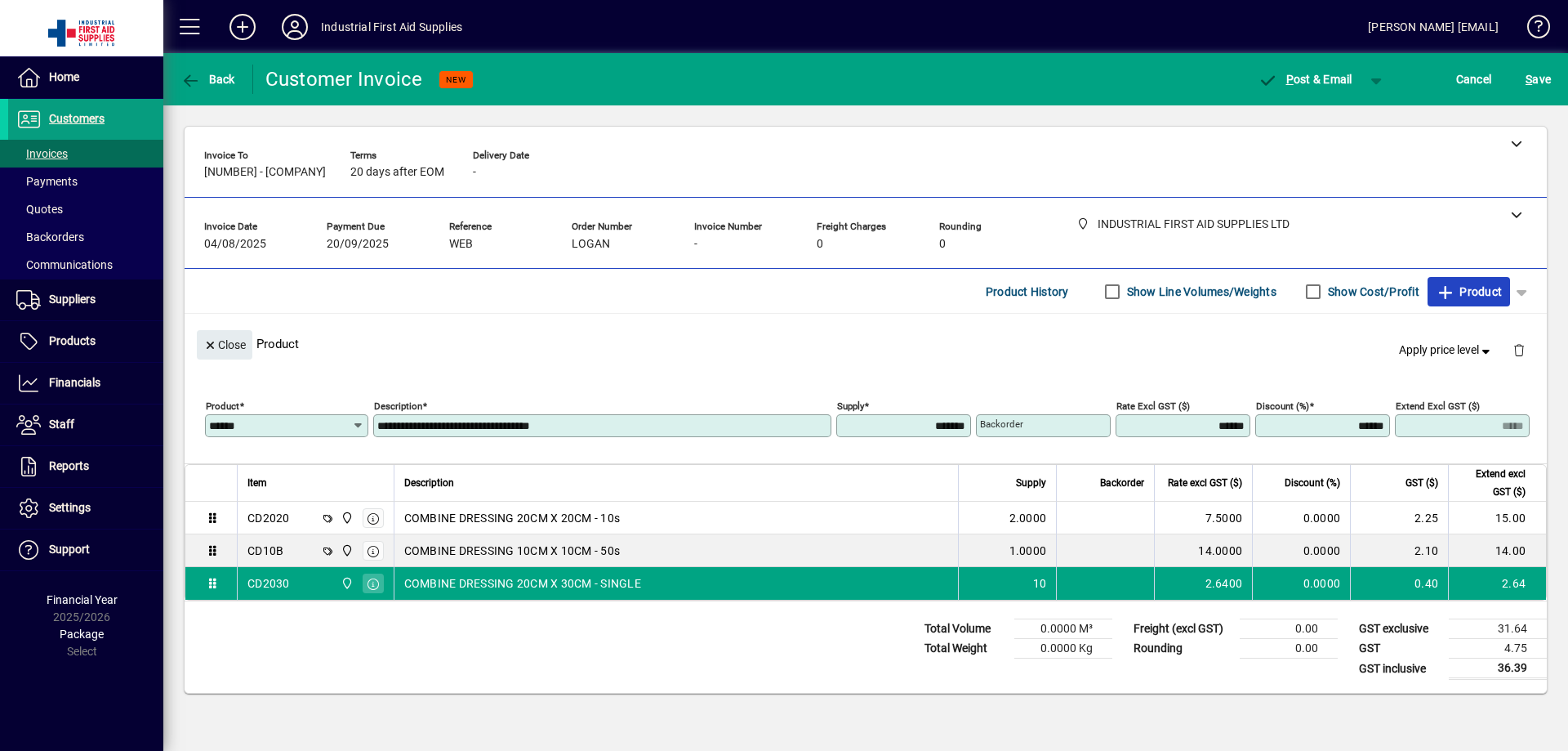 click on "Product" 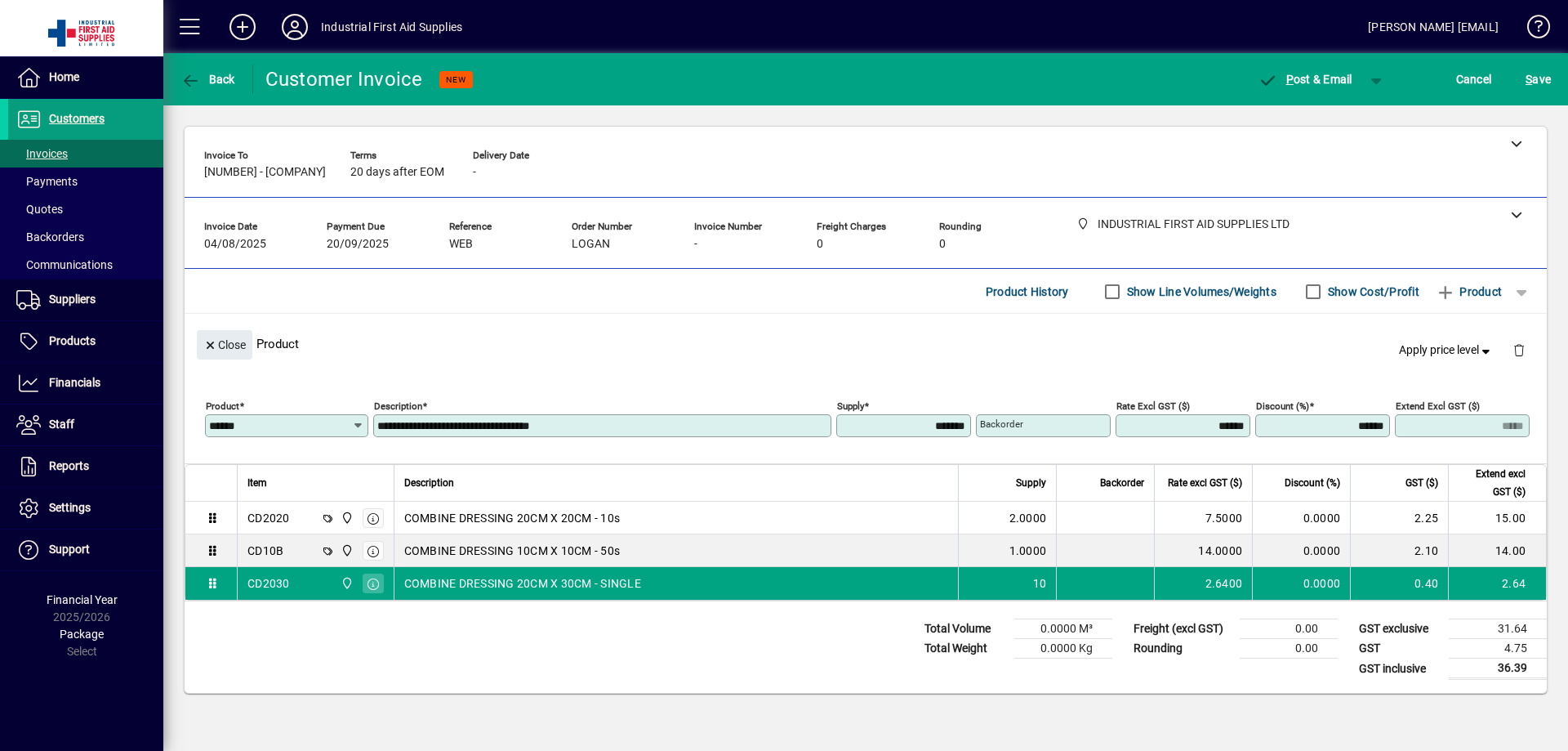 type 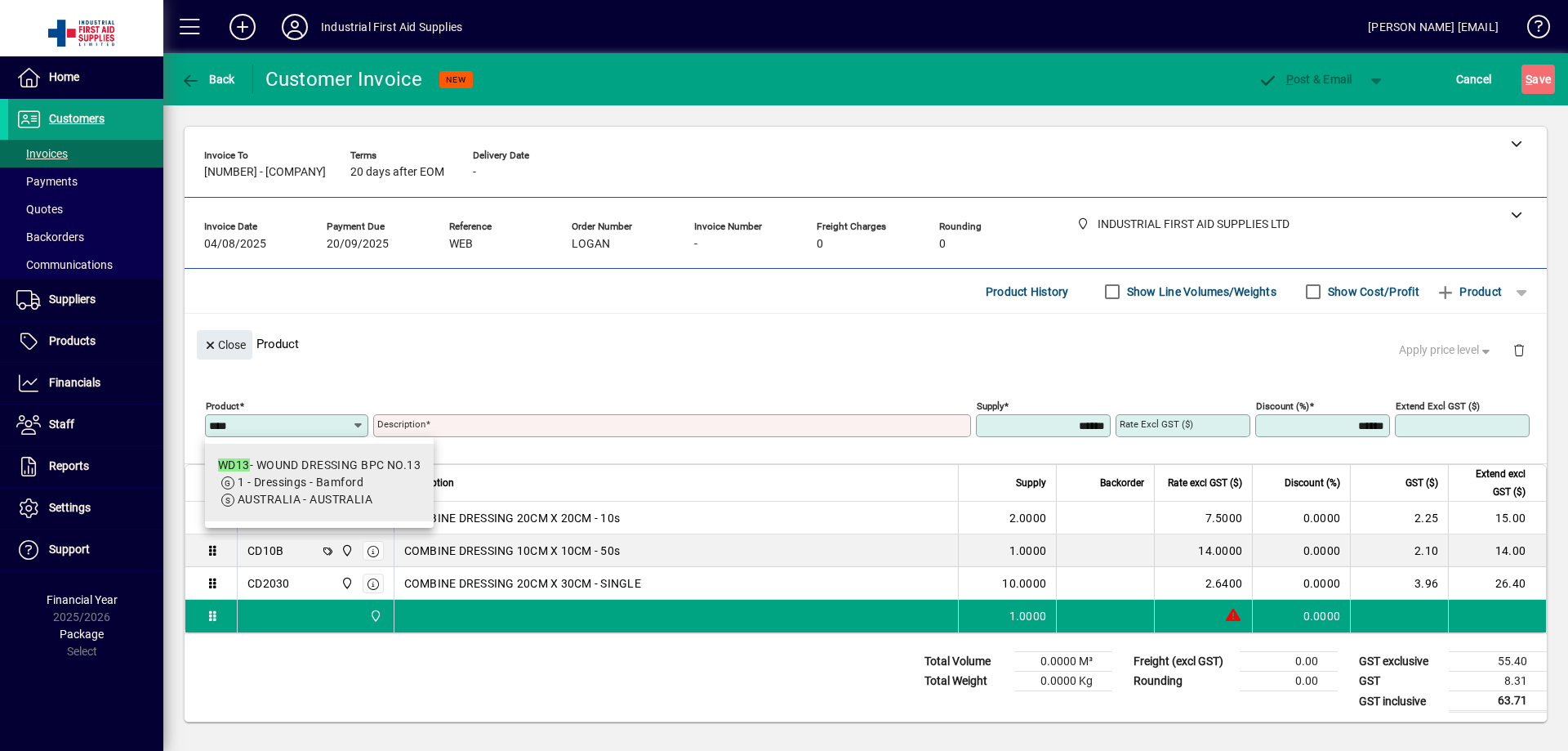 type on "****" 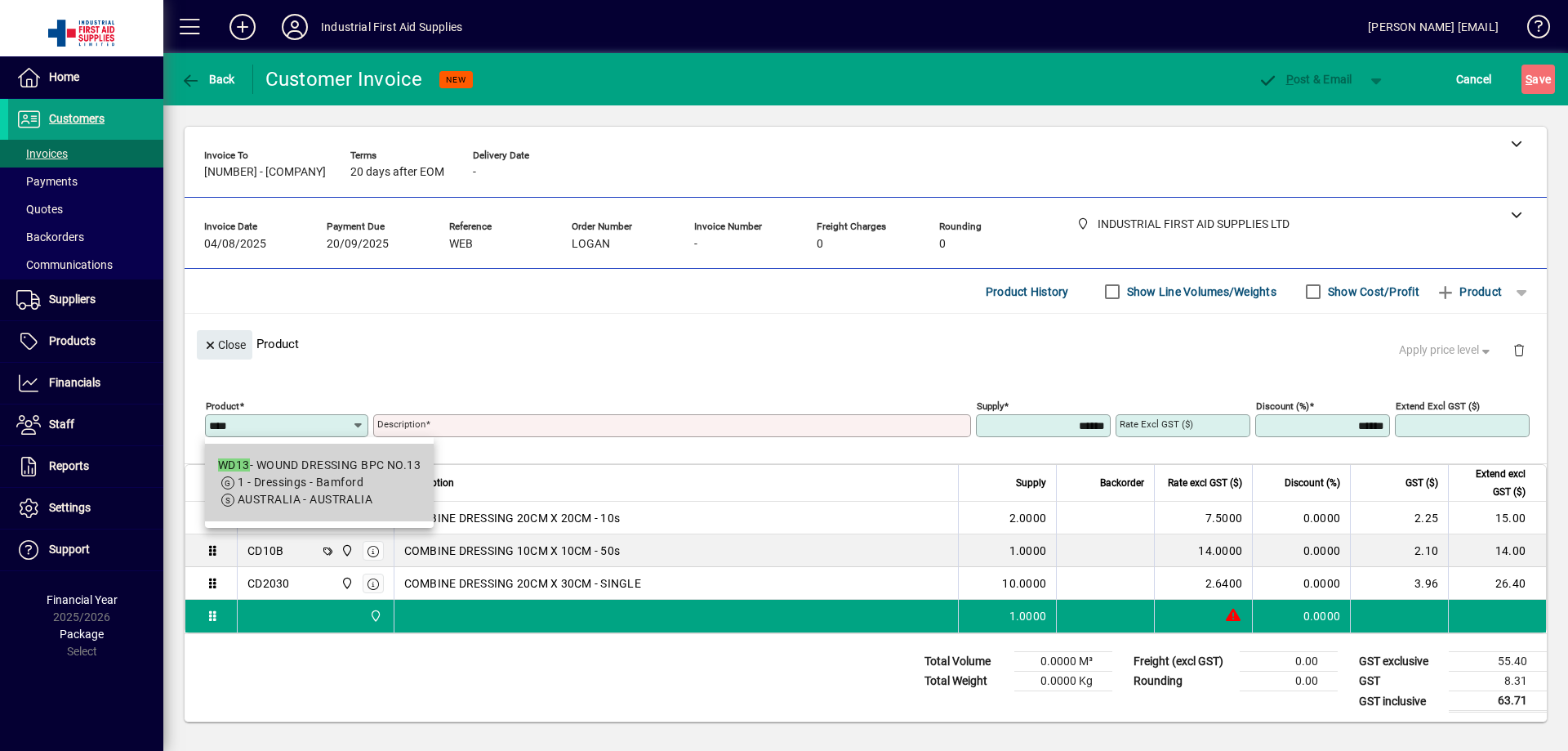 click on "AUSTRALIA - AUSTRALIA" at bounding box center [305, 499] 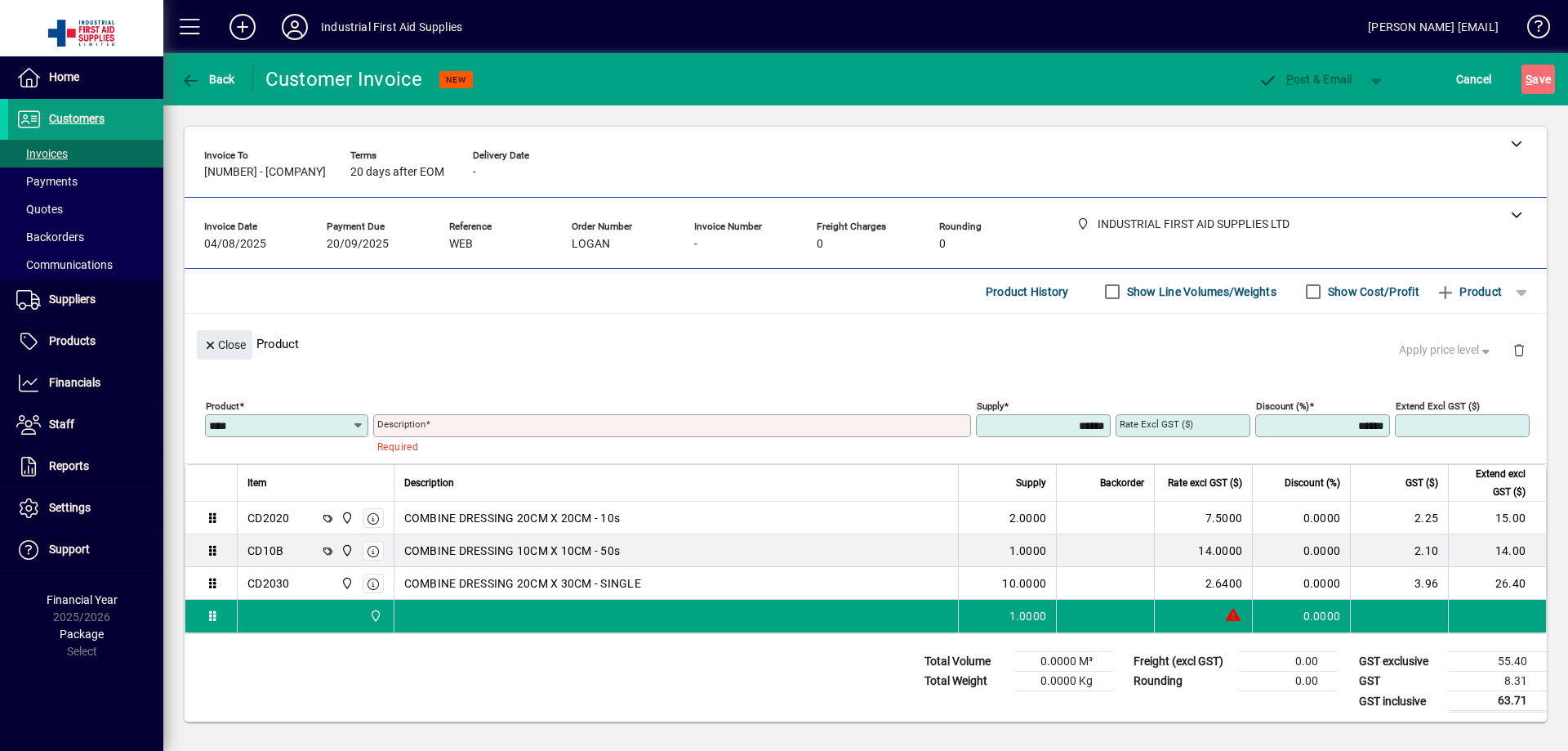 type on "**********" 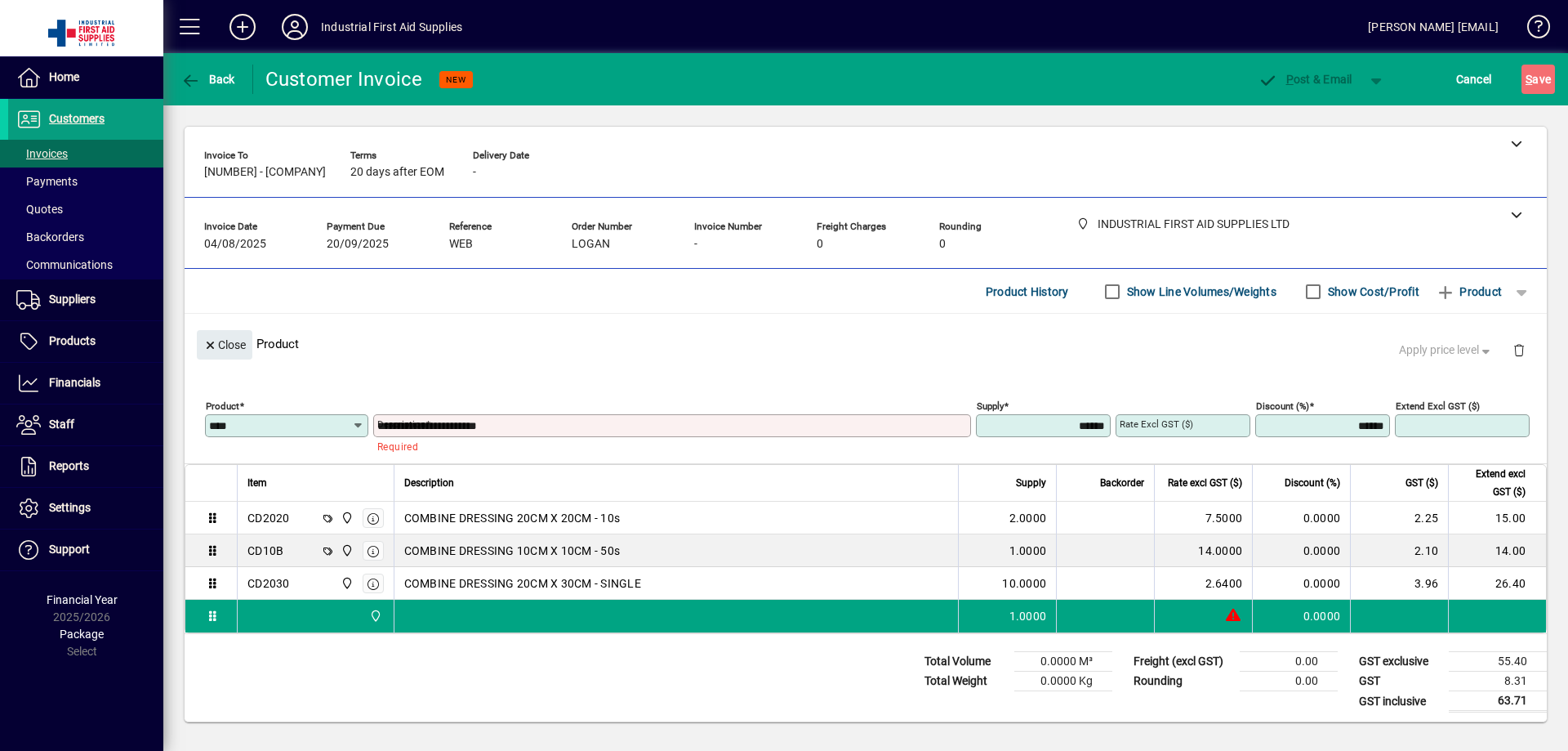 type on "******" 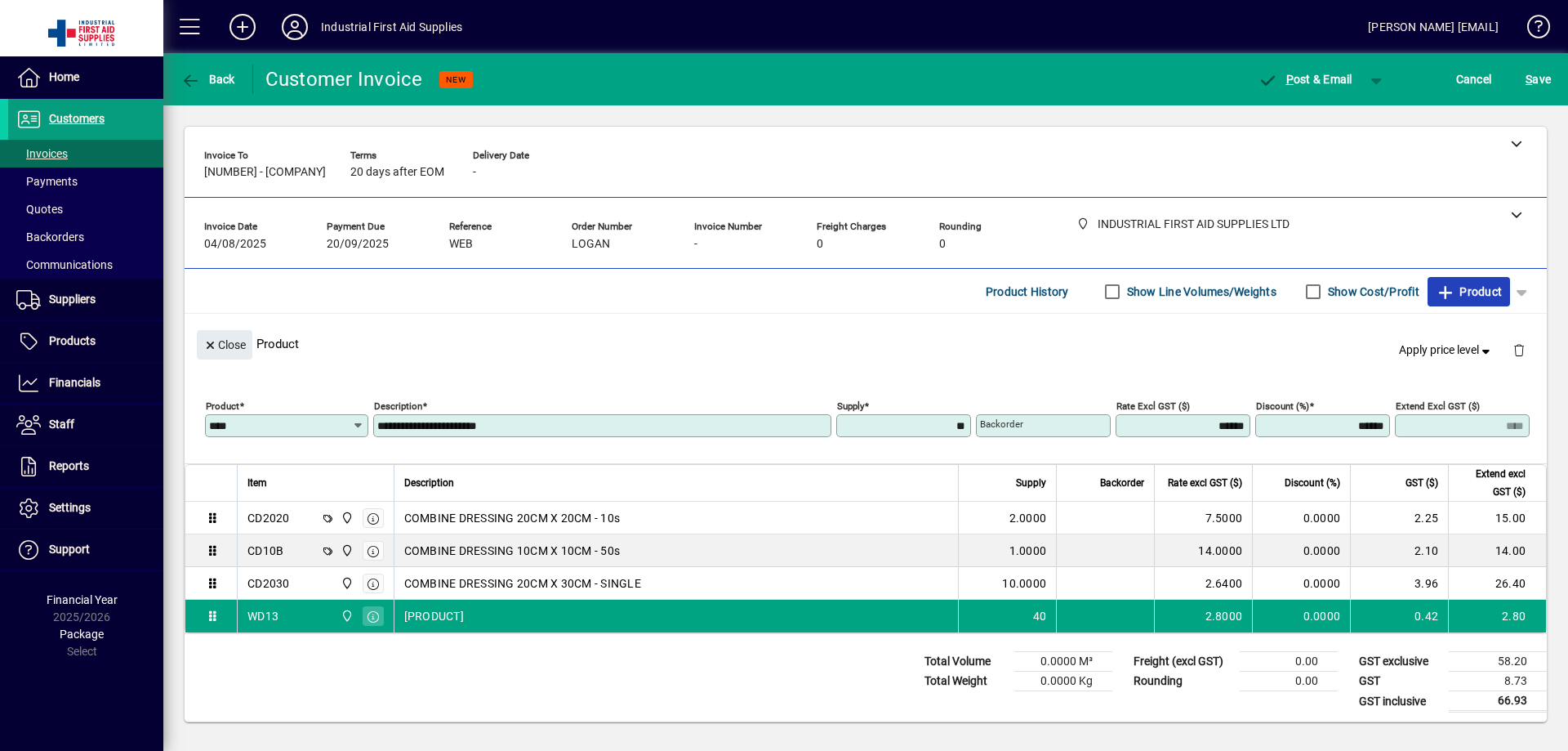 type on "*******" 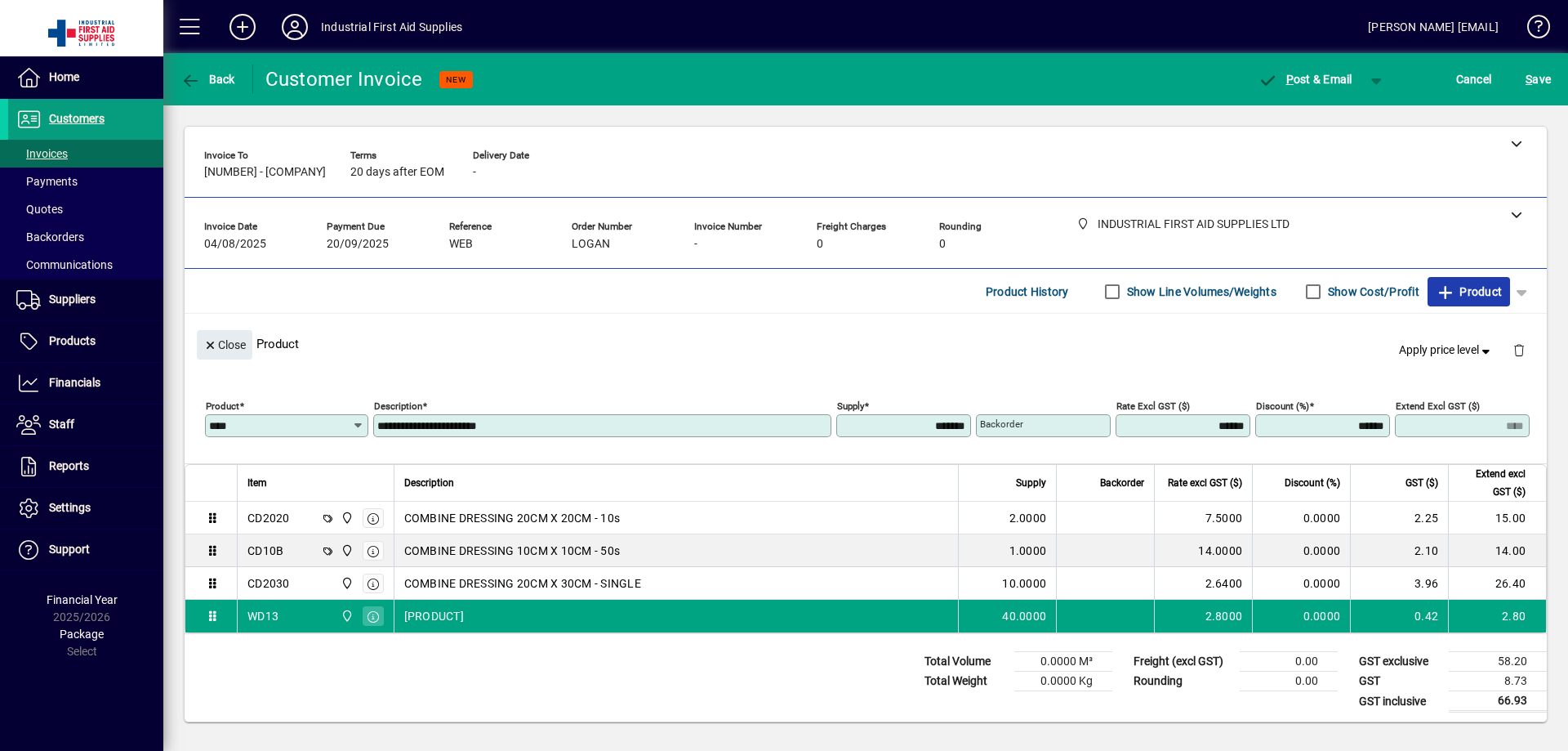 type on "******" 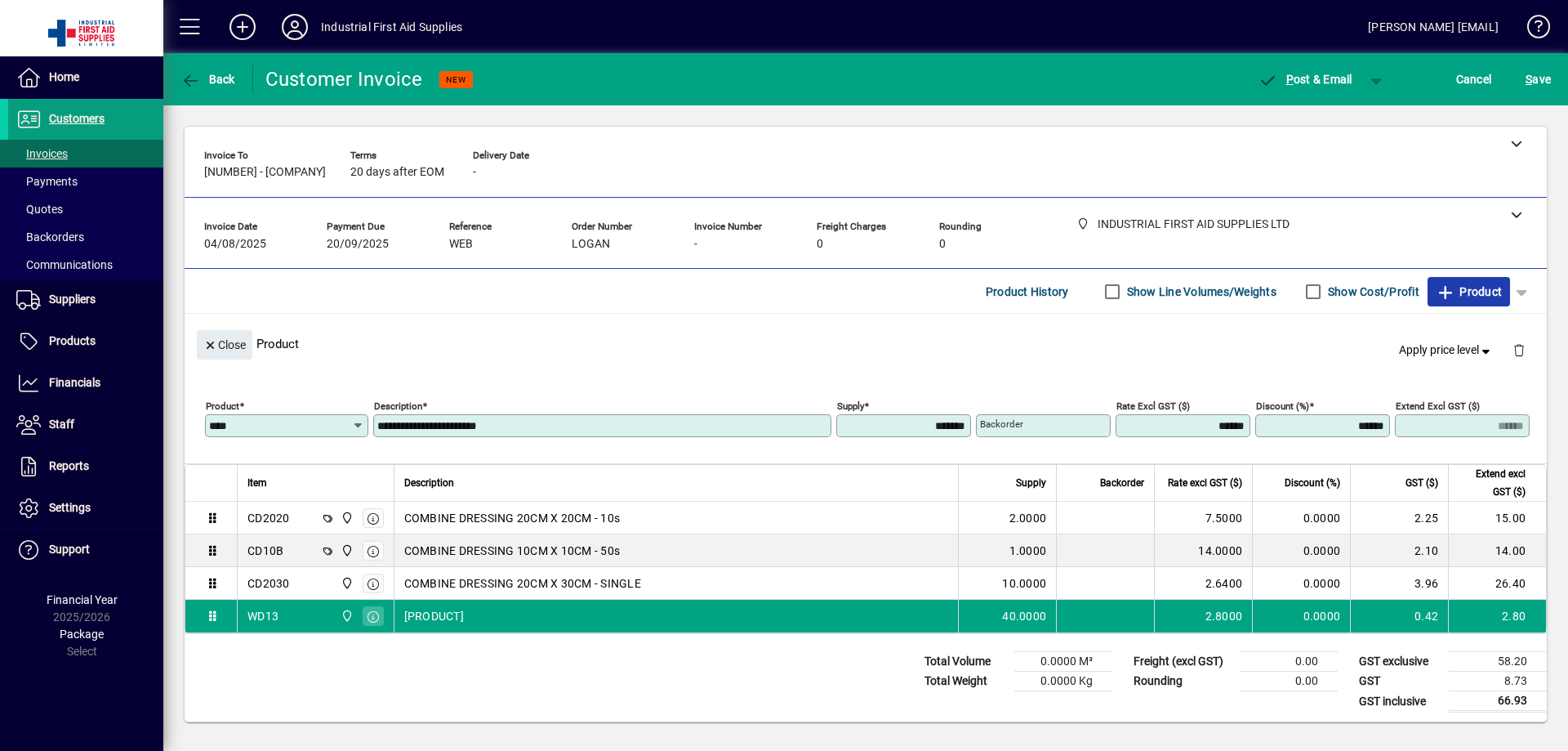 drag, startPoint x: 1465, startPoint y: 293, endPoint x: 1459, endPoint y: 284, distance: 10.816654 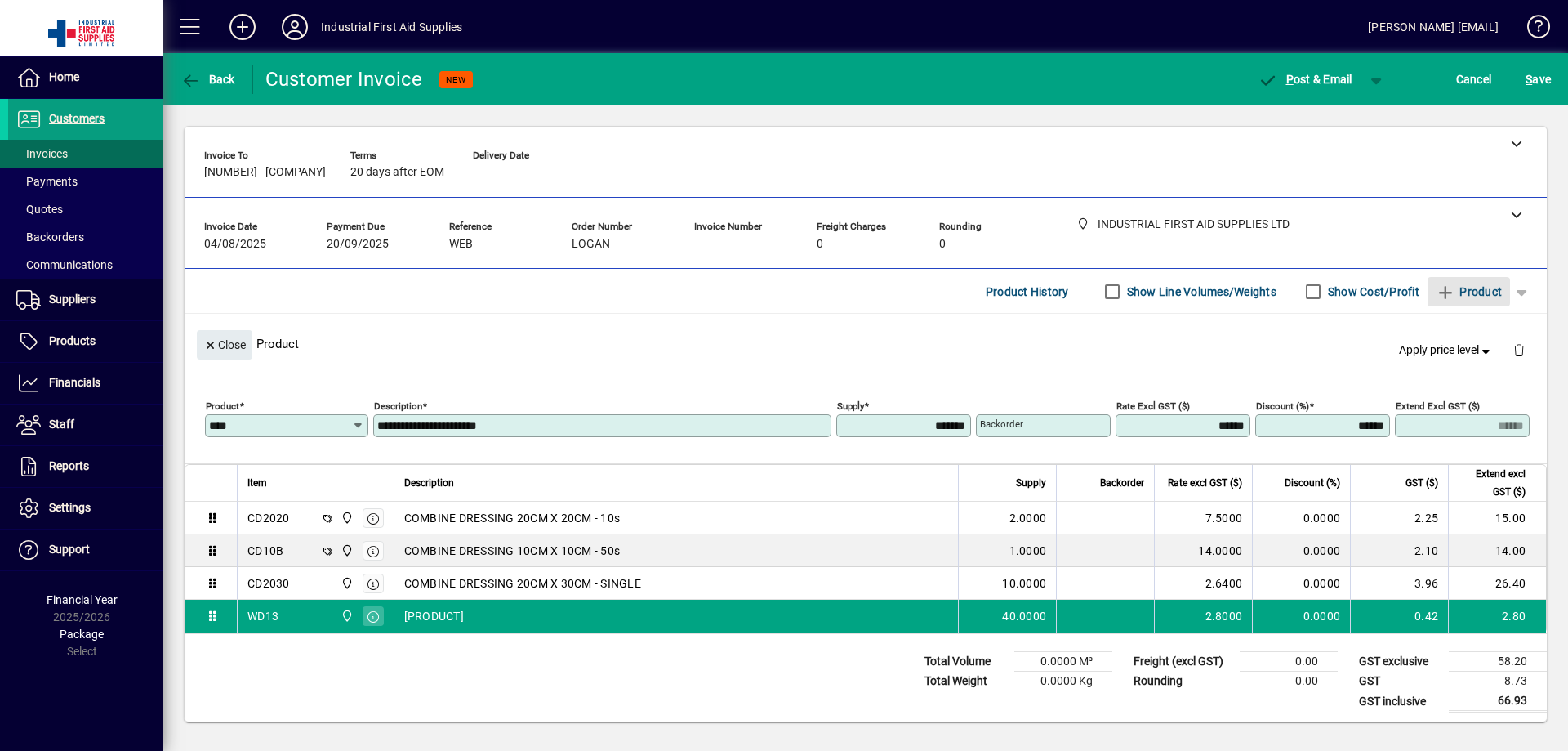 type 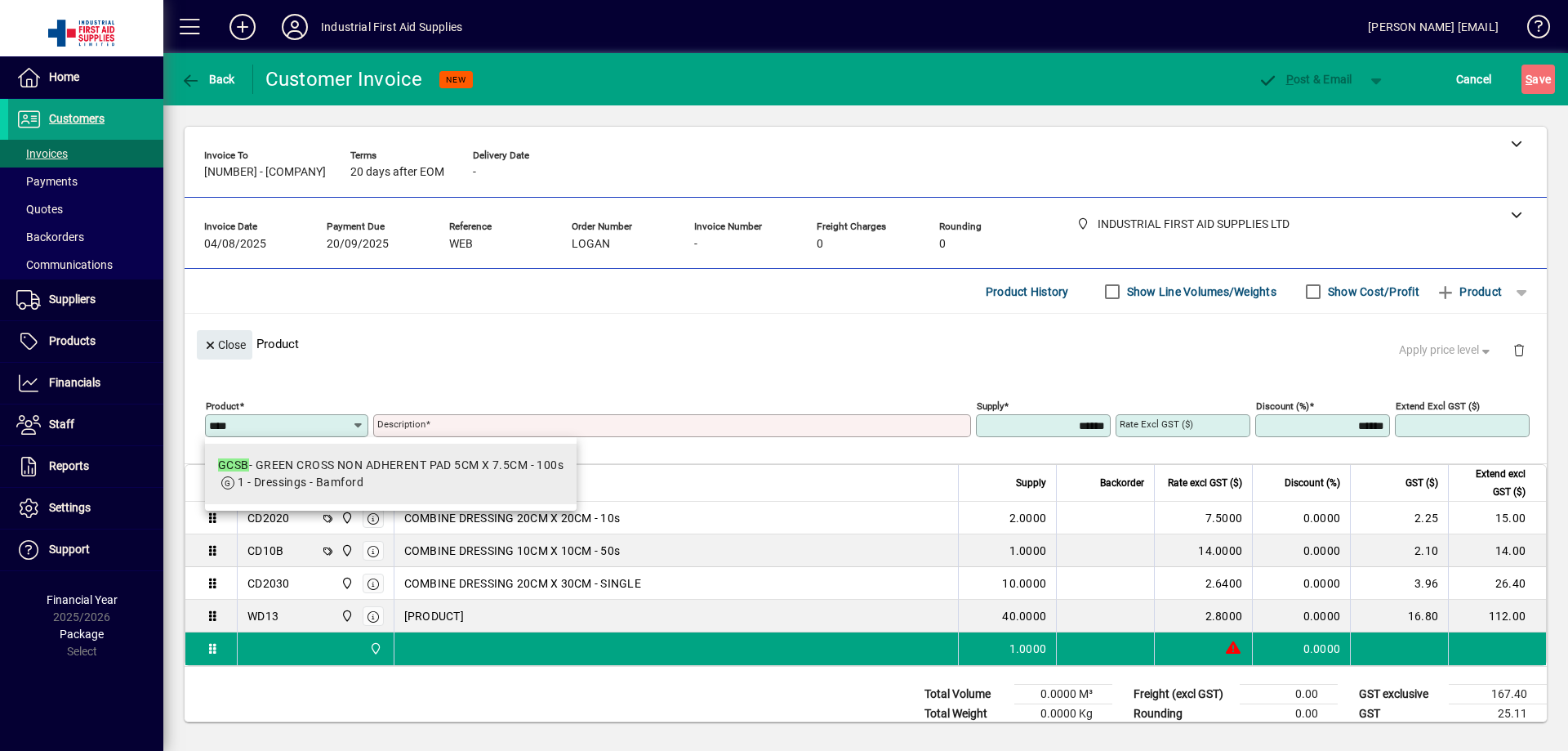 type on "****" 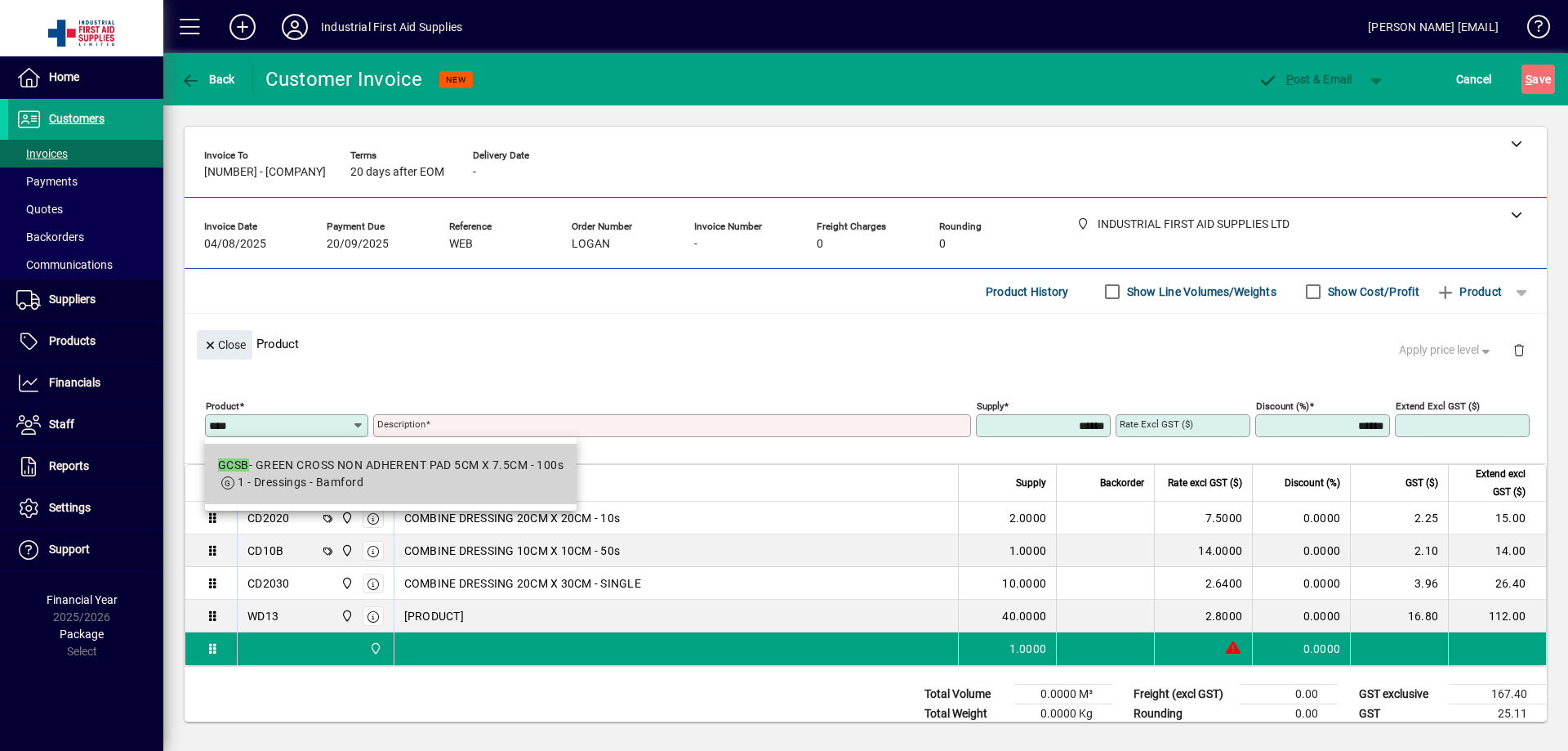 click on "GCSB  - GREEN CROSS NON ADHERENT PAD 5CM X 7.5CM - 100s" at bounding box center (390, 465) 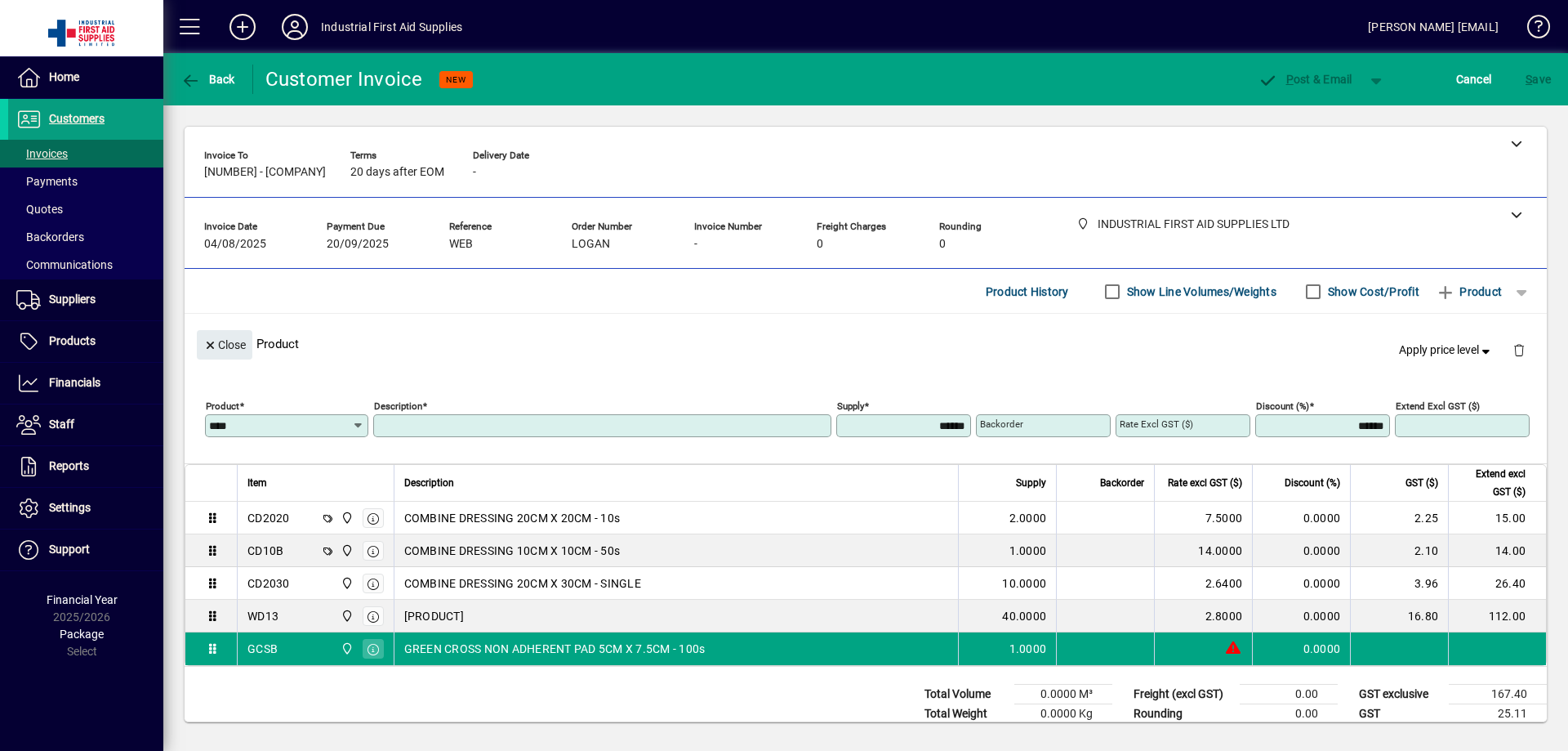 type on "**********" 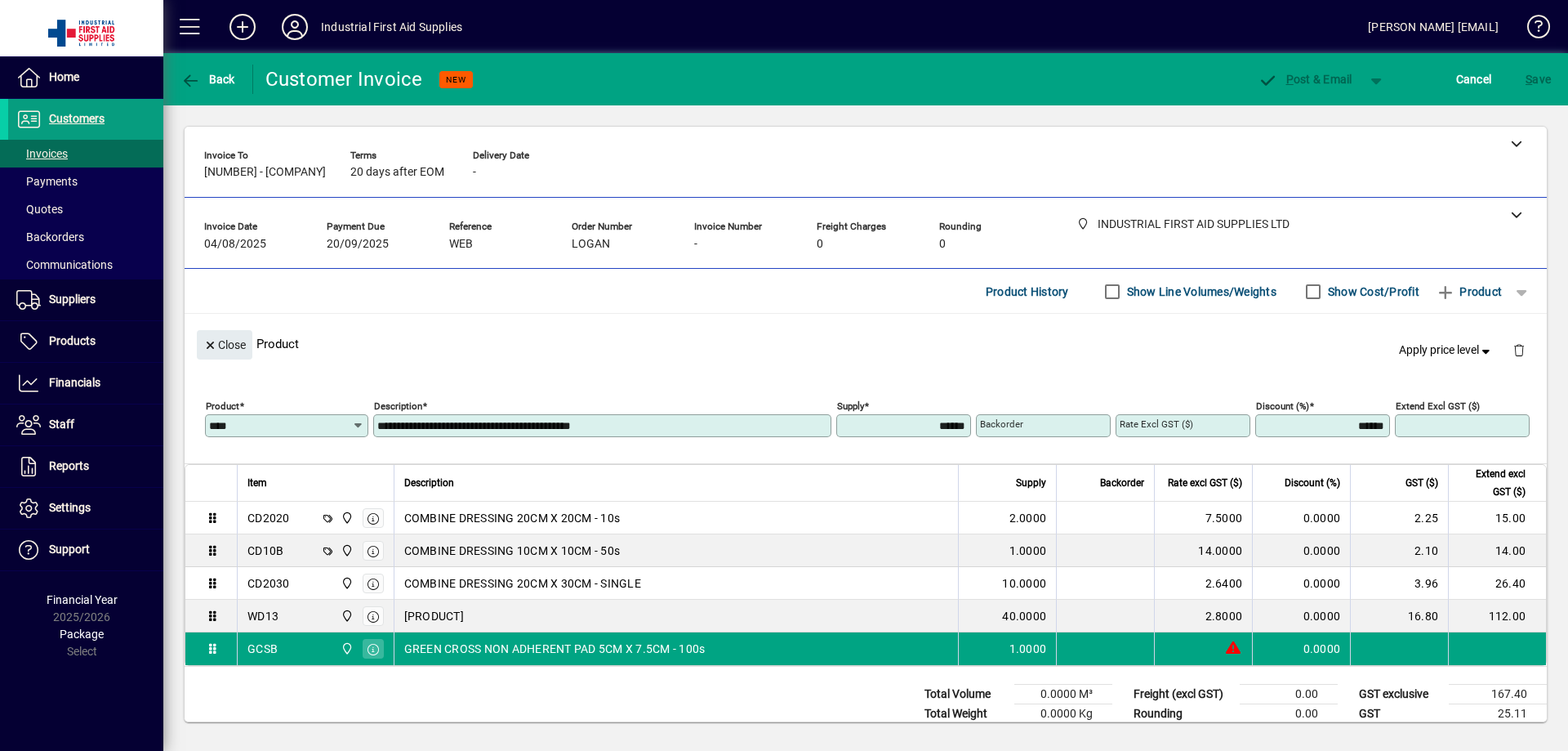 type on "*******" 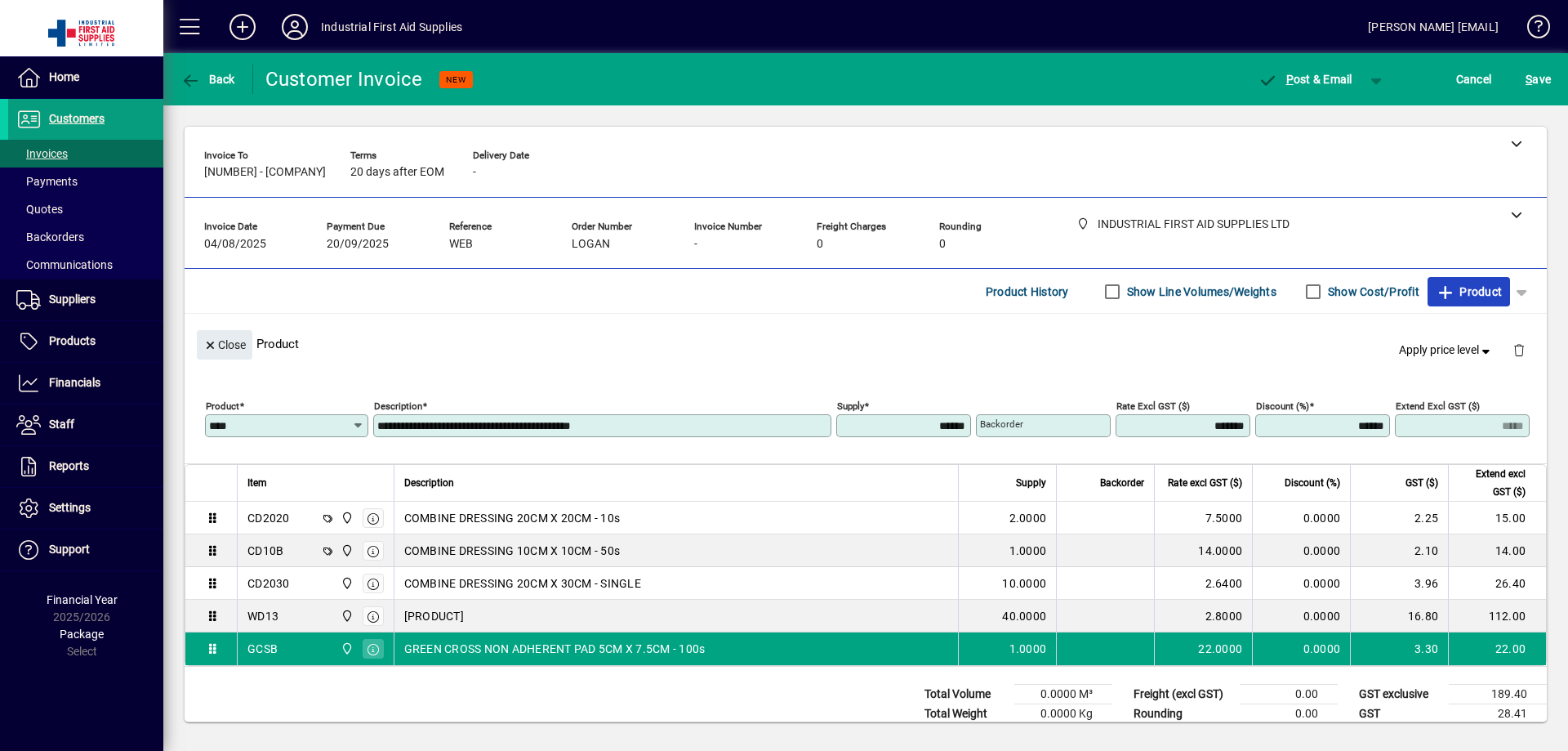 click on "Product" 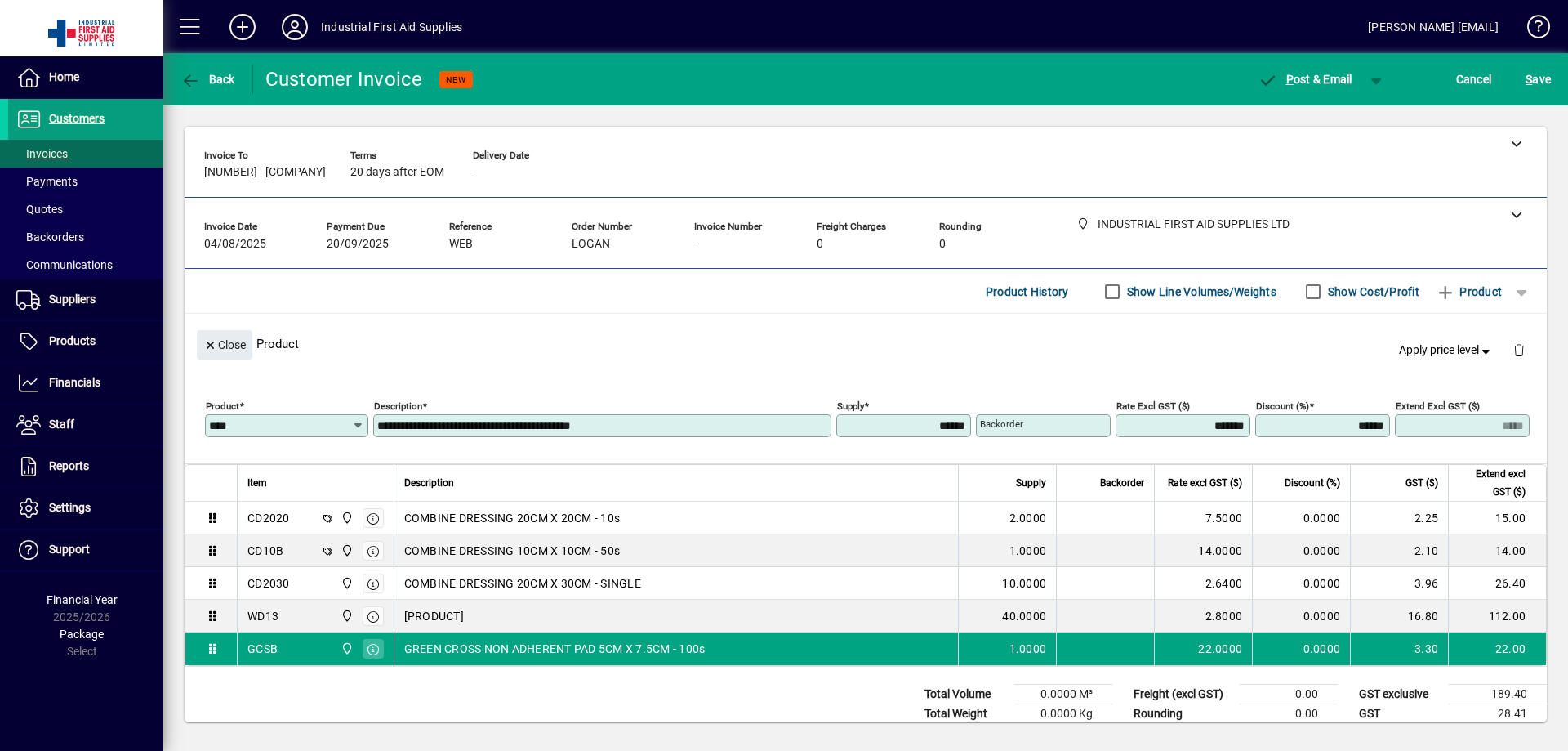 type 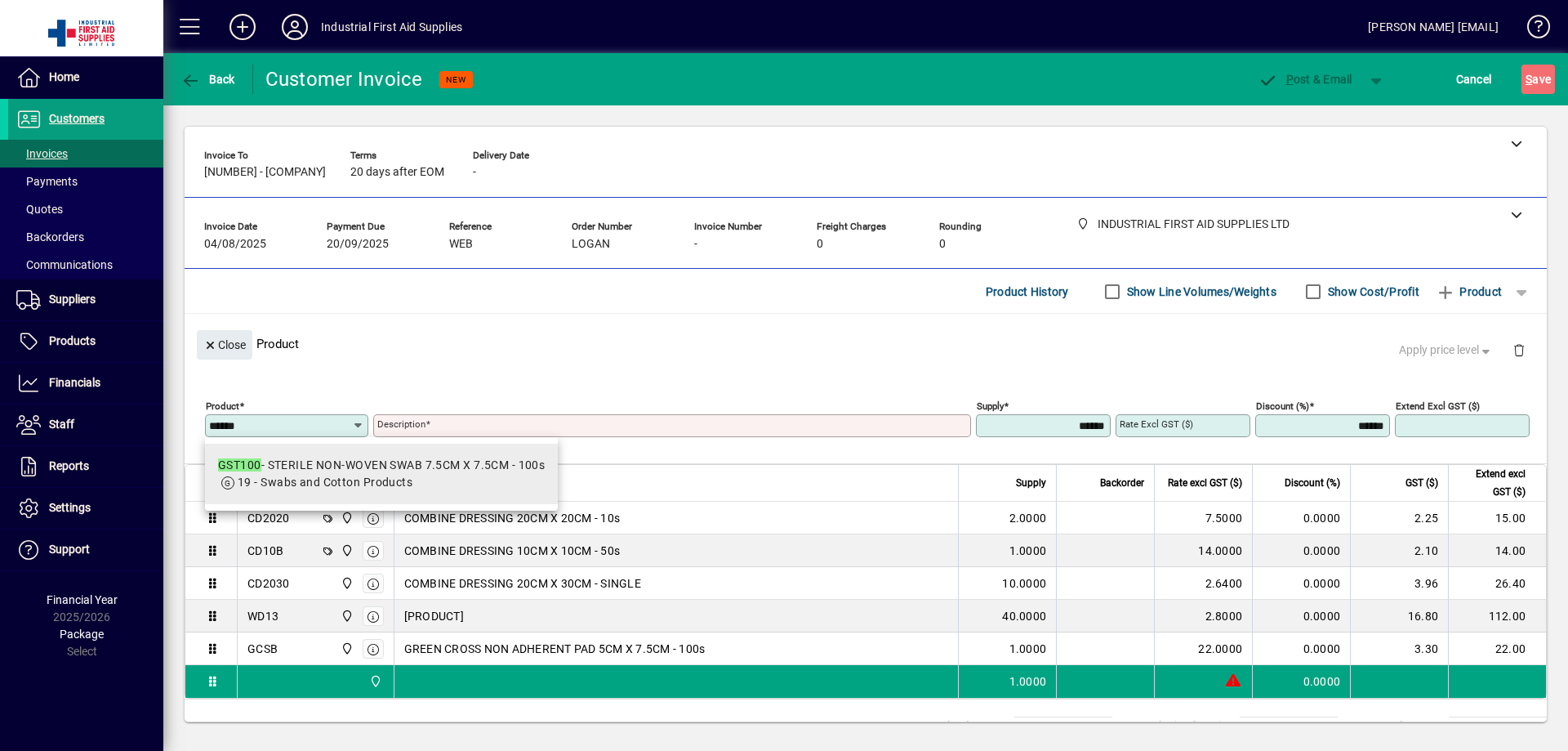type on "******" 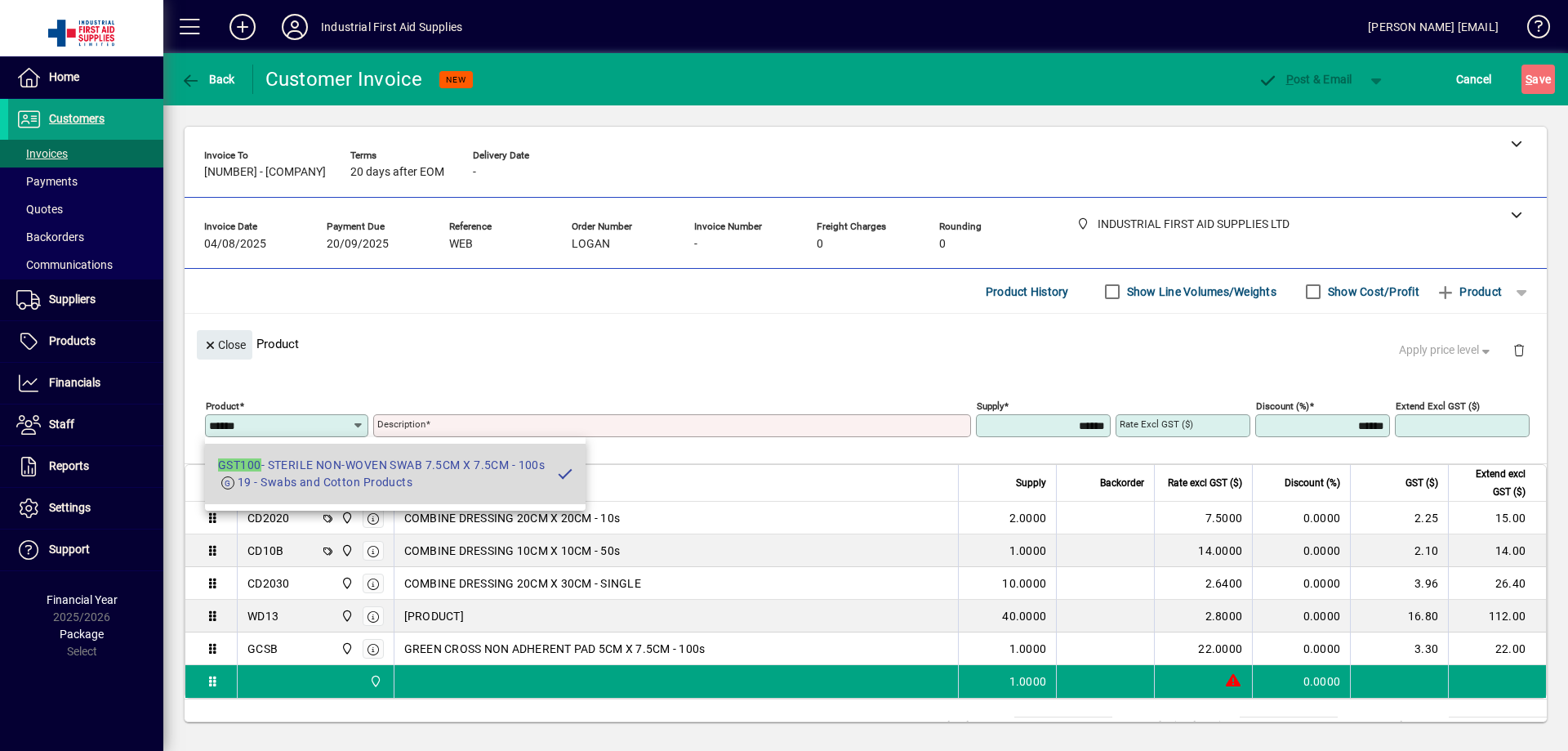 type on "**********" 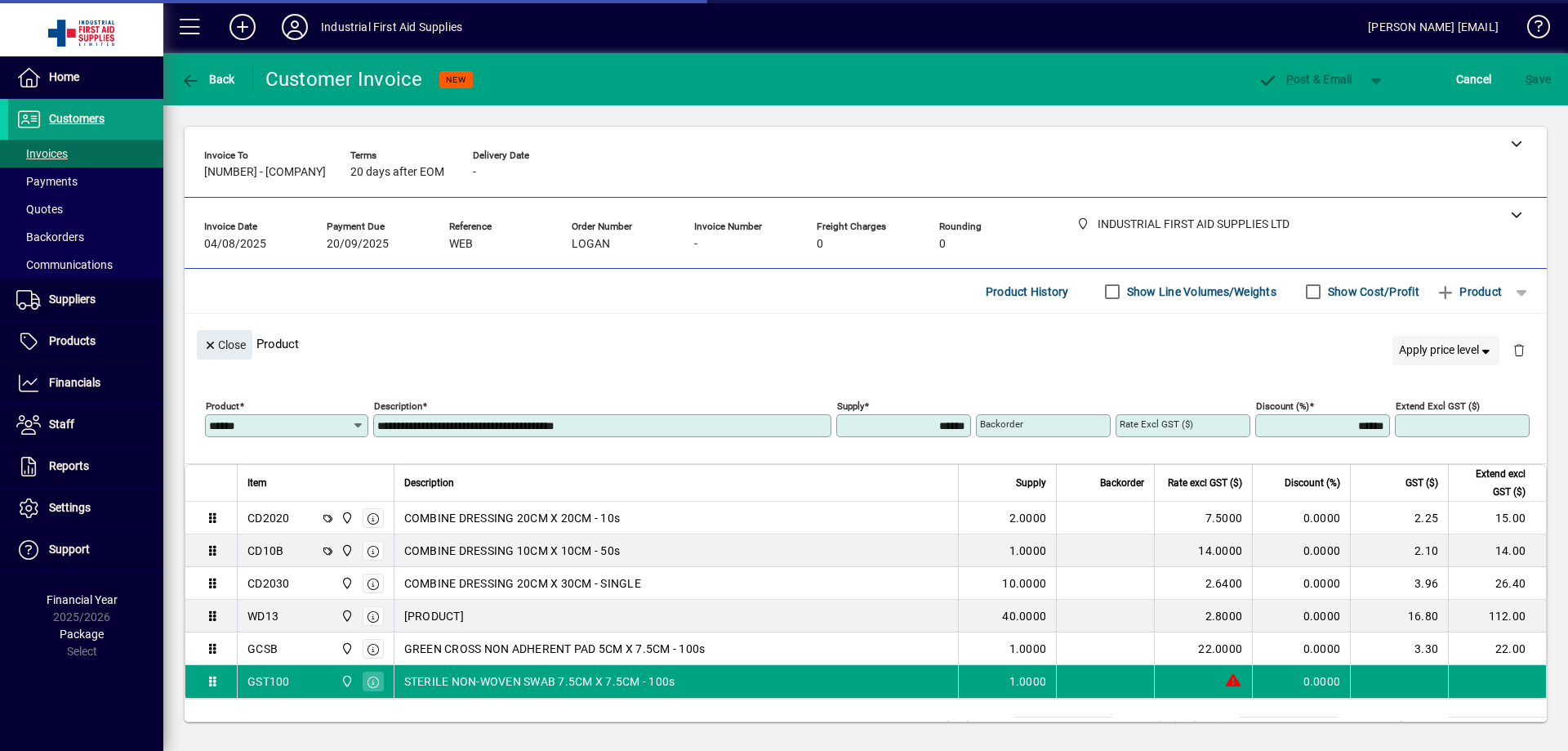 type on "*******" 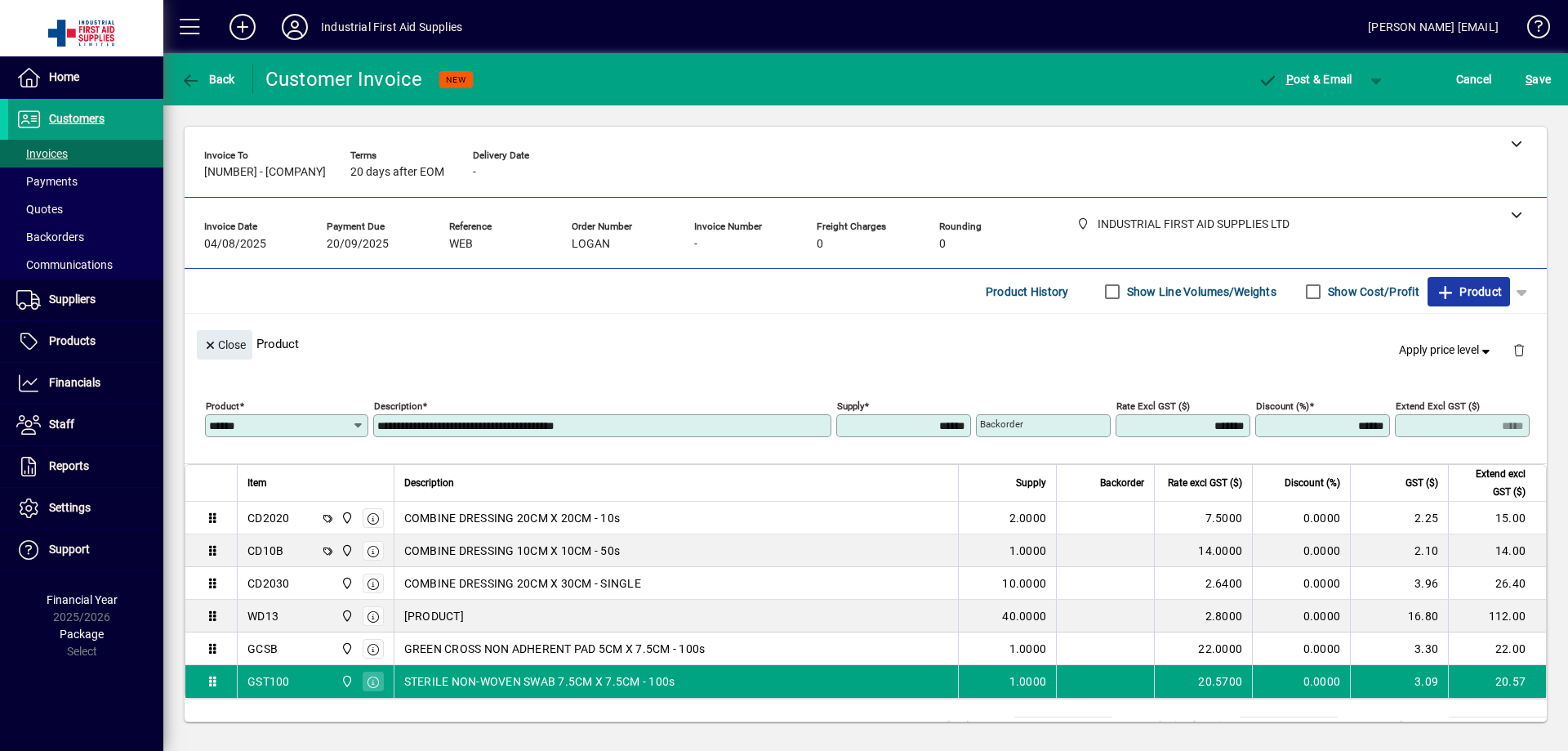 click on "Product" 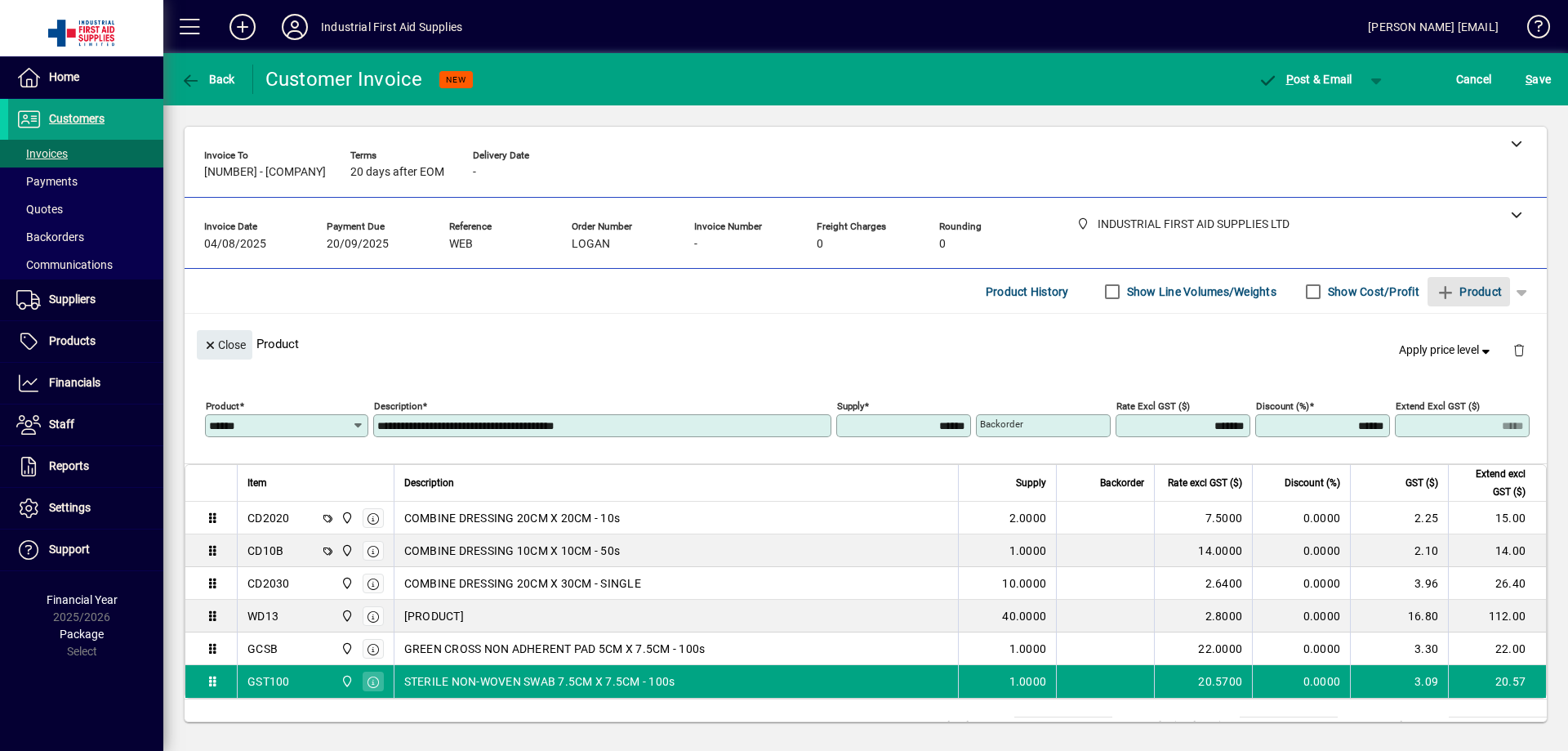 type 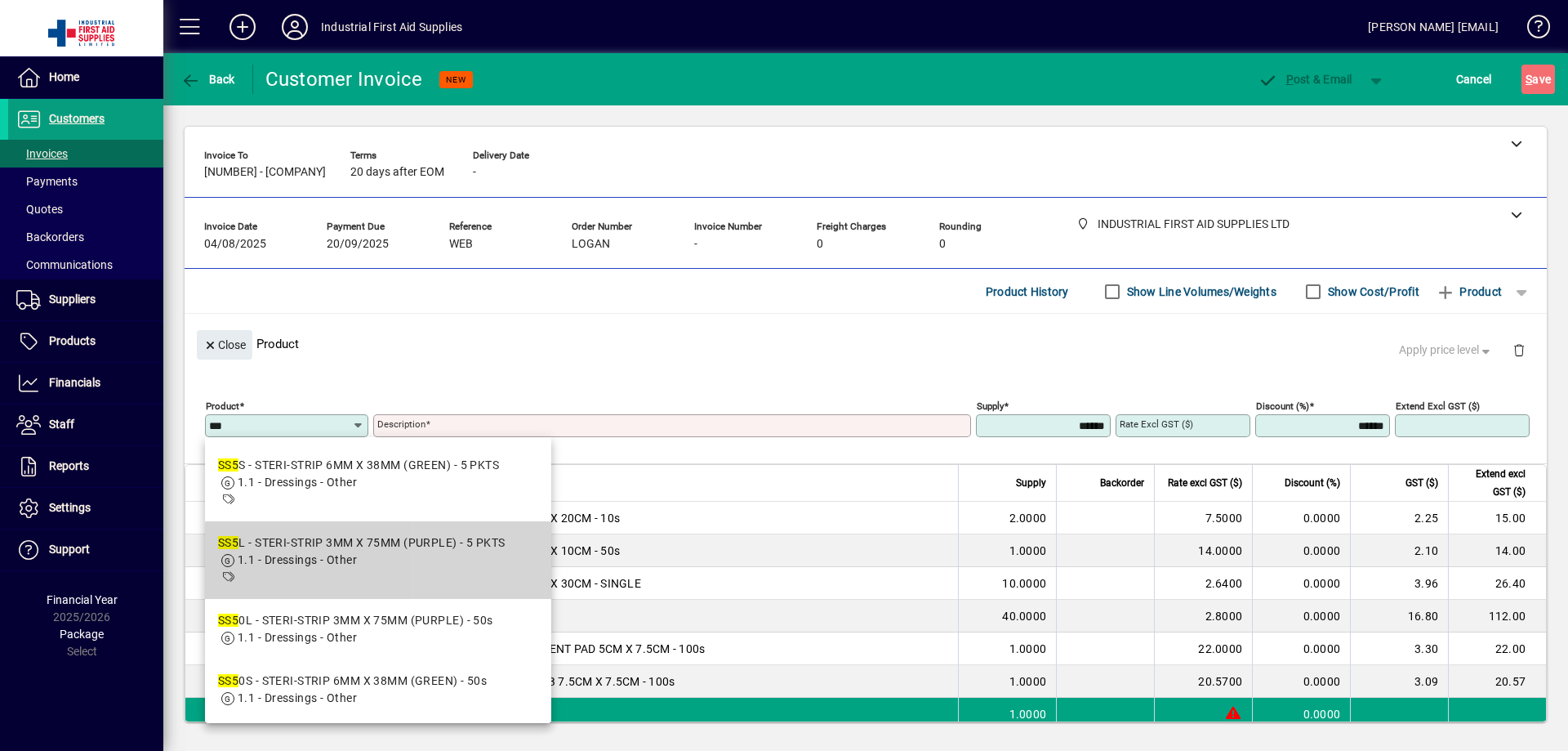 click on "1.1 - Dressings - Other" at bounding box center (362, 560) 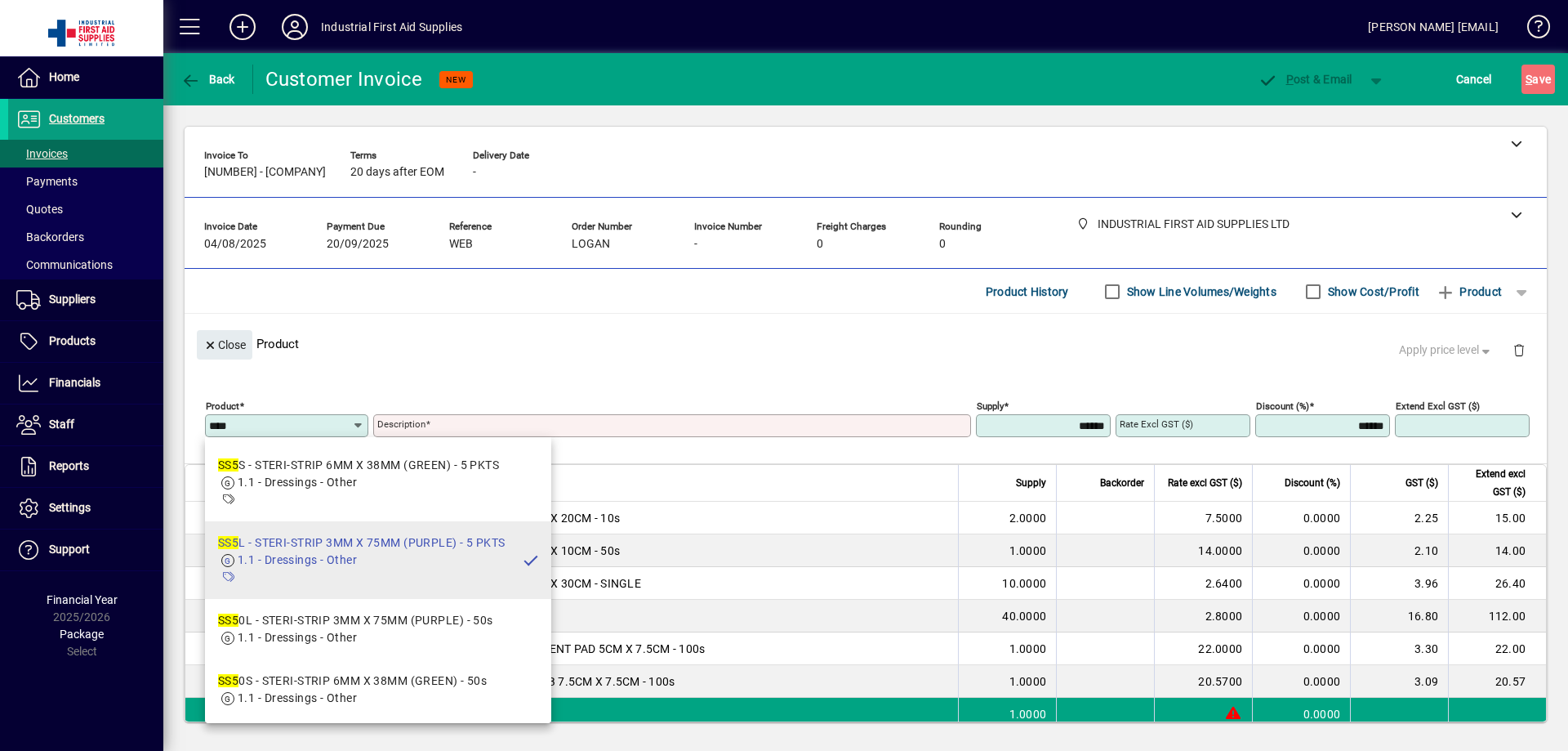 type on "**********" 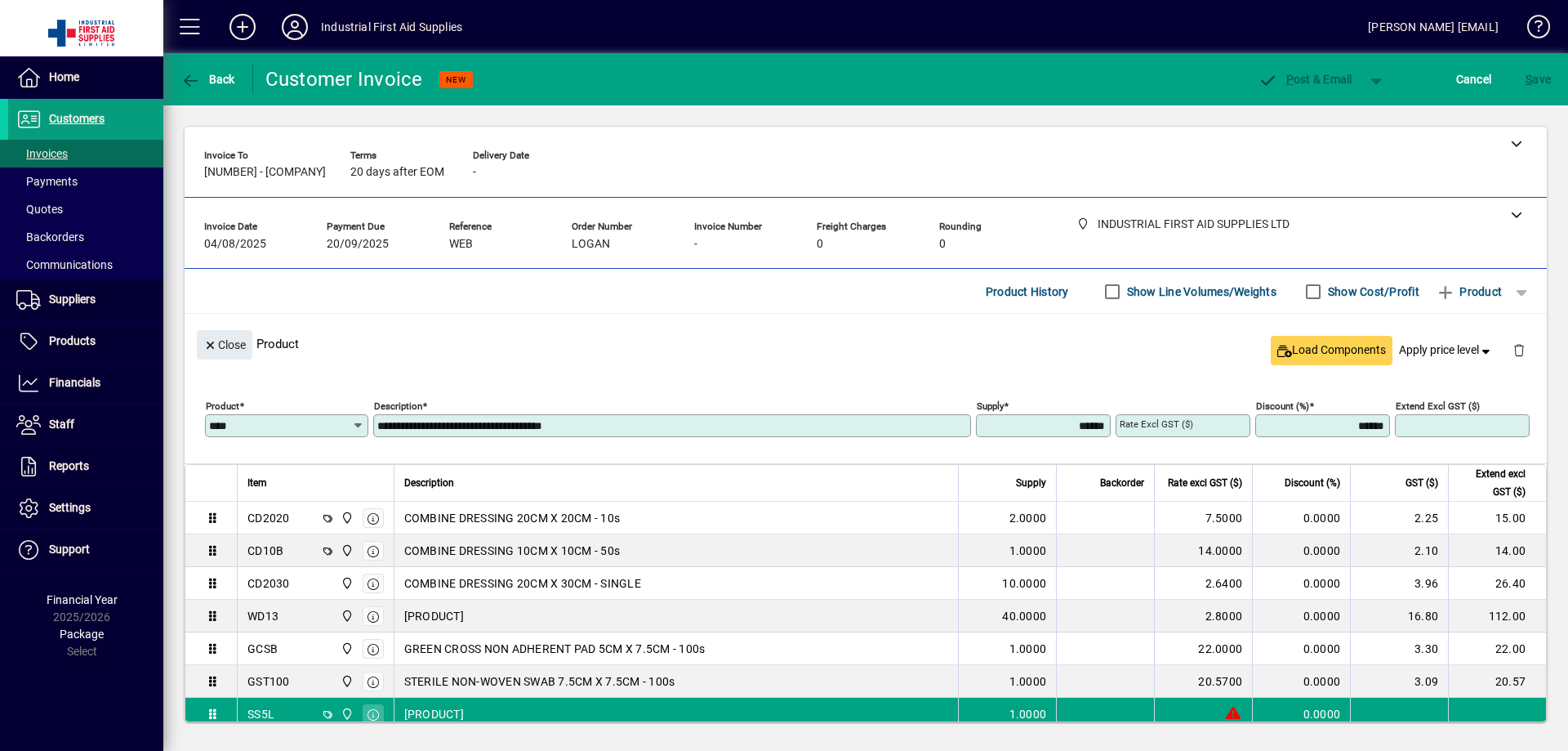 type on "******" 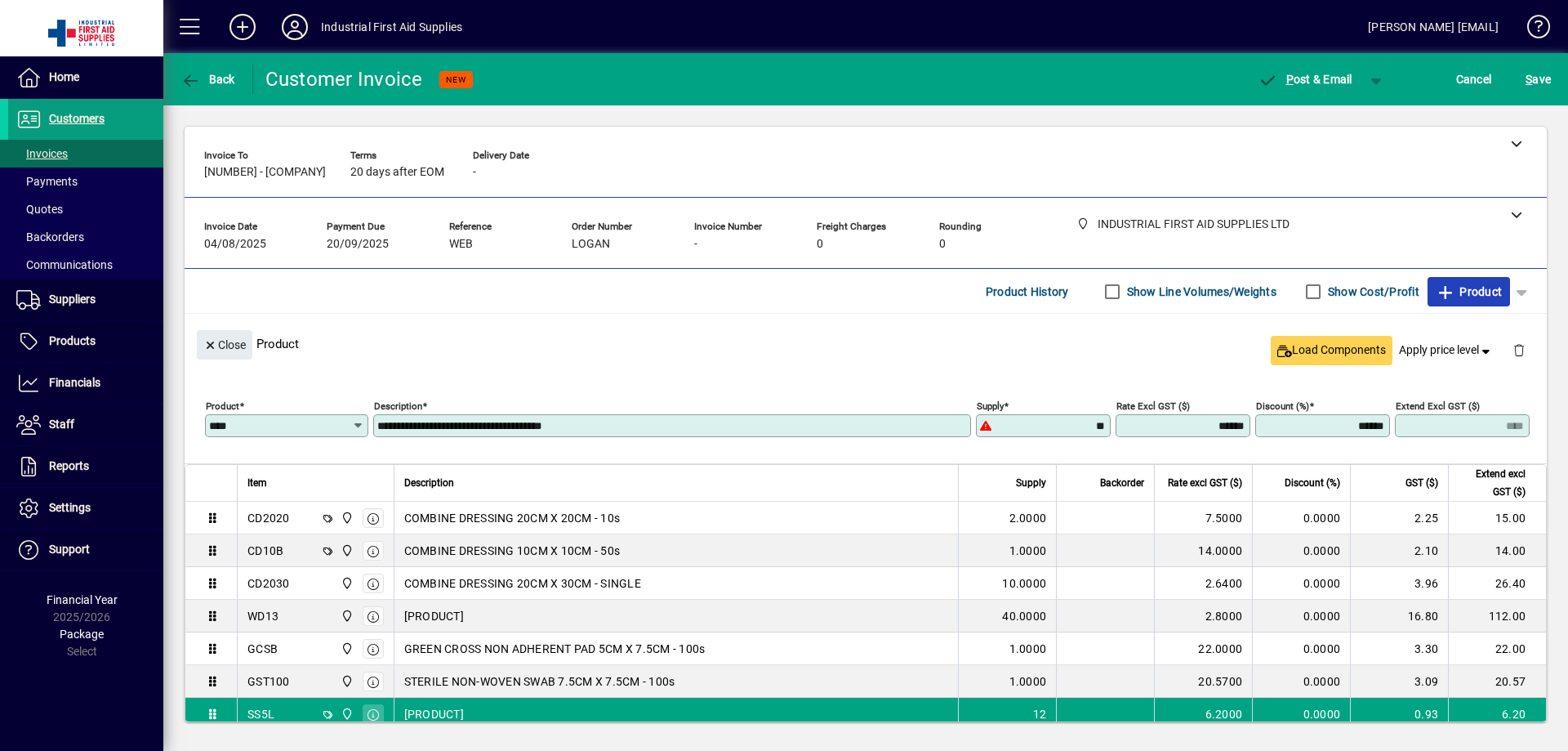 type on "*******" 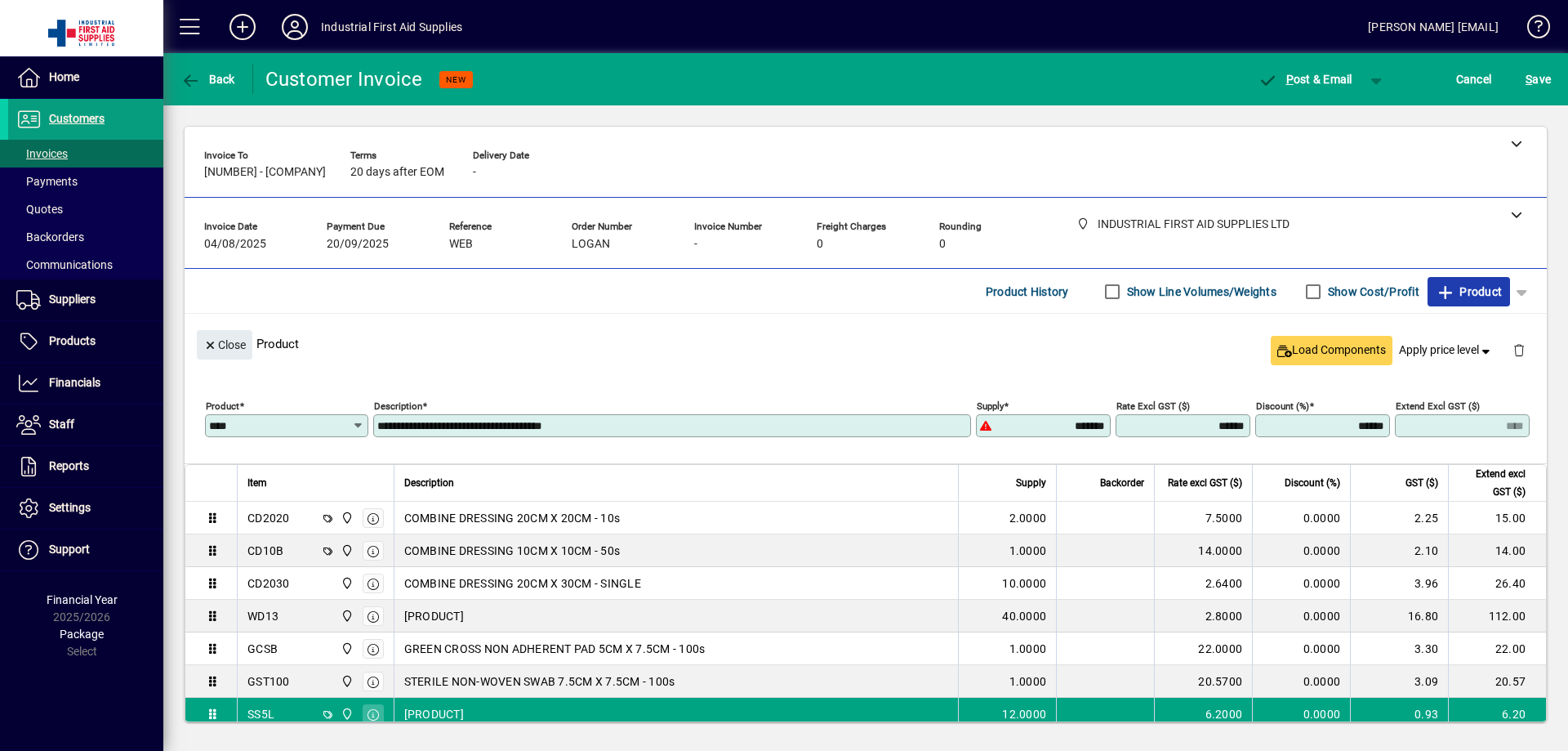 type on "*****" 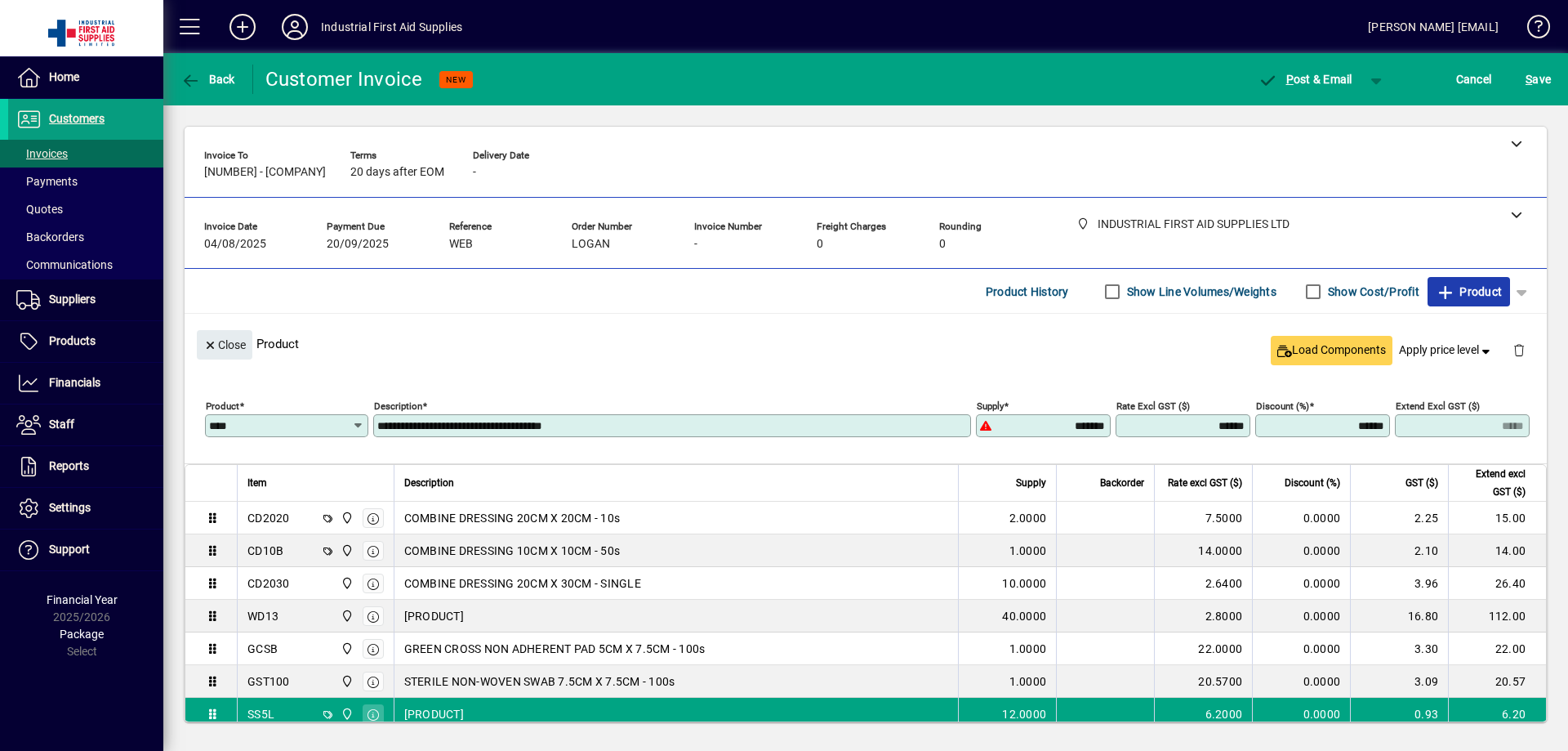 drag, startPoint x: 1481, startPoint y: 287, endPoint x: 1488, endPoint y: 279, distance: 10.630146 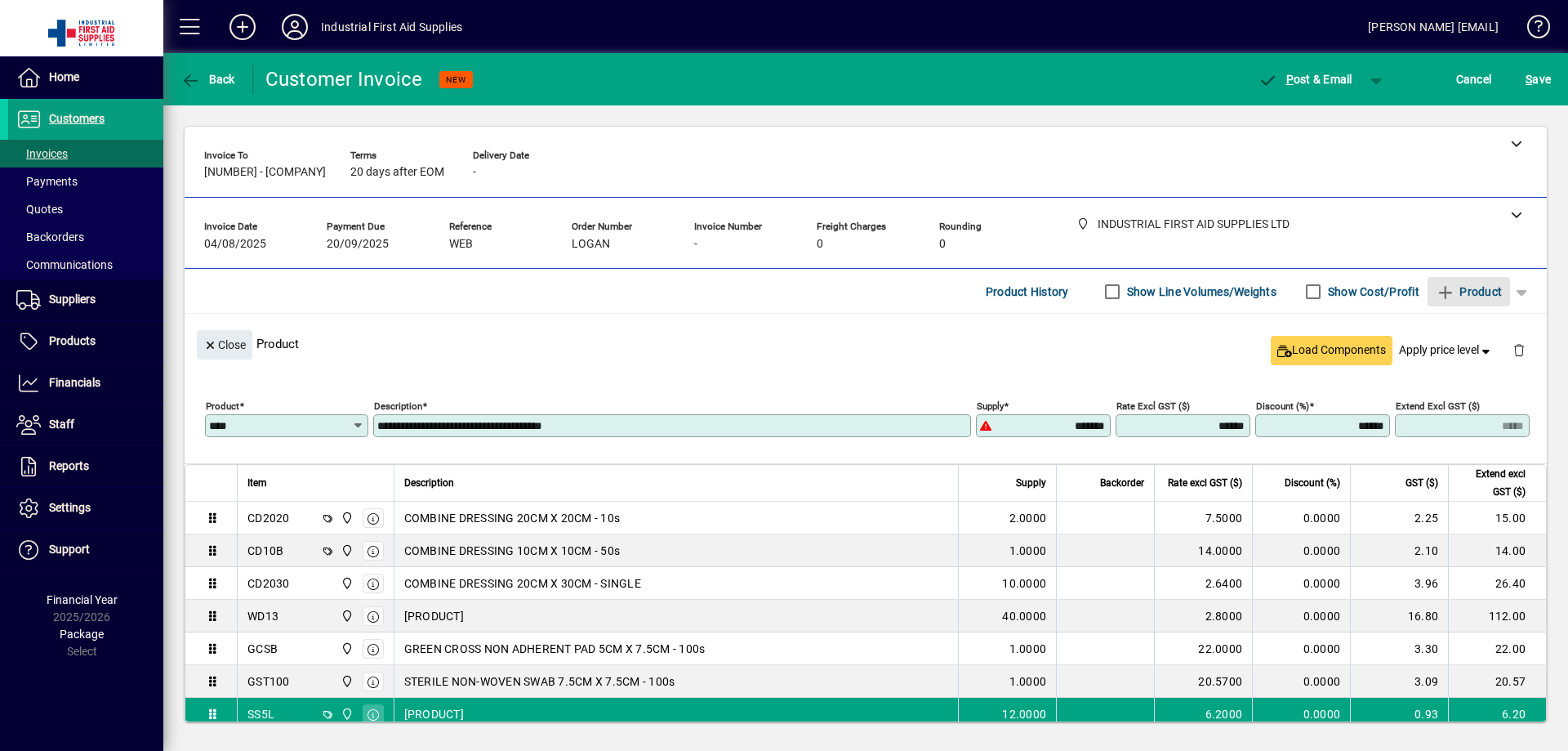 type 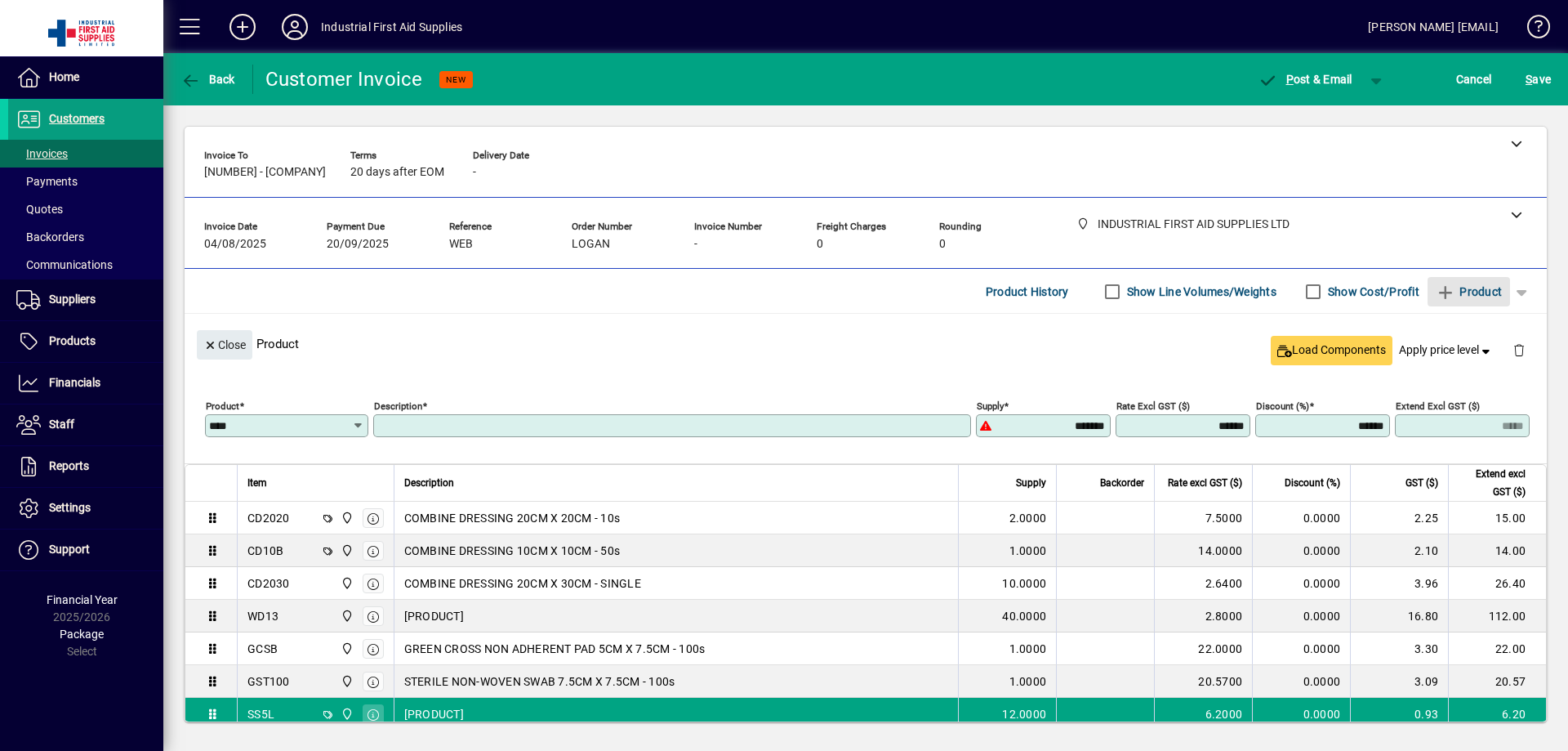 type on "******" 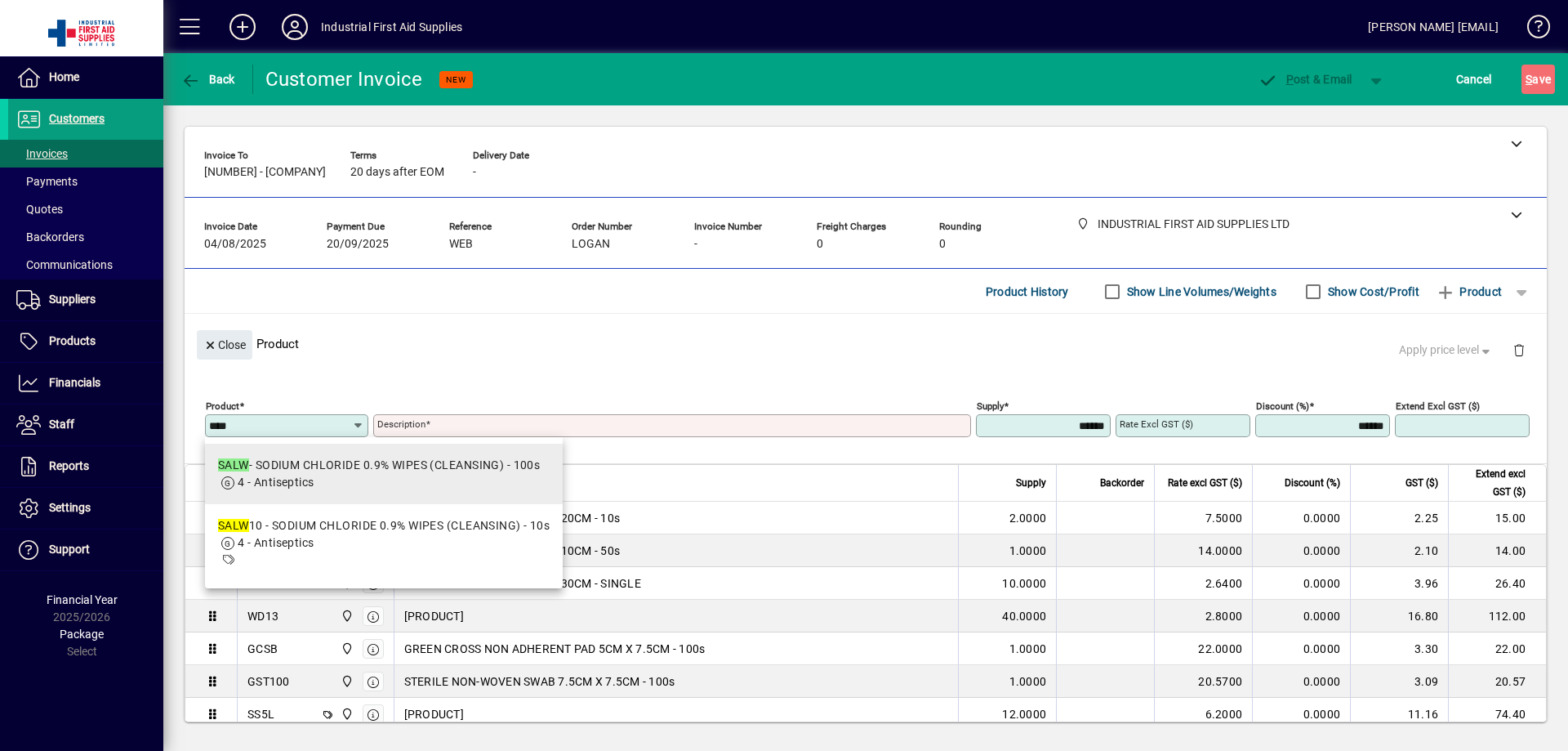 type on "****" 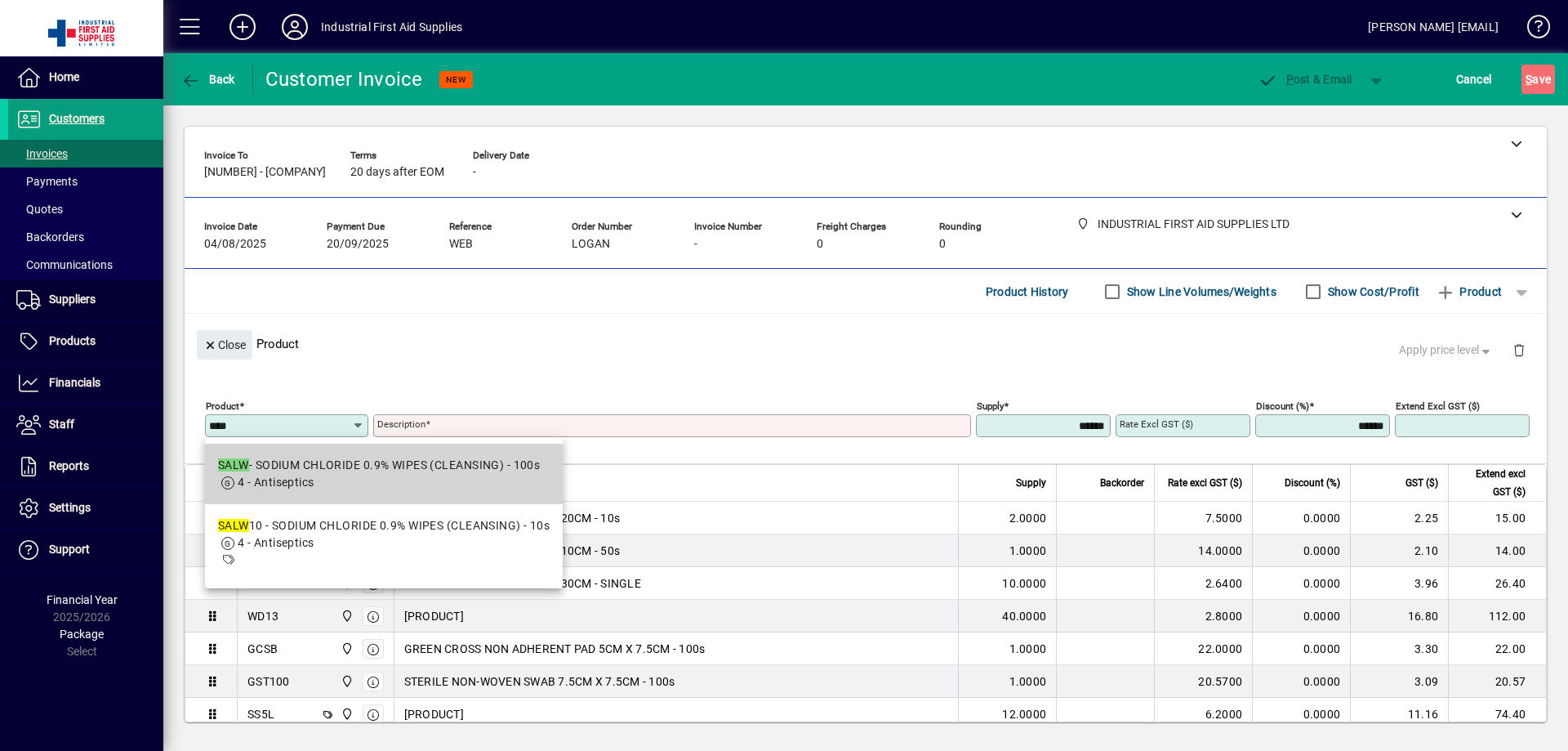 click on "SALW  - SODIUM CHLORIDE 0.9% WIPES (CLEANSING) - 100s" at bounding box center [379, 465] 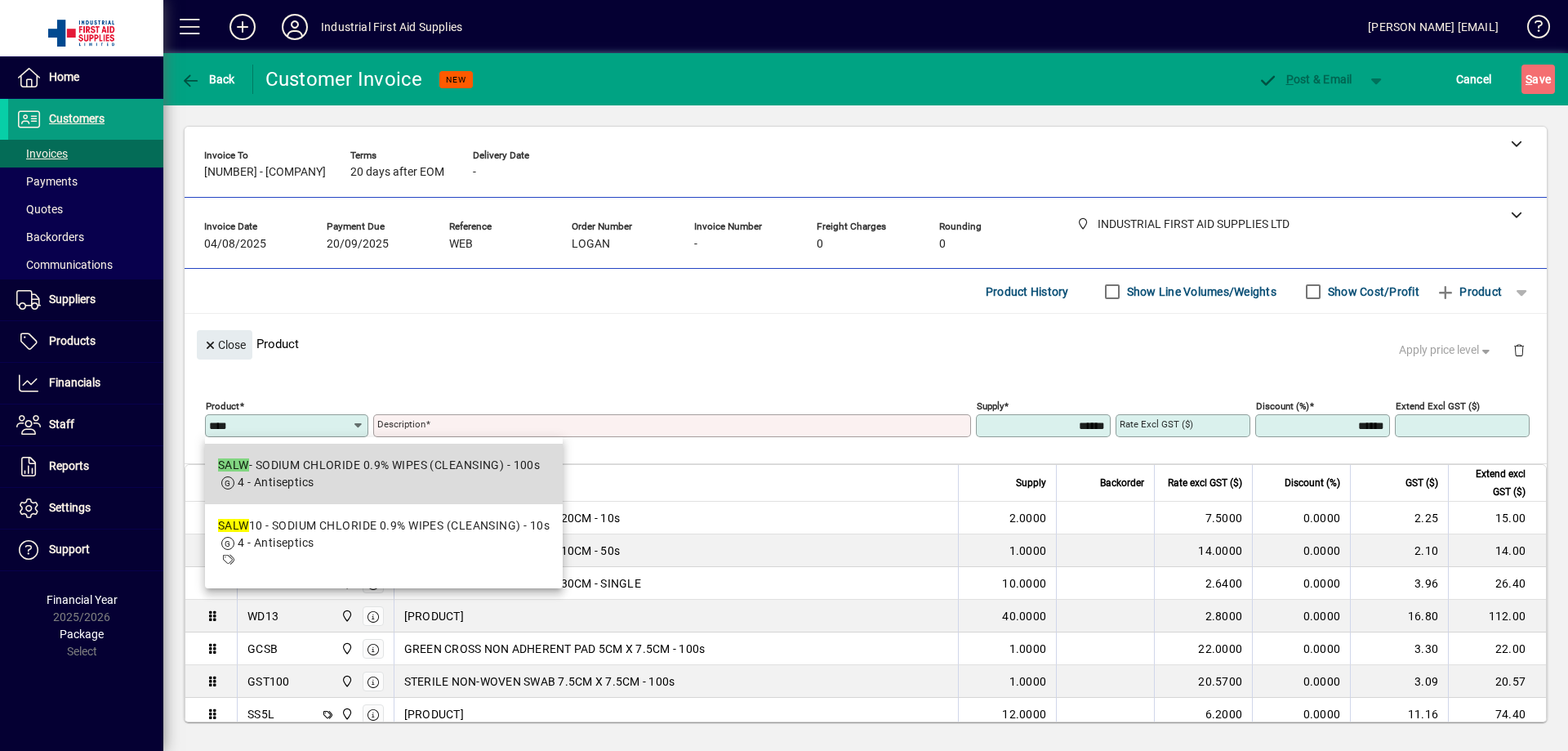 type on "**********" 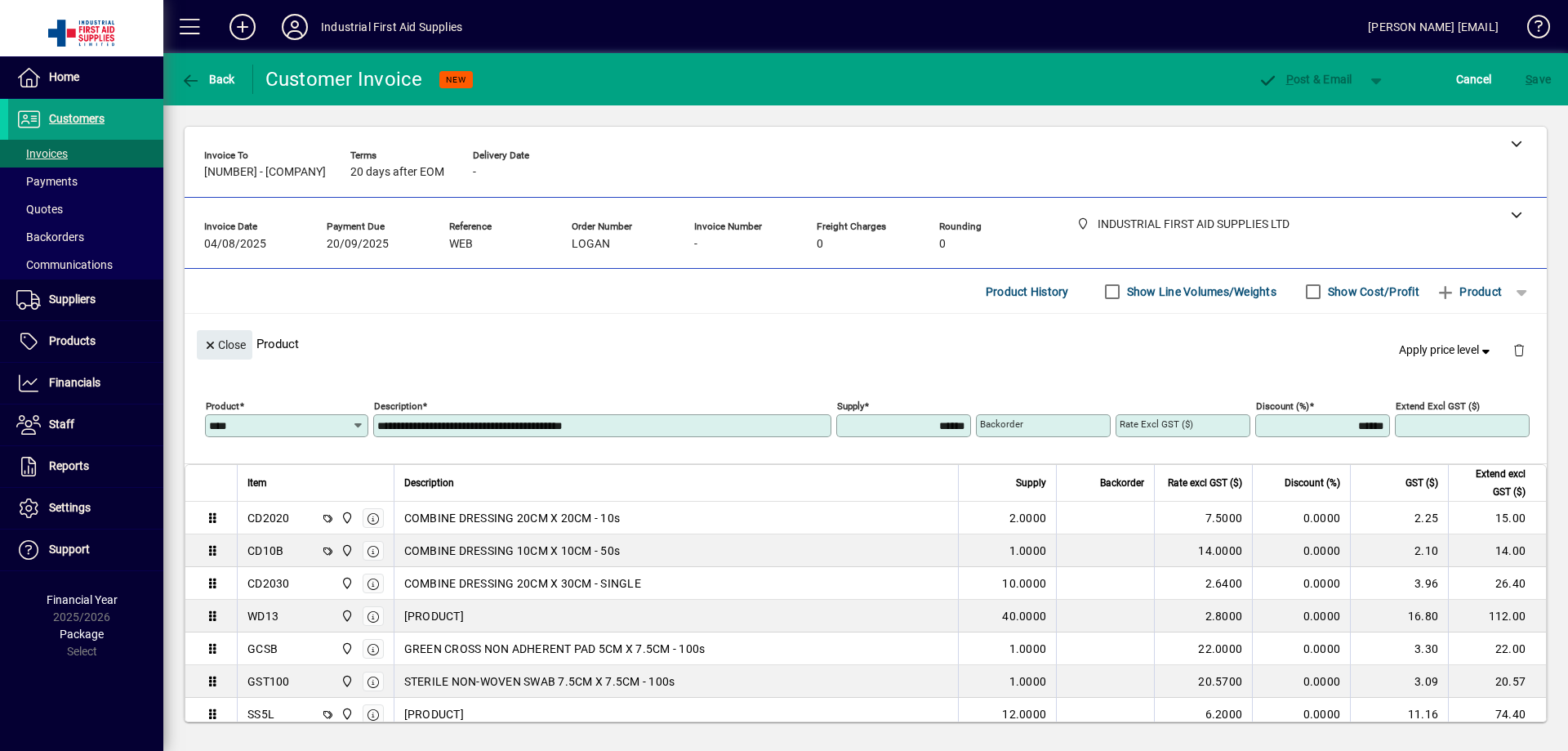 type on "******" 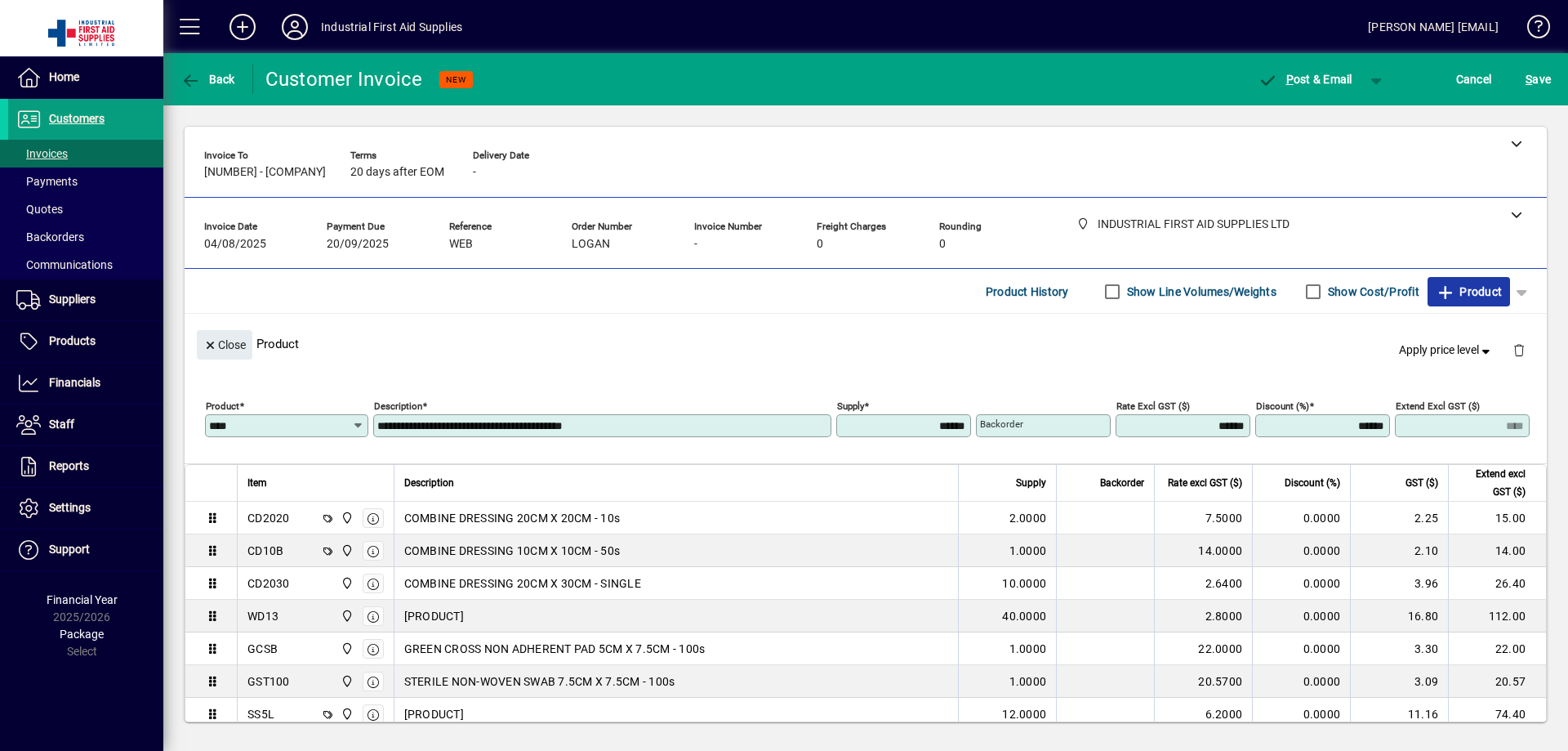 click on "Product" 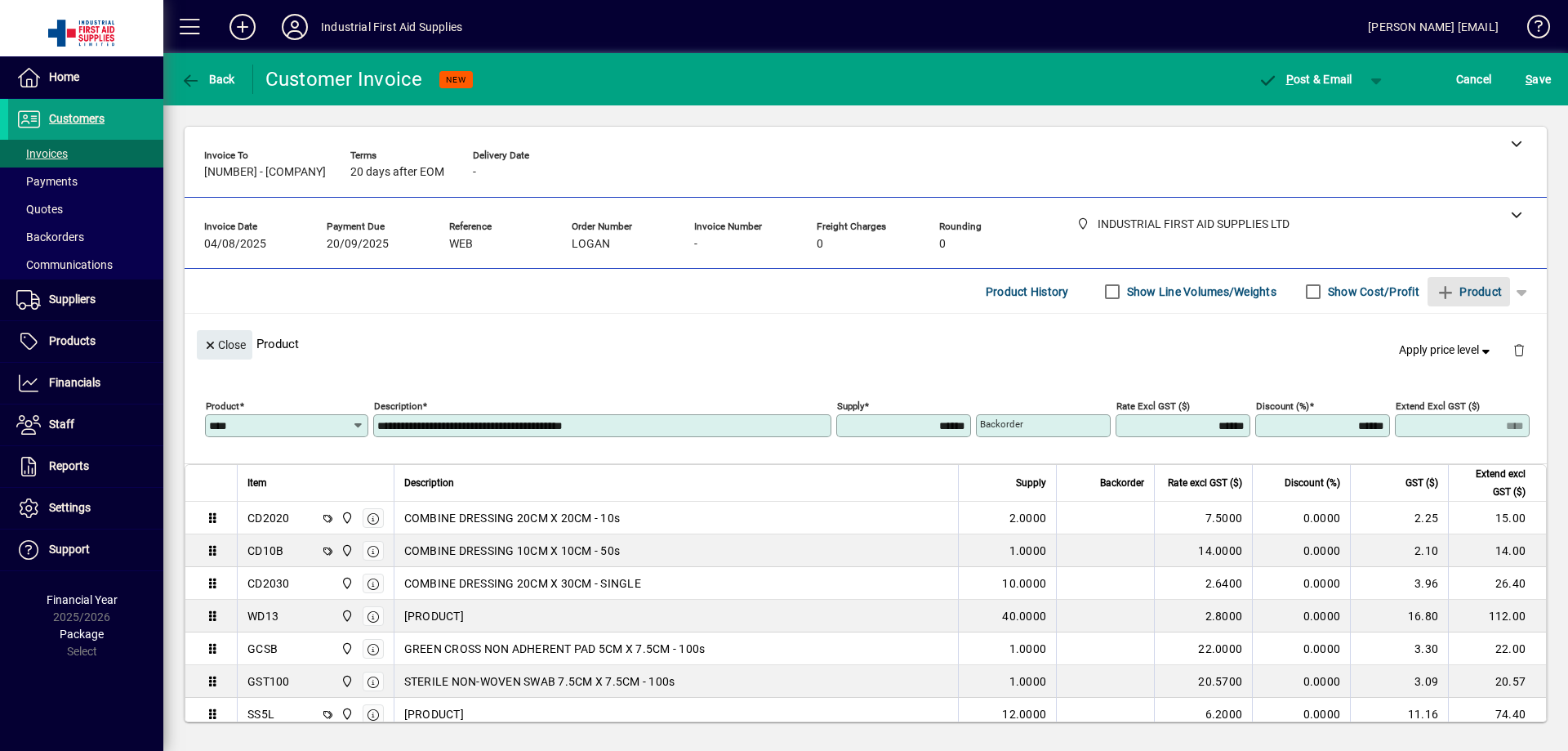 type 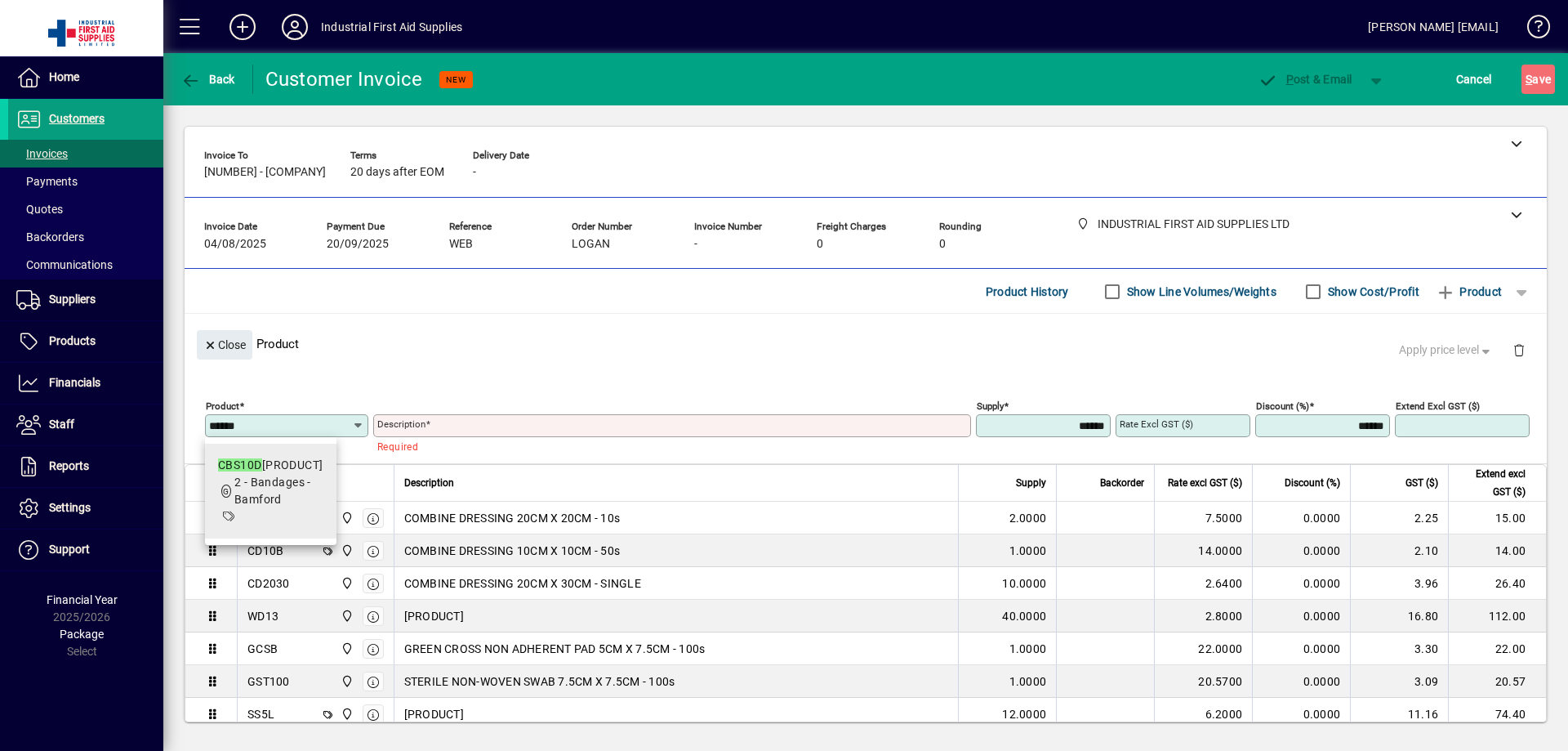 type on "******" 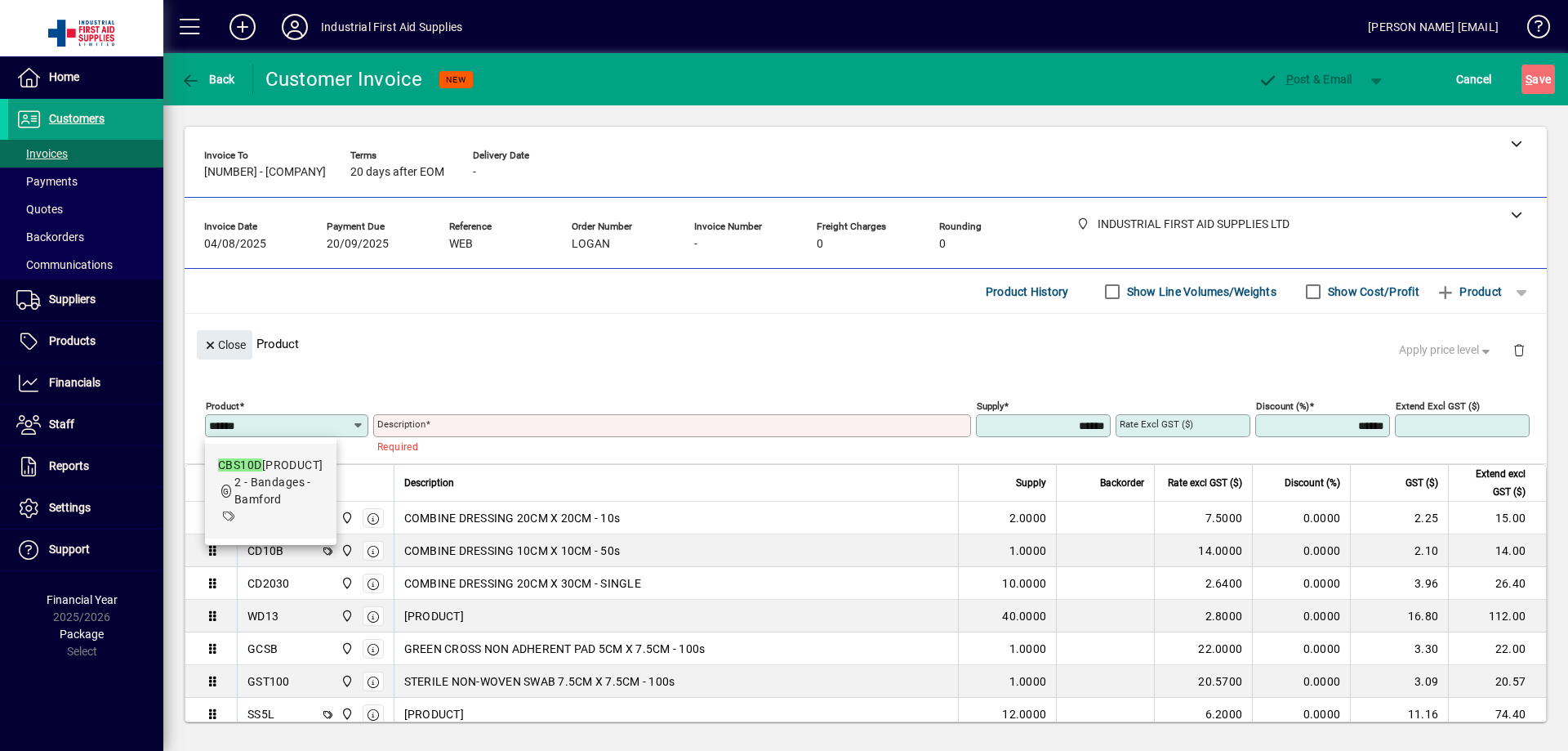 click on "2 - Bandages - Bamford" at bounding box center [270, 491] 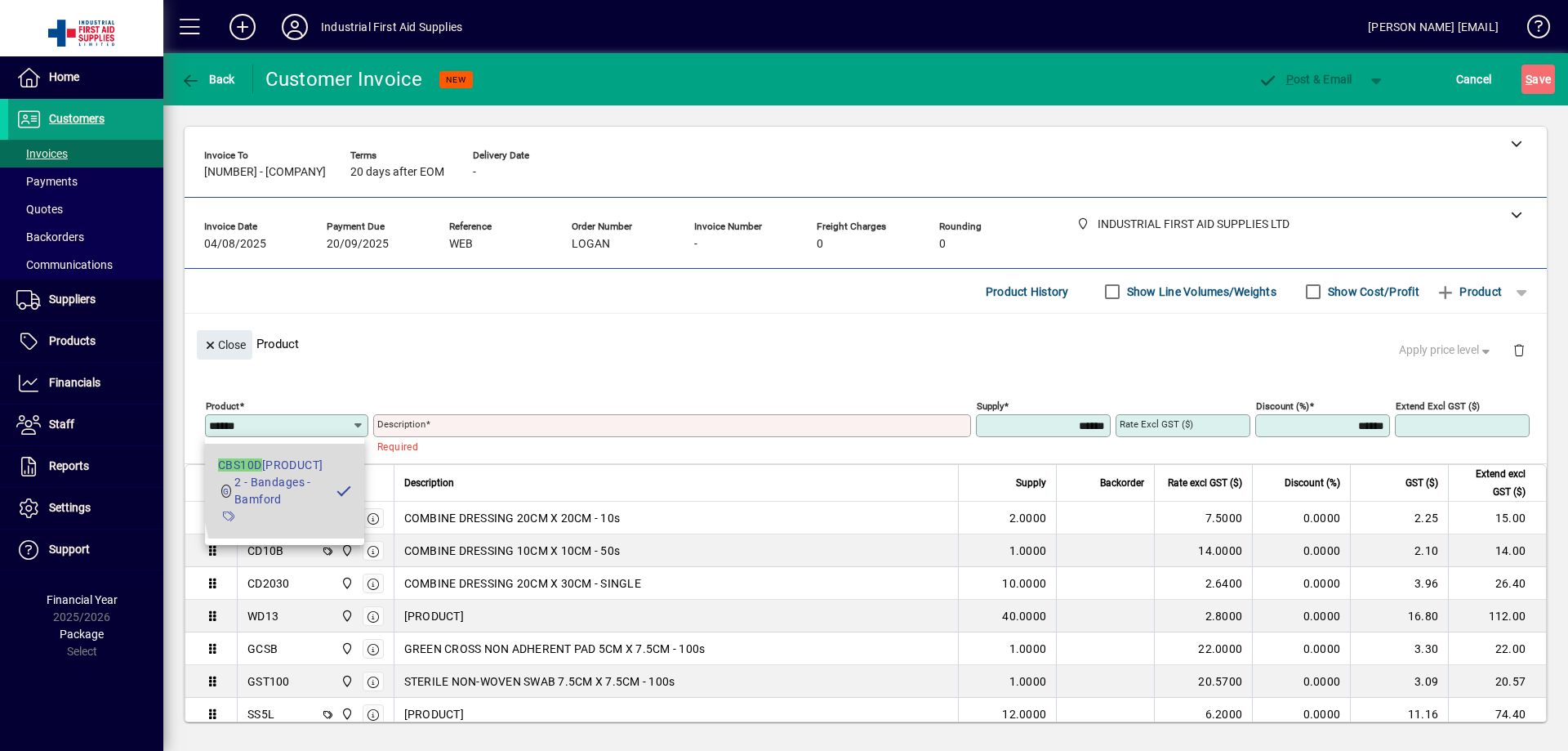 type on "**********" 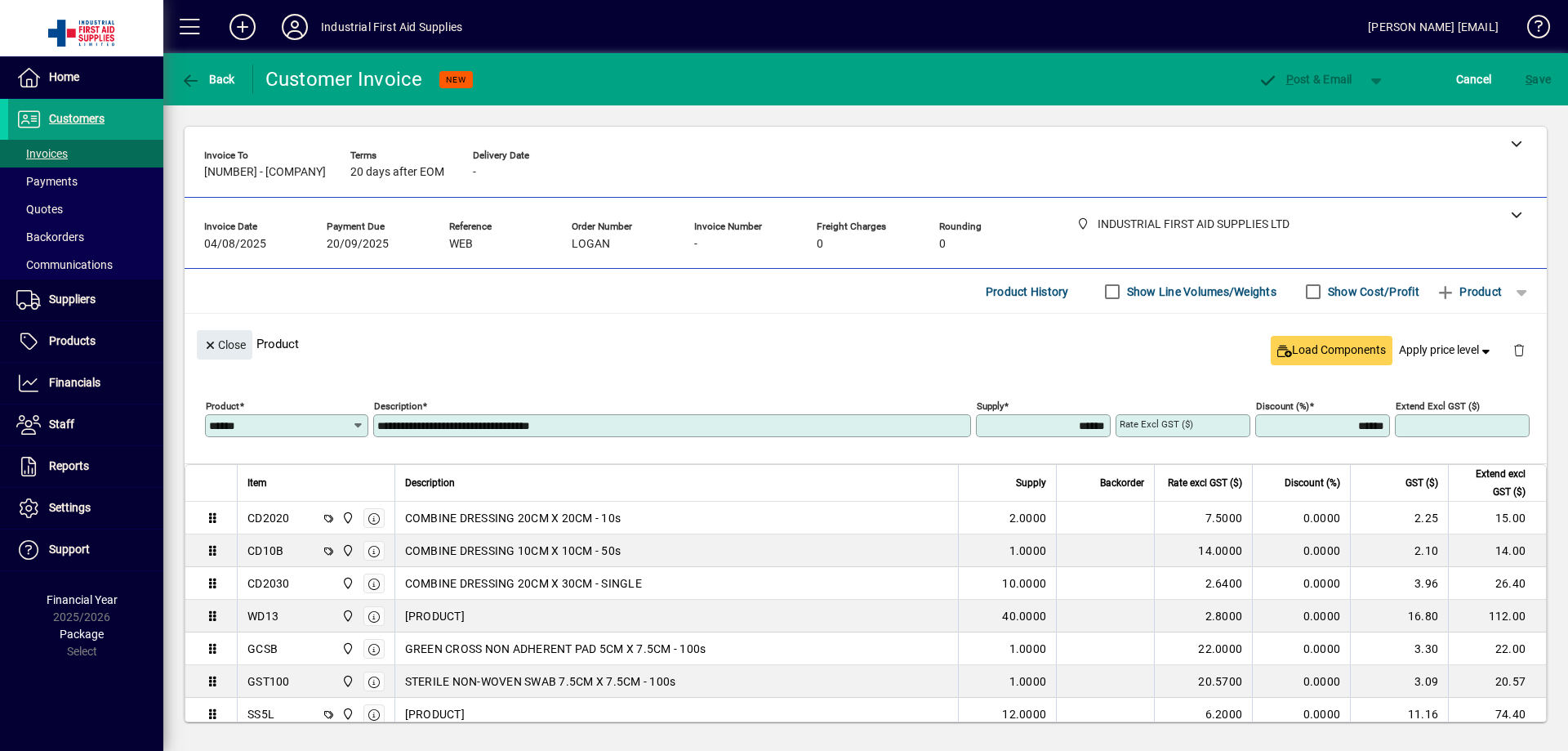 type on "*******" 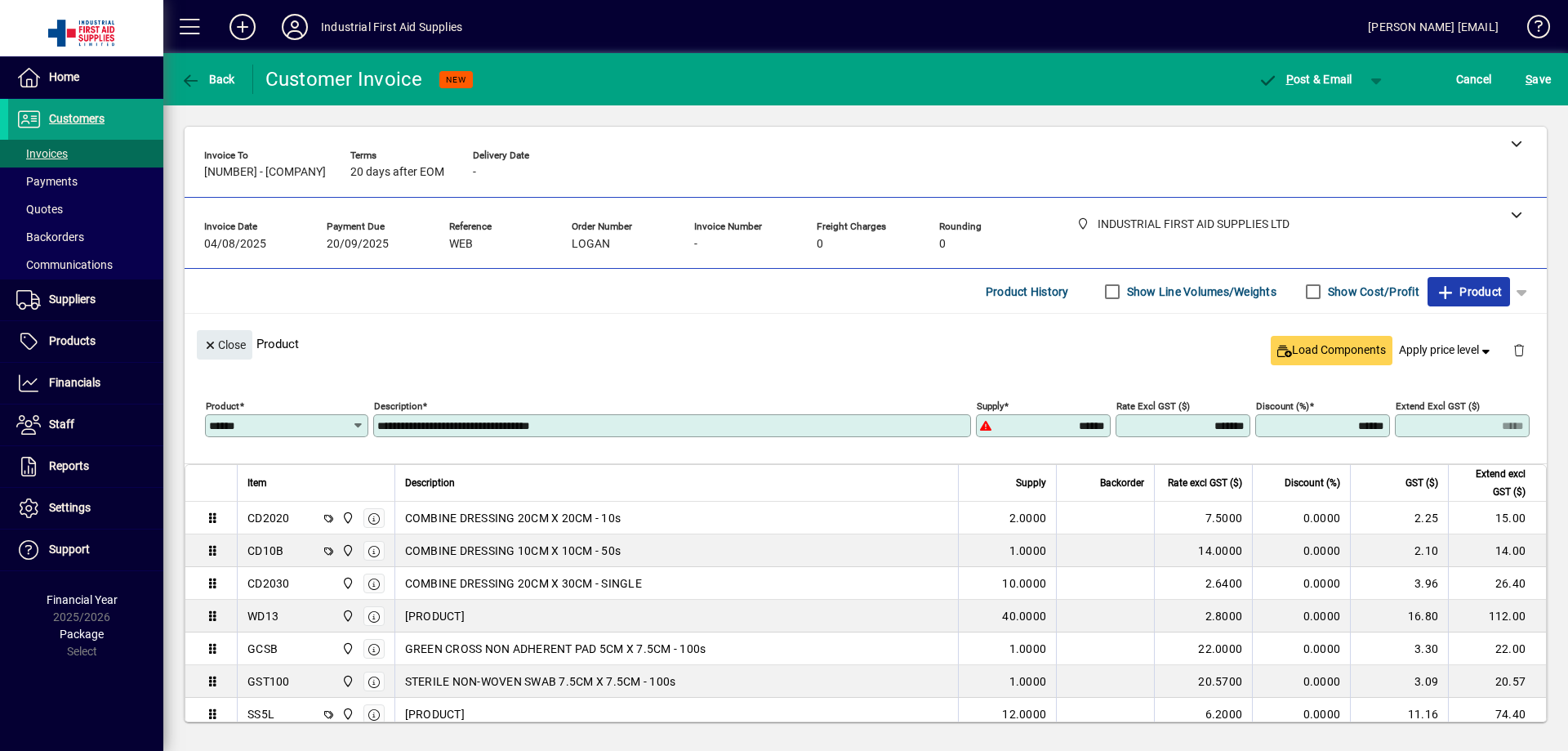 click on "Product" 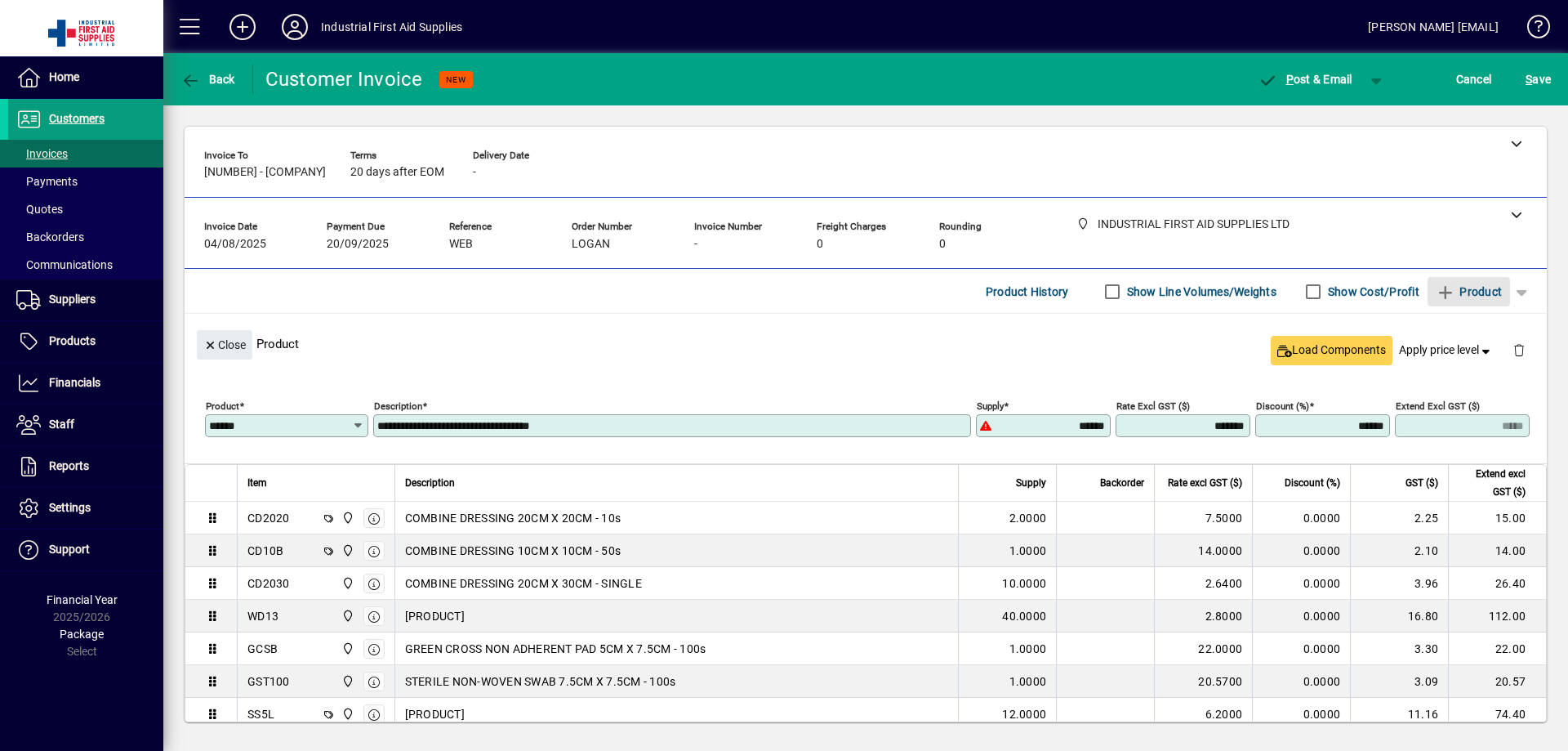 type 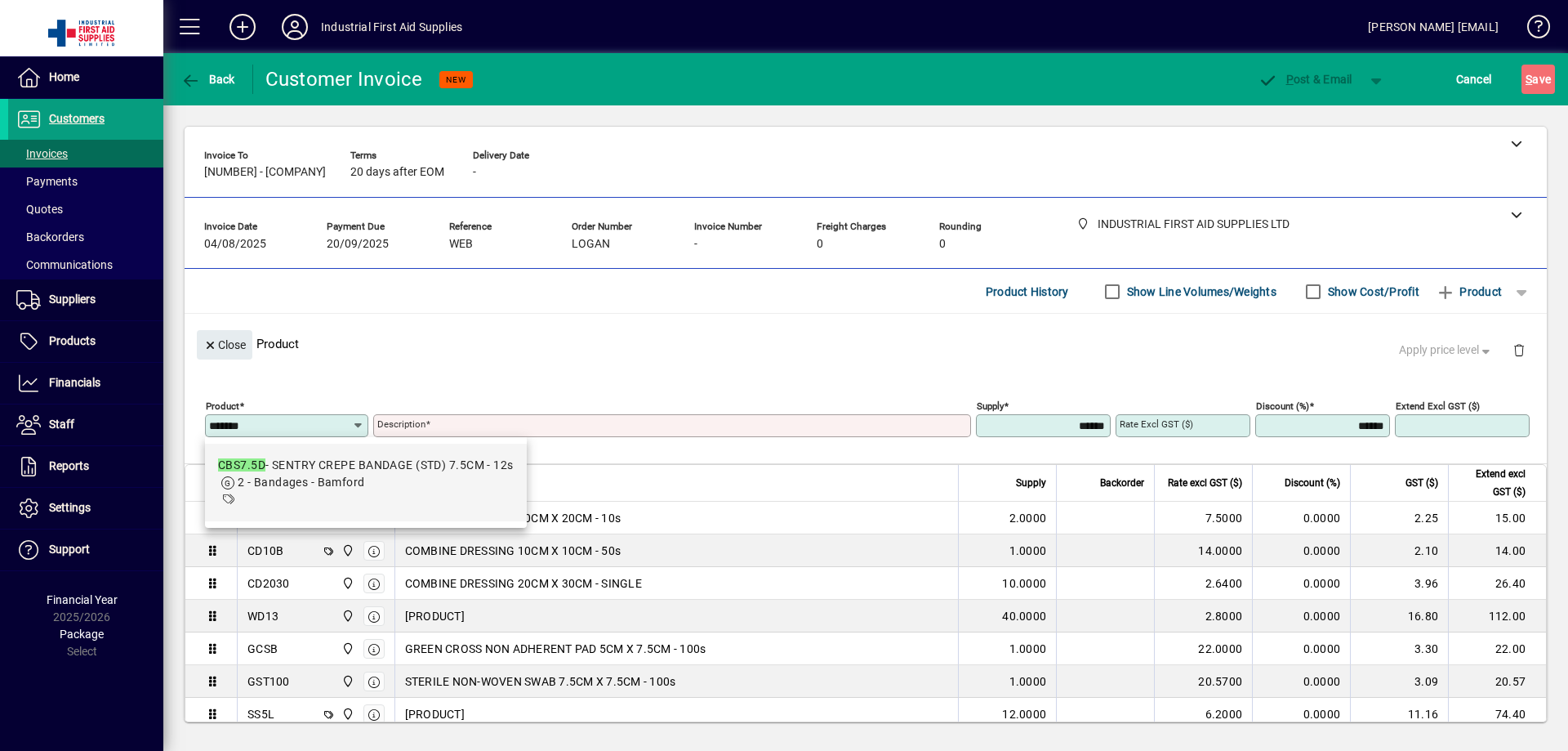 type on "*******" 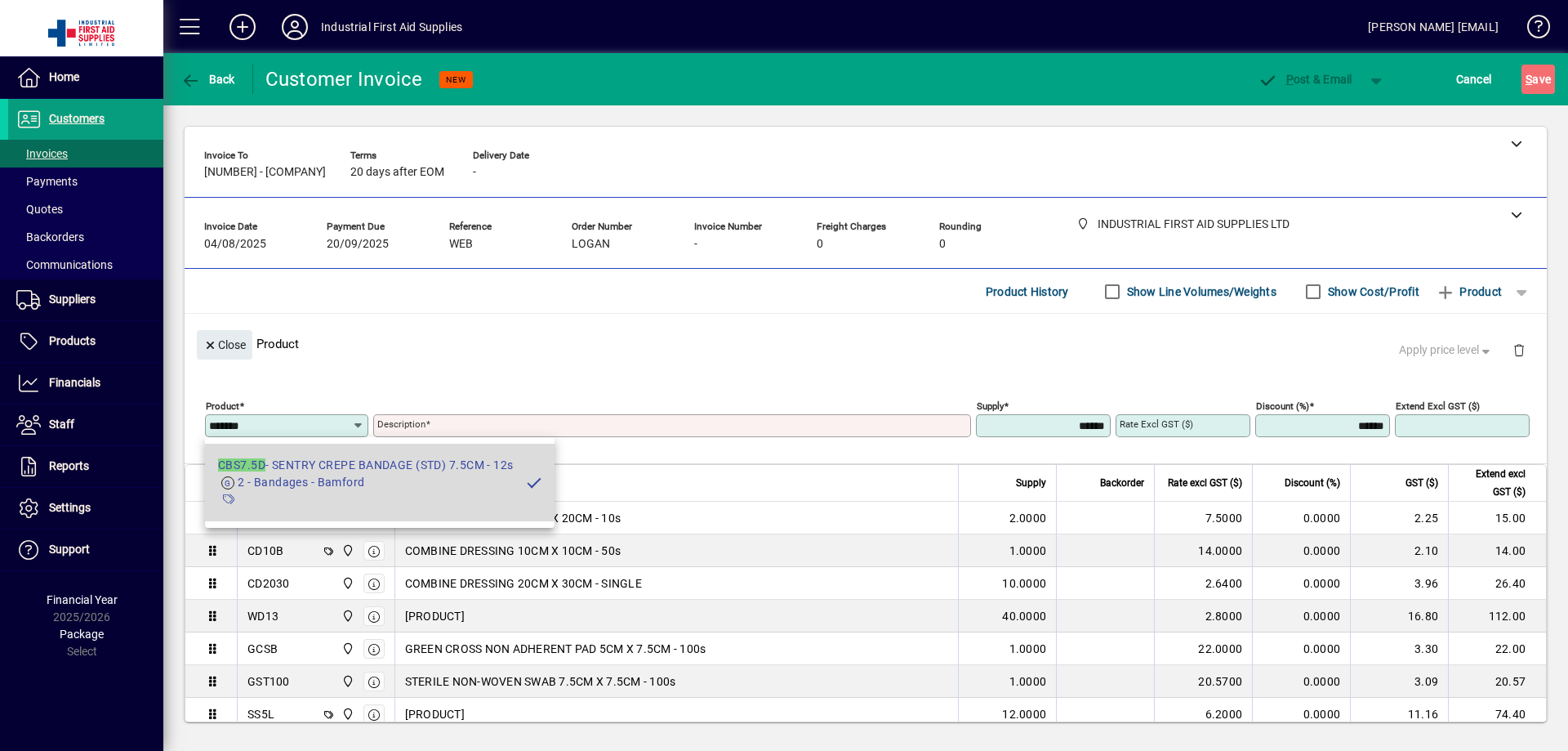 type on "**********" 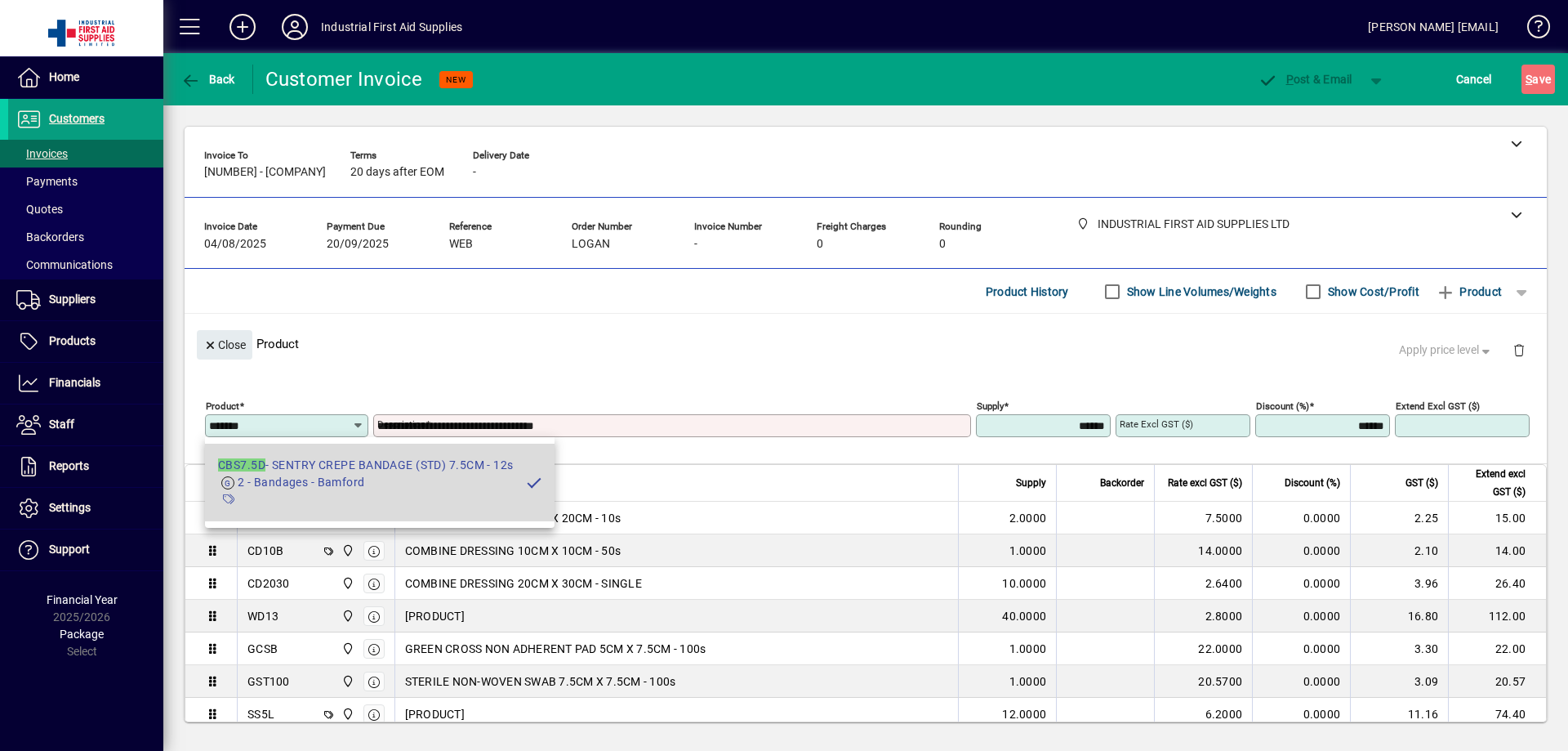type on "*******" 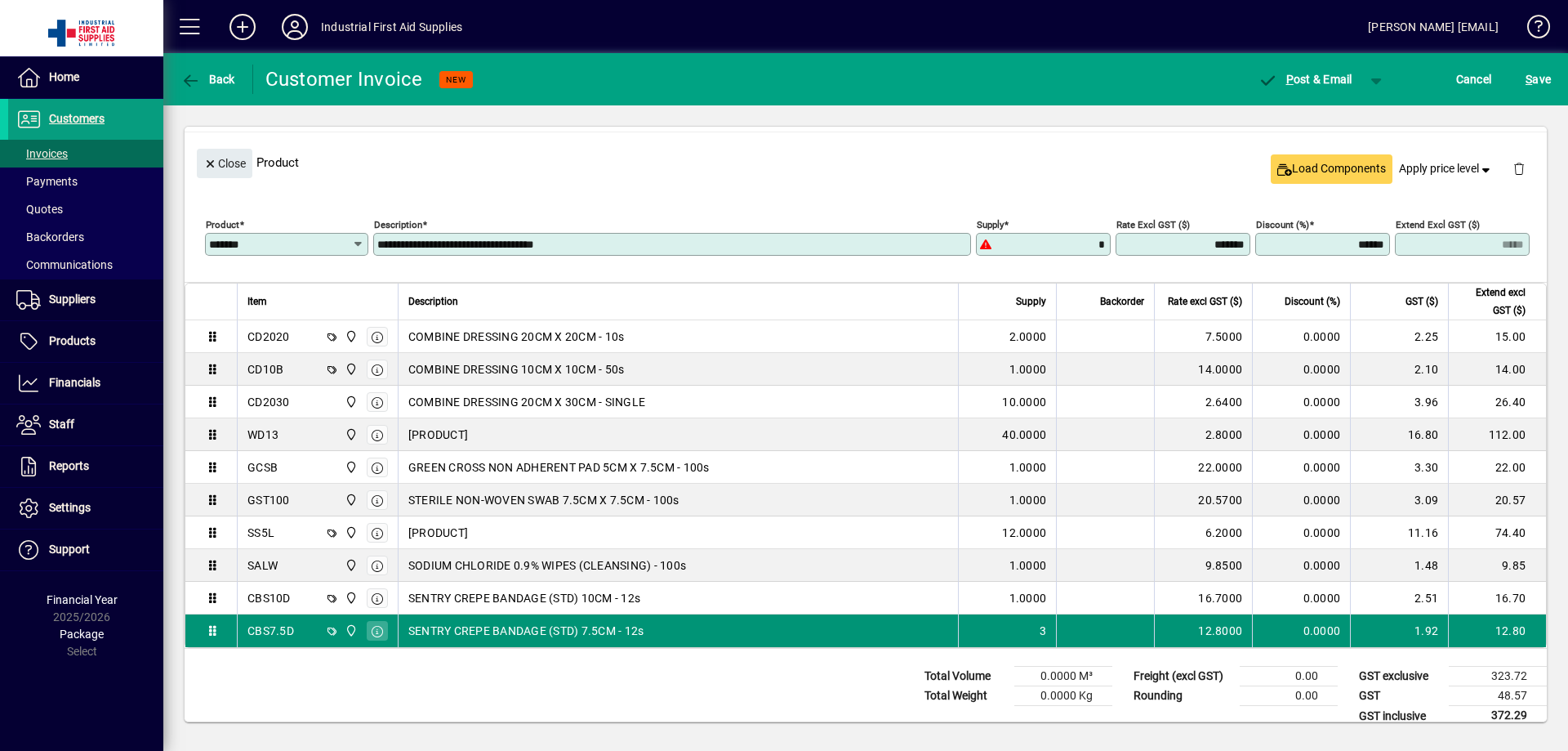 scroll, scrollTop: 200, scrollLeft: 0, axis: vertical 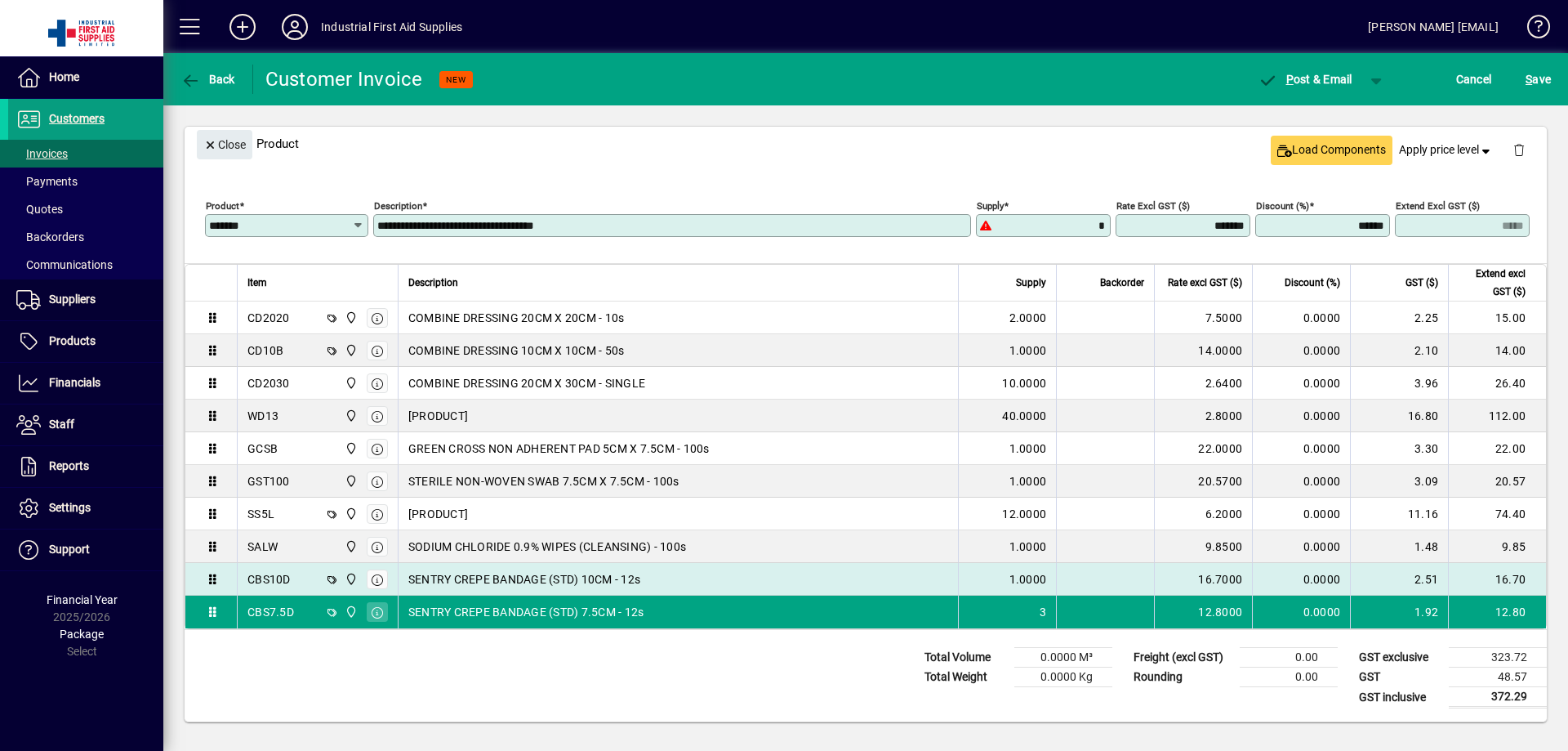 type on "******" 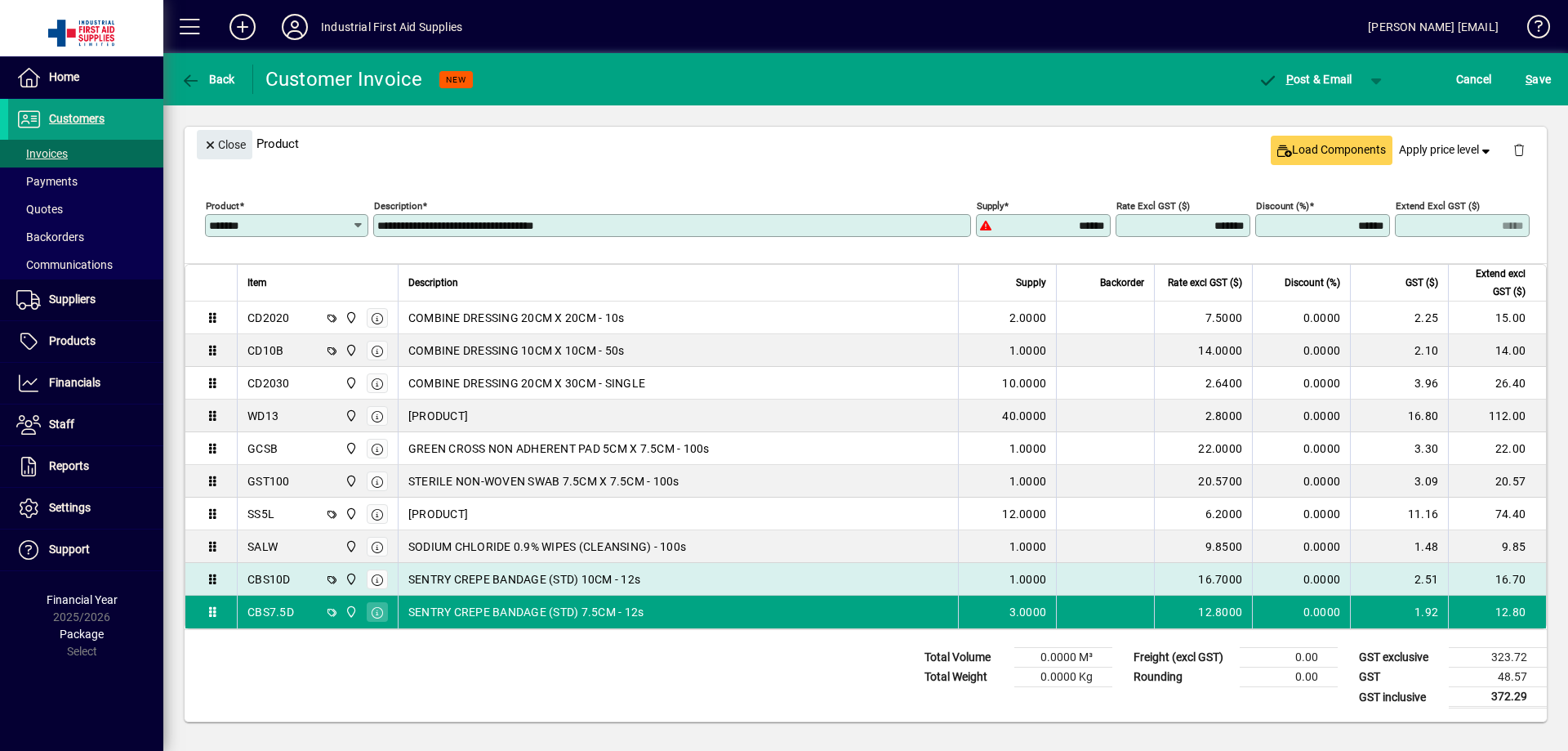 type on "*****" 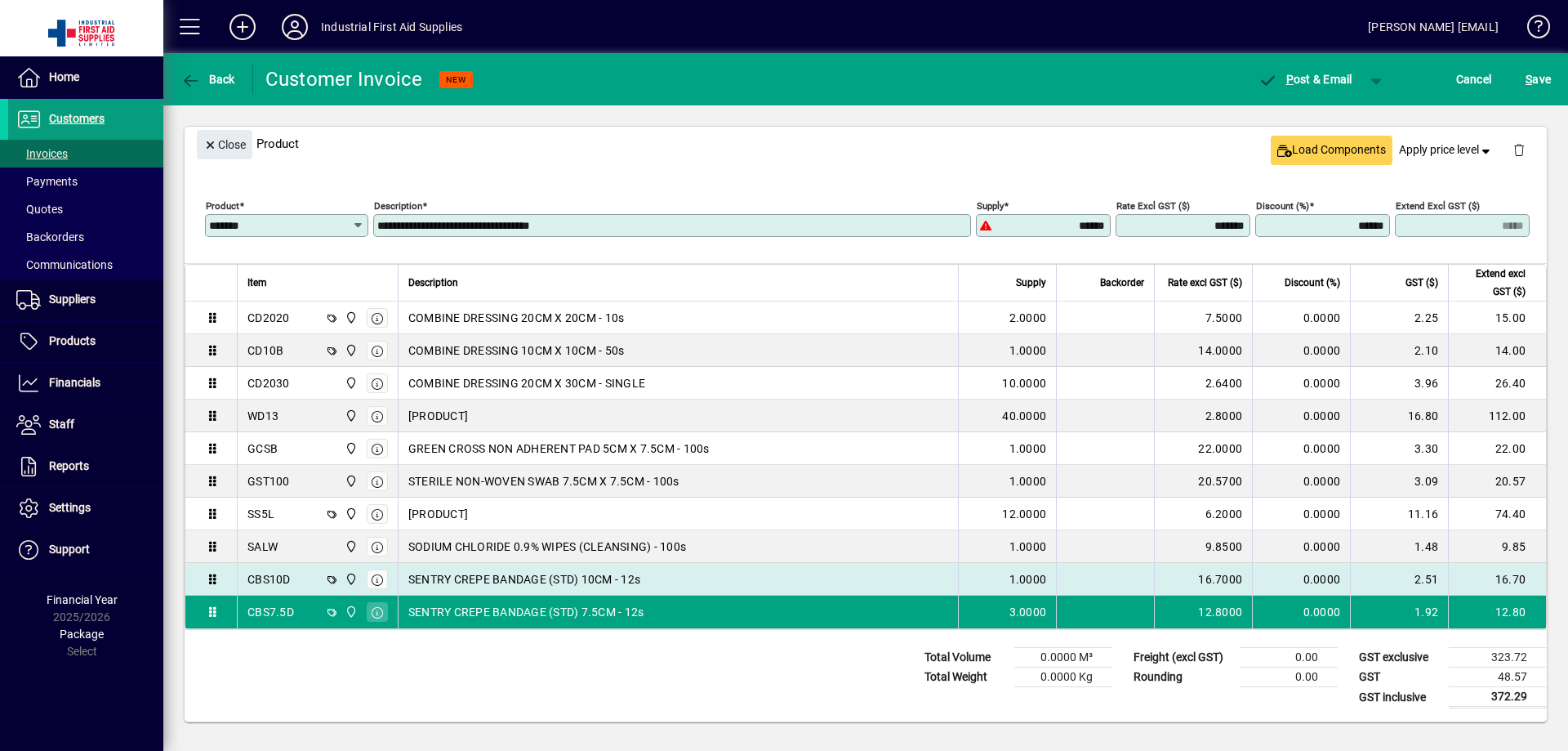 type on "******" 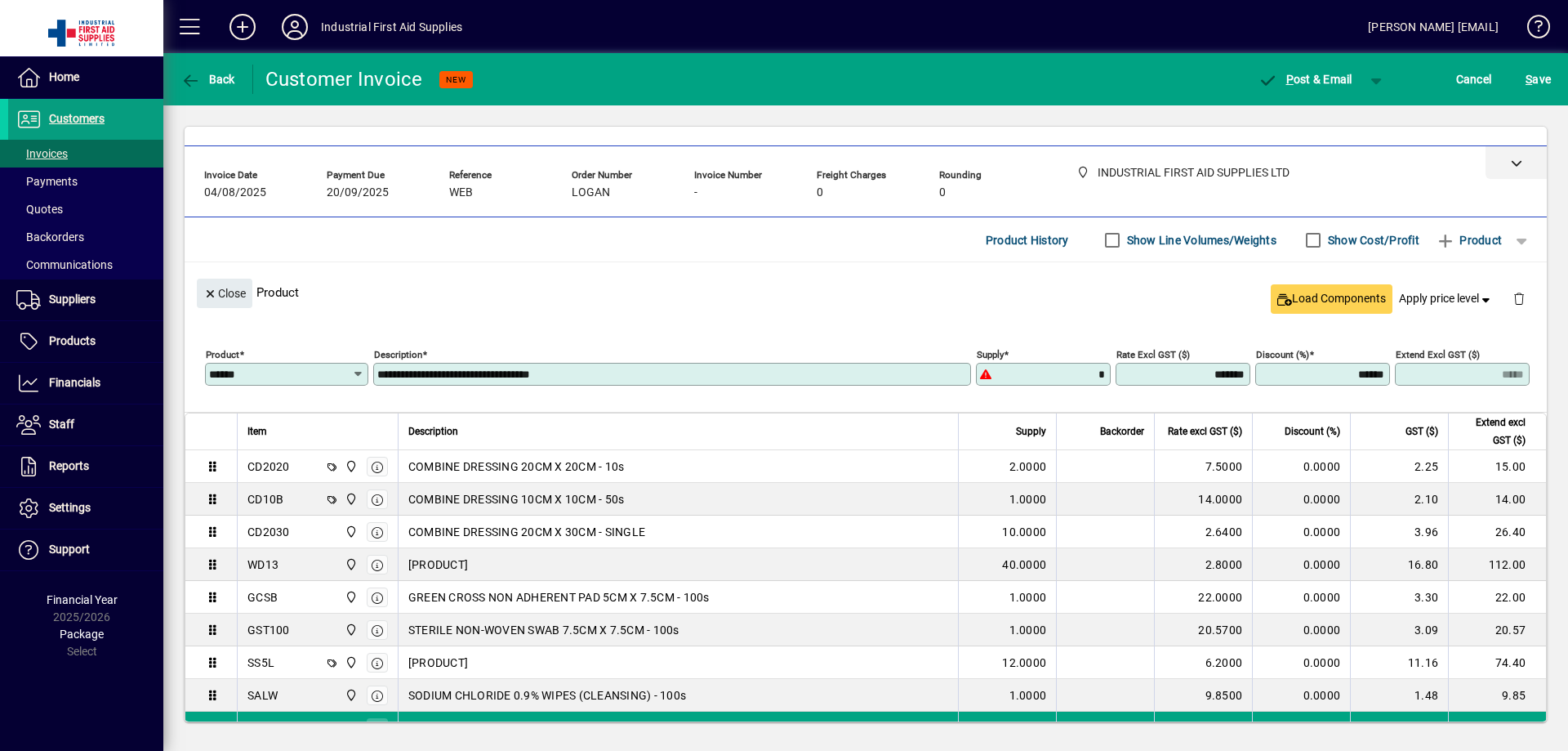scroll, scrollTop: 37, scrollLeft: 0, axis: vertical 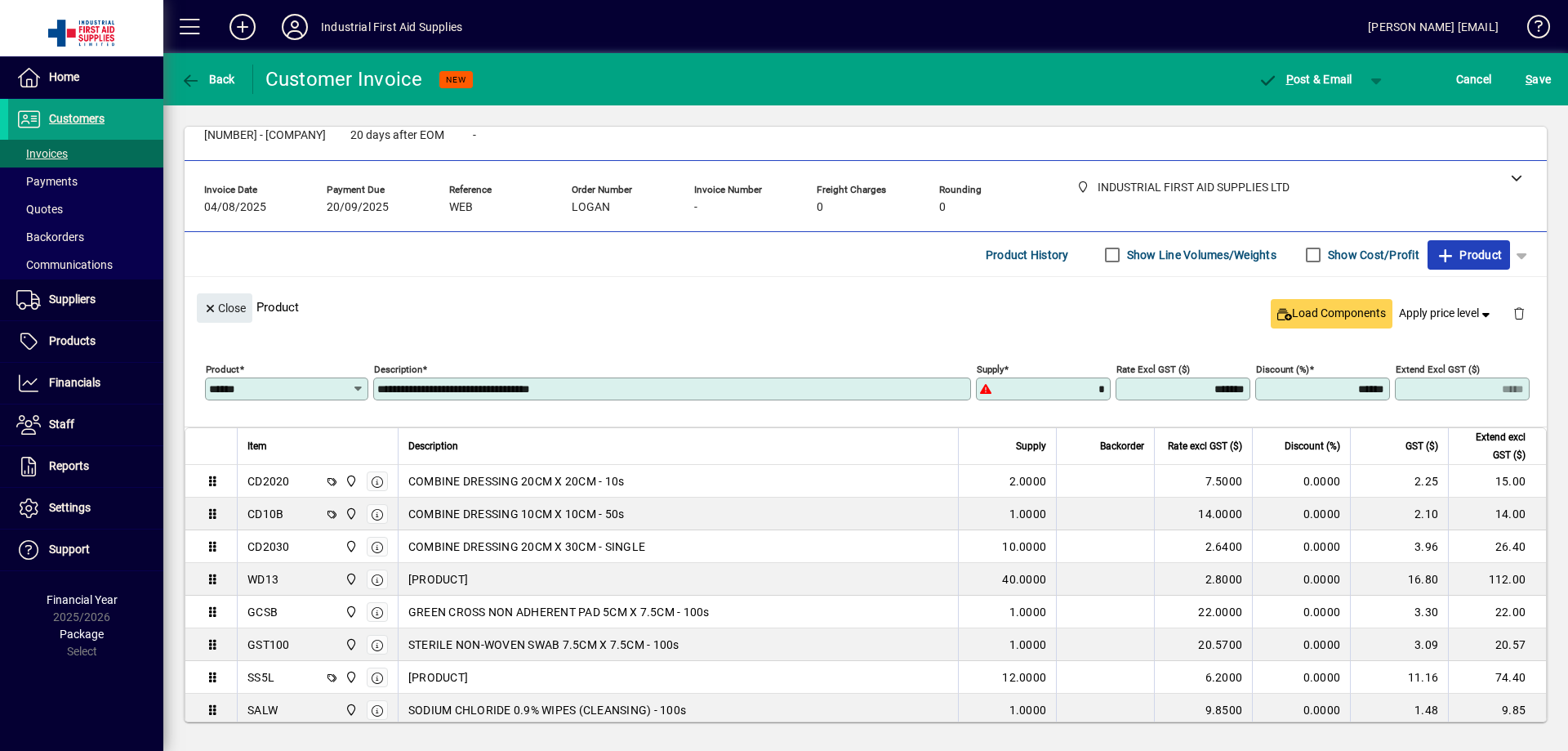 type on "******" 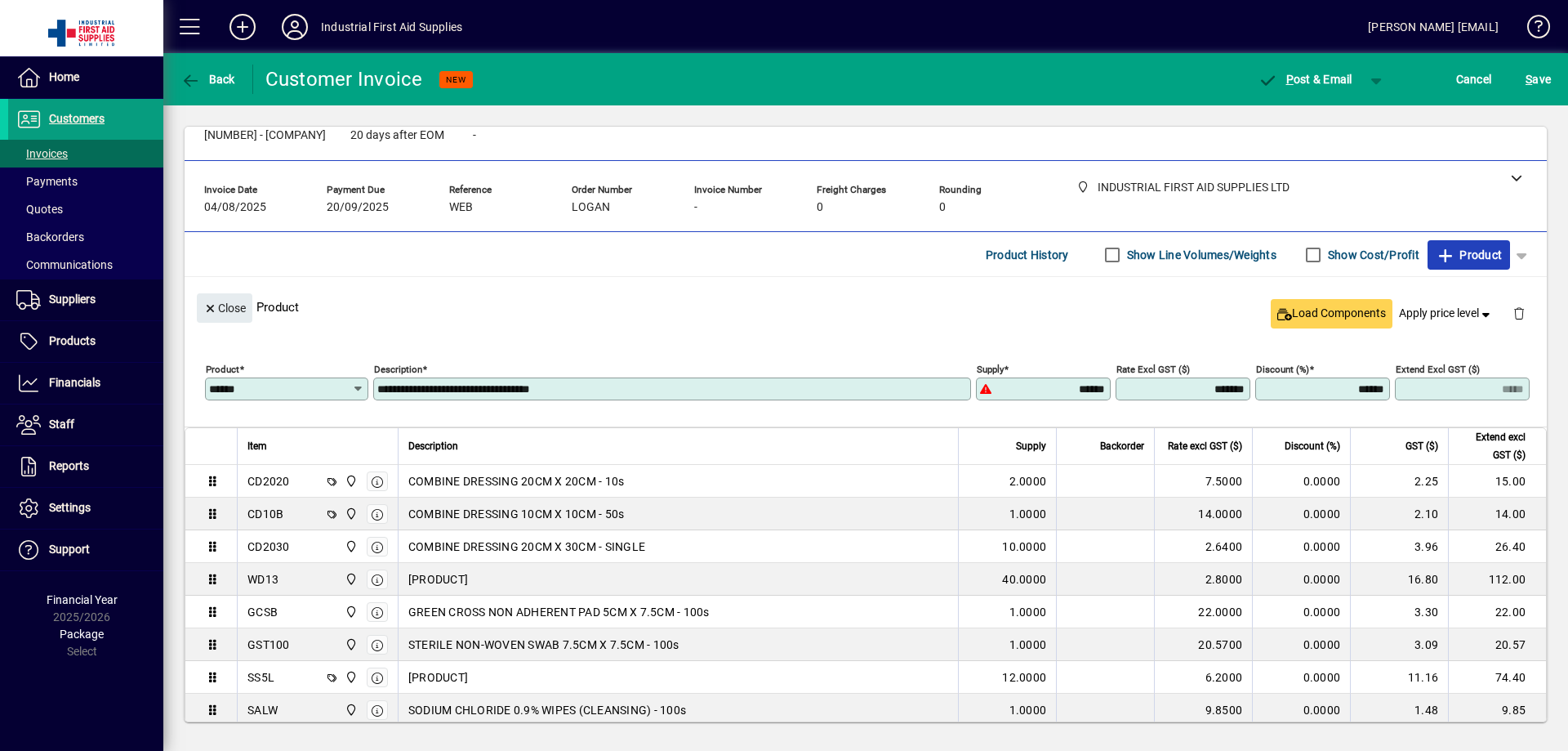 type on "*****" 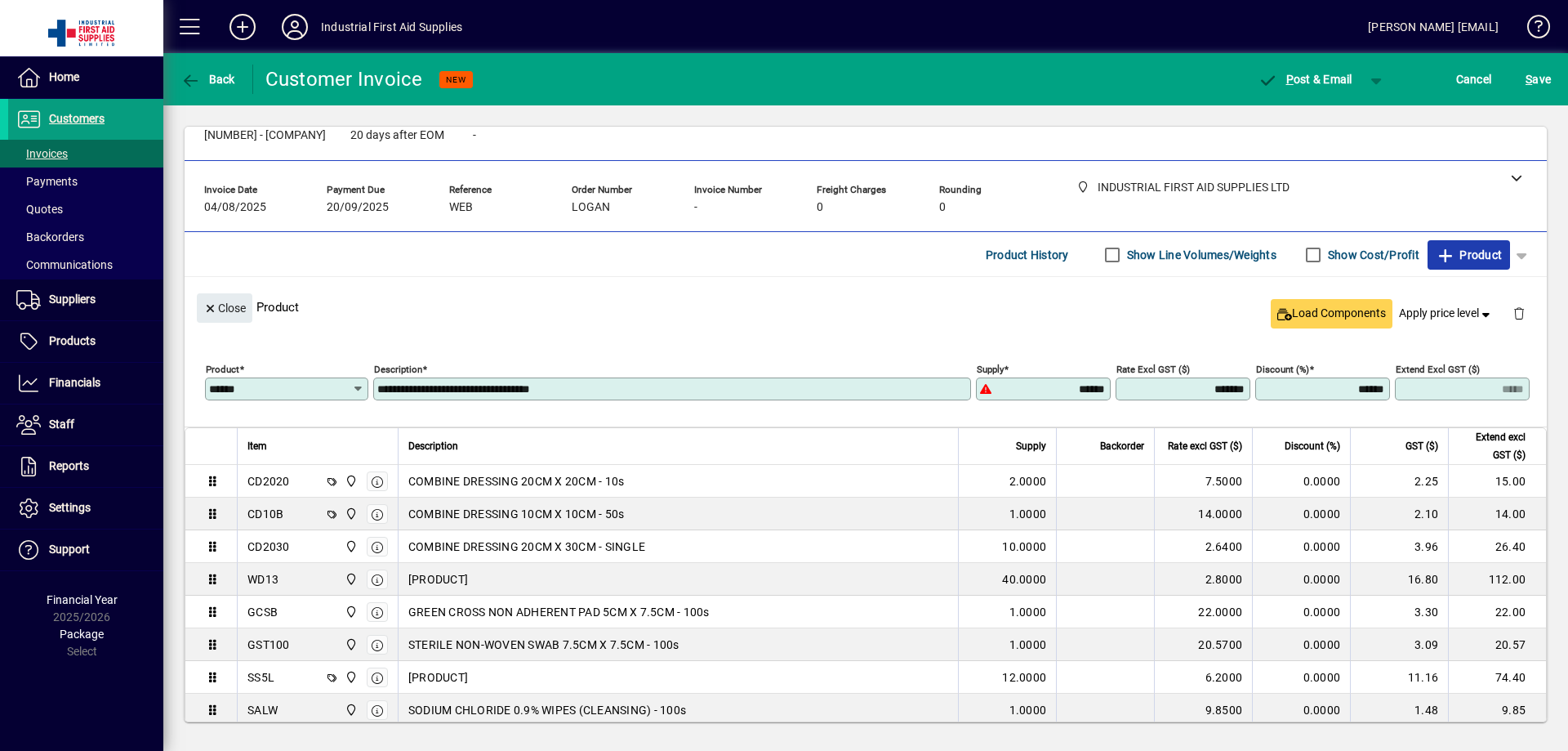 click on "Product" 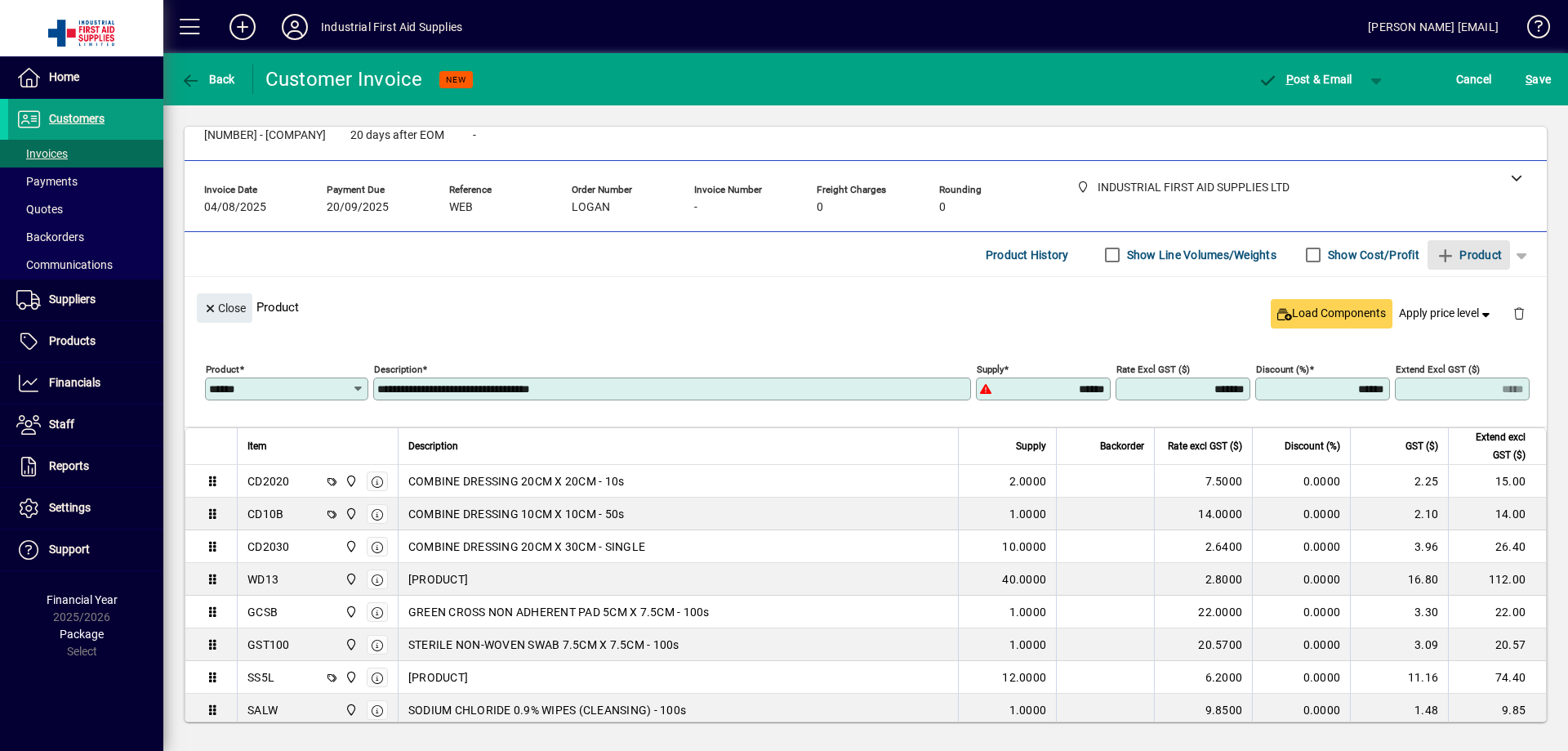 type 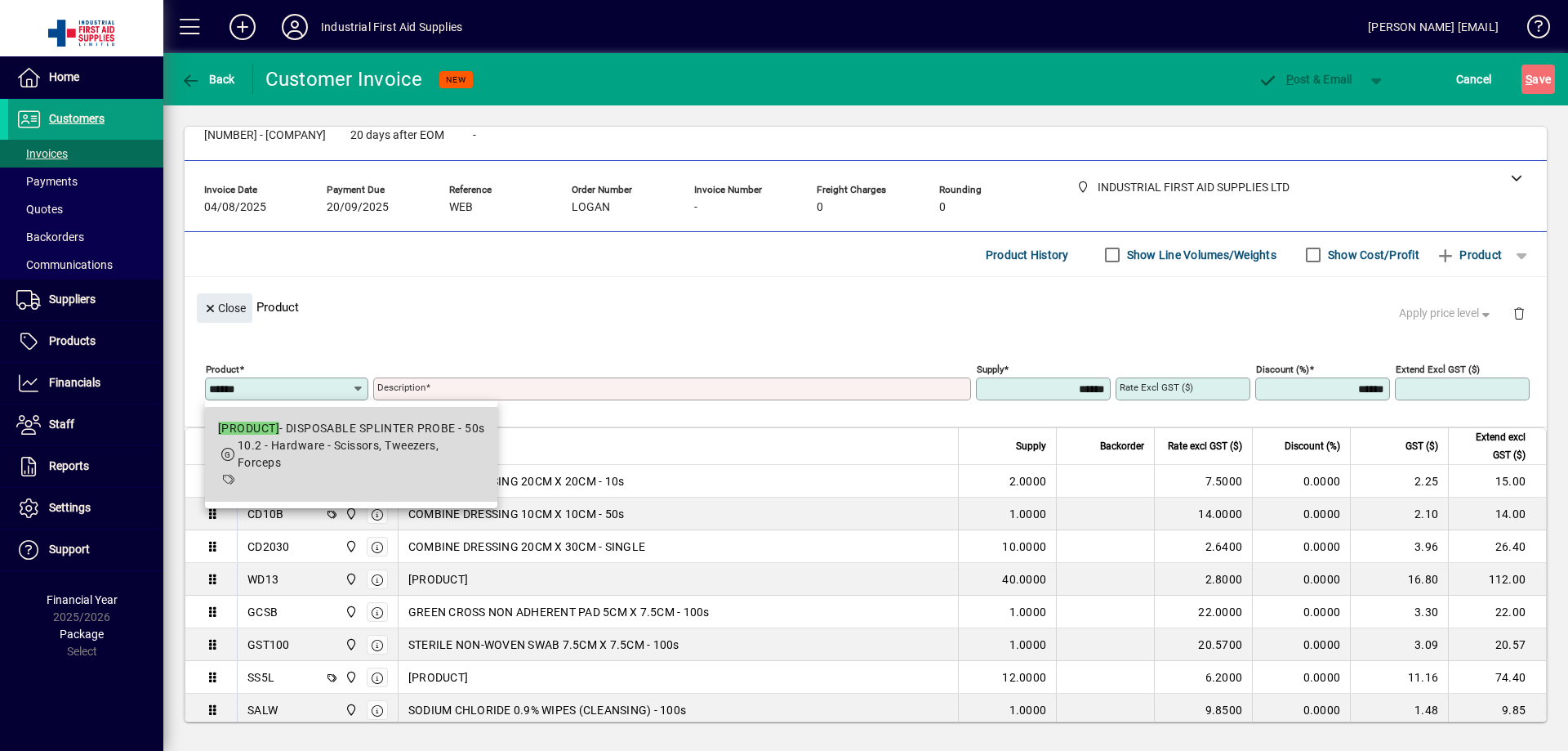 drag, startPoint x: 408, startPoint y: 431, endPoint x: 481, endPoint y: 439, distance: 73.43705 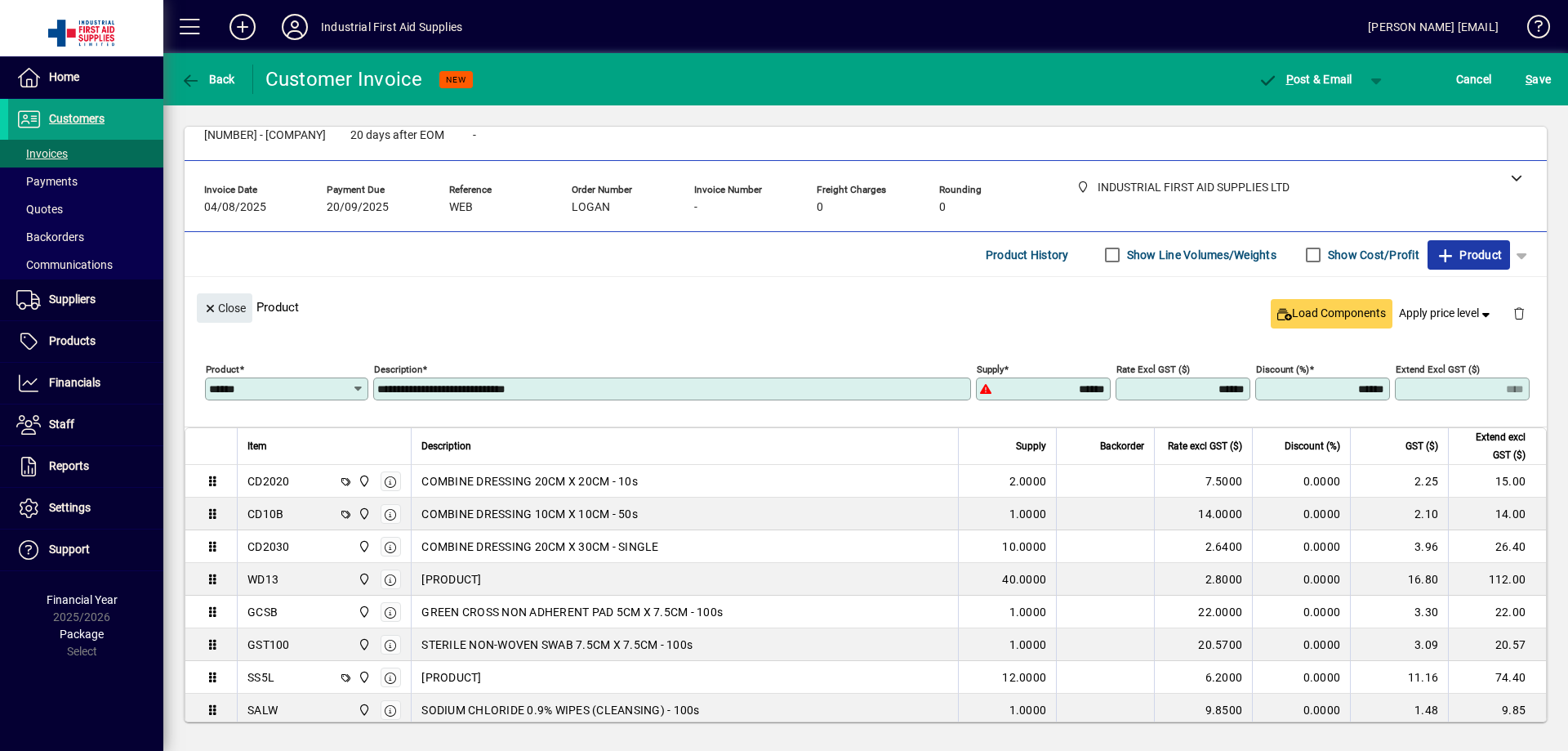 click on "Product" 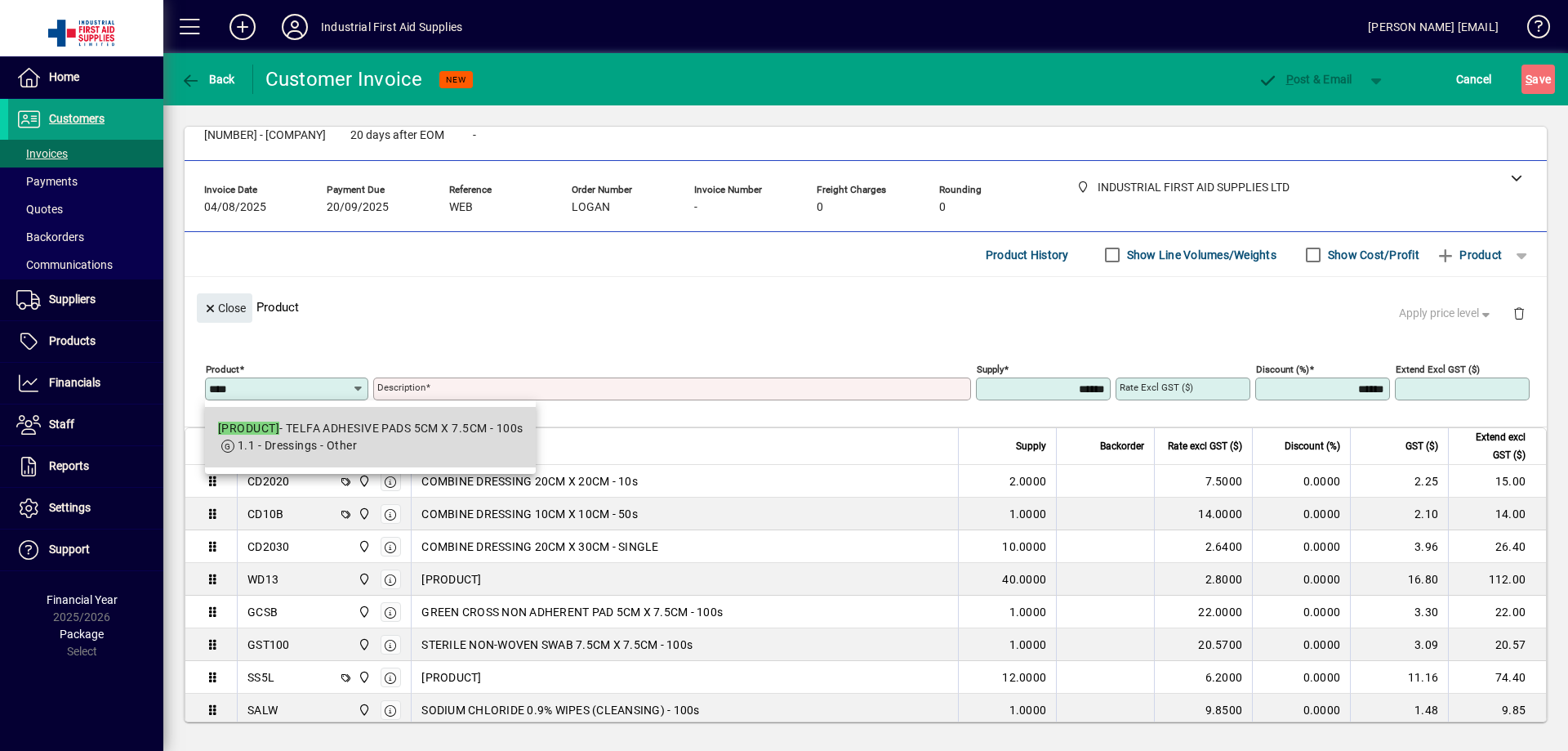 click on "TASB  - TELFA ADHESIVE PADS 5CM X 7.5CM - 100s" at bounding box center (370, 428) 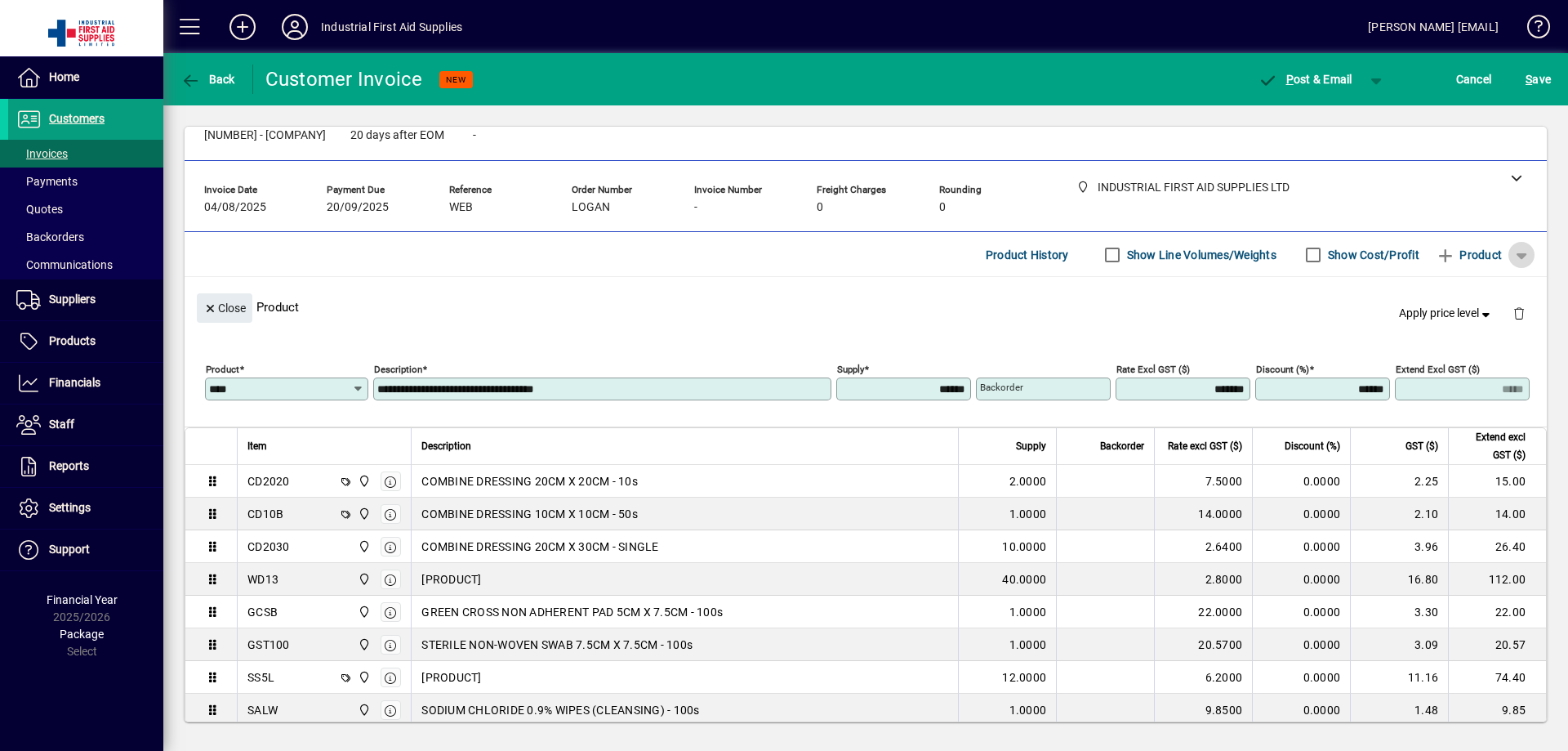 click 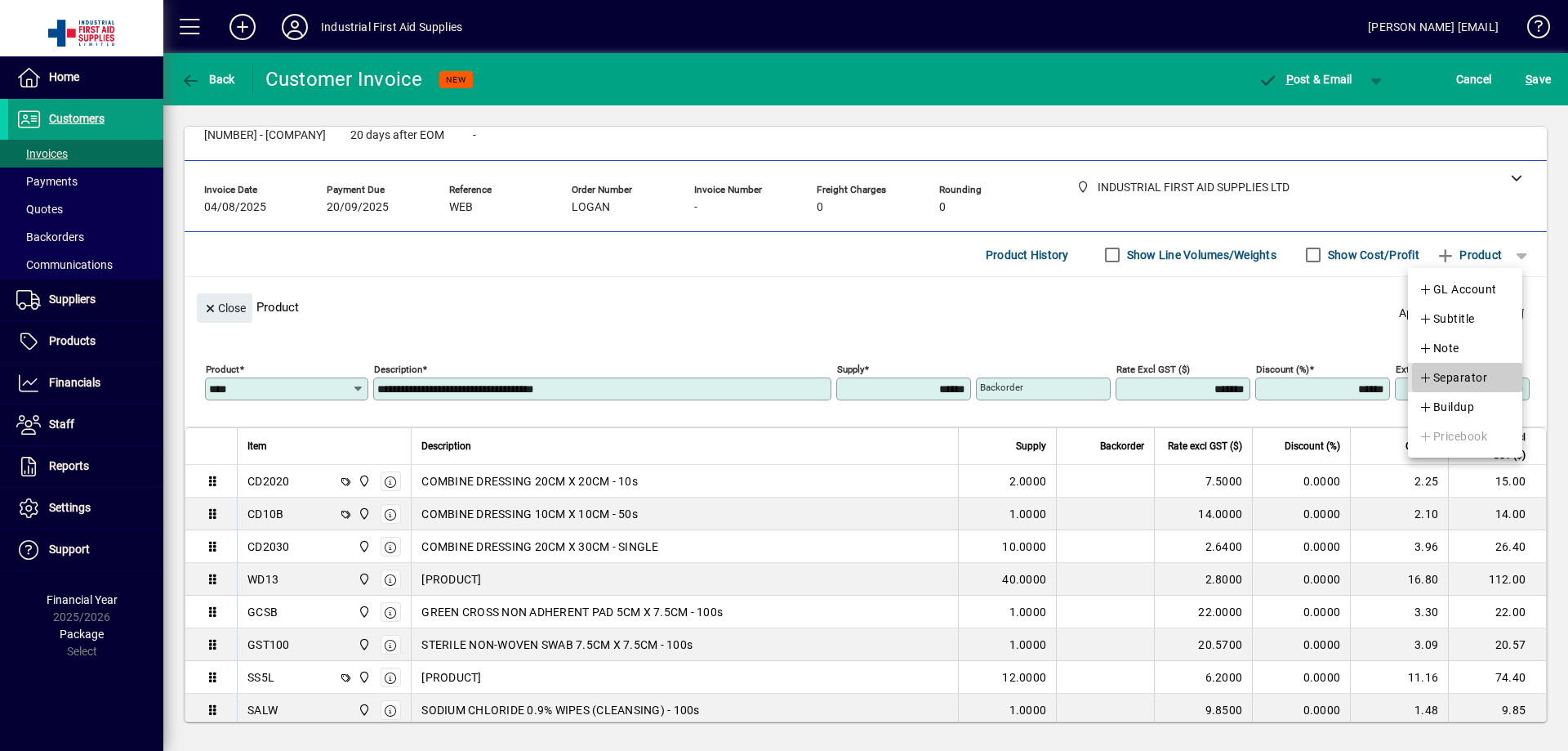 drag, startPoint x: 1450, startPoint y: 375, endPoint x: 1458, endPoint y: 338, distance: 37.85499 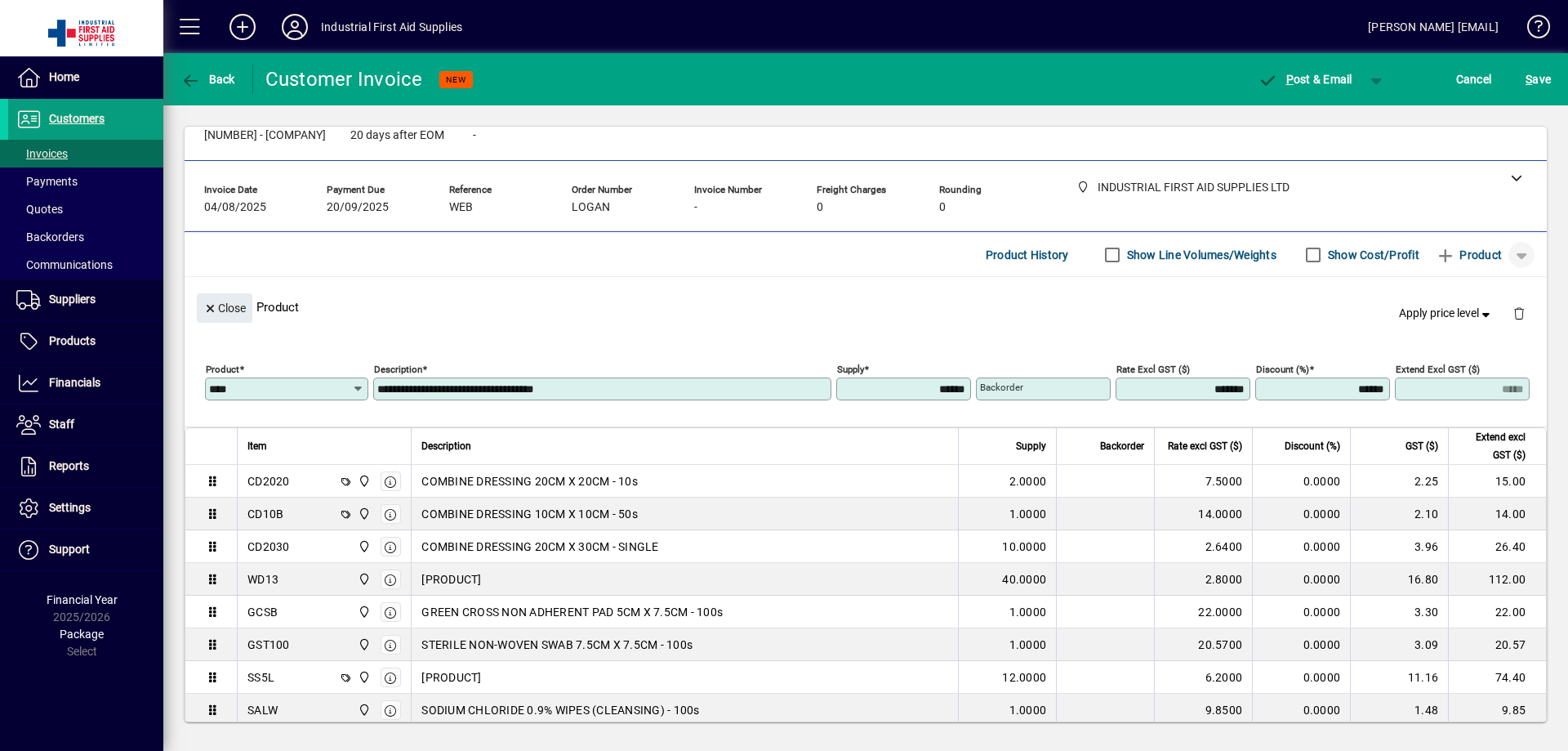 click 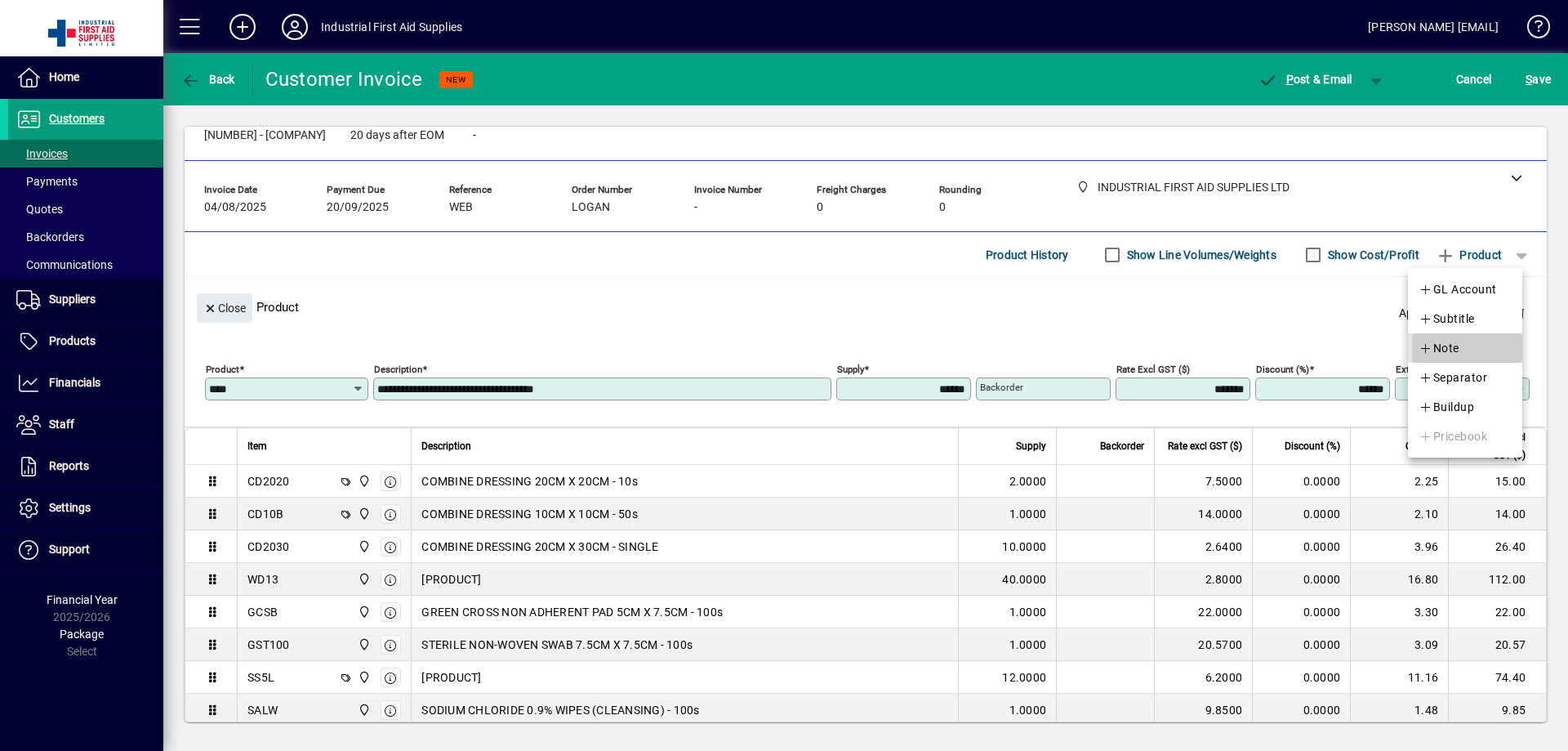drag, startPoint x: 1431, startPoint y: 344, endPoint x: 1446, endPoint y: 351, distance: 16.552945 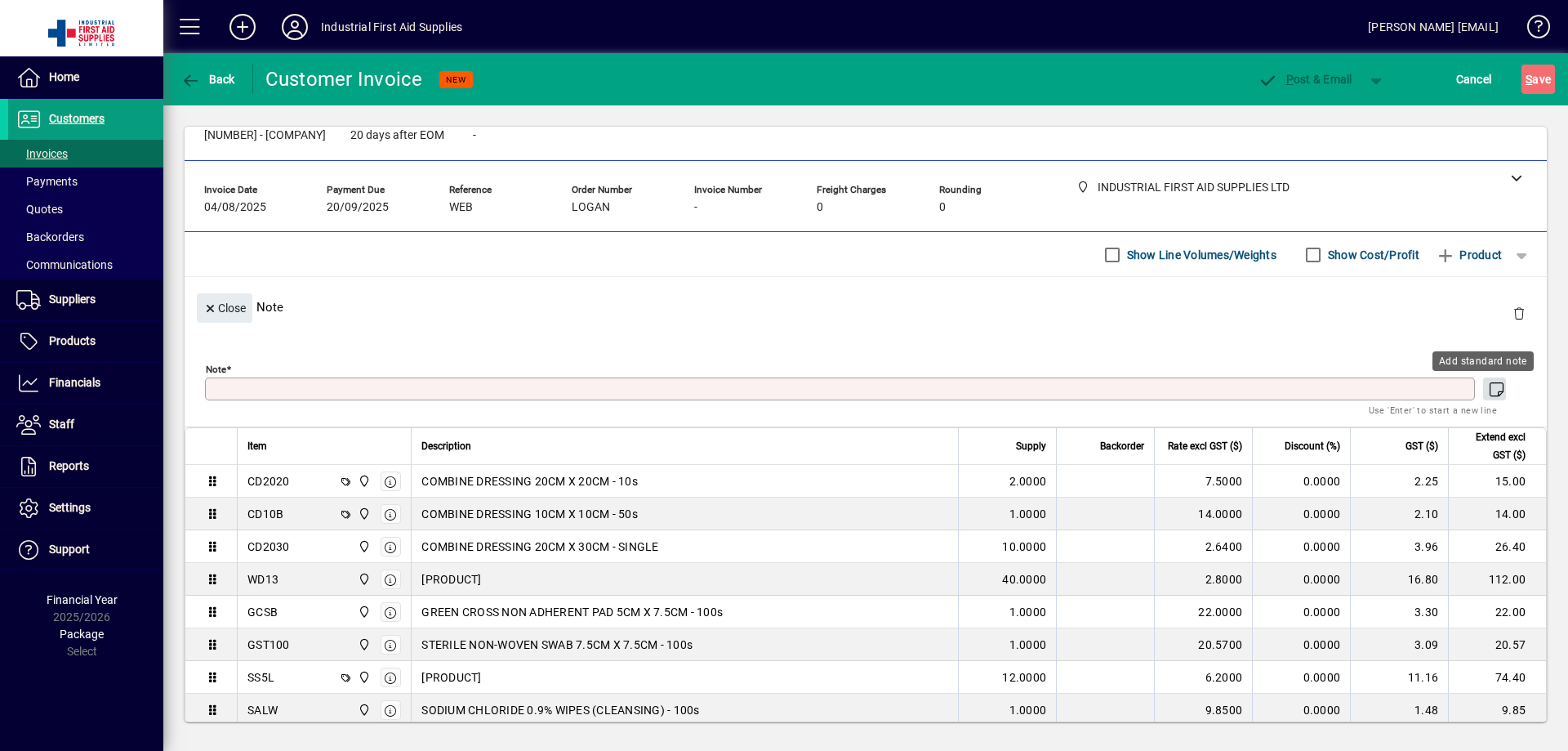 click 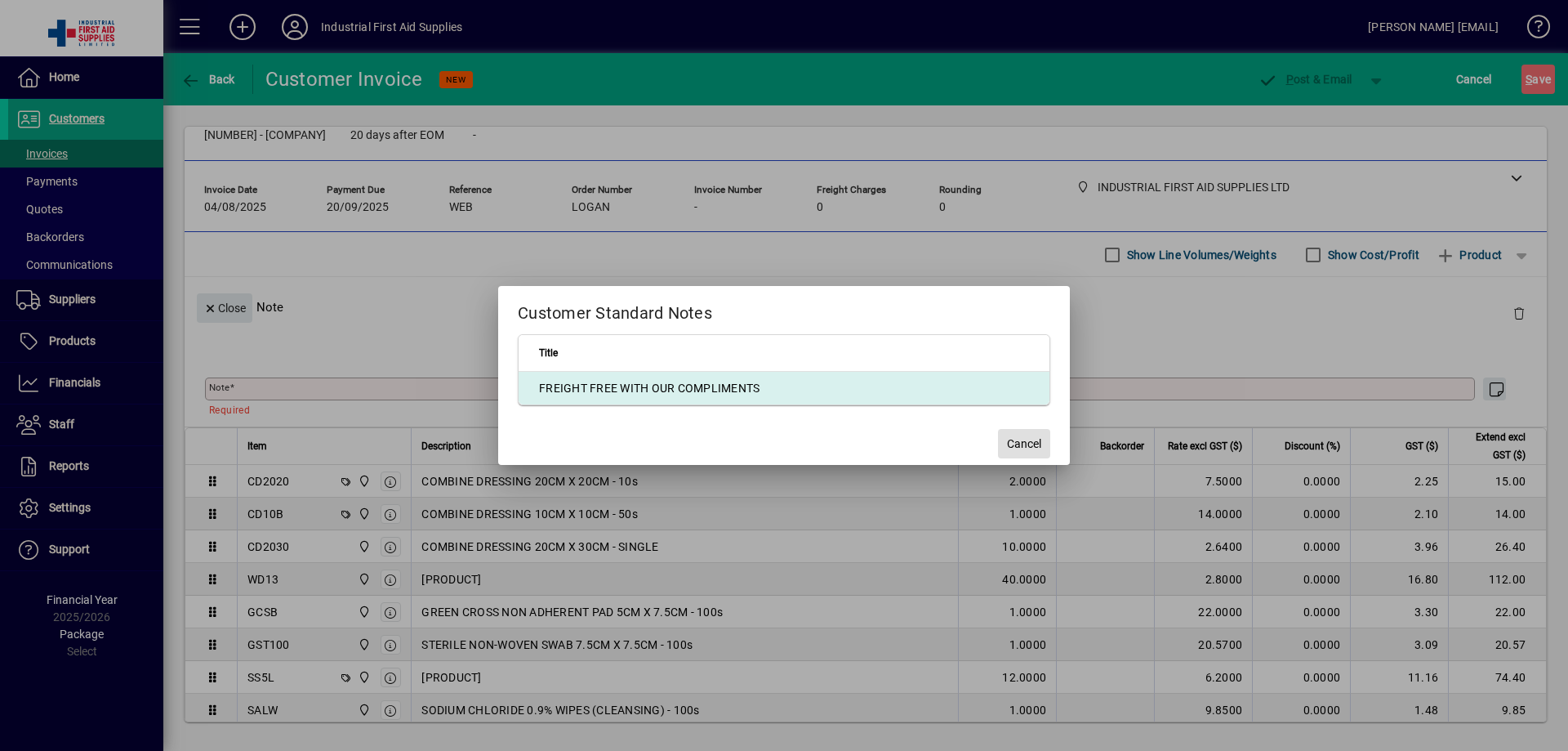 click on "FREIGHT FREE WITH OUR COMPLIMENTS" at bounding box center [784, 388] 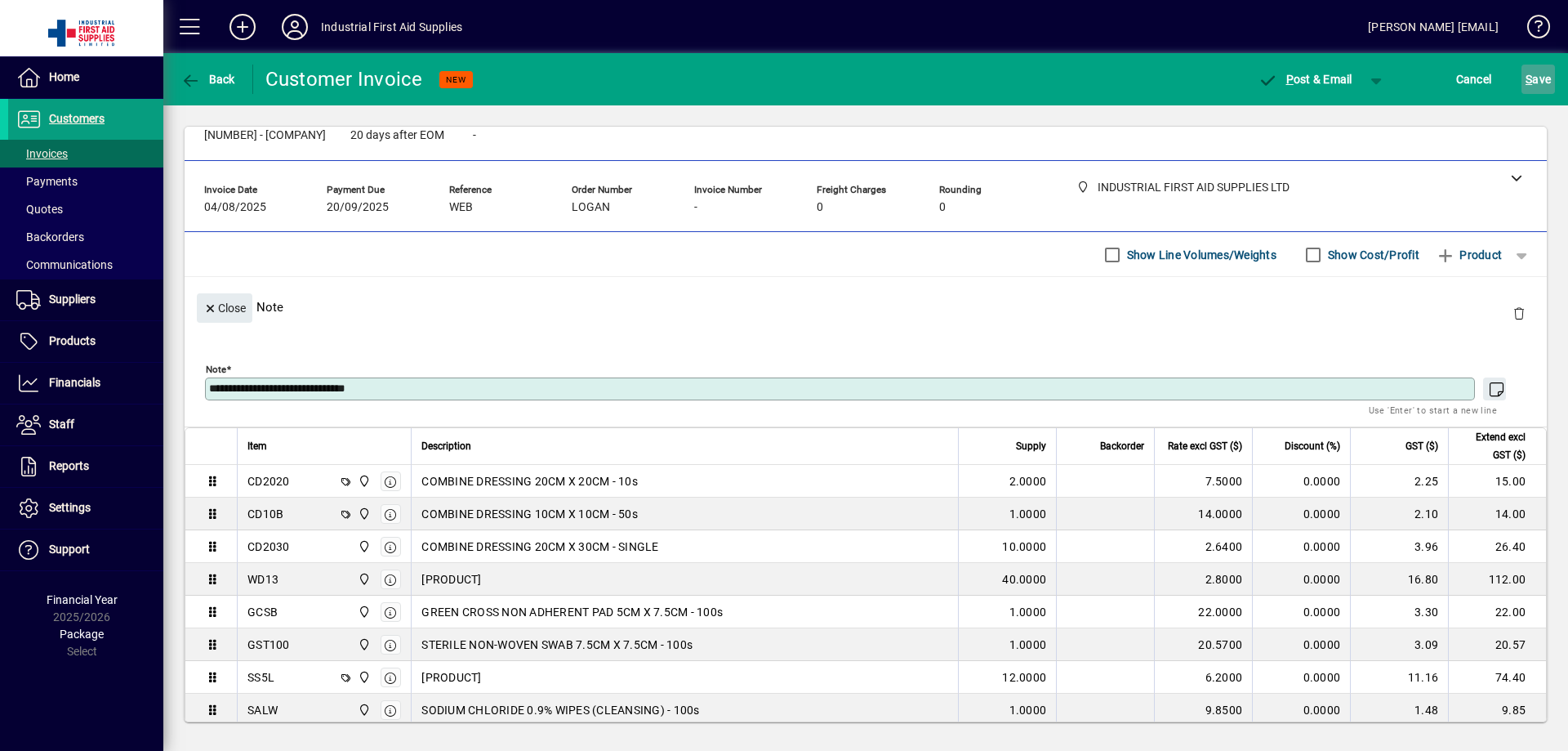 click on "S ave" 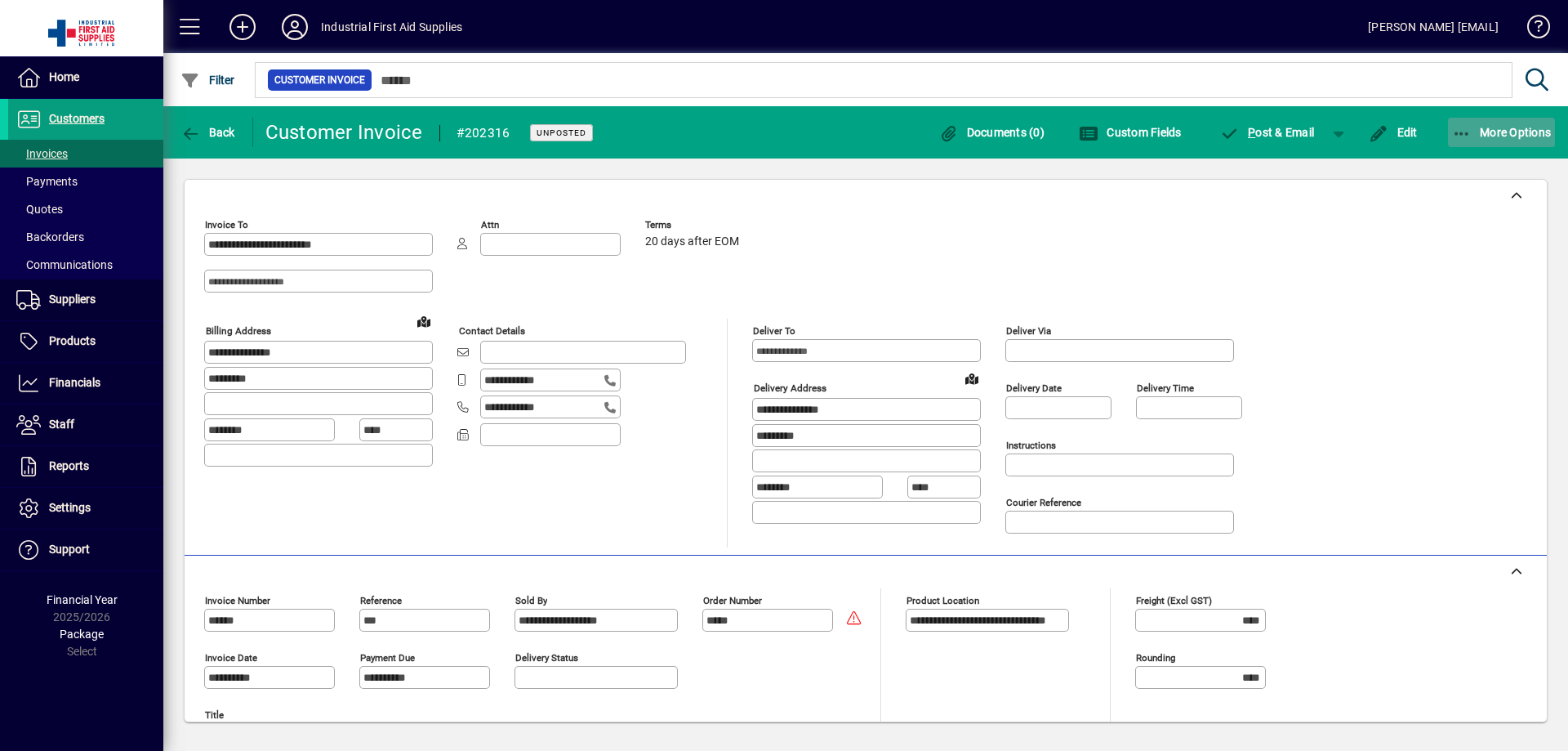 click on "More Options" 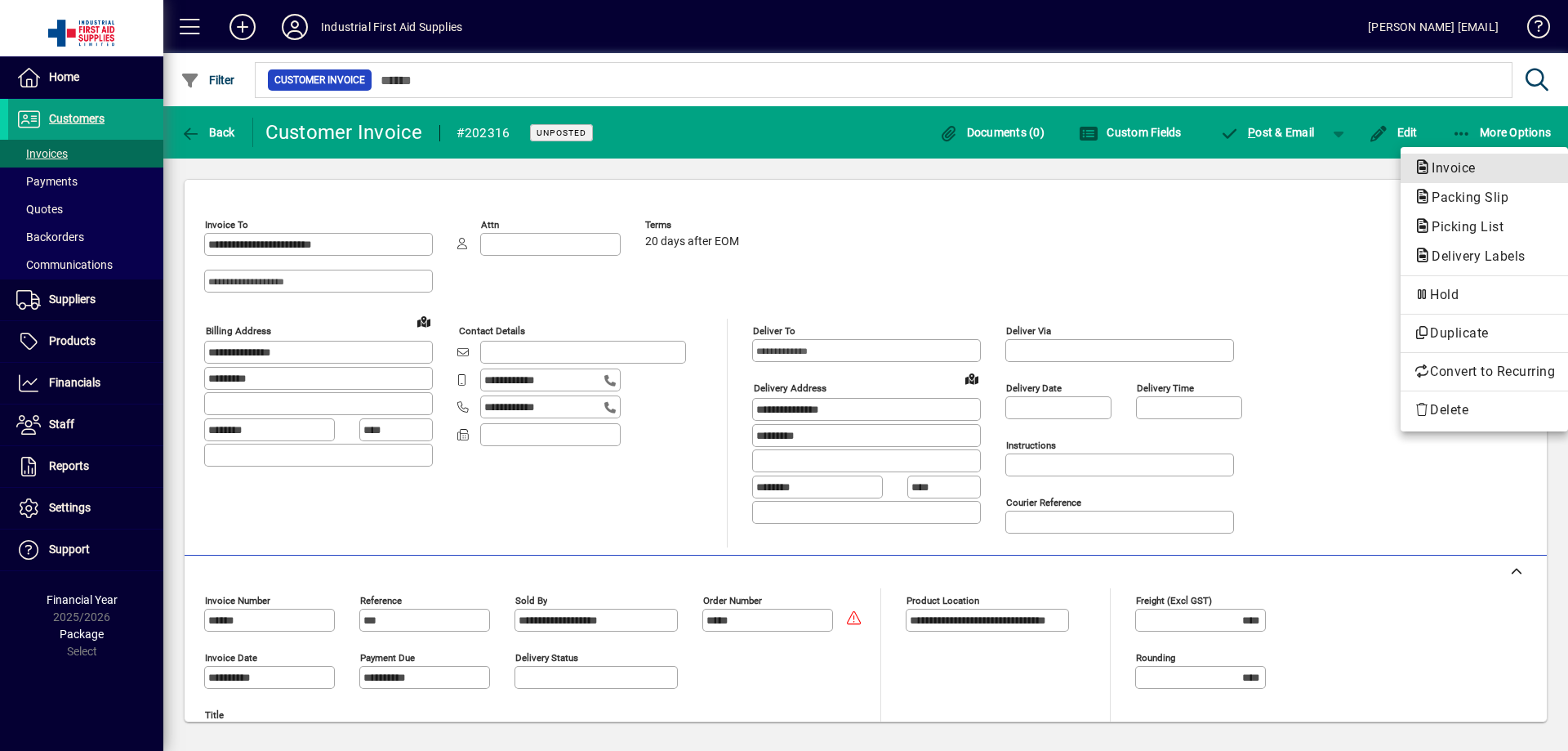 click on "Invoice" 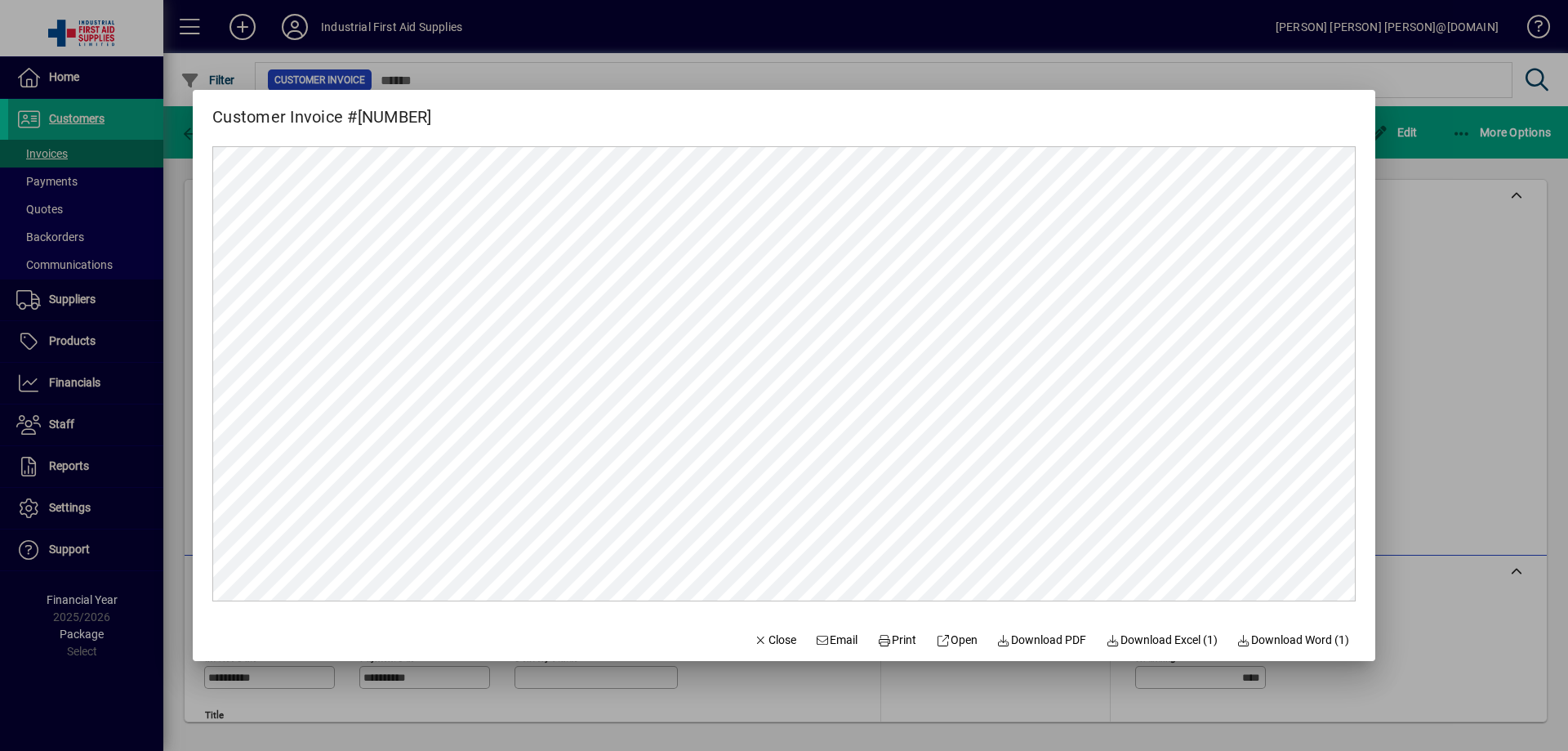 scroll, scrollTop: 0, scrollLeft: 0, axis: both 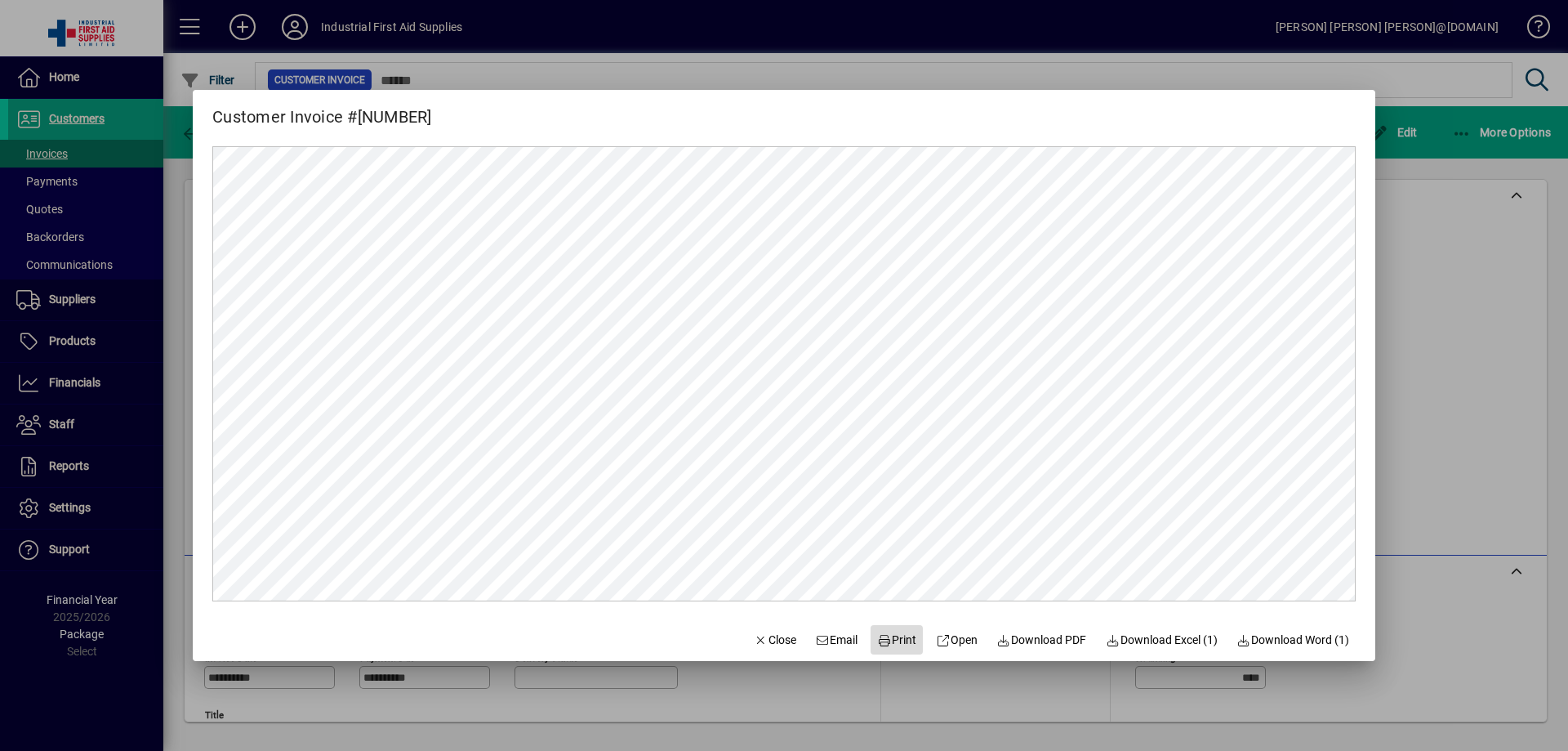 click on "Print" 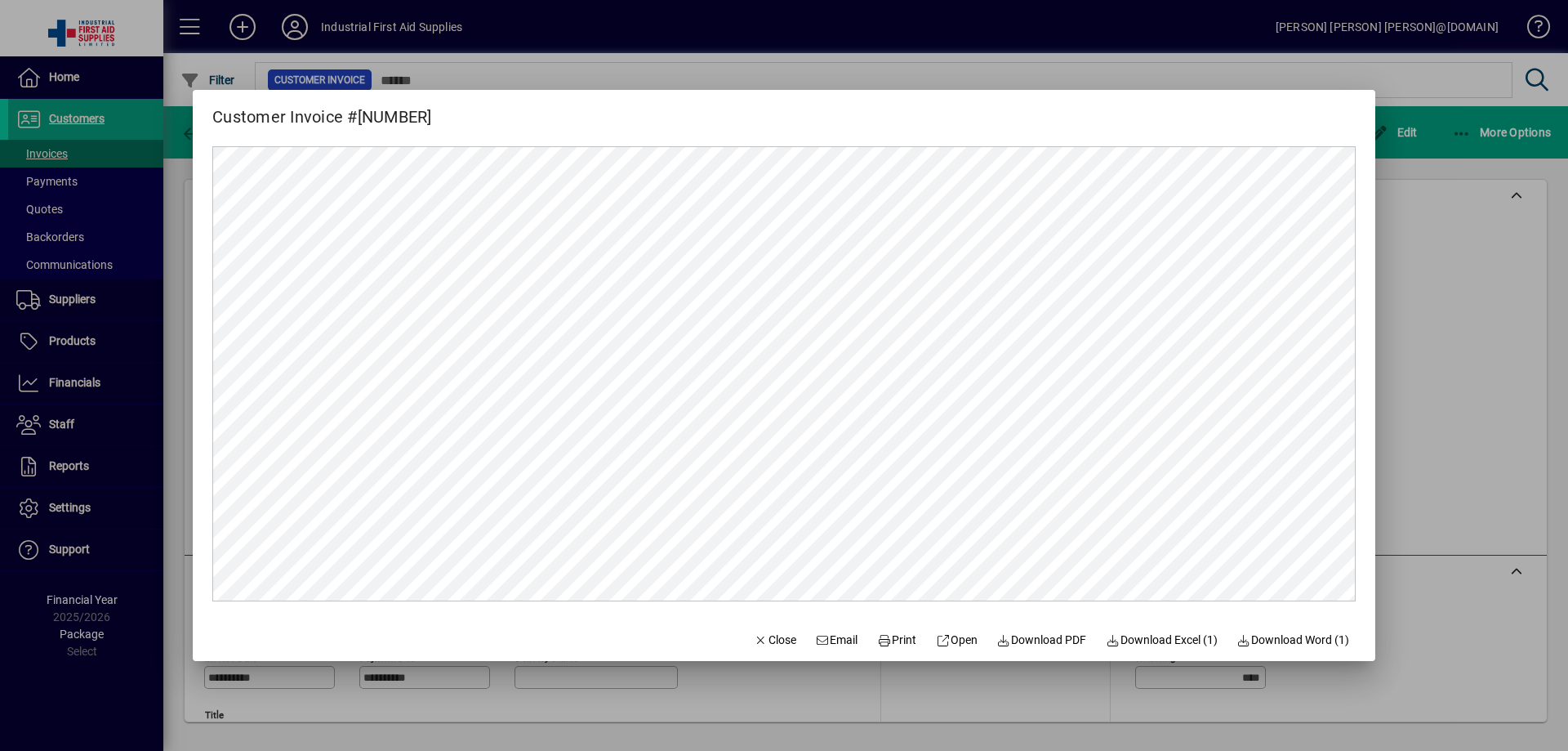 click at bounding box center (784, 375) 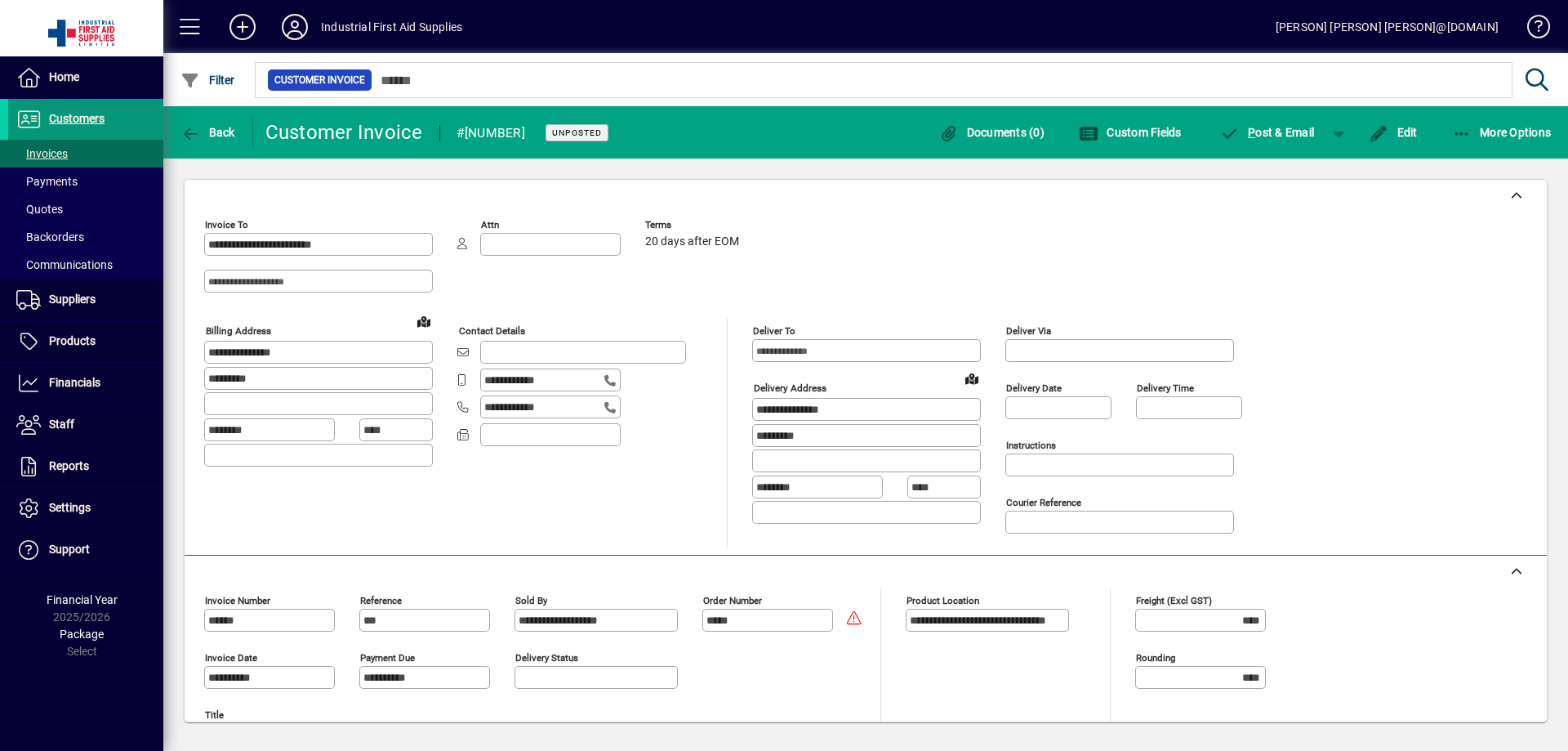 drag, startPoint x: 56, startPoint y: 118, endPoint x: 82, endPoint y: 107, distance: 28.231188 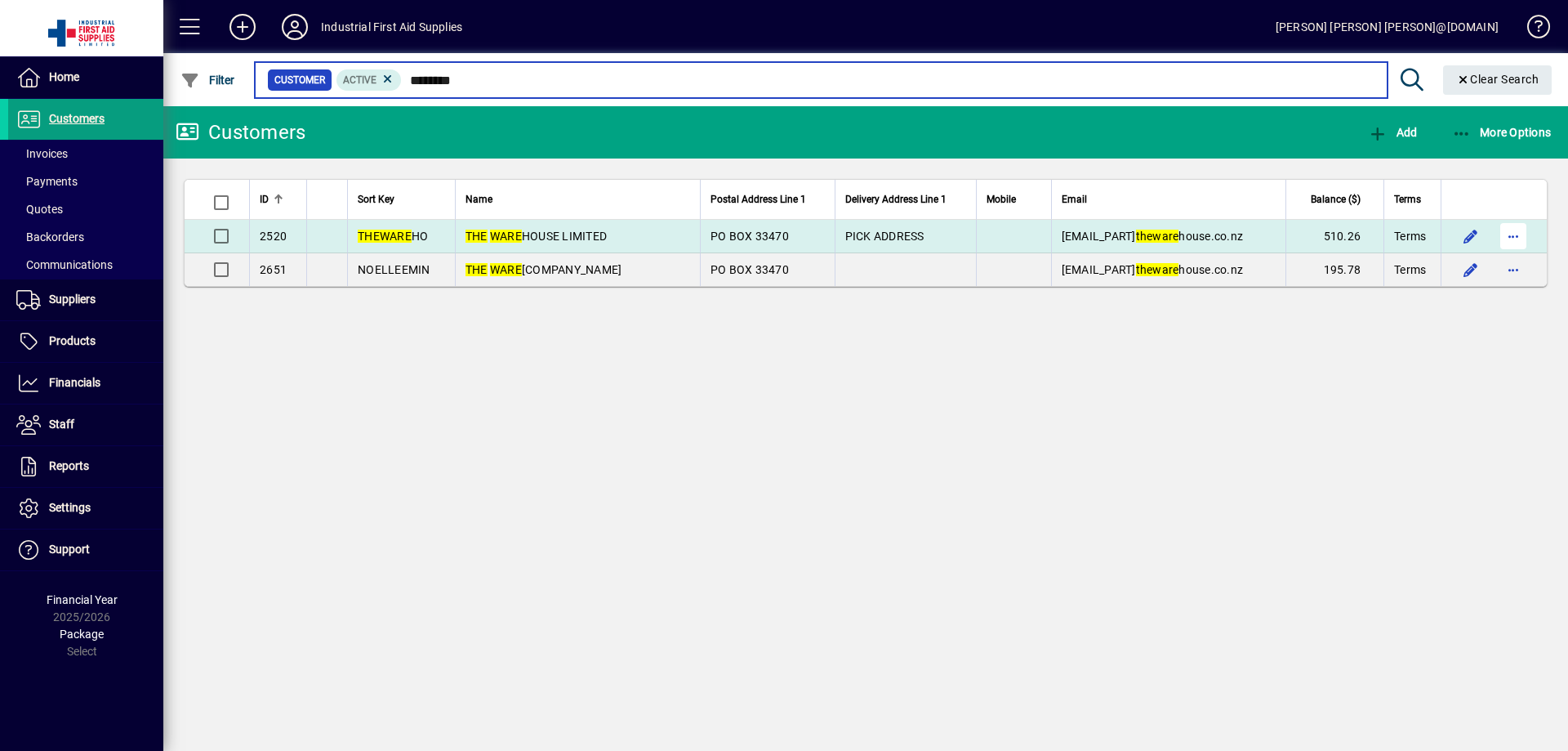 type on "********" 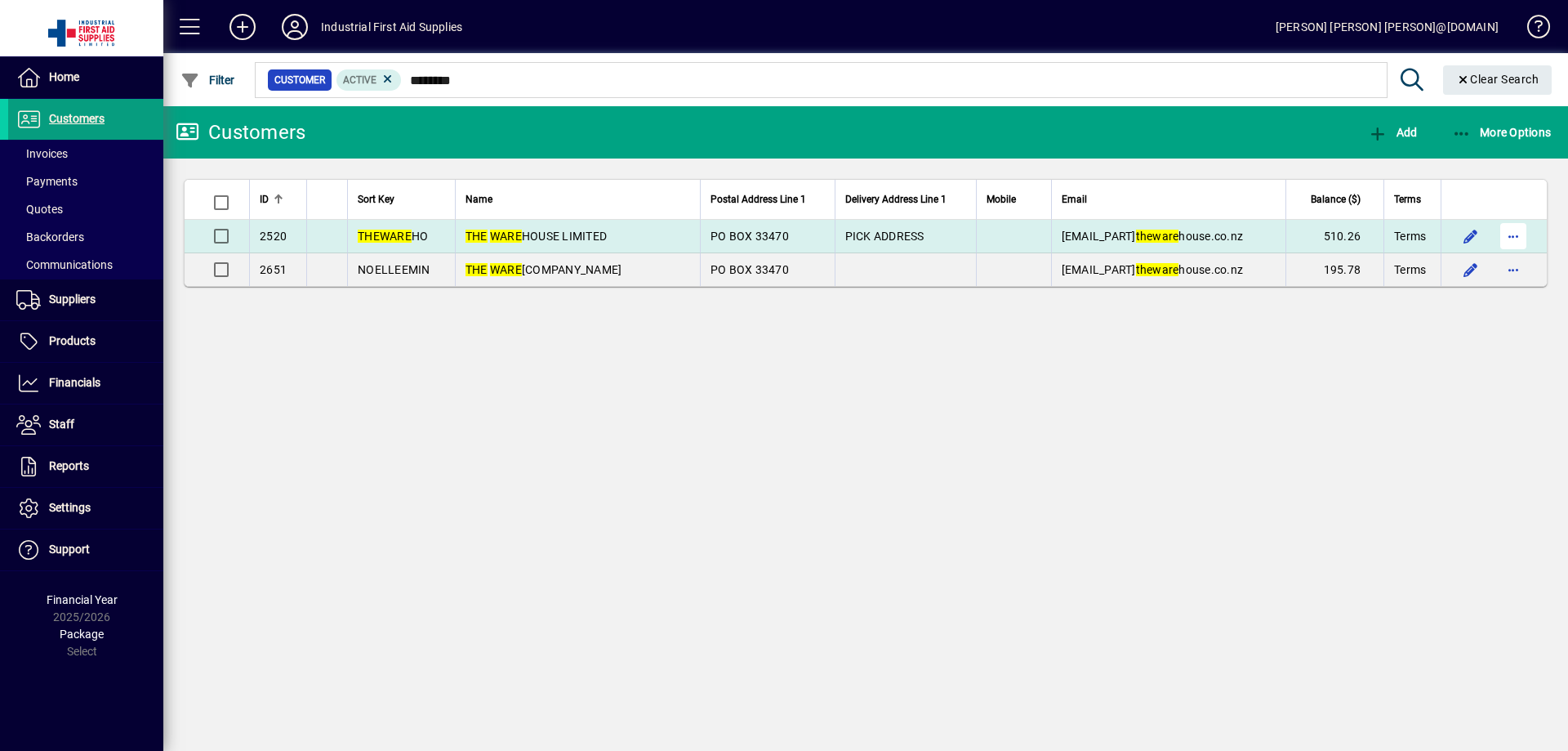 click at bounding box center [1513, 236] 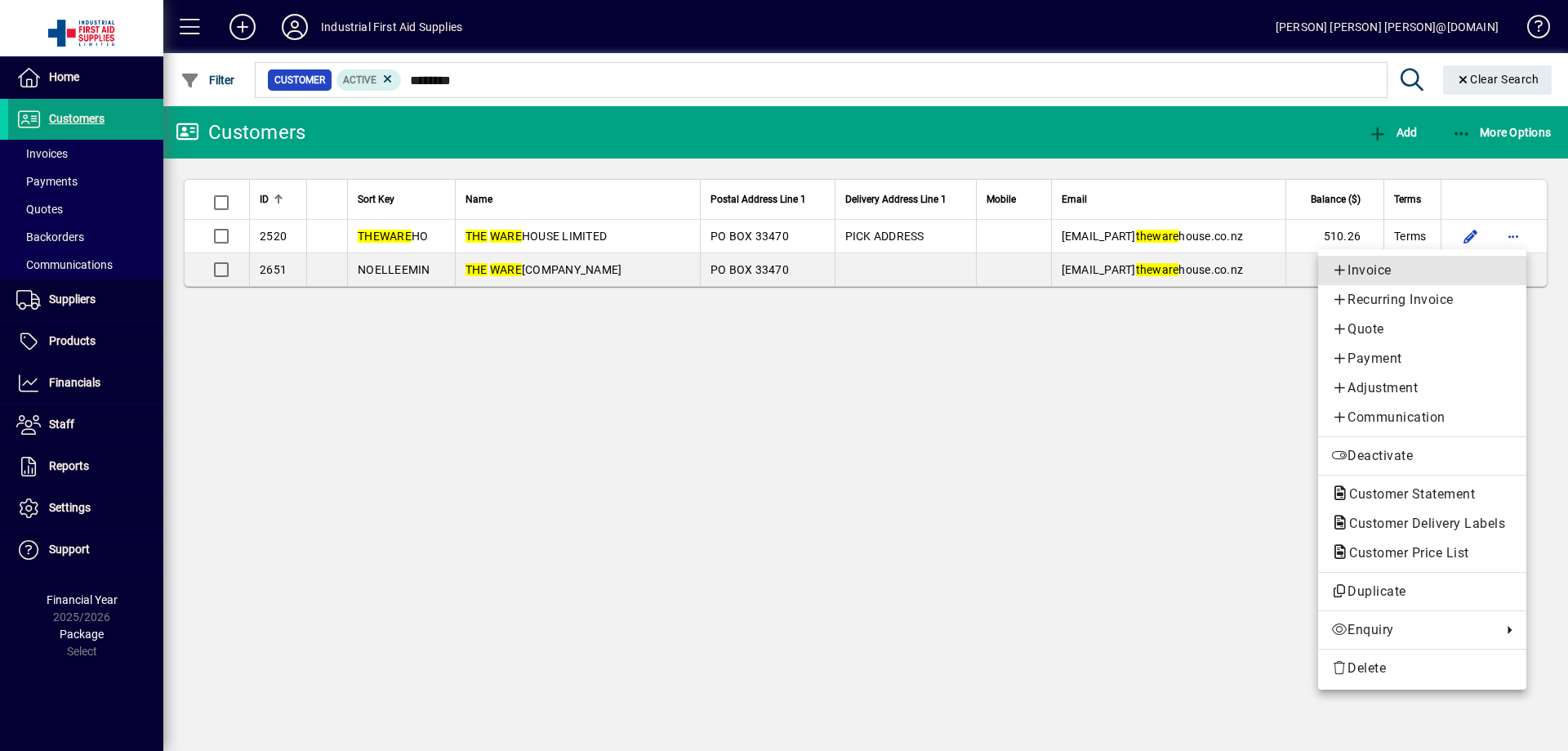 drag, startPoint x: 1360, startPoint y: 263, endPoint x: 1344, endPoint y: 260, distance: 16.278821 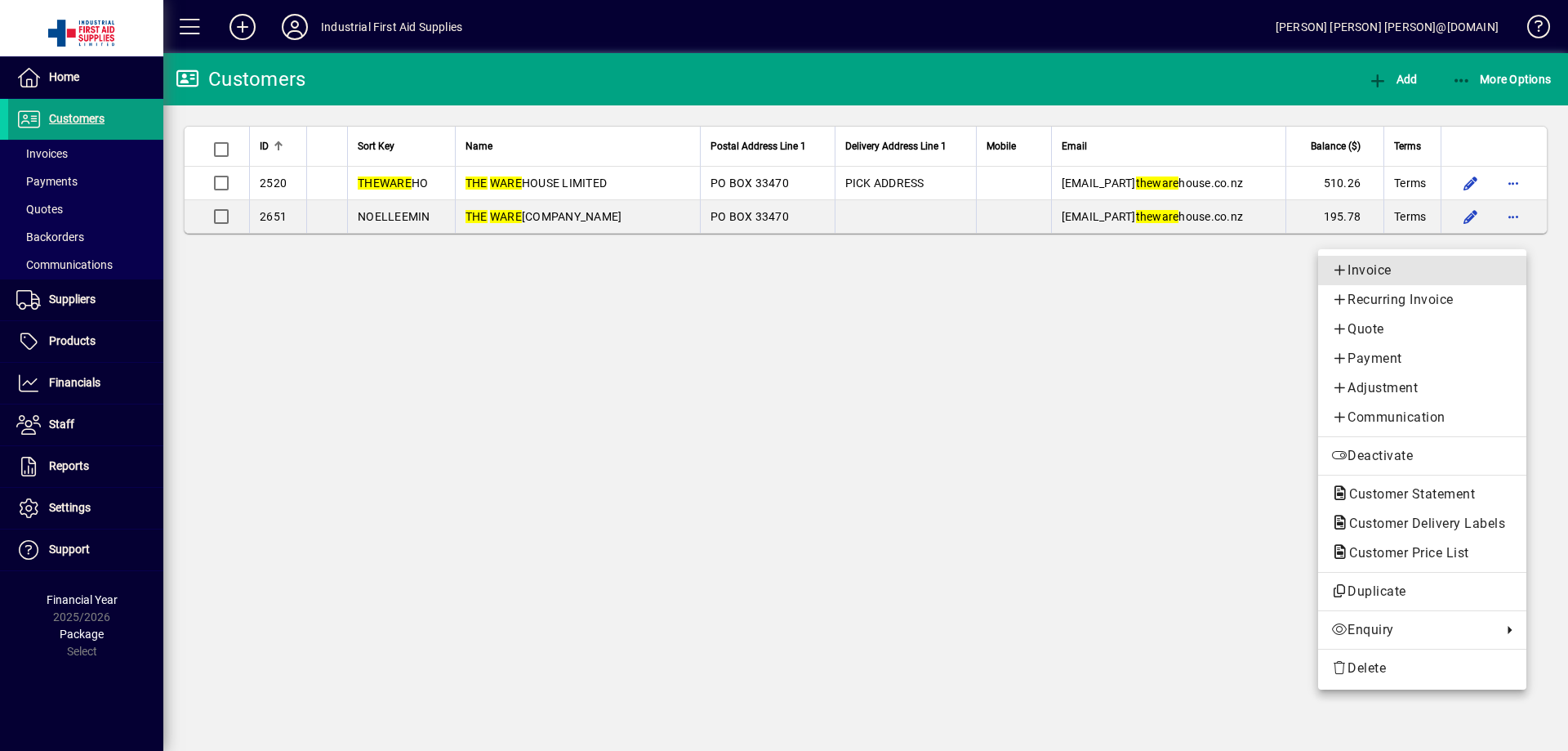 type 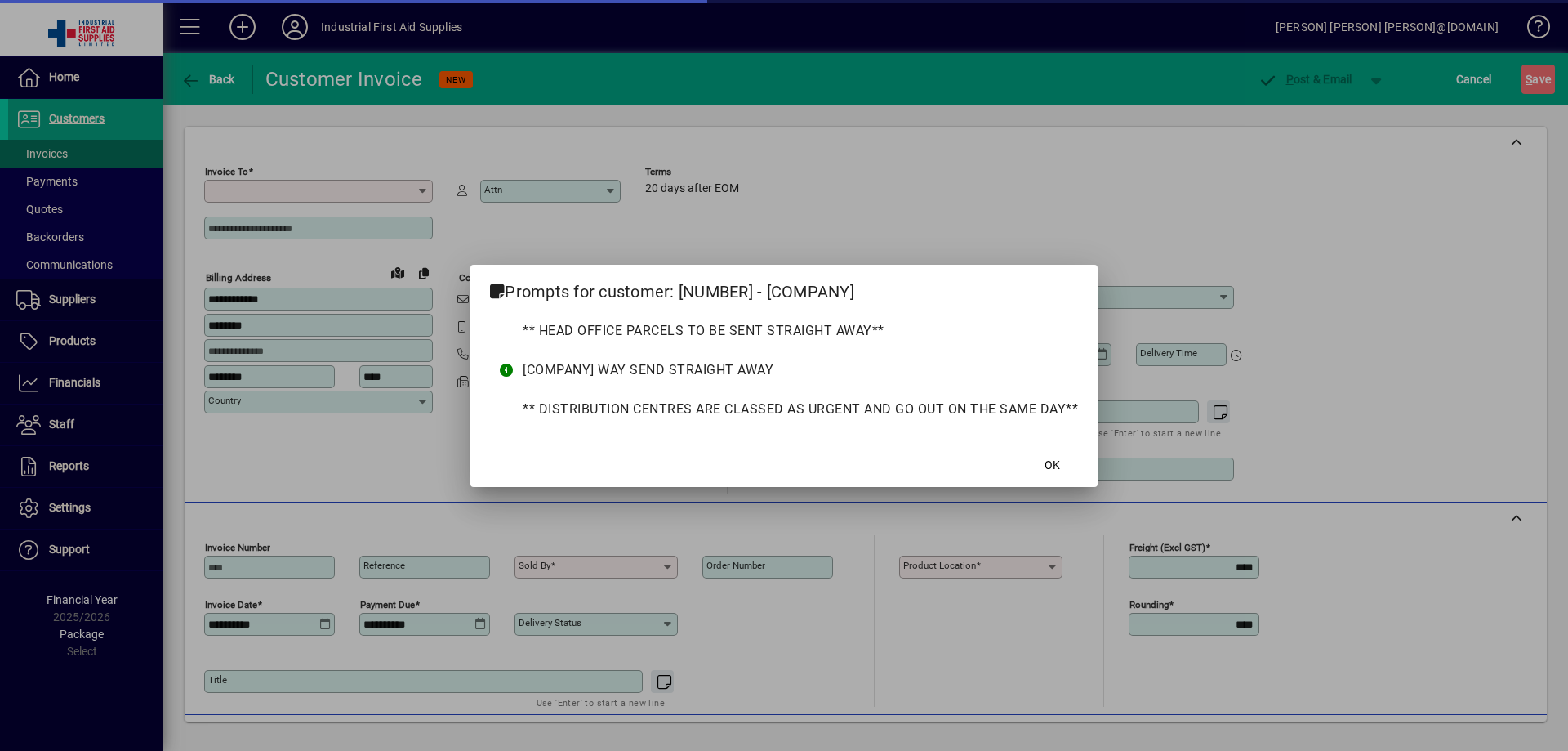 type on "**********" 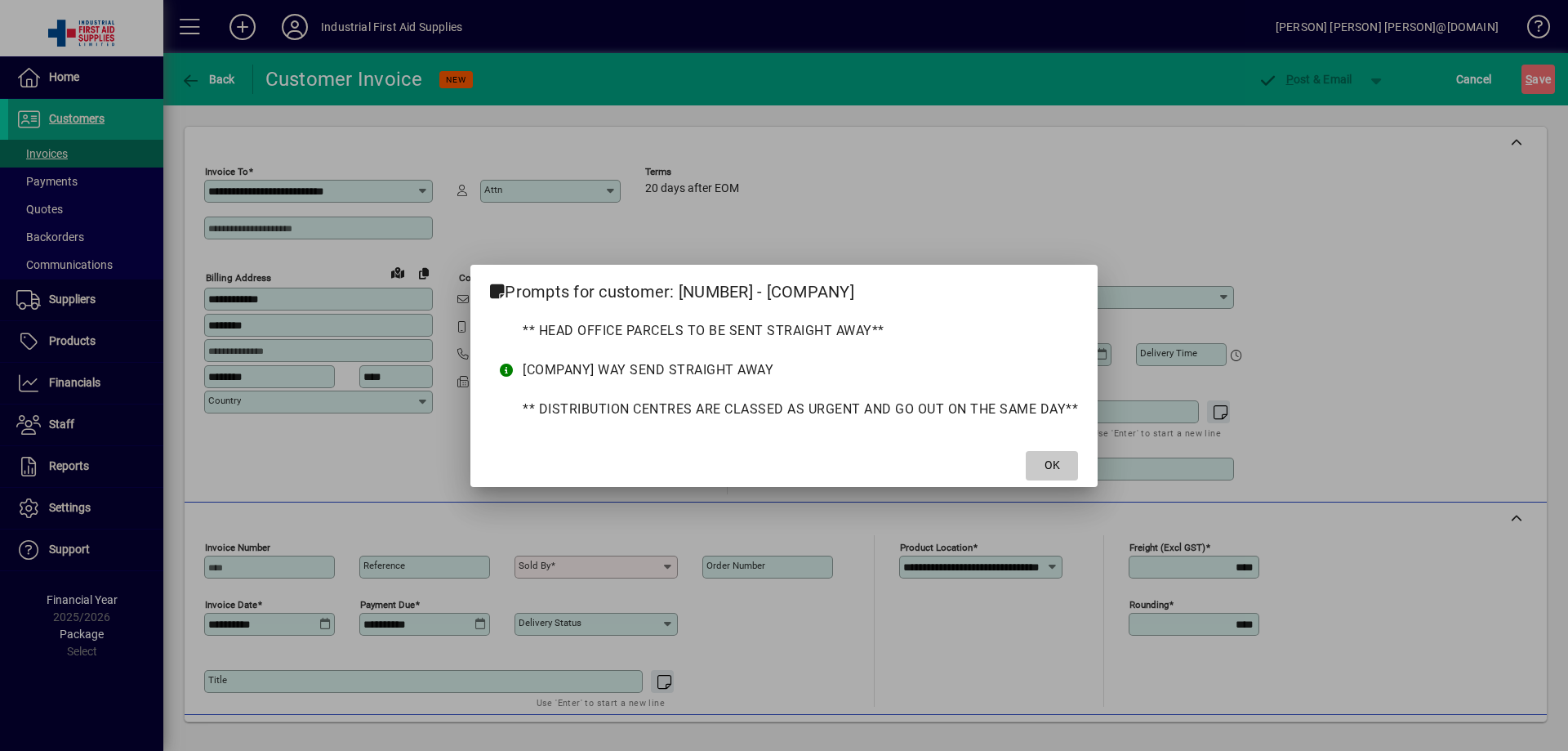 click on "OK" 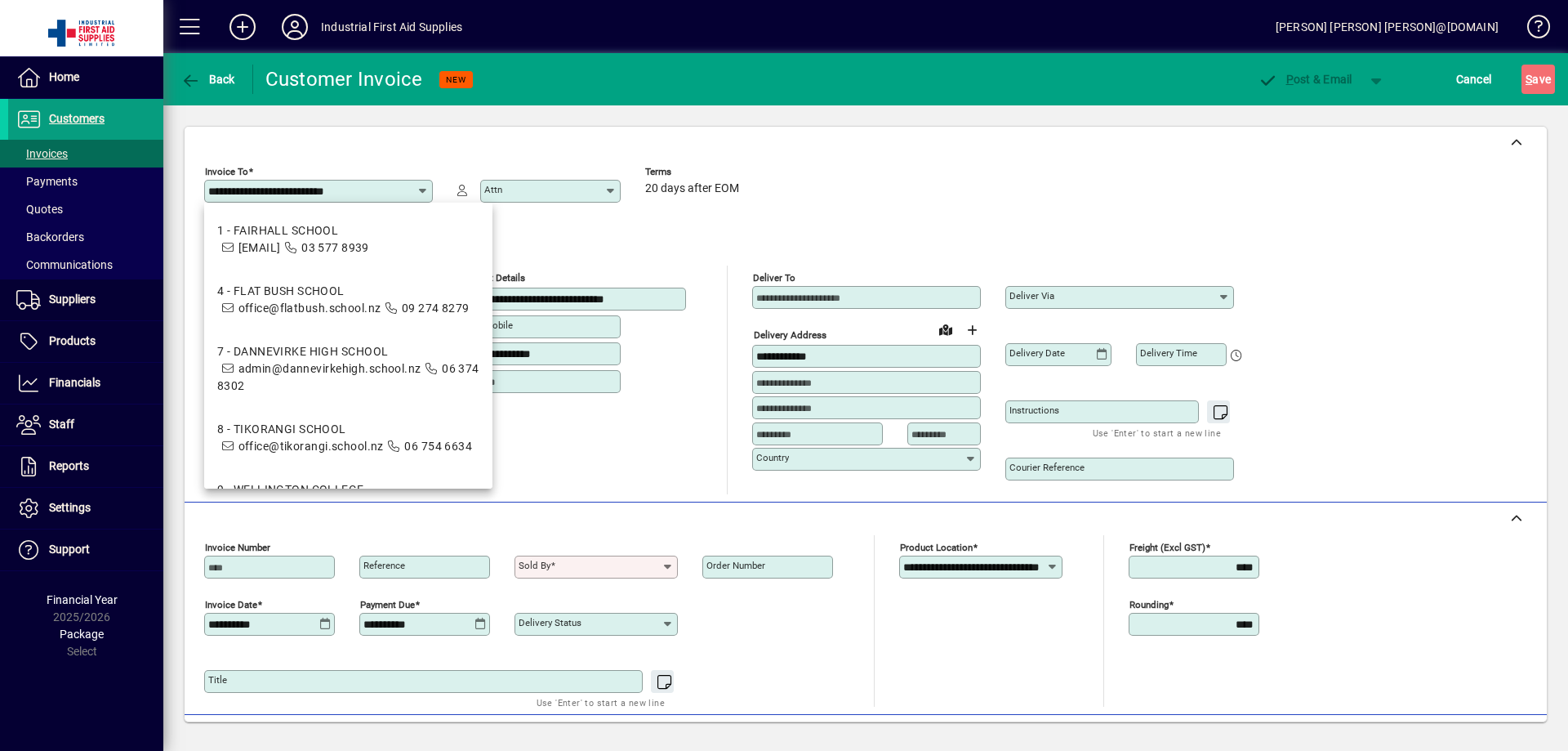 click on "**********" 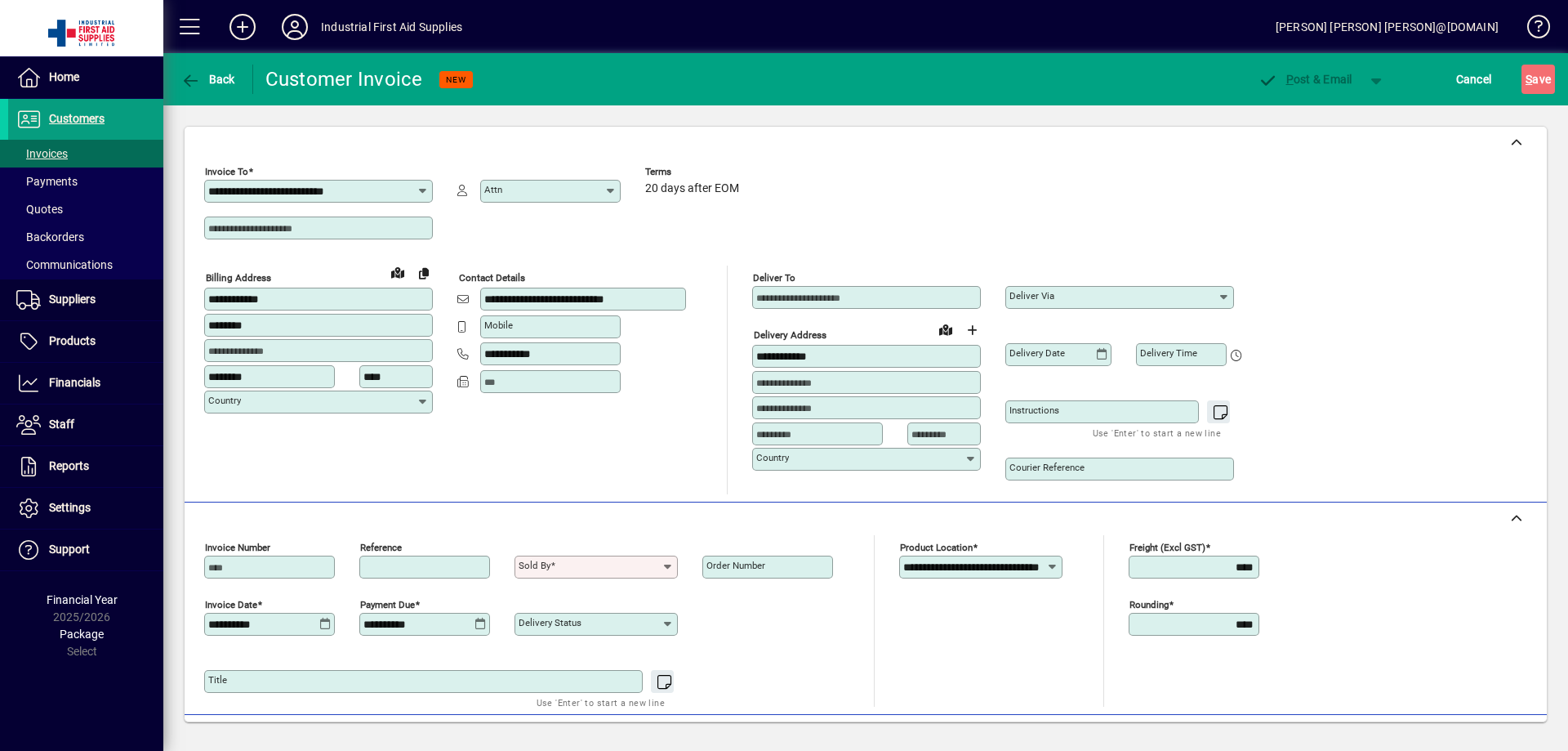 click on "Reference" at bounding box center (426, 567) 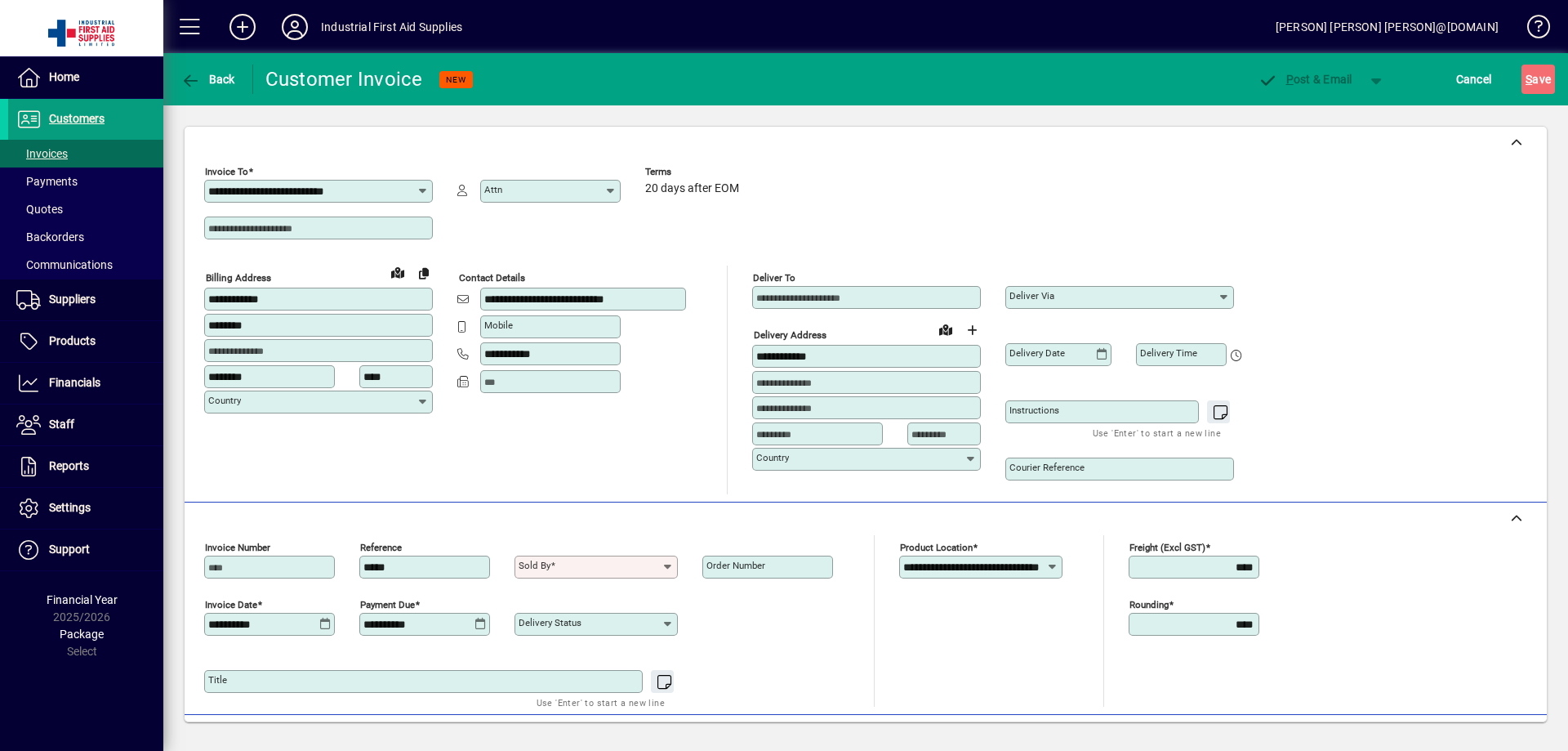 type on "*****" 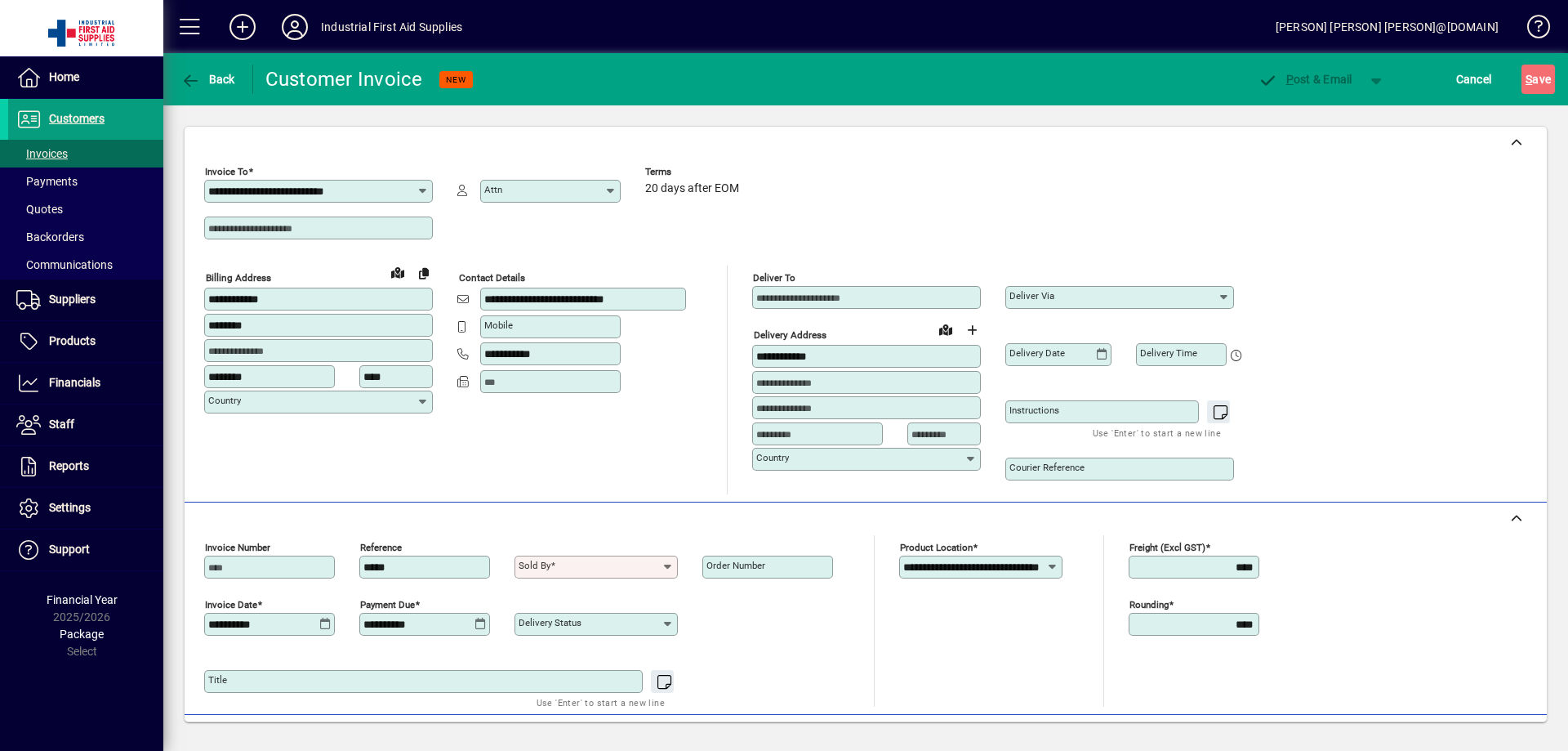 click on "Sold by" 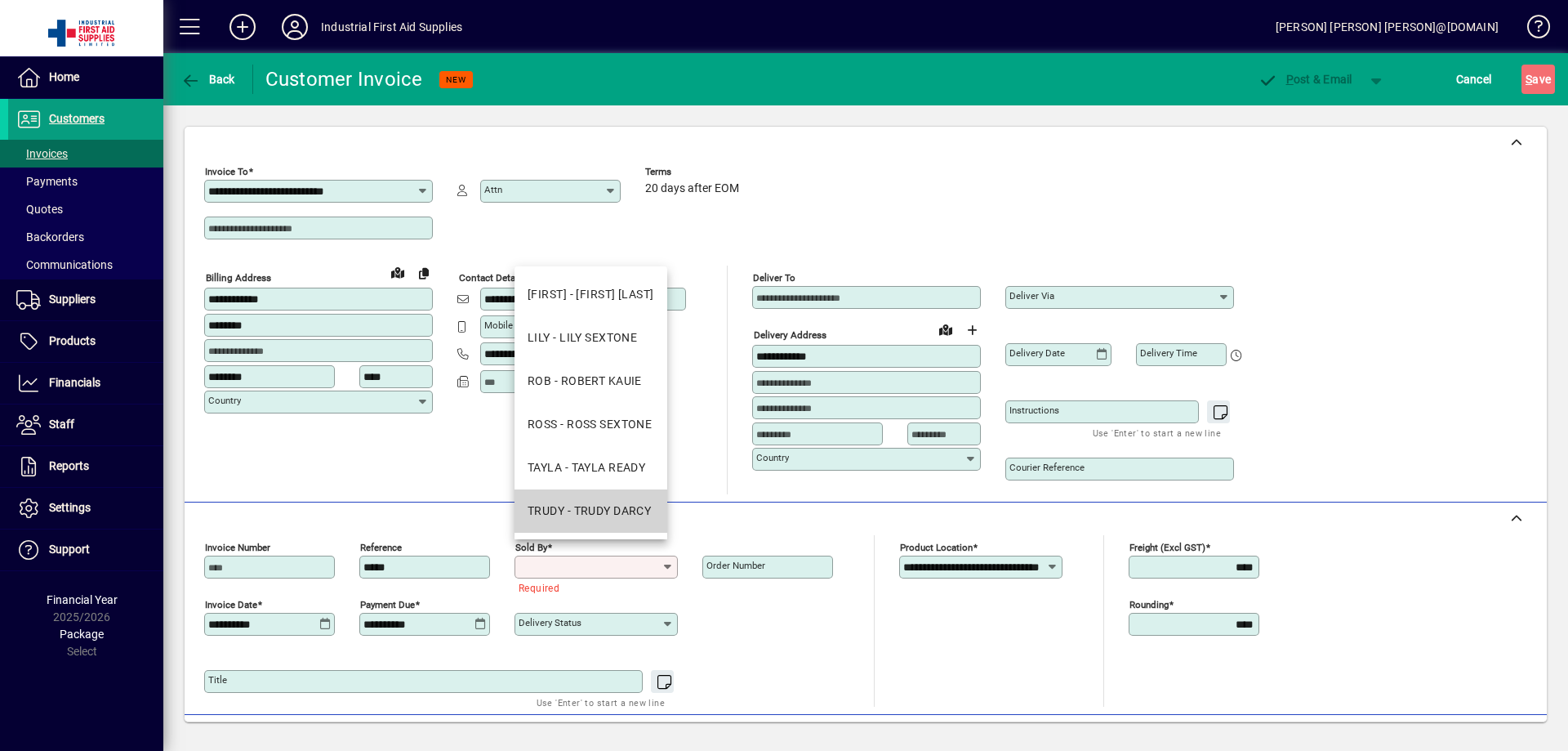 click on "TRUDY - TRUDY DARCY" at bounding box center [589, 511] 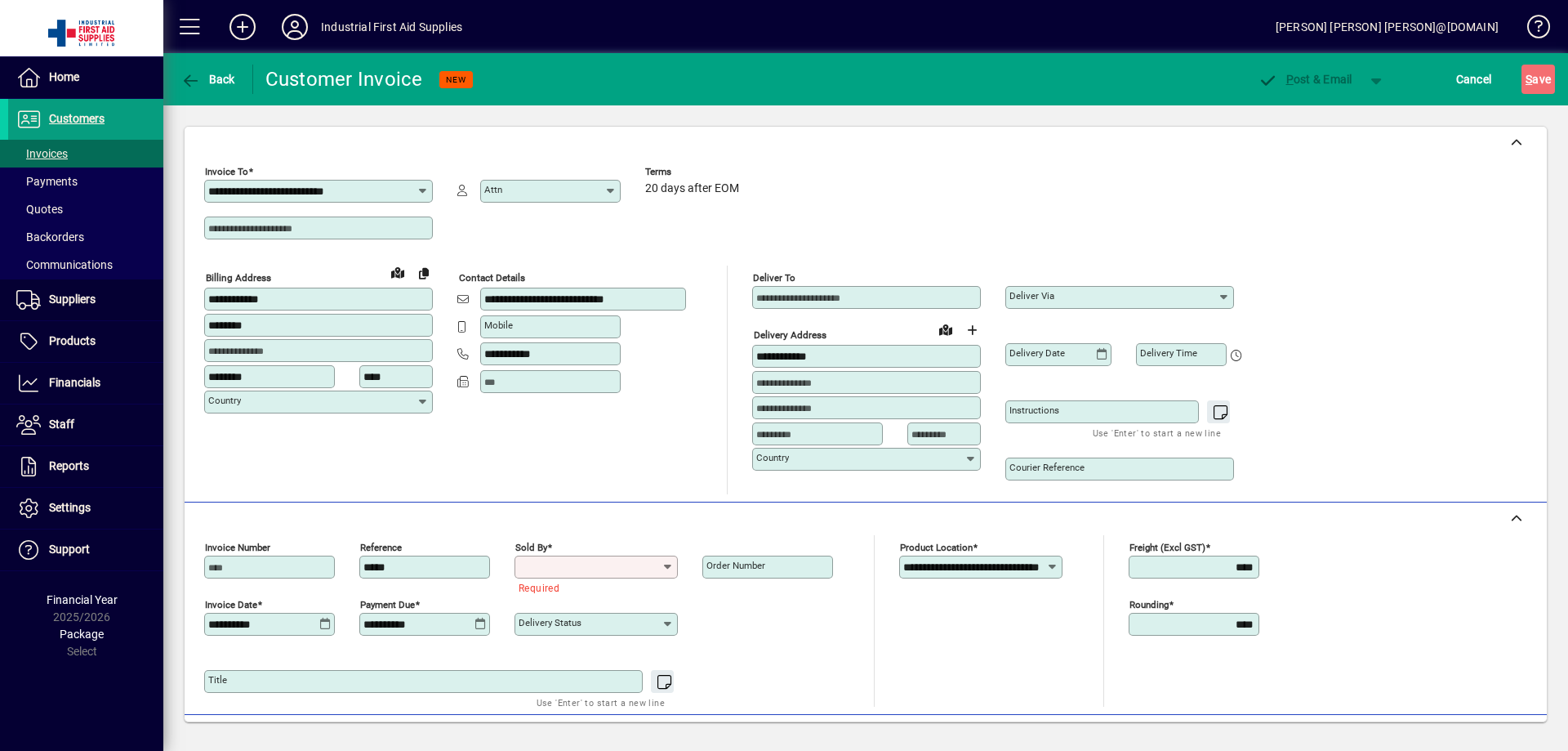 type on "**********" 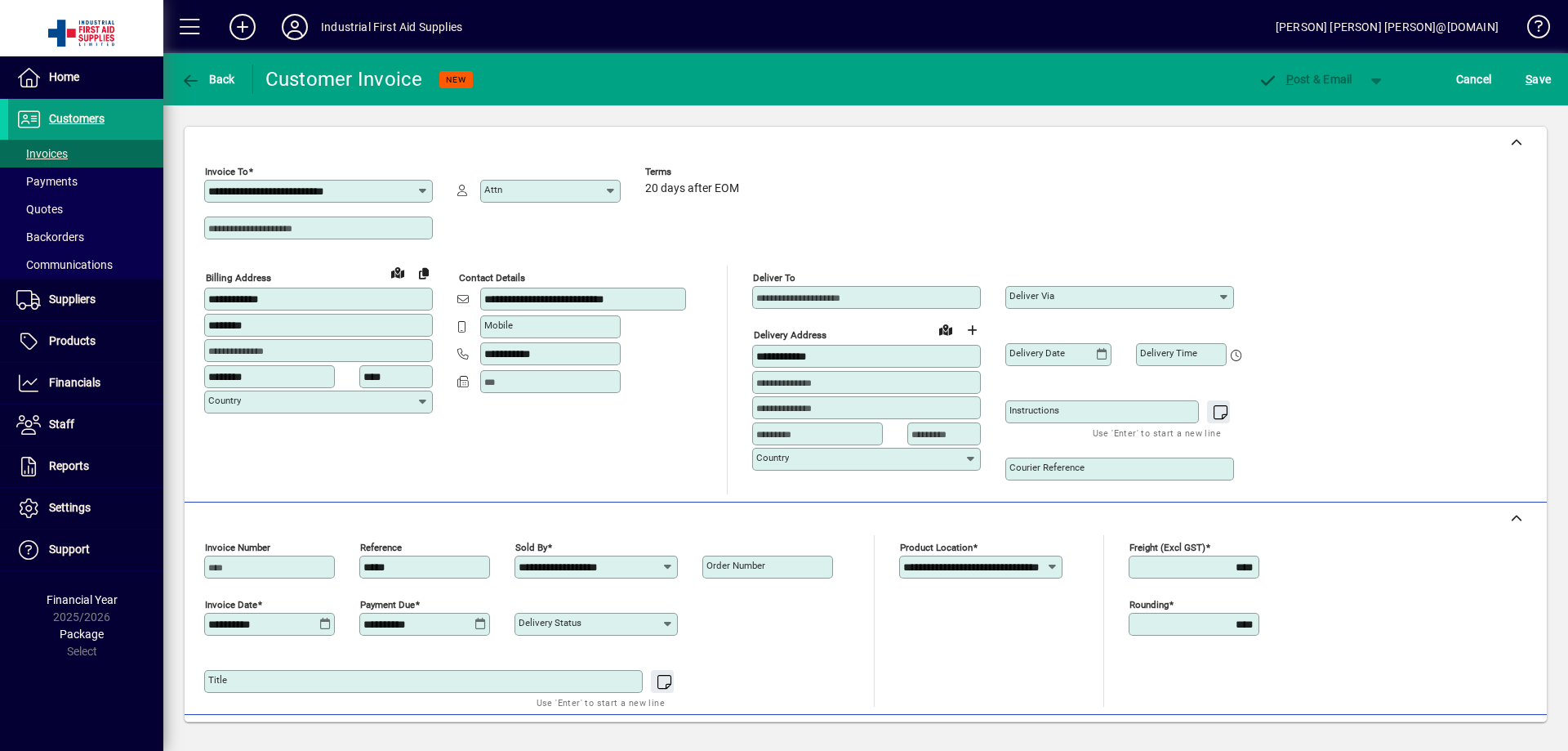 click on "Order number" at bounding box center [736, 565] 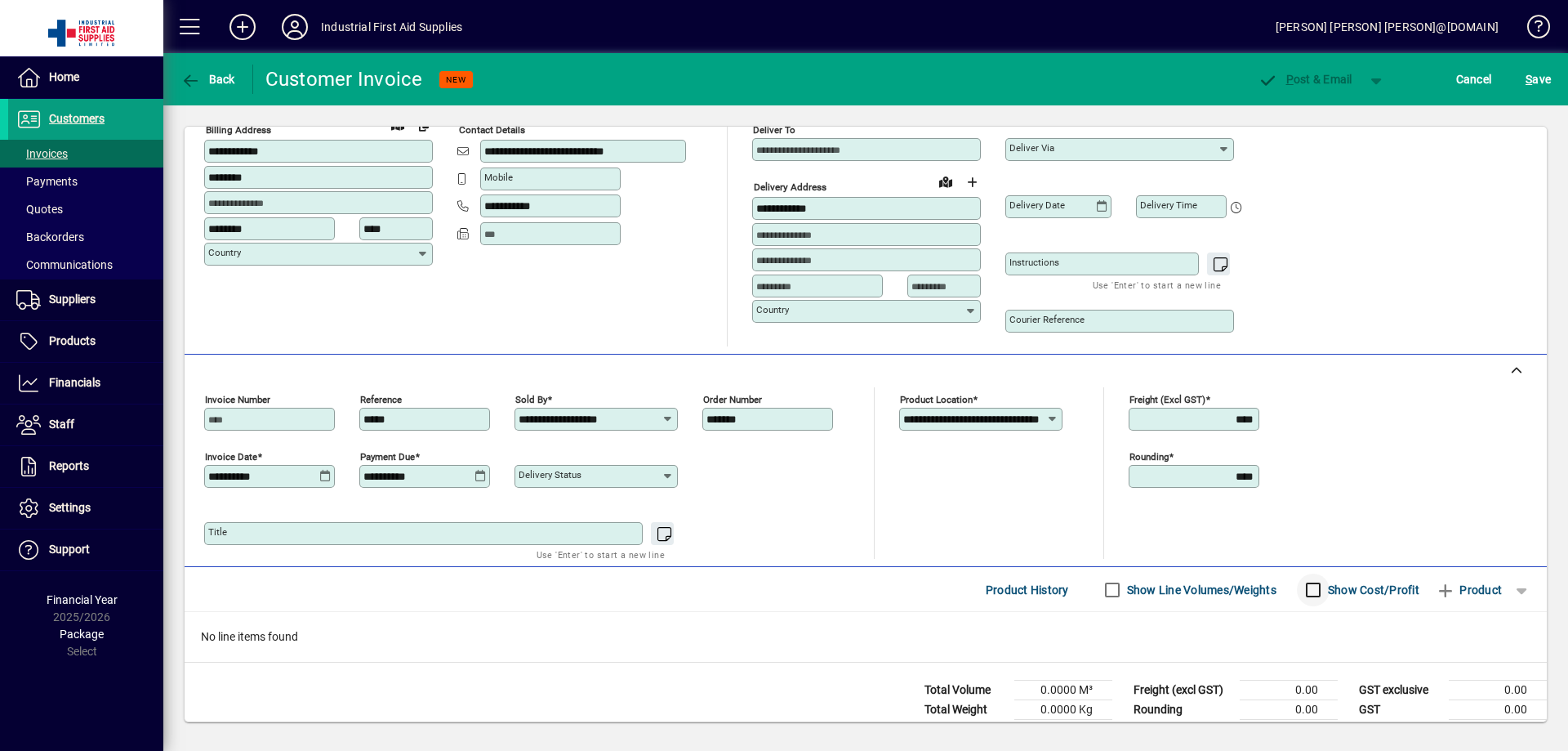 scroll, scrollTop: 163, scrollLeft: 0, axis: vertical 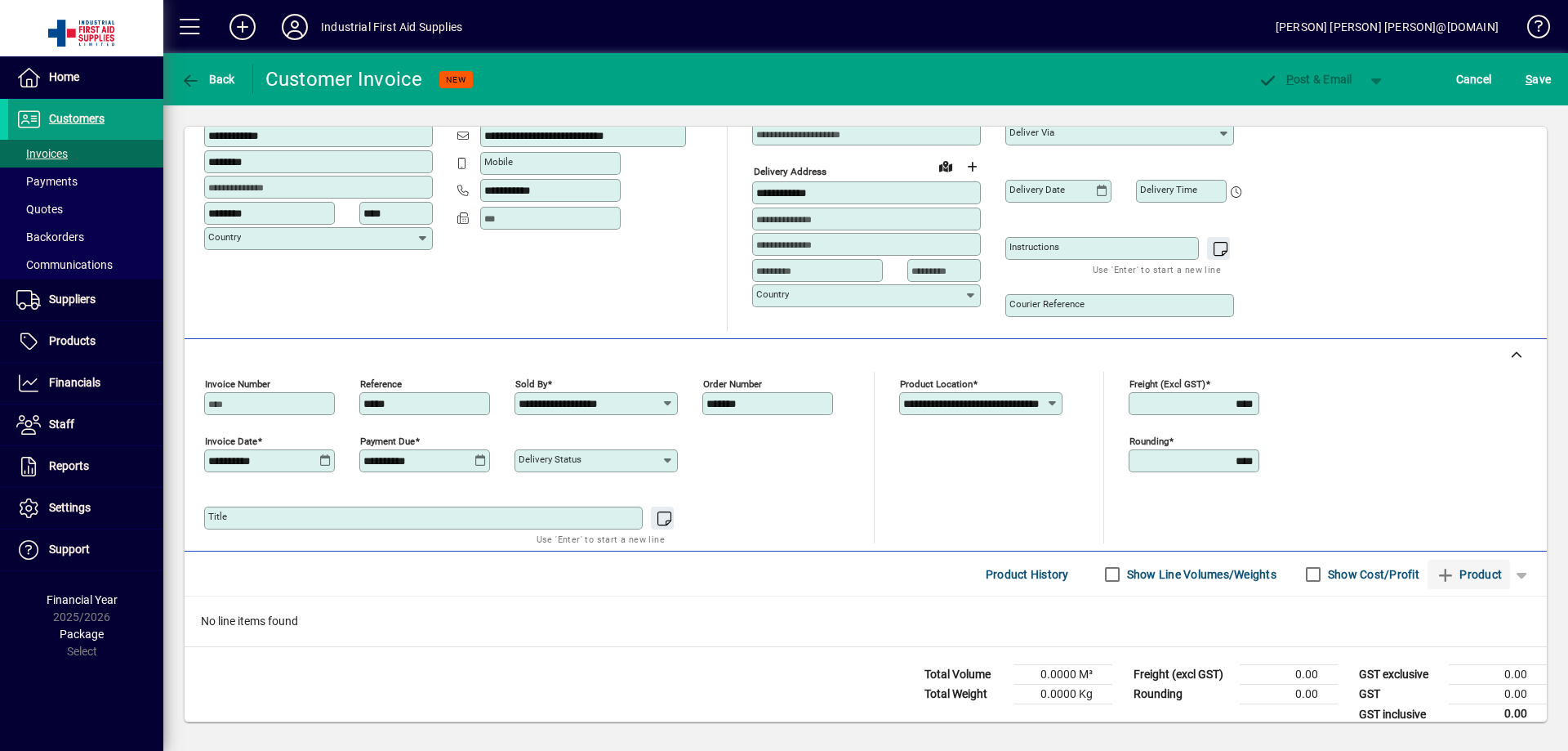 type on "*******" 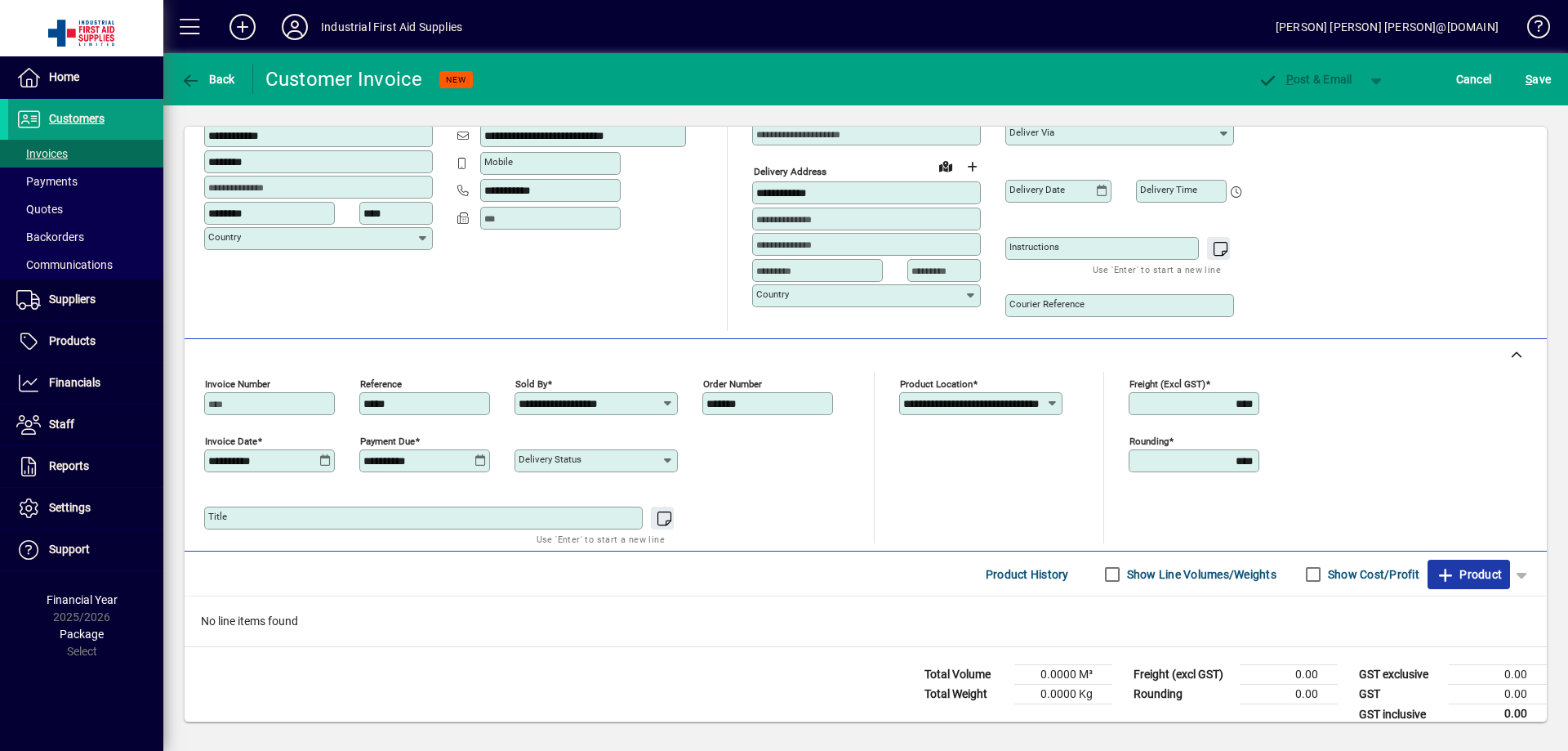 click on "Product" 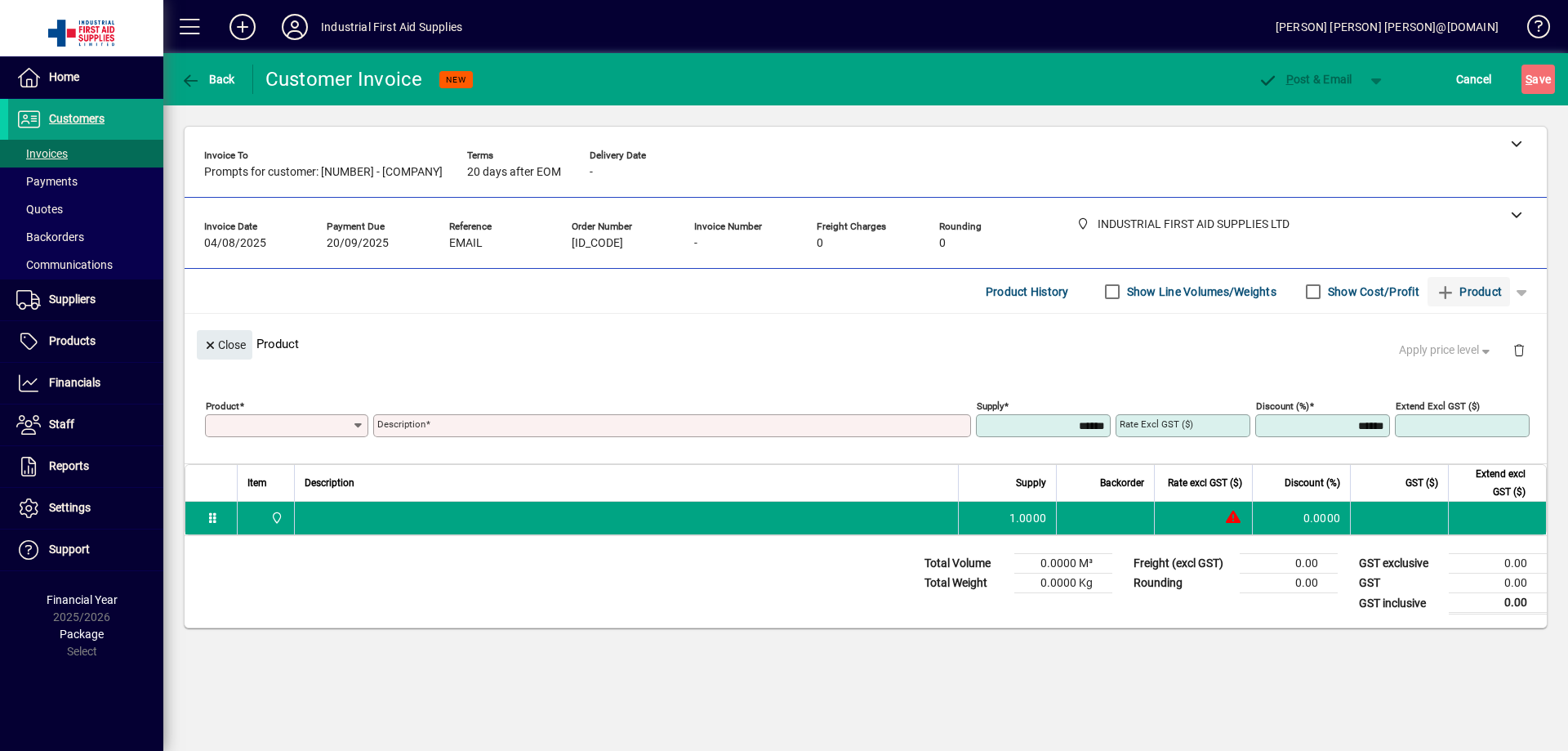scroll, scrollTop: 0, scrollLeft: 0, axis: both 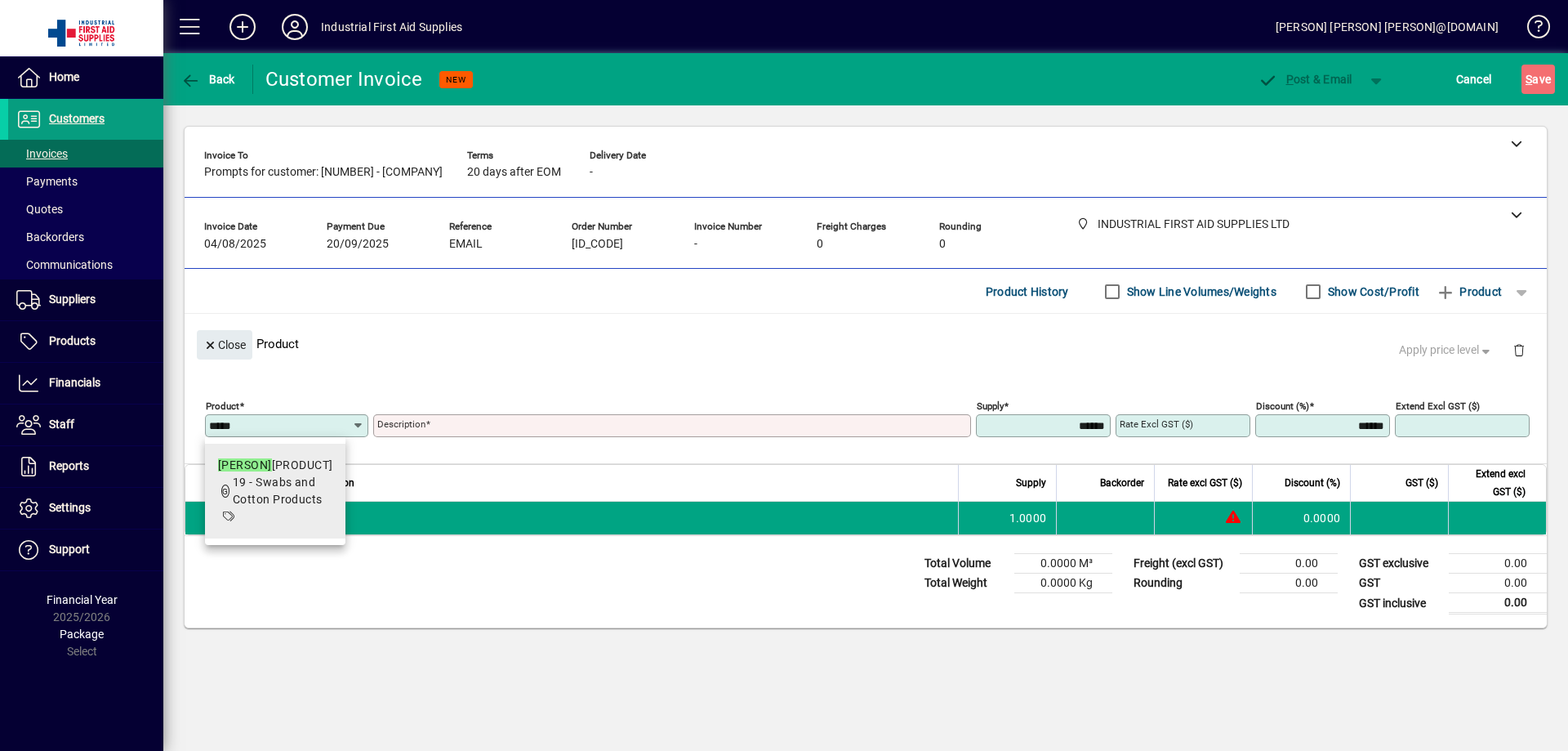 type on "*****" 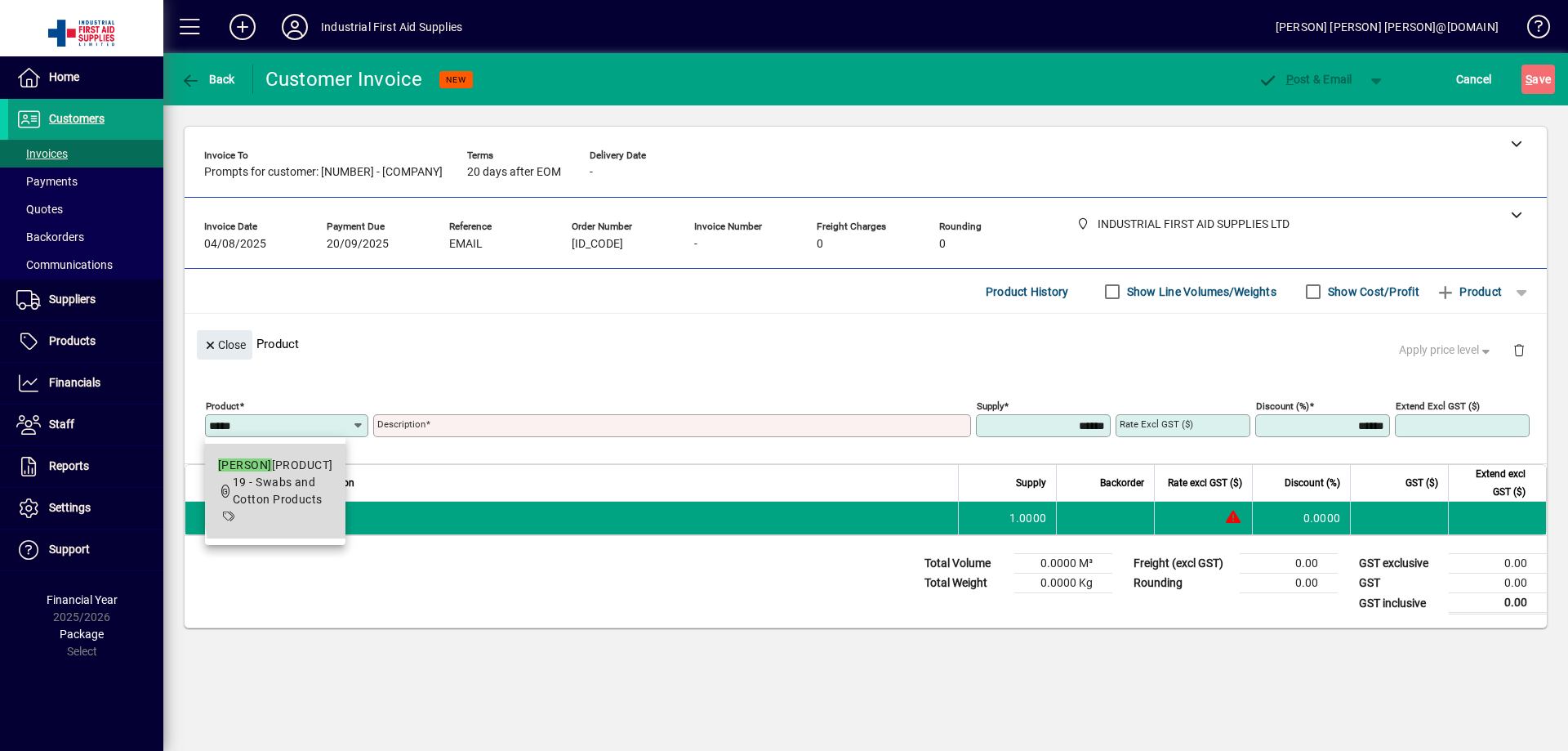 click on "19 - Swabs and Cotton Products" at bounding box center [275, 491] 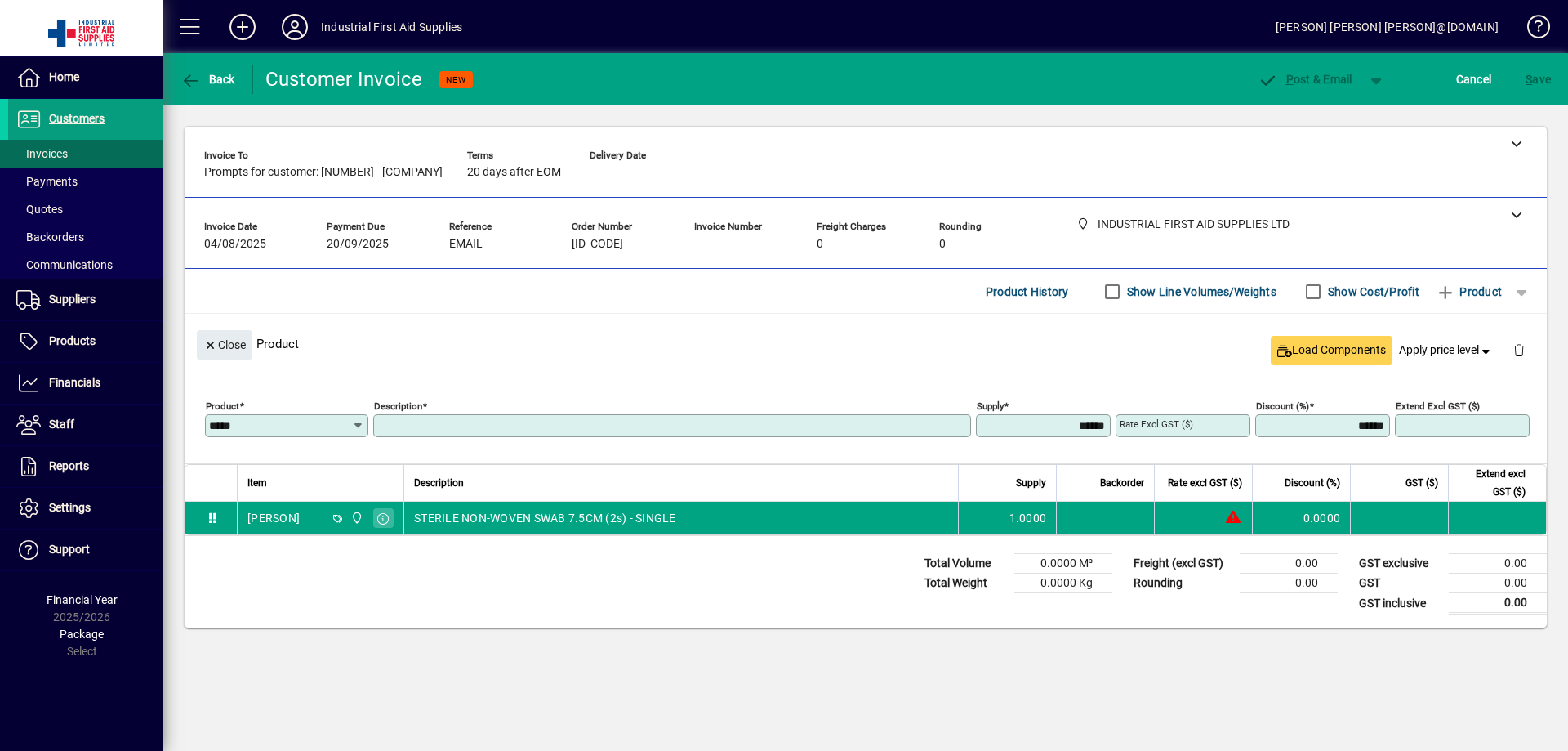 type on "**********" 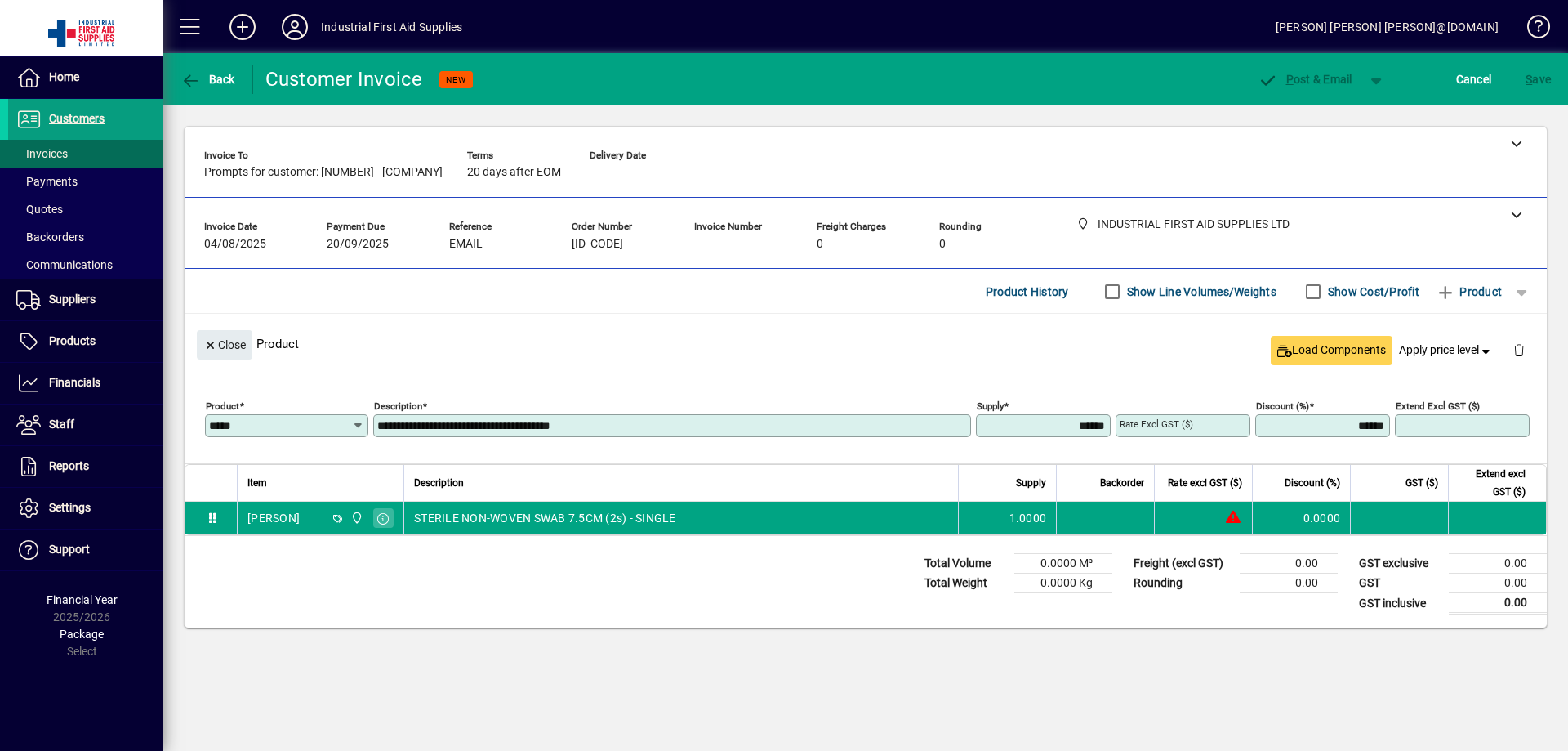 type on "******" 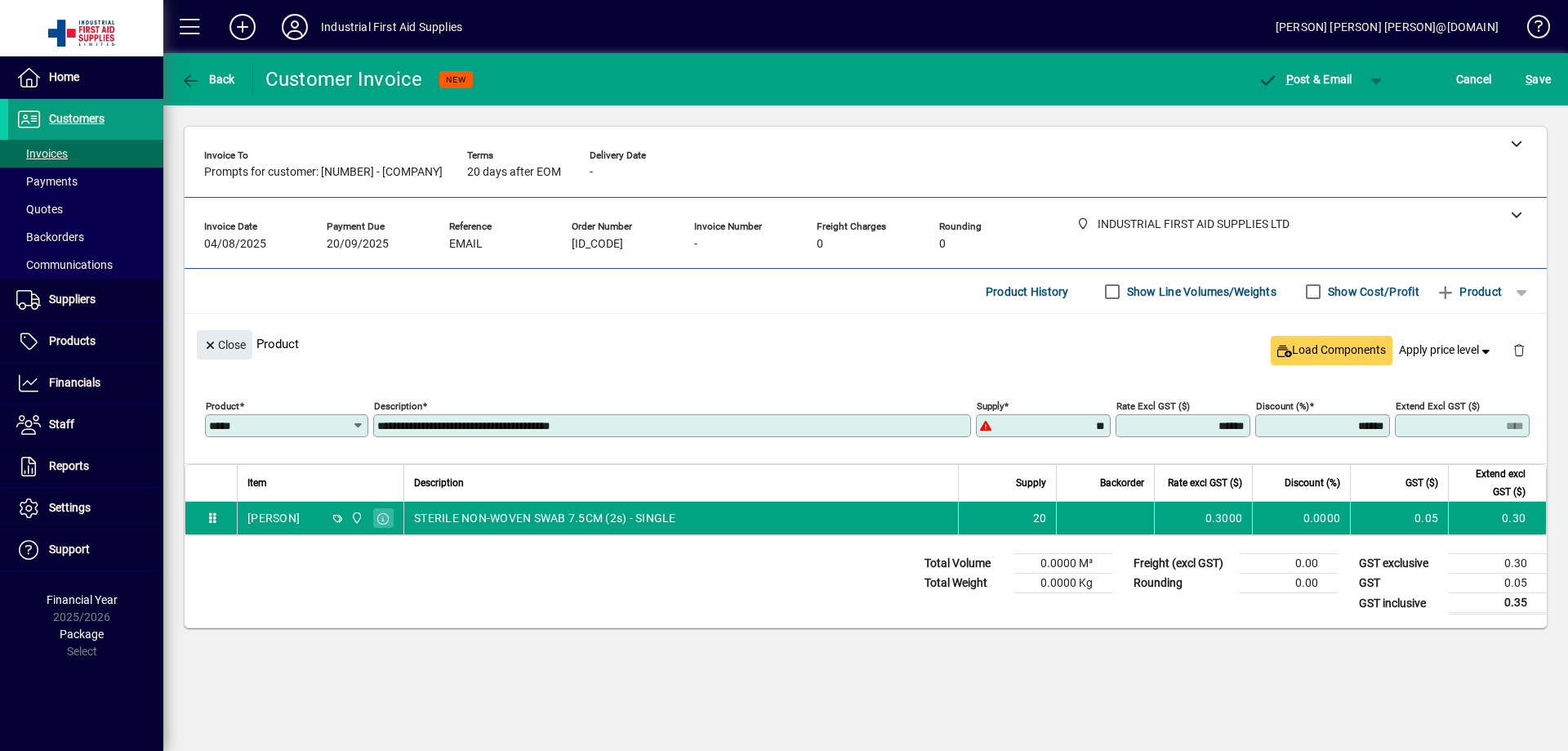 type on "*******" 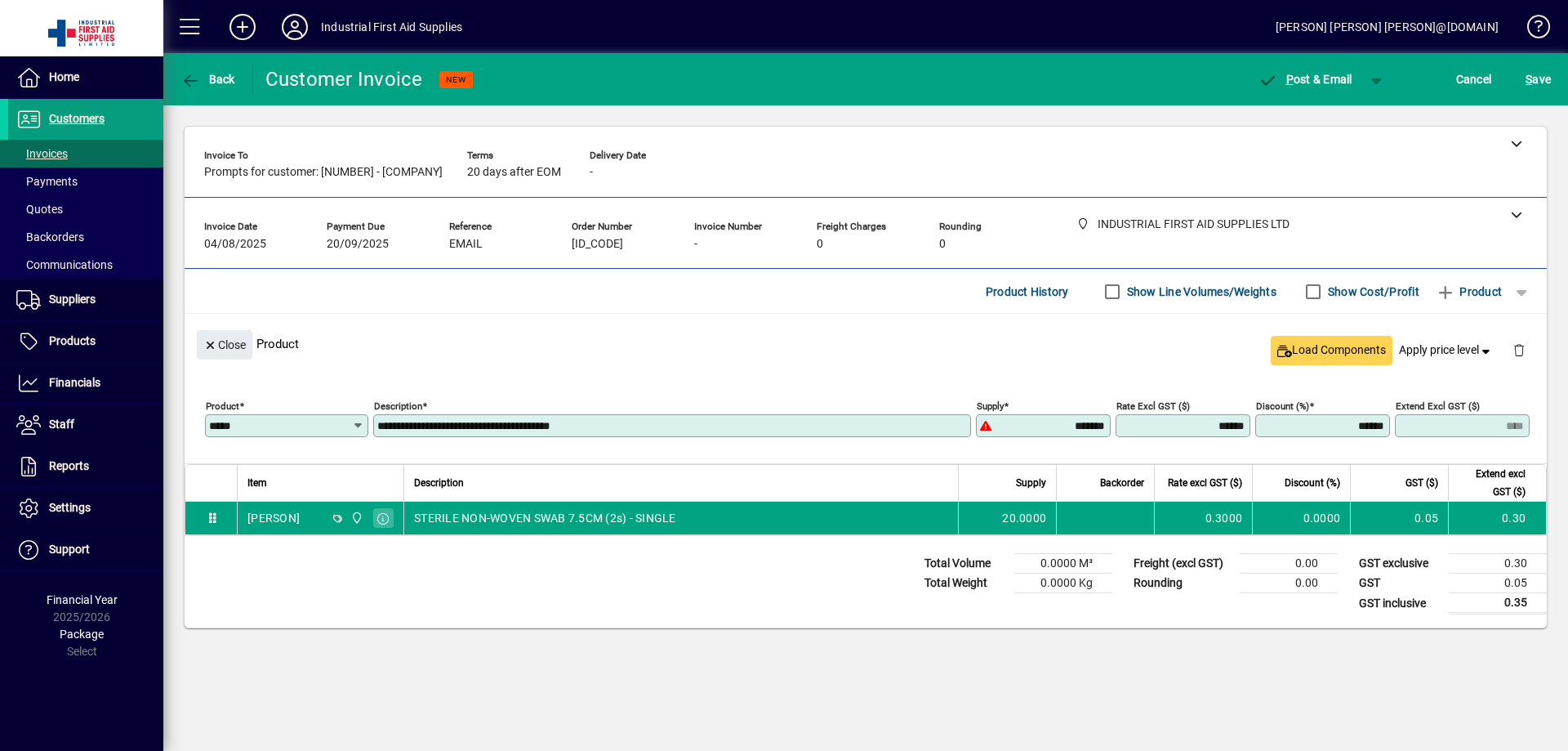 type on "****" 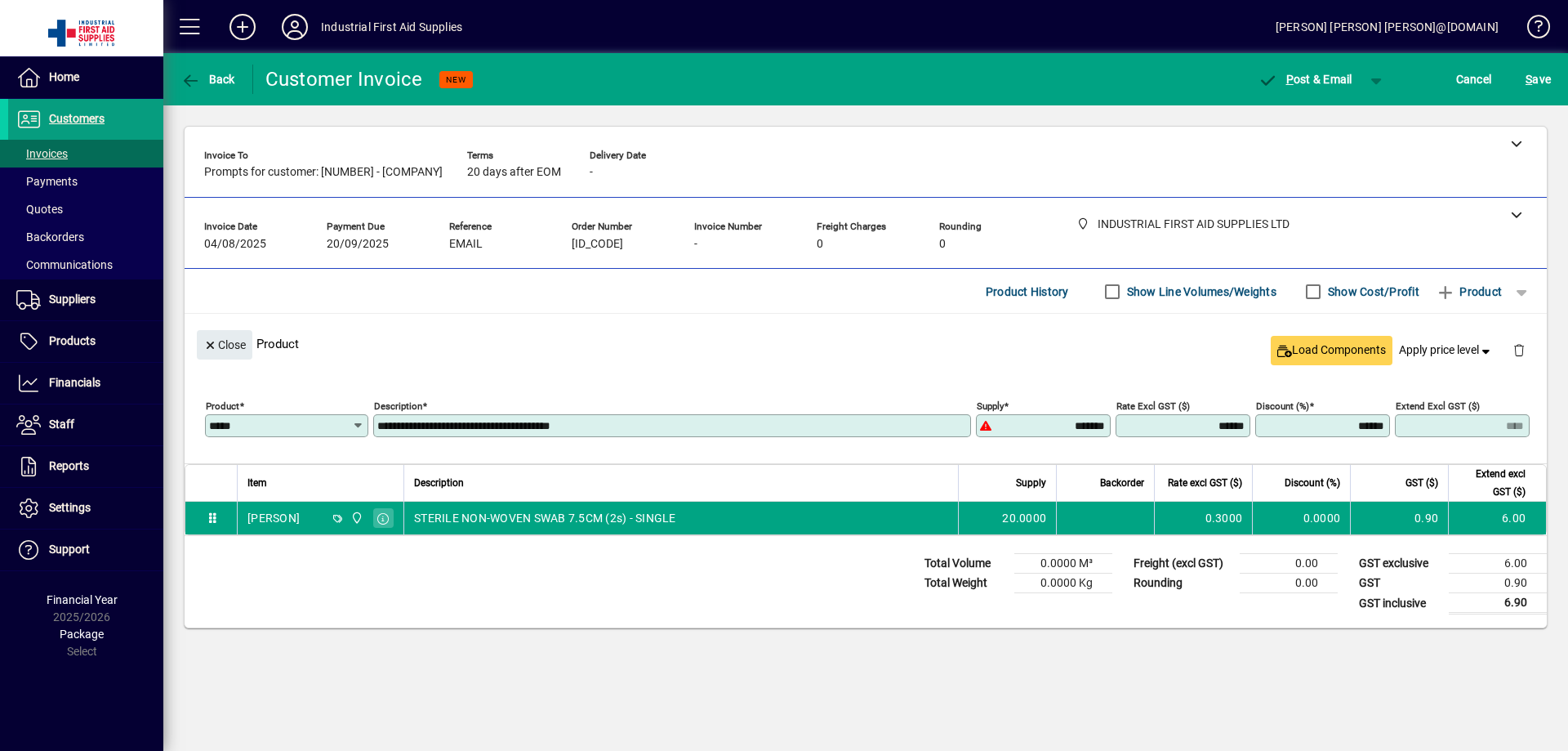 drag, startPoint x: 1197, startPoint y: 423, endPoint x: 1246, endPoint y: 409, distance: 50.960769 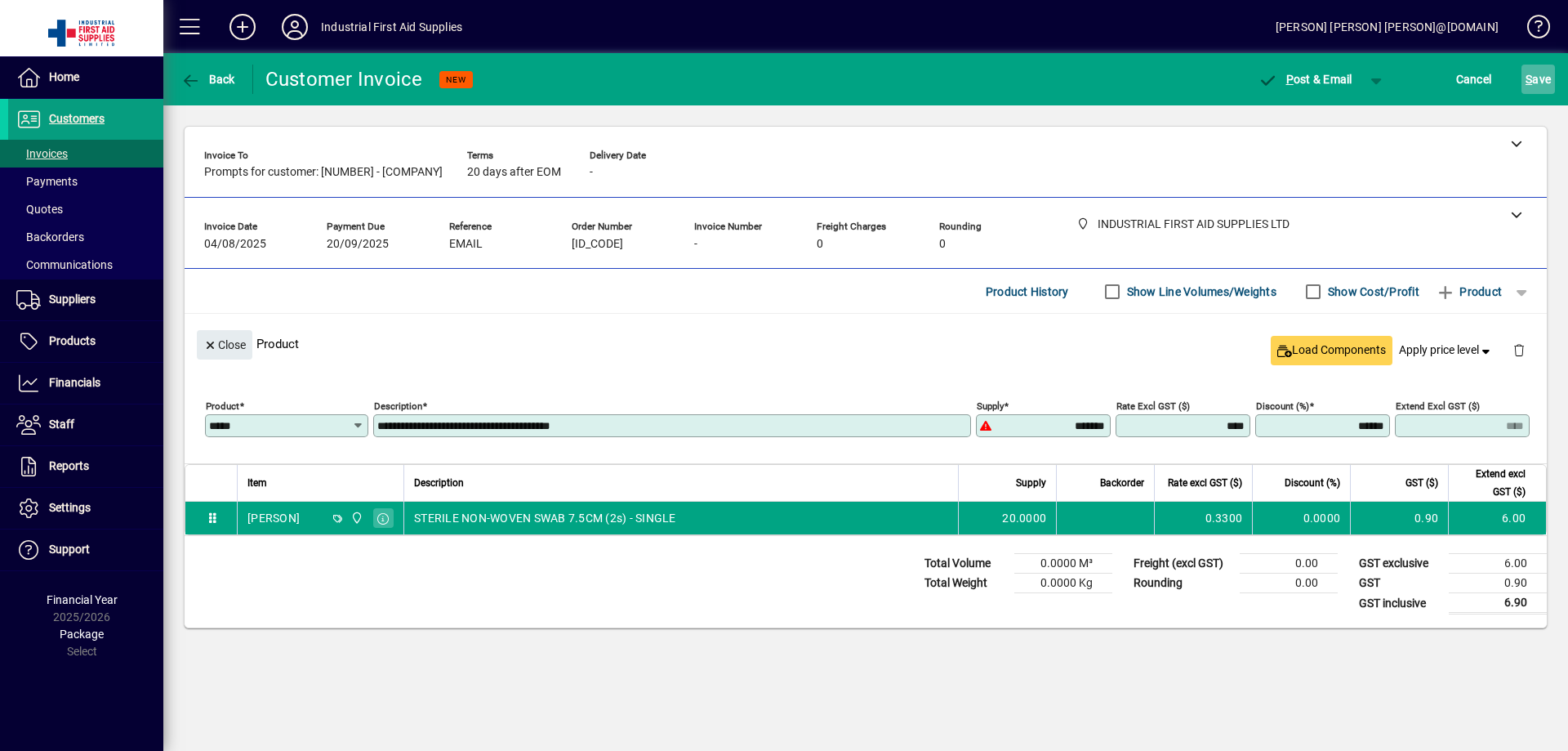 type on "******" 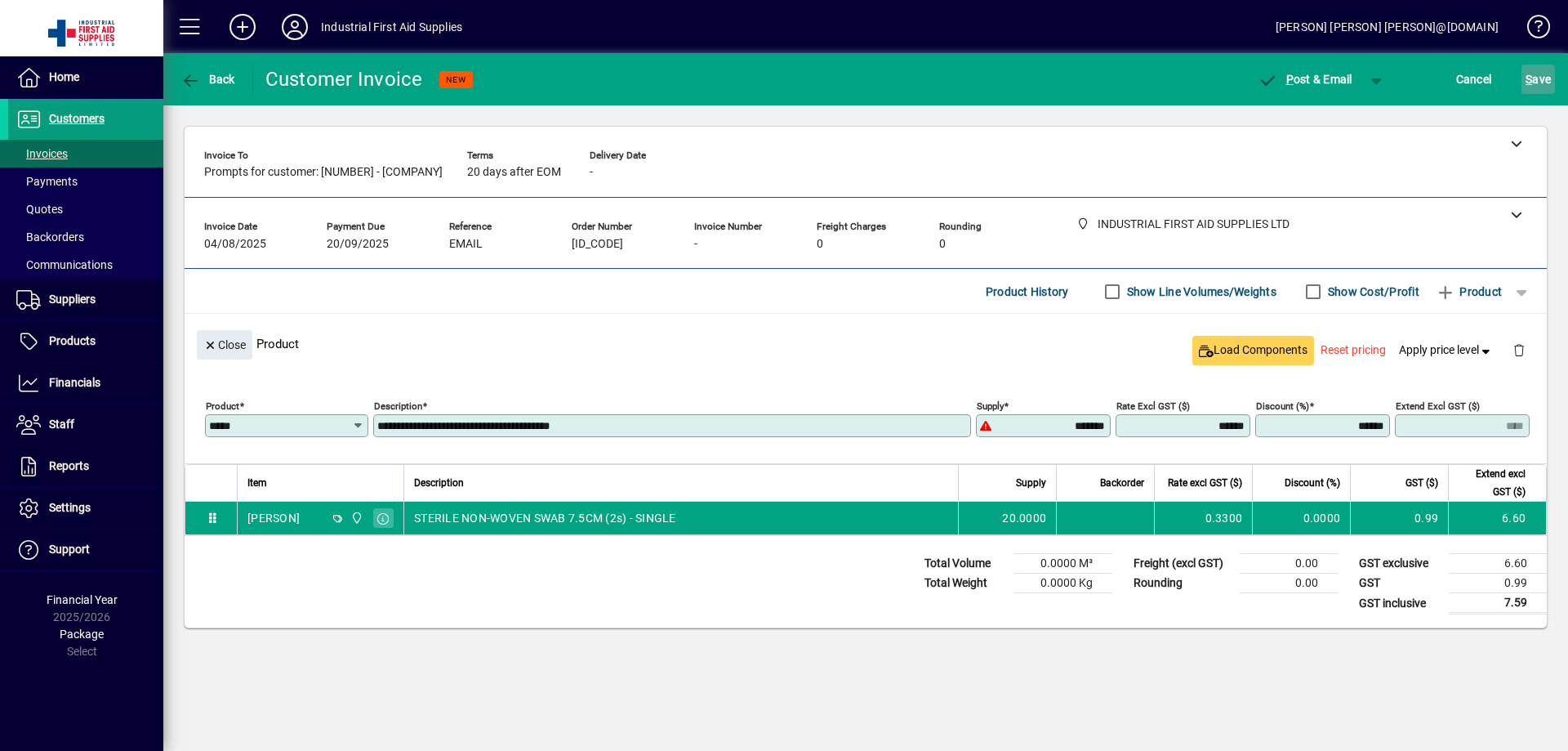 click on "S ave" 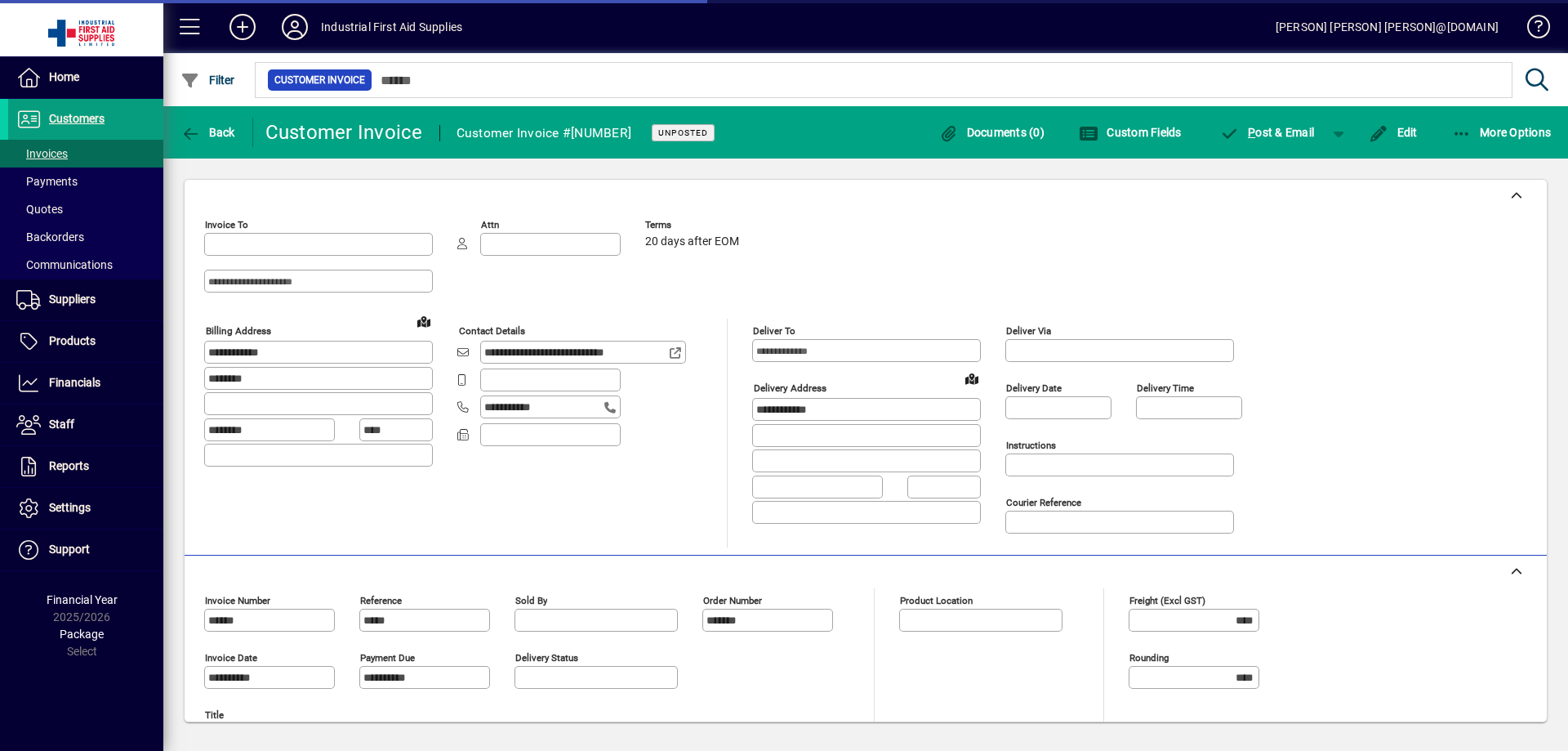 type on "**********" 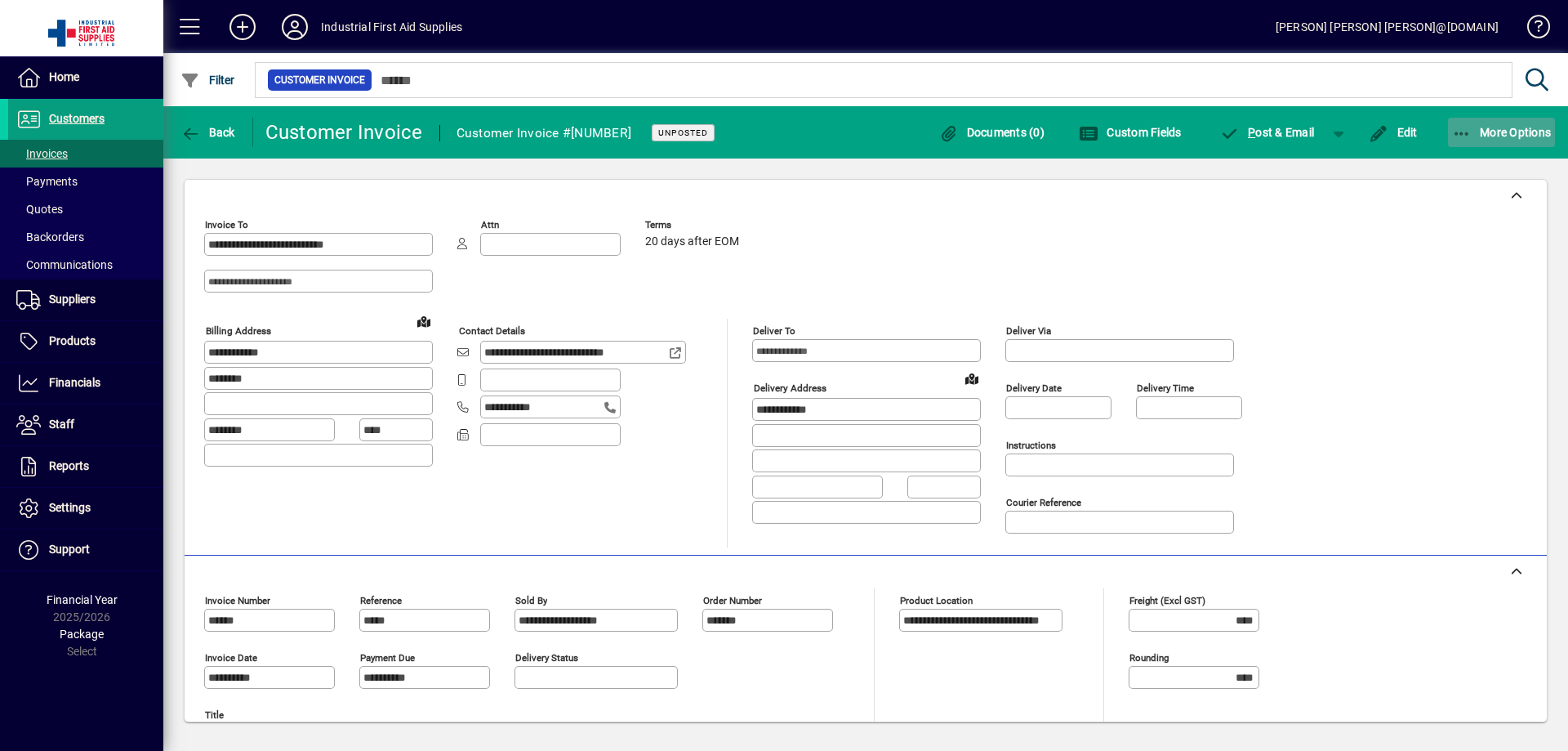 click on "More Options" 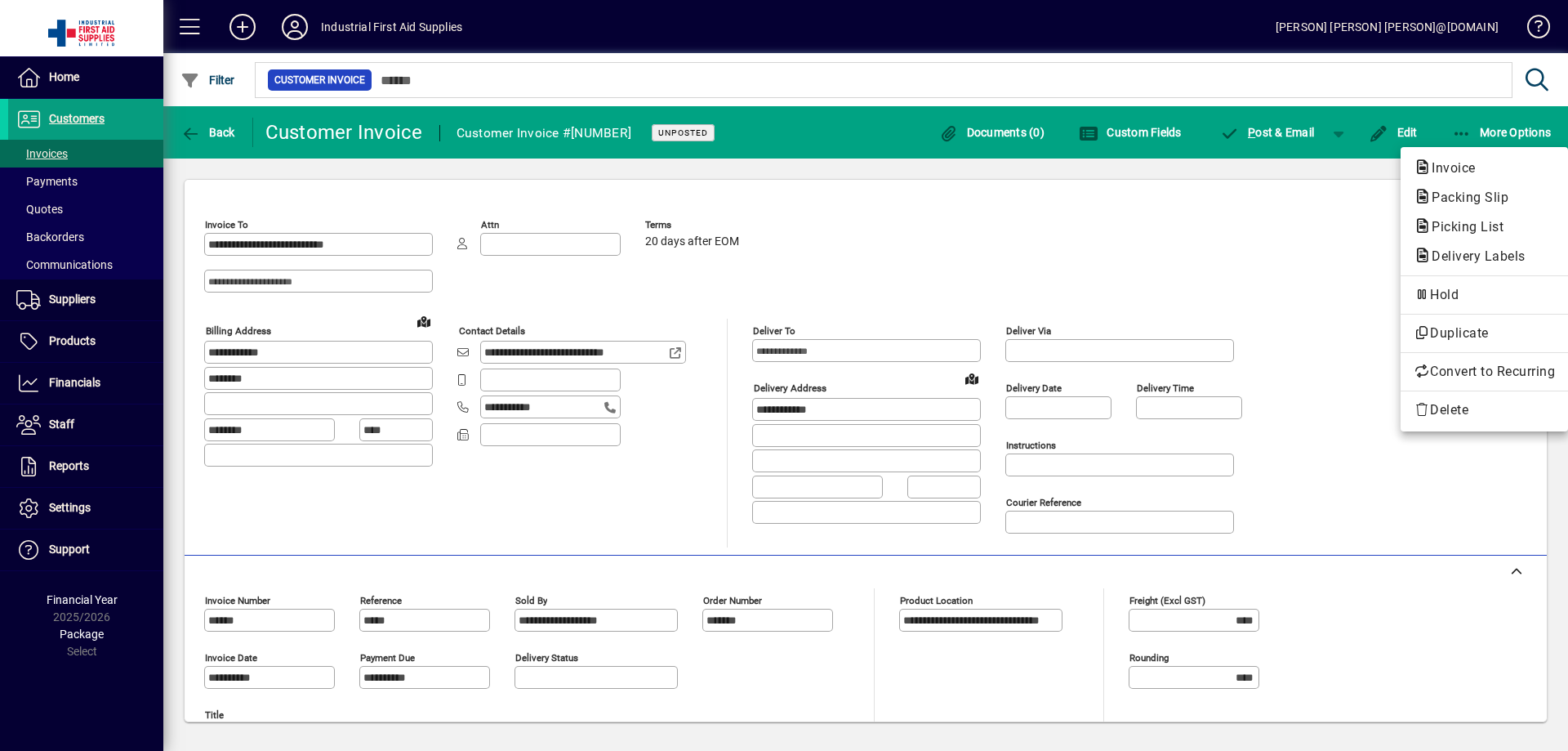 click on "Invoice" at bounding box center (1465, 197) 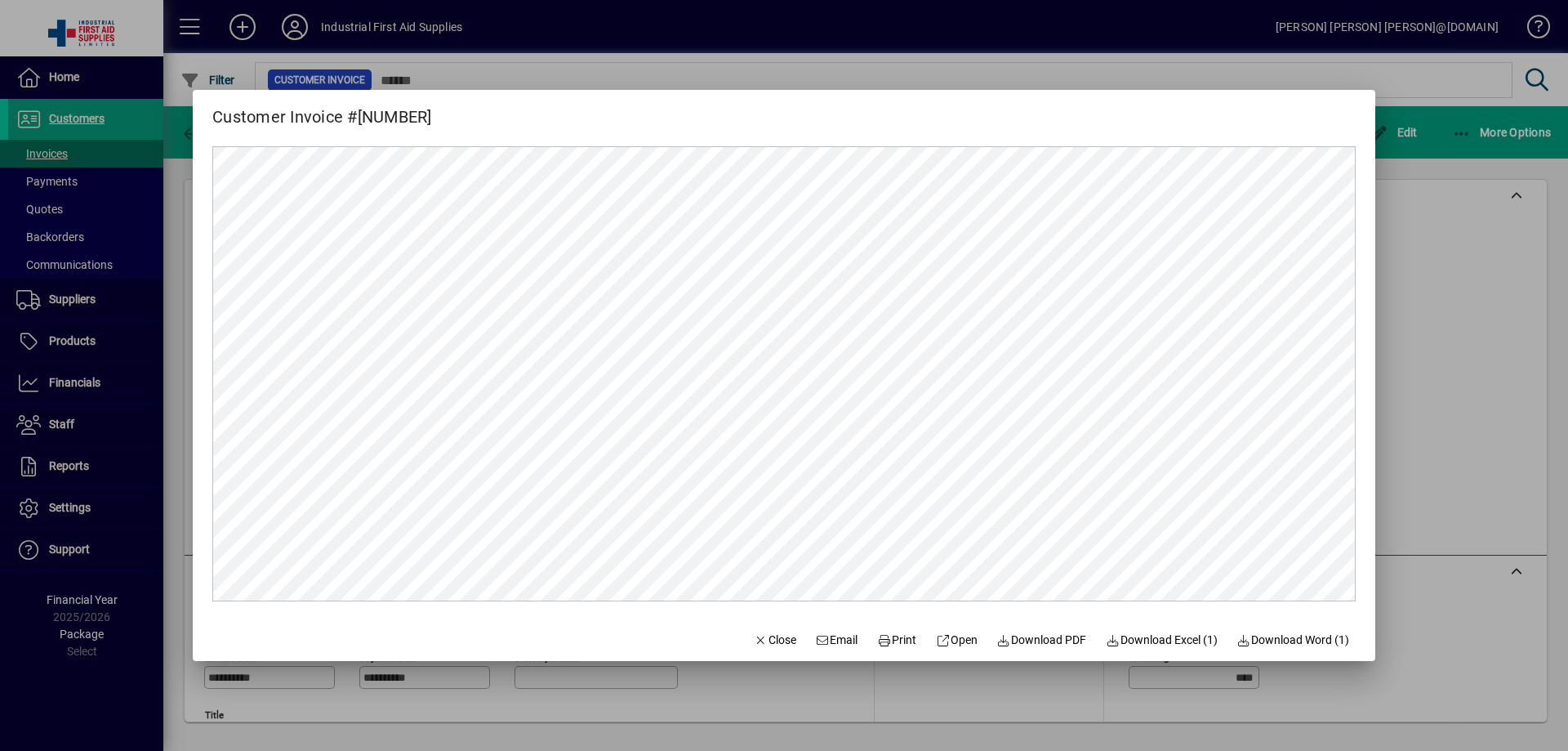 scroll, scrollTop: 0, scrollLeft: 0, axis: both 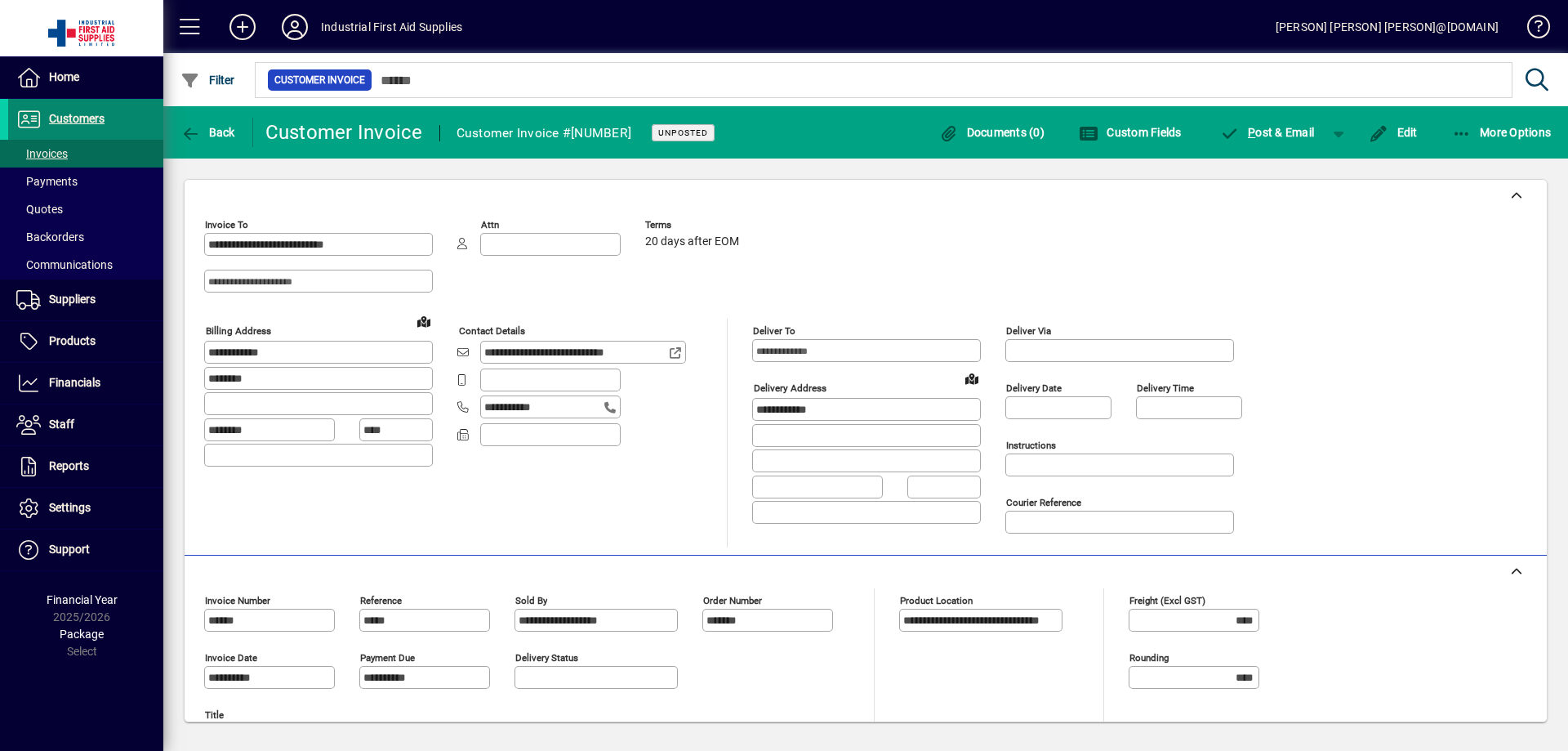 click on "Customers" at bounding box center (77, 118) 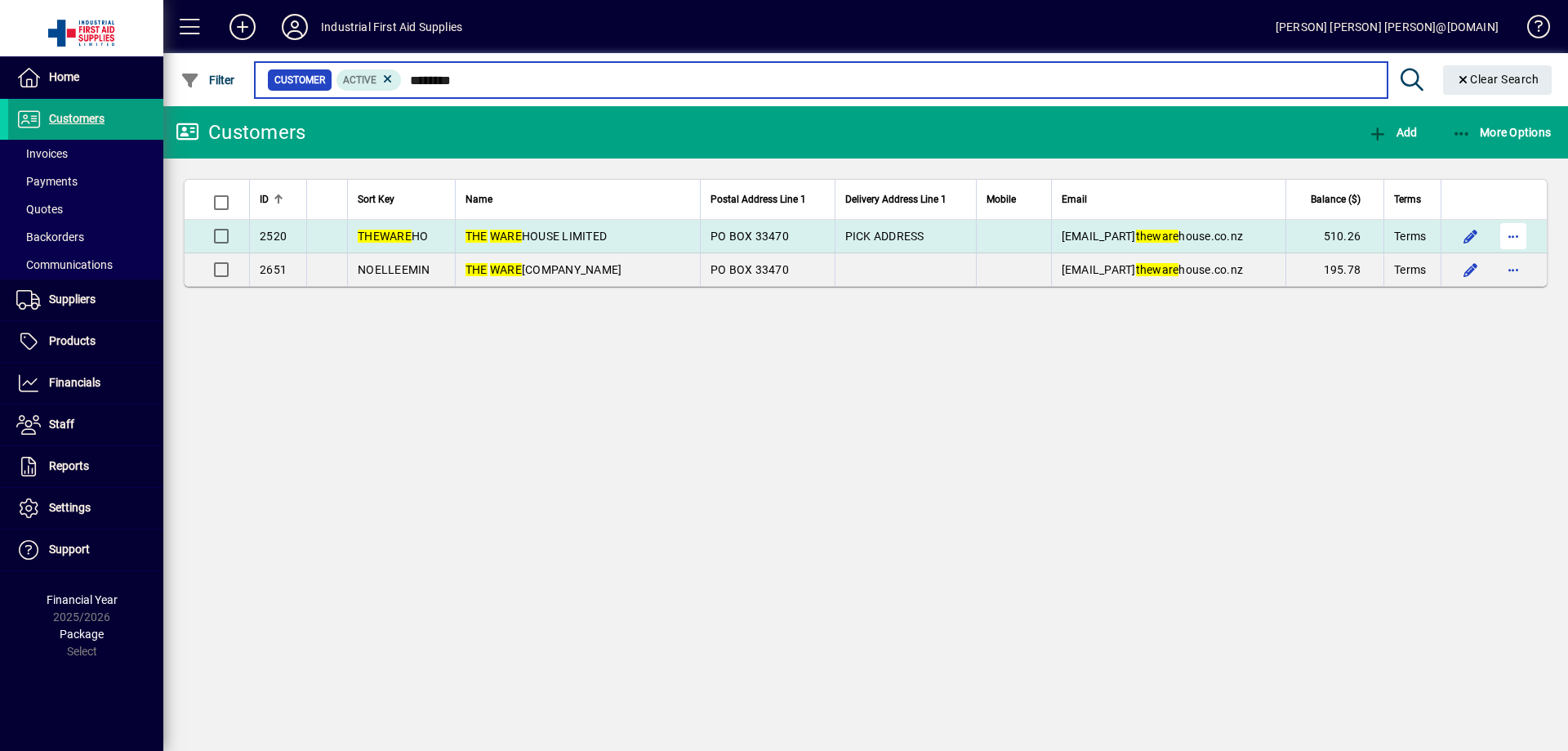 type on "********" 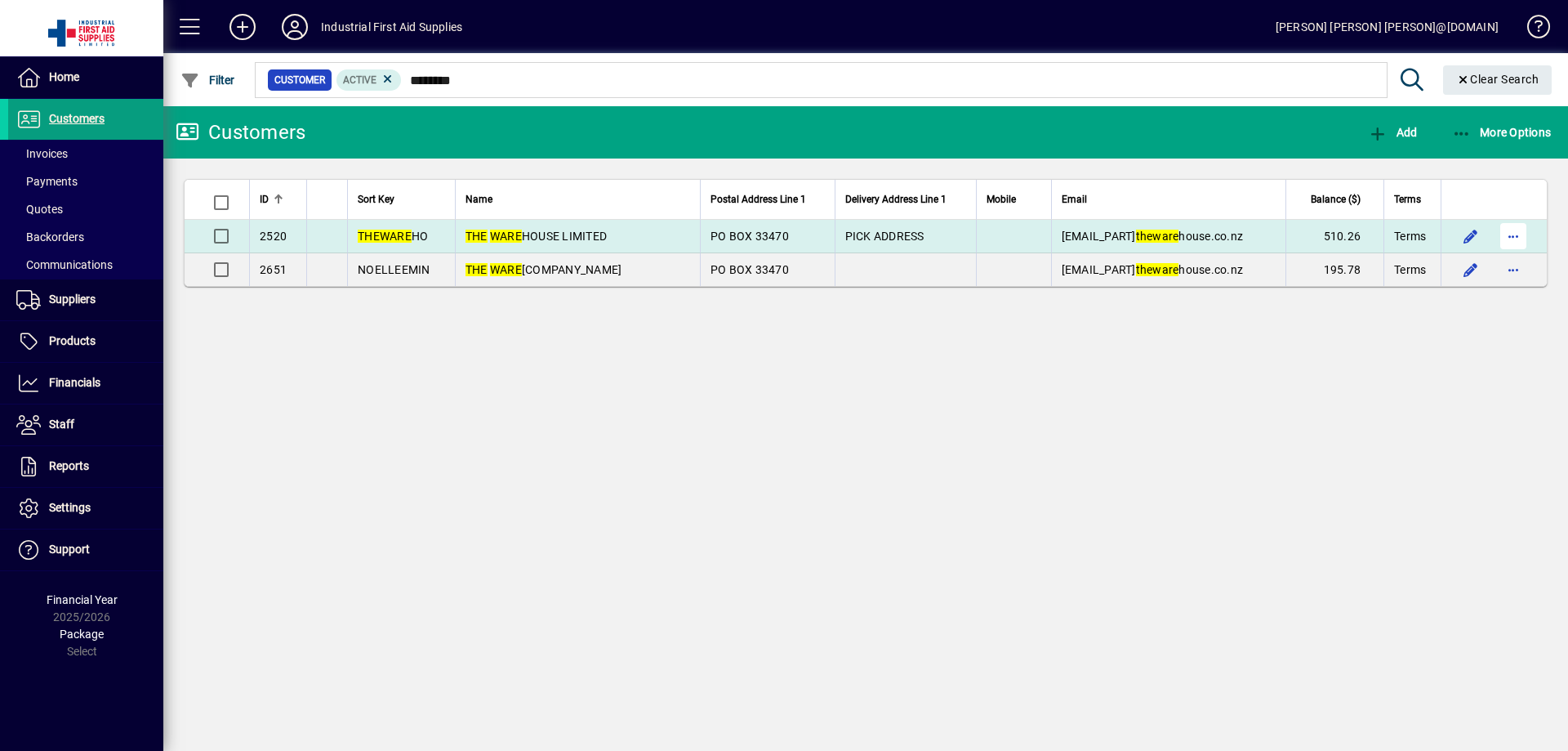click at bounding box center [1513, 236] 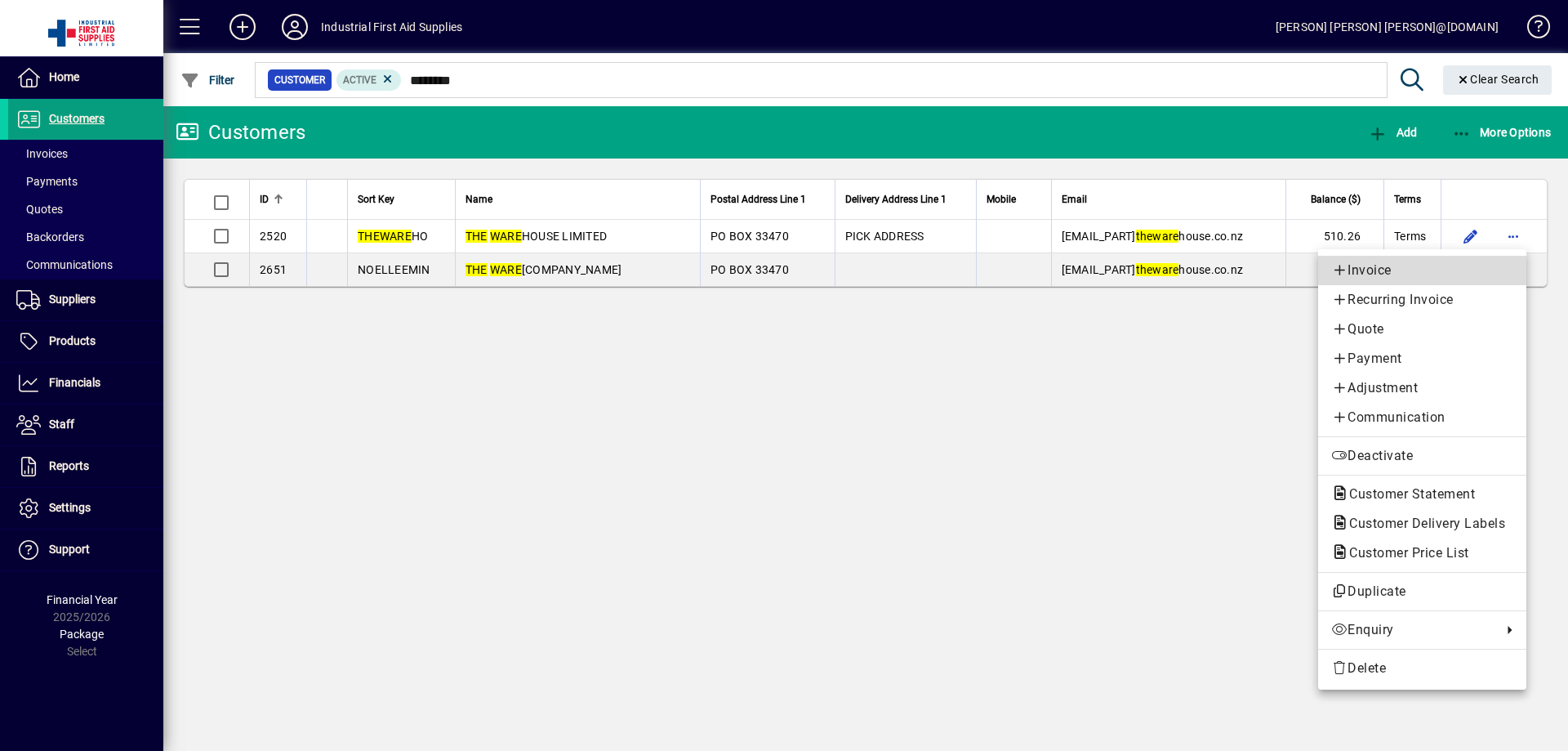 click on "Invoice" at bounding box center [1422, 270] 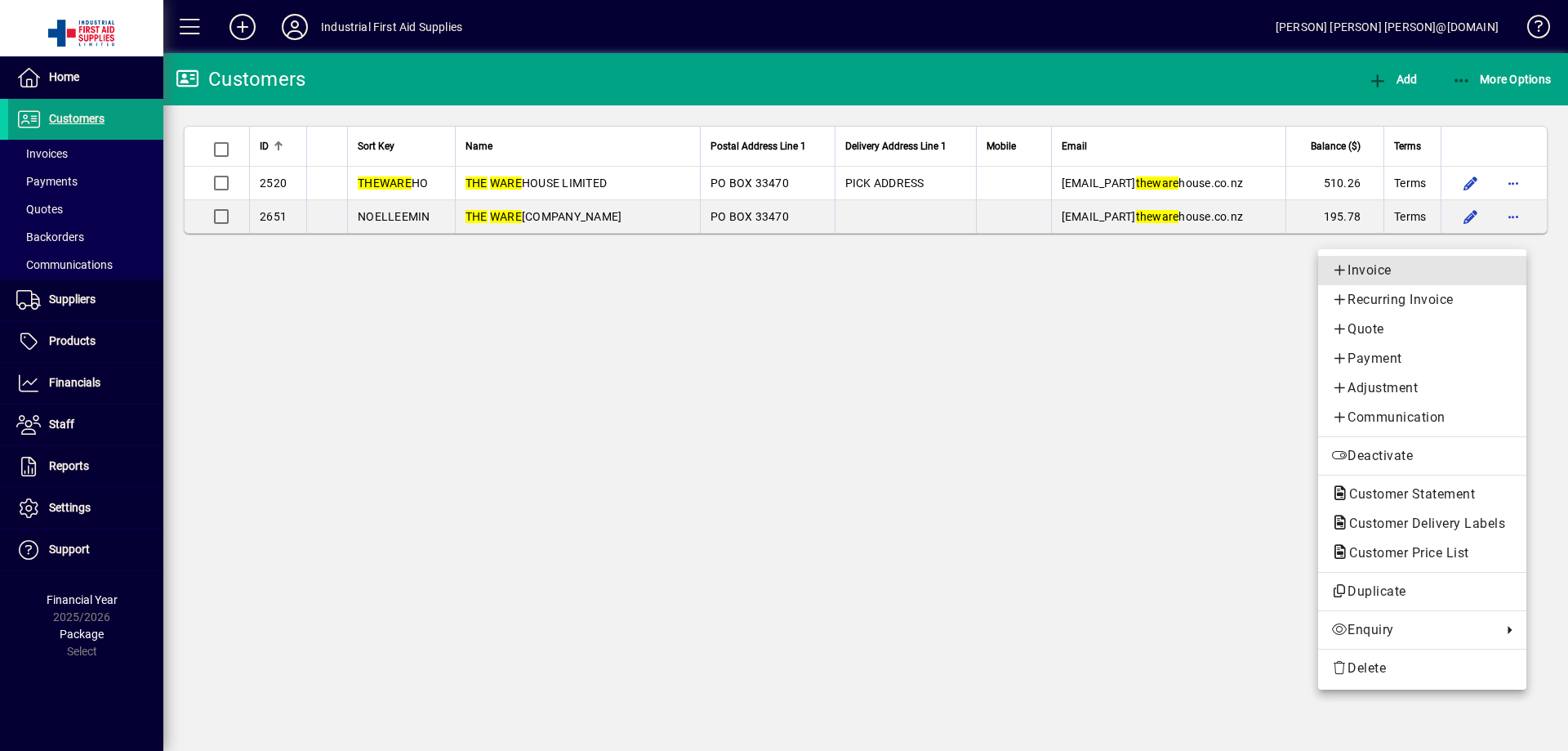 type 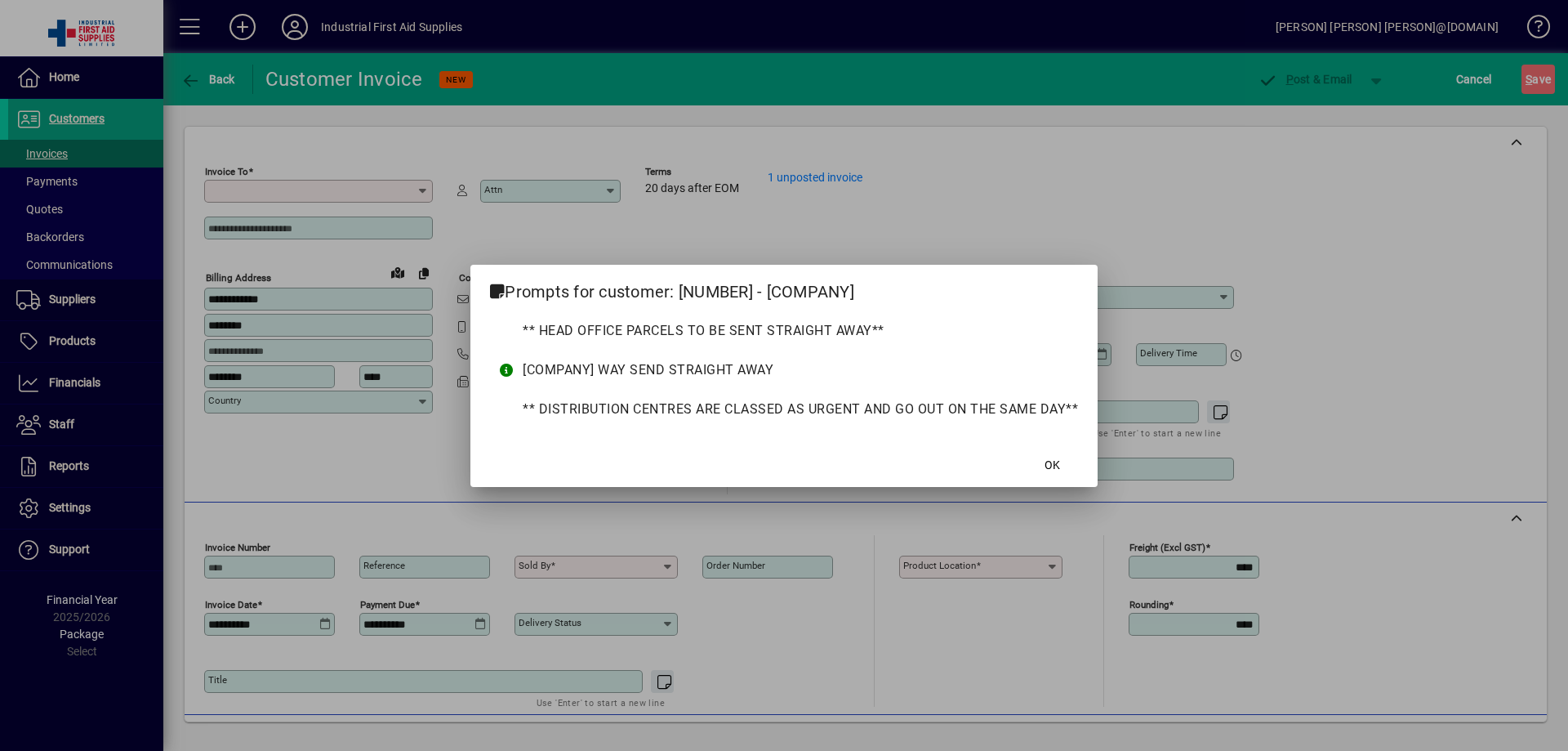 type on "**********" 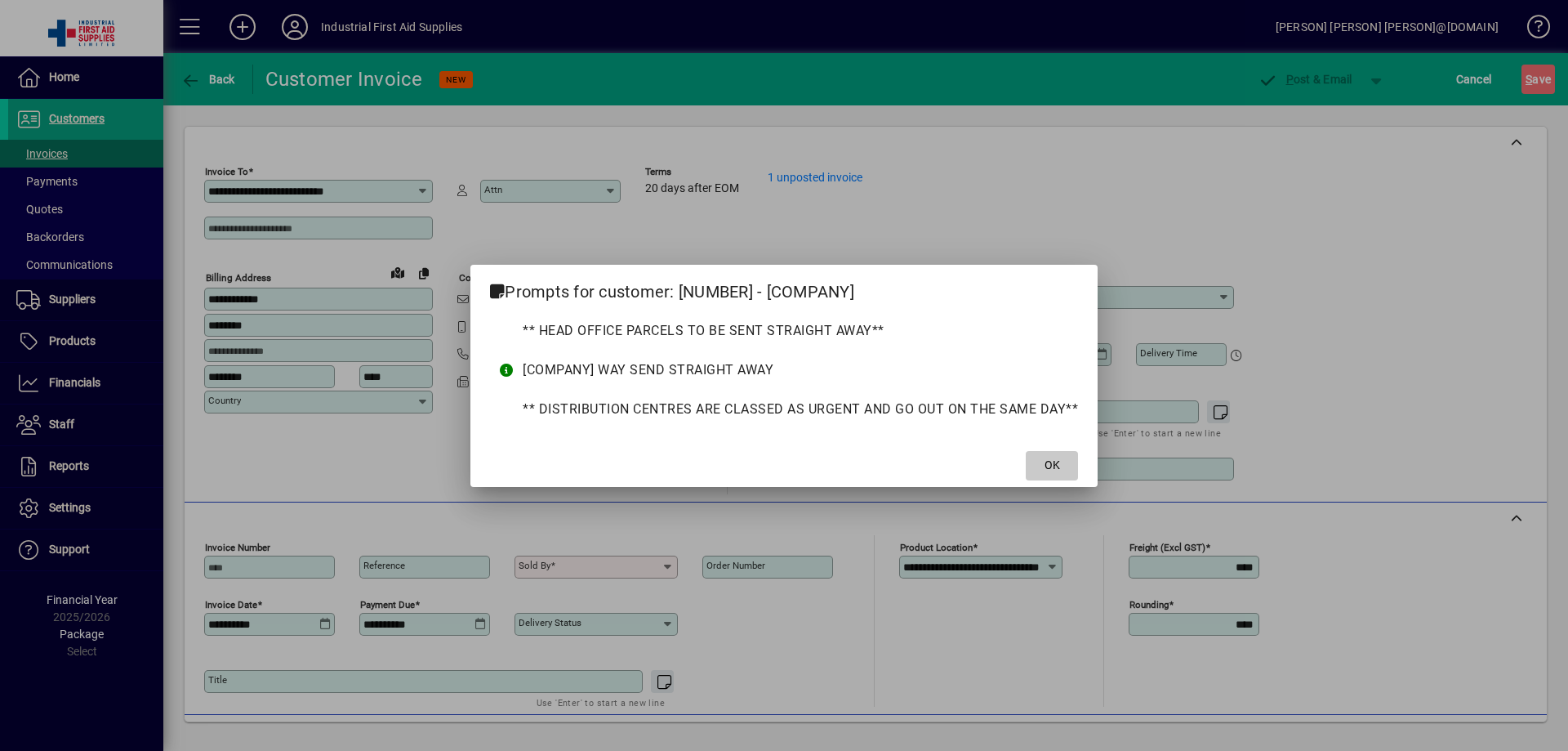 drag, startPoint x: 1069, startPoint y: 463, endPoint x: 712, endPoint y: 495, distance: 358.4313 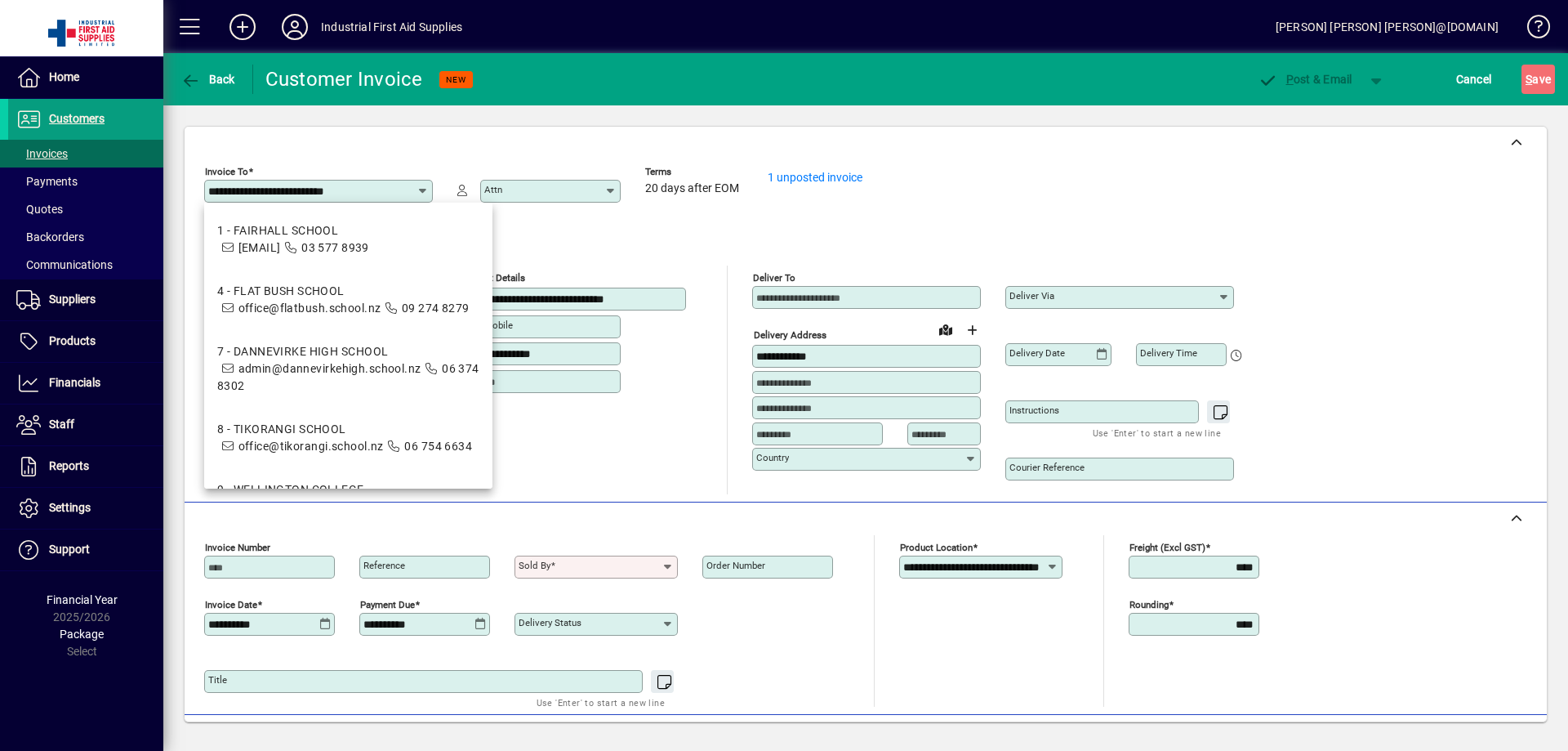drag, startPoint x: 559, startPoint y: 236, endPoint x: 563, endPoint y: 279, distance: 43.185646 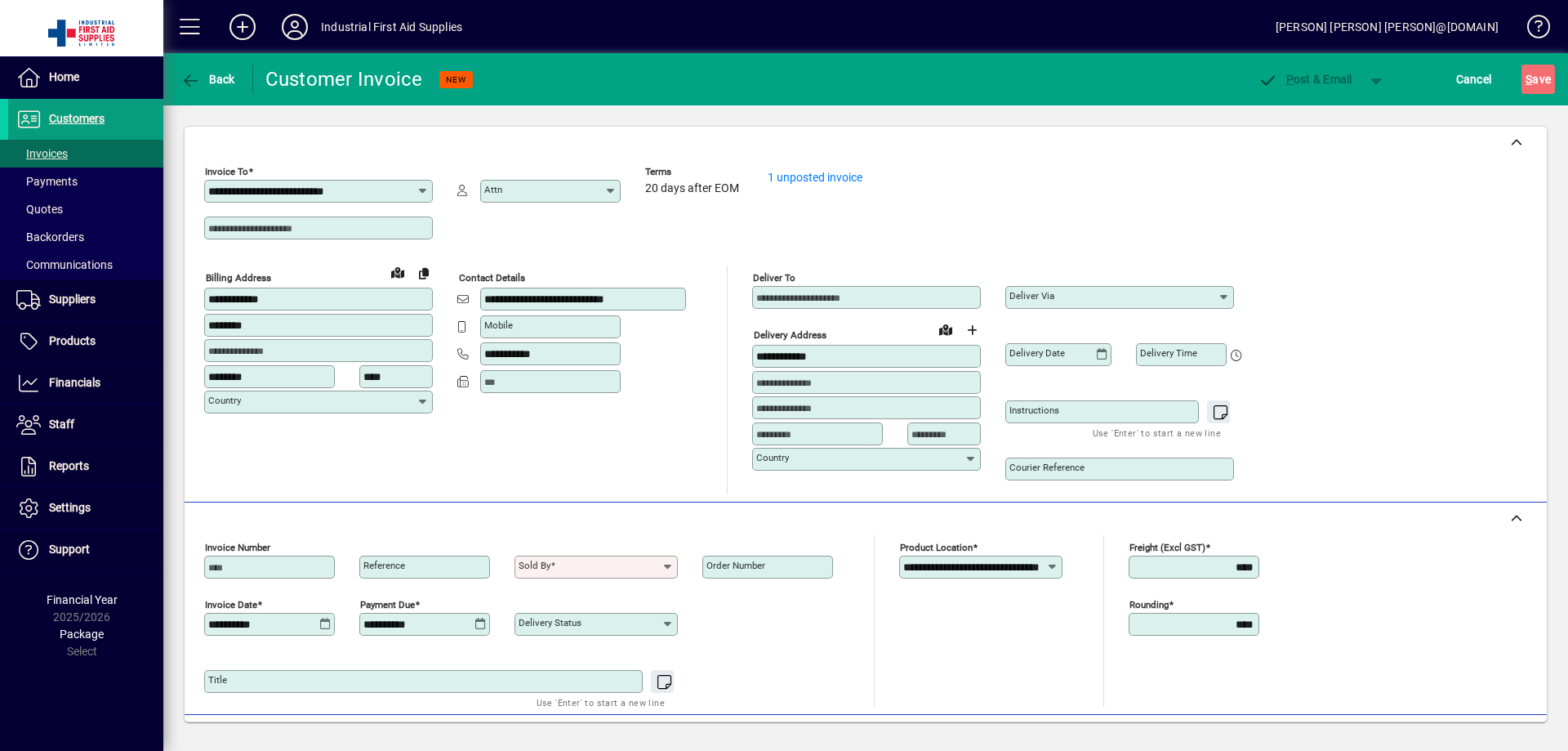 click on "Sold by" at bounding box center (534, 565) 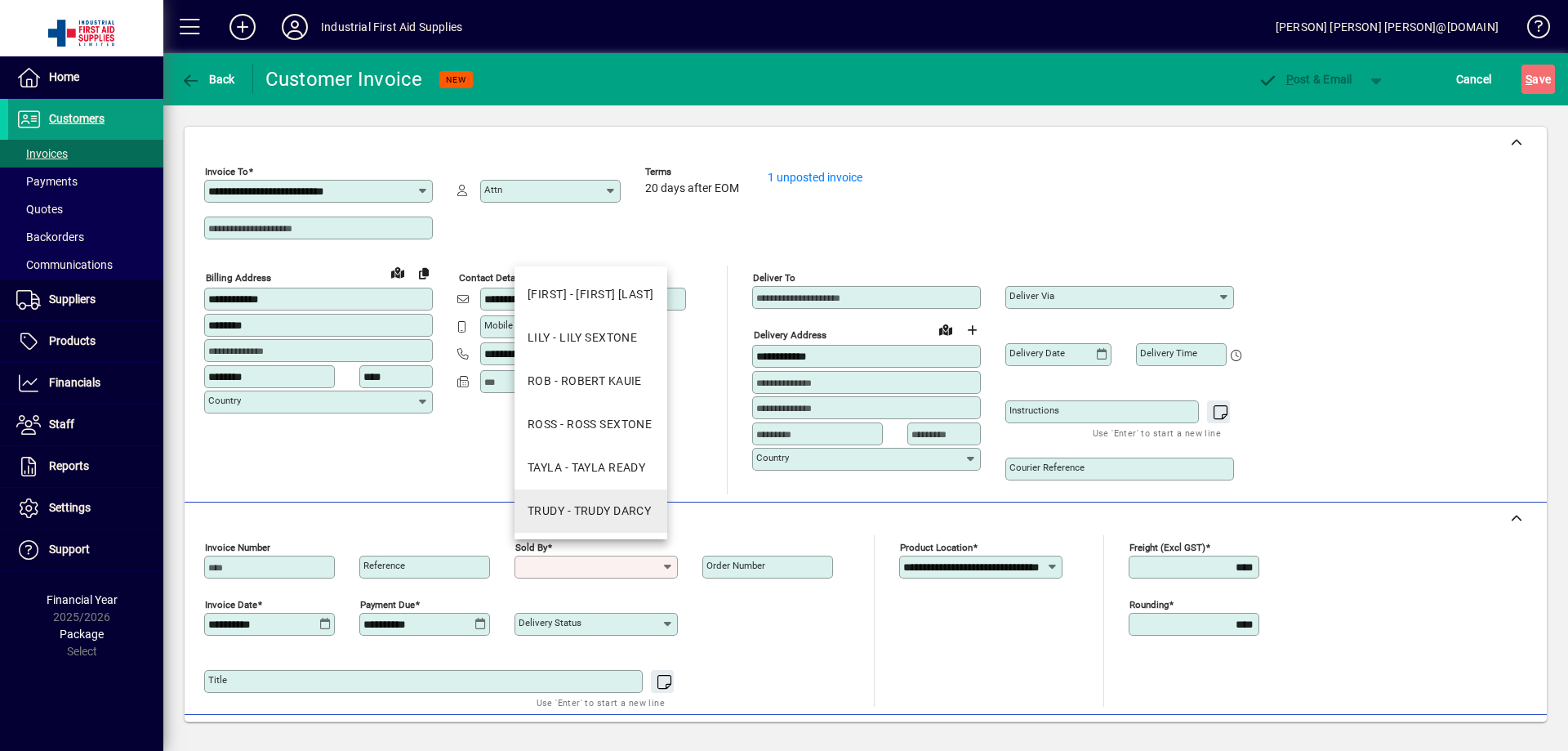 click on "TRUDY - TRUDY DARCY" at bounding box center [589, 511] 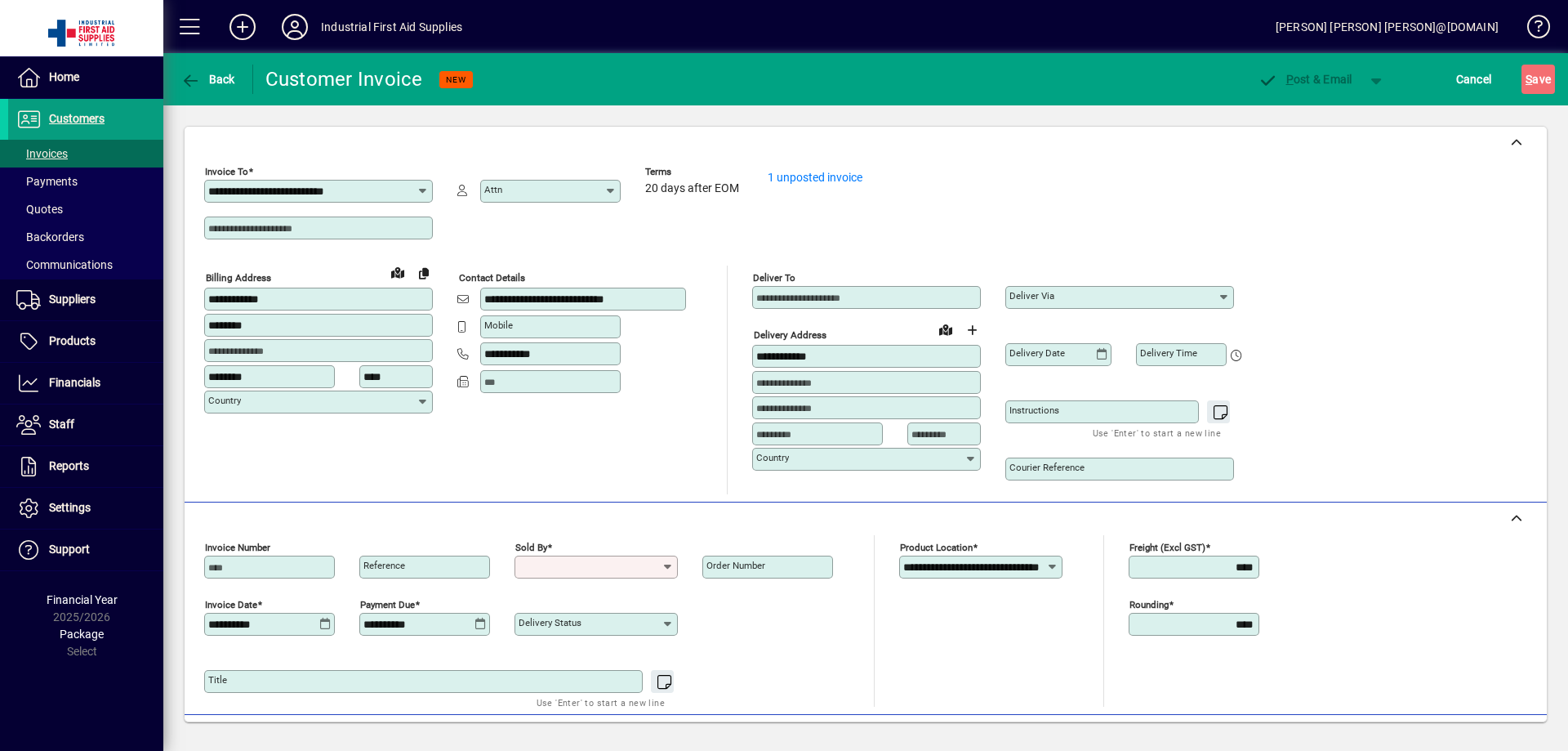 type on "**********" 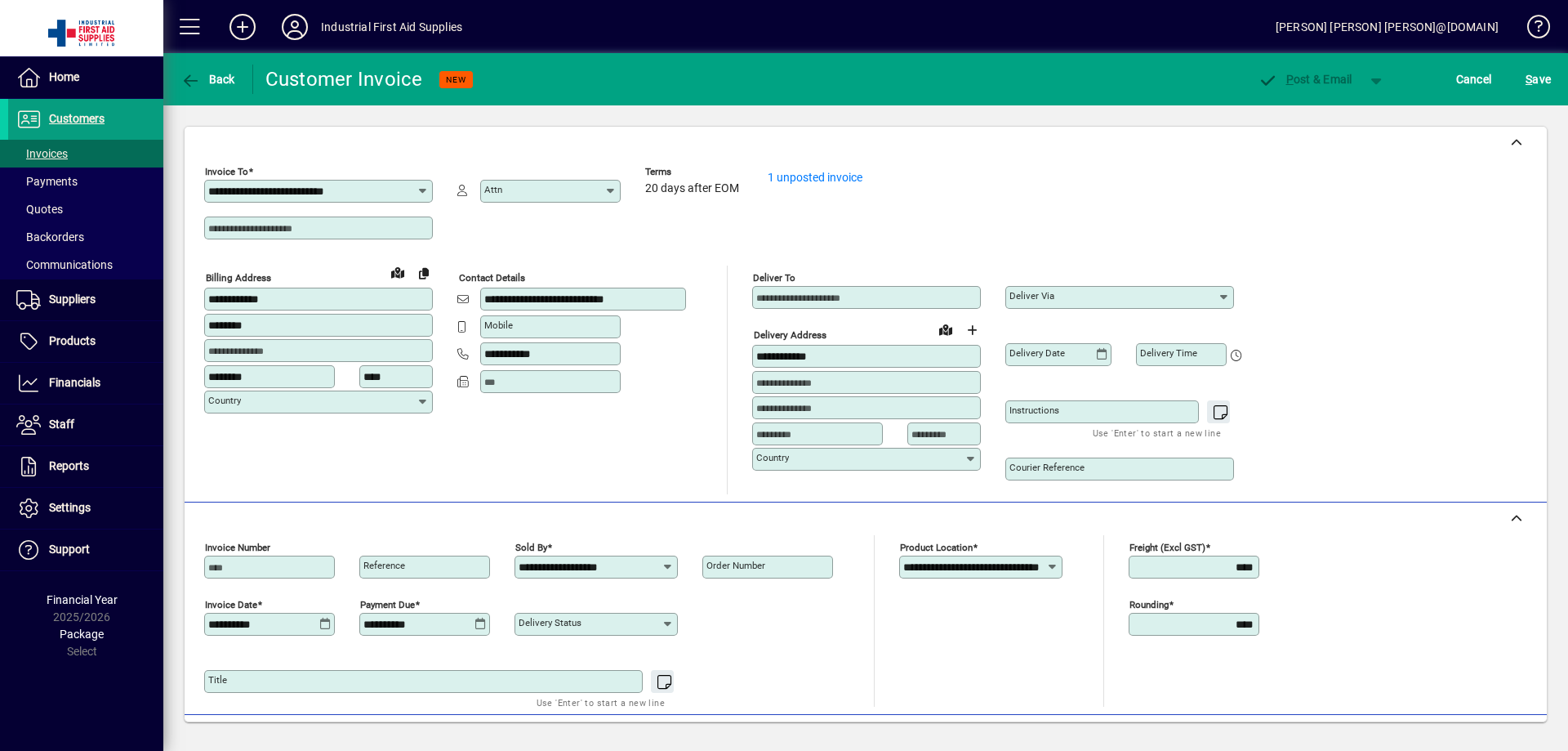 drag, startPoint x: 384, startPoint y: 568, endPoint x: 401, endPoint y: 561, distance: 18.384776 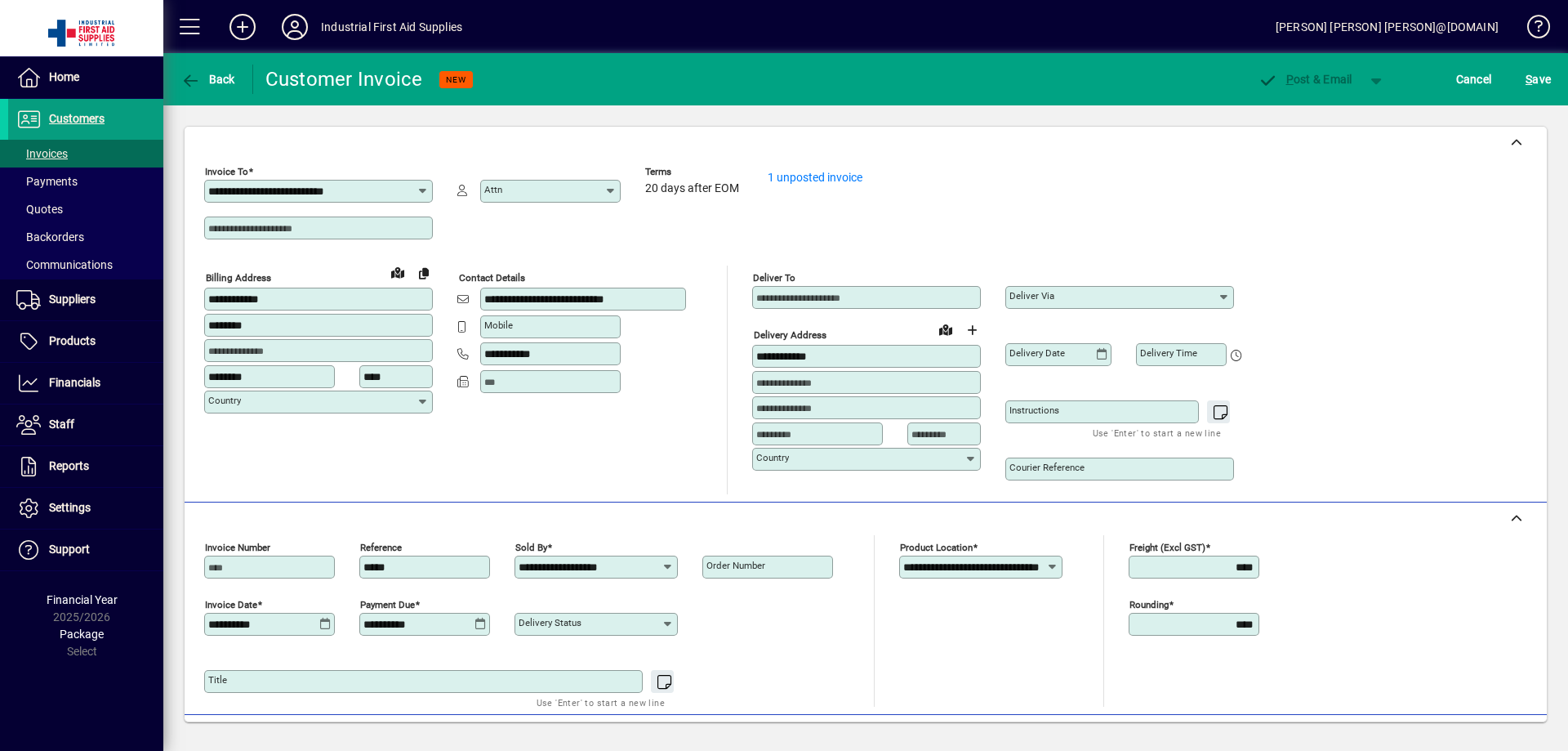 type on "*****" 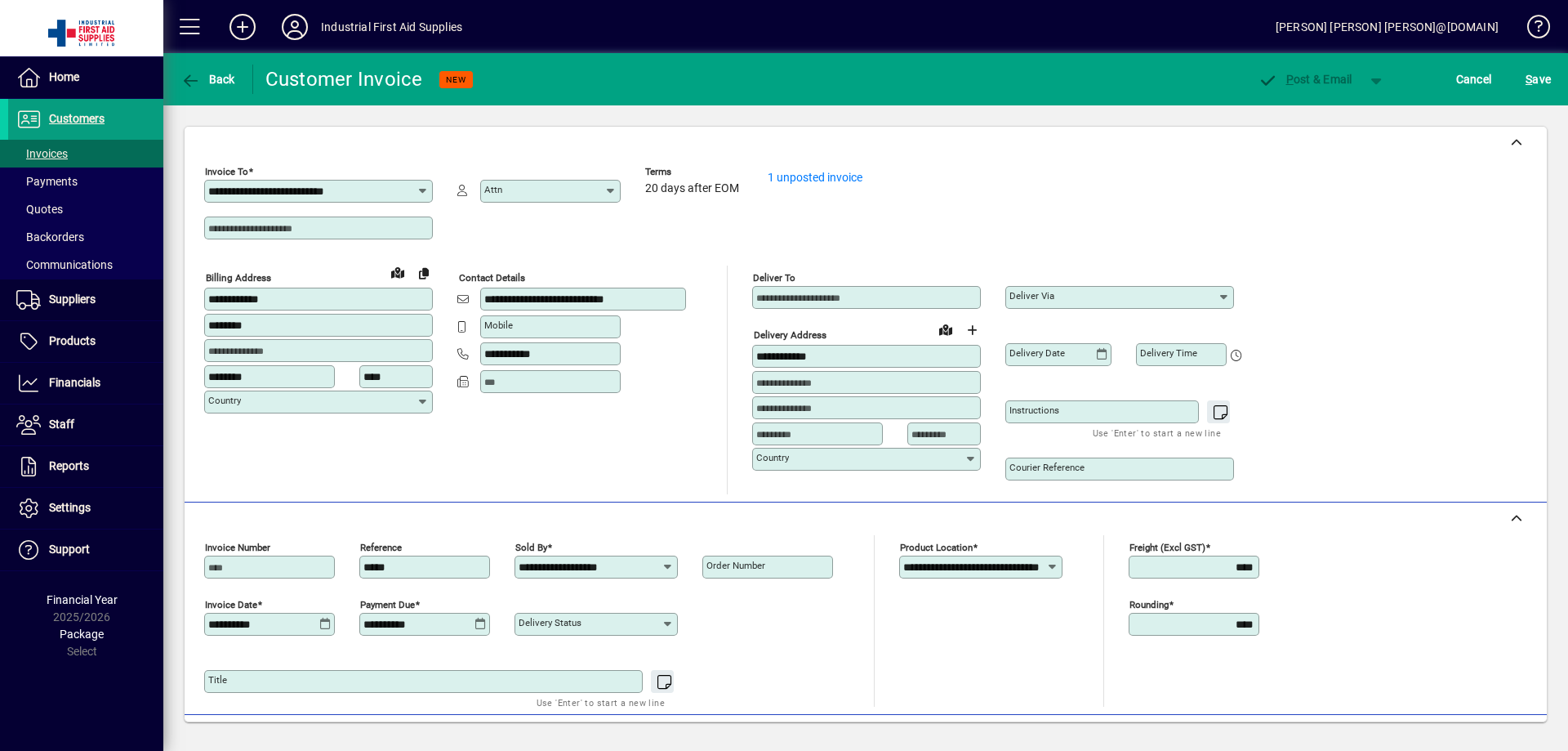 click on "Order number" 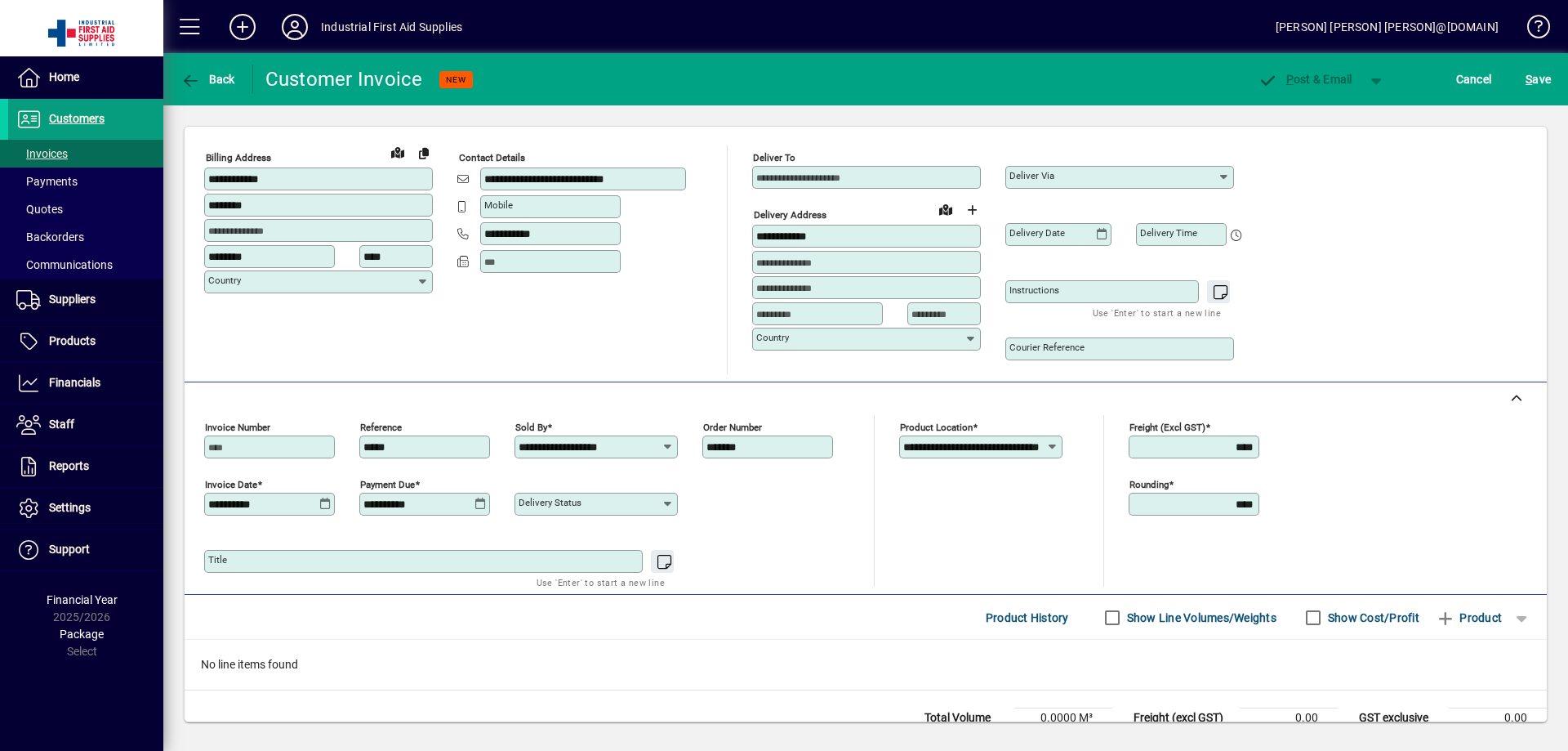 scroll, scrollTop: 136, scrollLeft: 0, axis: vertical 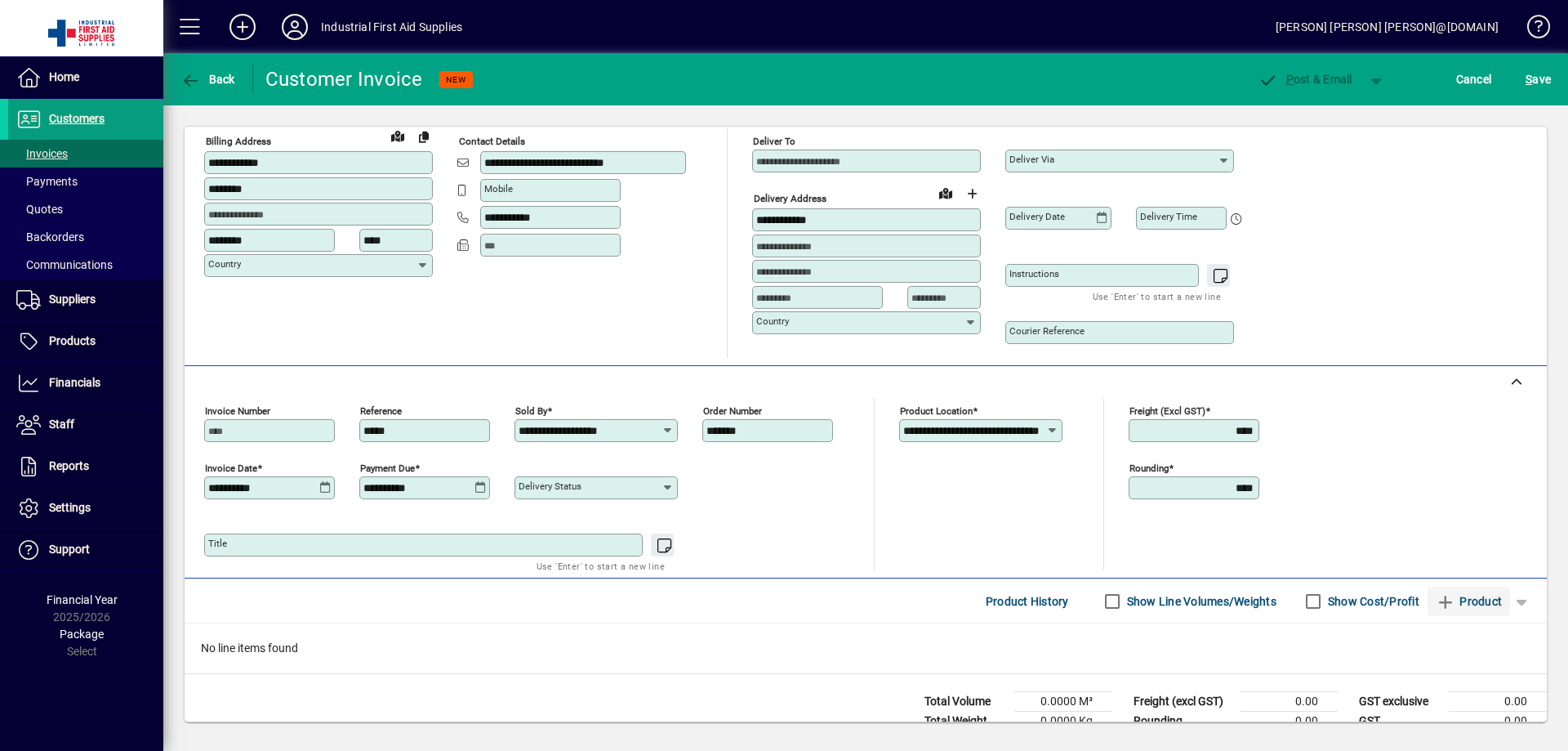 type on "*******" 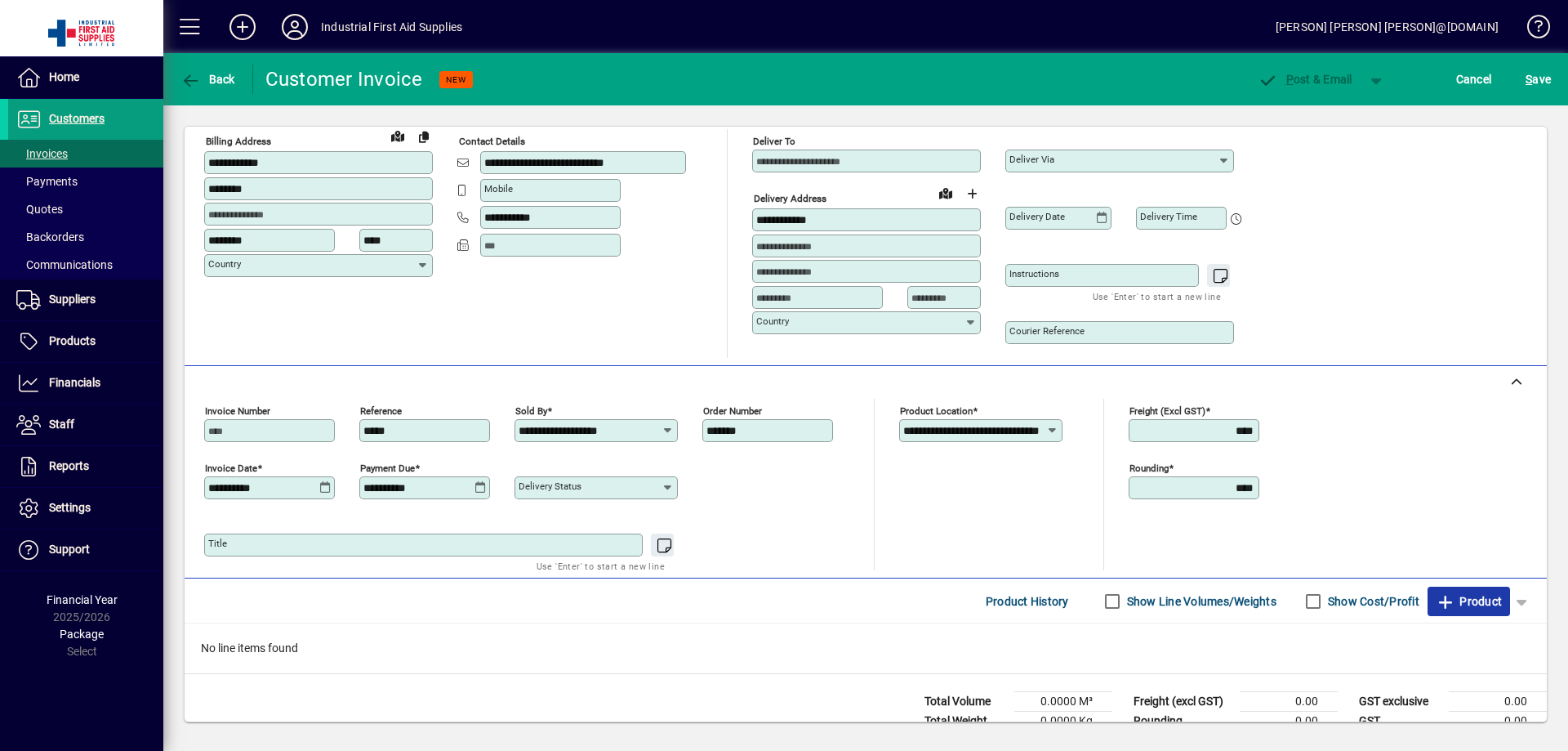 click on "Product" 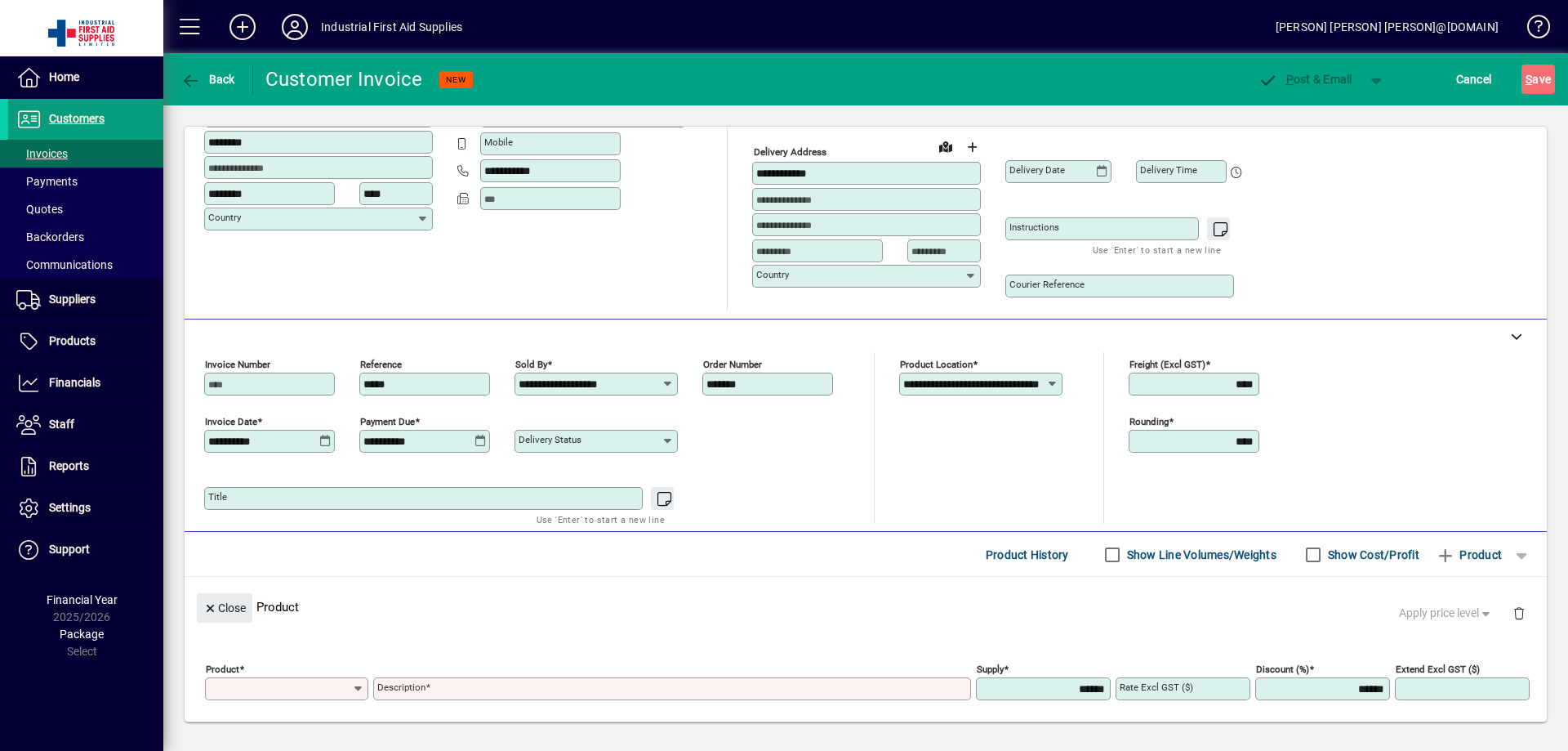 scroll, scrollTop: 0, scrollLeft: 0, axis: both 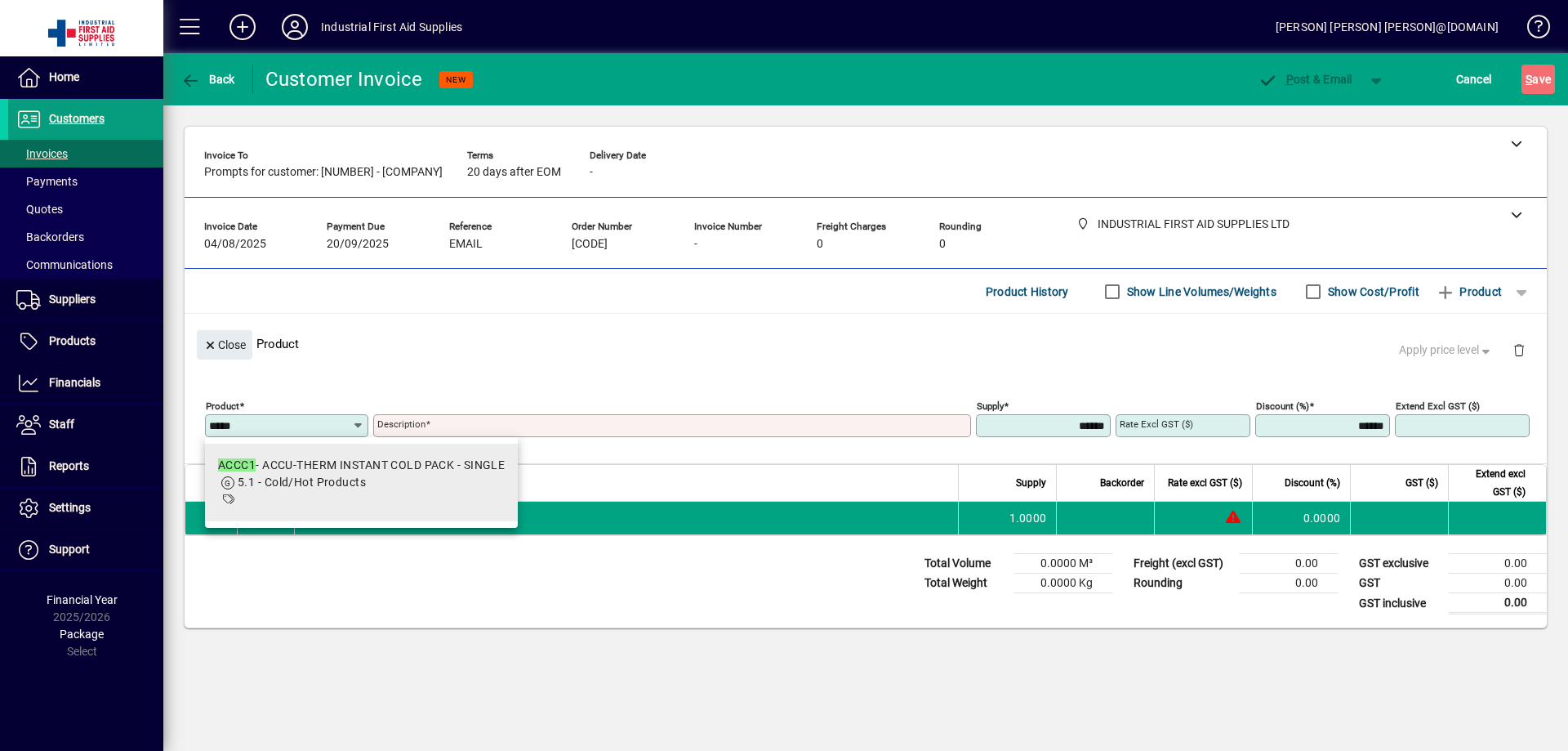 type on "*****" 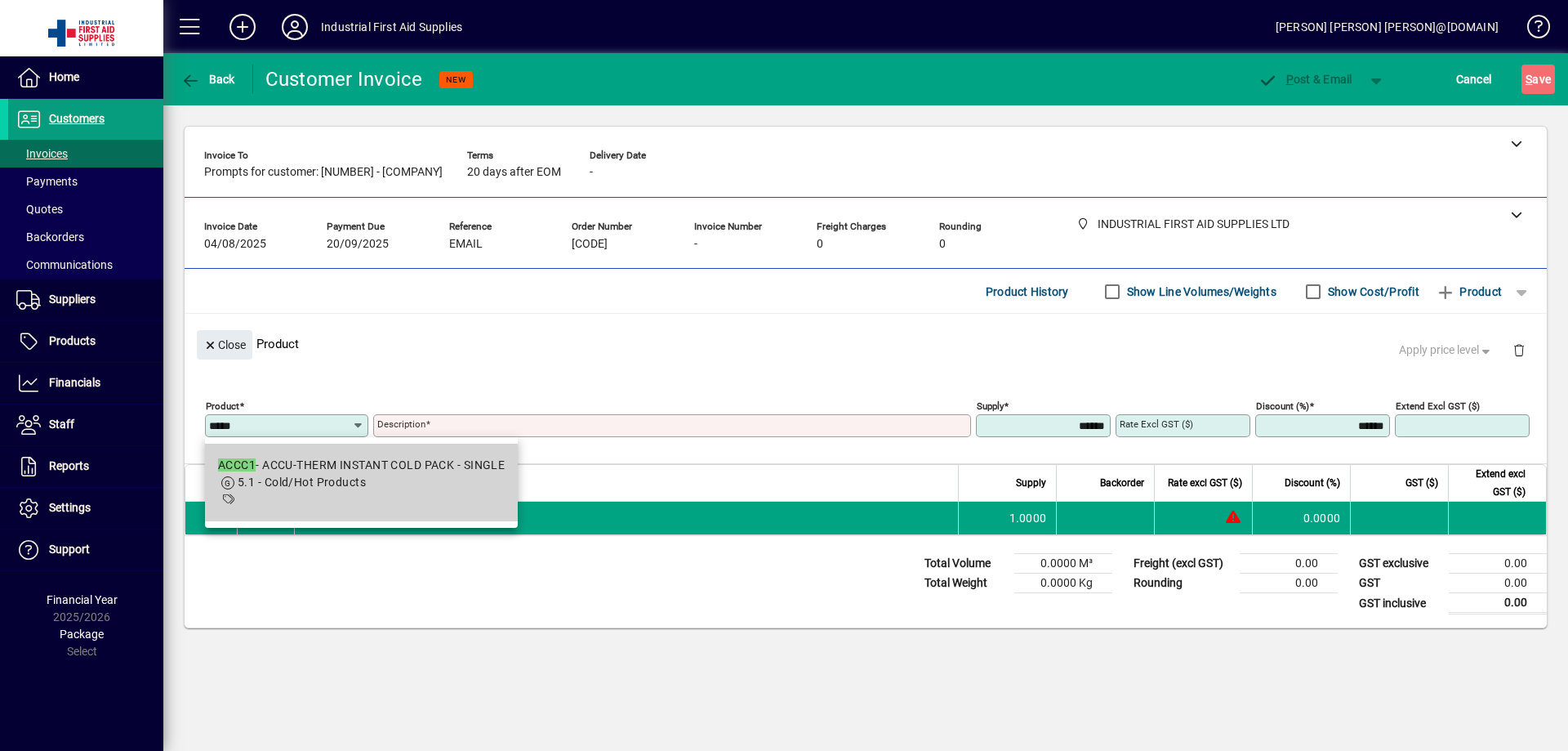 click on "5.1 - Cold/Hot Products" at bounding box center [361, 482] 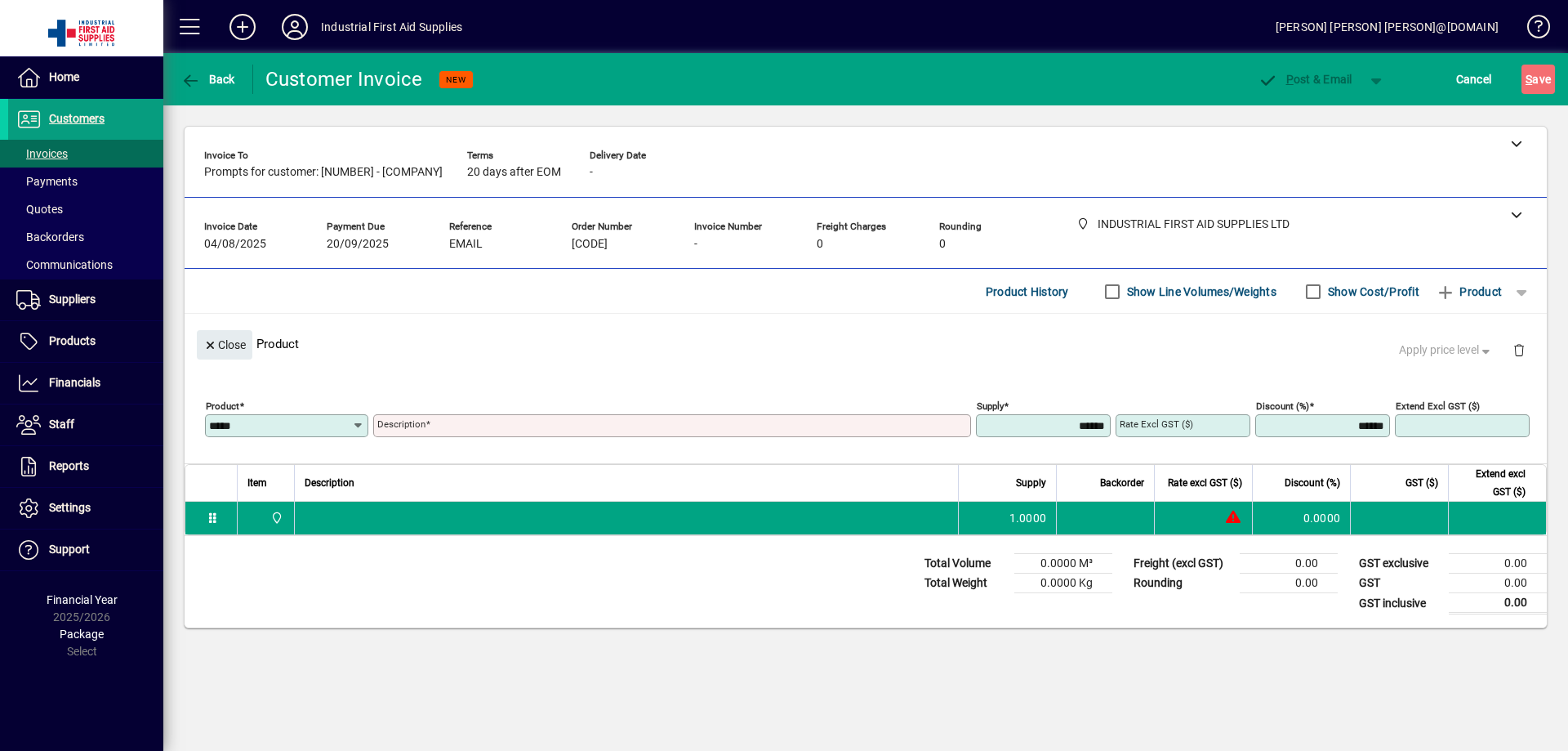 type on "**********" 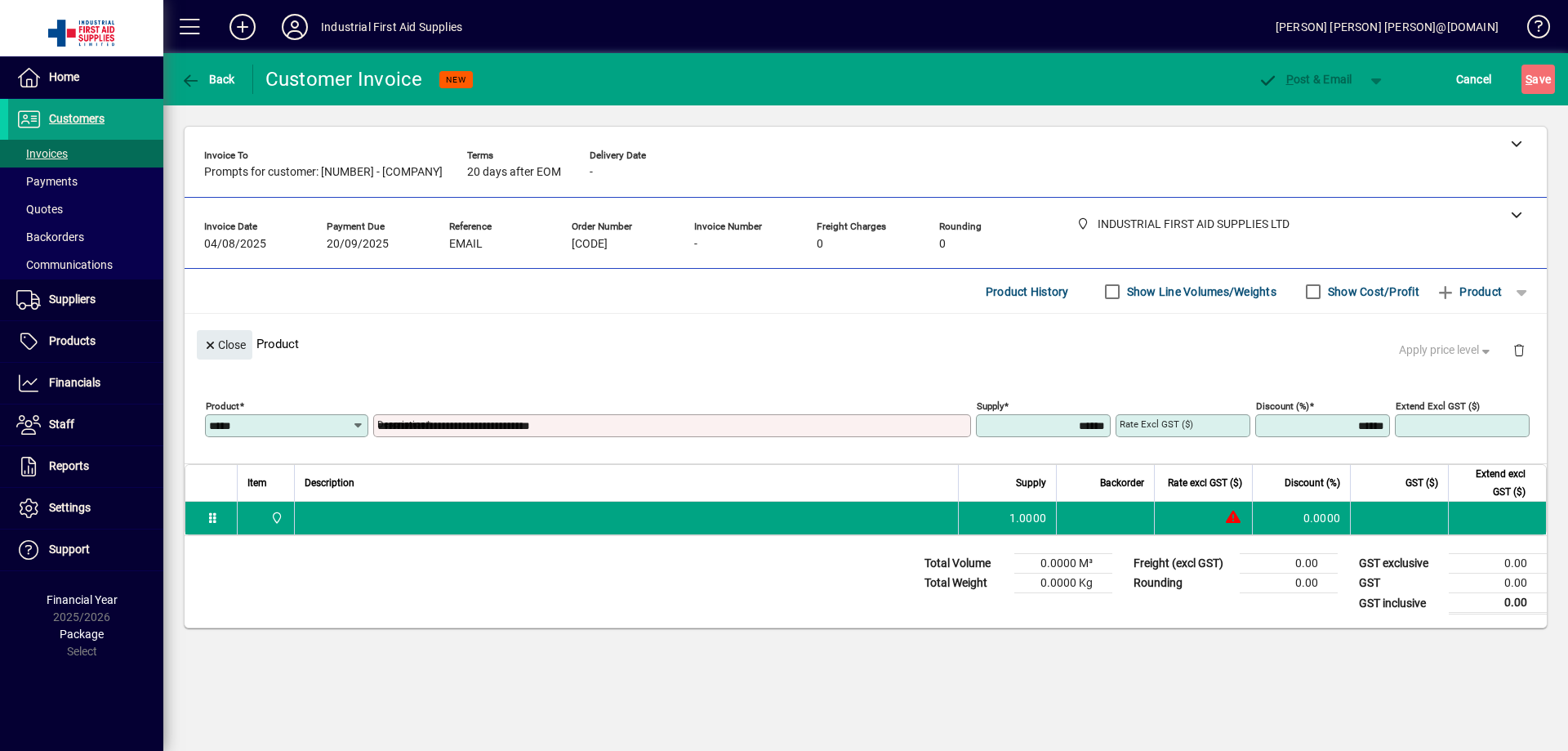 type on "******" 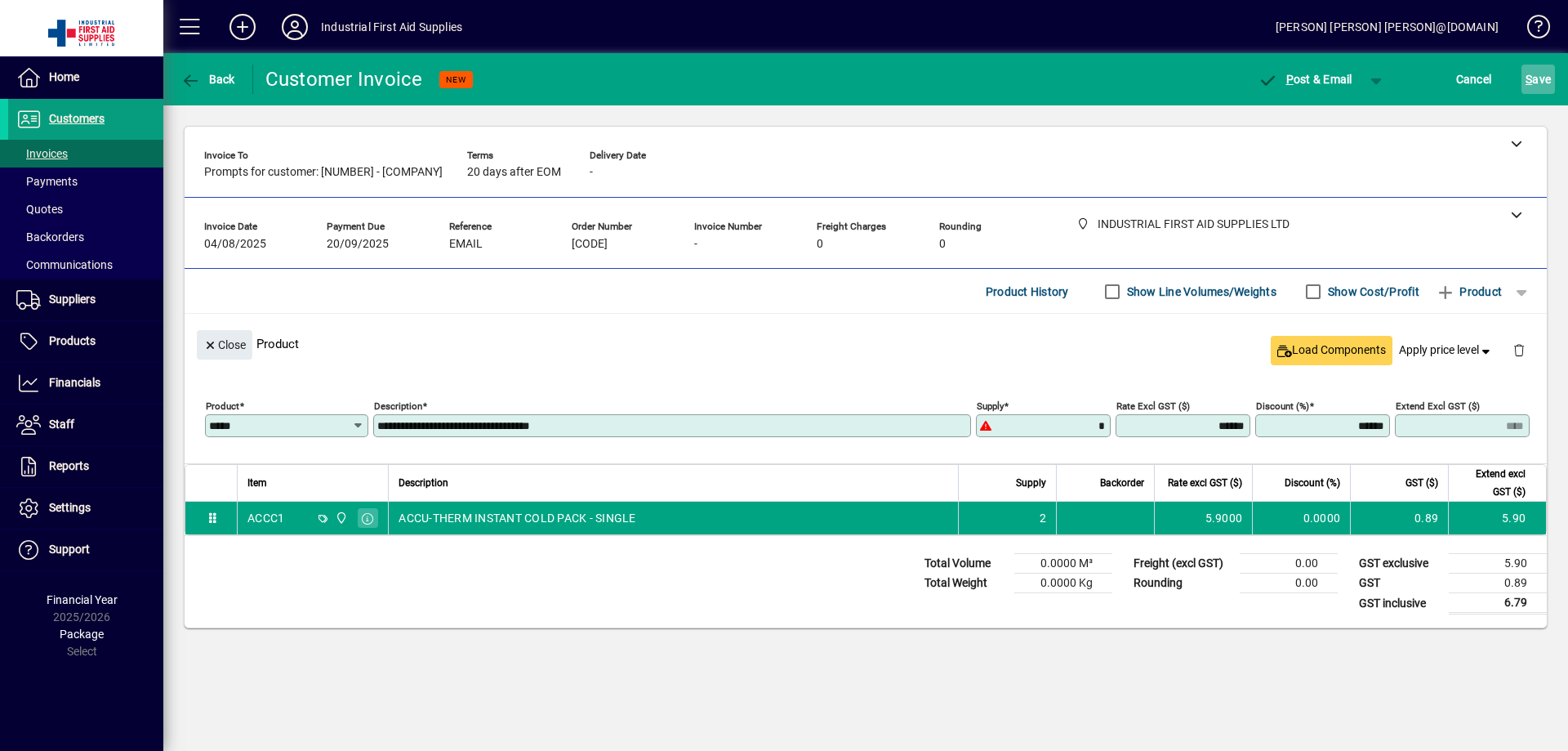 type on "******" 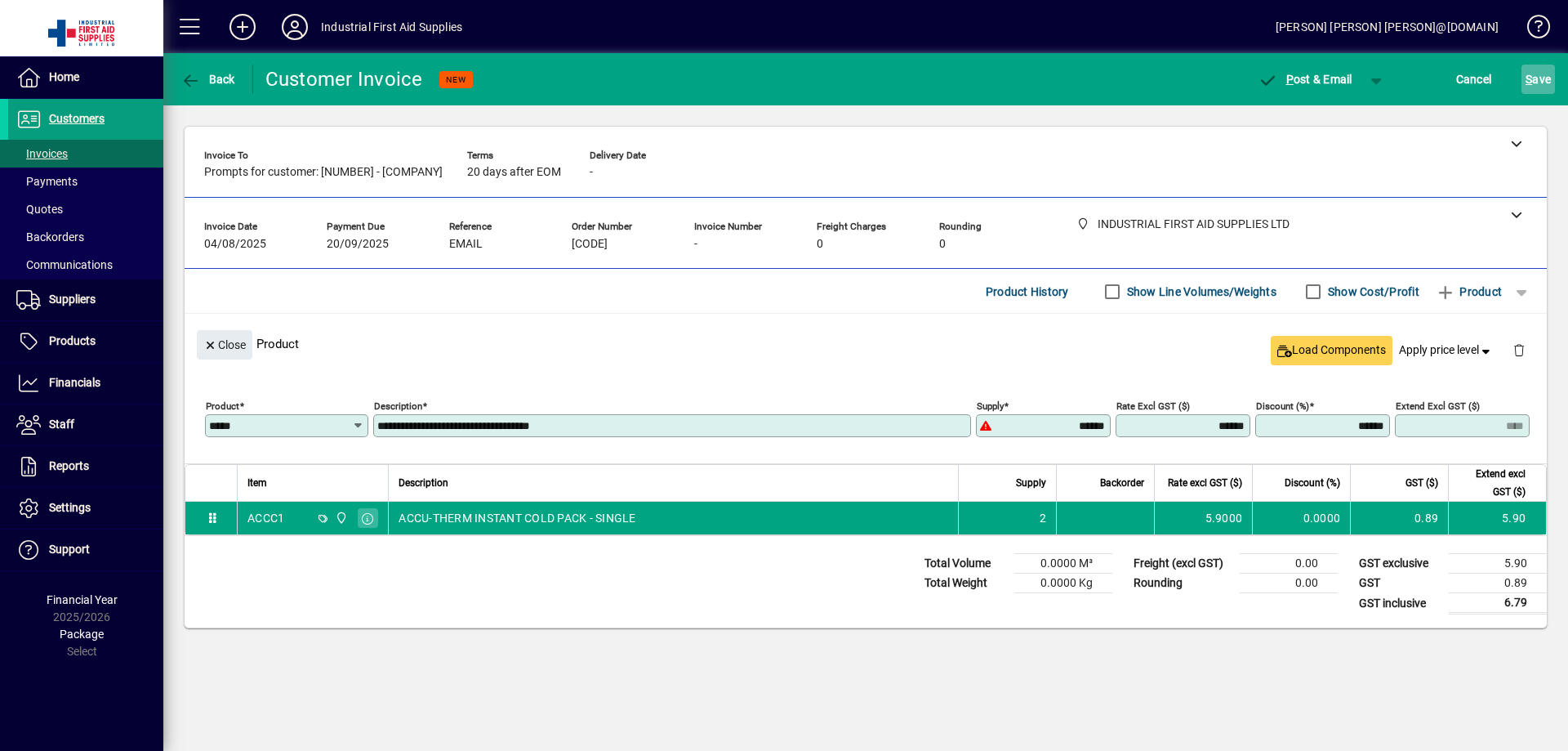 type on "*****" 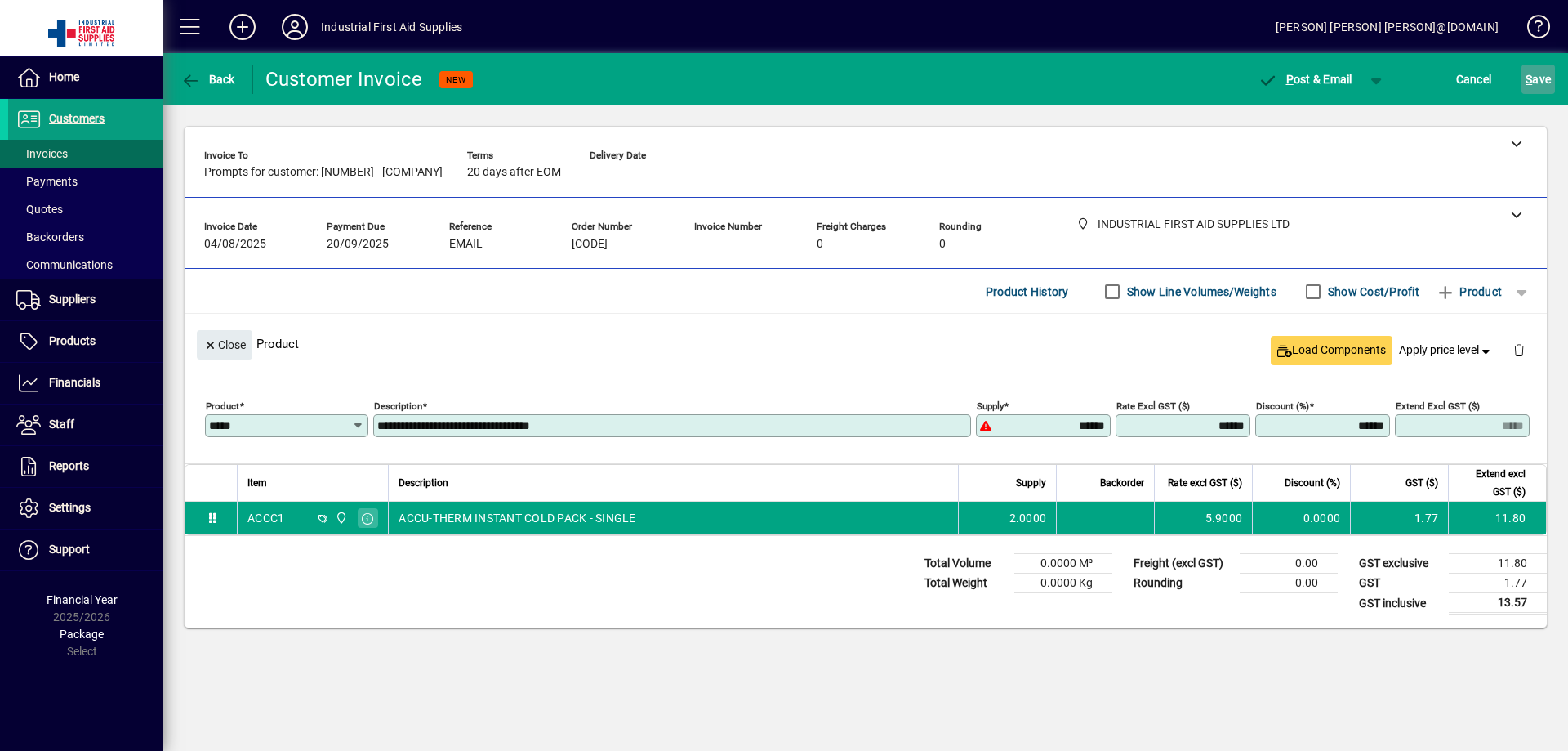 click on "S ave" 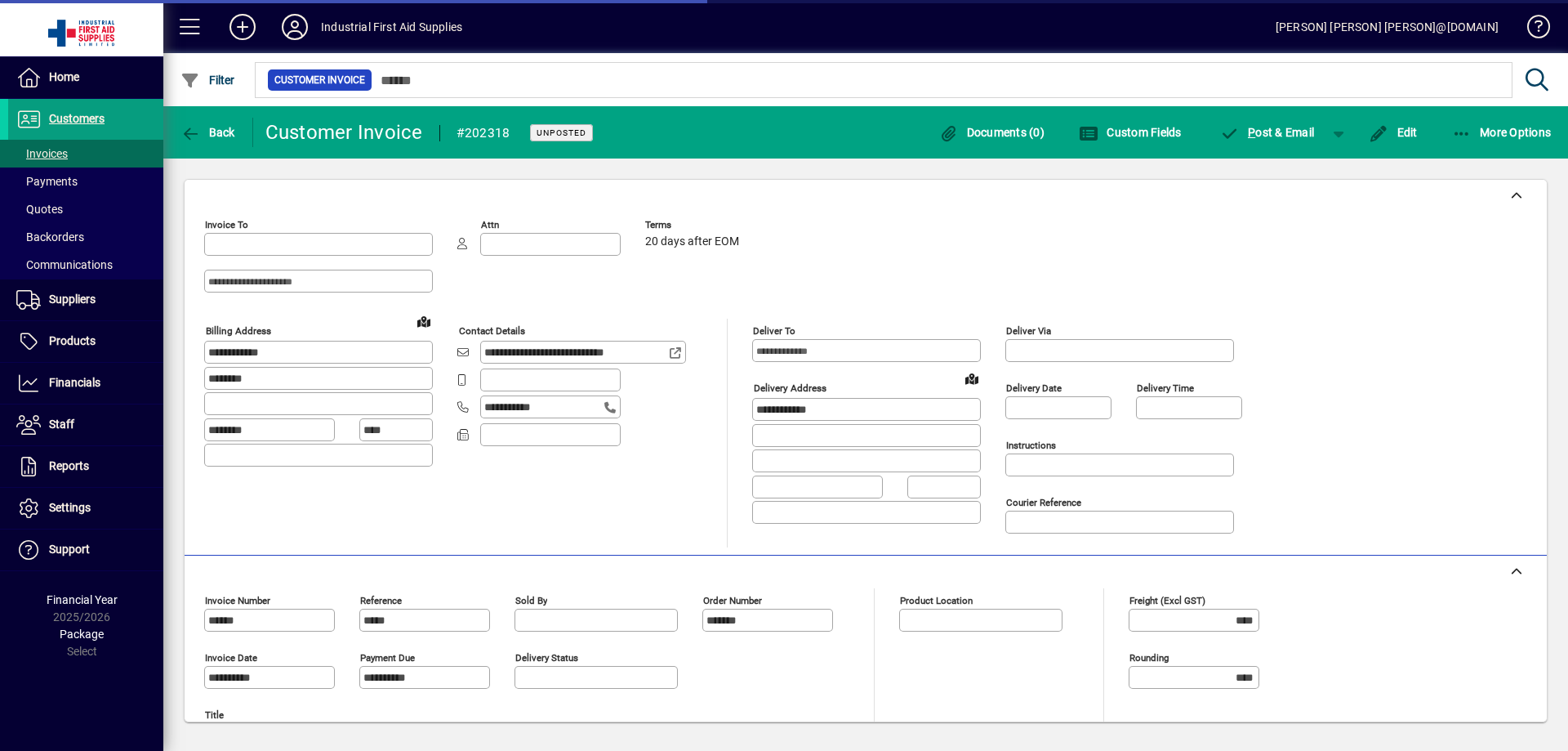 type on "**********" 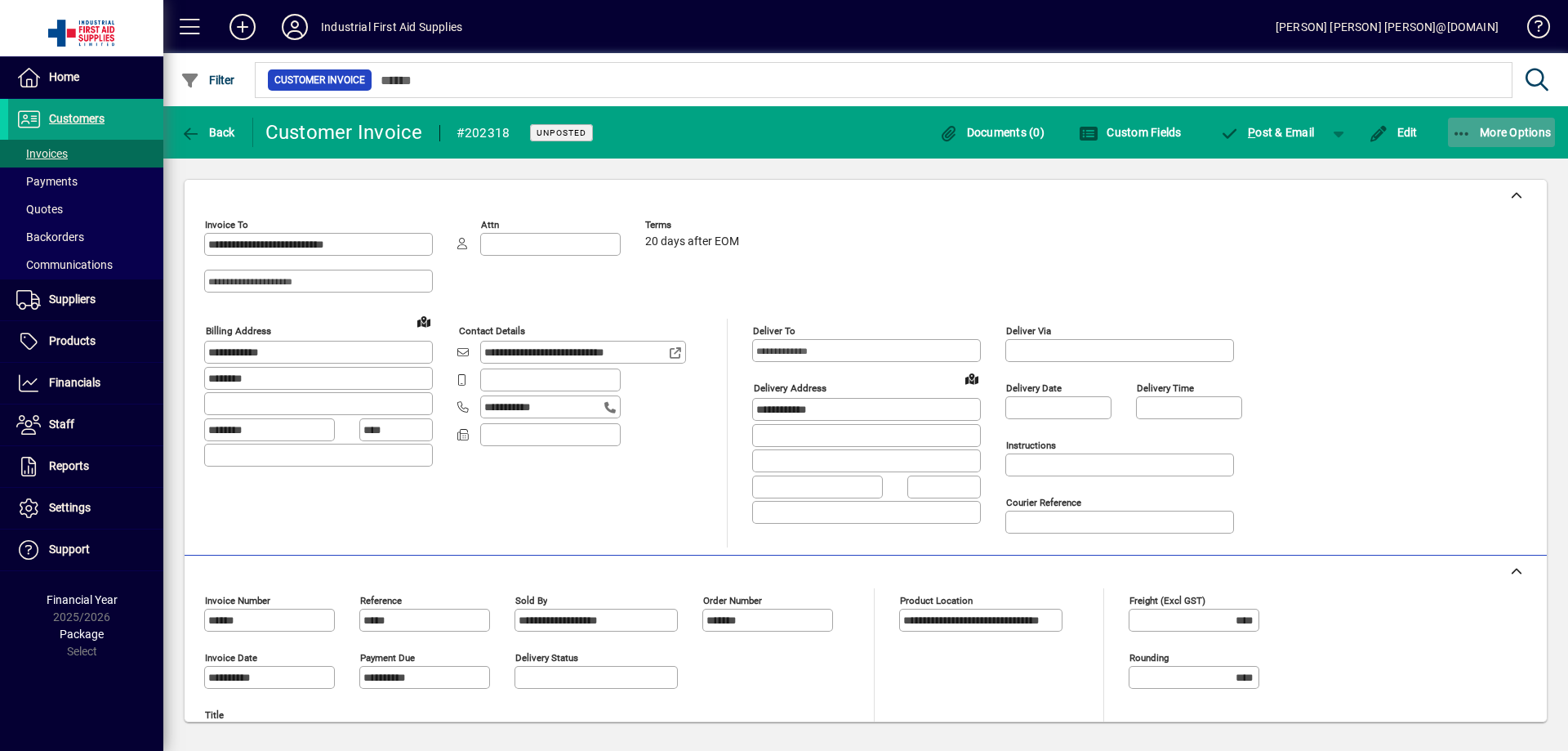 click on "More Options" 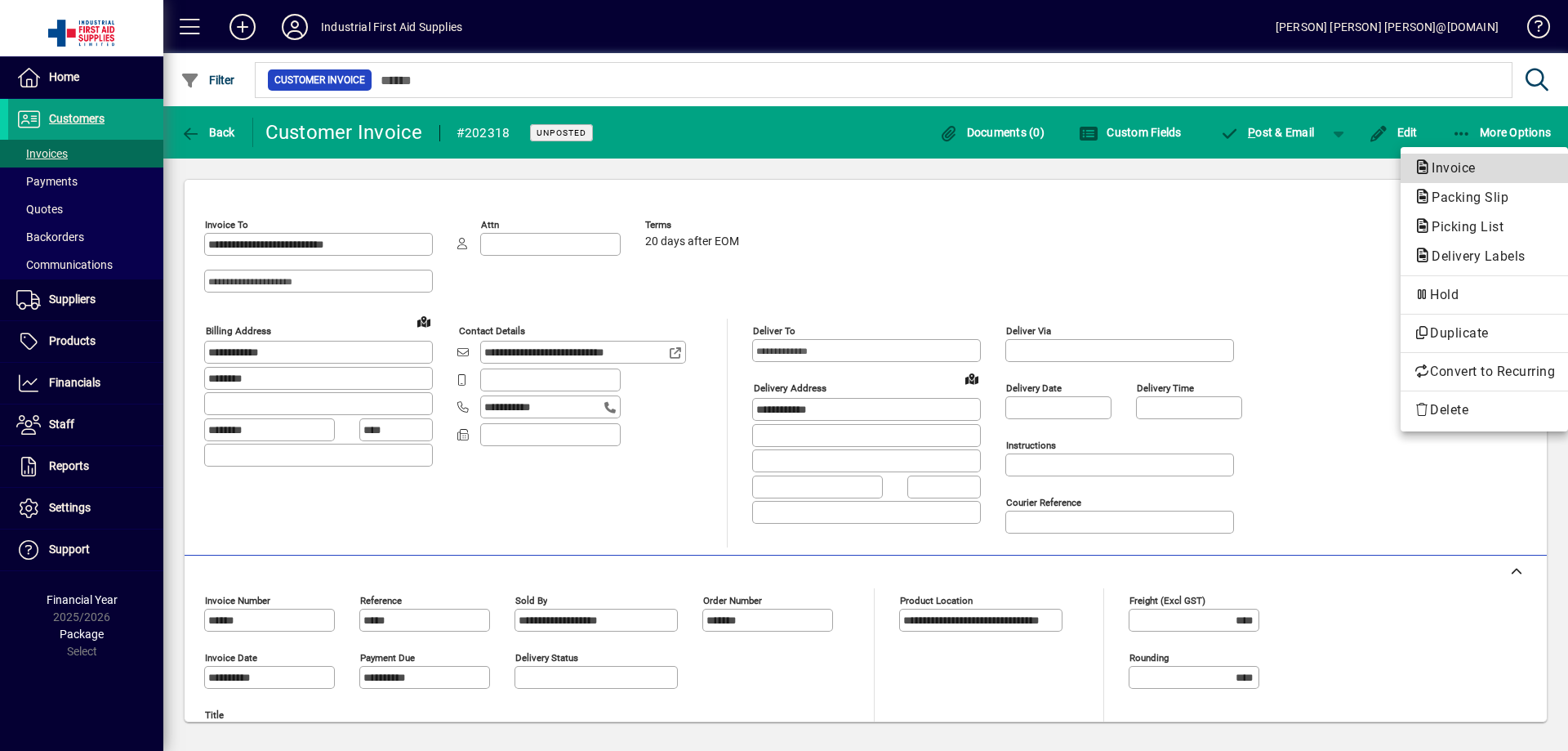 click on "Invoice" 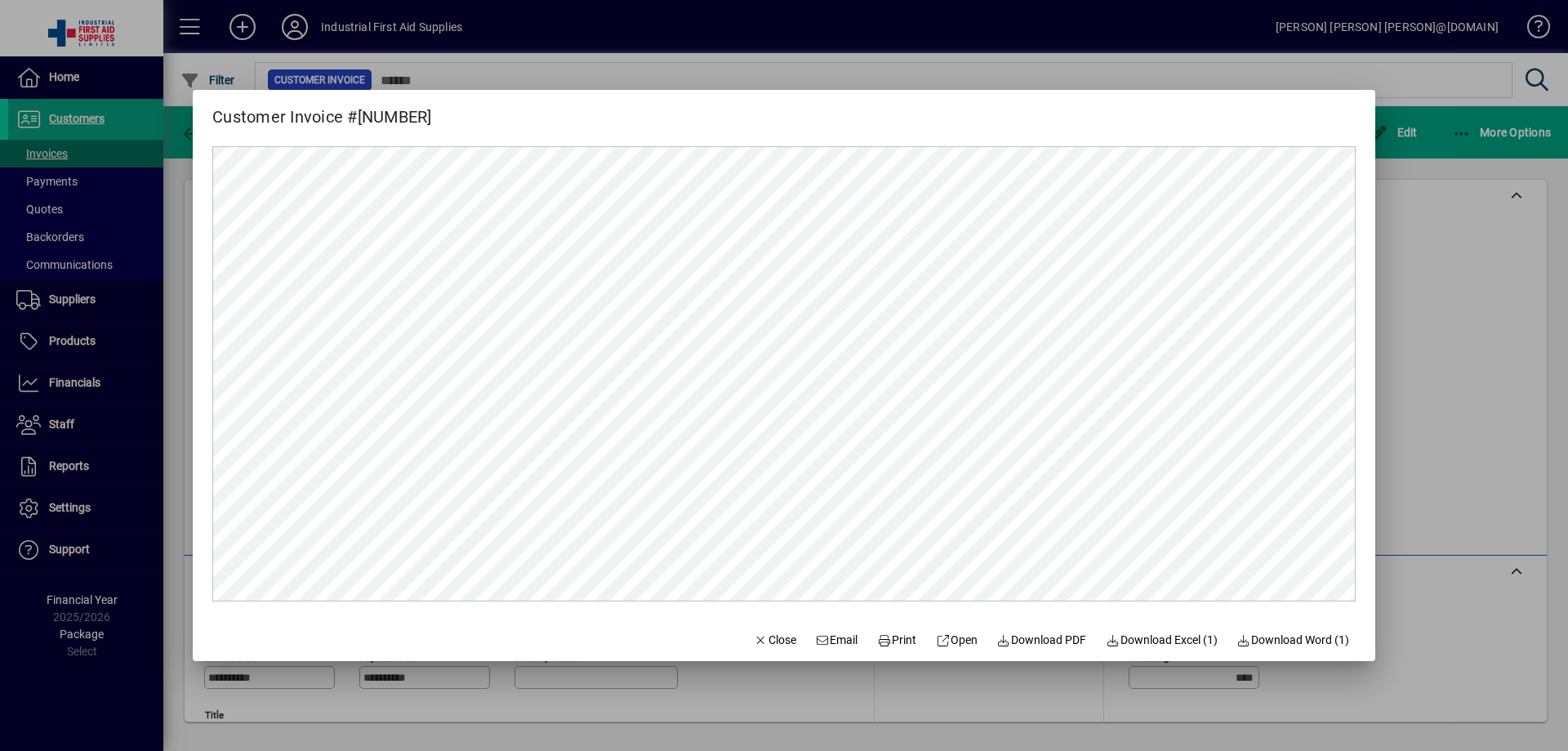scroll, scrollTop: 0, scrollLeft: 0, axis: both 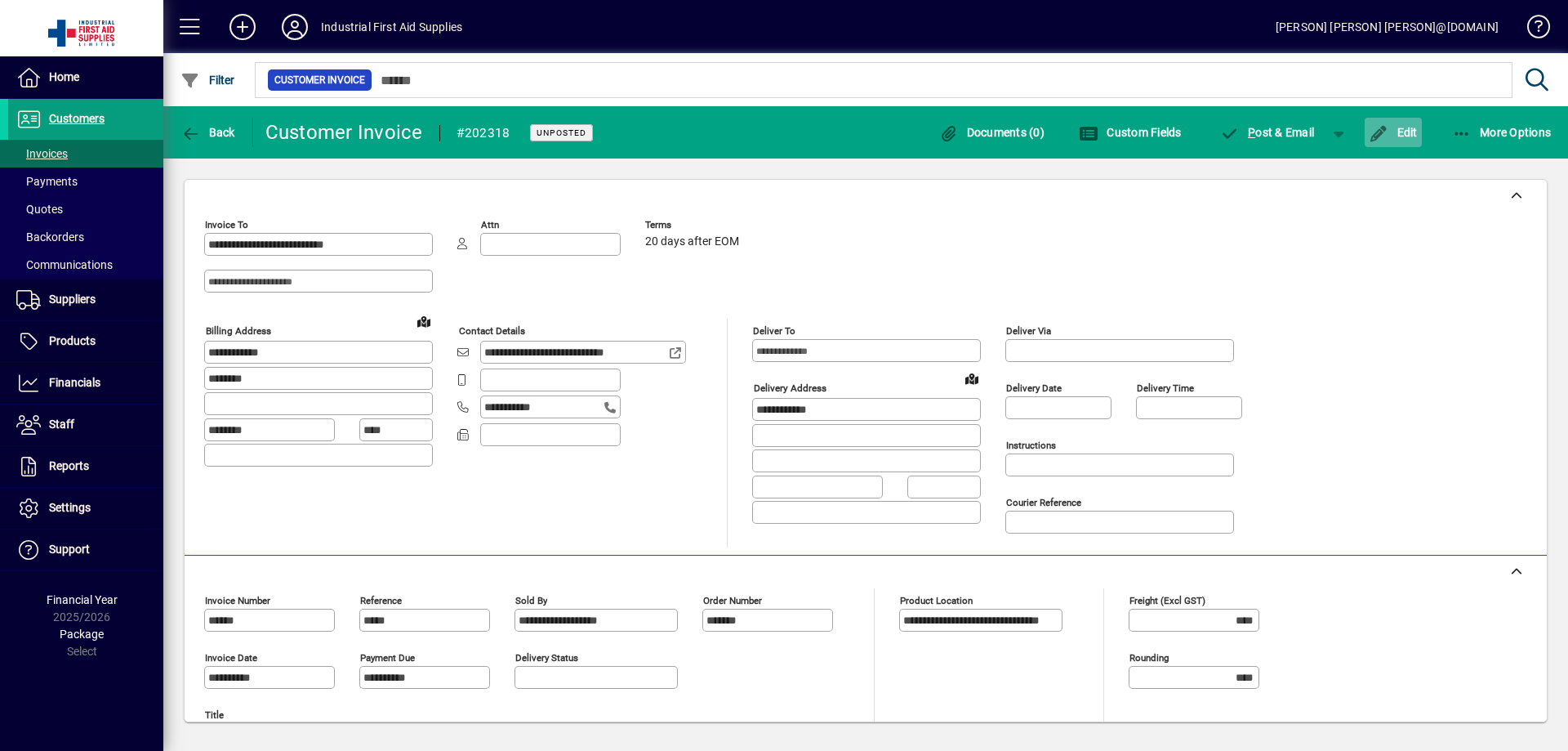 click on "Edit" 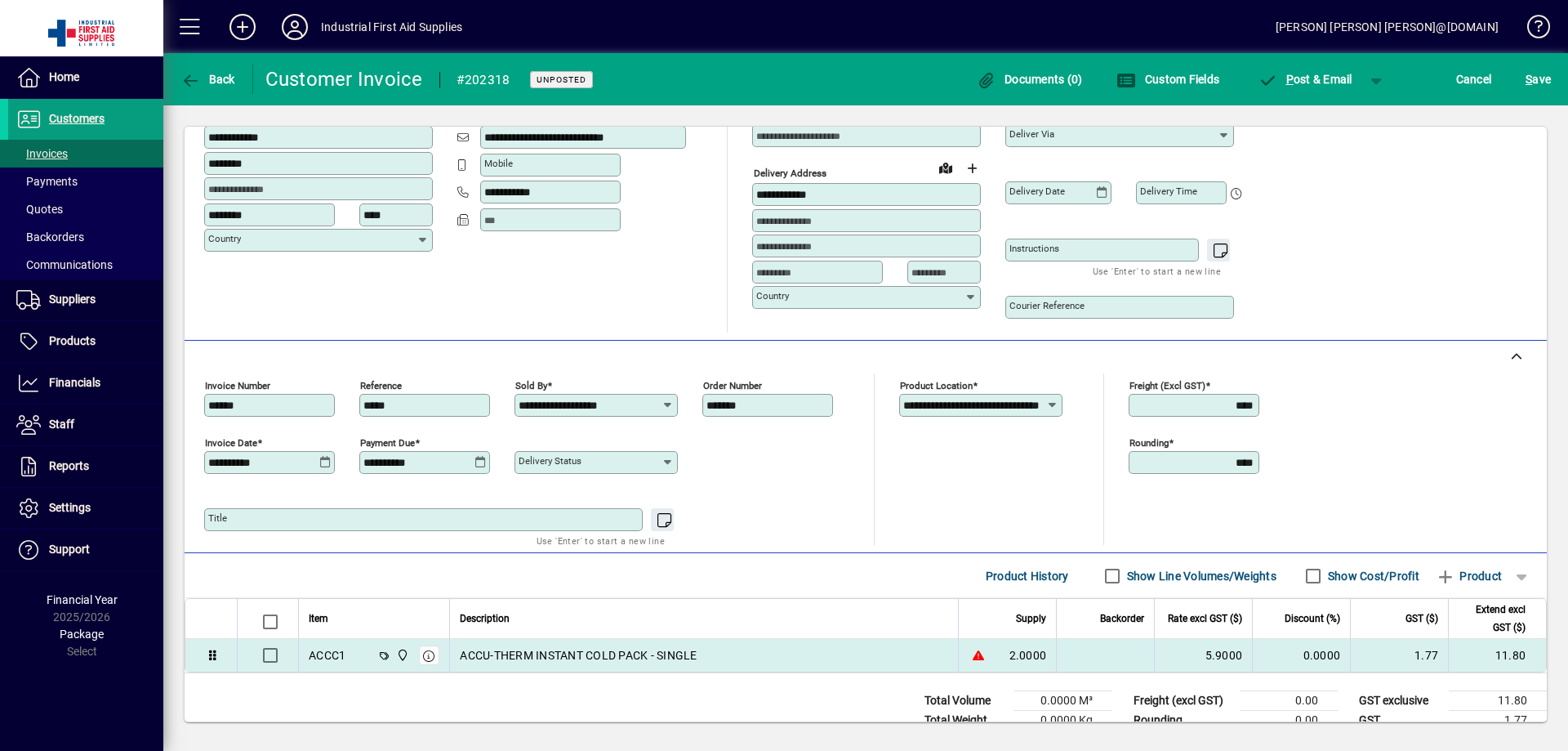 scroll, scrollTop: 163, scrollLeft: 0, axis: vertical 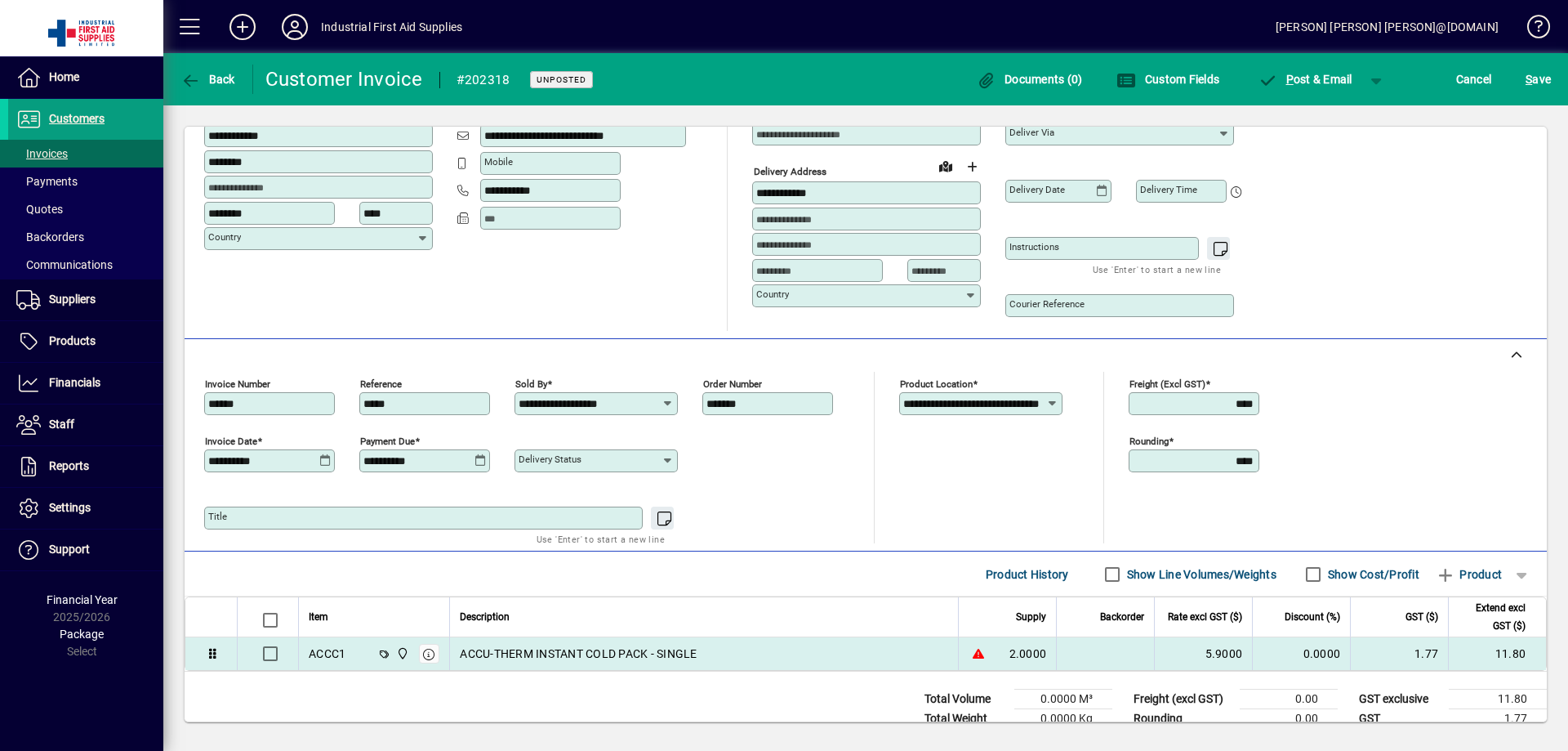 click on "ACCU-THERM INSTANT COLD PACK - SINGLE" at bounding box center [578, 654] 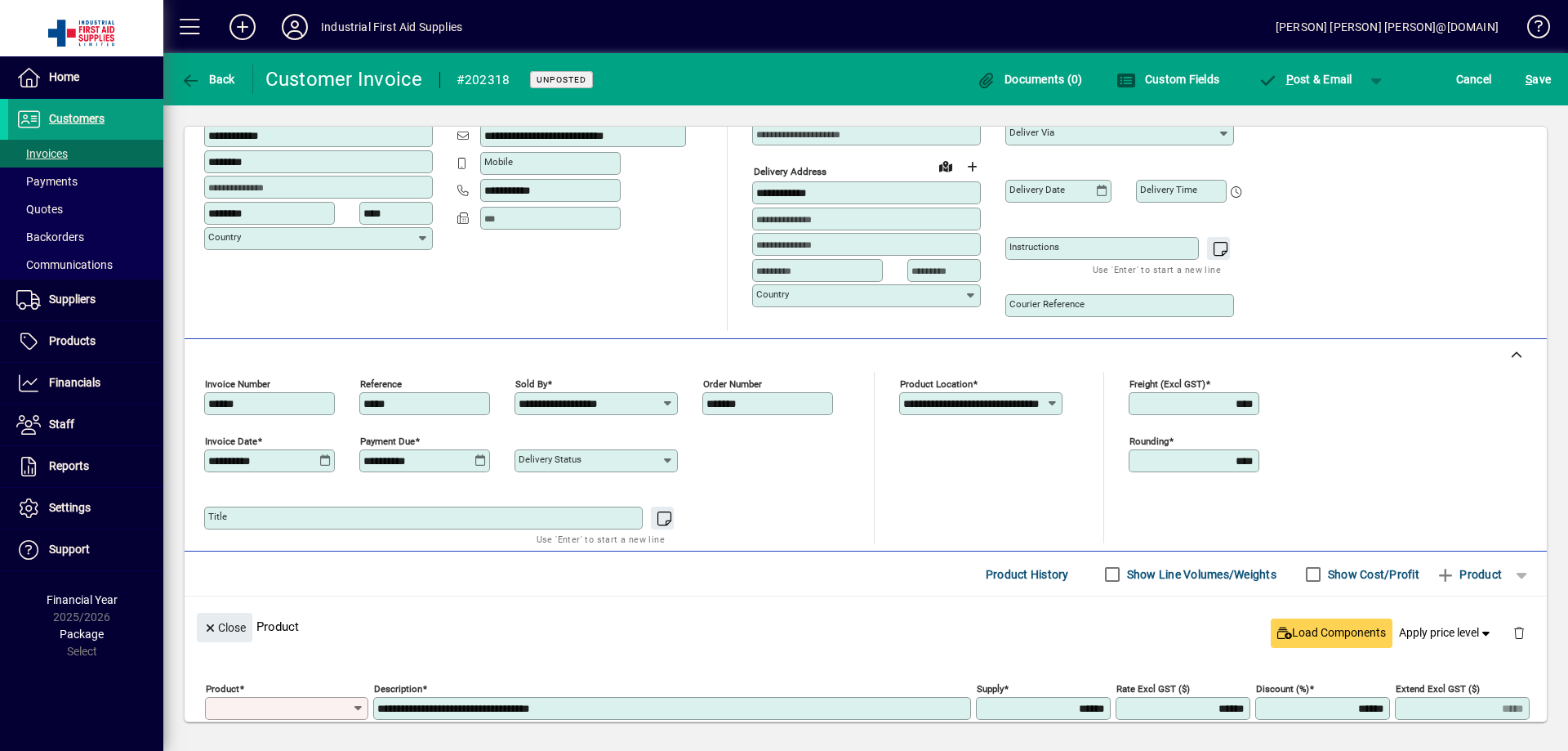 type on "*****" 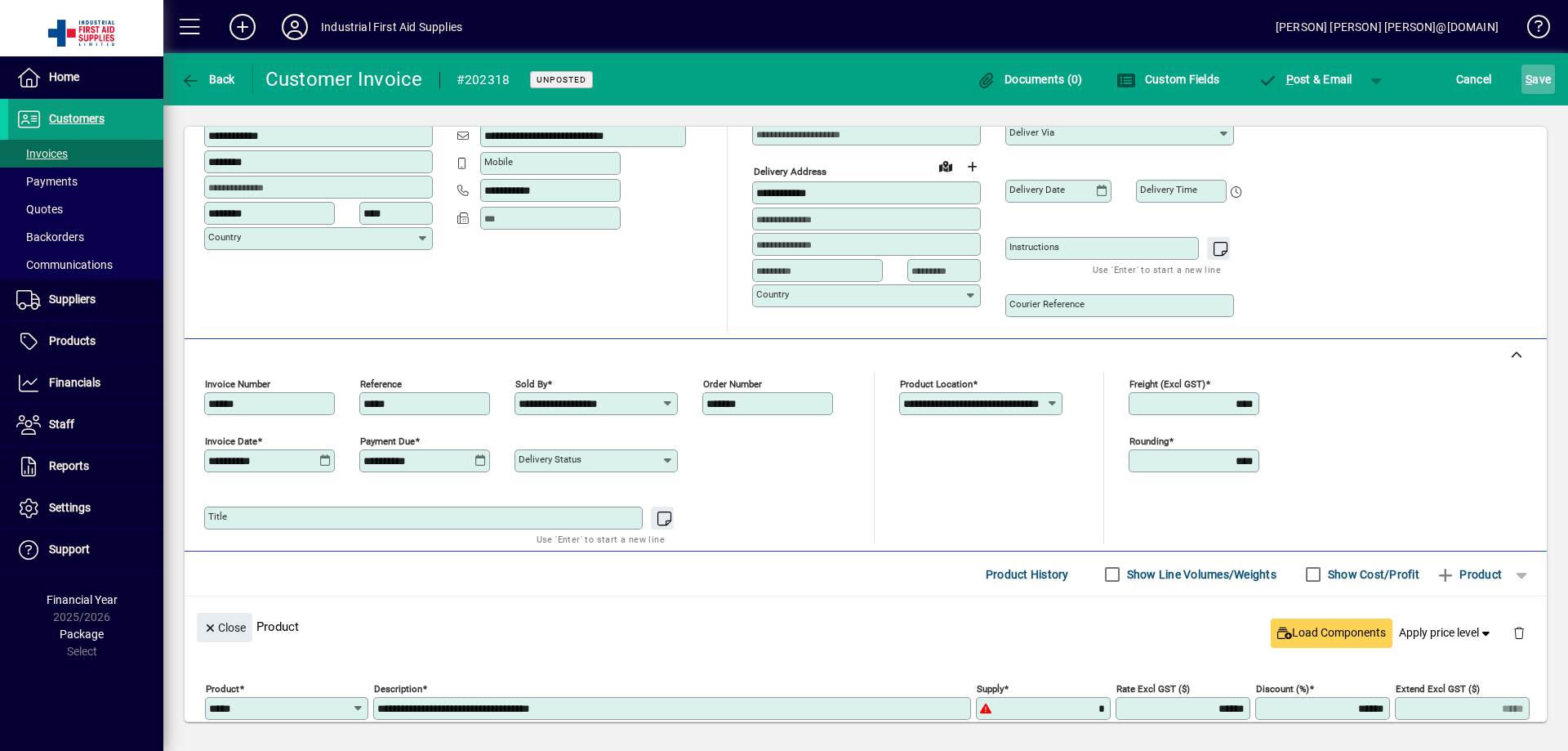 type on "******" 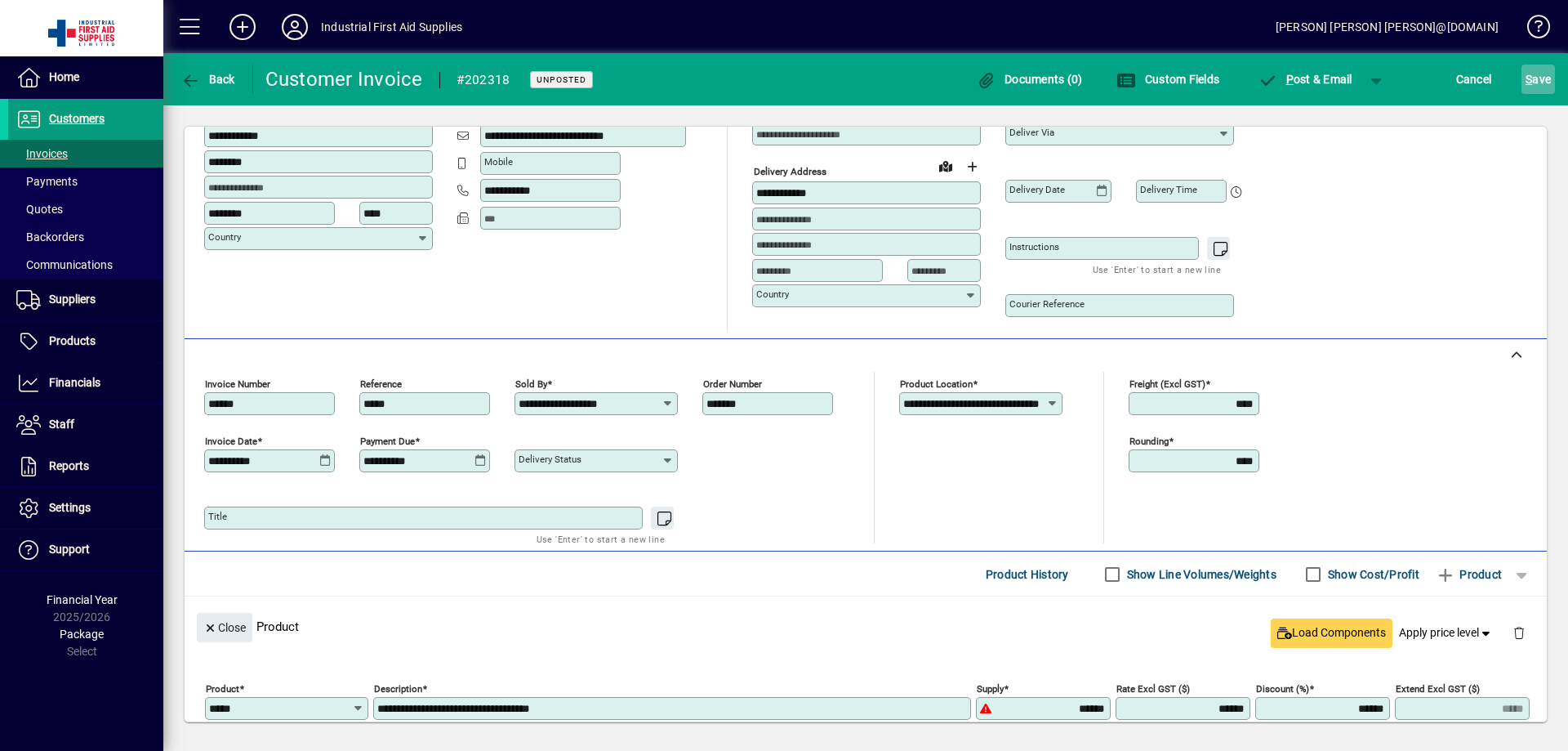 type on "*****" 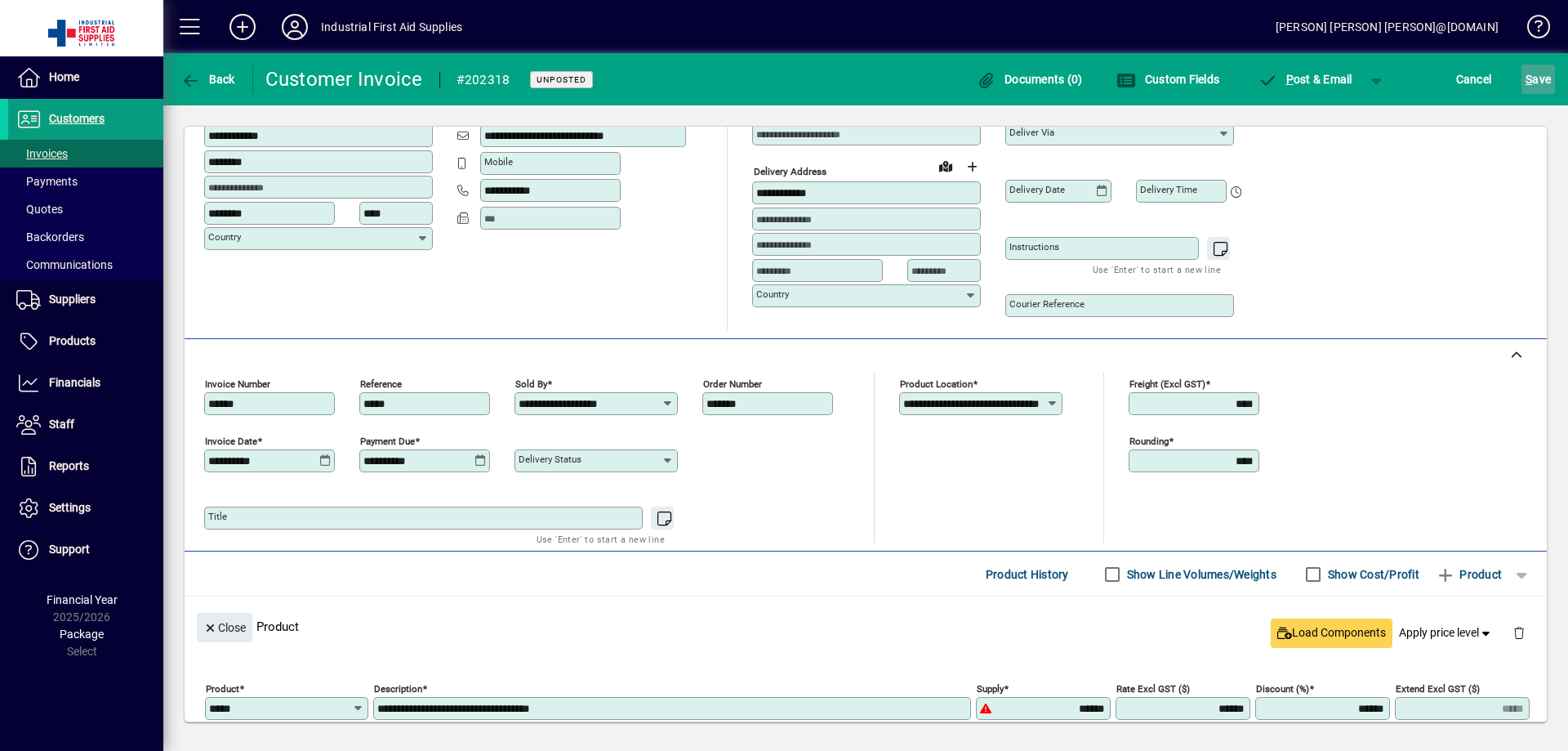 click on "S ave" 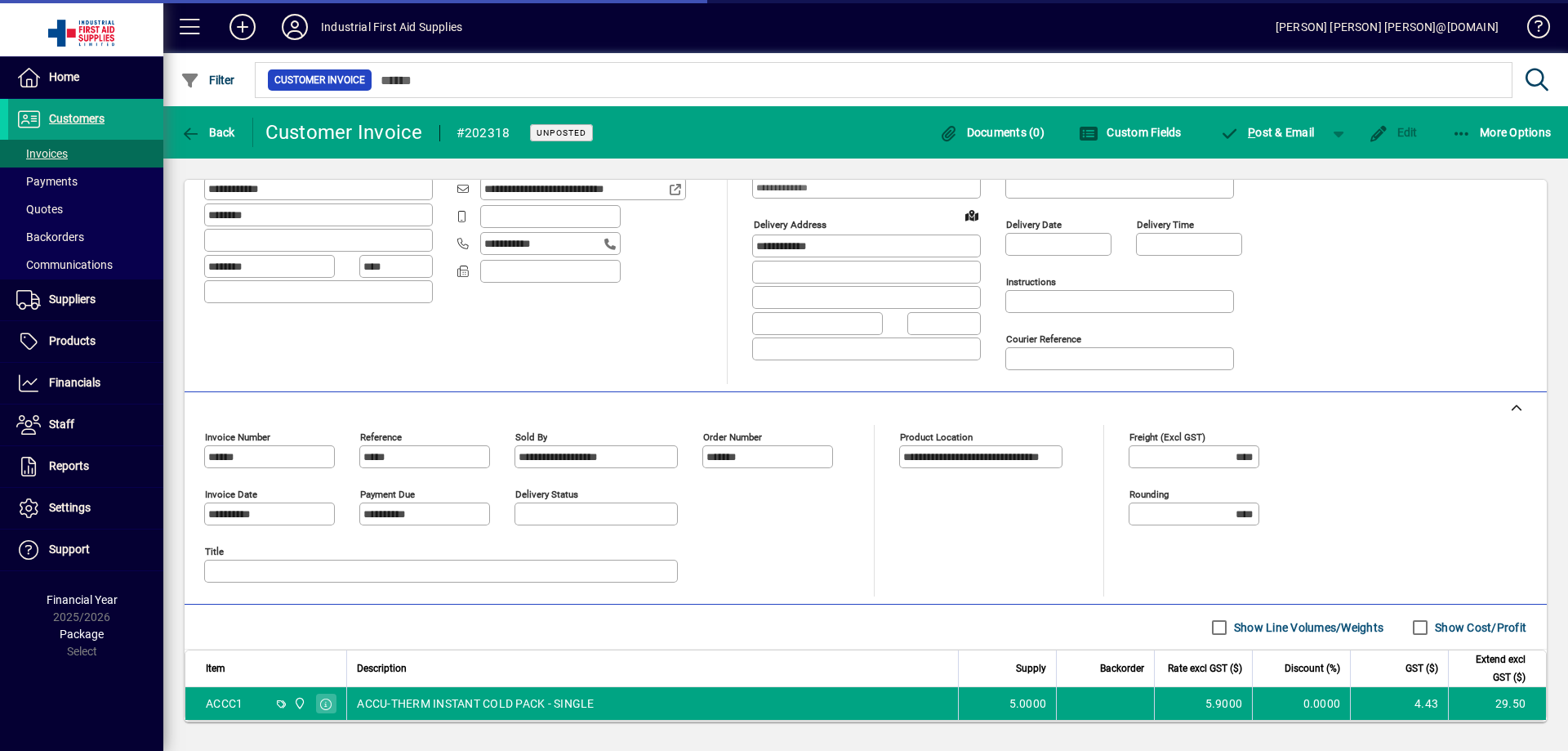scroll, scrollTop: 159, scrollLeft: 0, axis: vertical 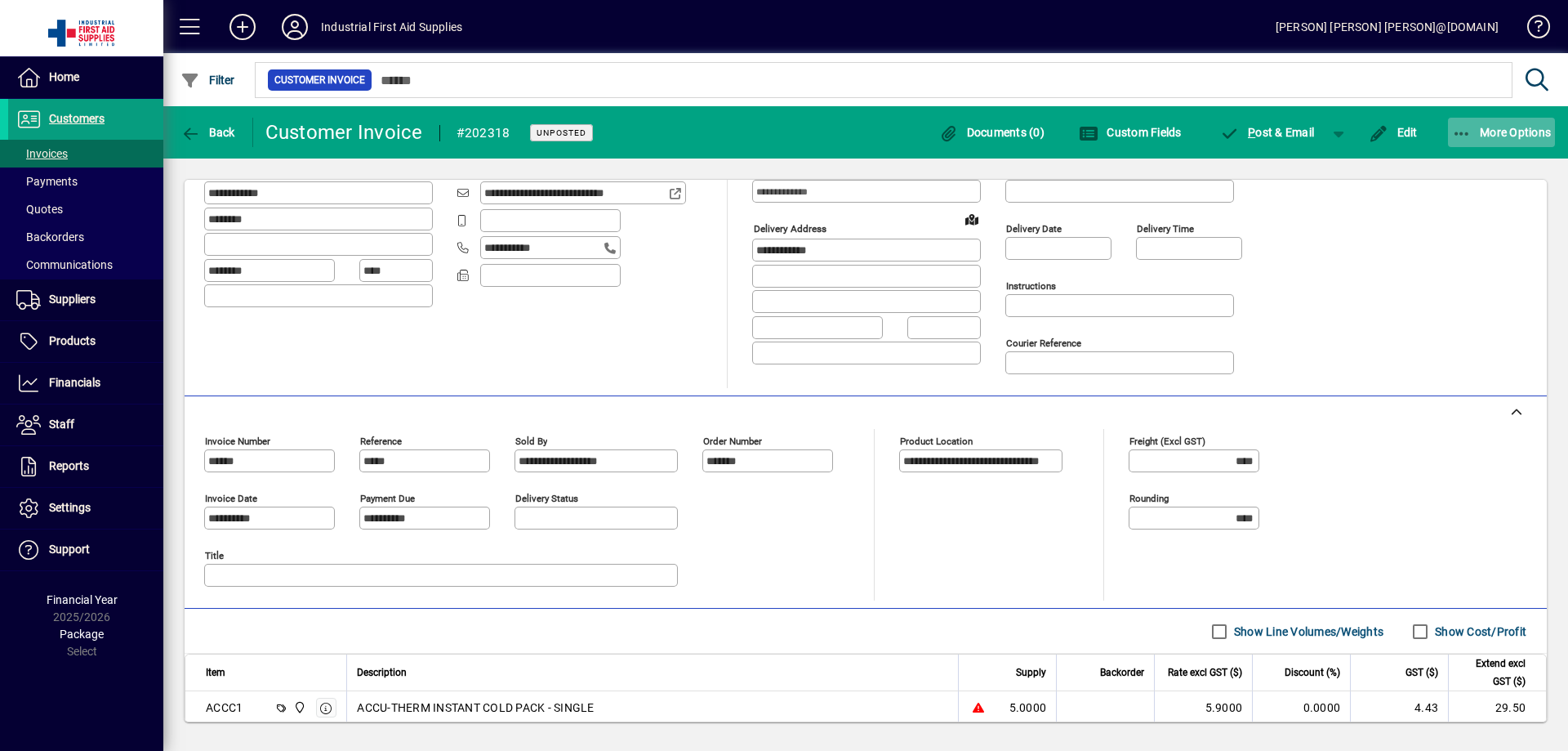 click on "More Options" 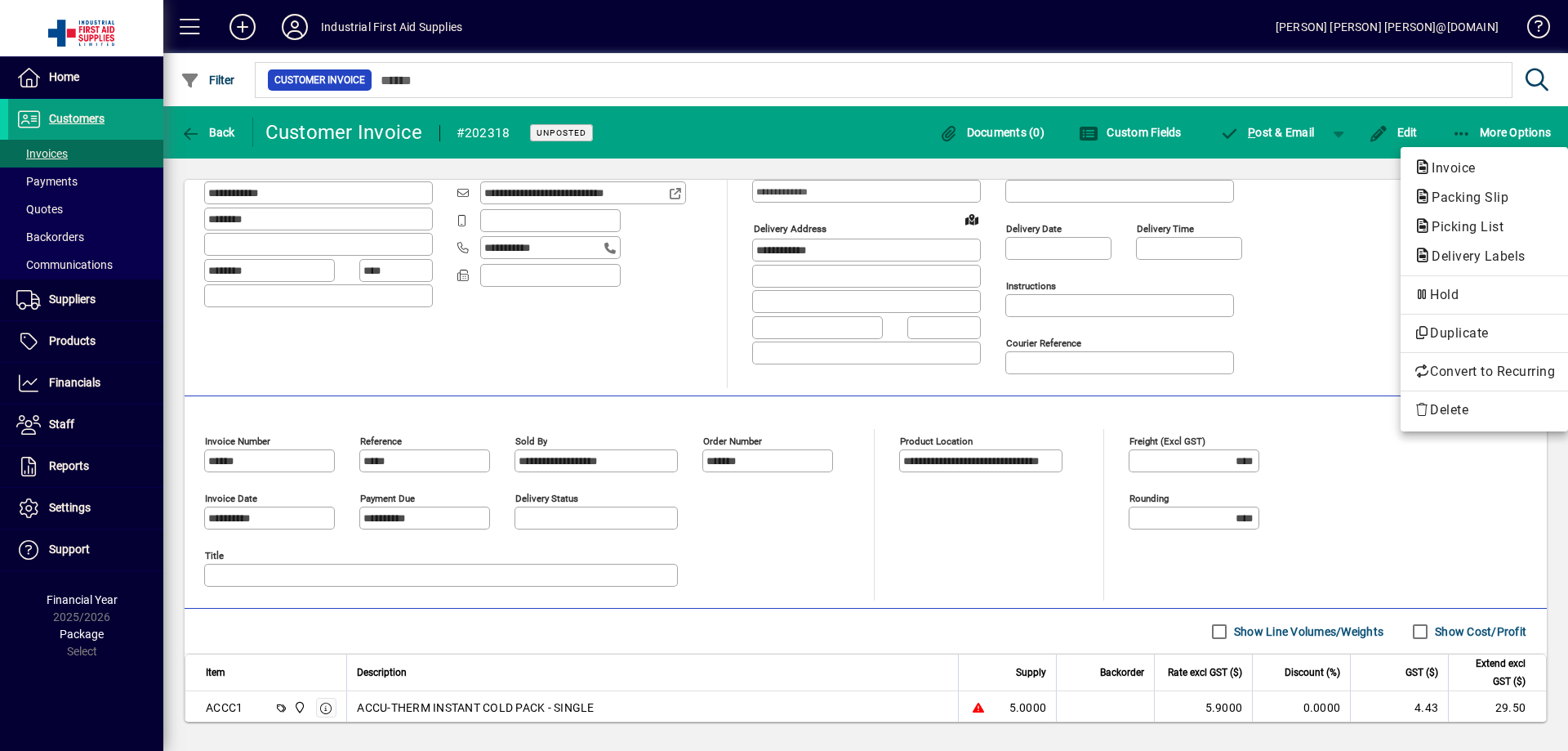 click on "Invoice" at bounding box center (1465, 197) 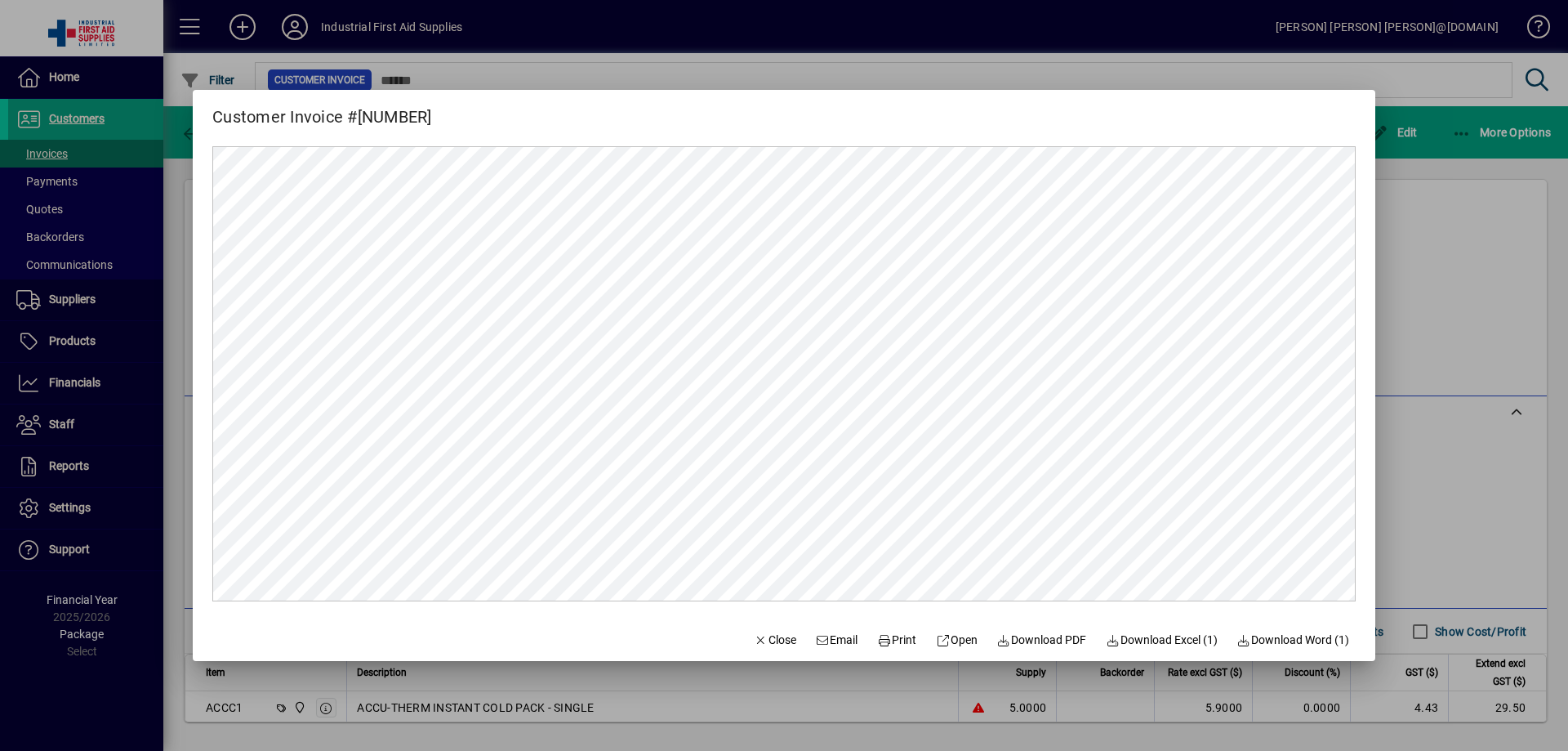 scroll, scrollTop: 0, scrollLeft: 0, axis: both 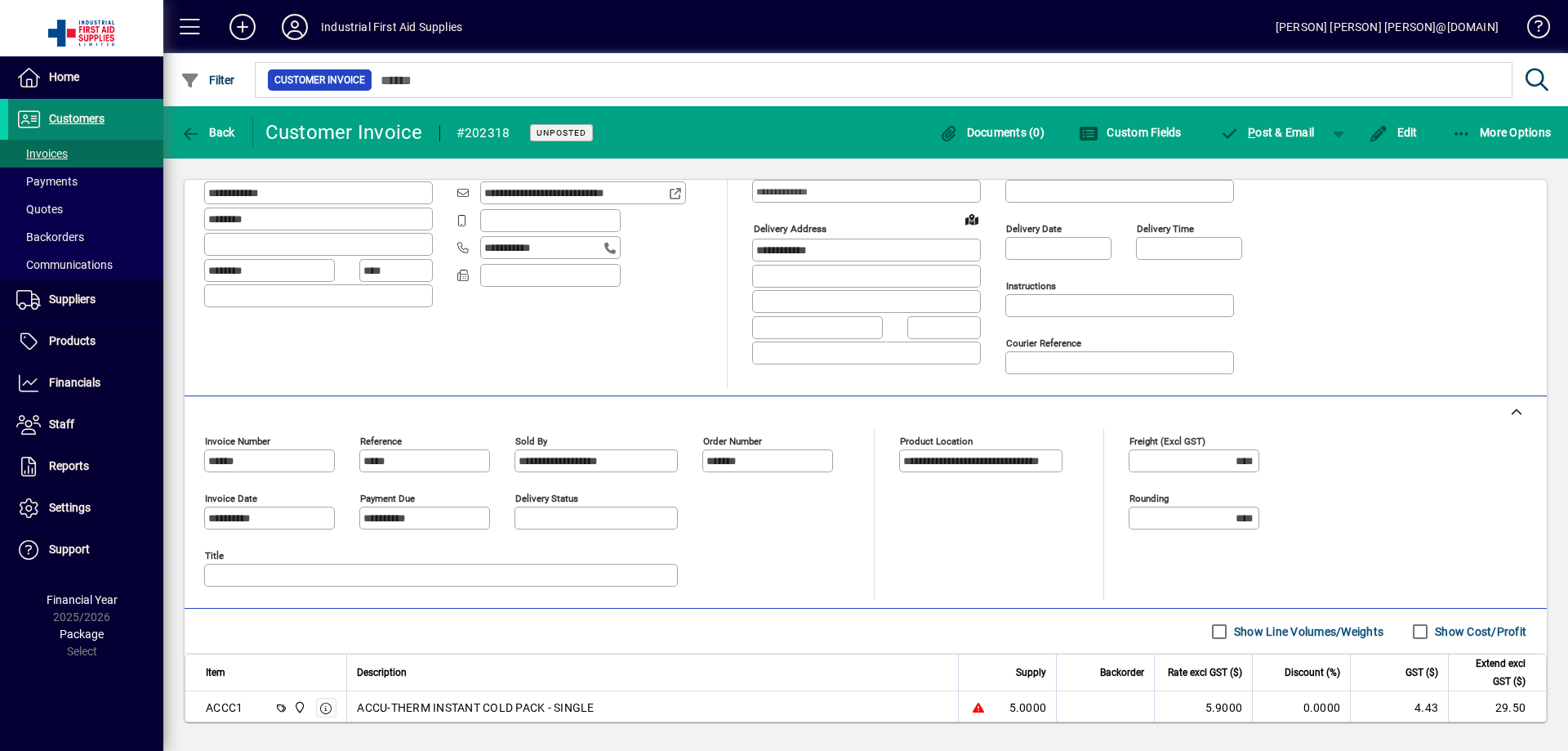 click on "Customers" at bounding box center [77, 118] 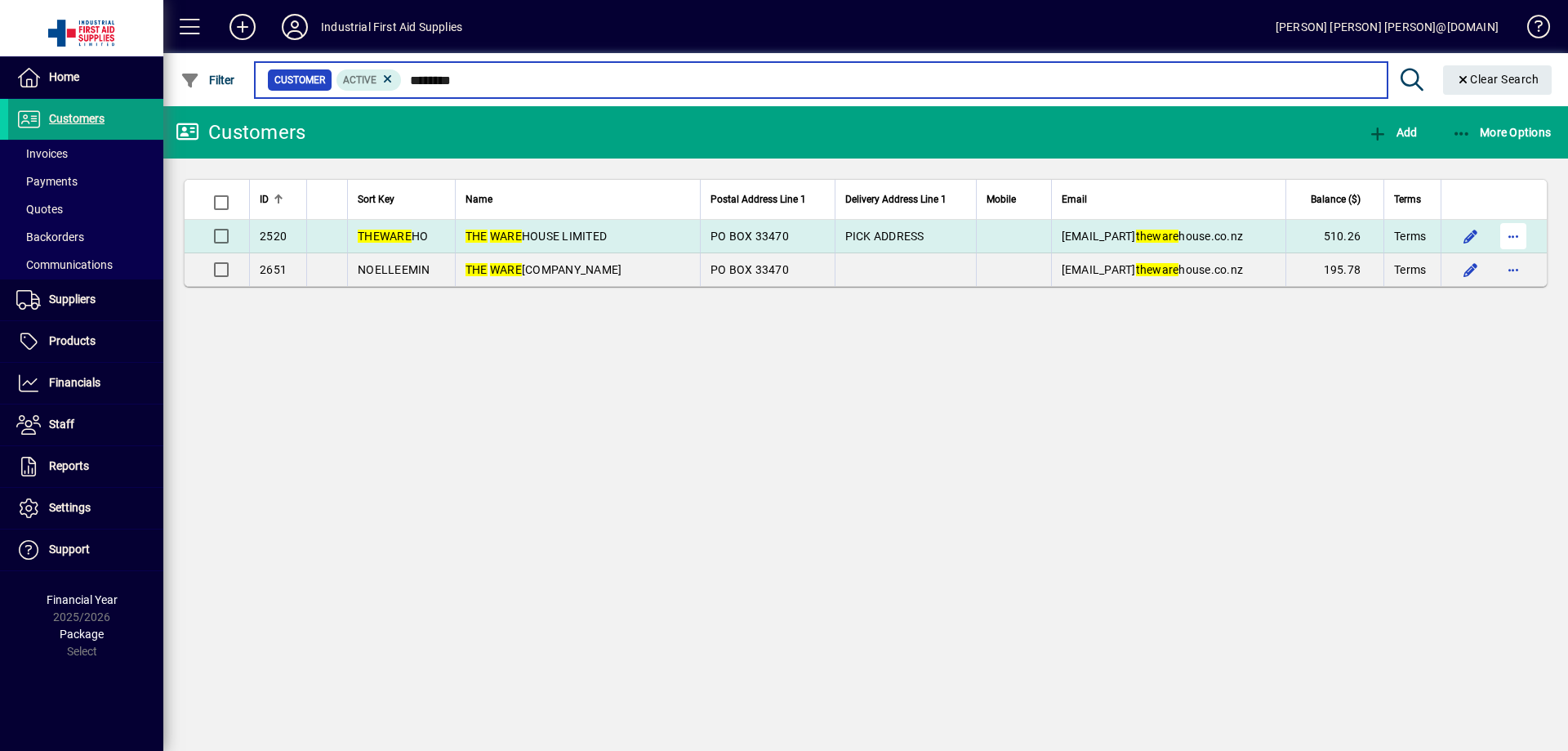 type on "********" 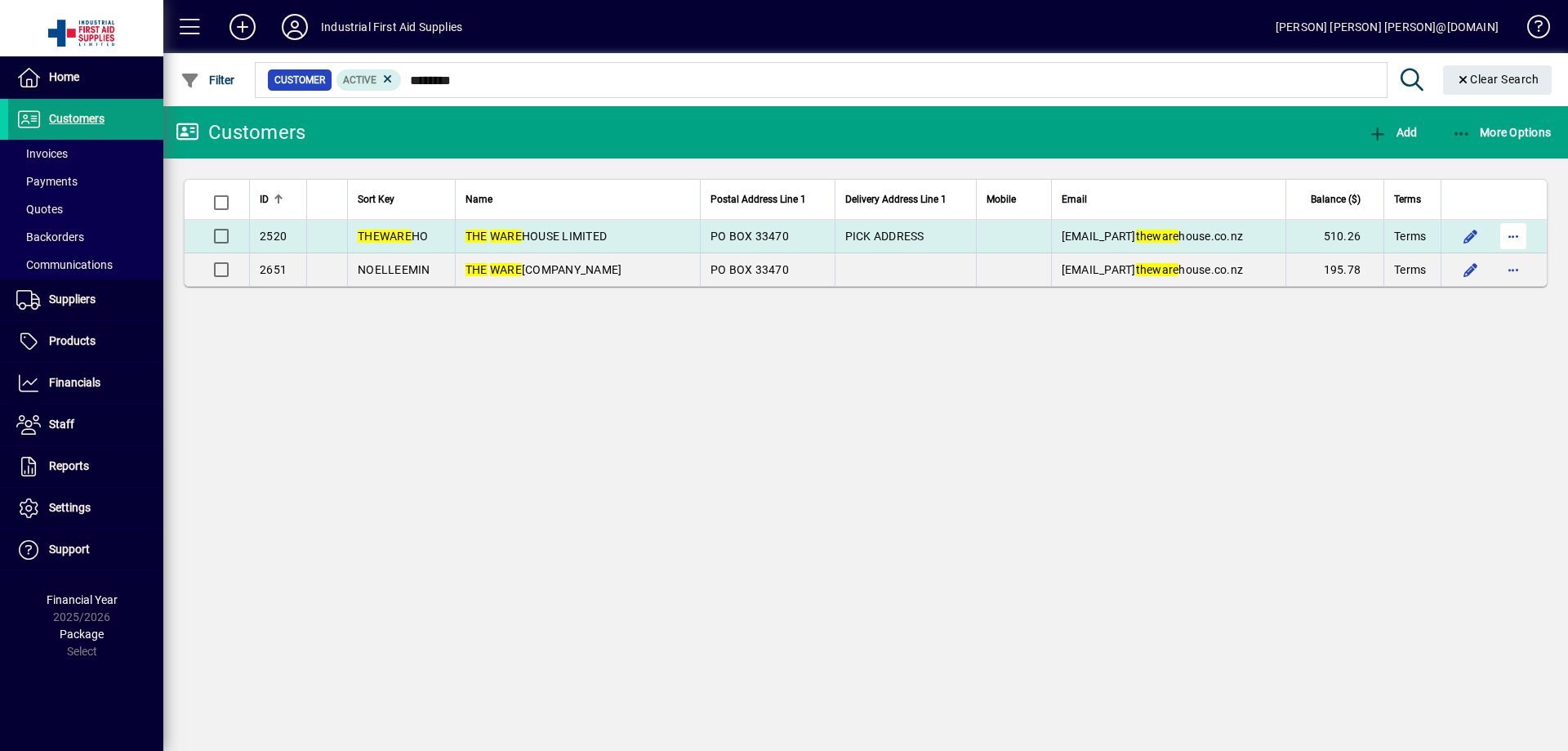 click at bounding box center [1513, 236] 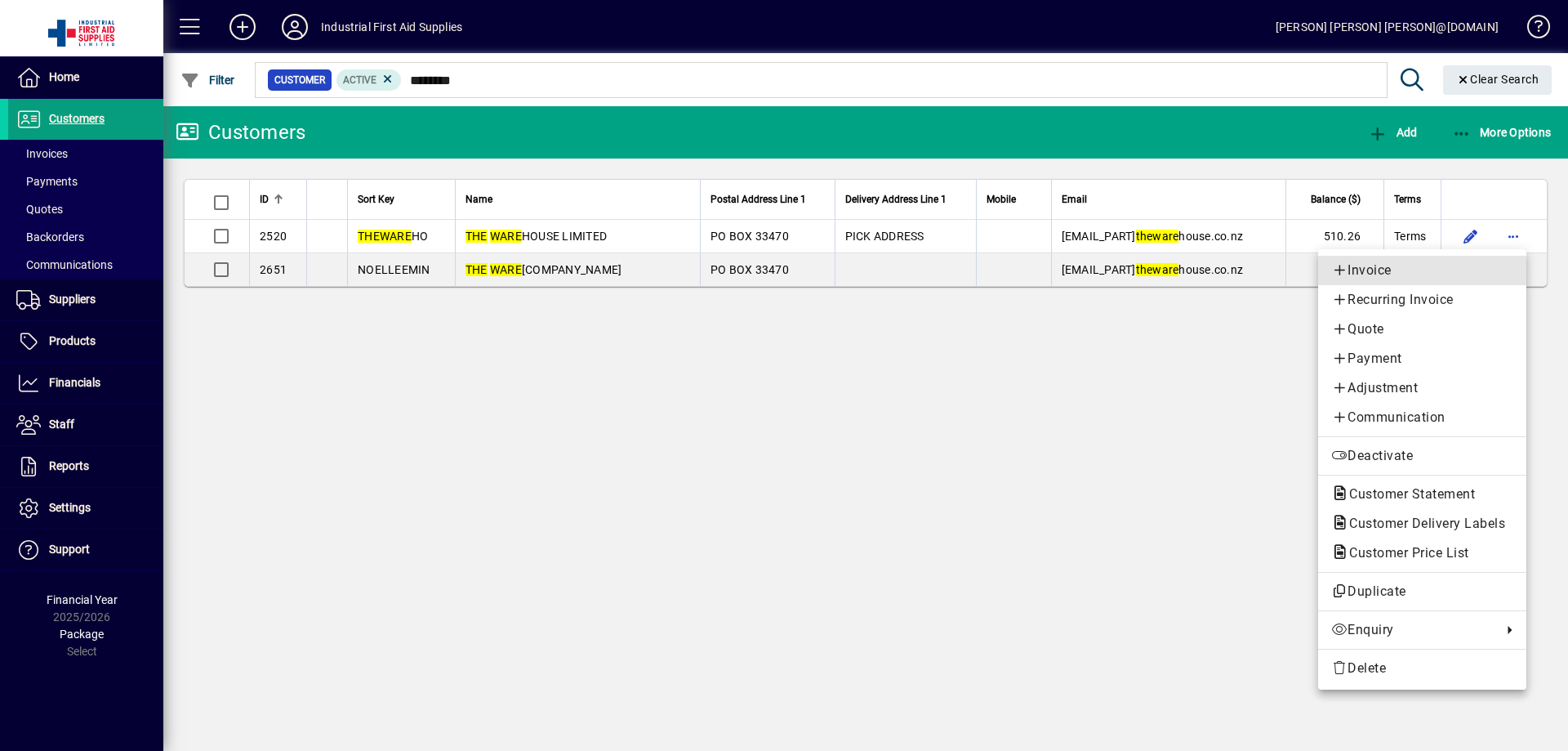 click on "Invoice" at bounding box center [1422, 270] 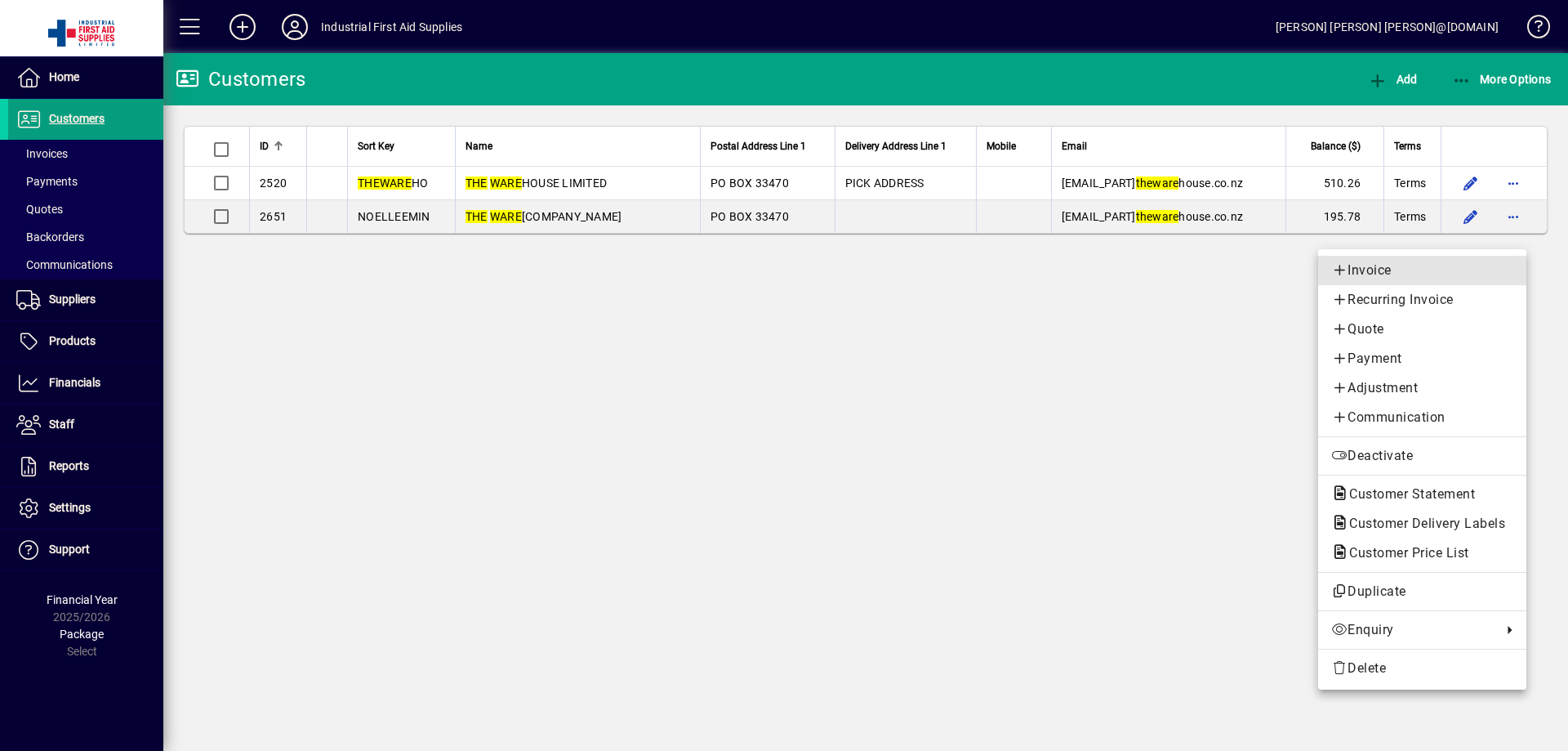 type 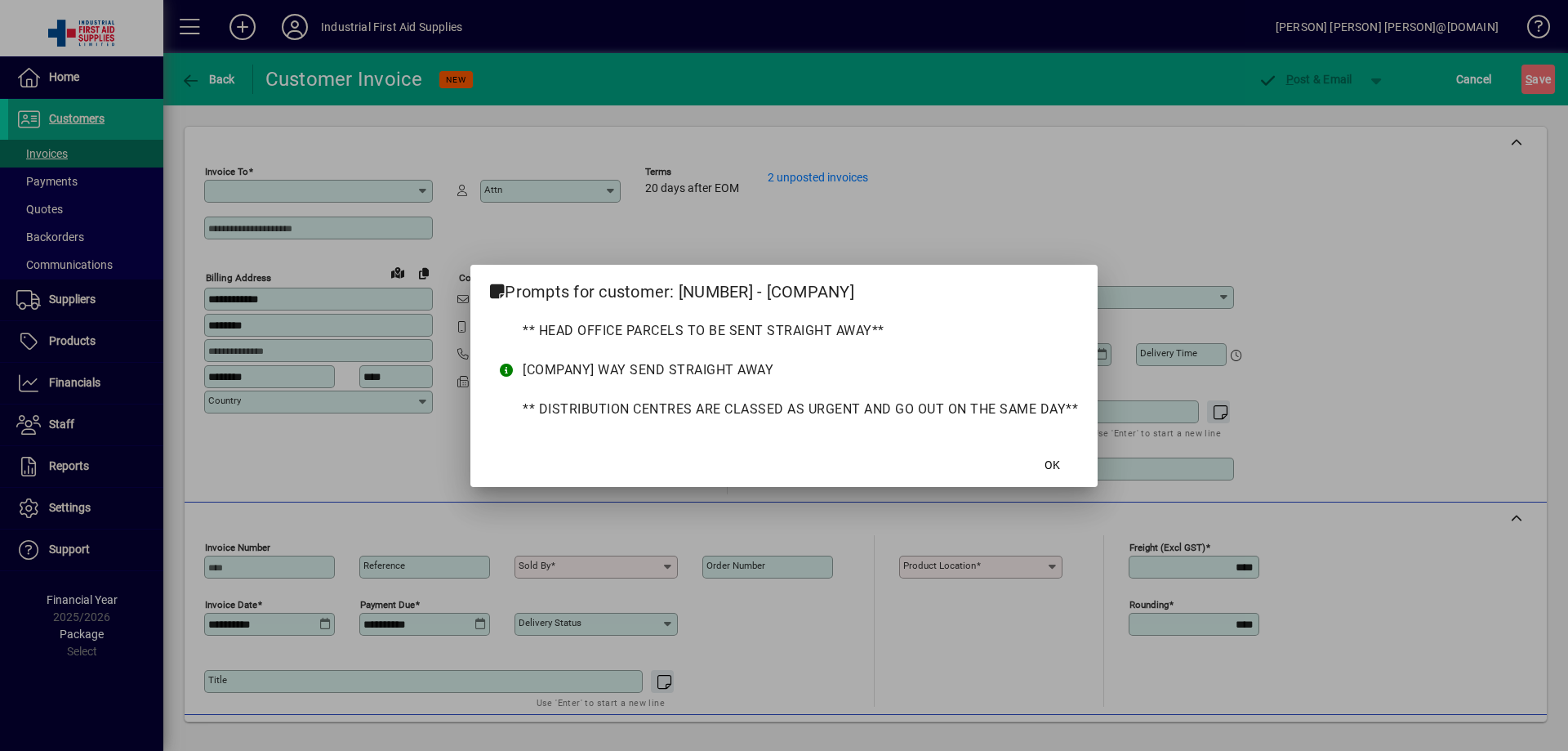 type on "**********" 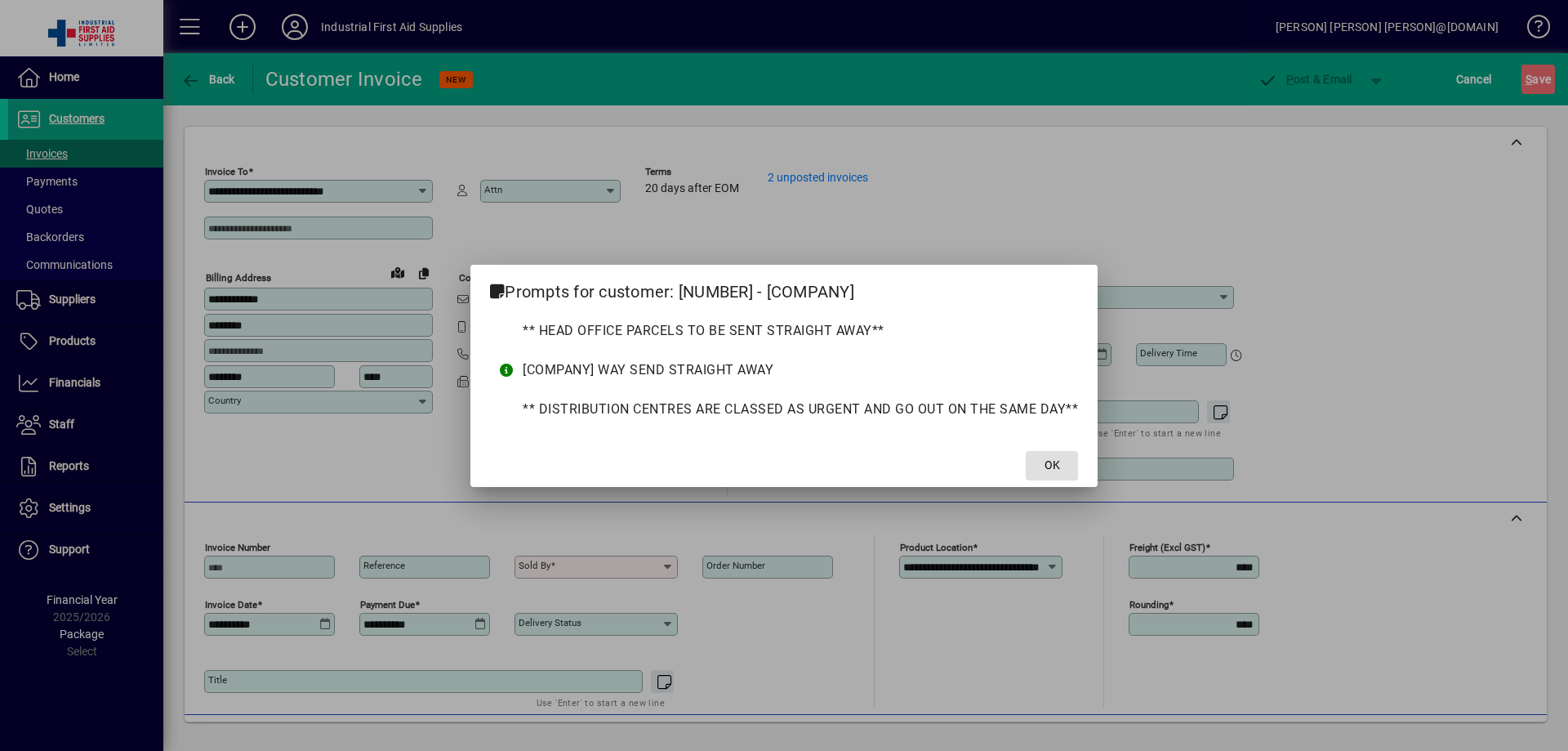 drag, startPoint x: 1053, startPoint y: 458, endPoint x: 798, endPoint y: 494, distance: 257.5286 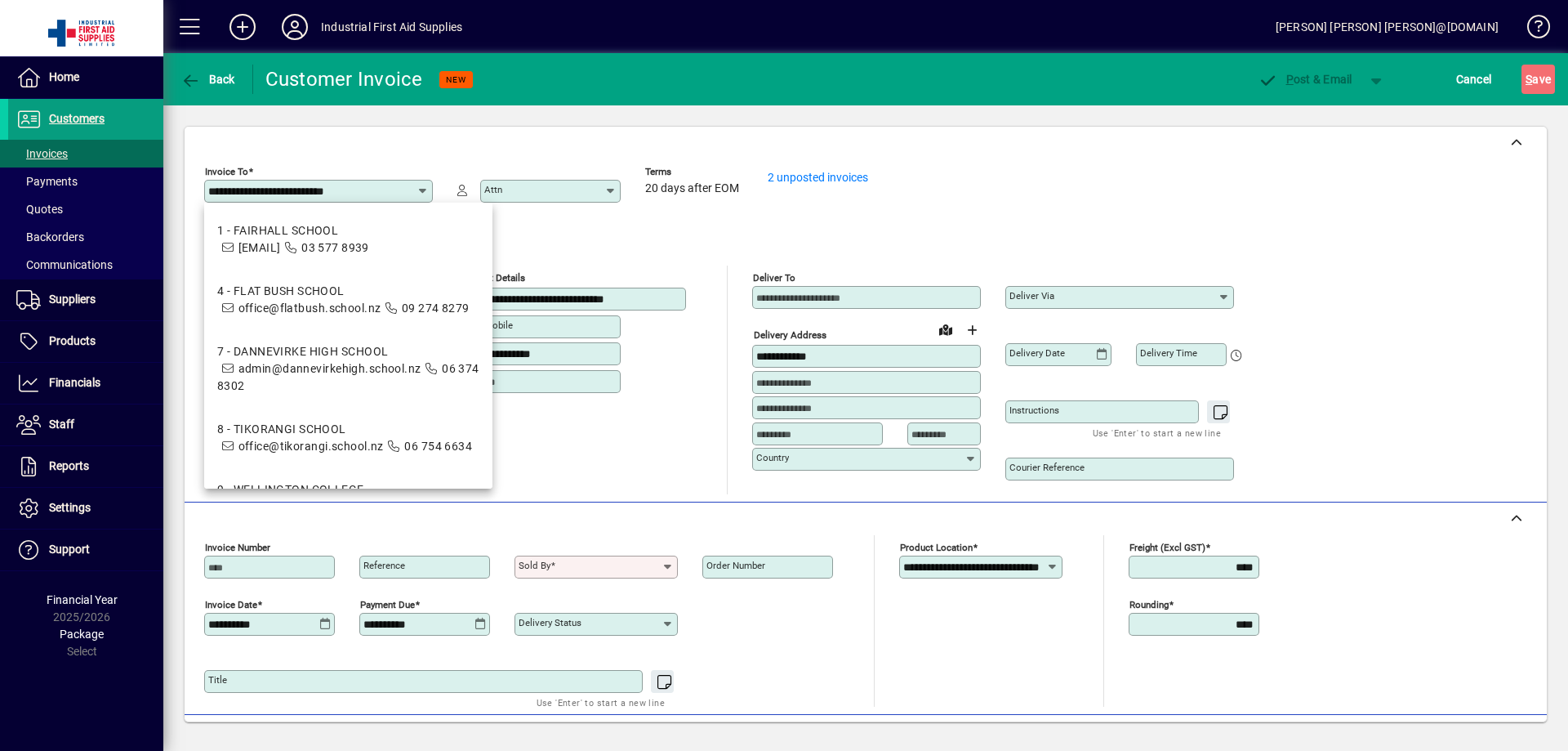 click on "Reference" 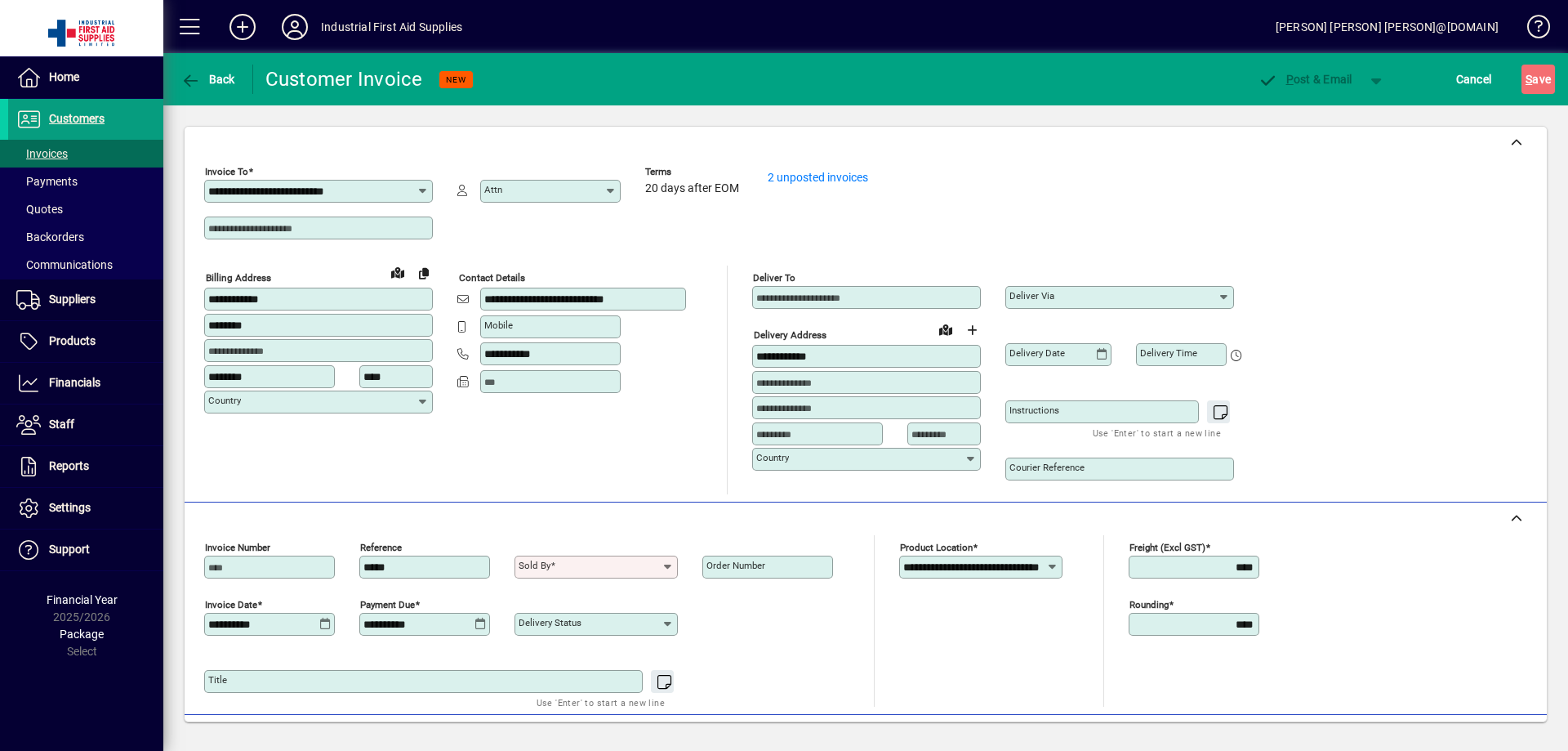 type on "*****" 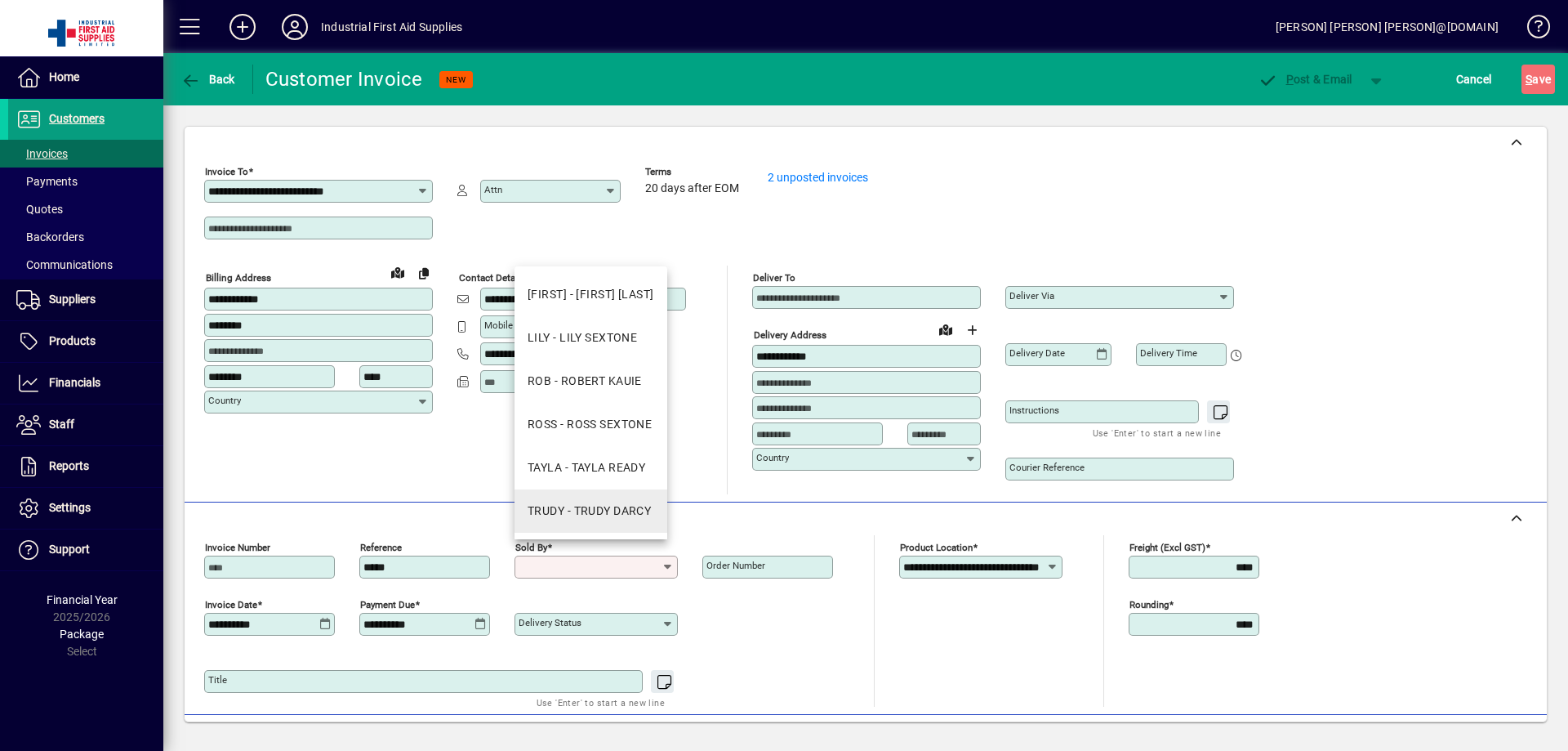 click on "TRUDY - TRUDY DARCY" at bounding box center (589, 511) 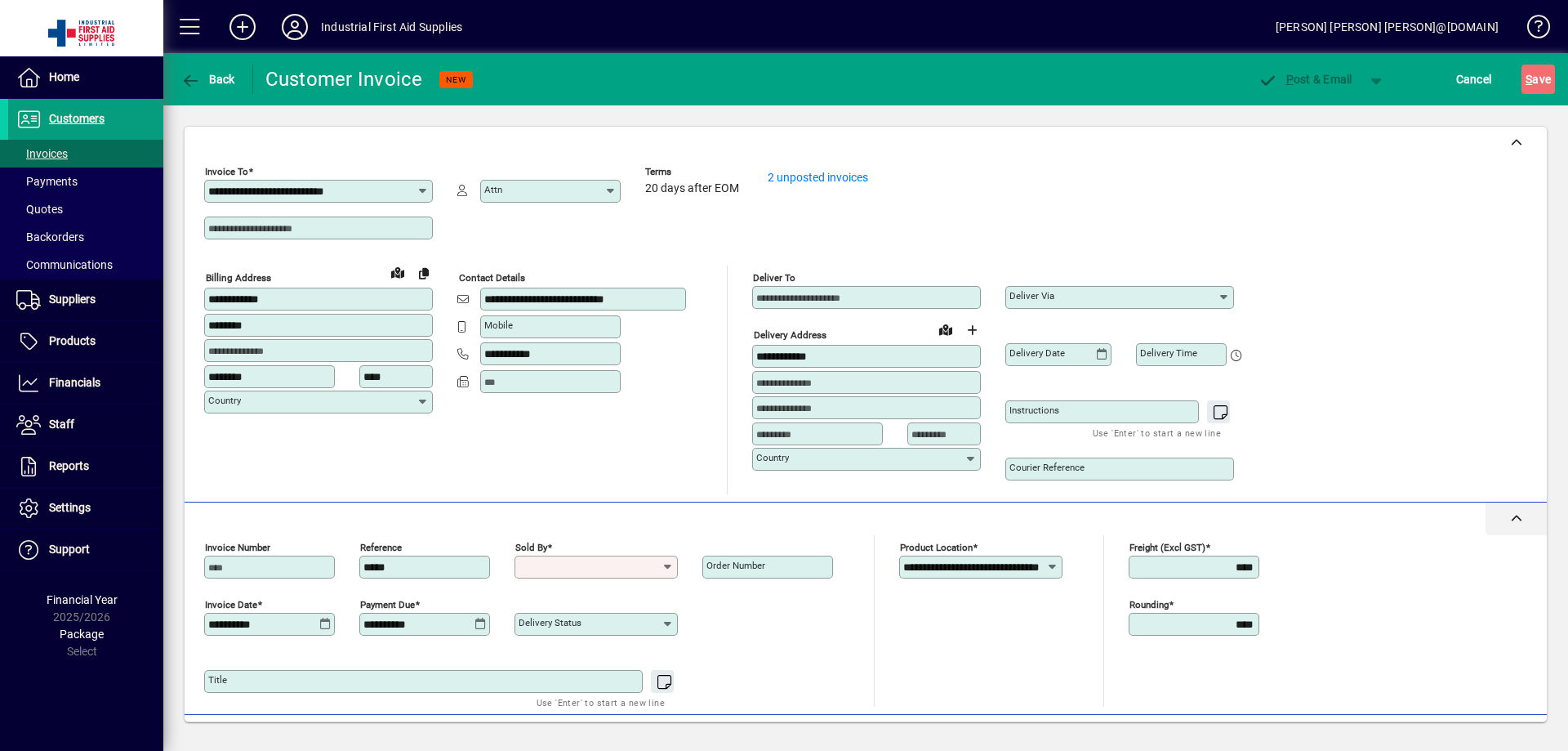 type on "**********" 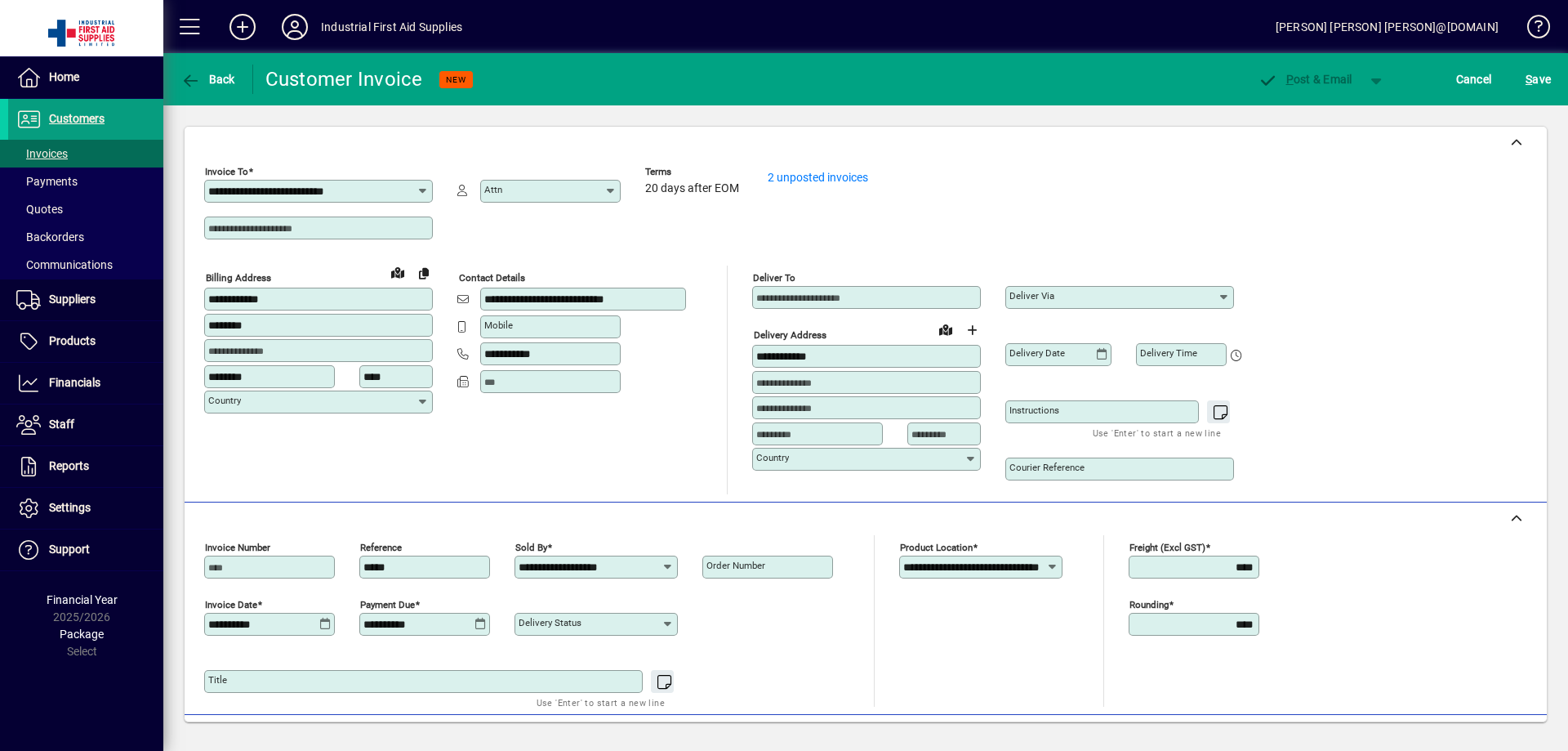 click on "Order number" at bounding box center [736, 565] 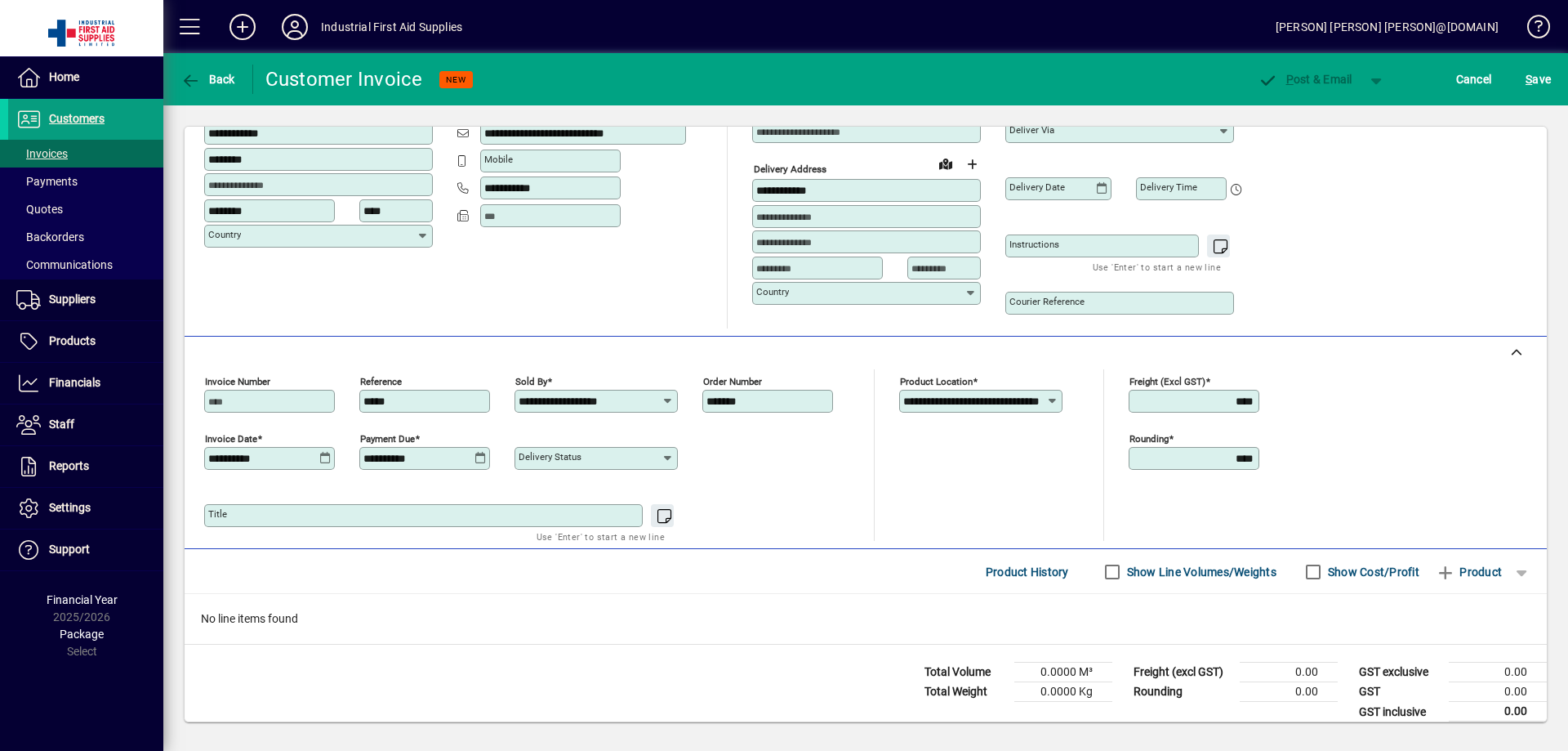 scroll, scrollTop: 181, scrollLeft: 0, axis: vertical 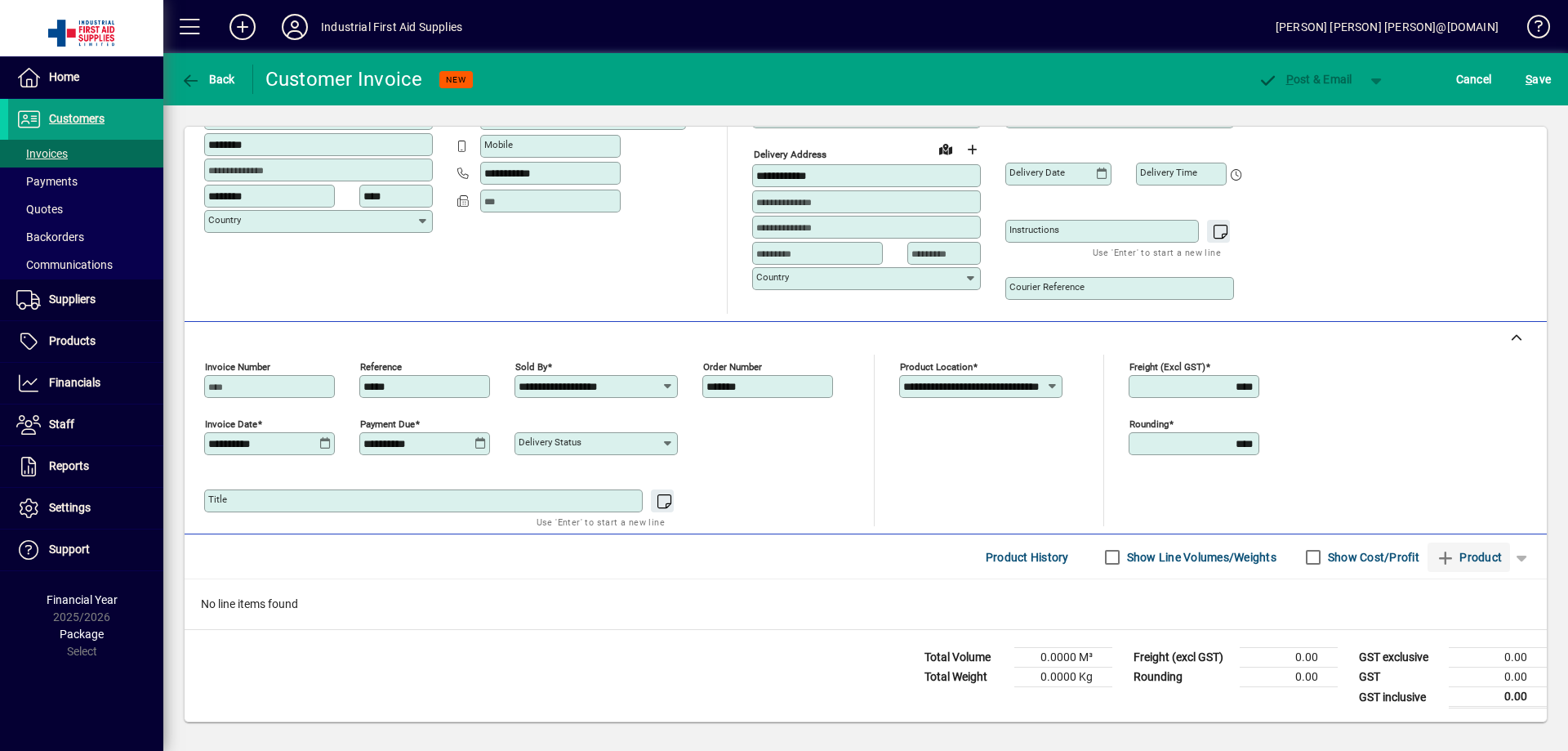 type on "*******" 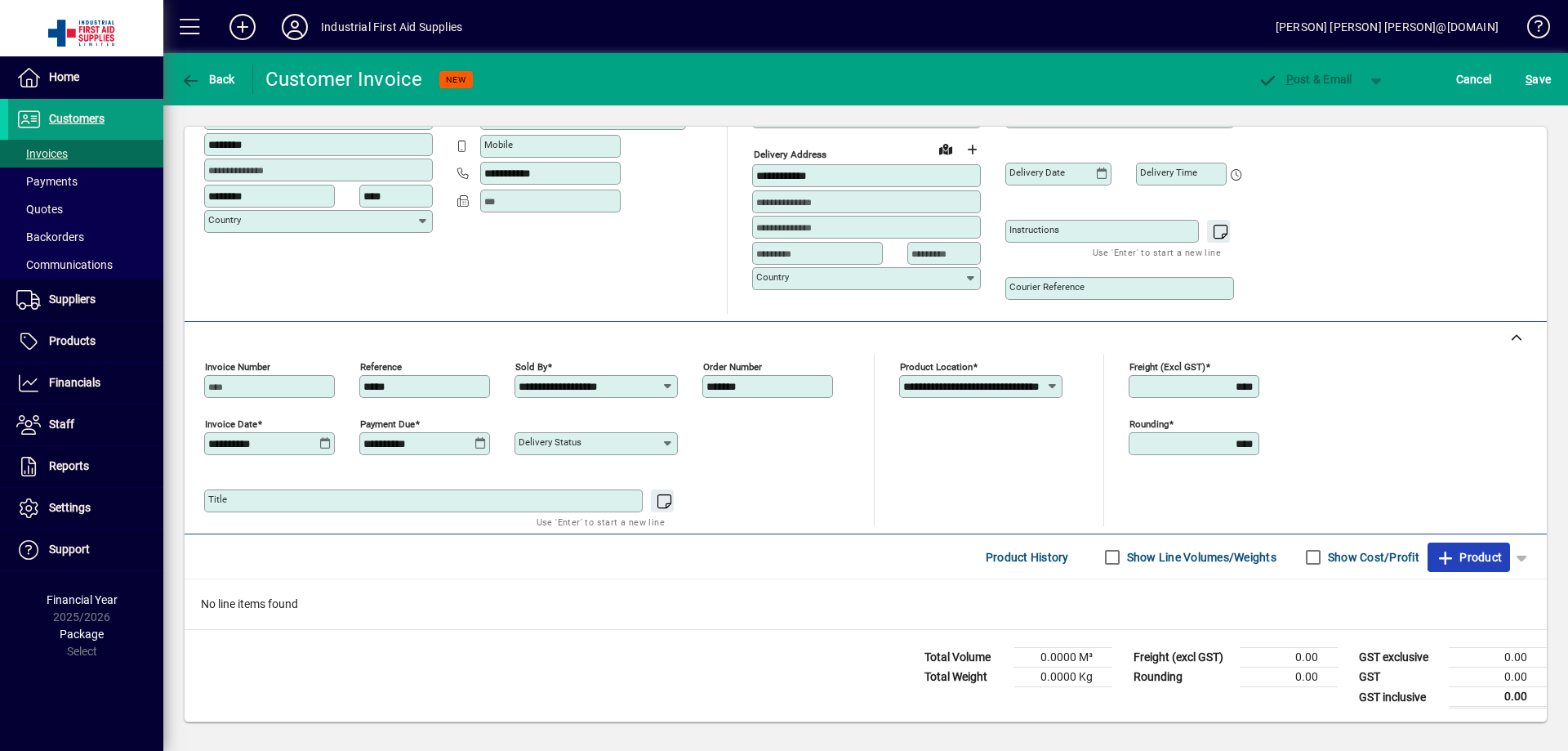 click on "Product" 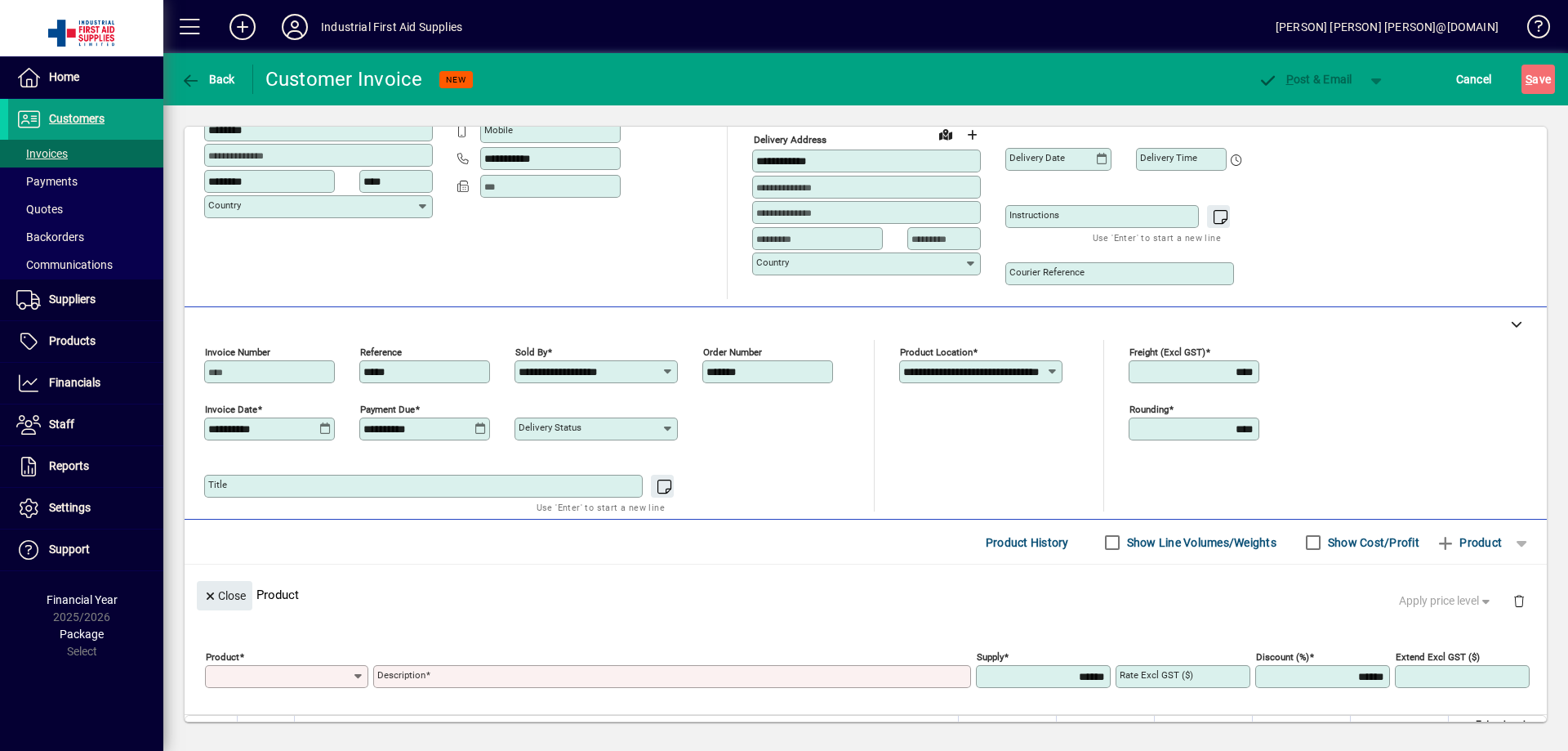 scroll, scrollTop: 0, scrollLeft: 0, axis: both 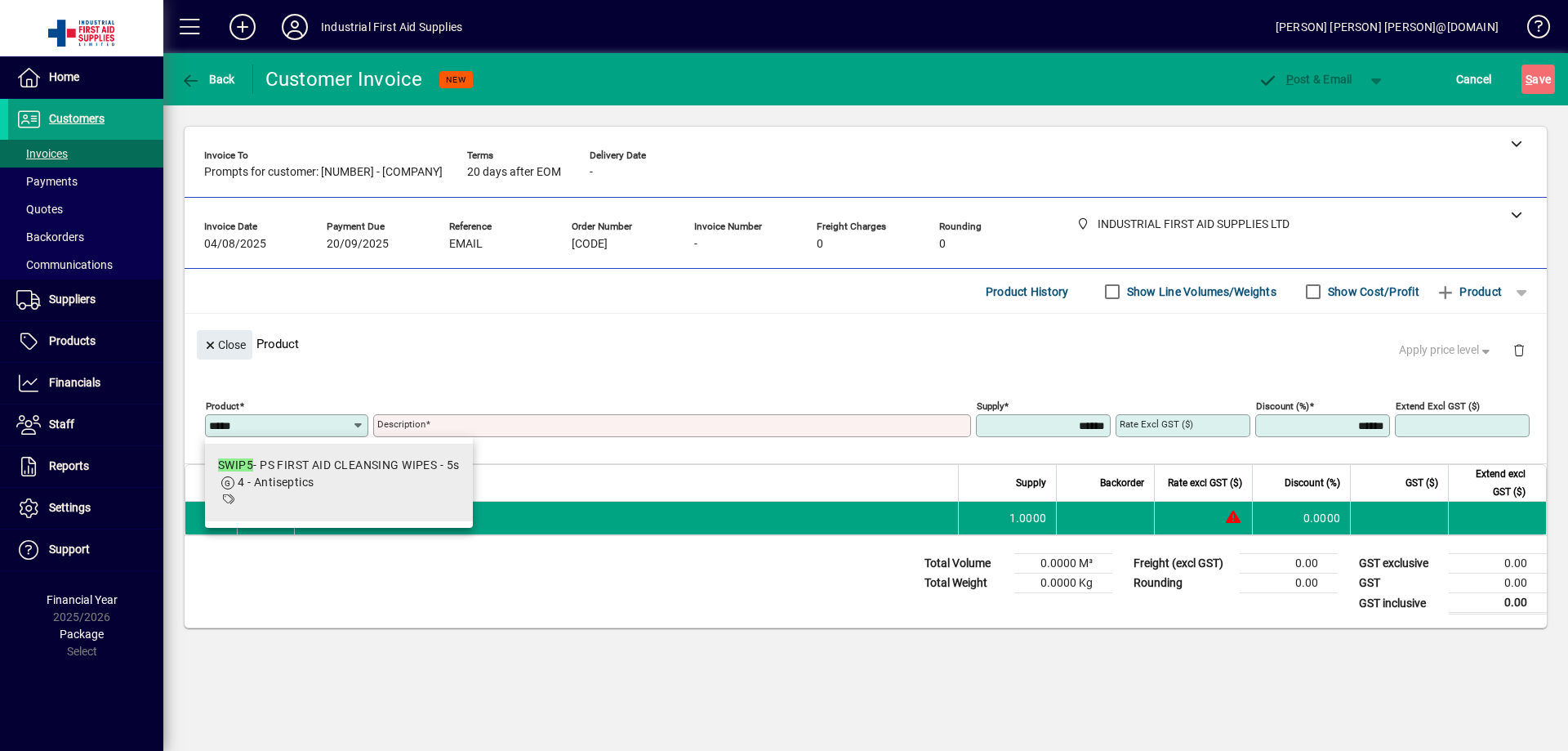 type on "*****" 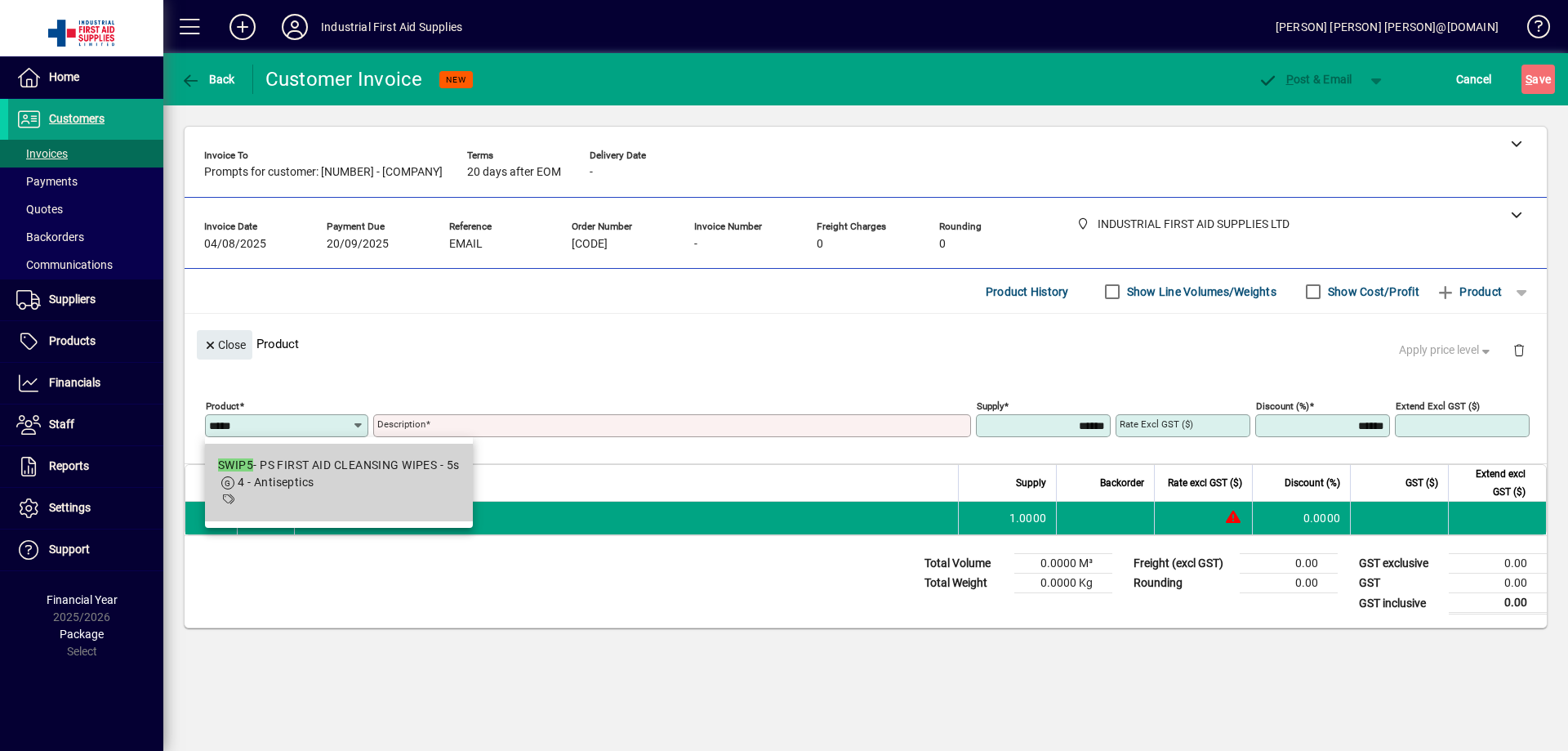 click on "4 - Antiseptics" at bounding box center [339, 482] 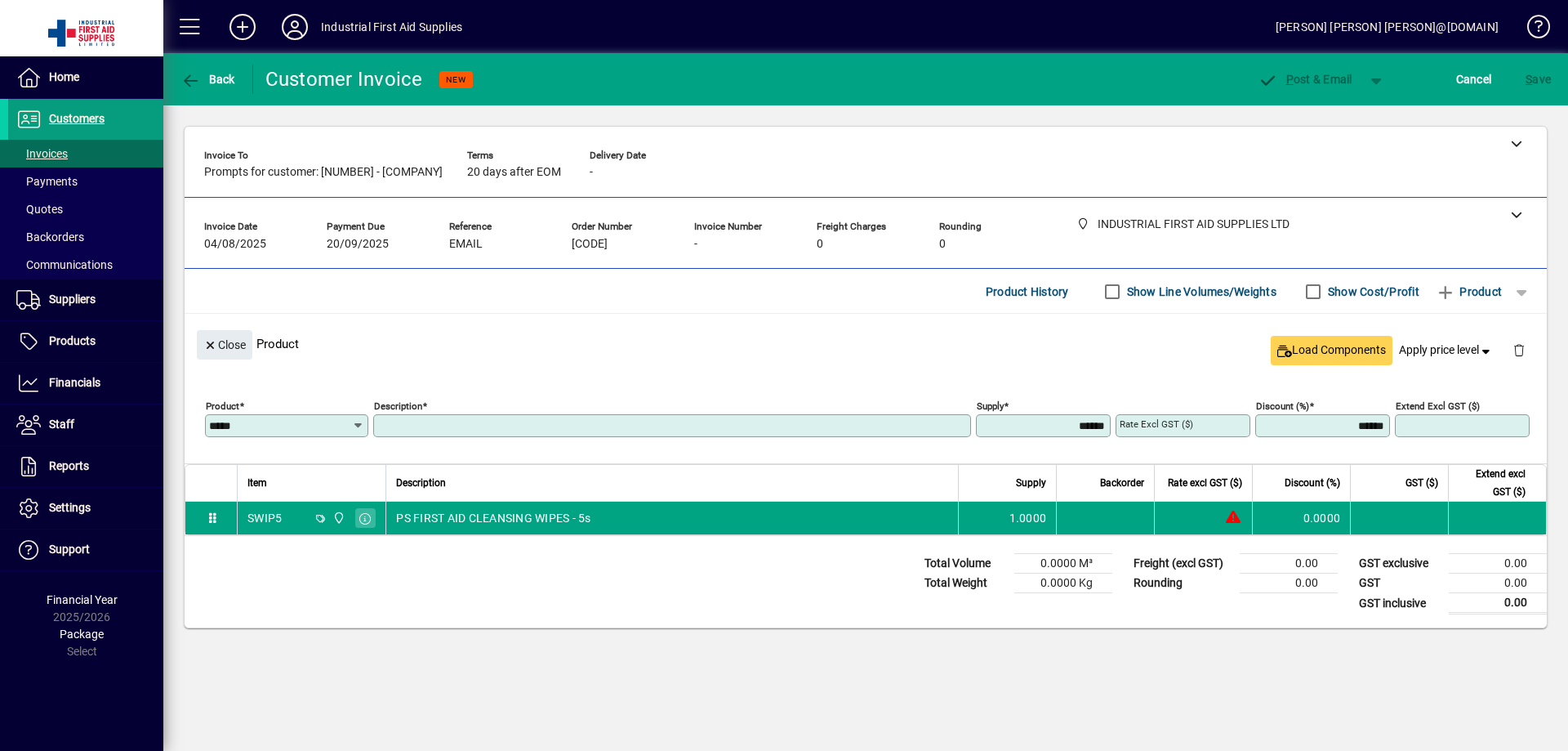 type on "**********" 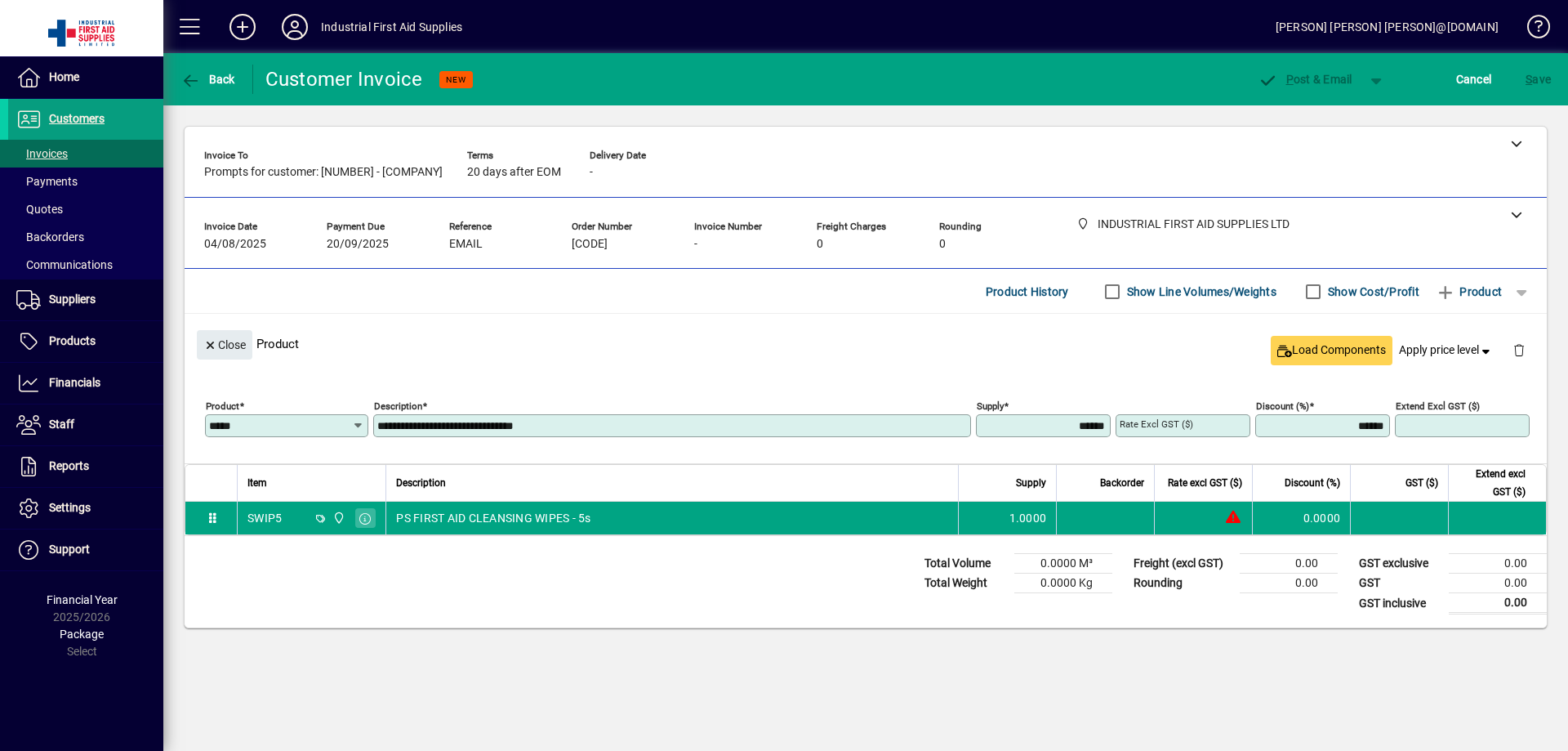 type on "******" 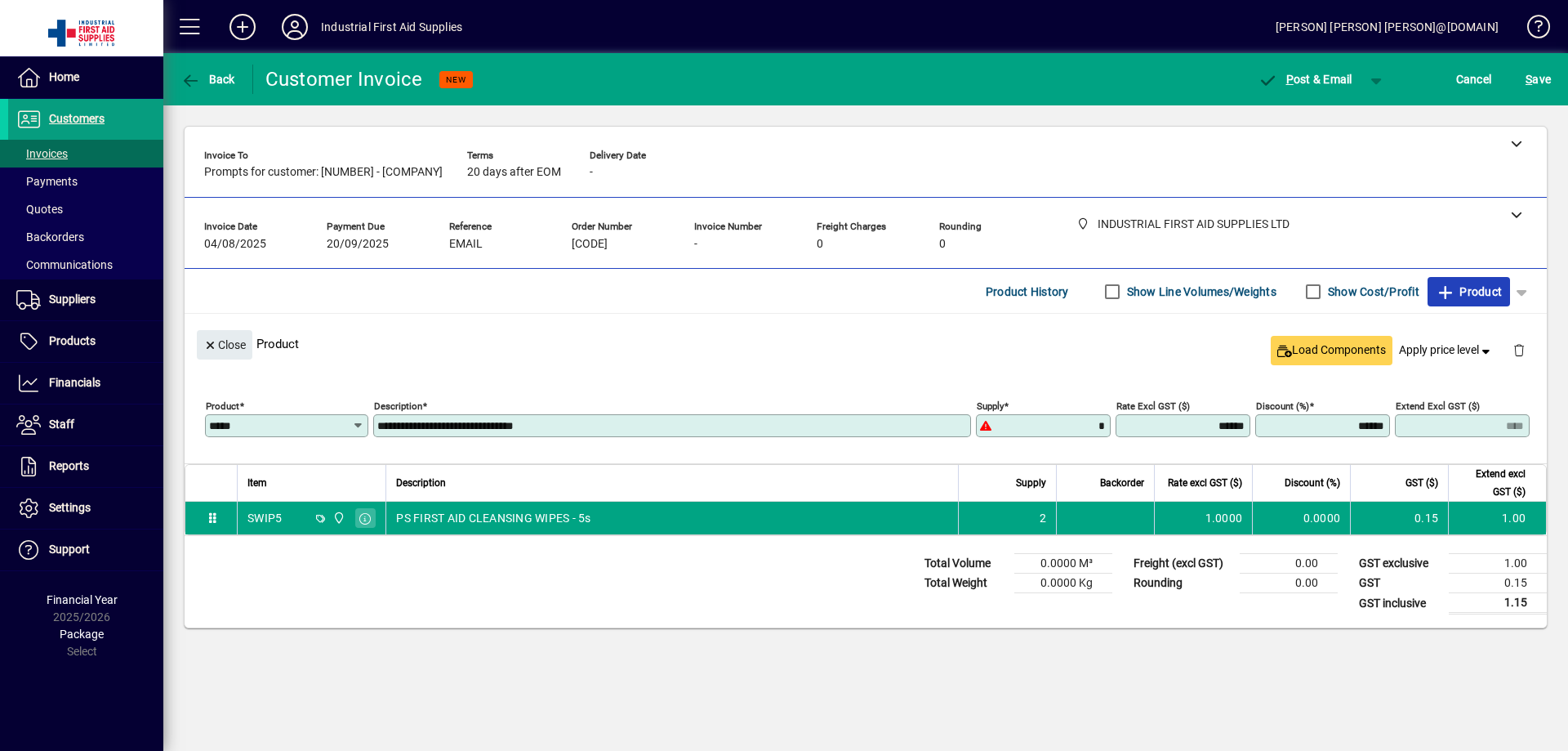 type on "******" 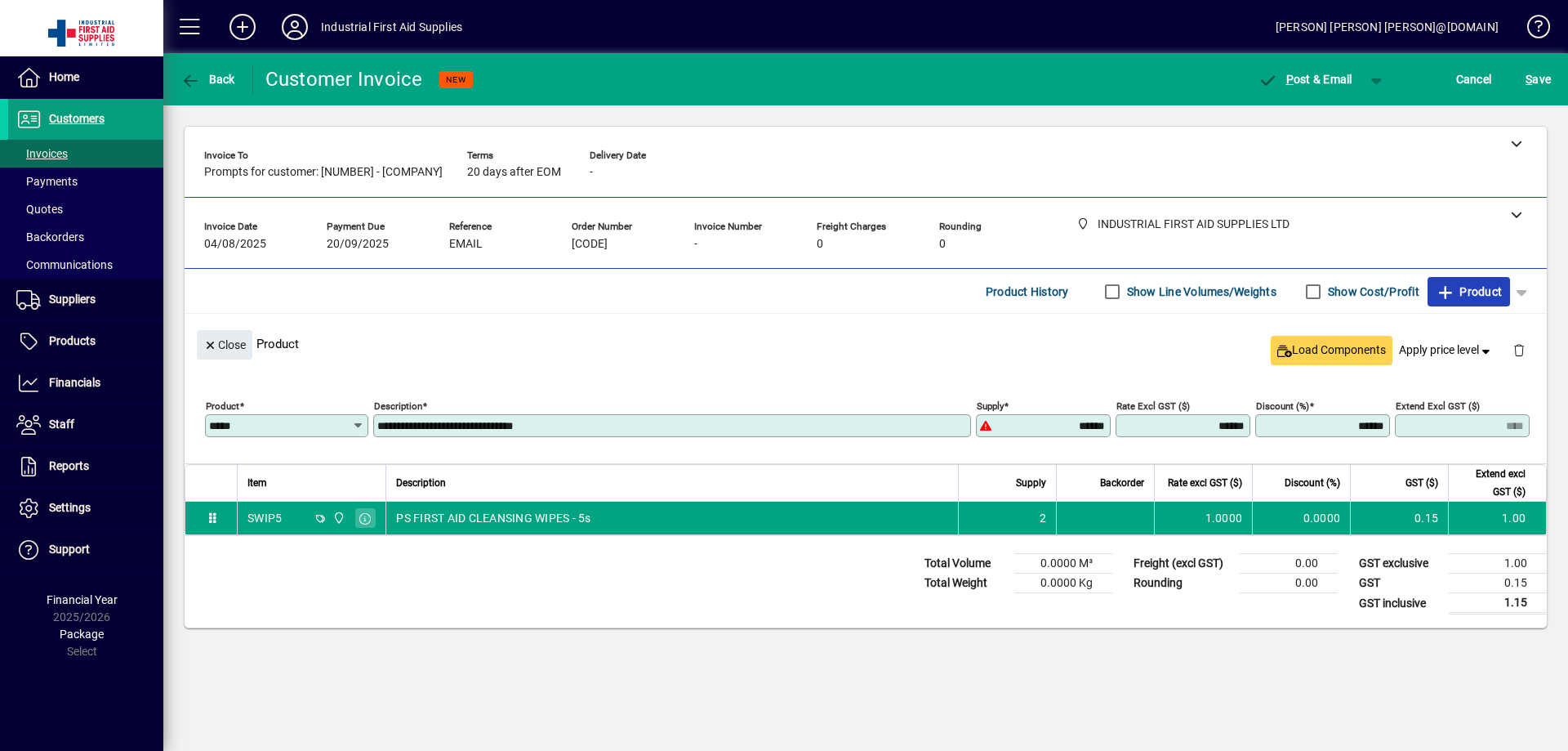 type on "****" 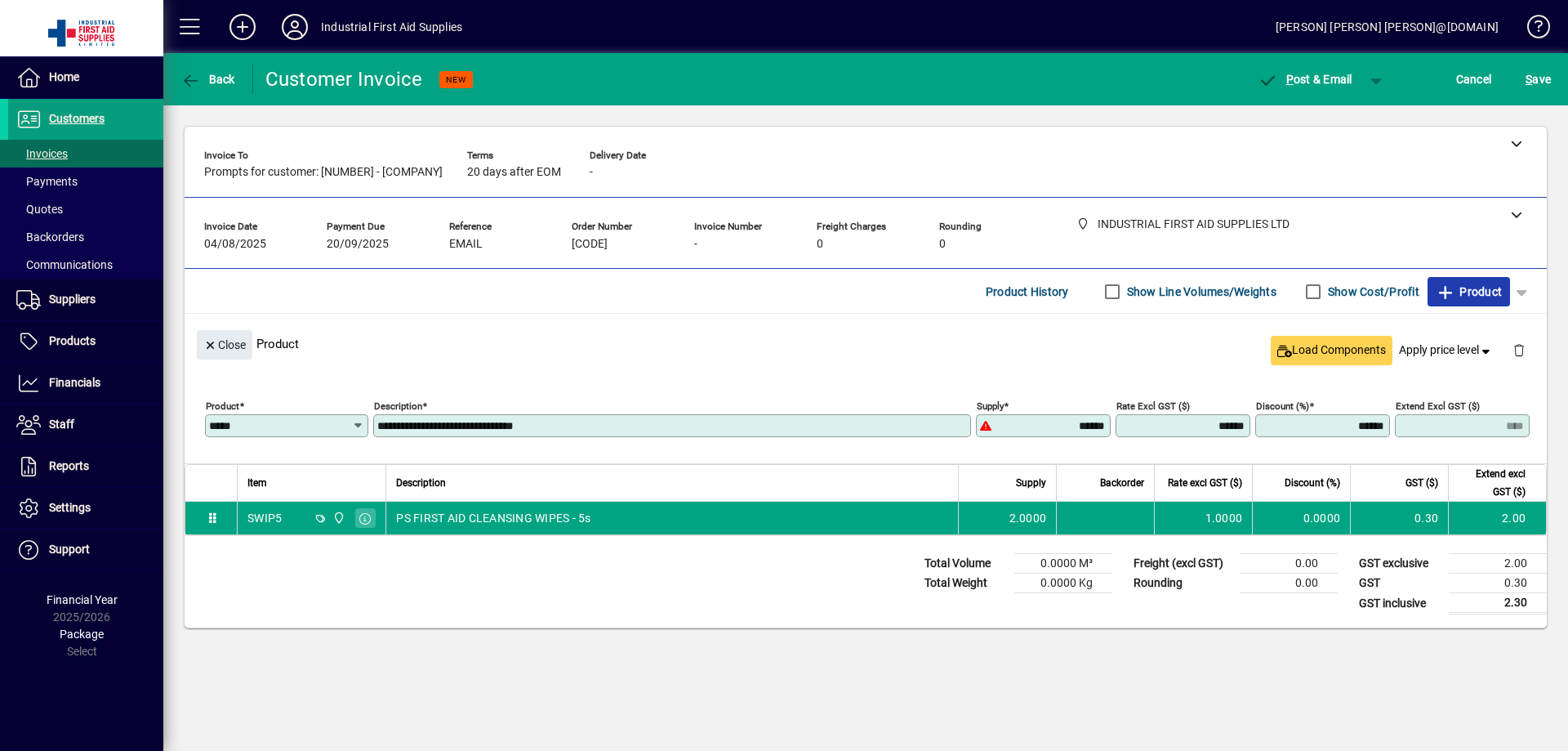 click on "Product" 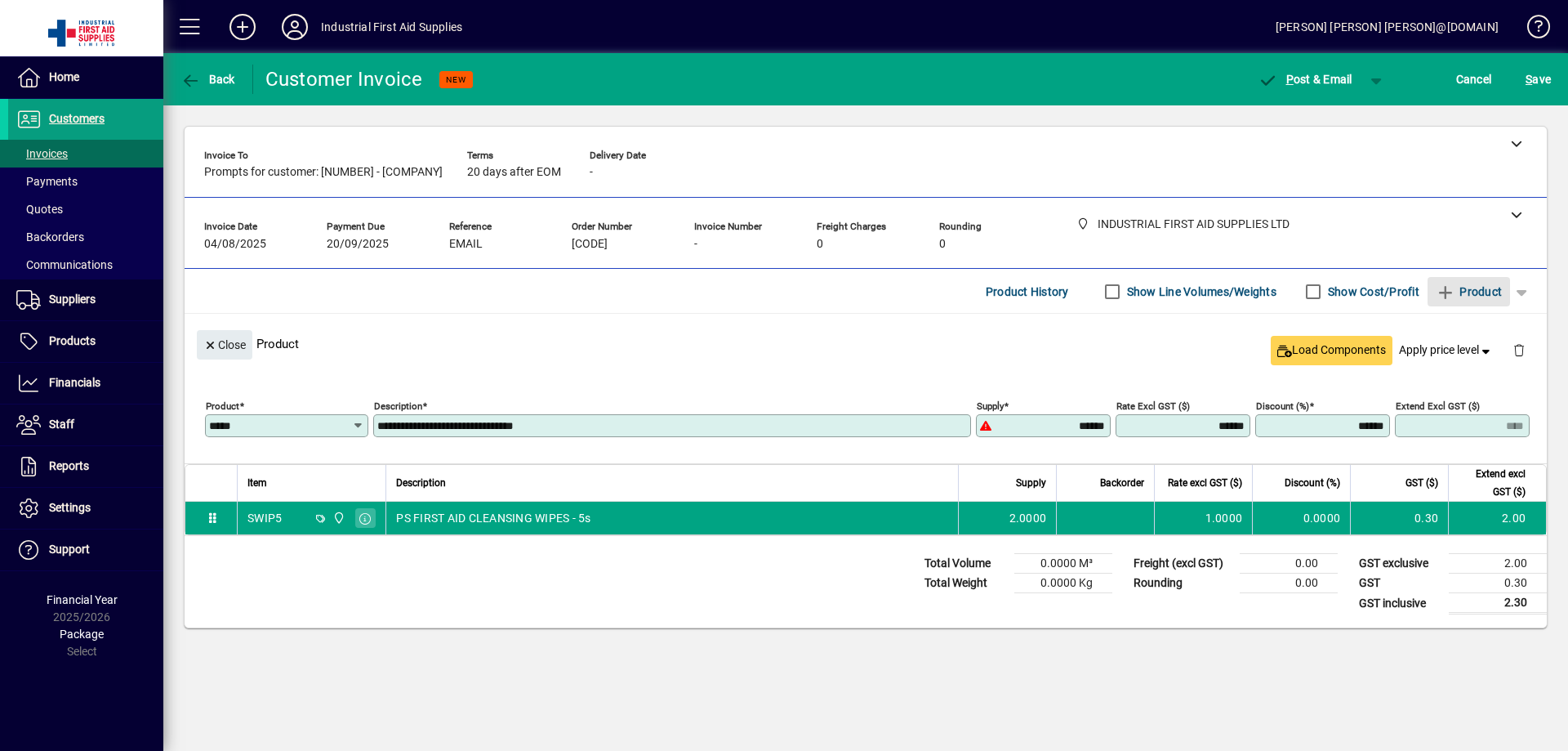 type 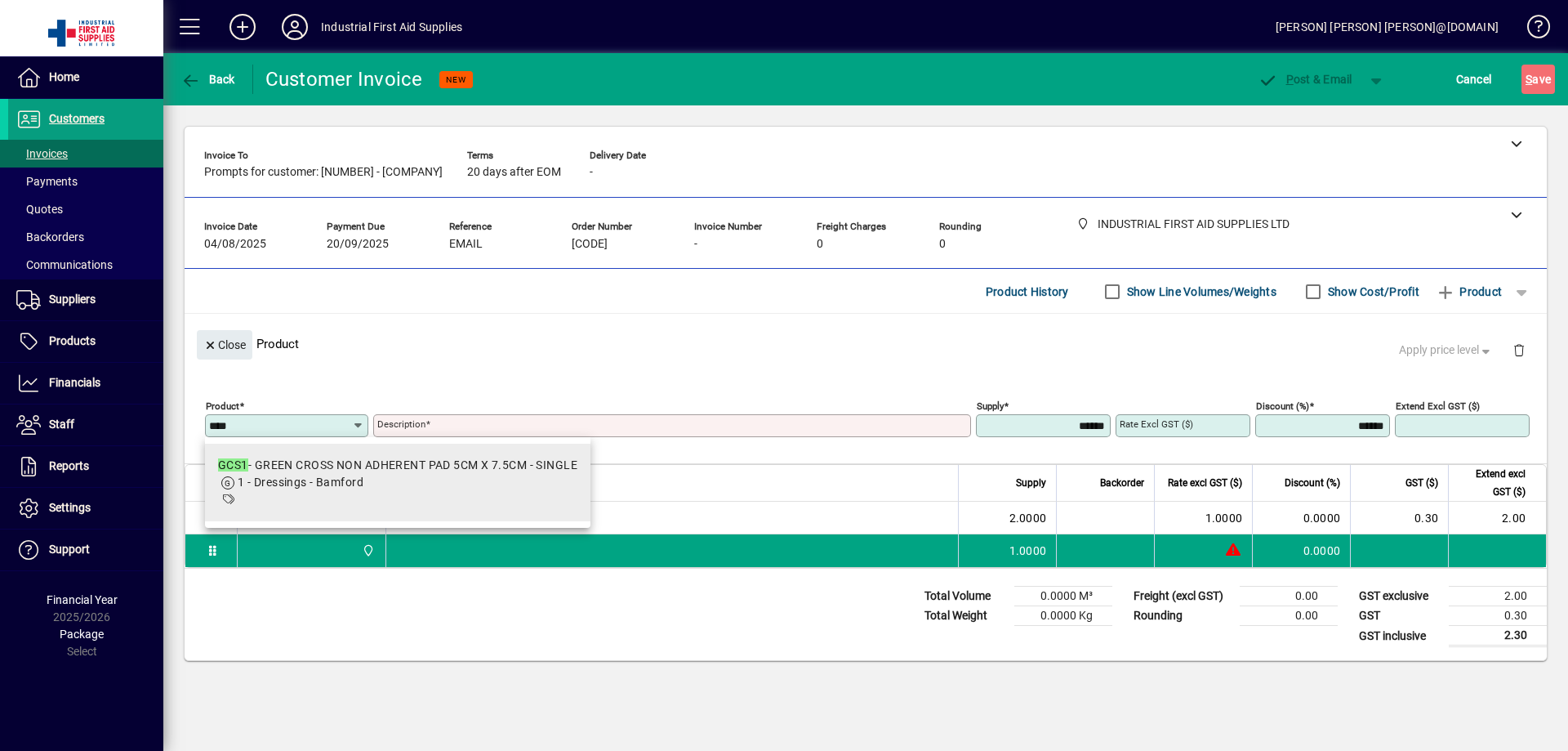 type on "****" 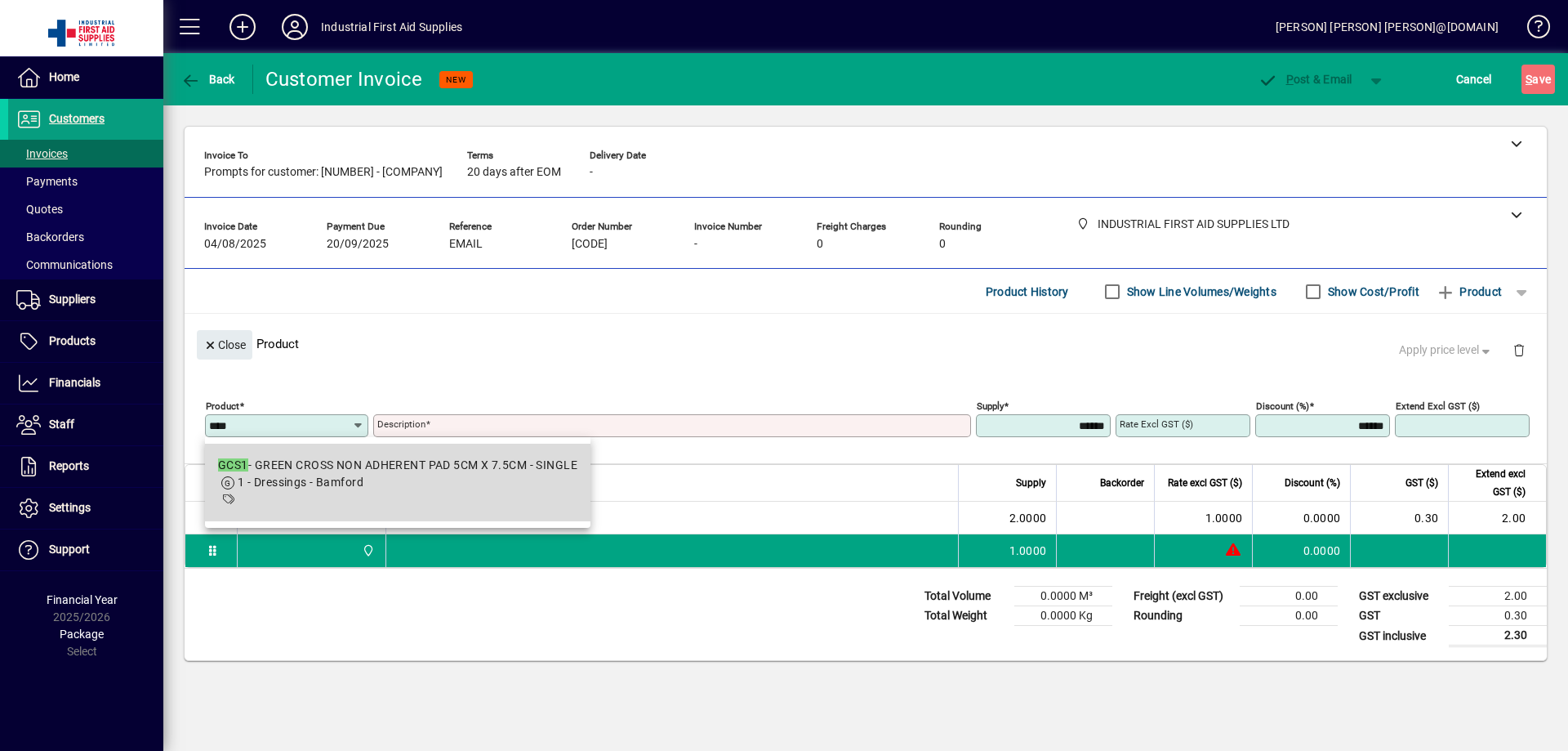drag, startPoint x: 372, startPoint y: 477, endPoint x: 379, endPoint y: 472, distance: 8.602325 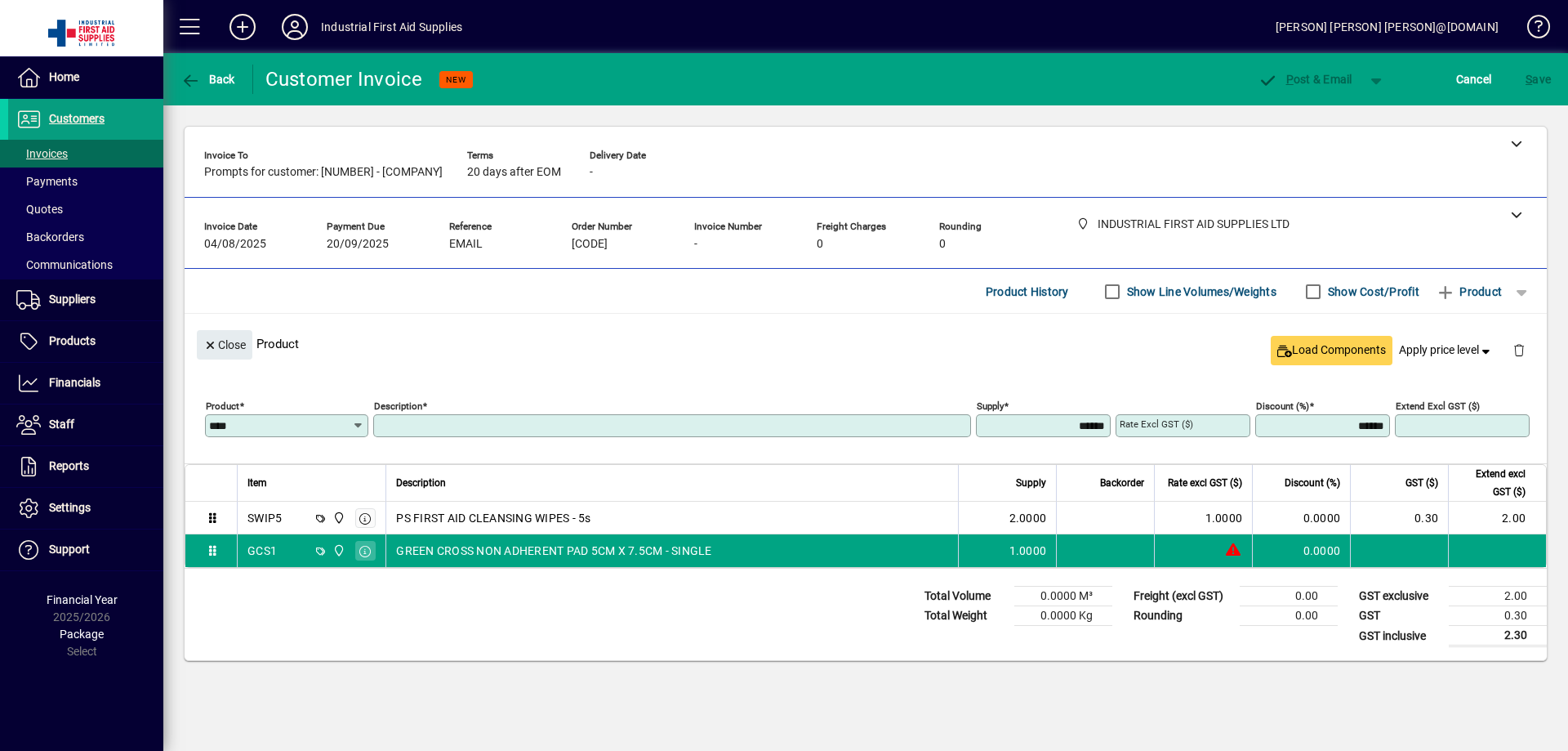 type on "**********" 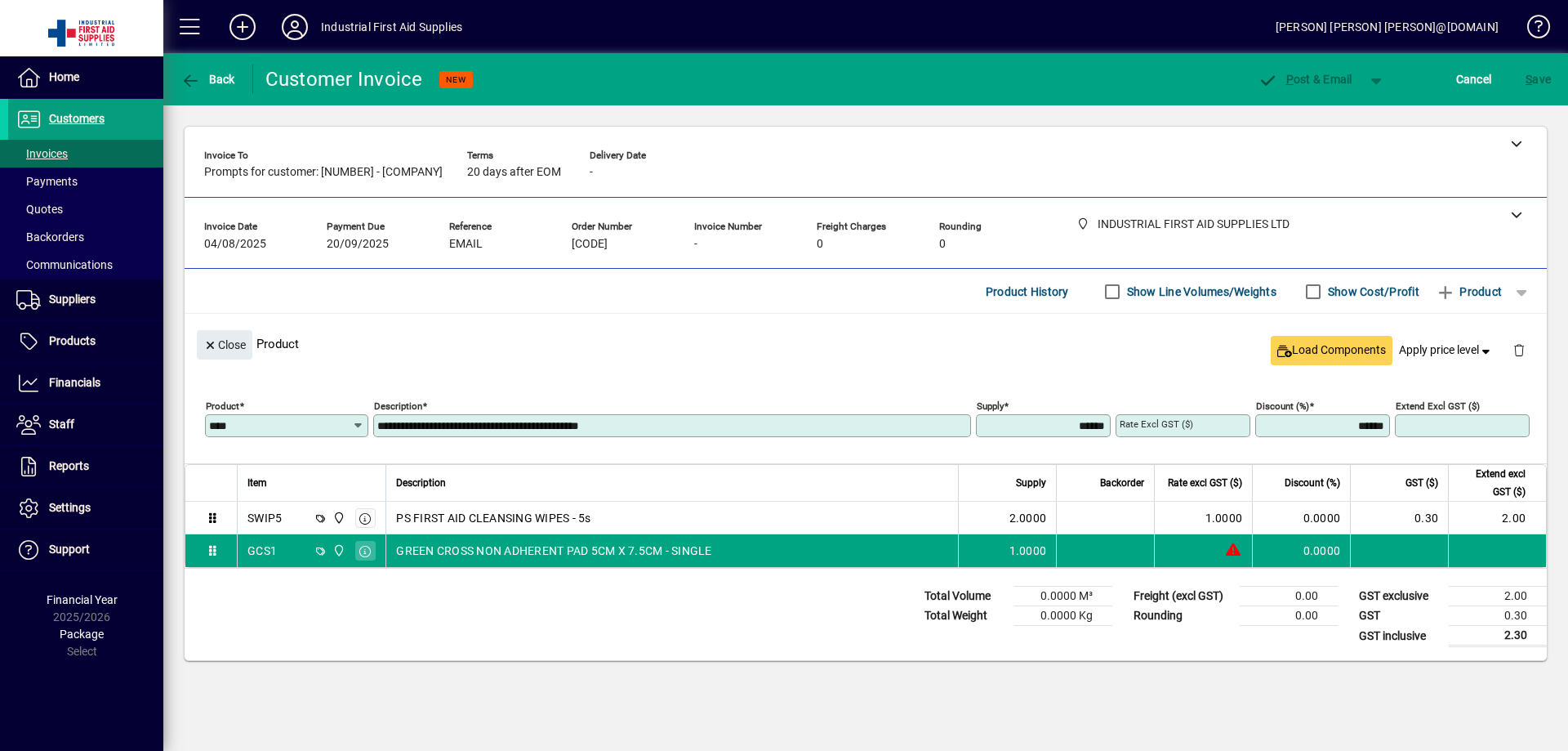 type on "******" 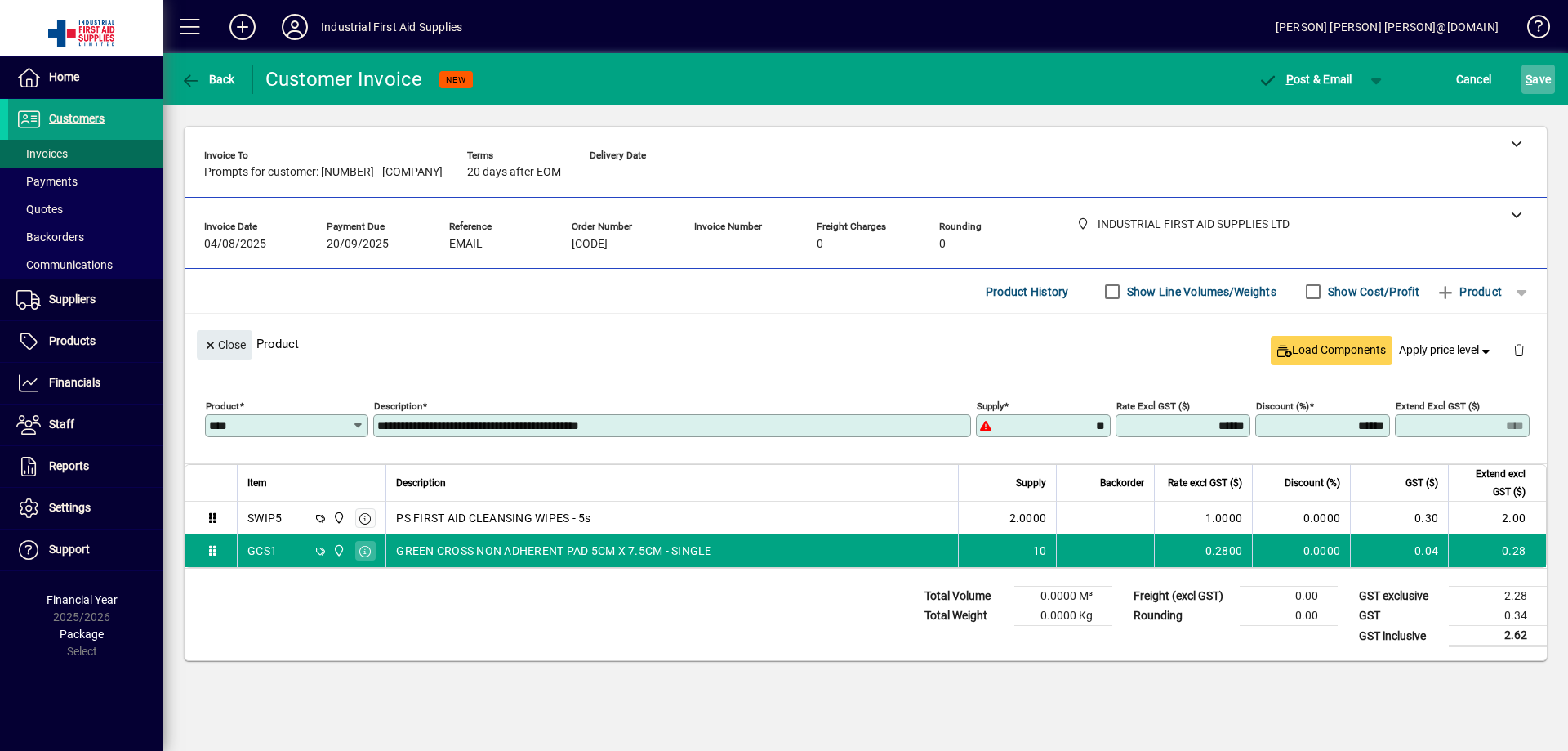 type on "*******" 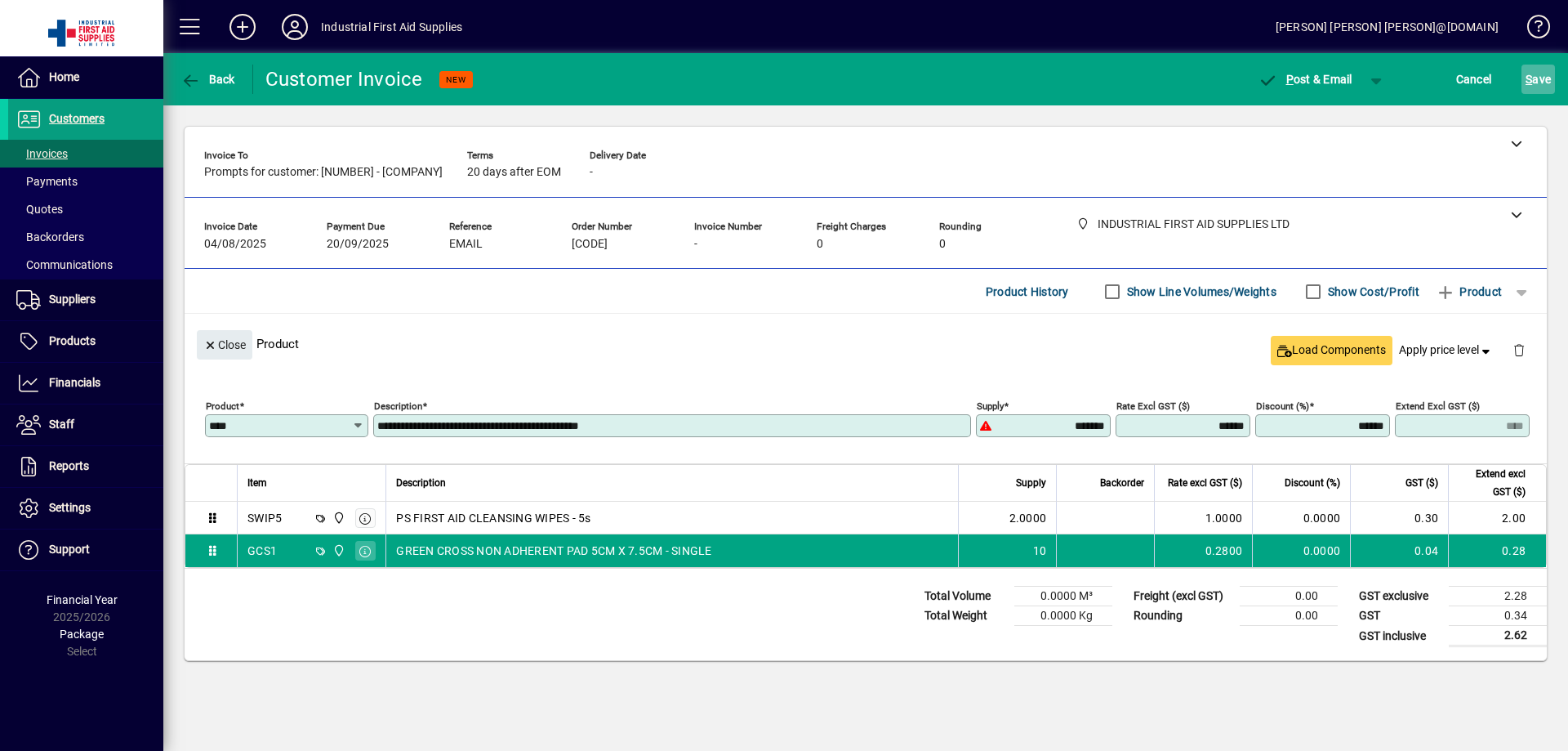 type on "****" 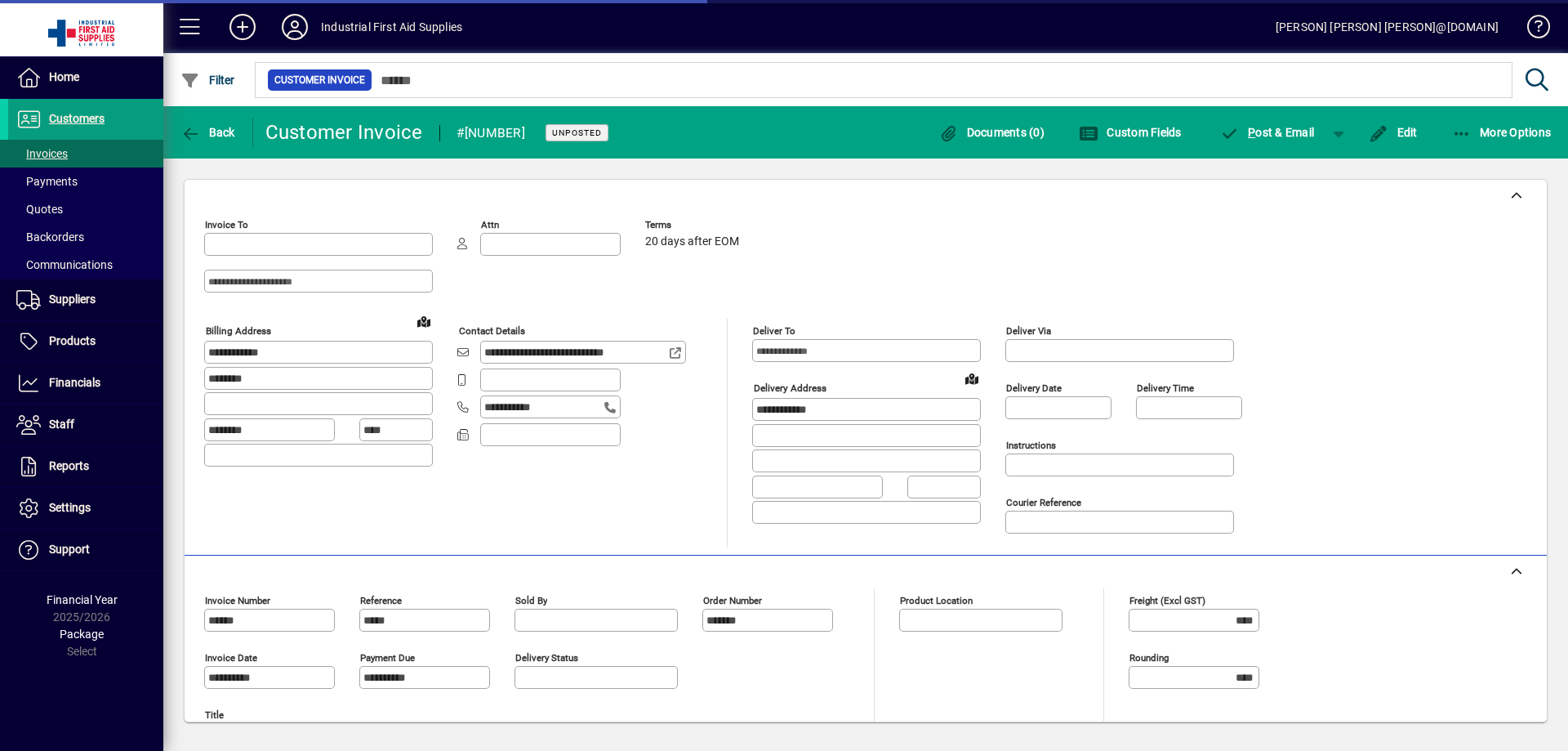 type on "**********" 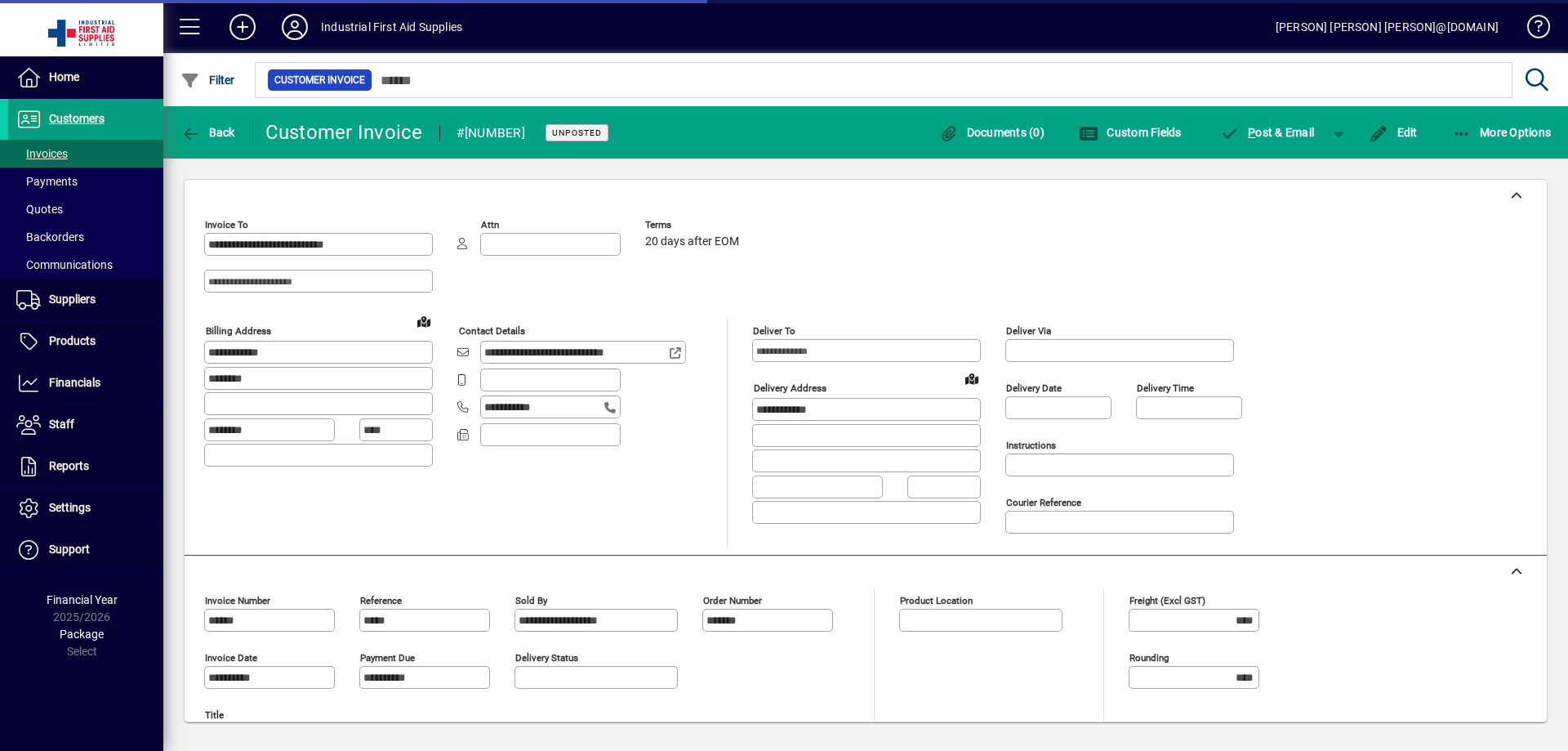 type on "**********" 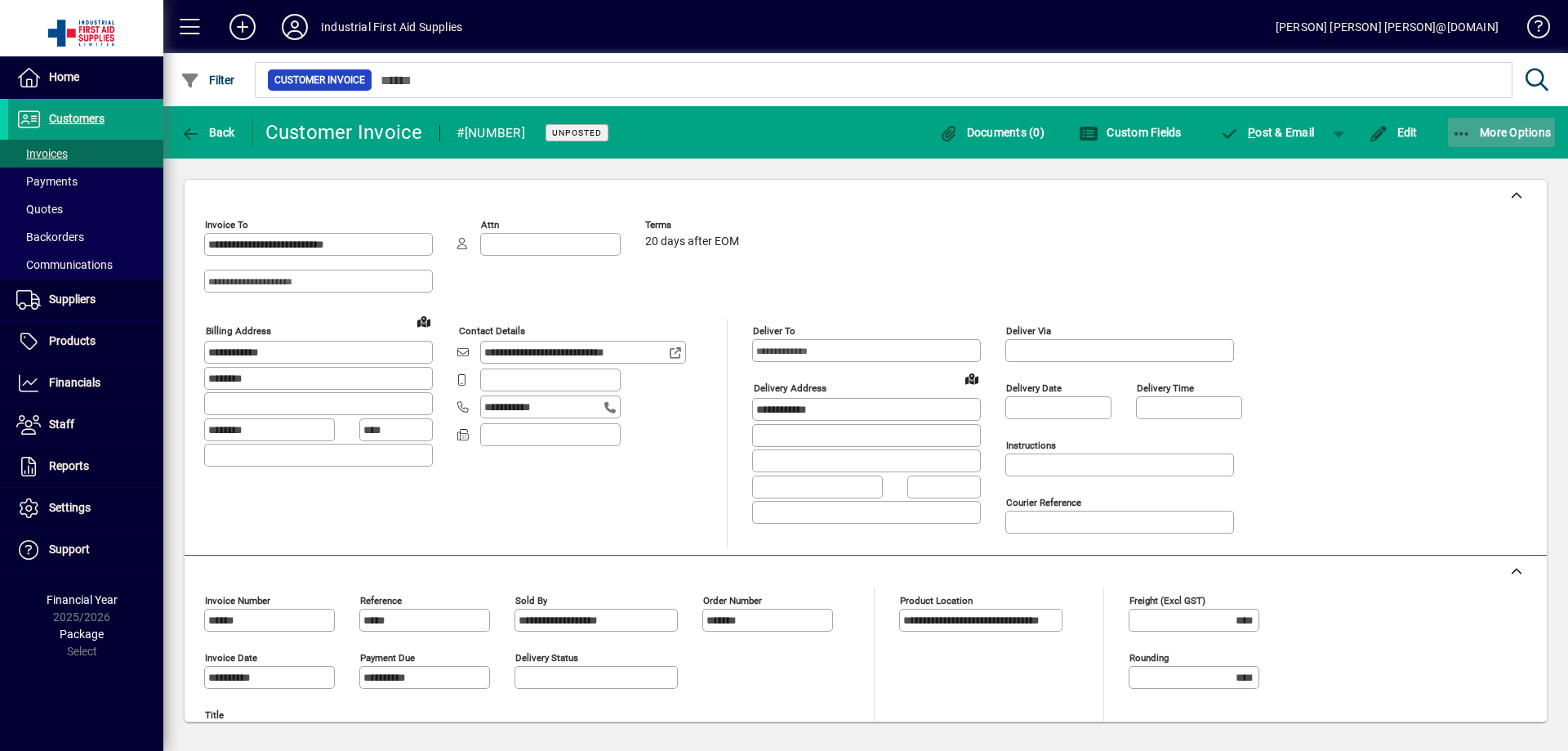 click on "More Options" 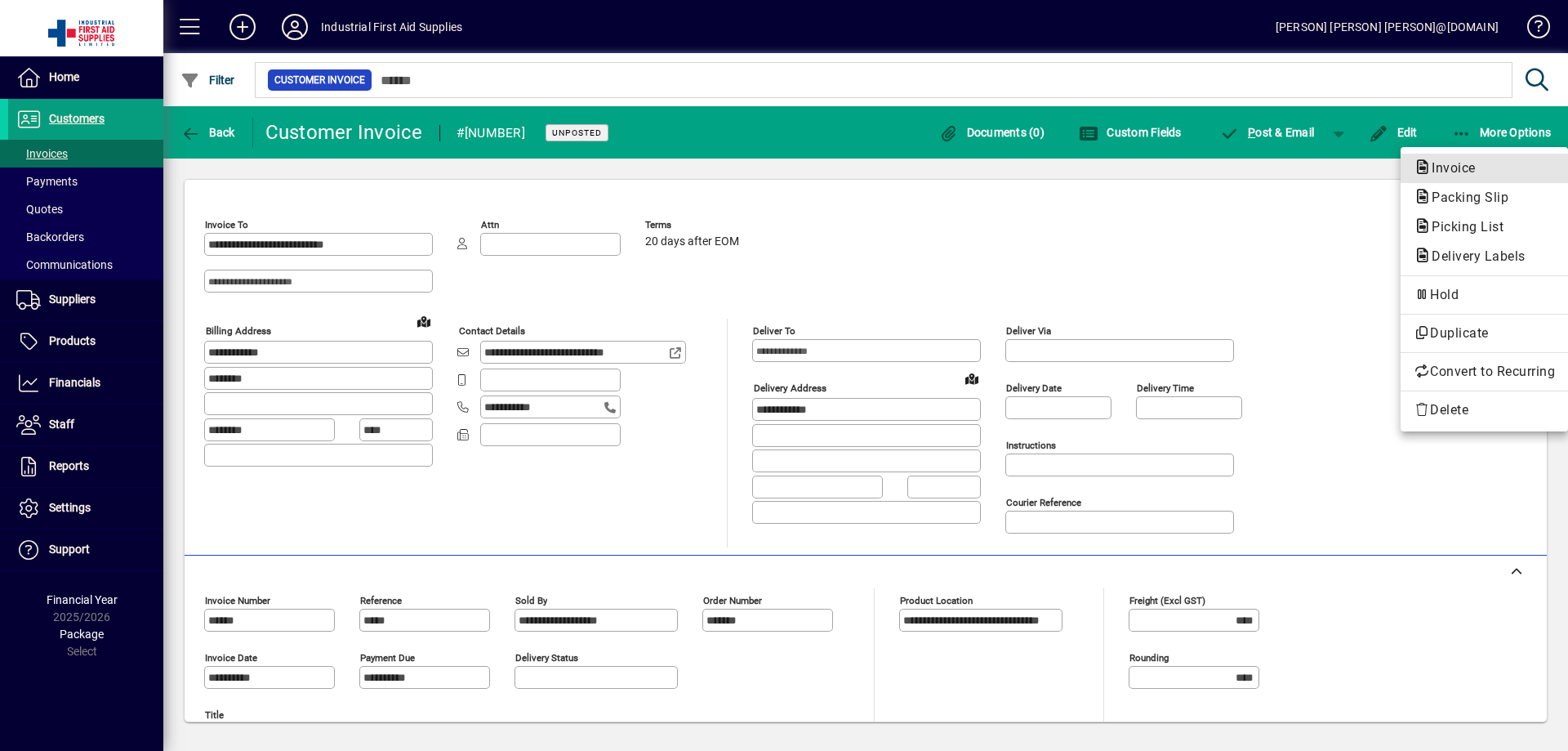 click on "Invoice" 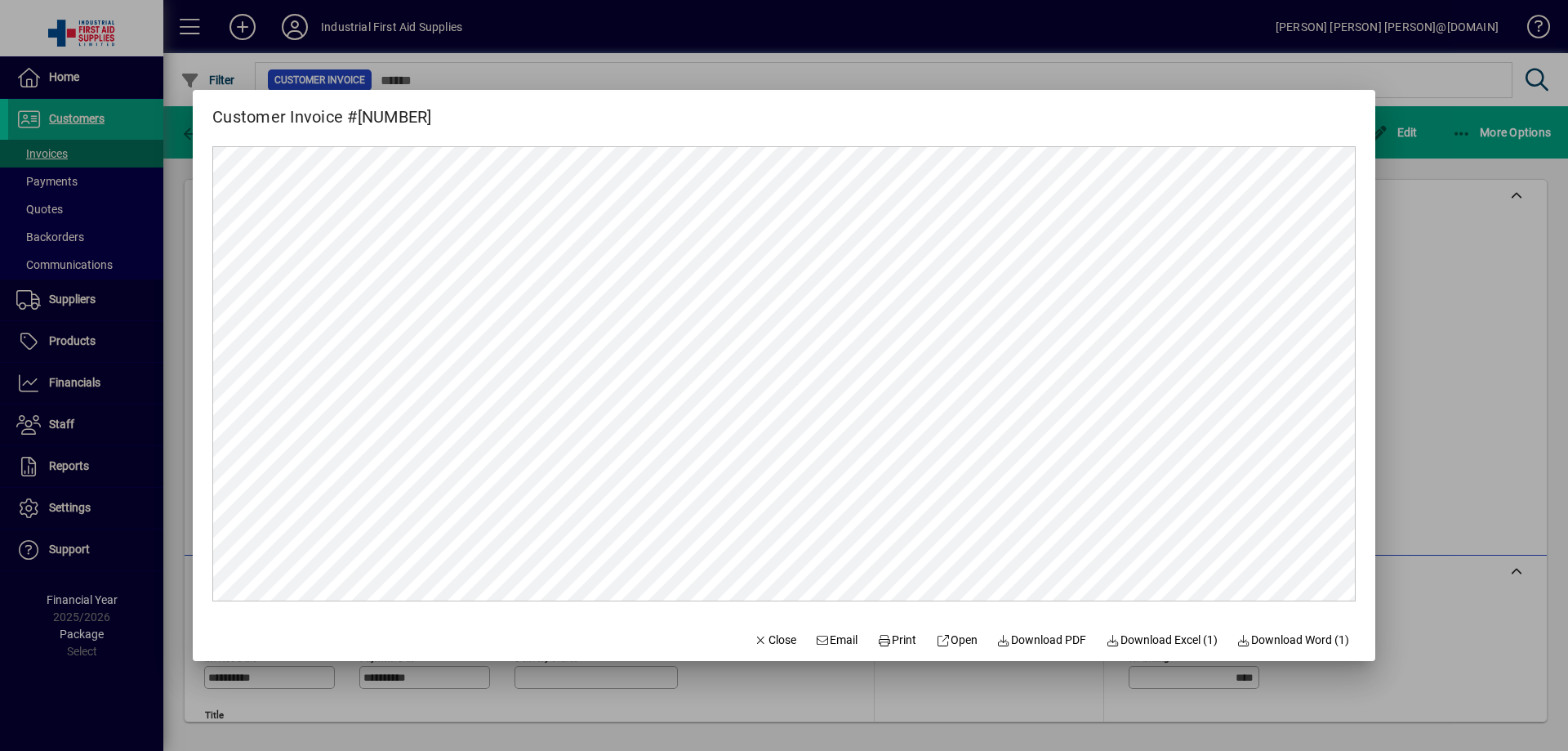 scroll, scrollTop: 0, scrollLeft: 0, axis: both 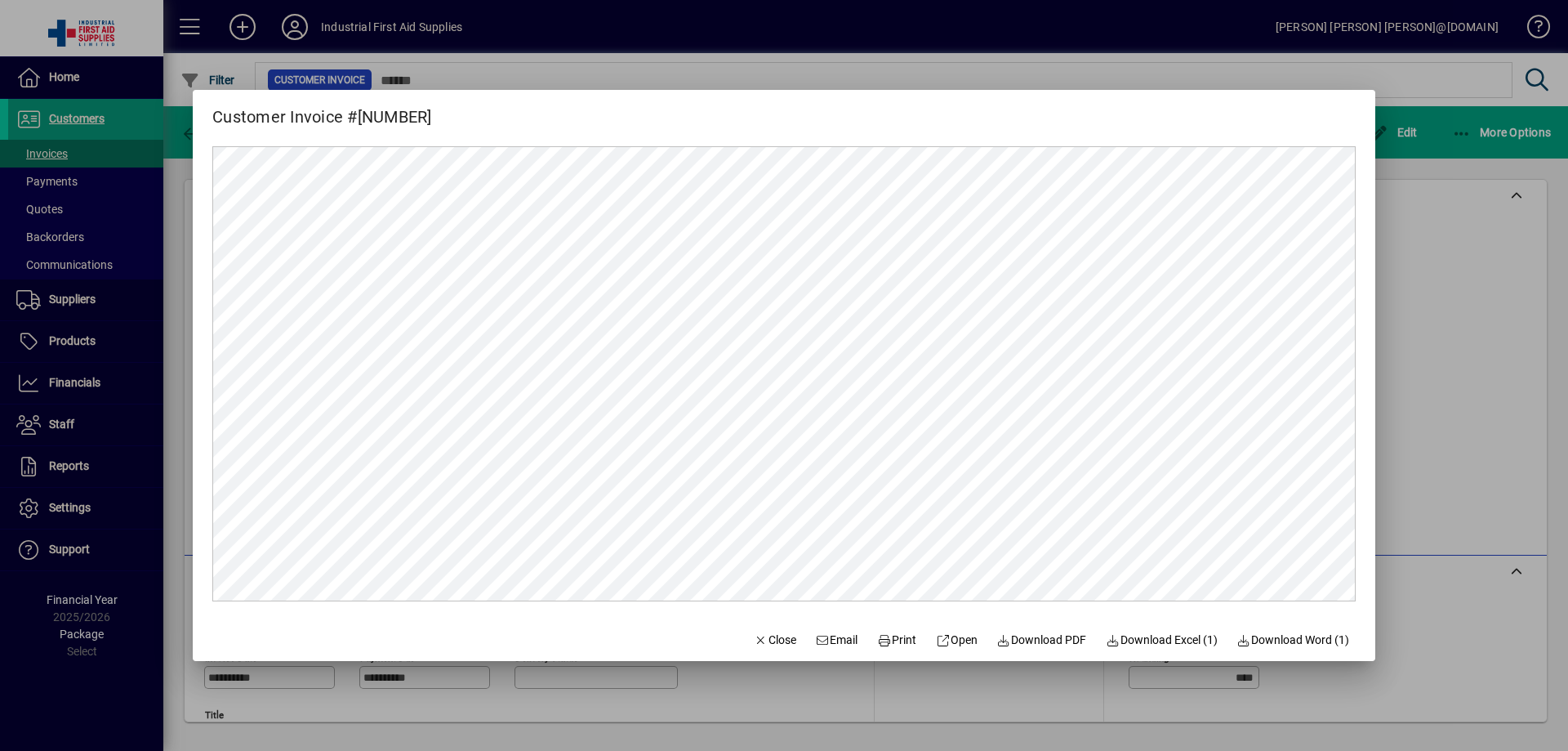 click at bounding box center [784, 375] 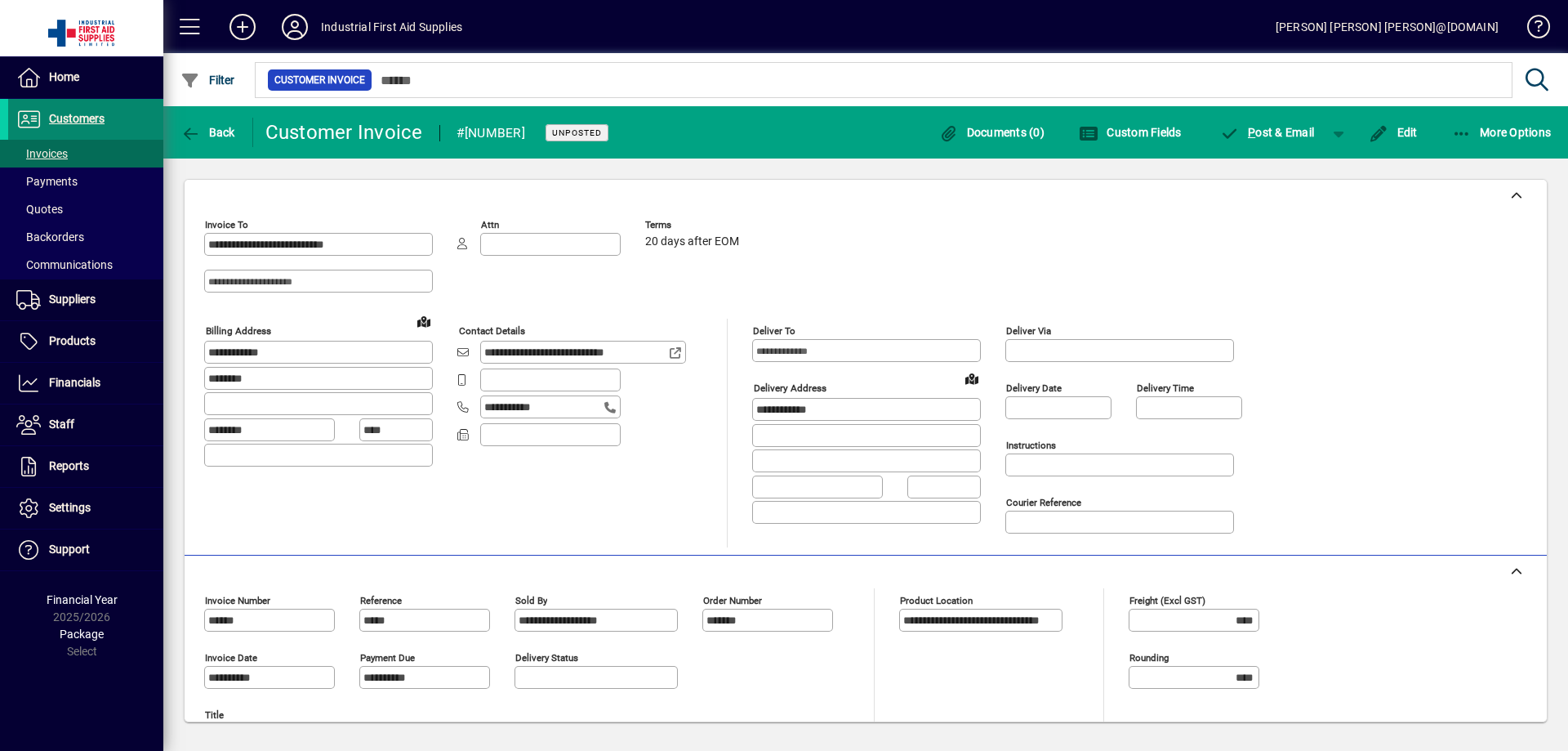 click on "Customers" at bounding box center (56, 119) 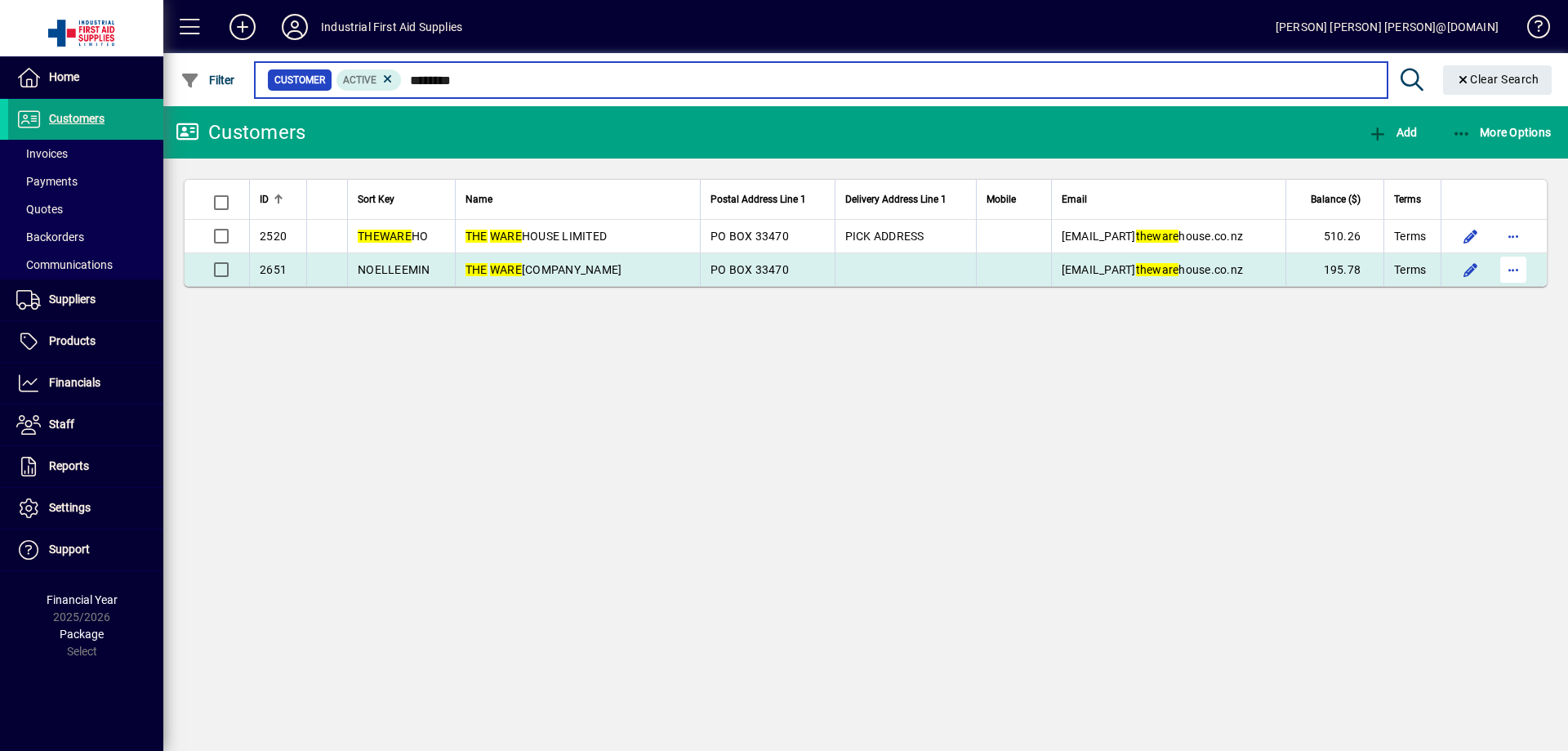 type on "********" 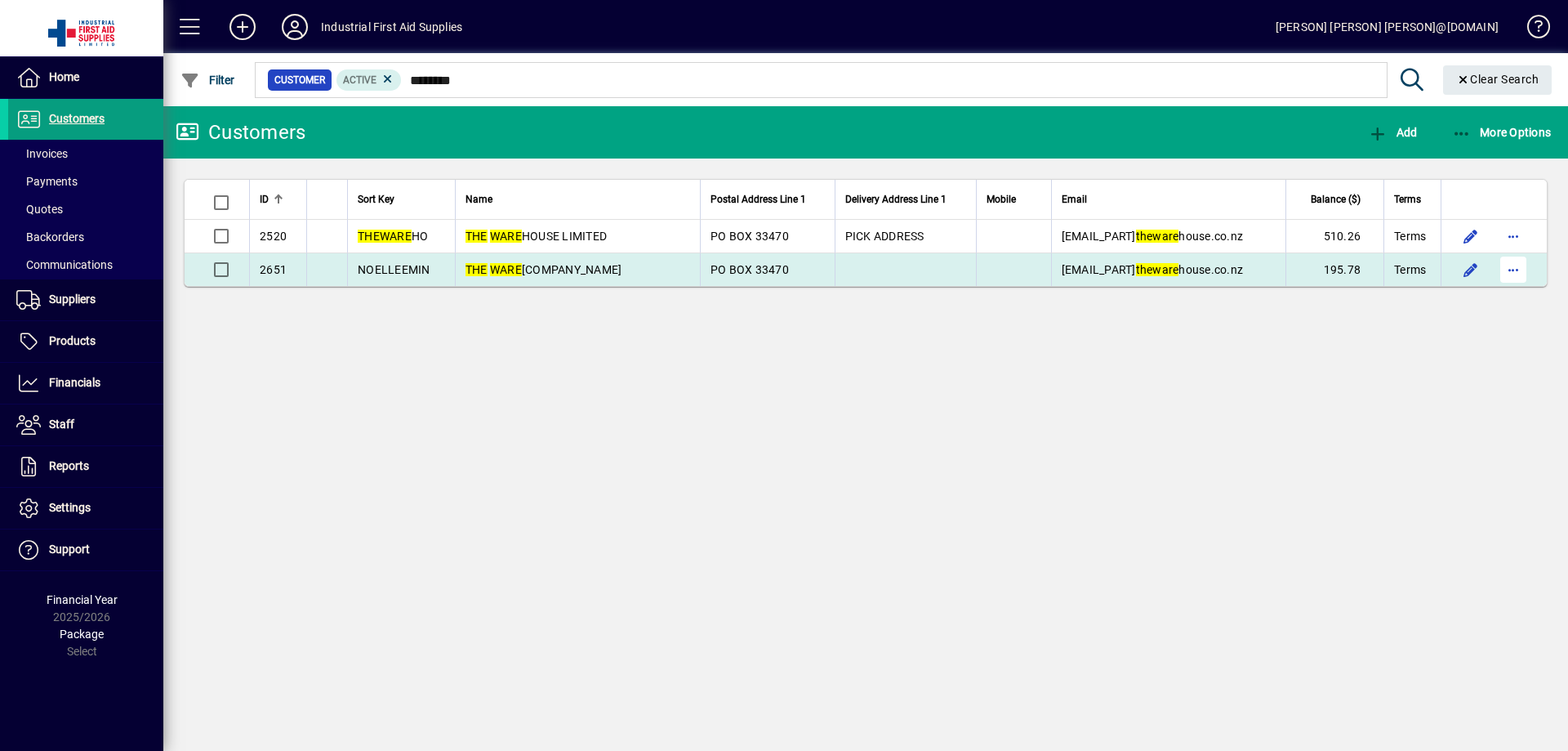 click at bounding box center [1513, 270] 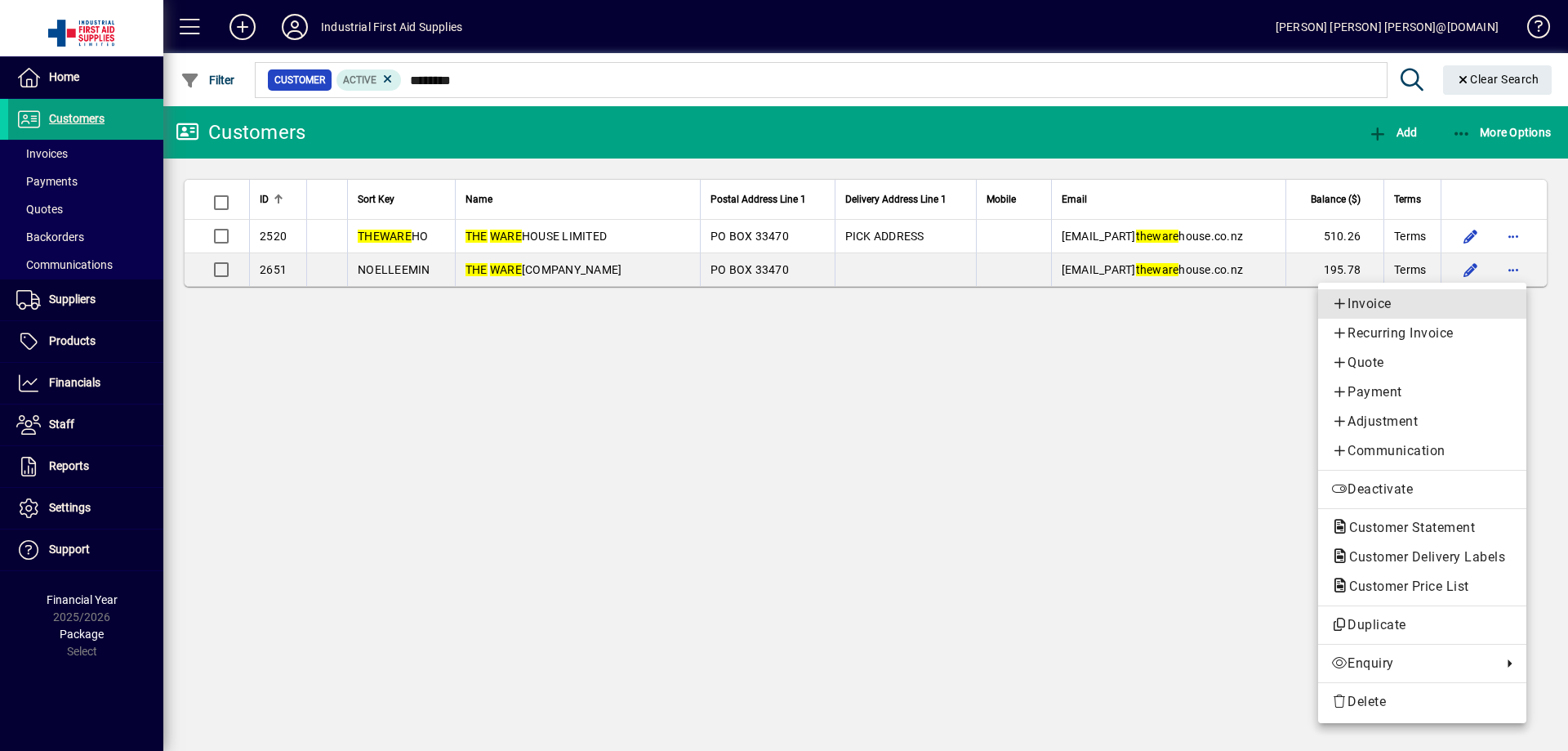 drag, startPoint x: 1382, startPoint y: 301, endPoint x: 1370, endPoint y: 305, distance: 12.649111 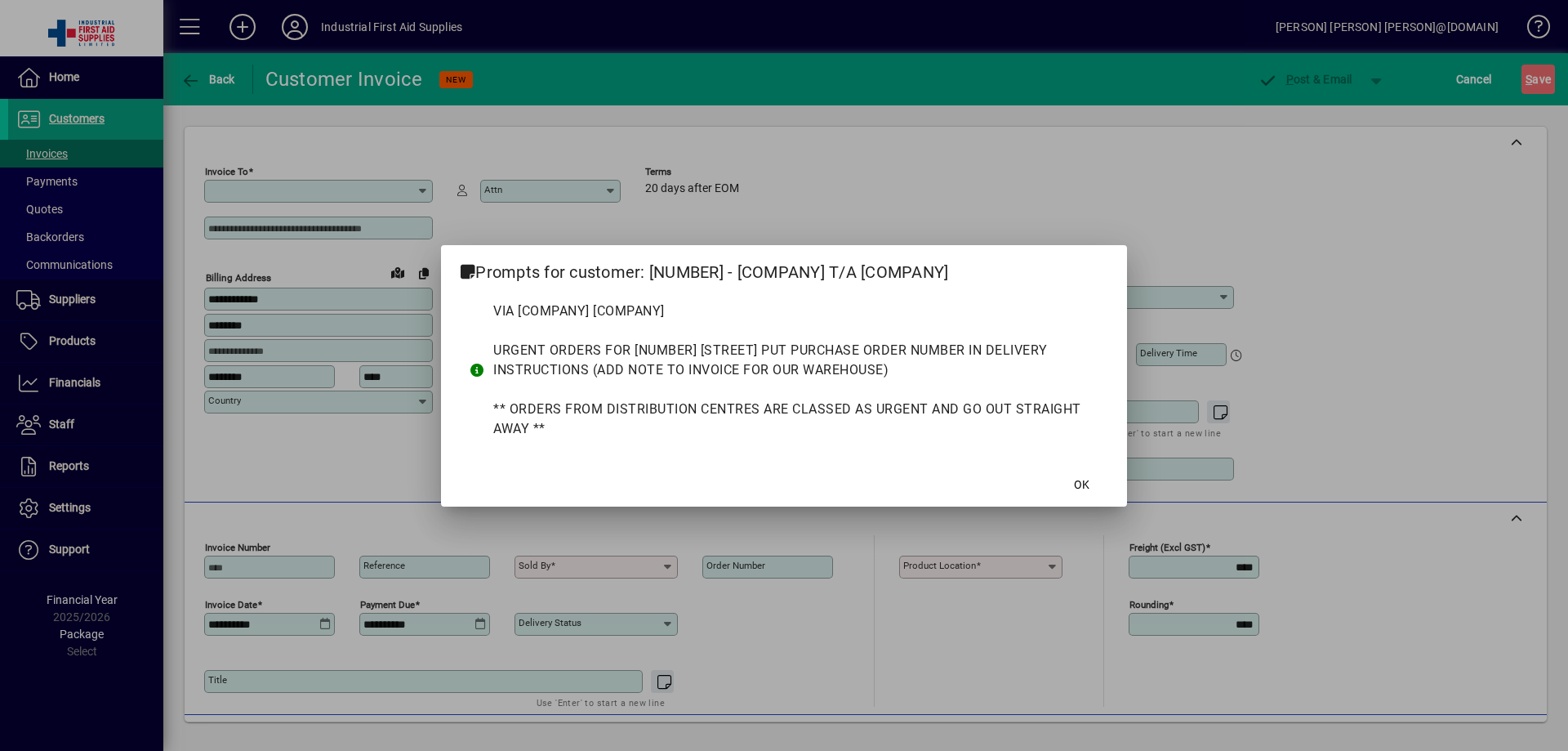type on "**********" 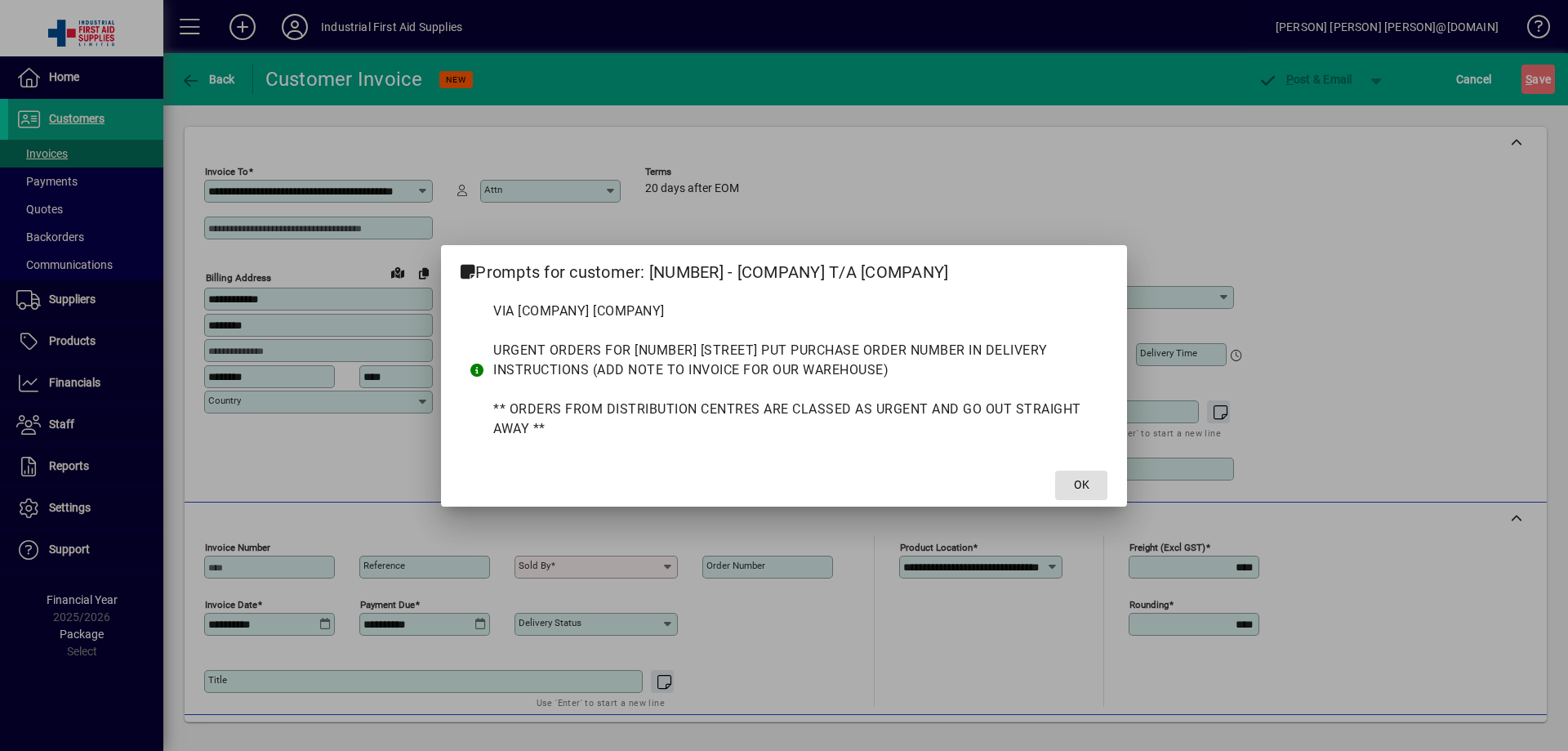 drag, startPoint x: 1091, startPoint y: 484, endPoint x: 973, endPoint y: 504, distance: 119.68291 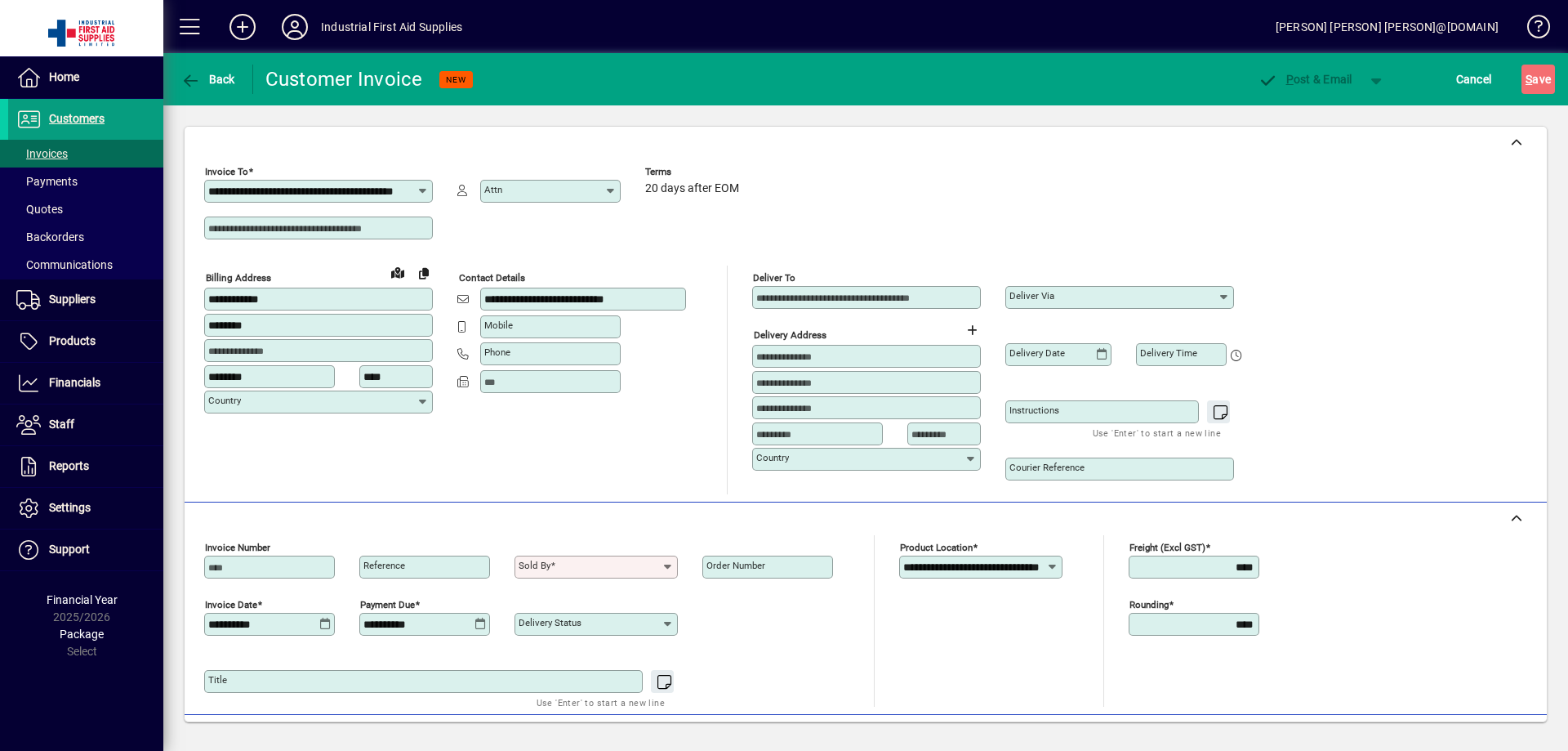 scroll, scrollTop: 0, scrollLeft: 78, axis: horizontal 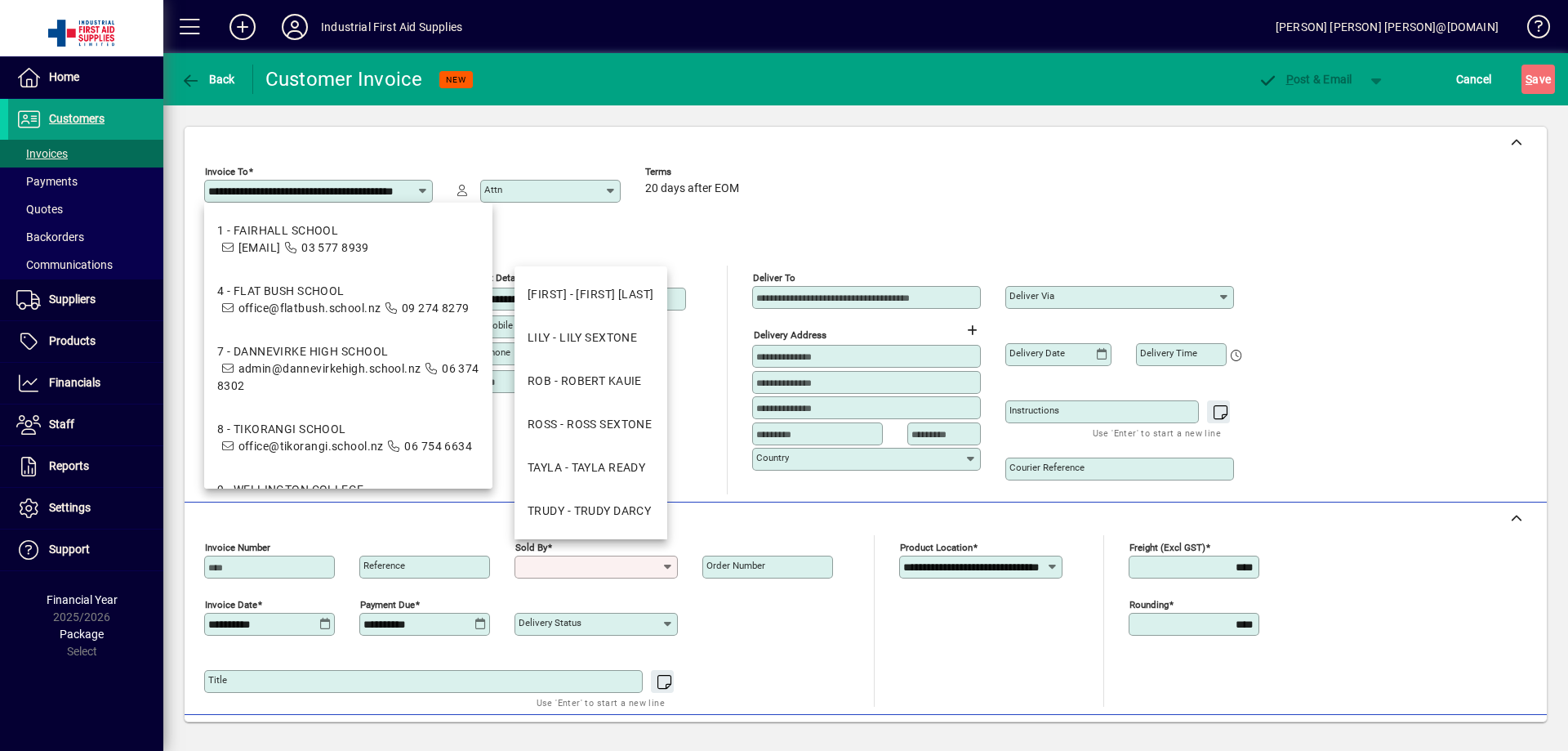 click on "Sold by" at bounding box center [590, 567] 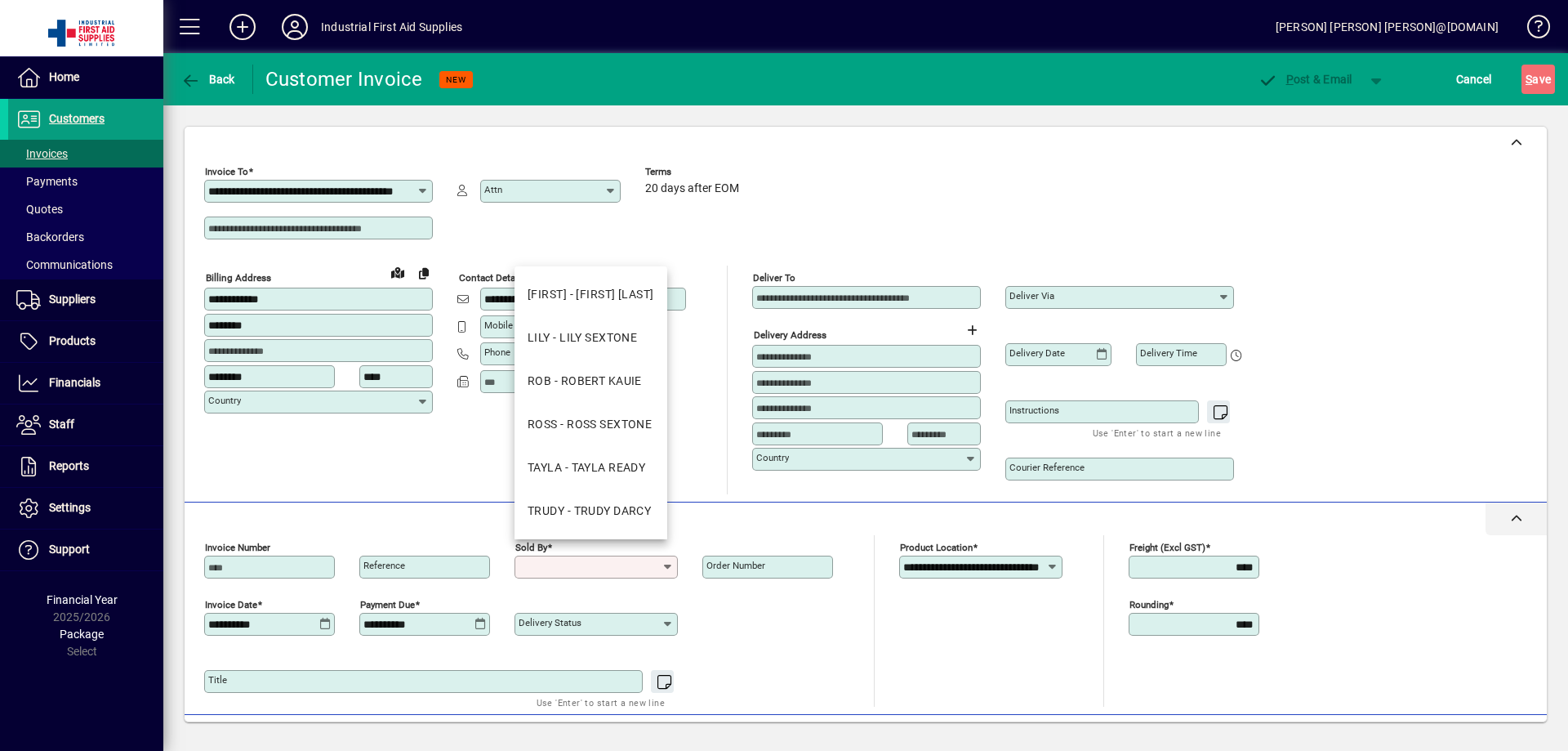 drag, startPoint x: 569, startPoint y: 511, endPoint x: 531, endPoint y: 520, distance: 39.051248 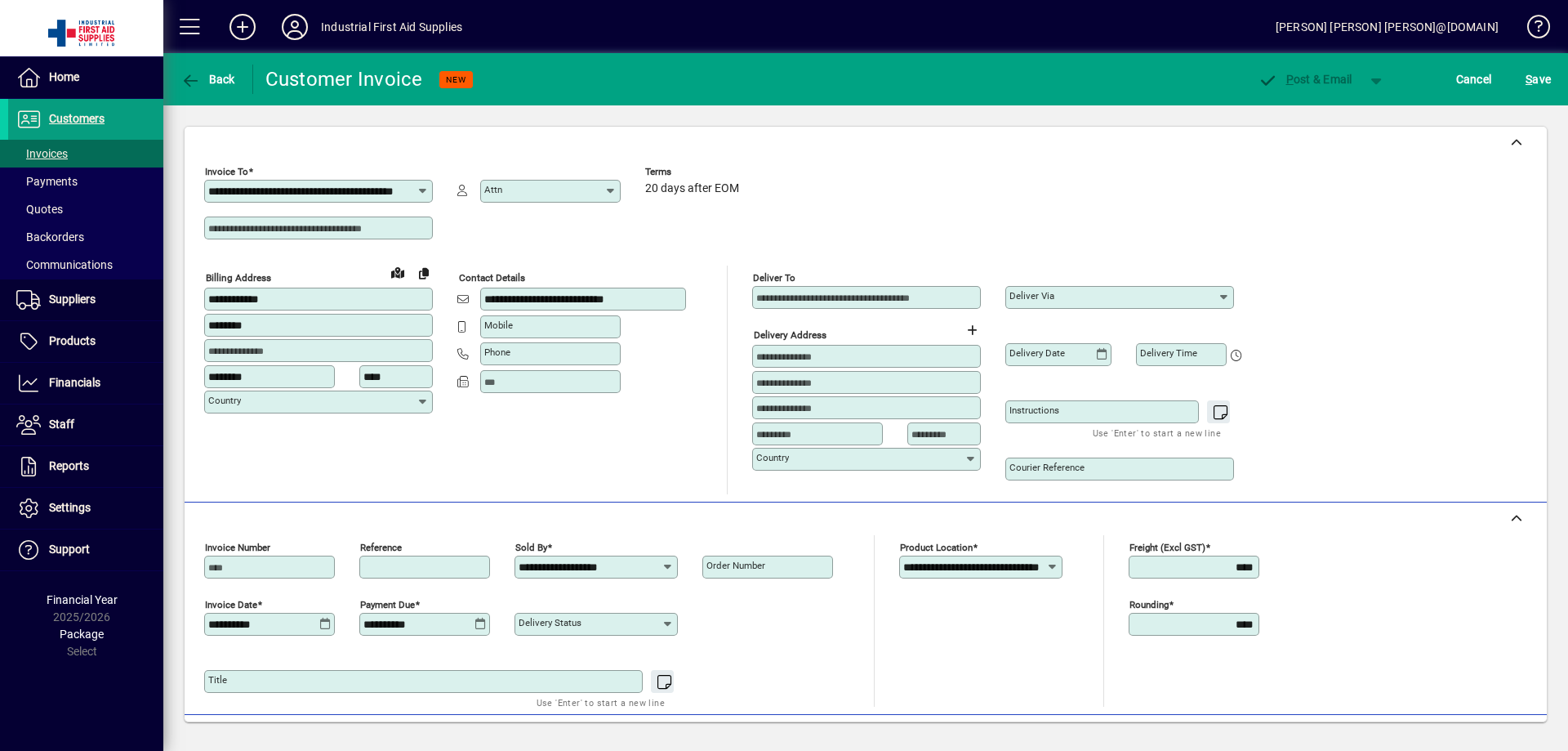 click on "Reference" at bounding box center [426, 567] 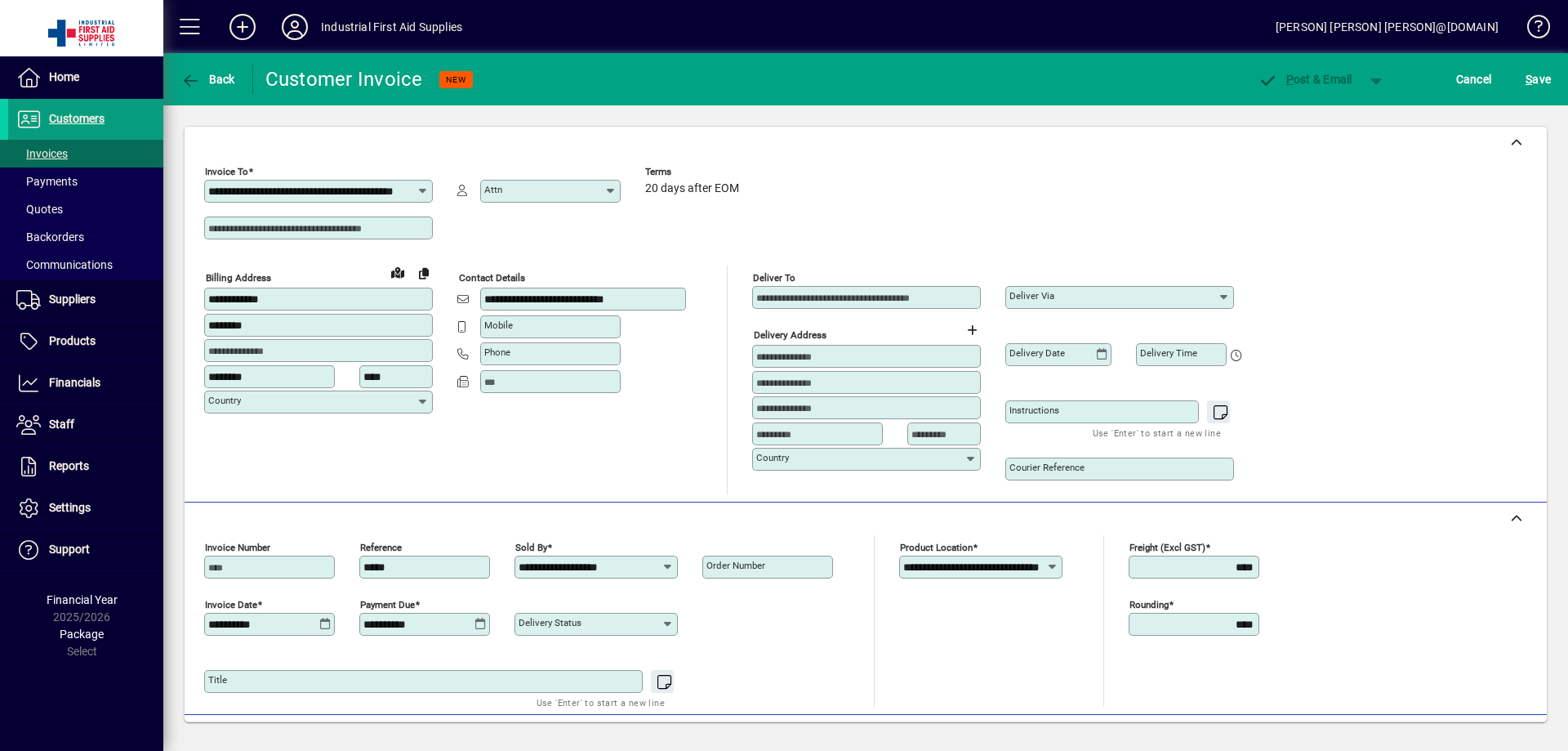 type on "*****" 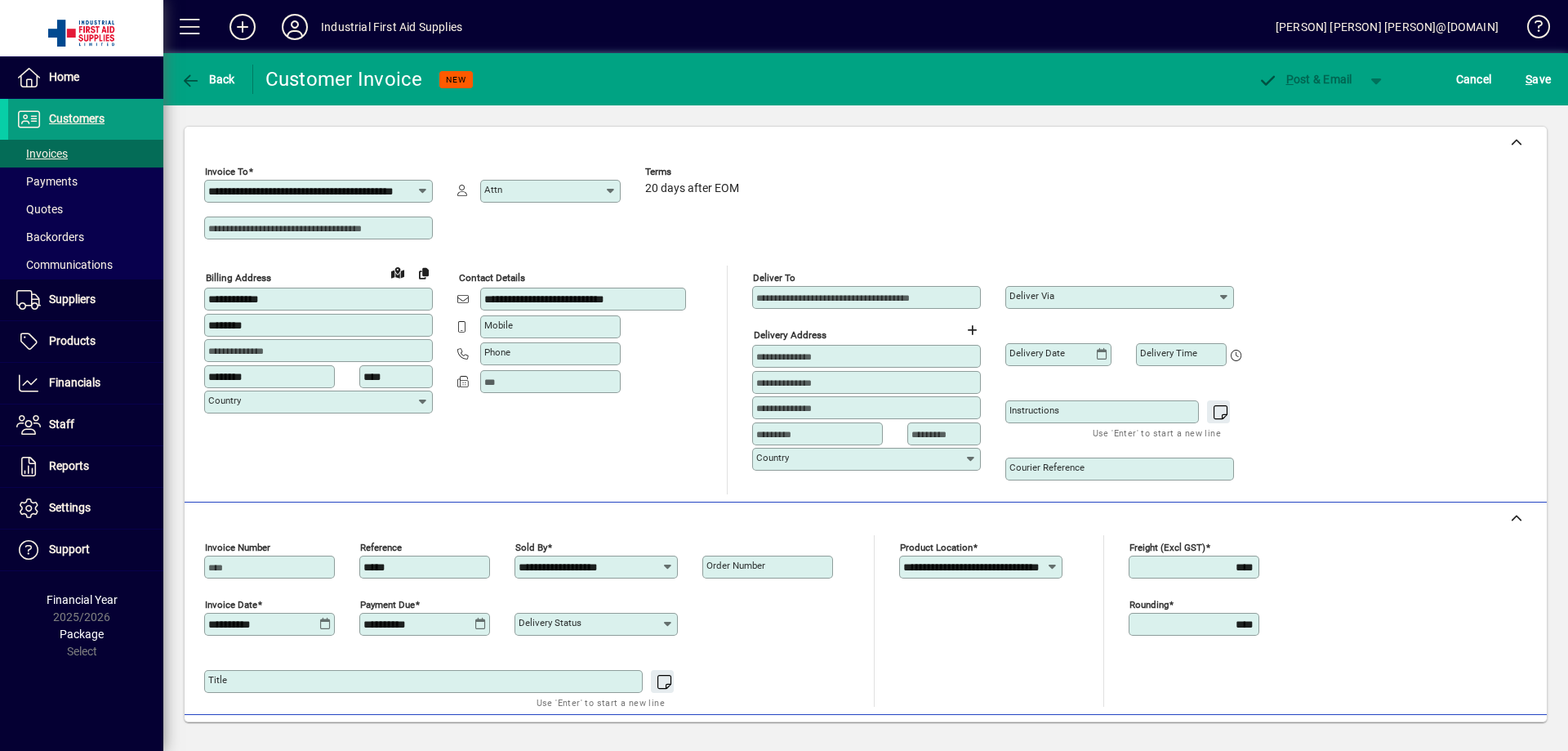 click on "Order number" at bounding box center (736, 565) 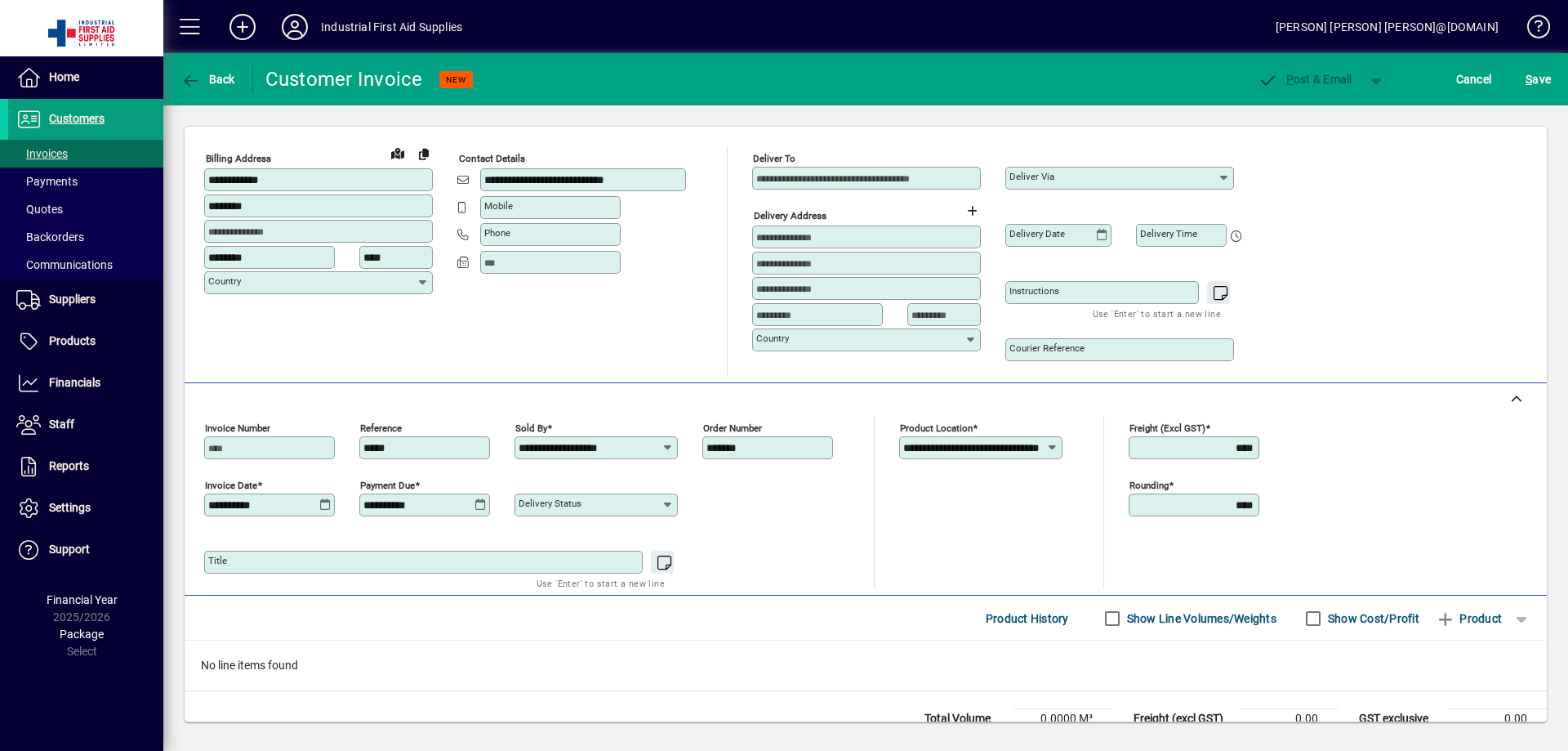 scroll, scrollTop: 181, scrollLeft: 0, axis: vertical 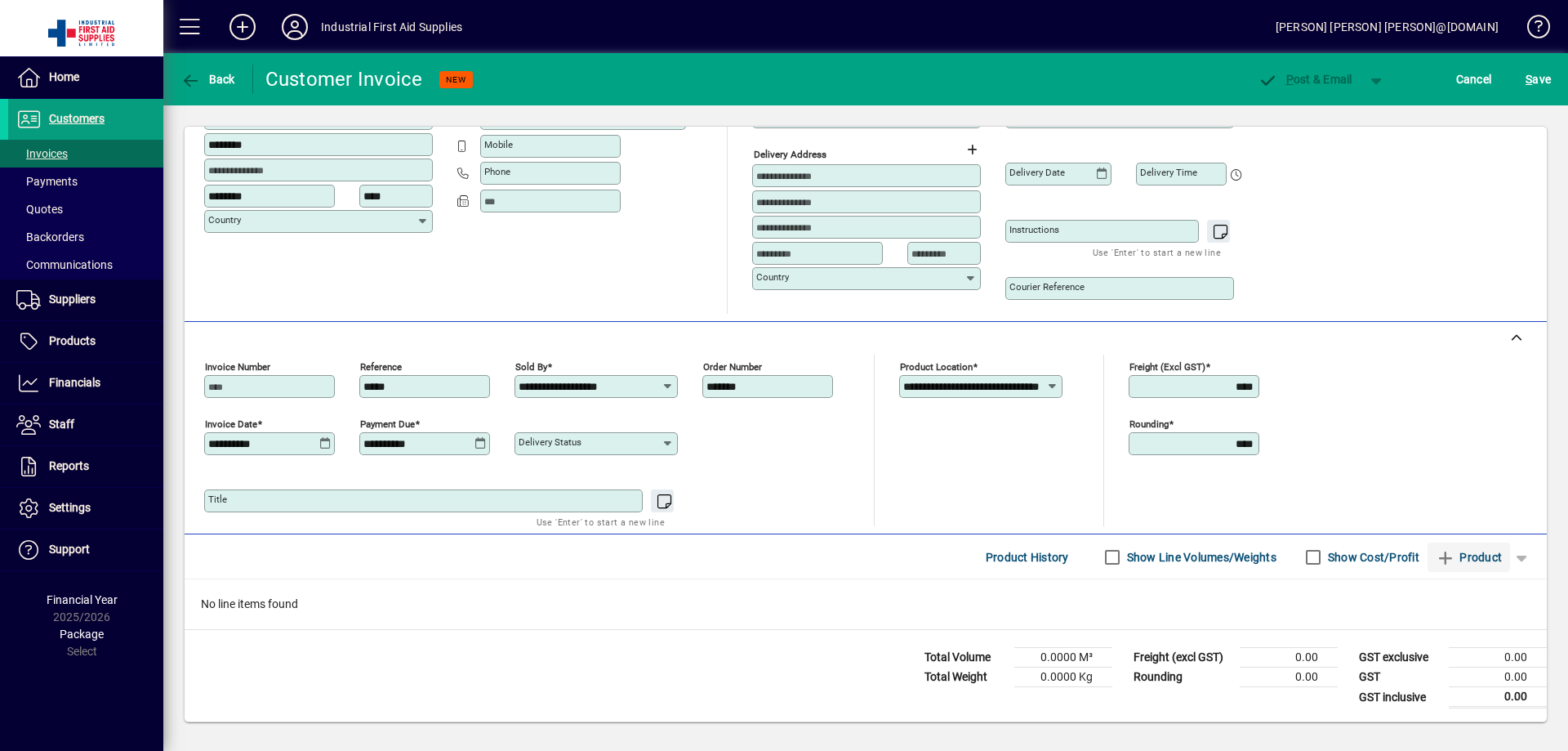 type on "*******" 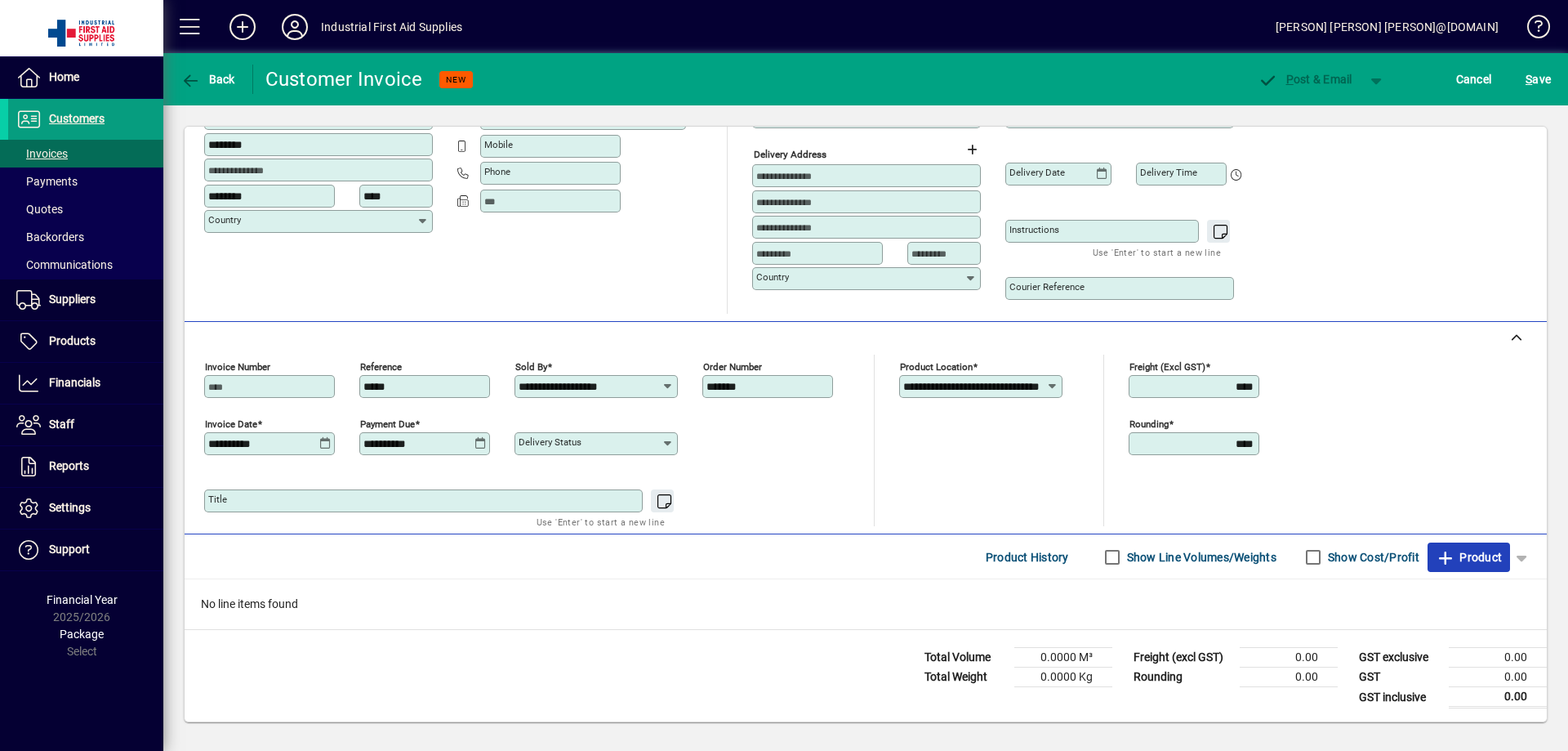 click on "Product" 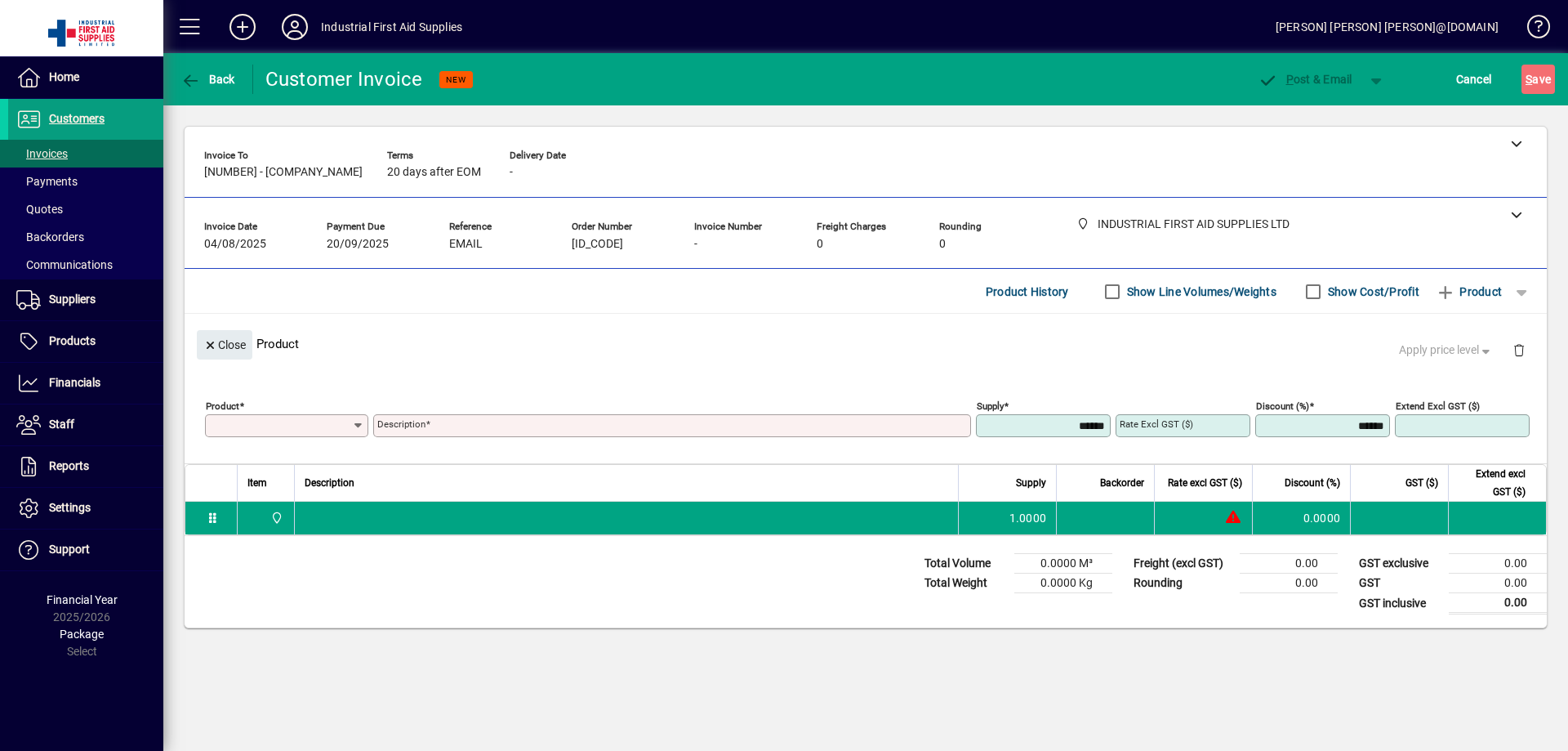 scroll, scrollTop: 0, scrollLeft: 0, axis: both 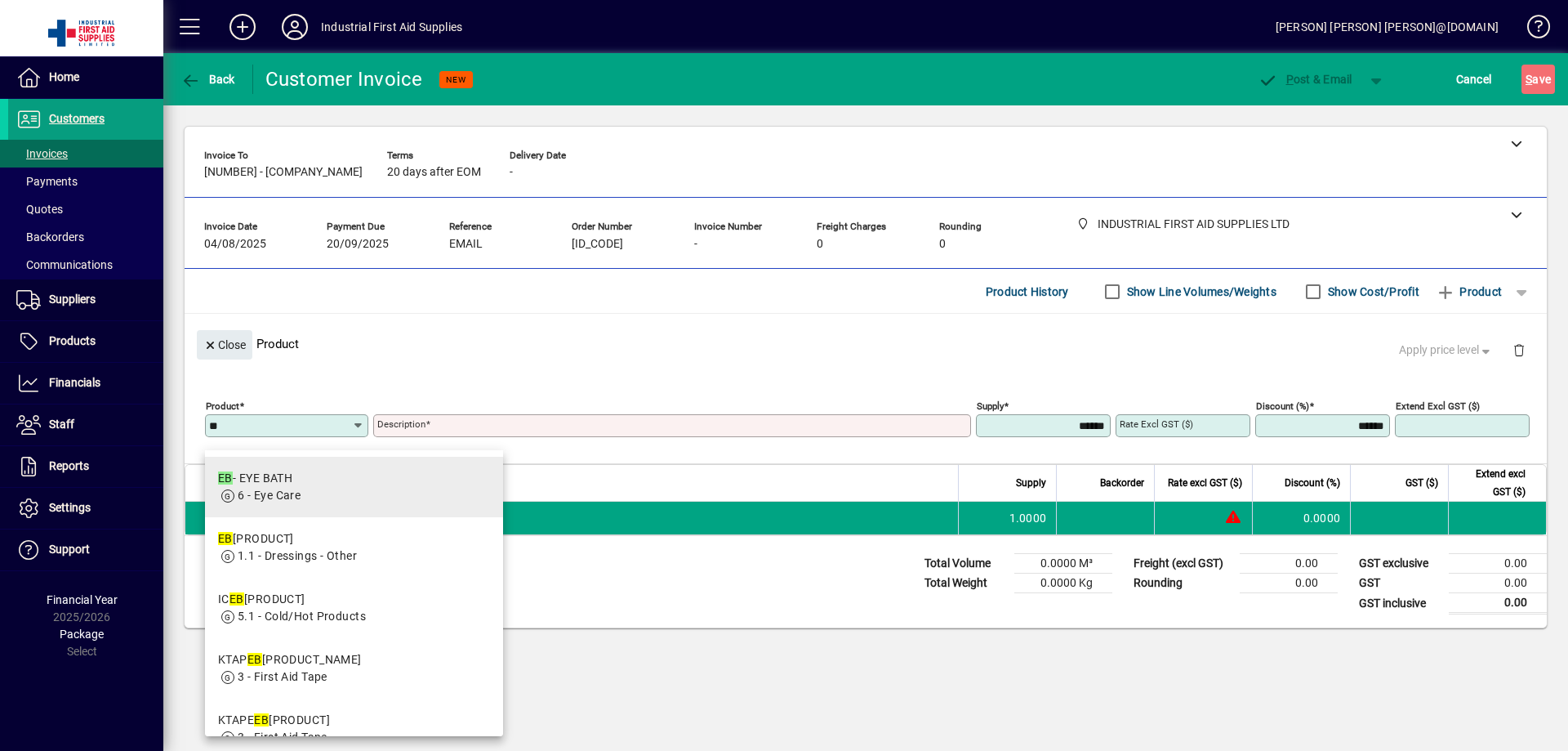 type on "**" 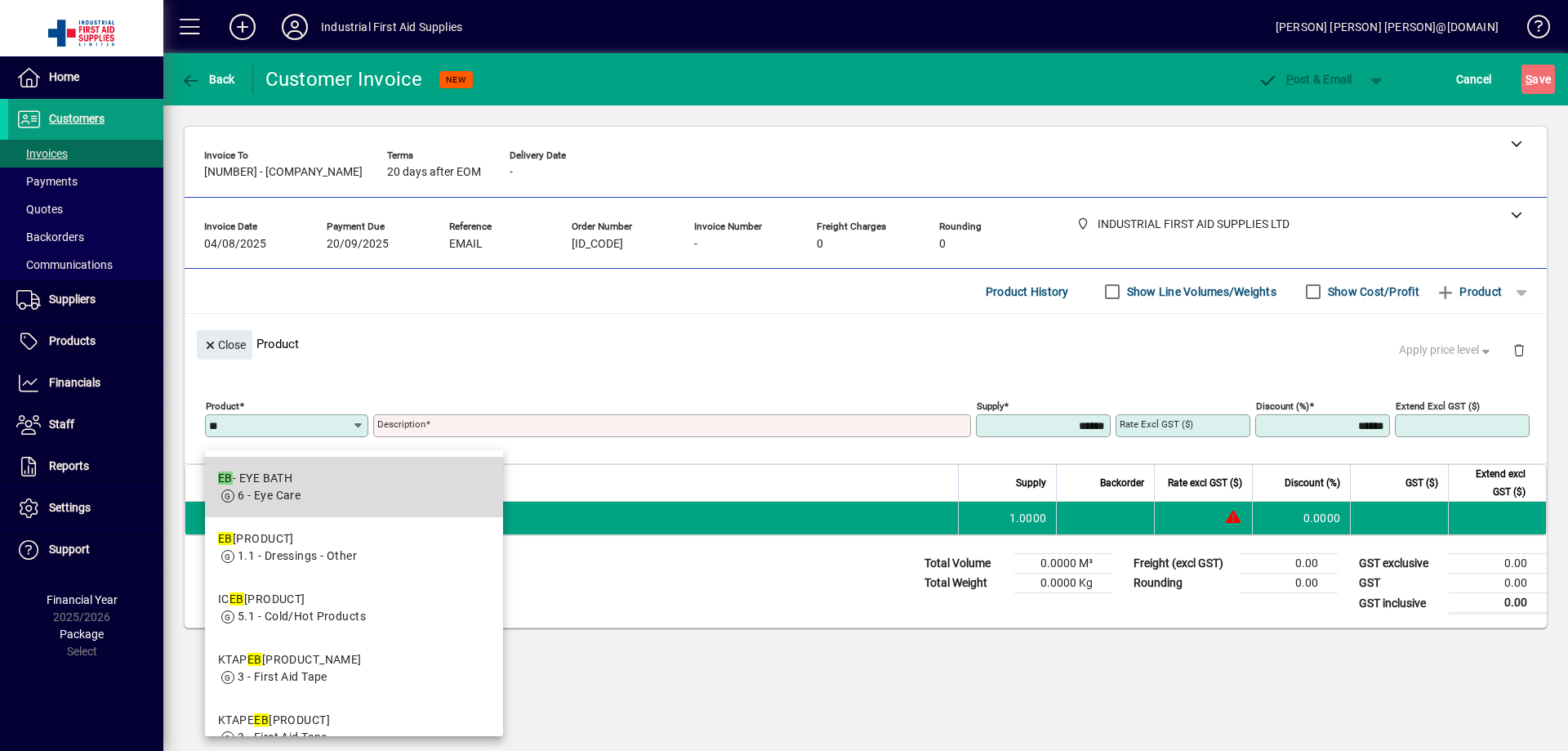 drag, startPoint x: 252, startPoint y: 473, endPoint x: 253, endPoint y: 481, distance: 8.062258 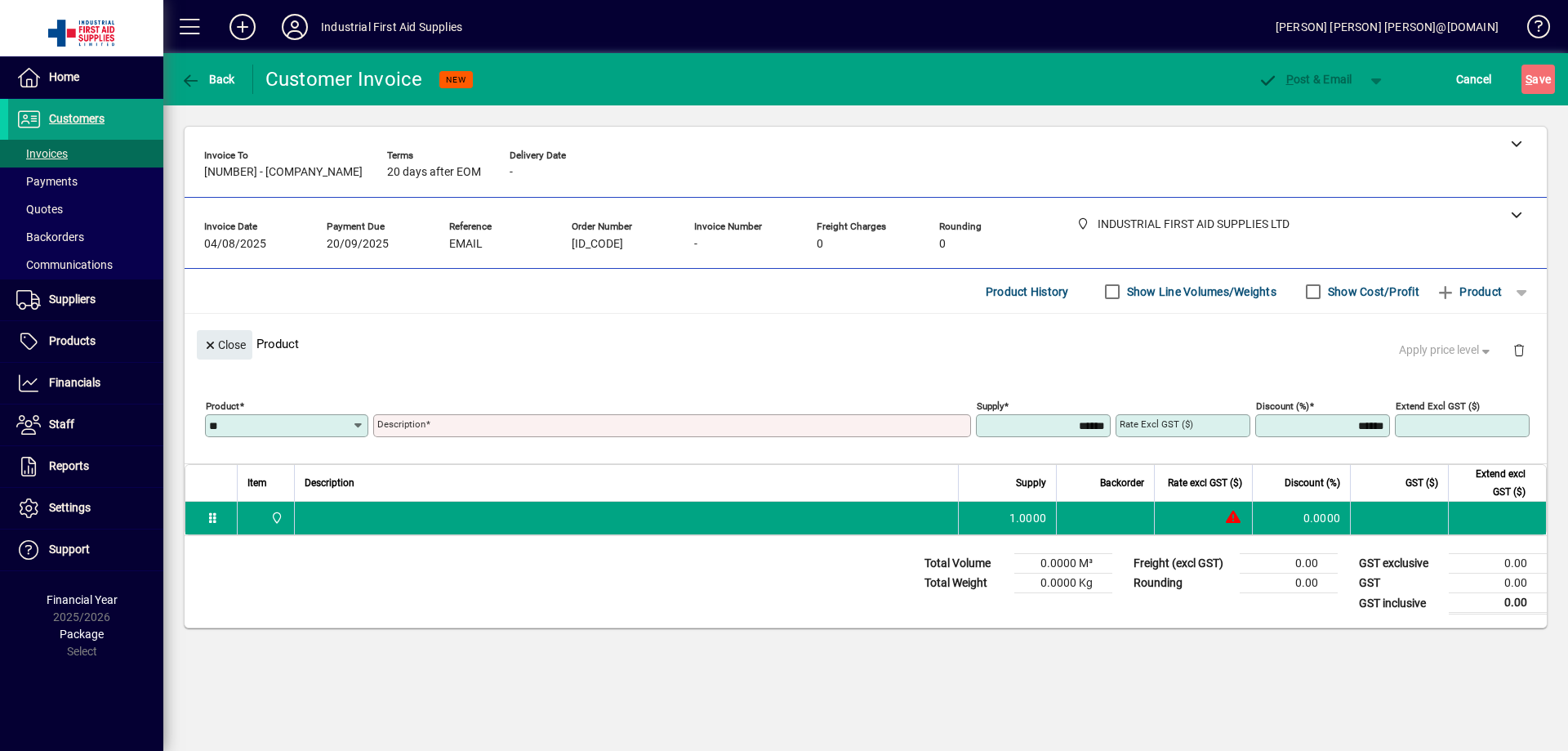 type on "********" 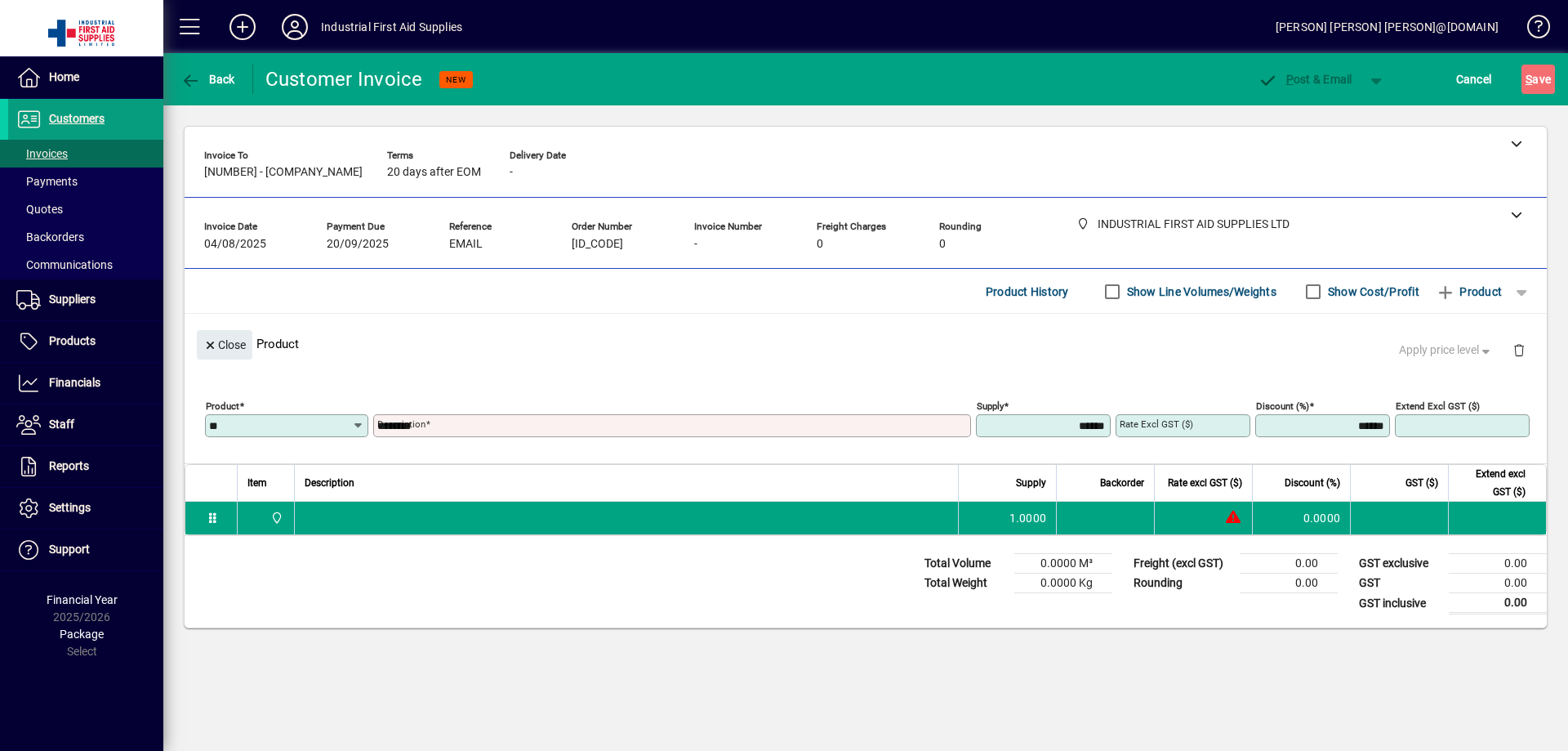 type on "******" 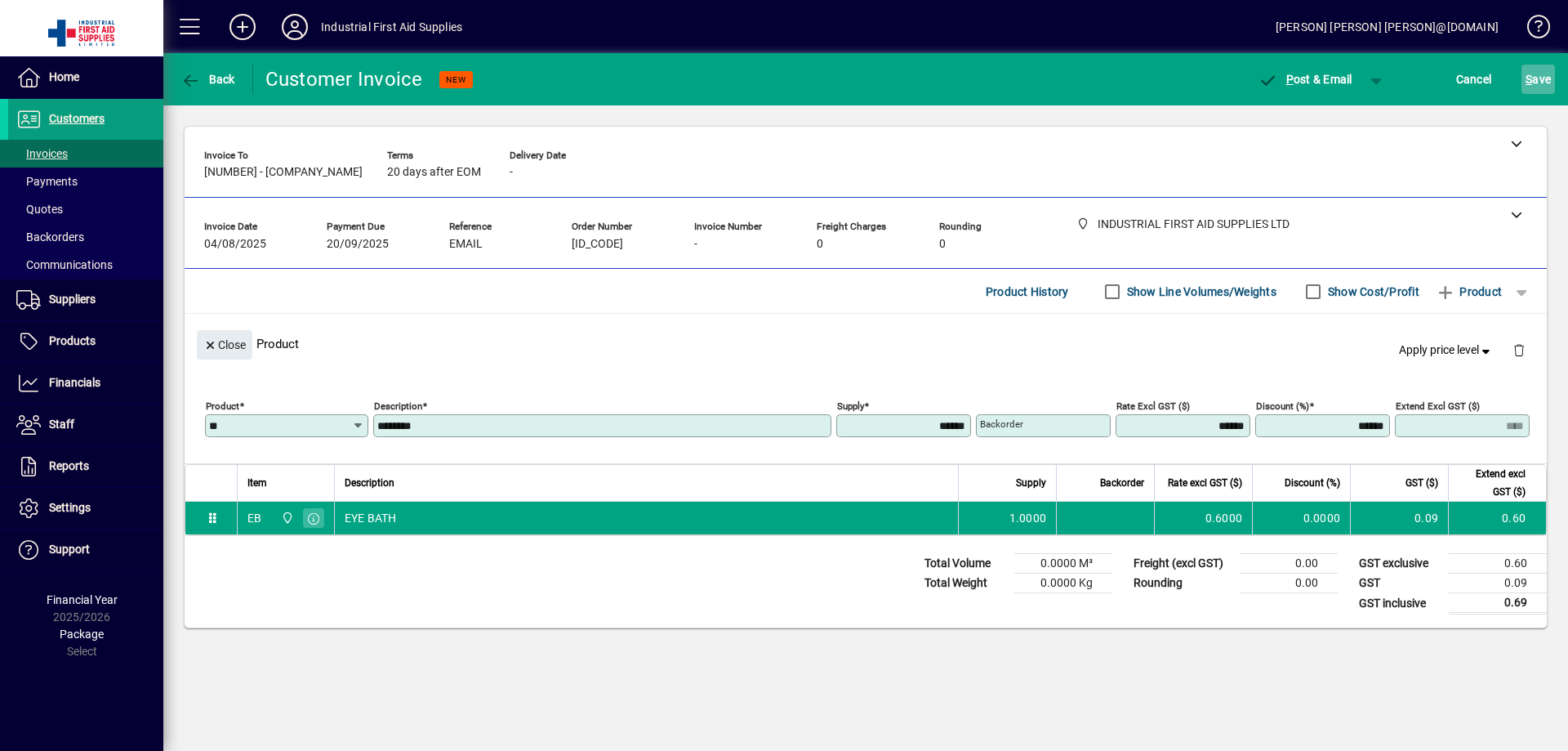 click on "S ave" 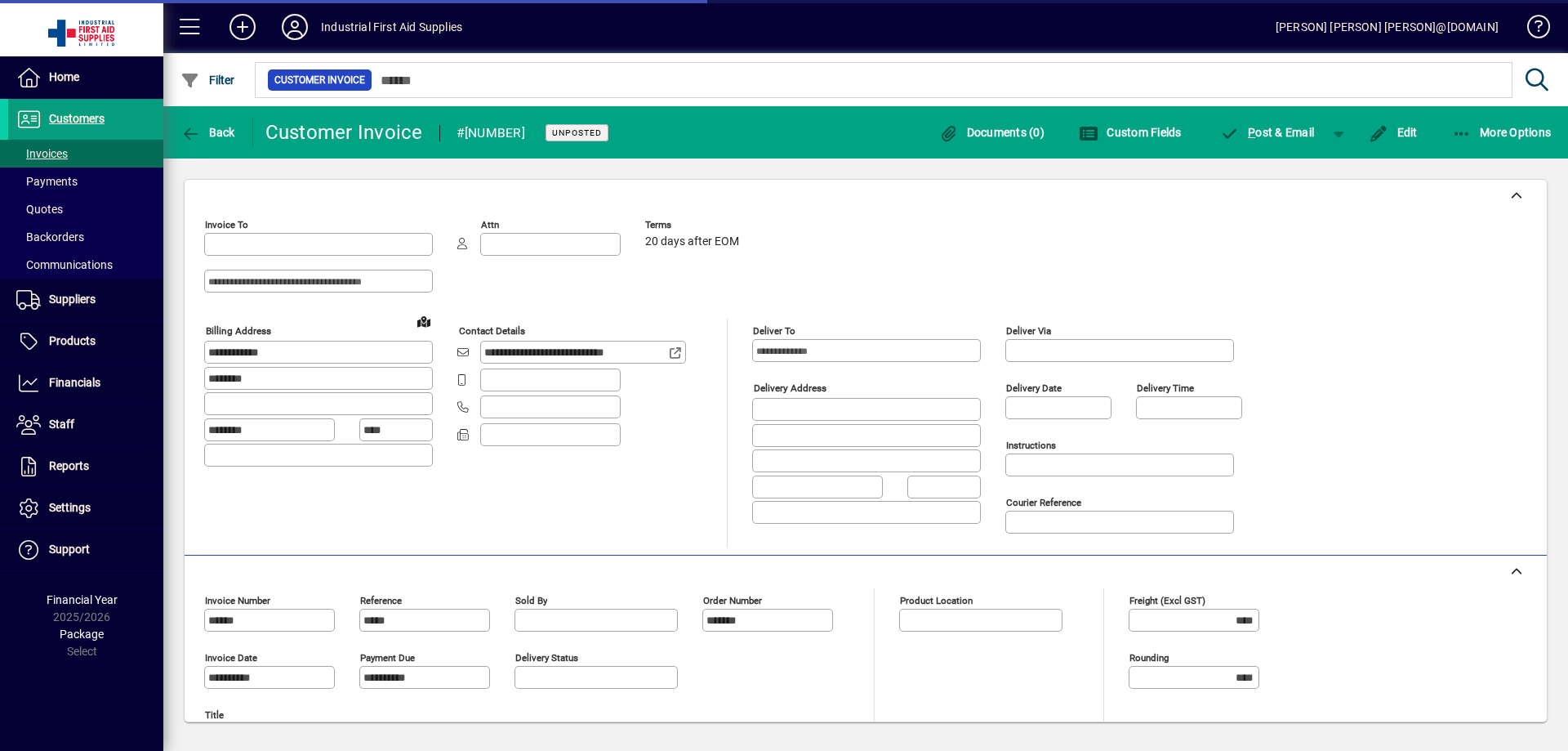 type on "**********" 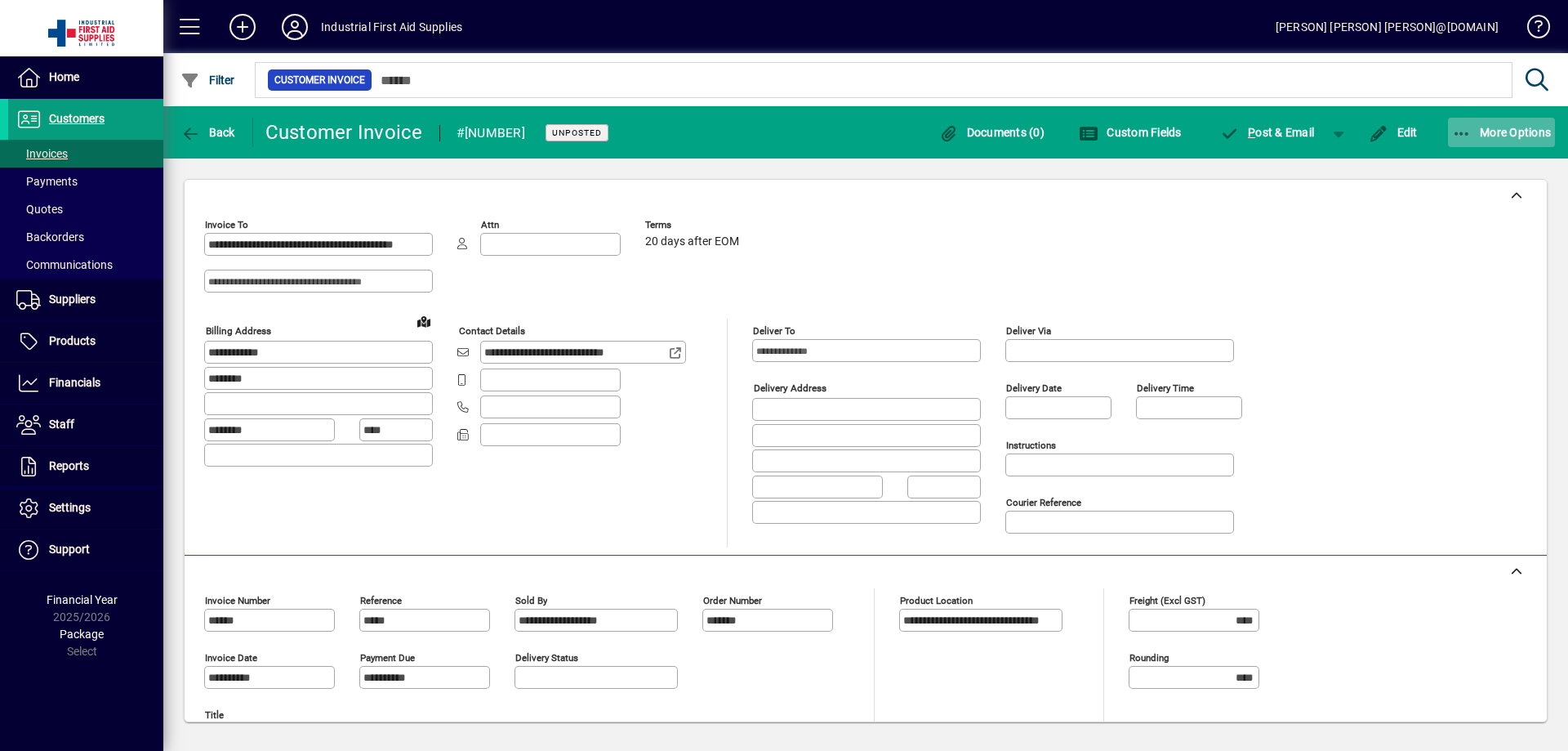 click on "More Options" 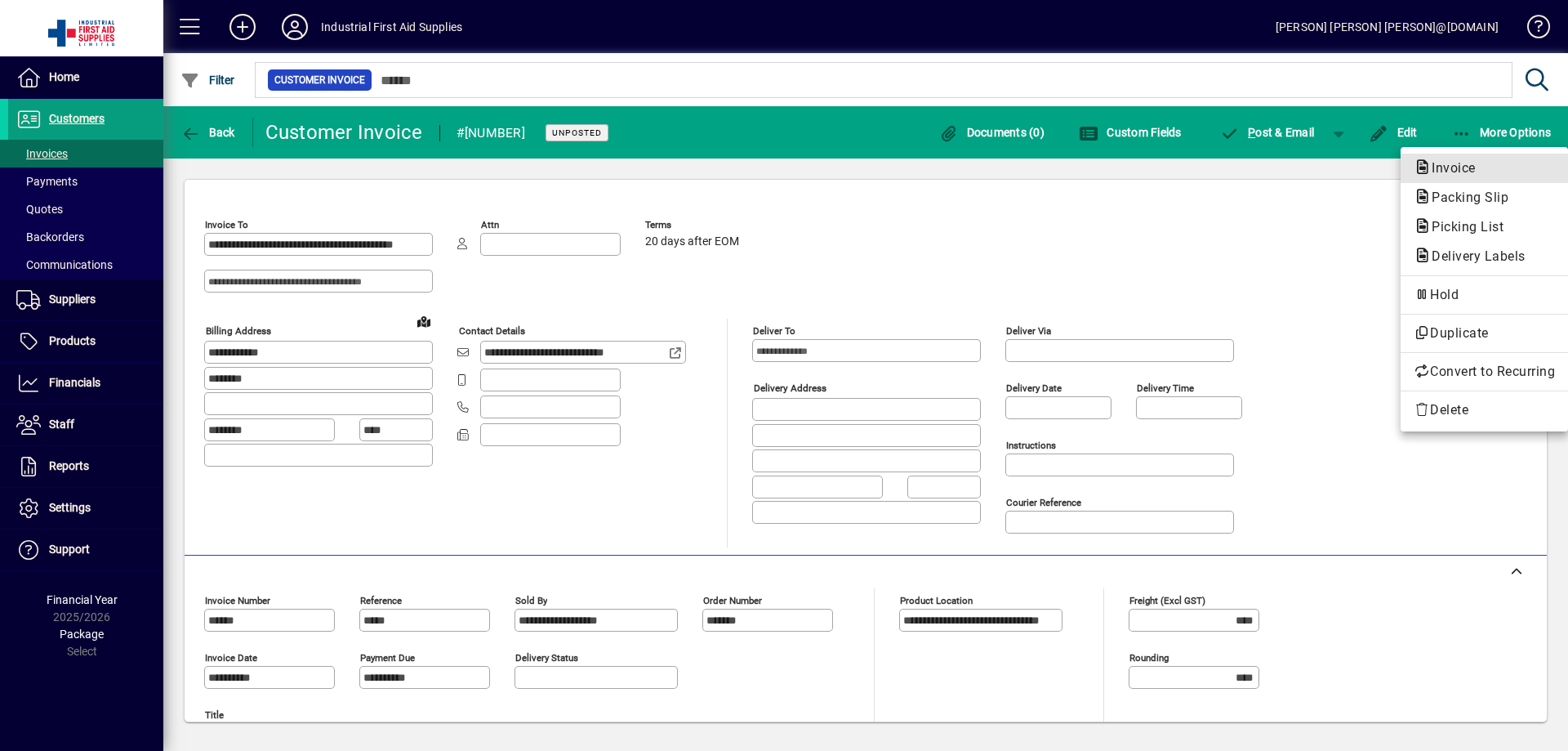 click on "Invoice" 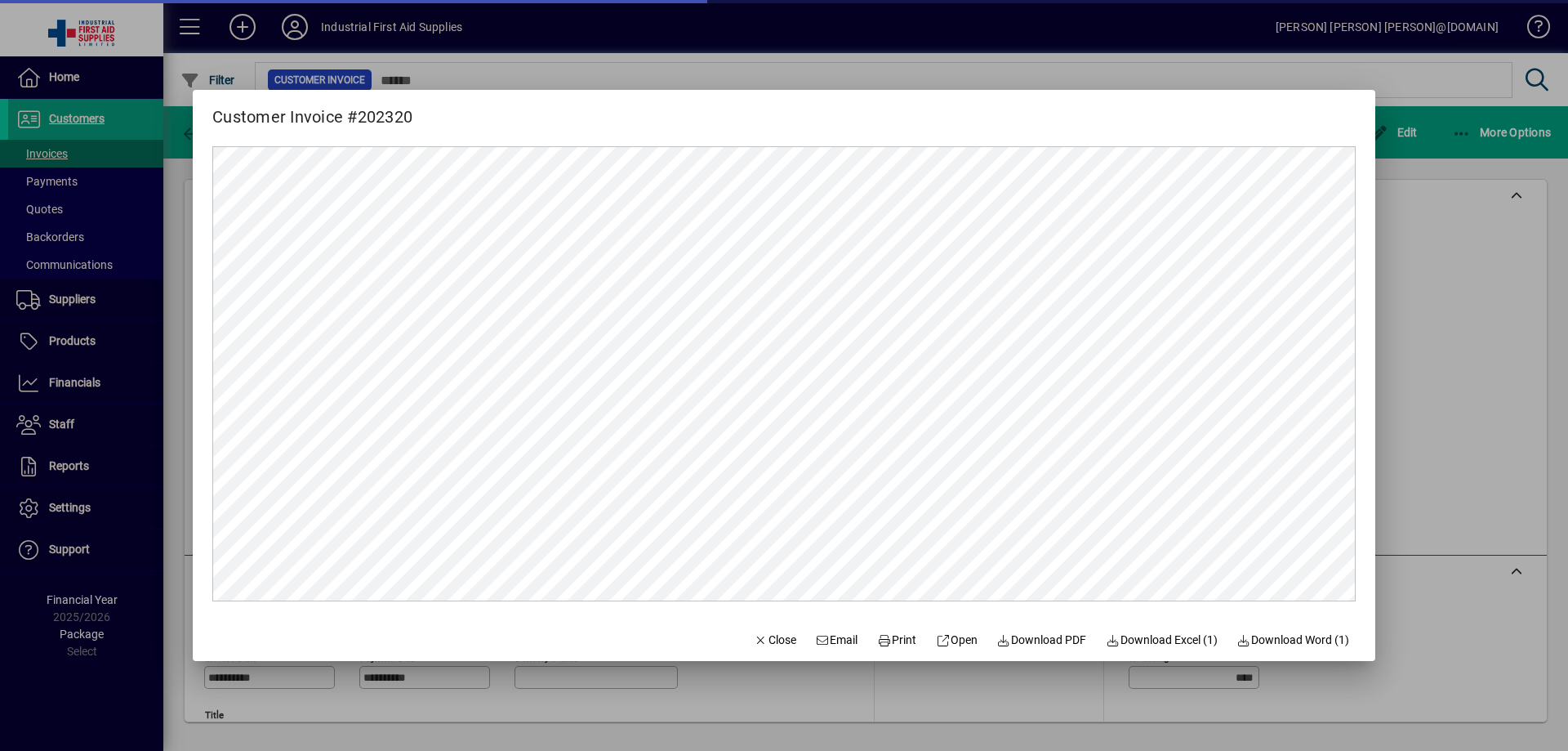 scroll, scrollTop: 0, scrollLeft: 0, axis: both 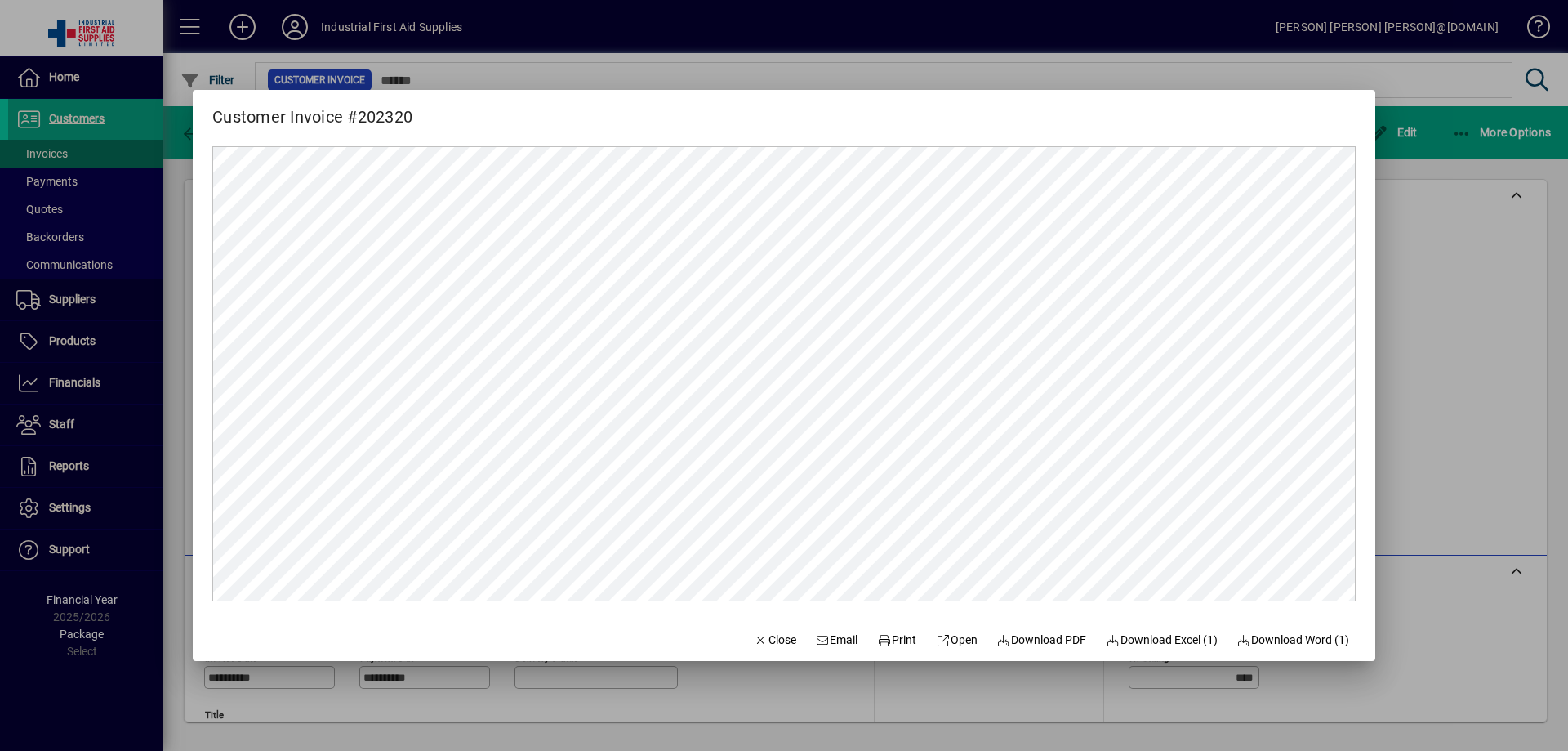 click at bounding box center [784, 375] 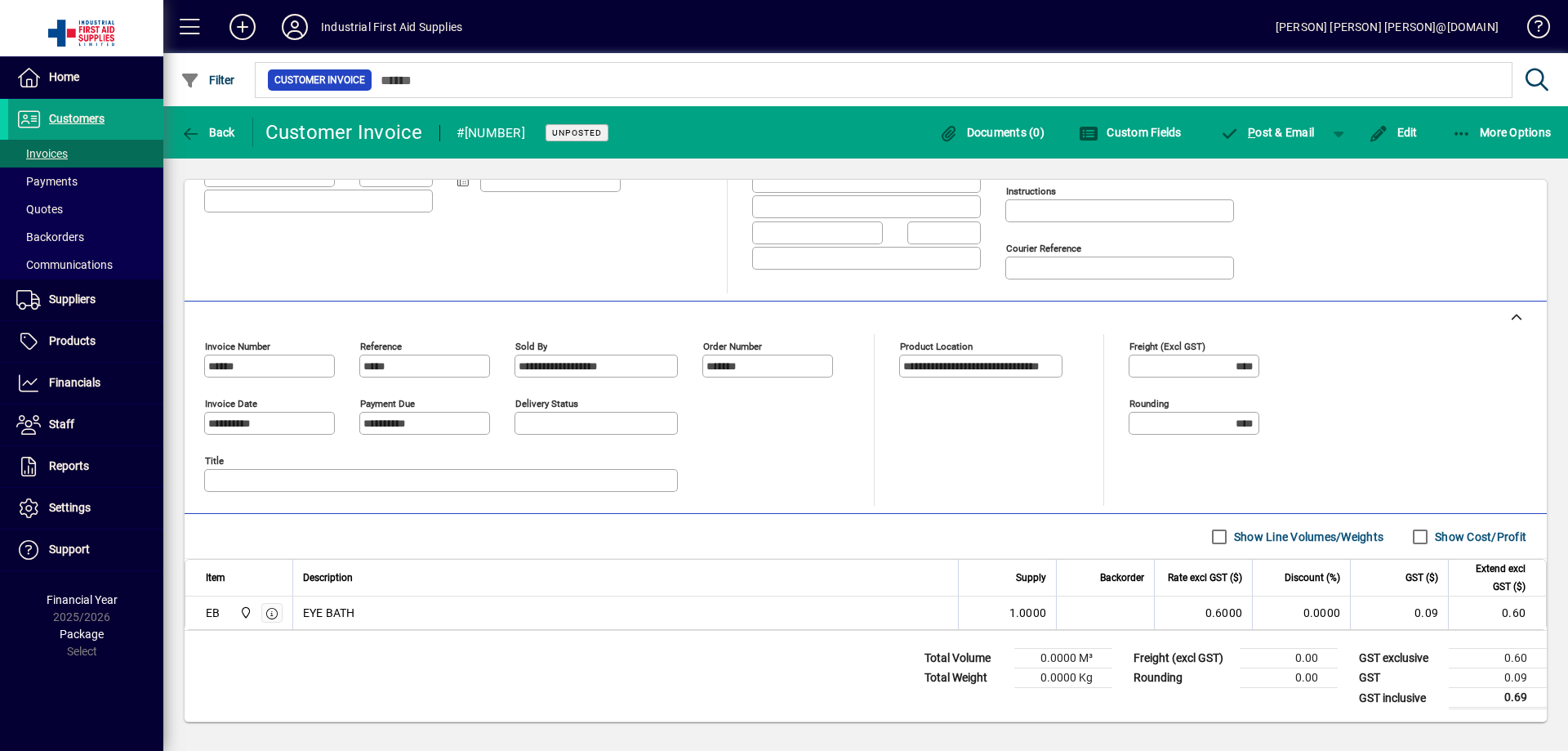 scroll, scrollTop: 255, scrollLeft: 0, axis: vertical 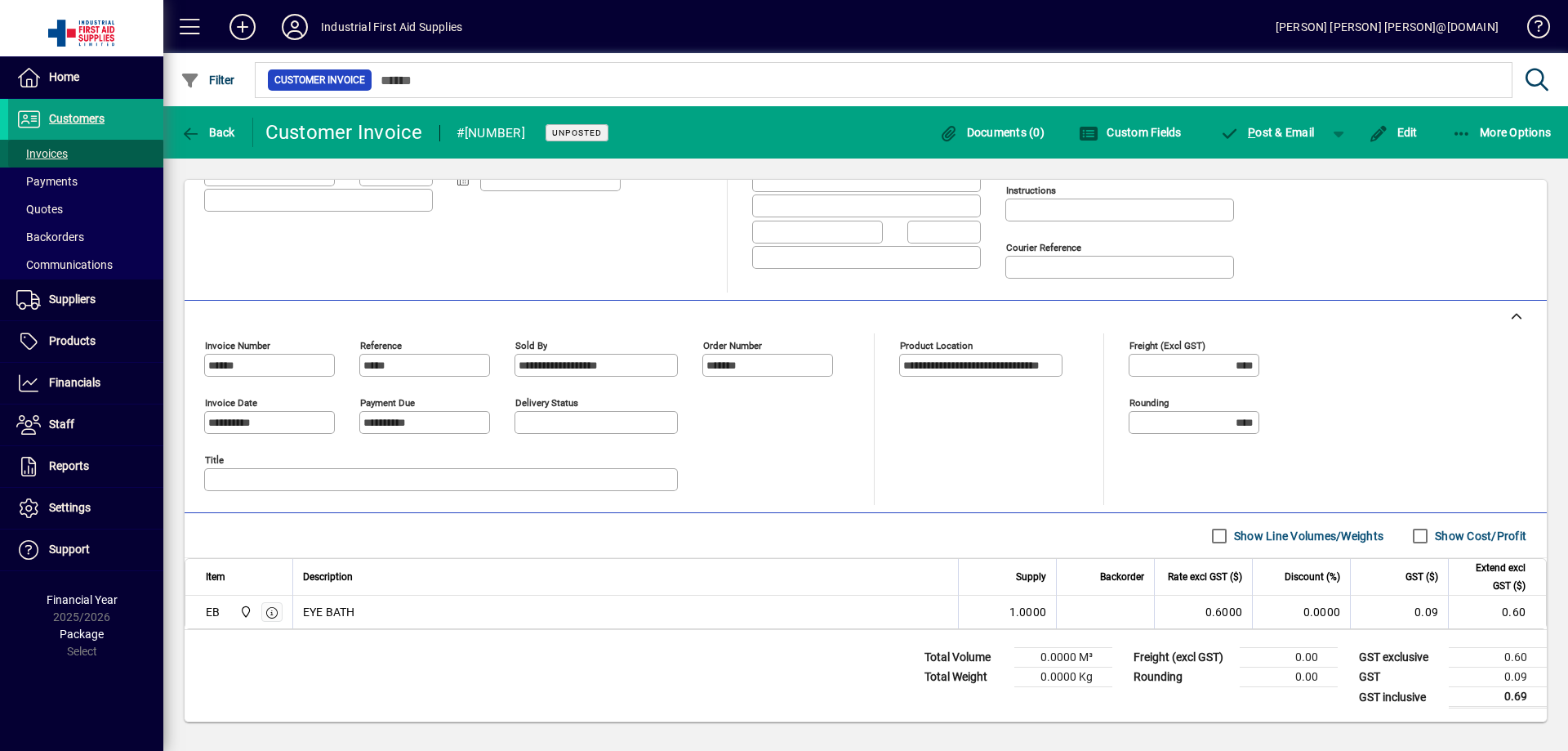 click at bounding box center (86, 154) 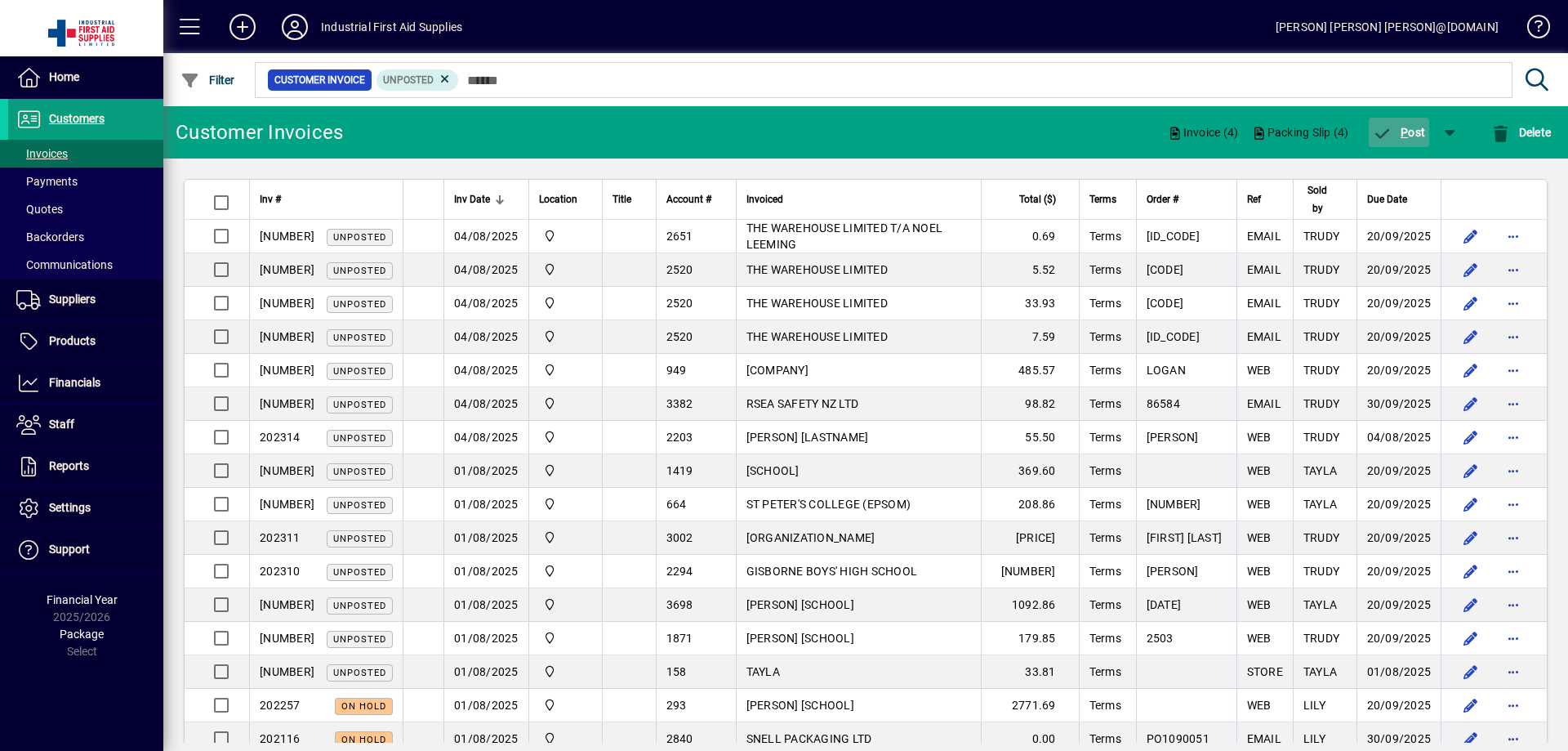 click 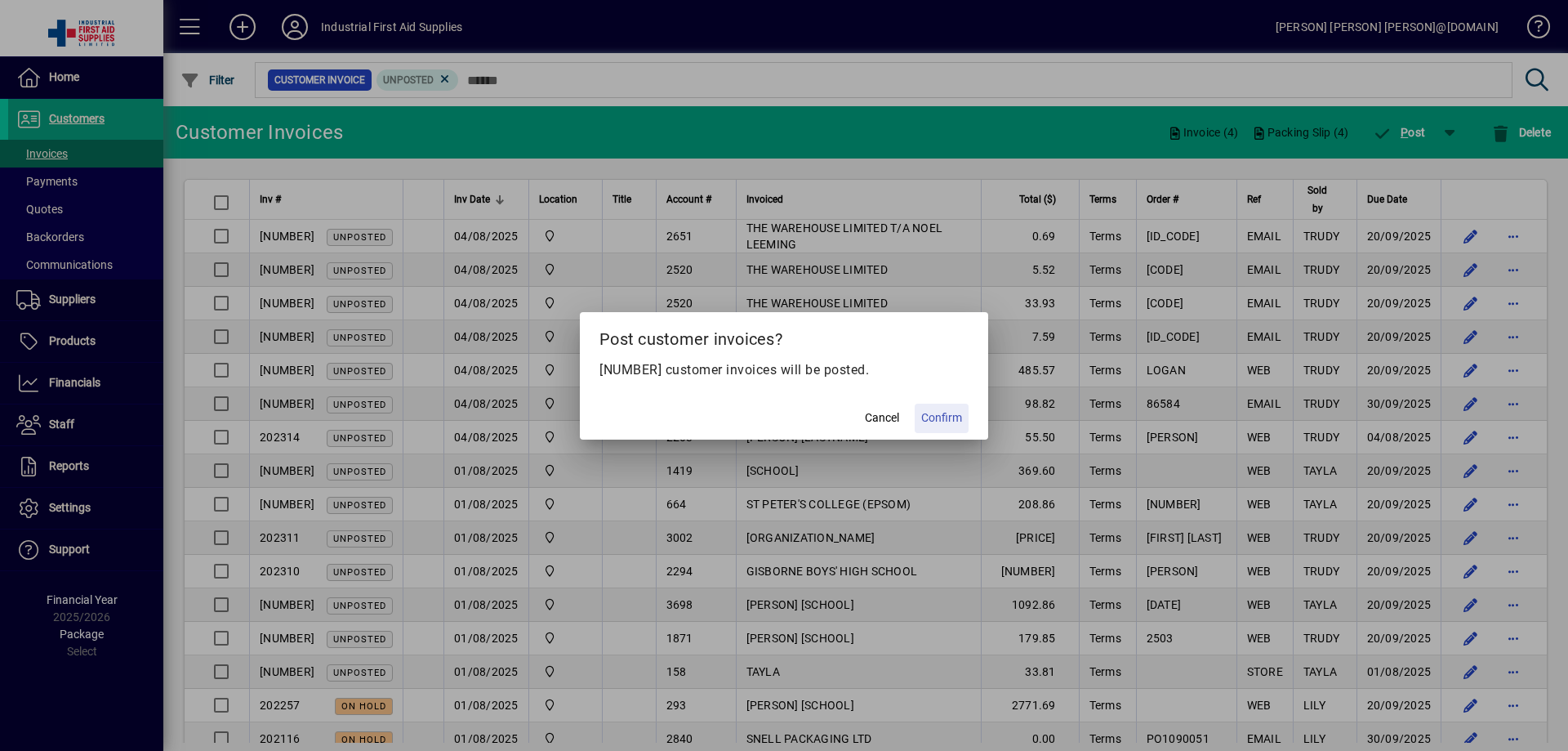 click on "Confirm" 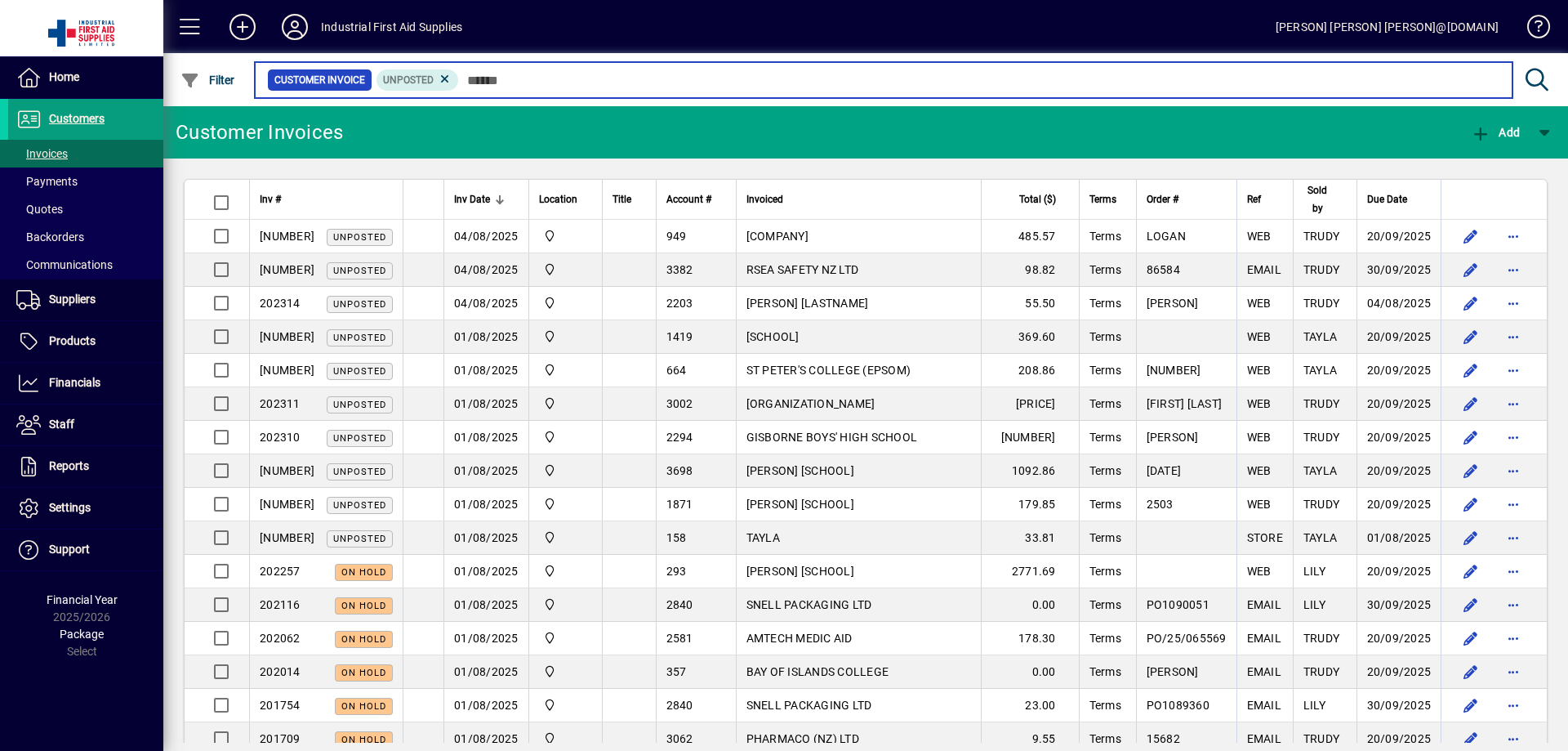click at bounding box center (979, 80) 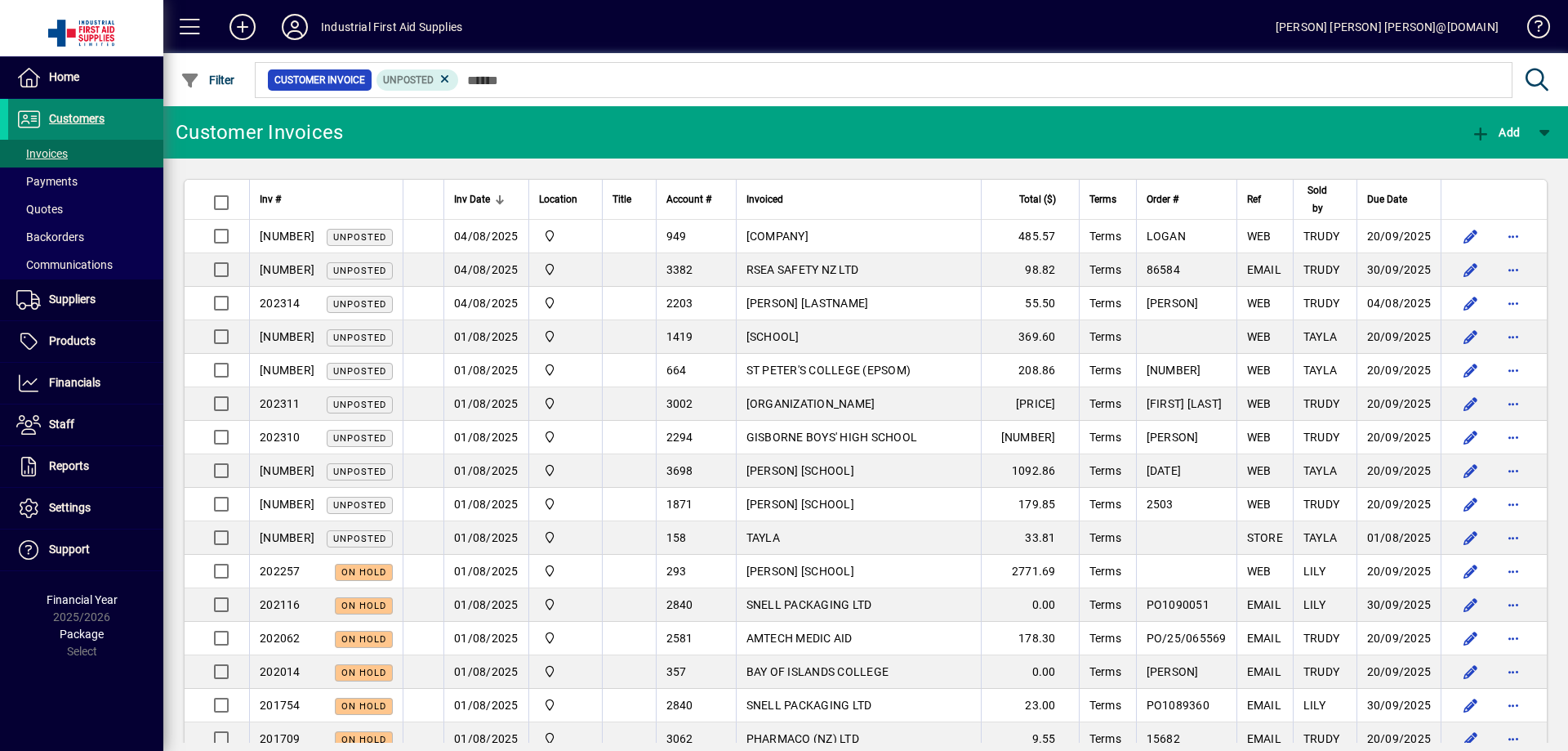 click on "Customers" at bounding box center (77, 118) 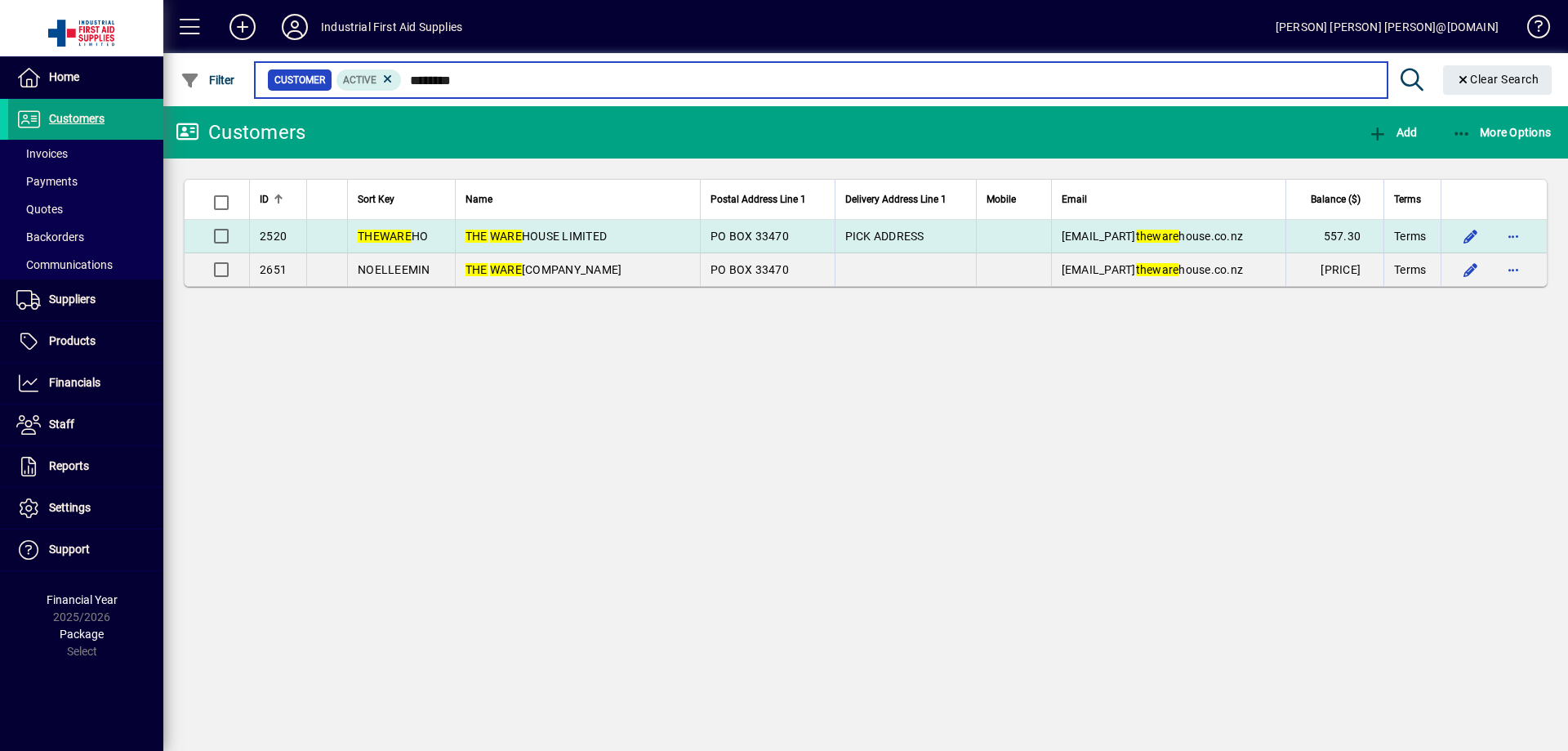 type on "********" 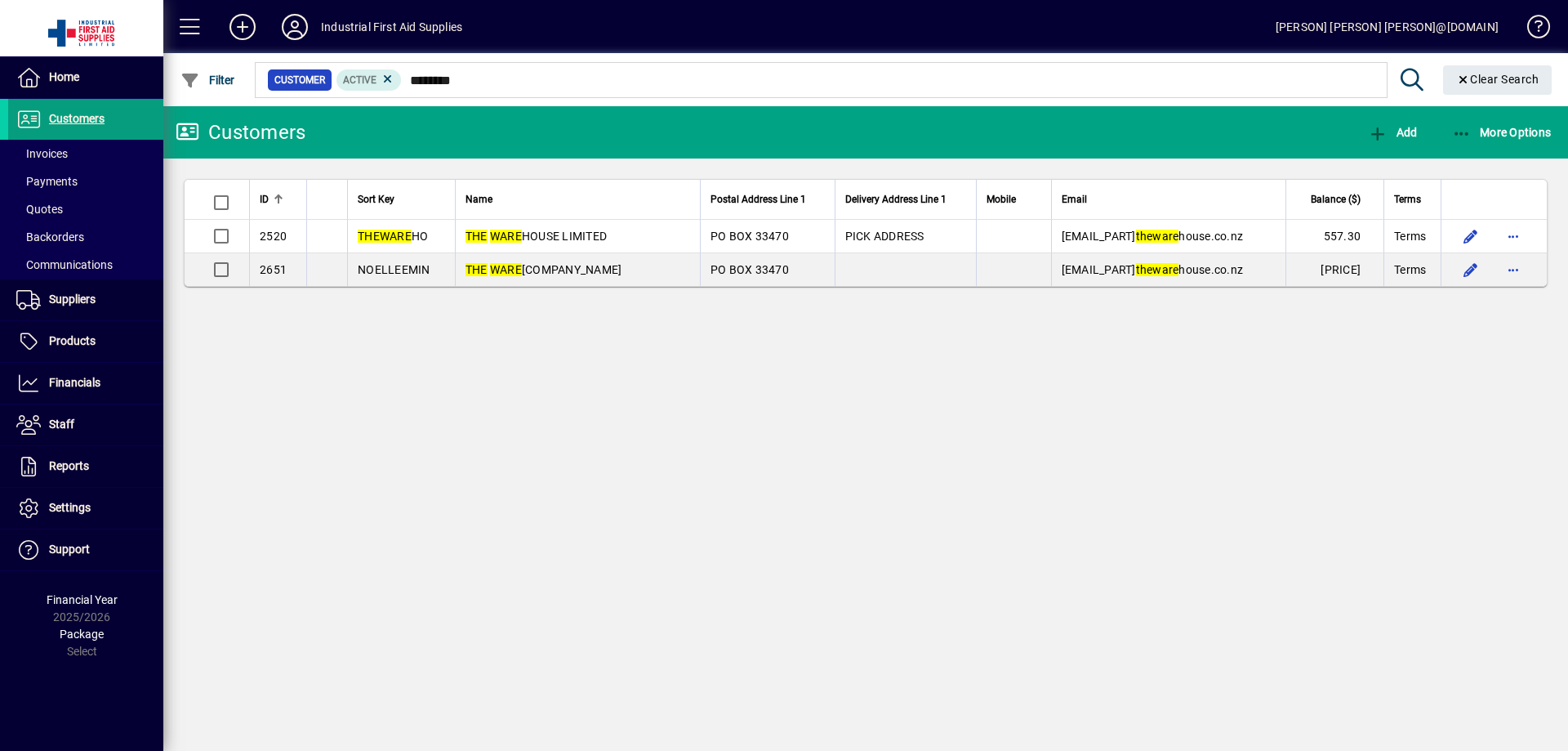 click on "THE   WARE HOUSE LIMITED" at bounding box center (577, 236) 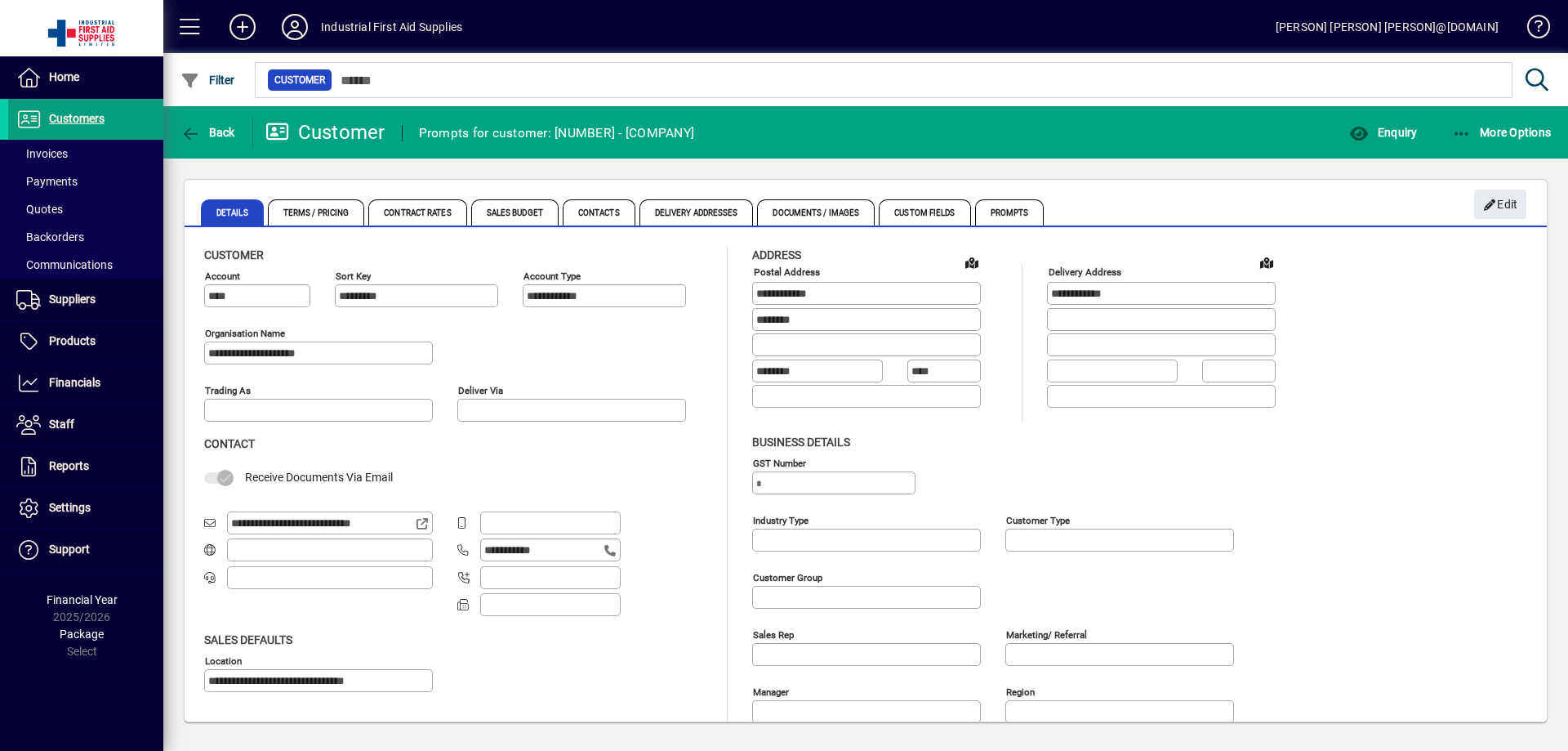 type on "**********" 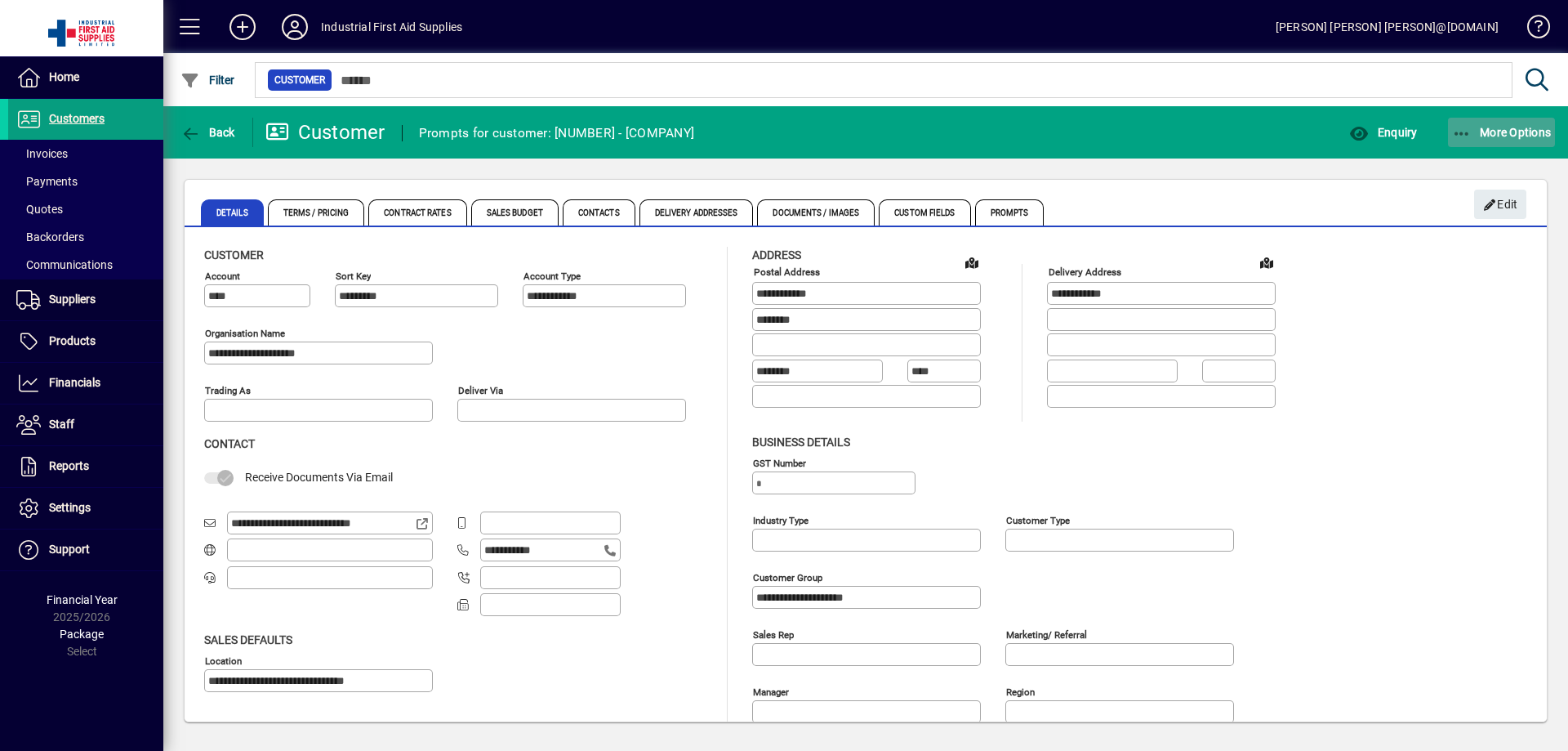 drag, startPoint x: 1511, startPoint y: 132, endPoint x: 1508, endPoint y: 141, distance: 9.486833 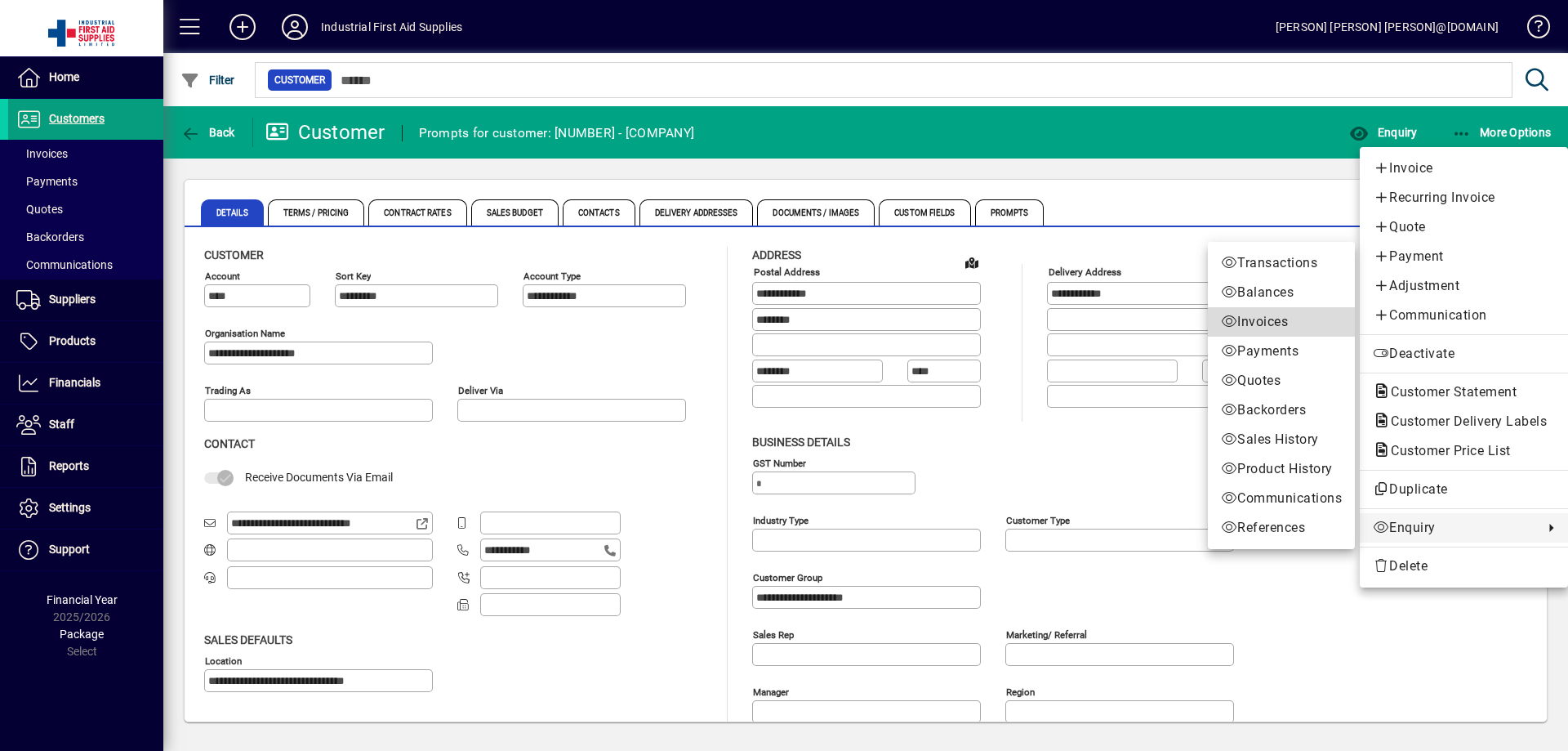 click on "Invoices" at bounding box center [1281, 322] 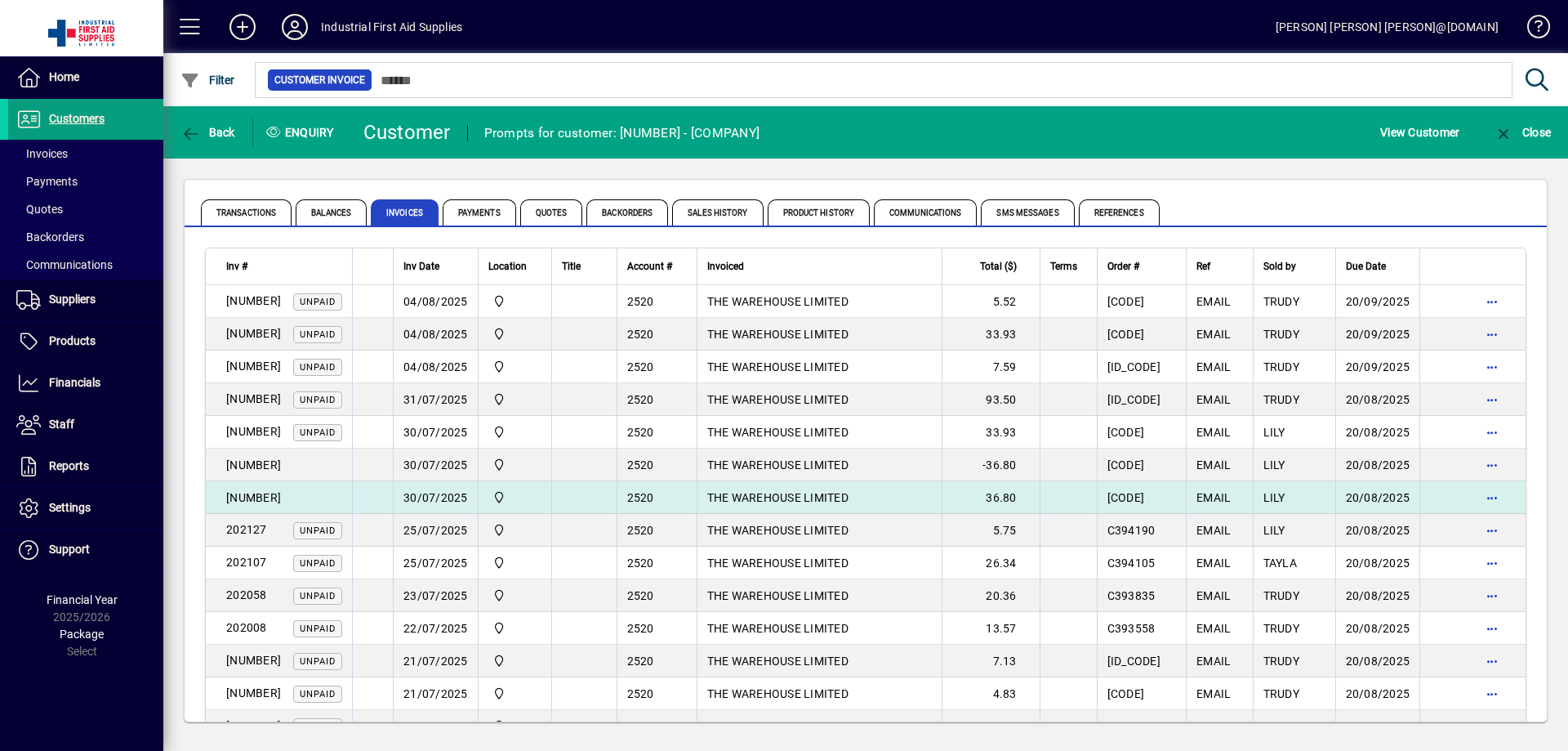 click on "36.80" at bounding box center [991, 498] 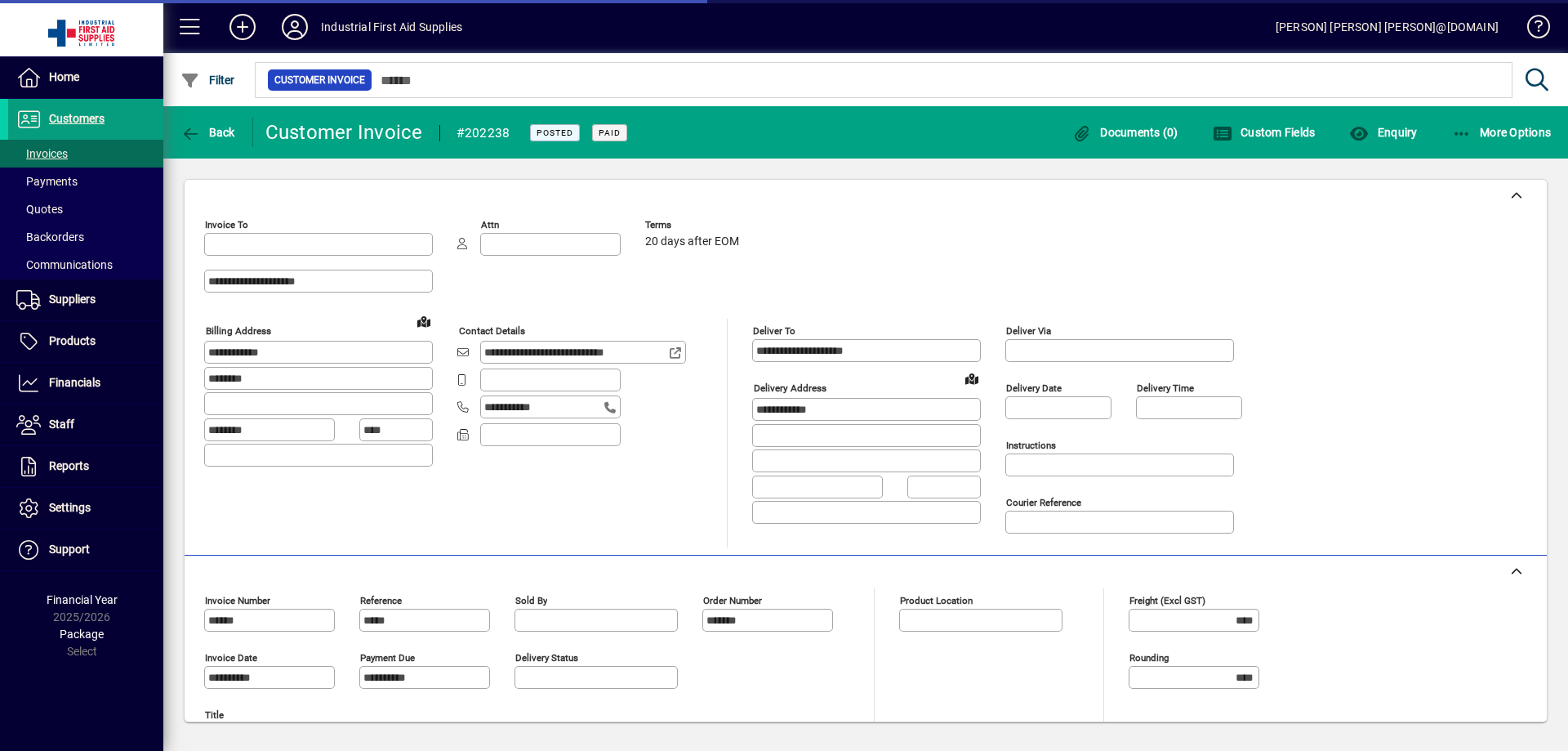 type on "**********" 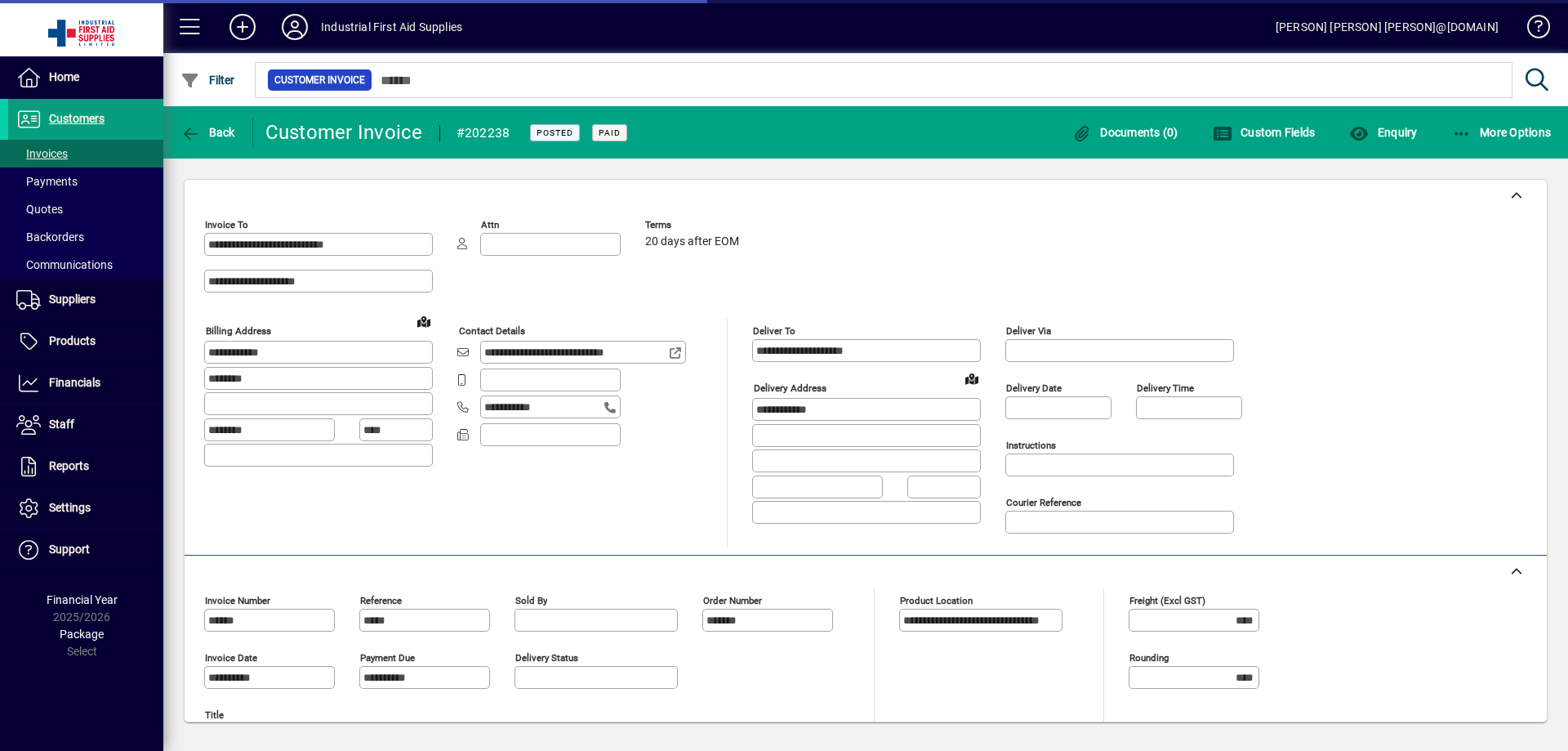 type on "**********" 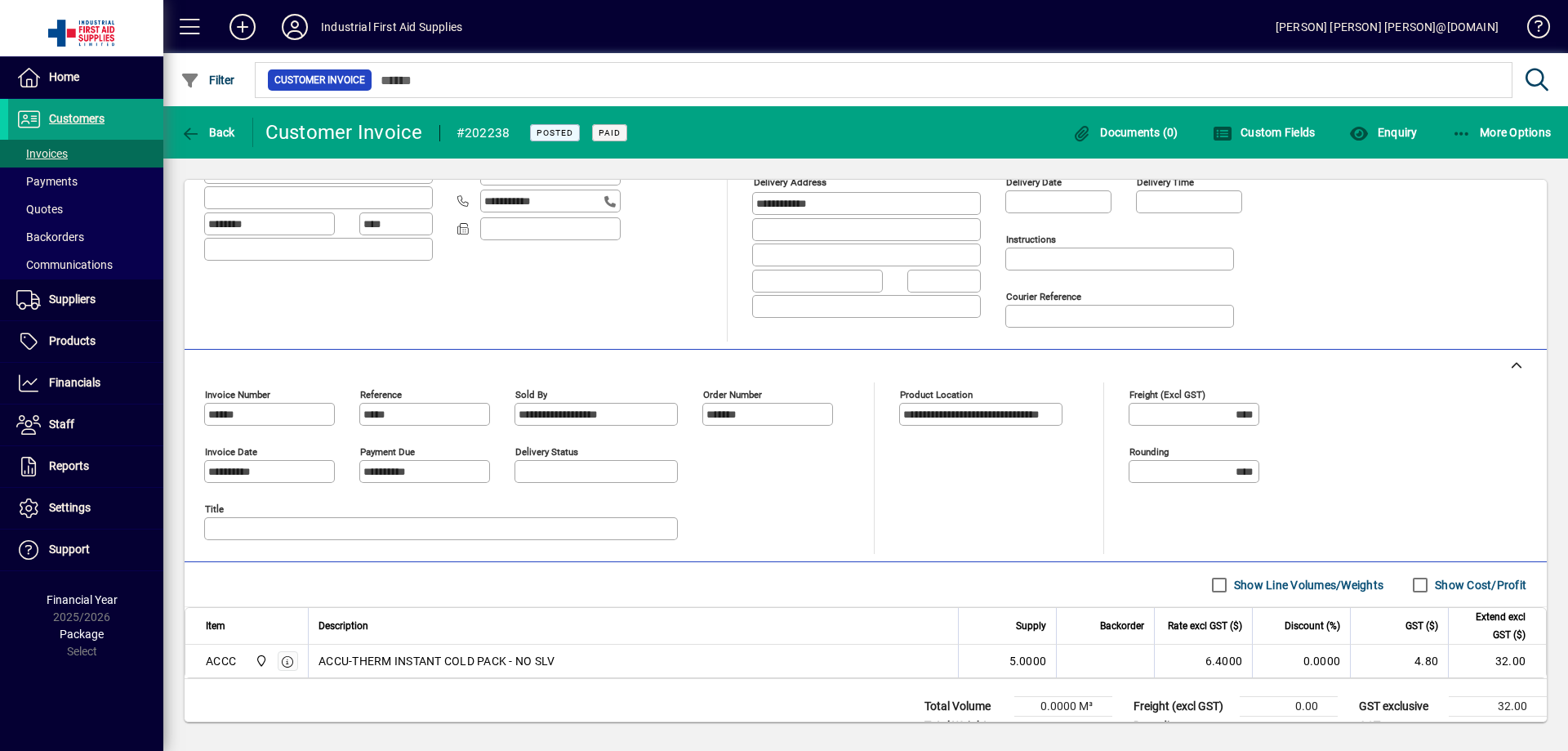 scroll, scrollTop: 255, scrollLeft: 0, axis: vertical 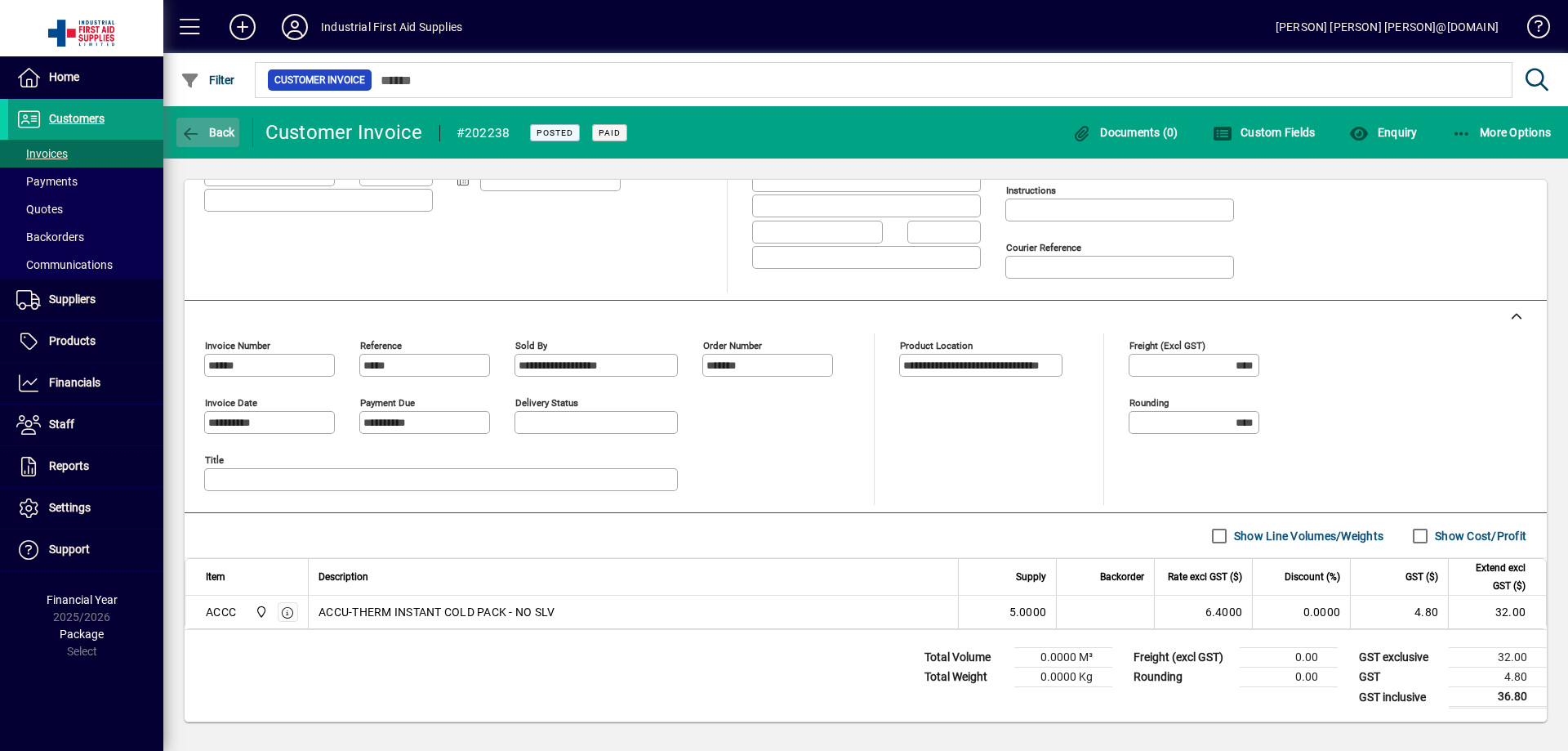 click 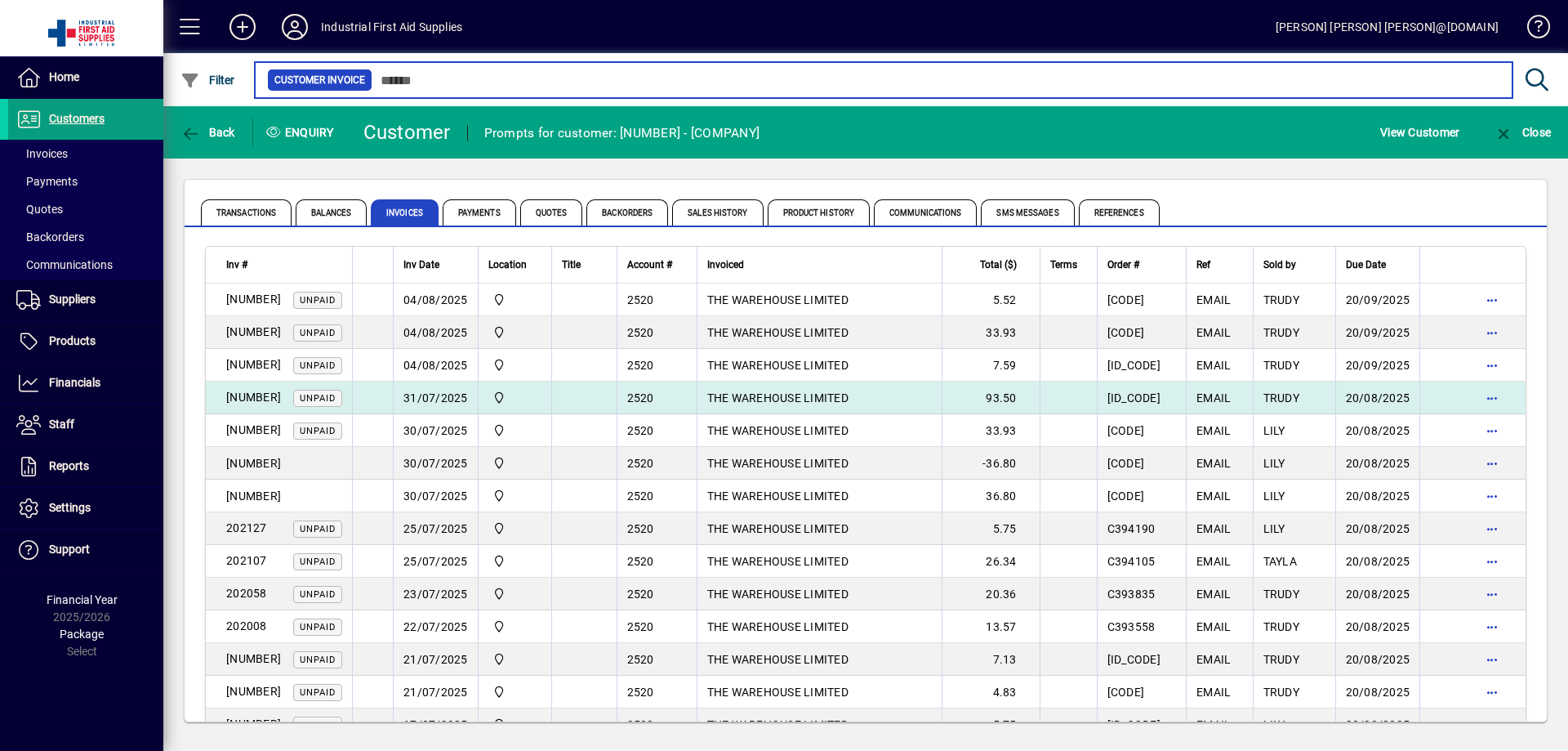 scroll, scrollTop: 0, scrollLeft: 0, axis: both 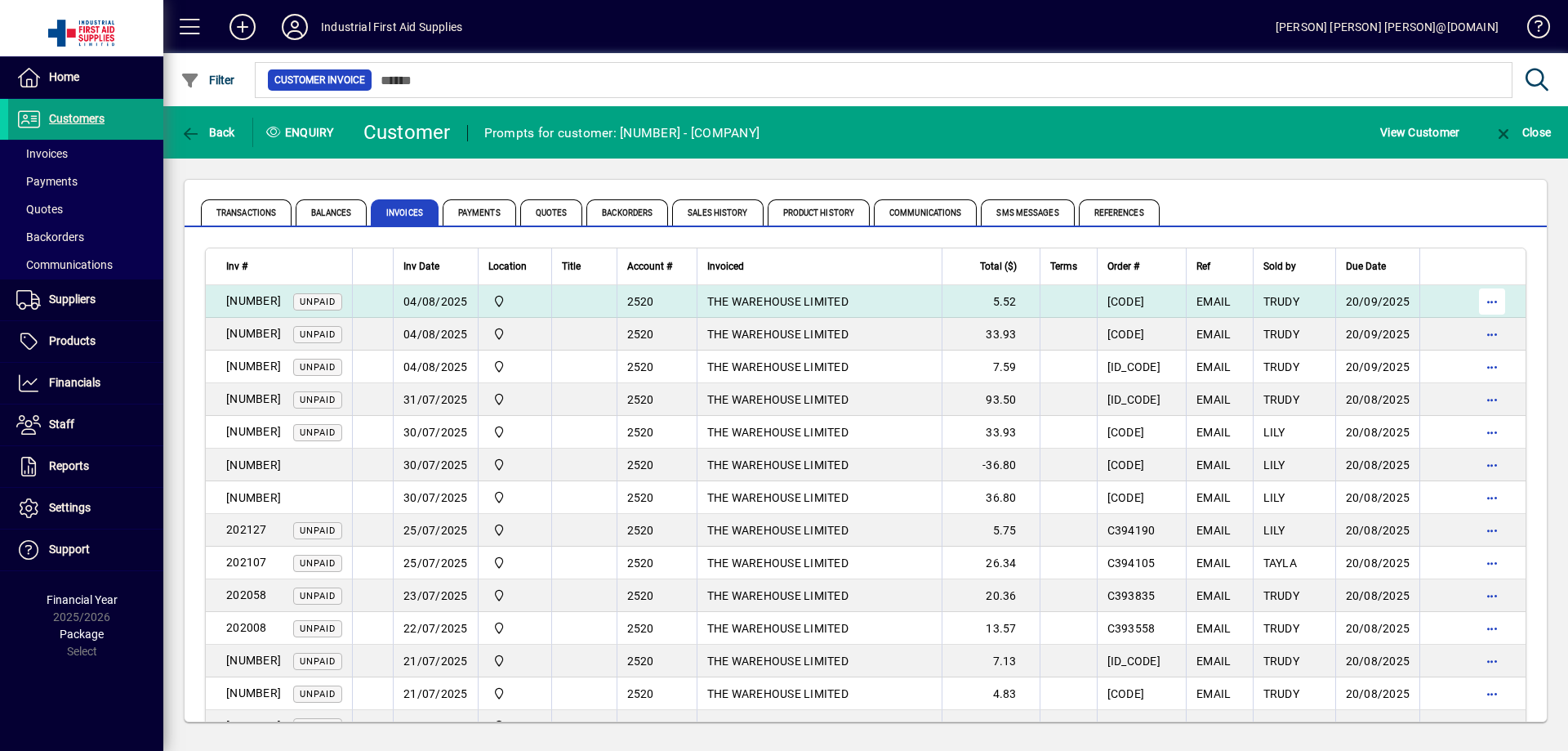 click at bounding box center (1492, 302) 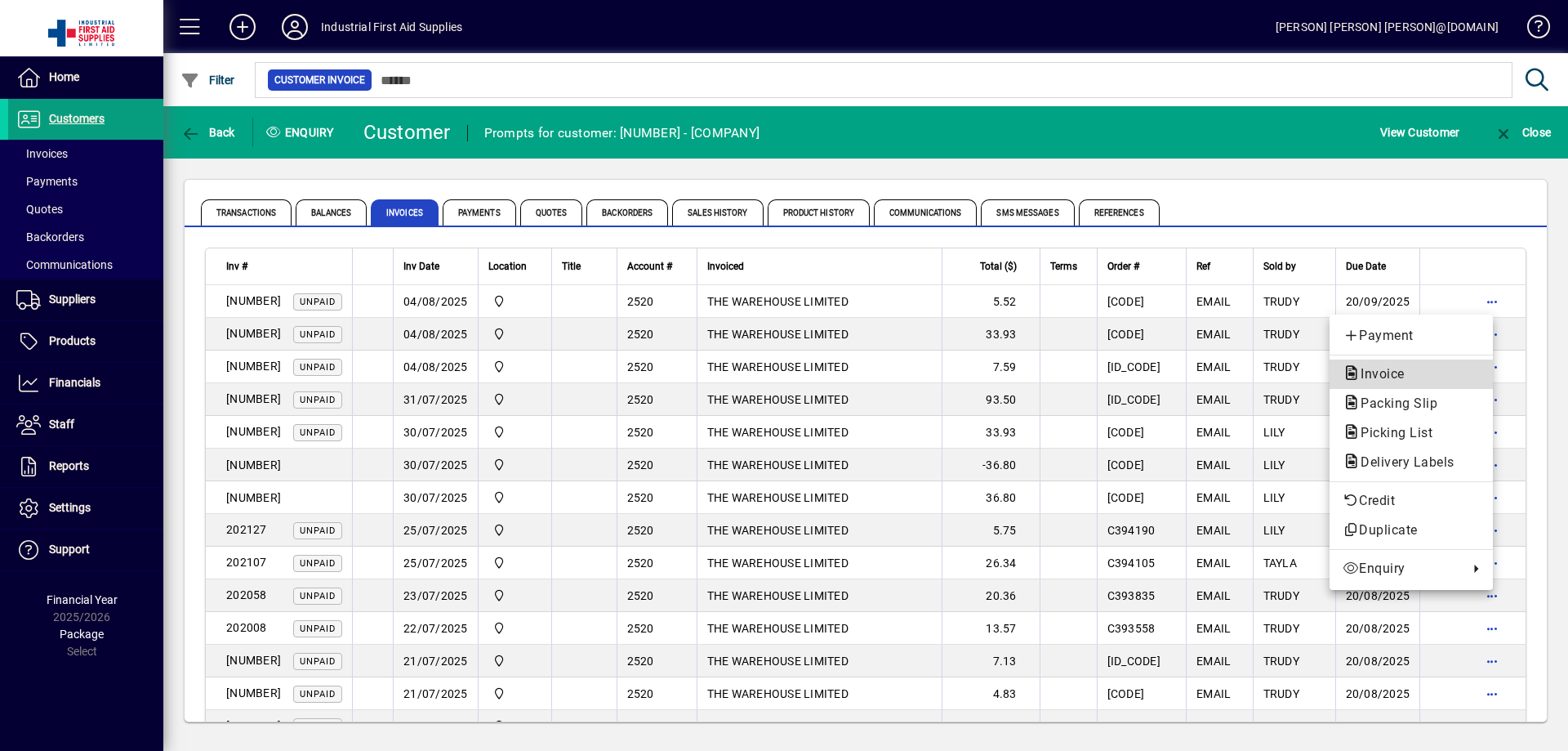 click on "Invoice" 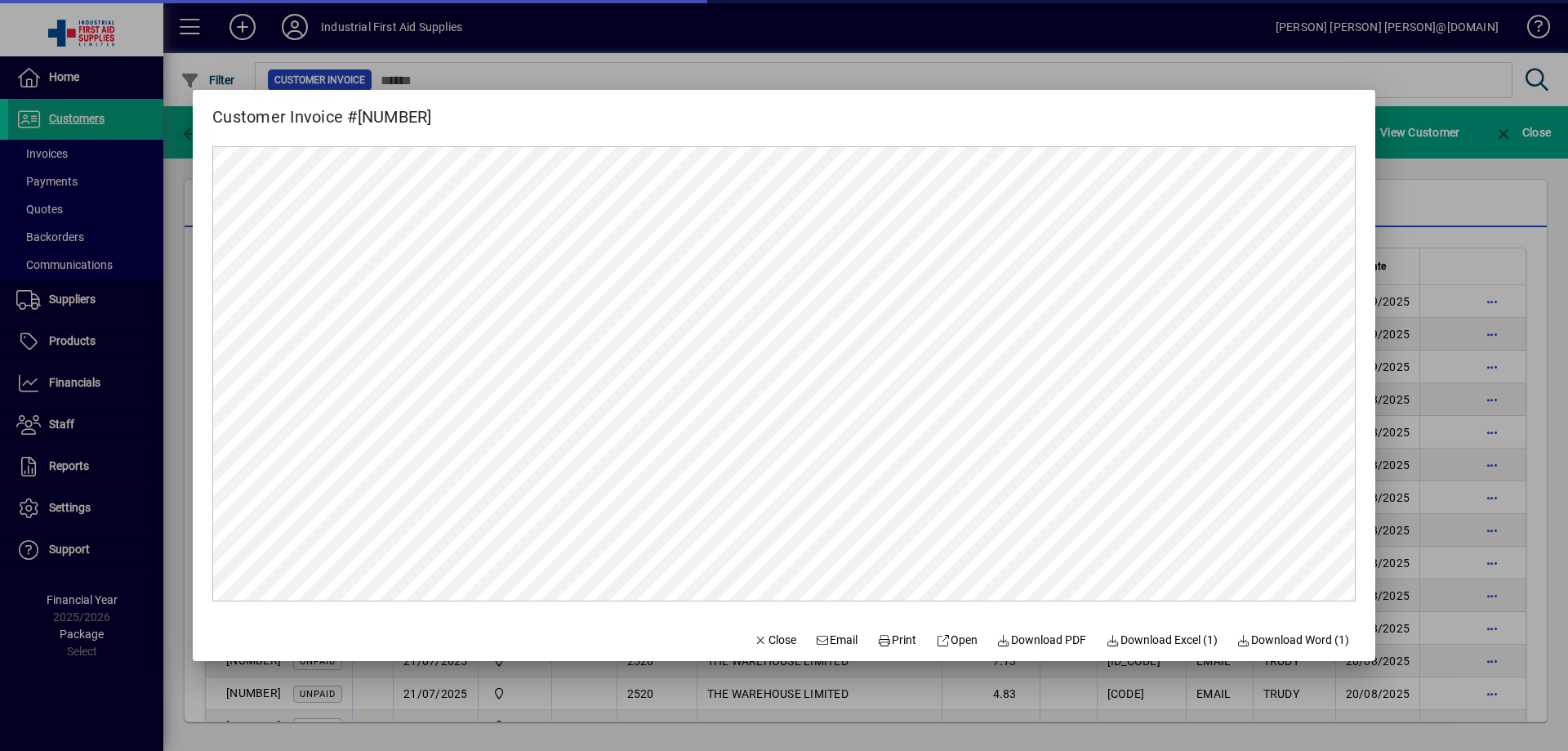 scroll, scrollTop: 0, scrollLeft: 0, axis: both 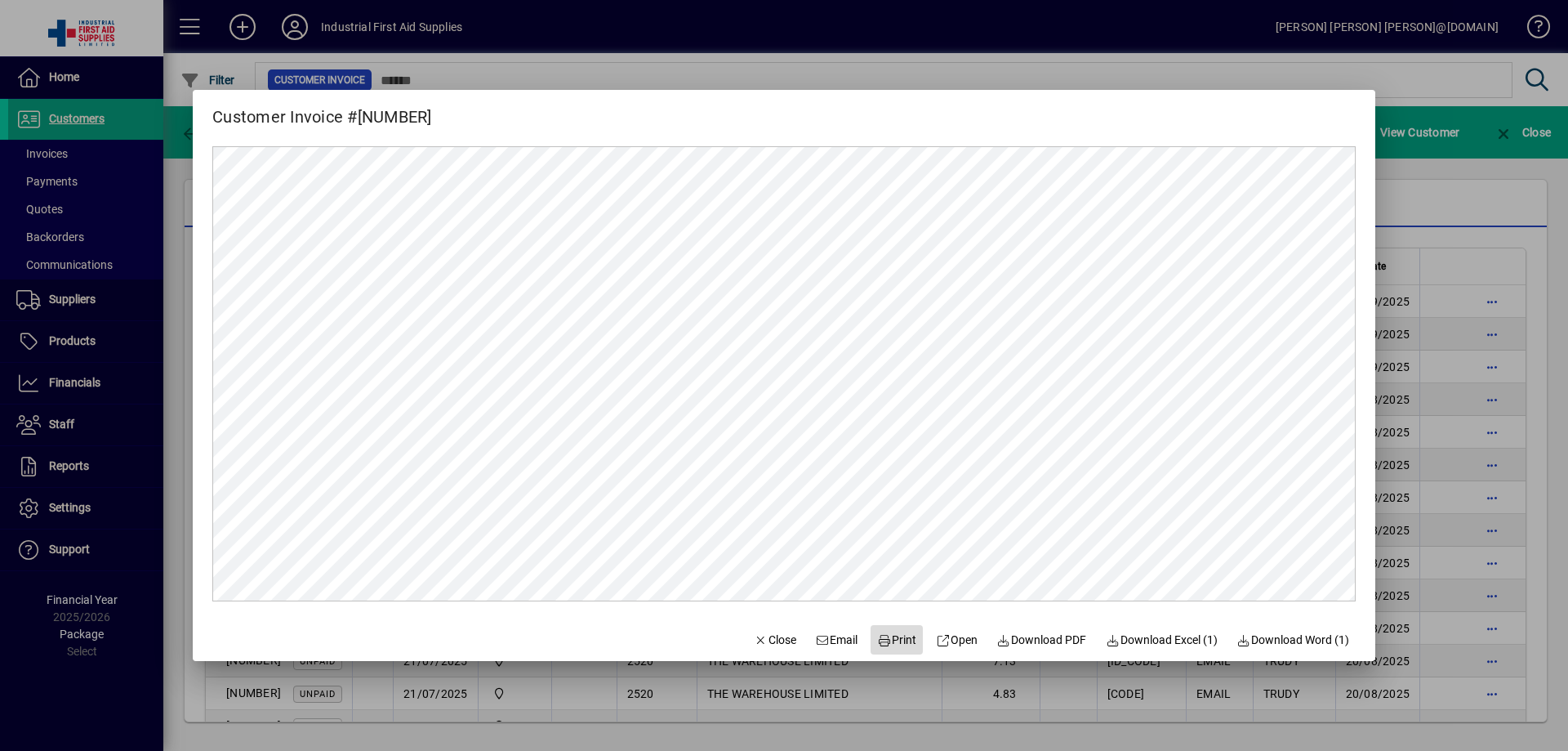 click on "Print" 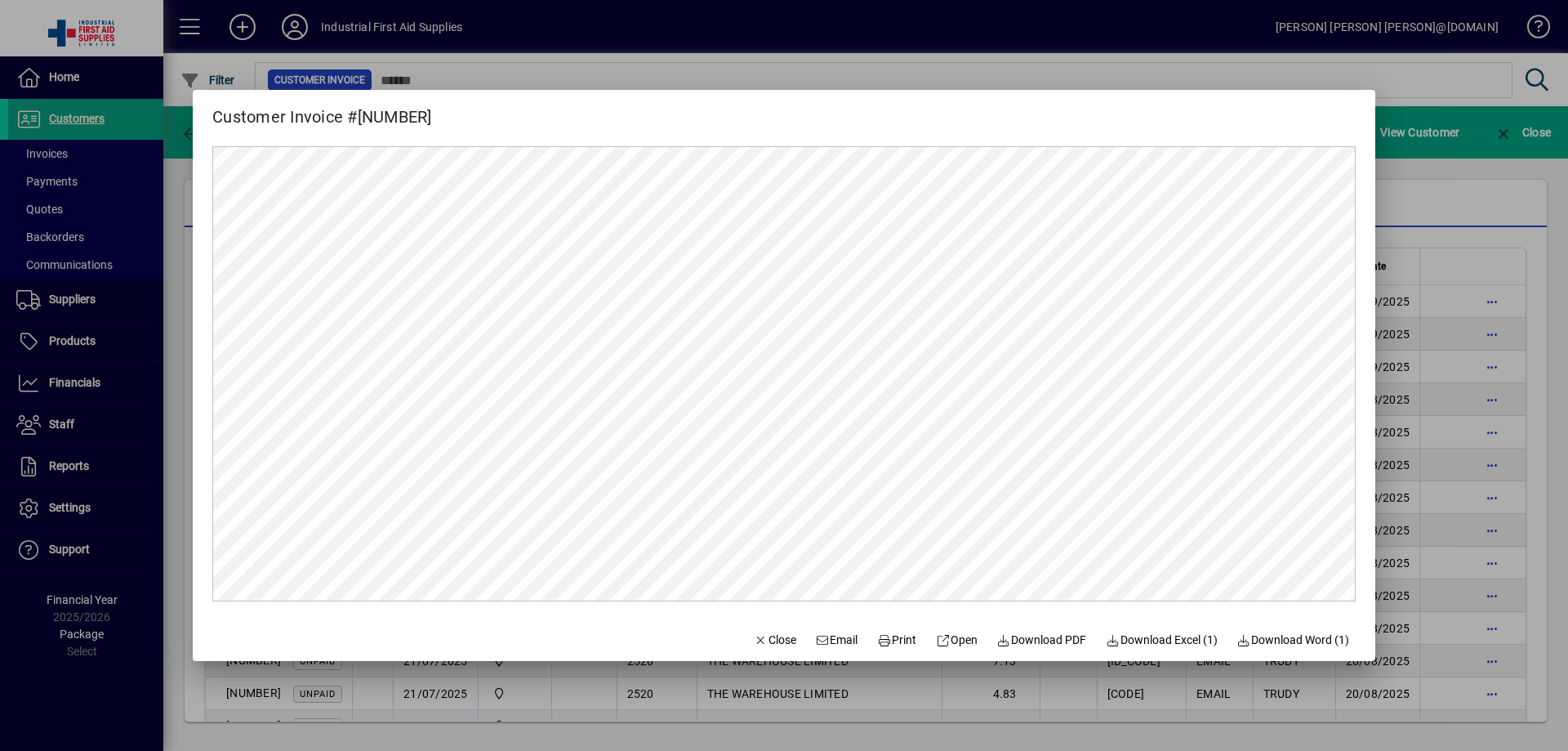 click at bounding box center [784, 375] 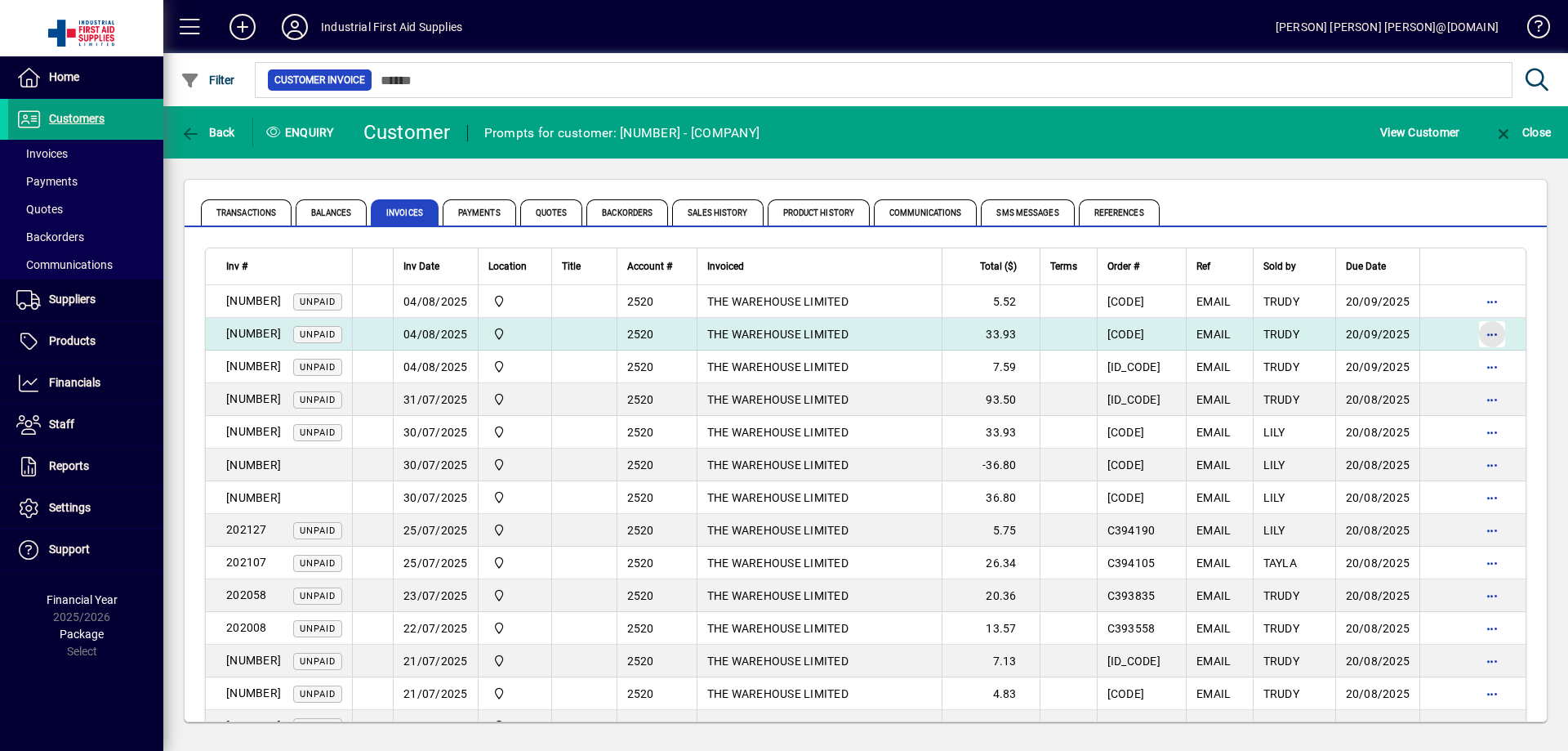 click at bounding box center [1492, 334] 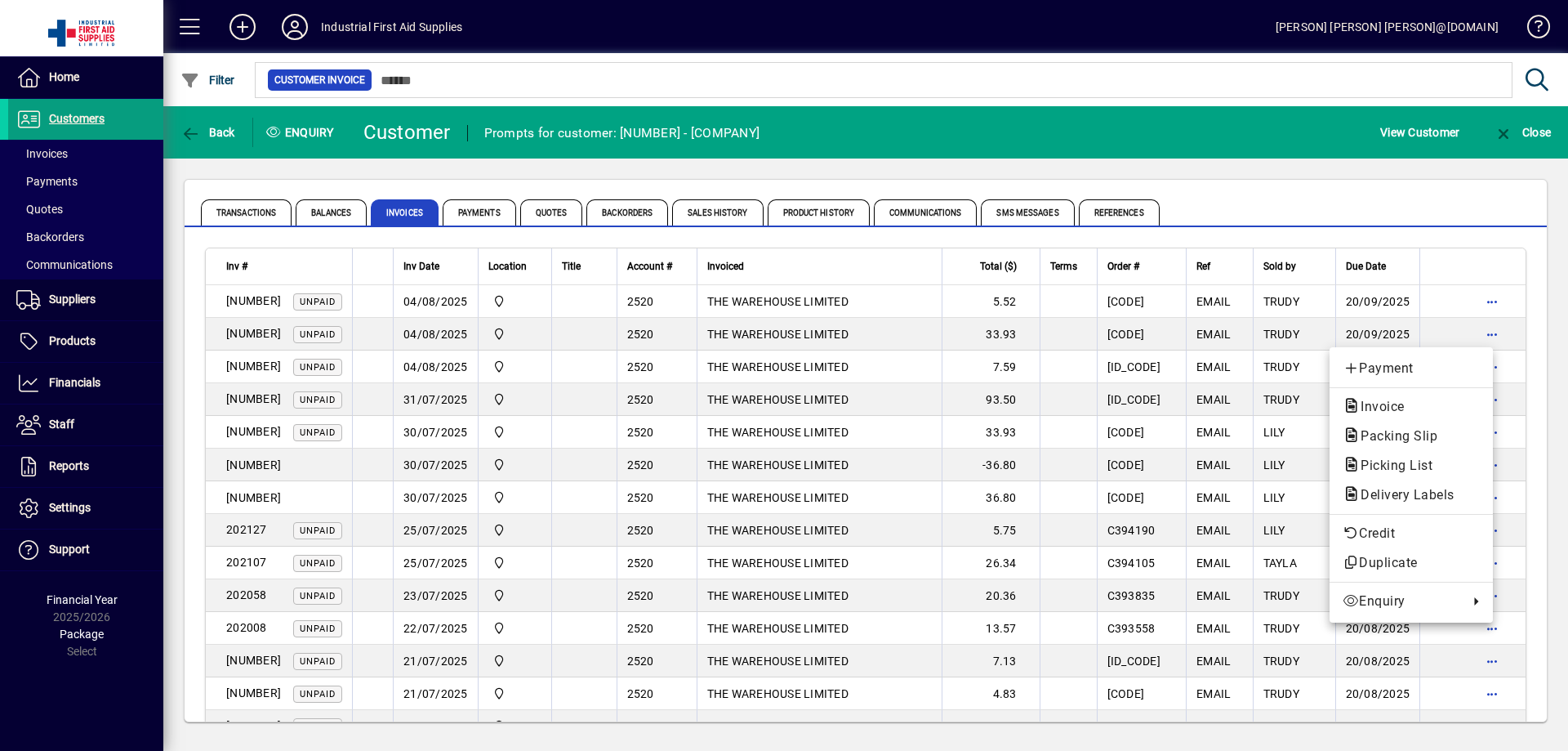 click at bounding box center (784, 375) 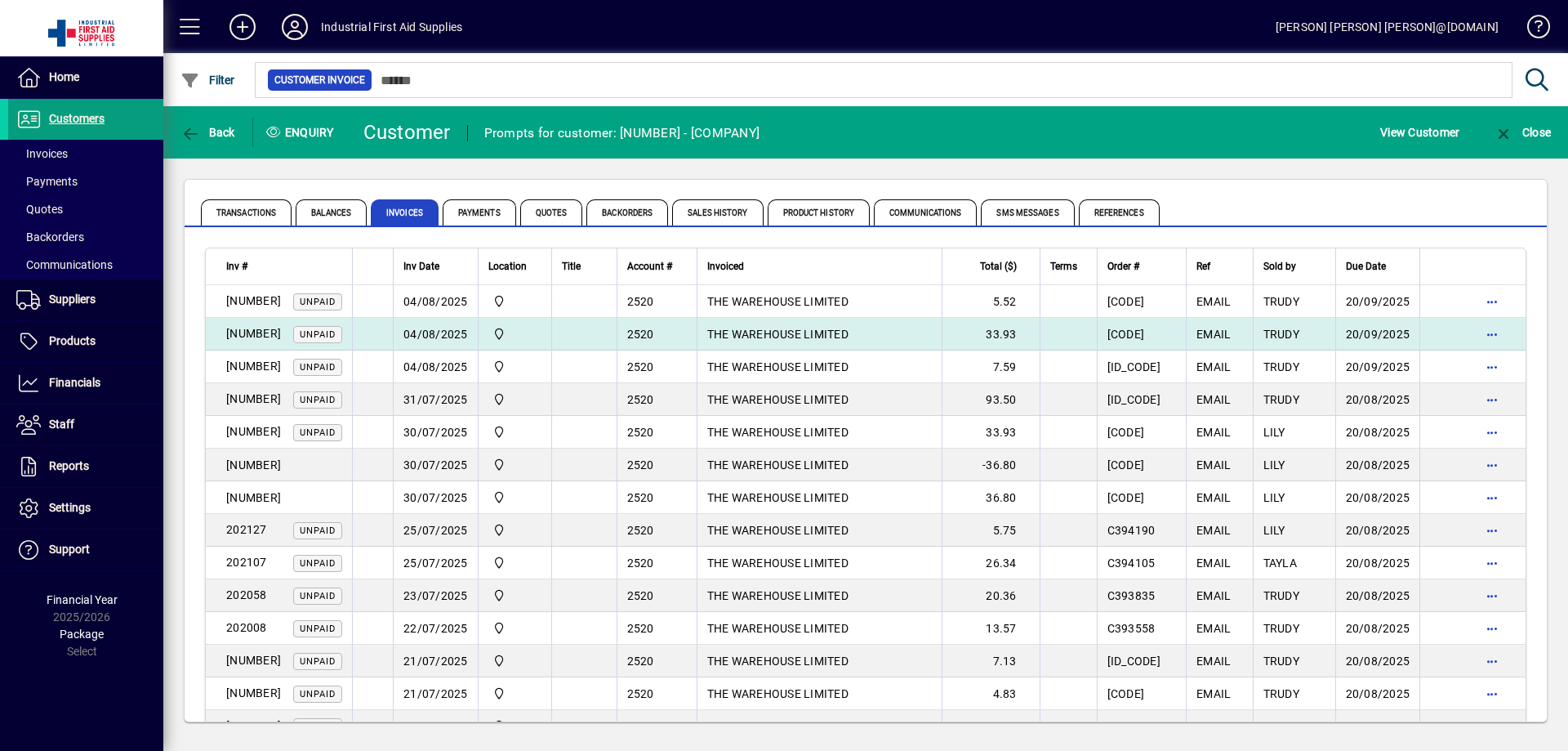 click on "EMAIL" at bounding box center (1219, 334) 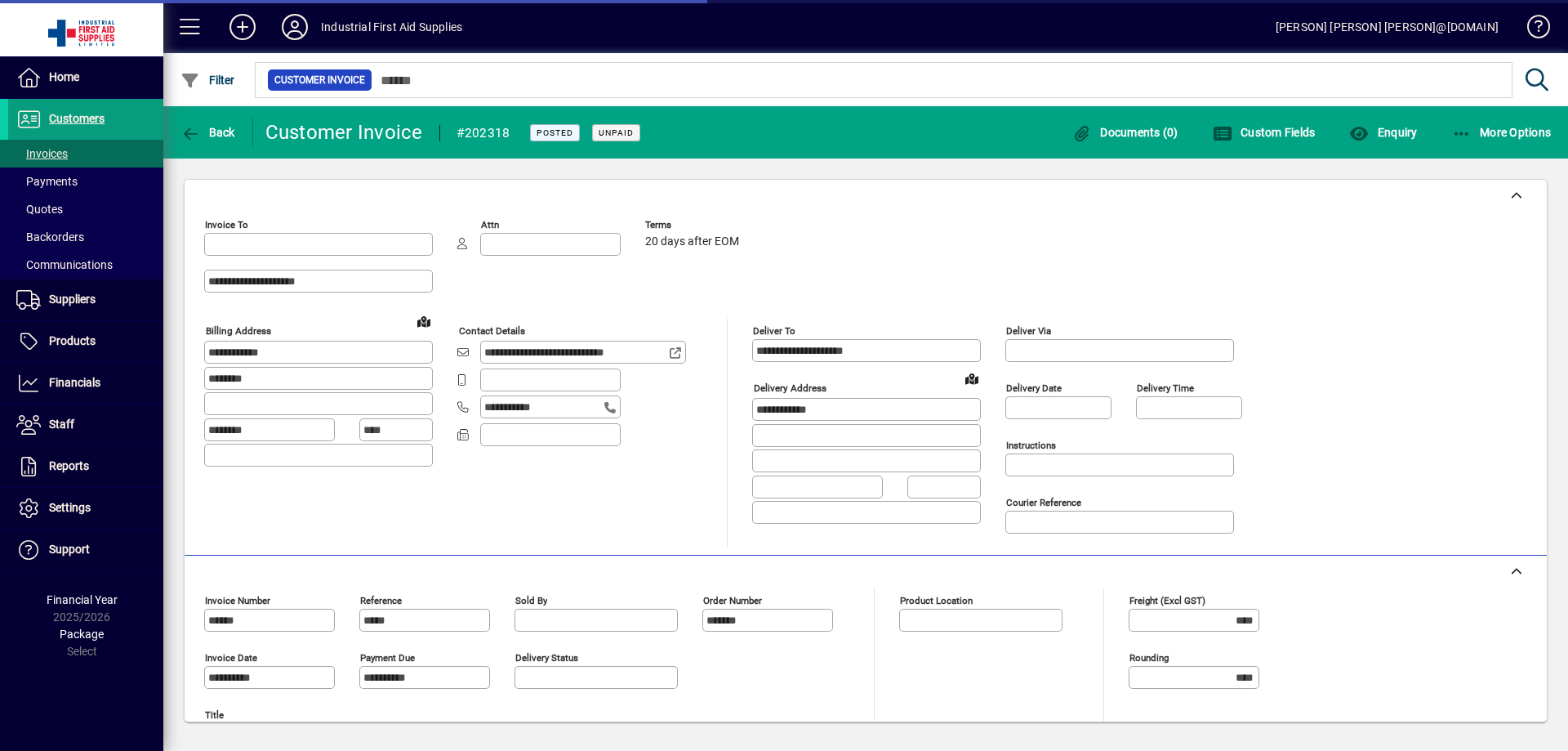type on "**********" 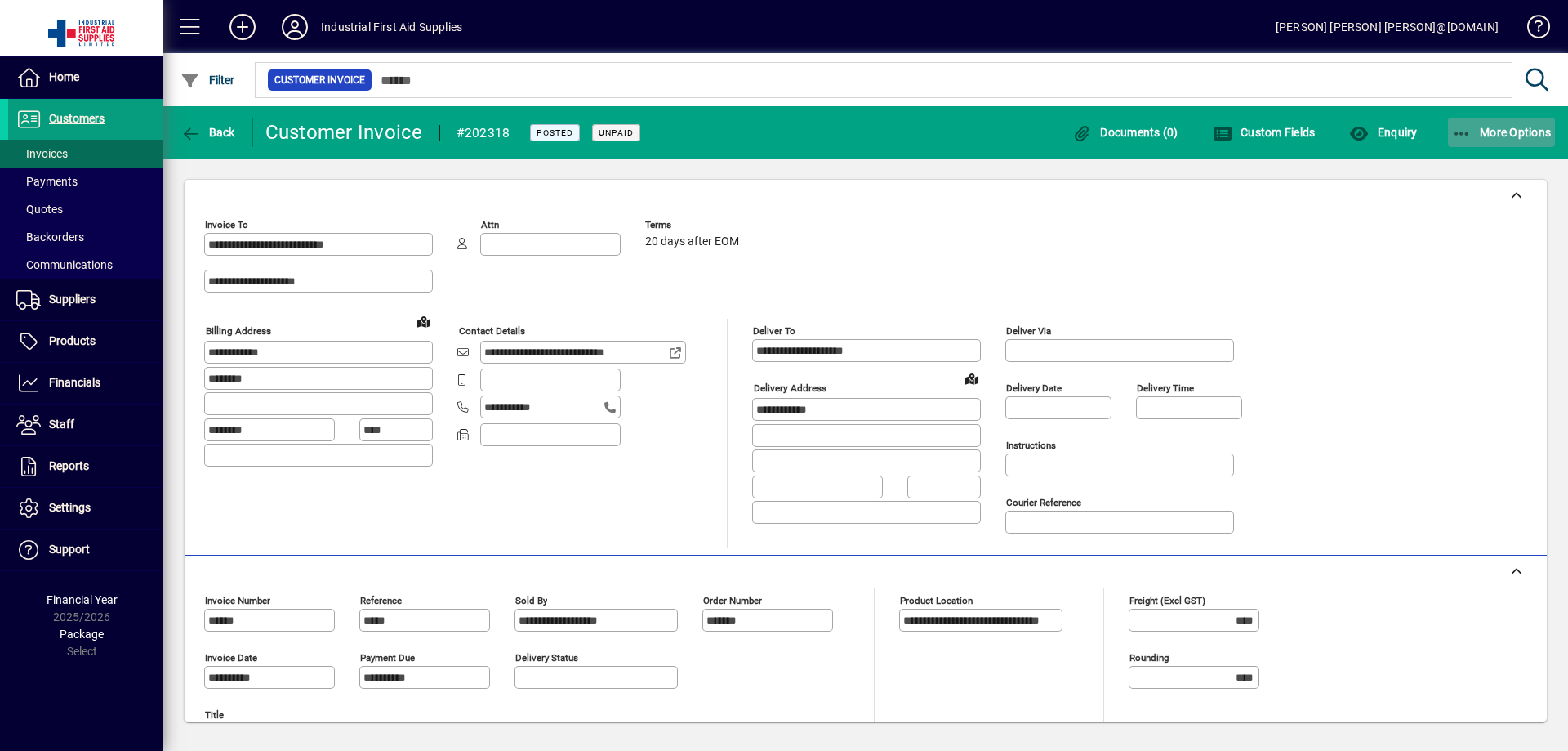 click on "More Options" 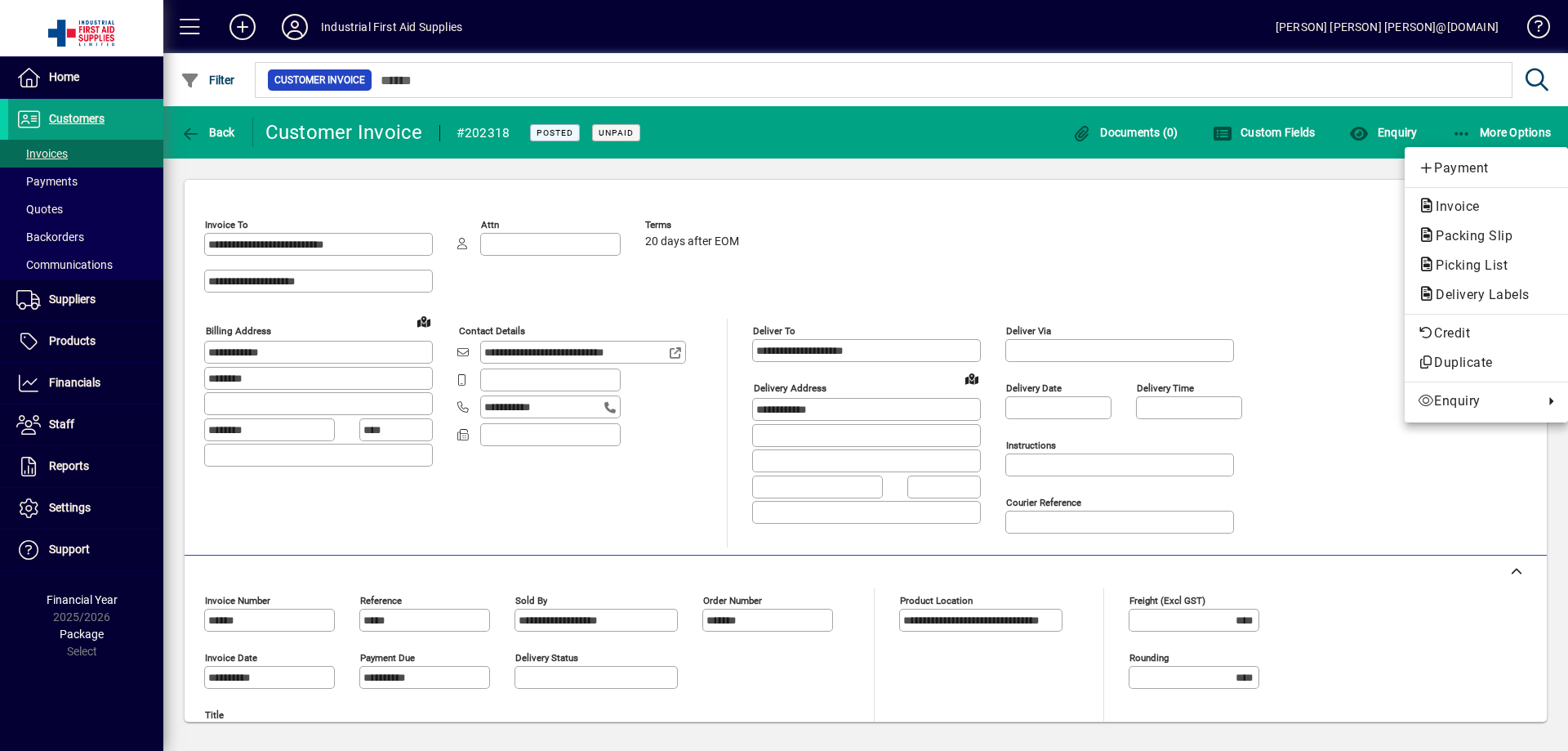 click at bounding box center (784, 375) 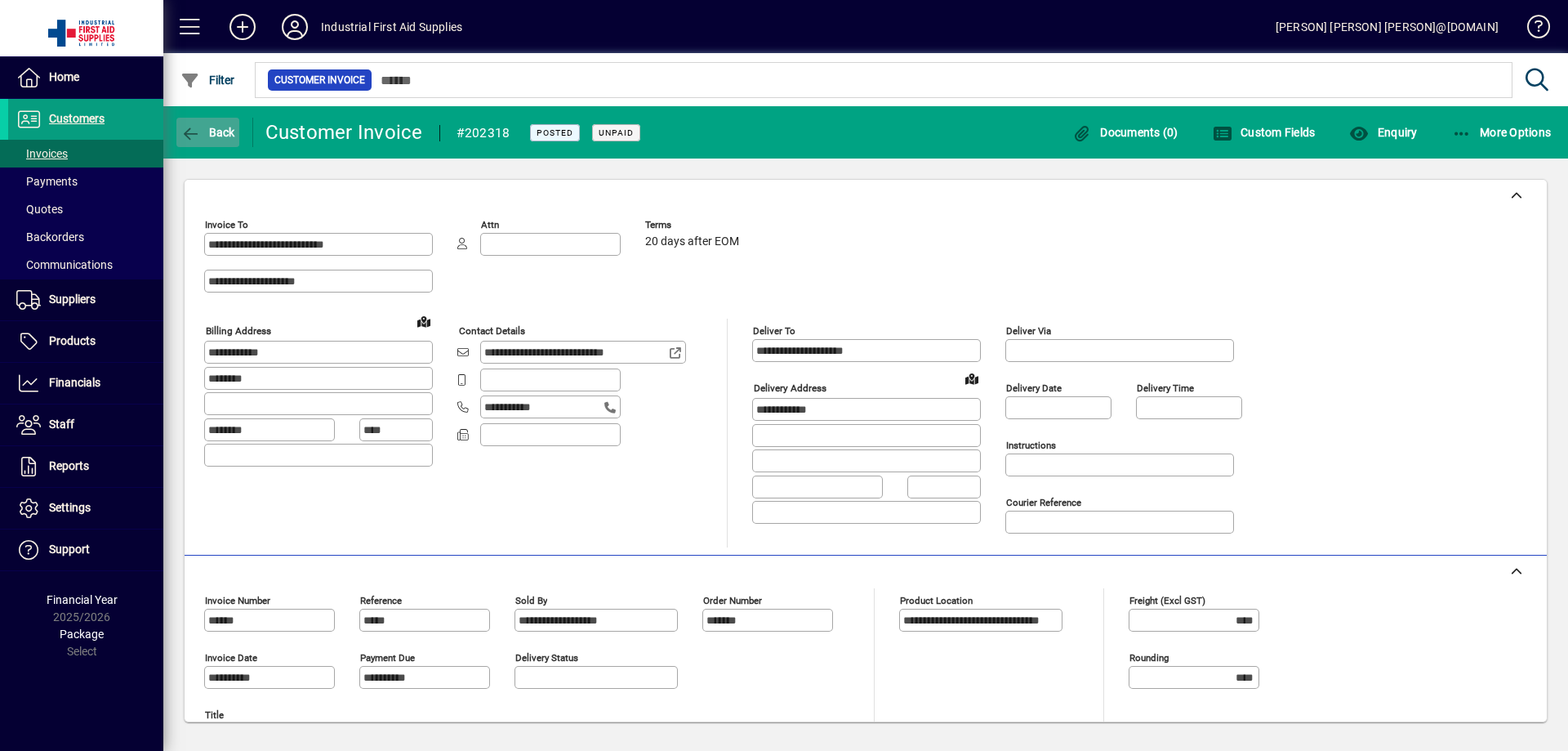 click 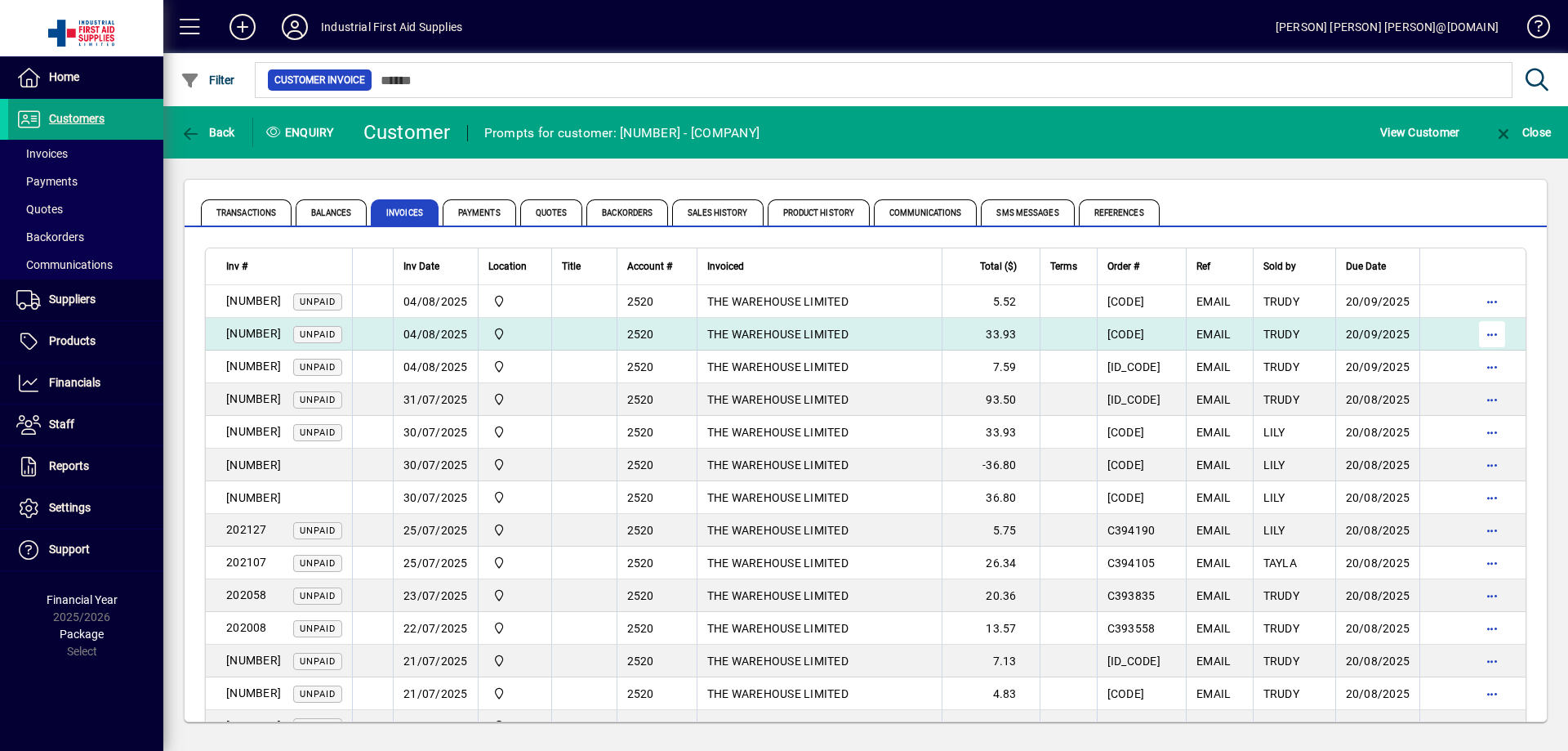 click at bounding box center [1492, 334] 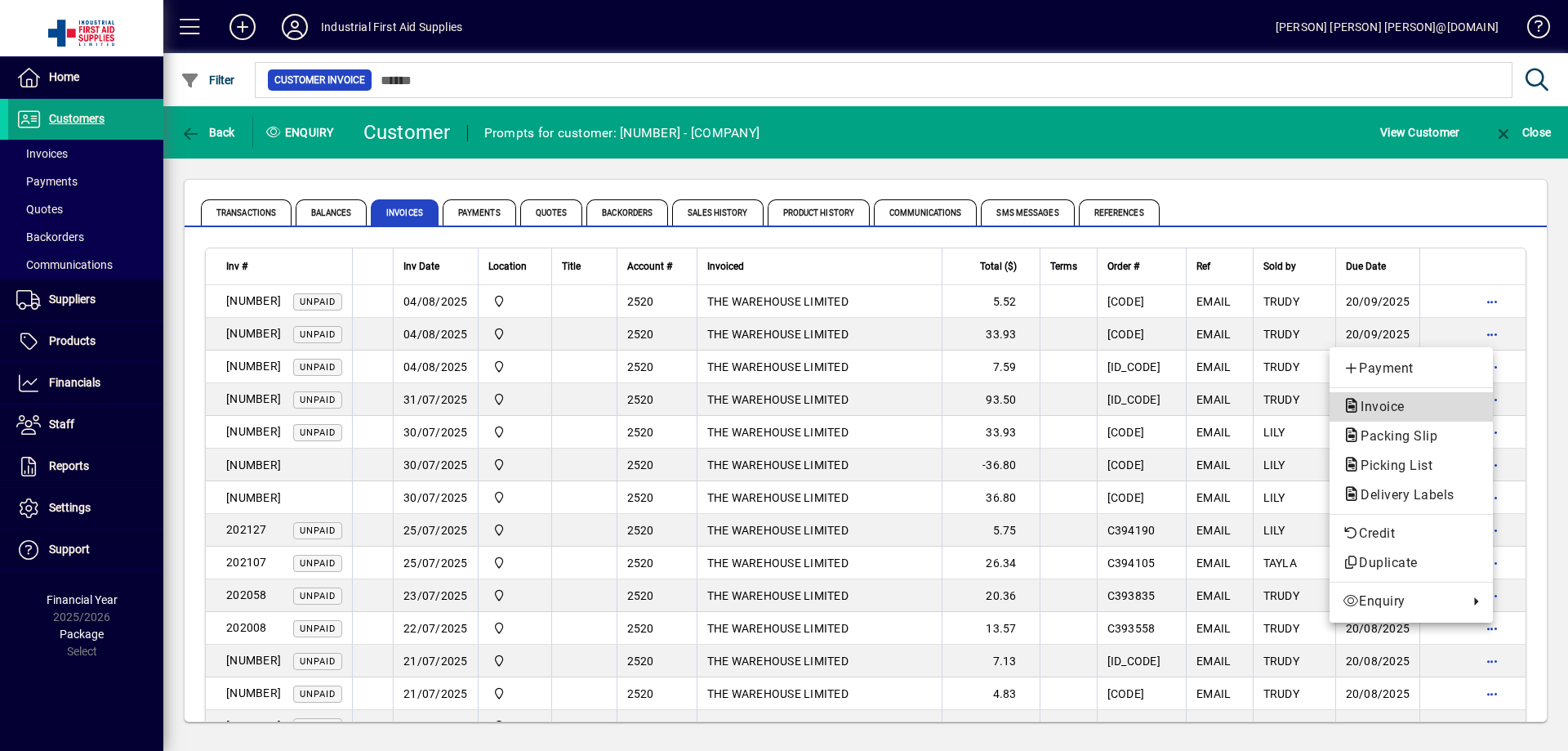 click on "Invoice" 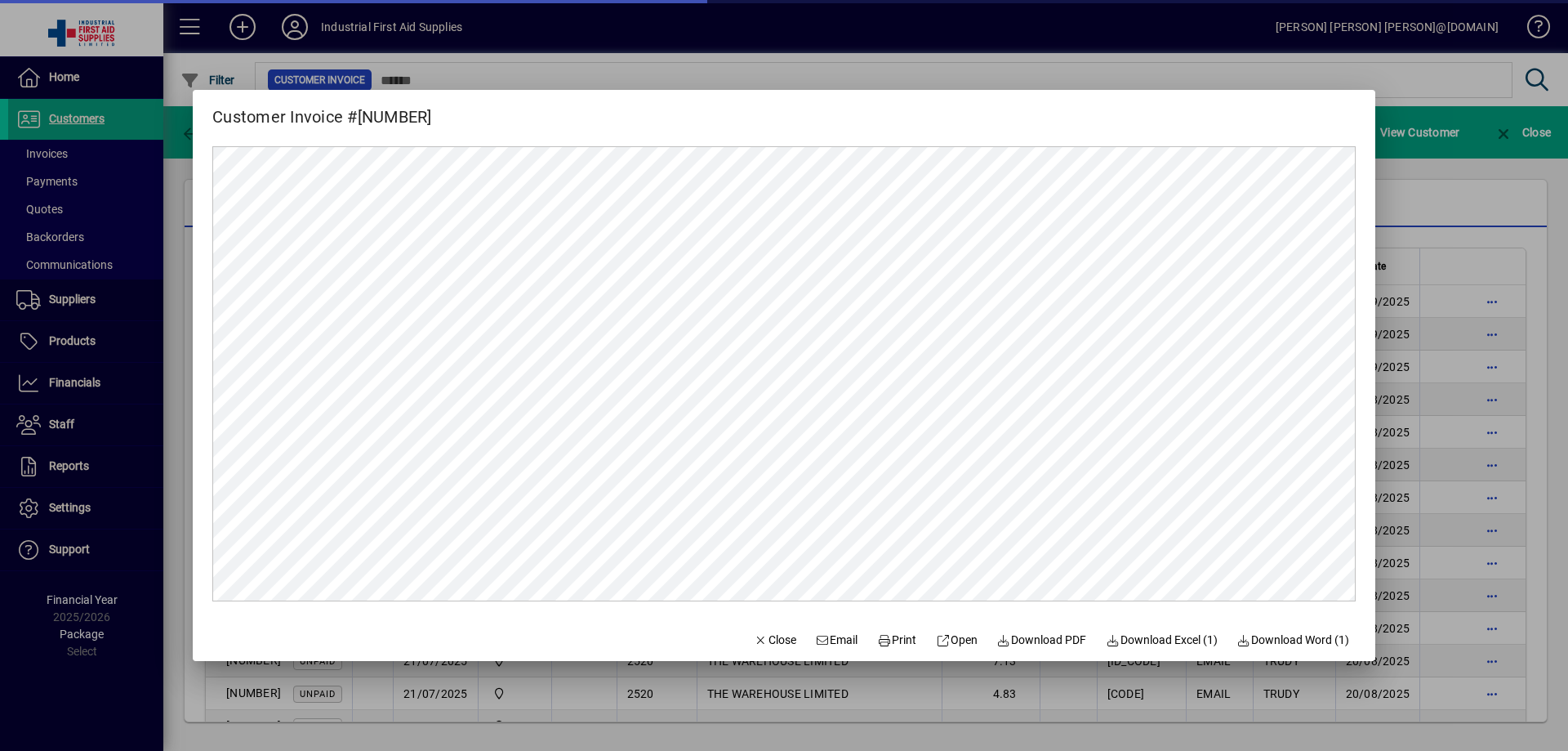 scroll, scrollTop: 0, scrollLeft: 0, axis: both 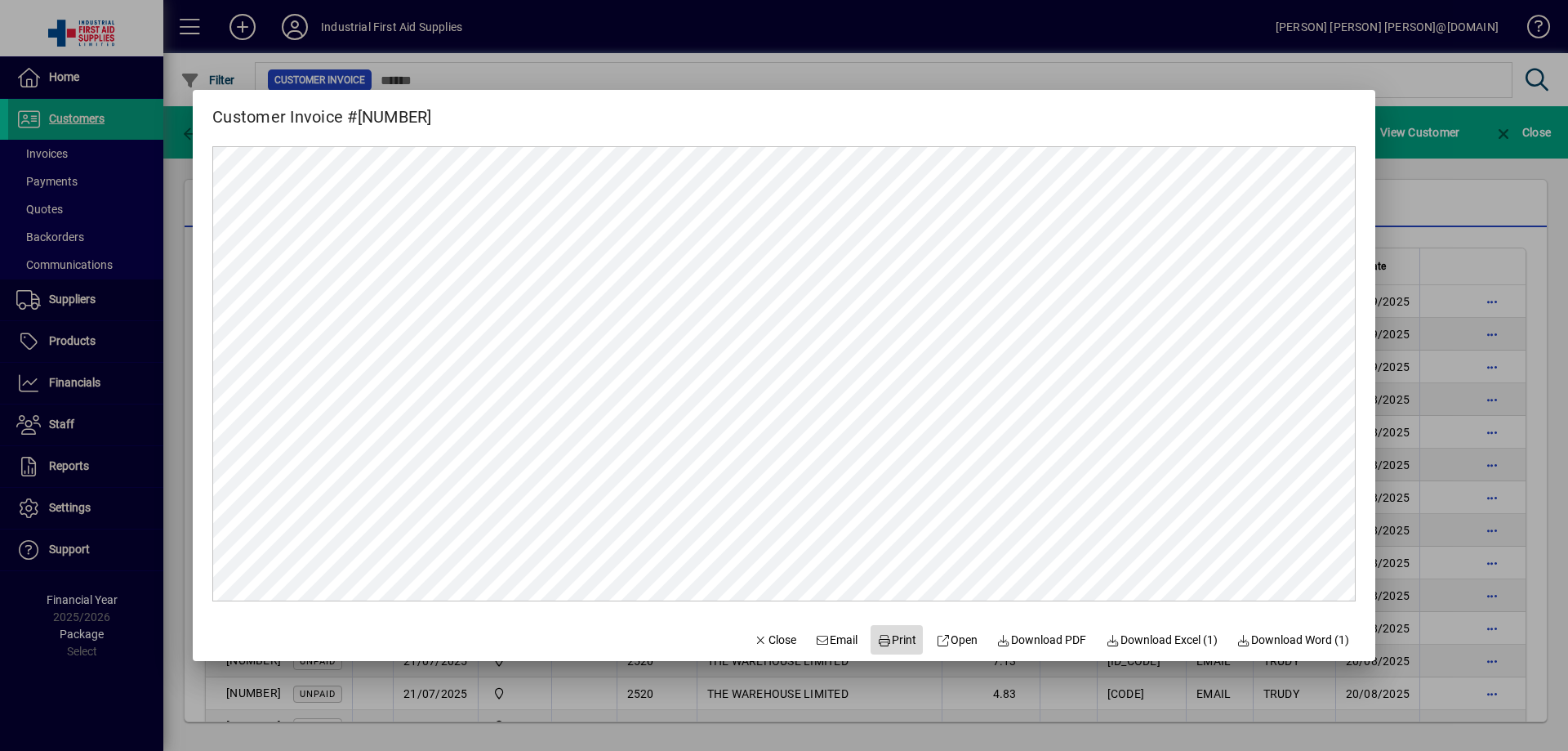 click on "Print" 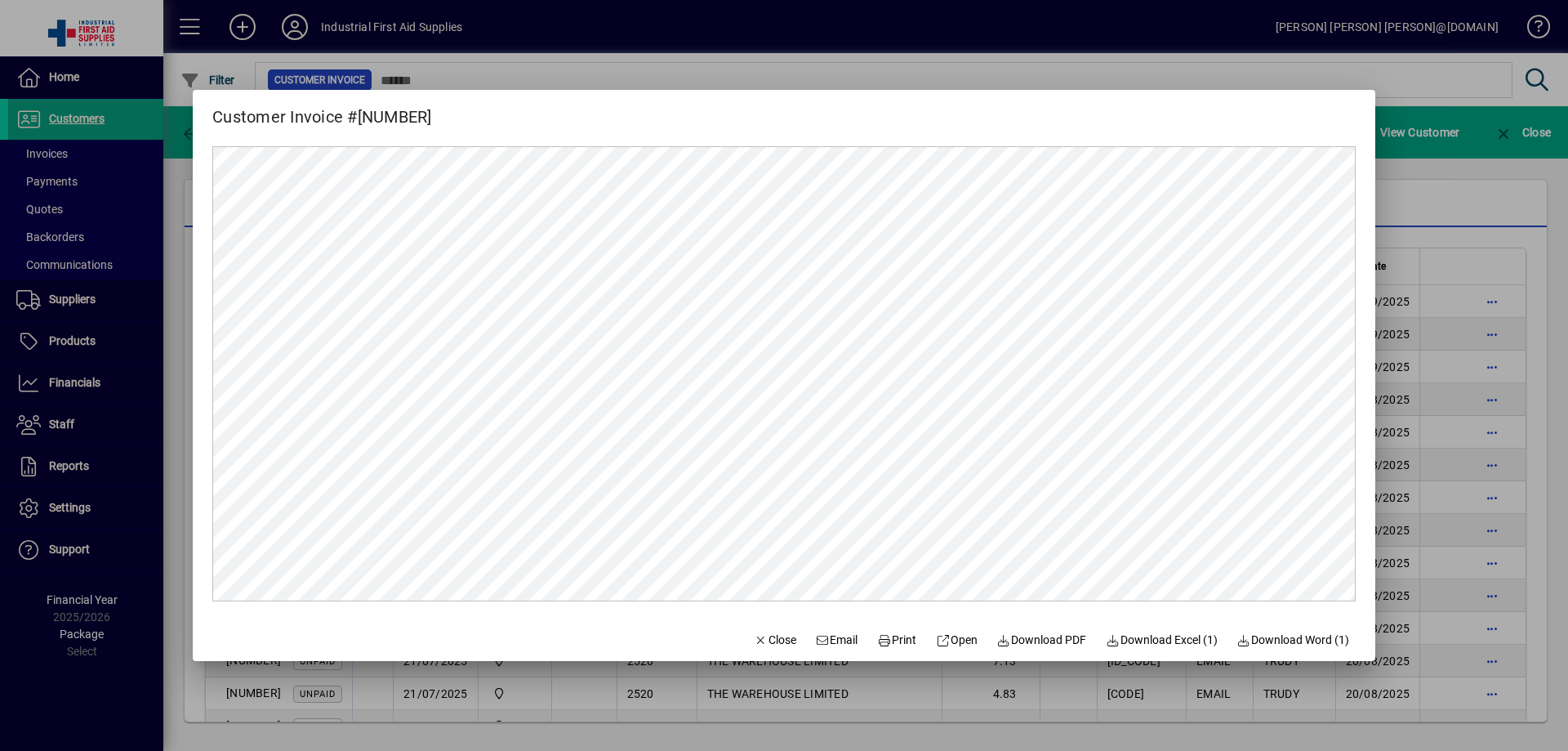 click at bounding box center [784, 375] 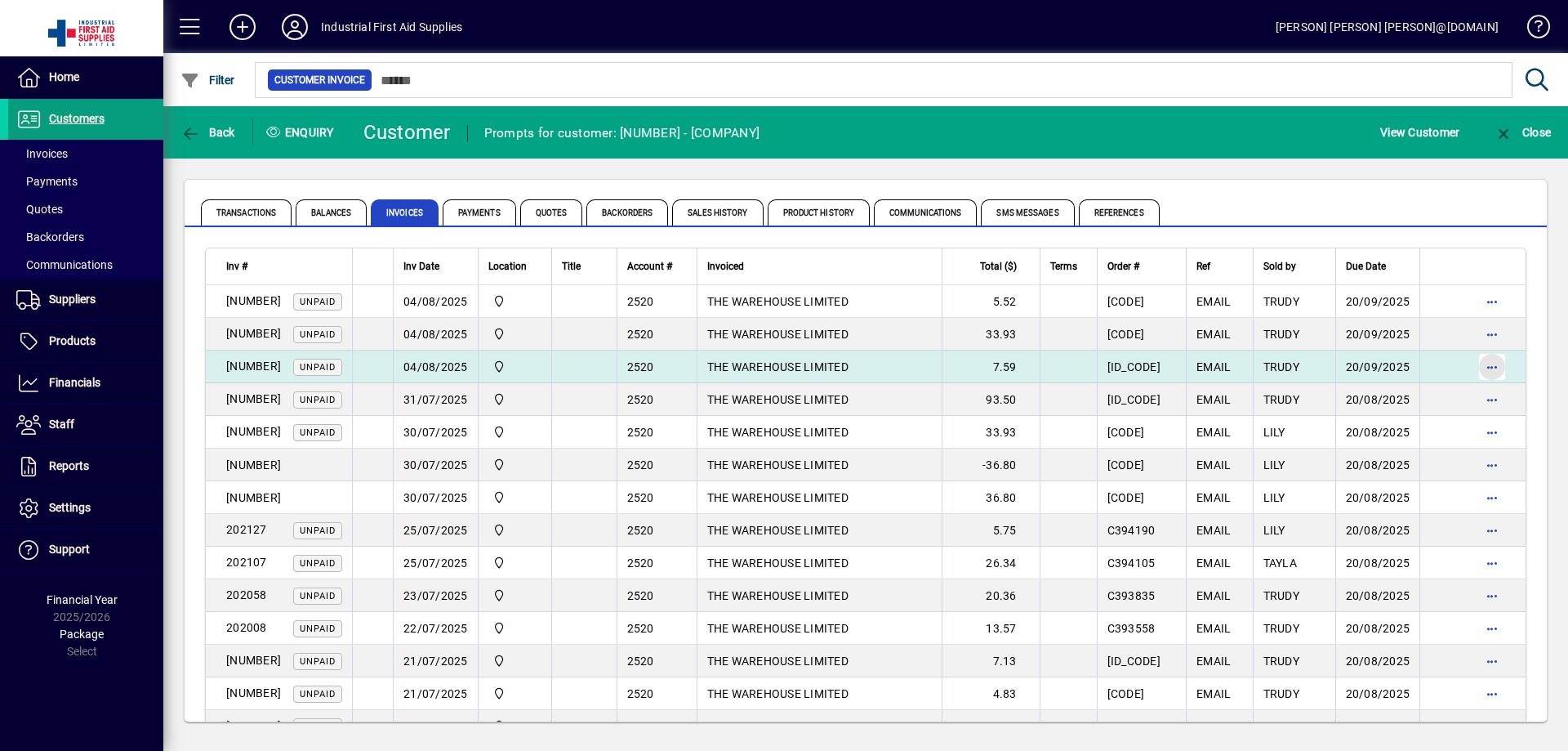 click at bounding box center (1492, 367) 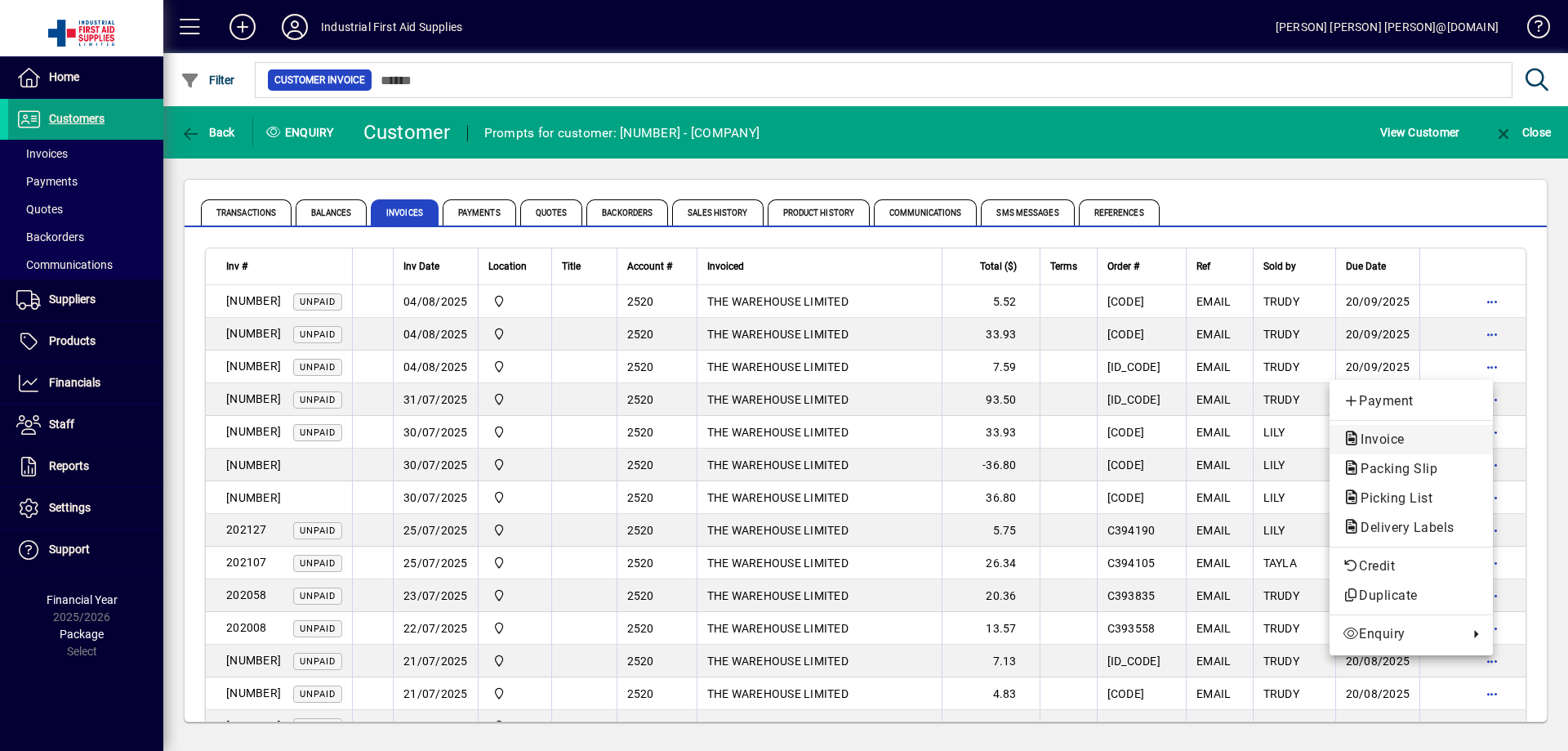 click on "Invoice" at bounding box center [1394, 468] 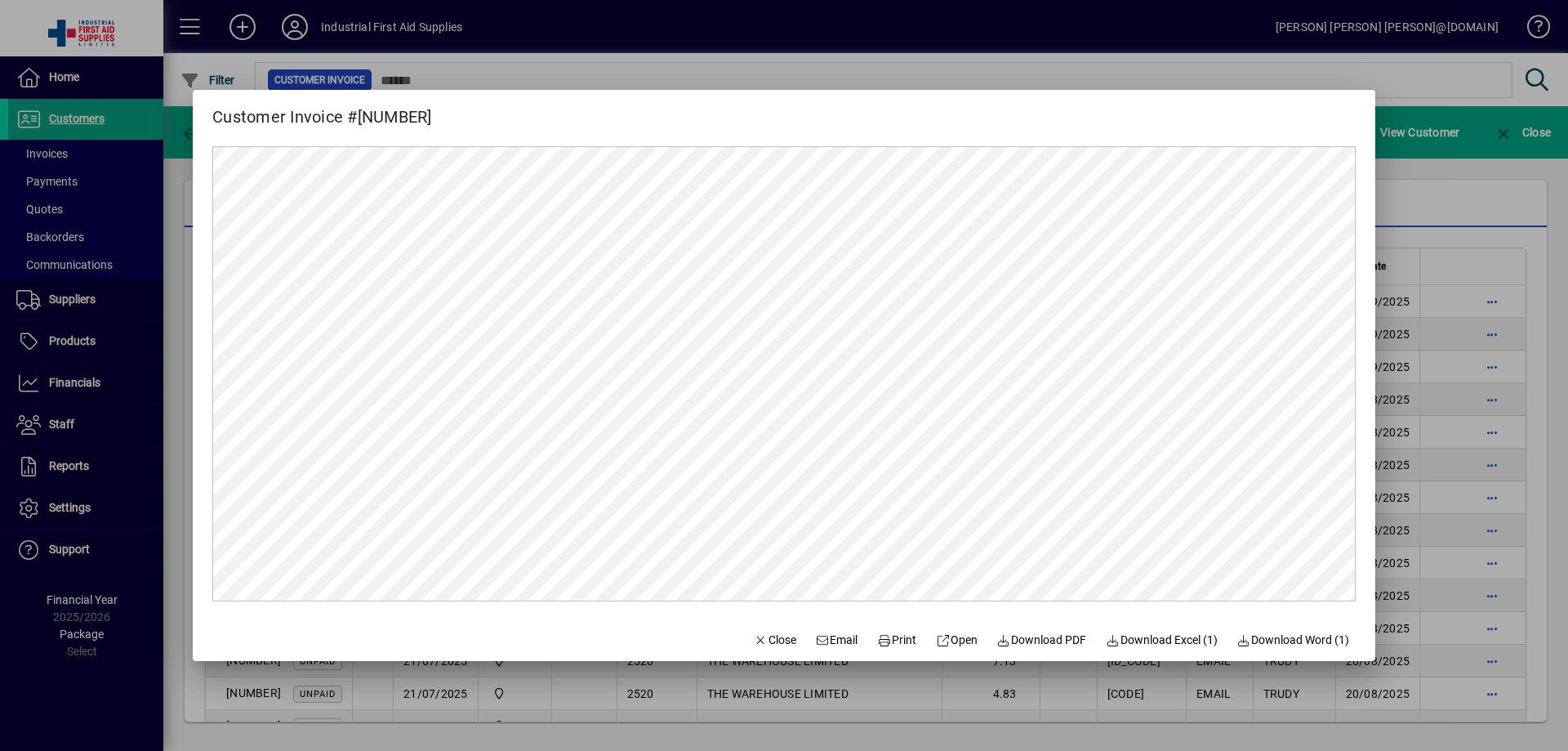 scroll, scrollTop: 0, scrollLeft: 0, axis: both 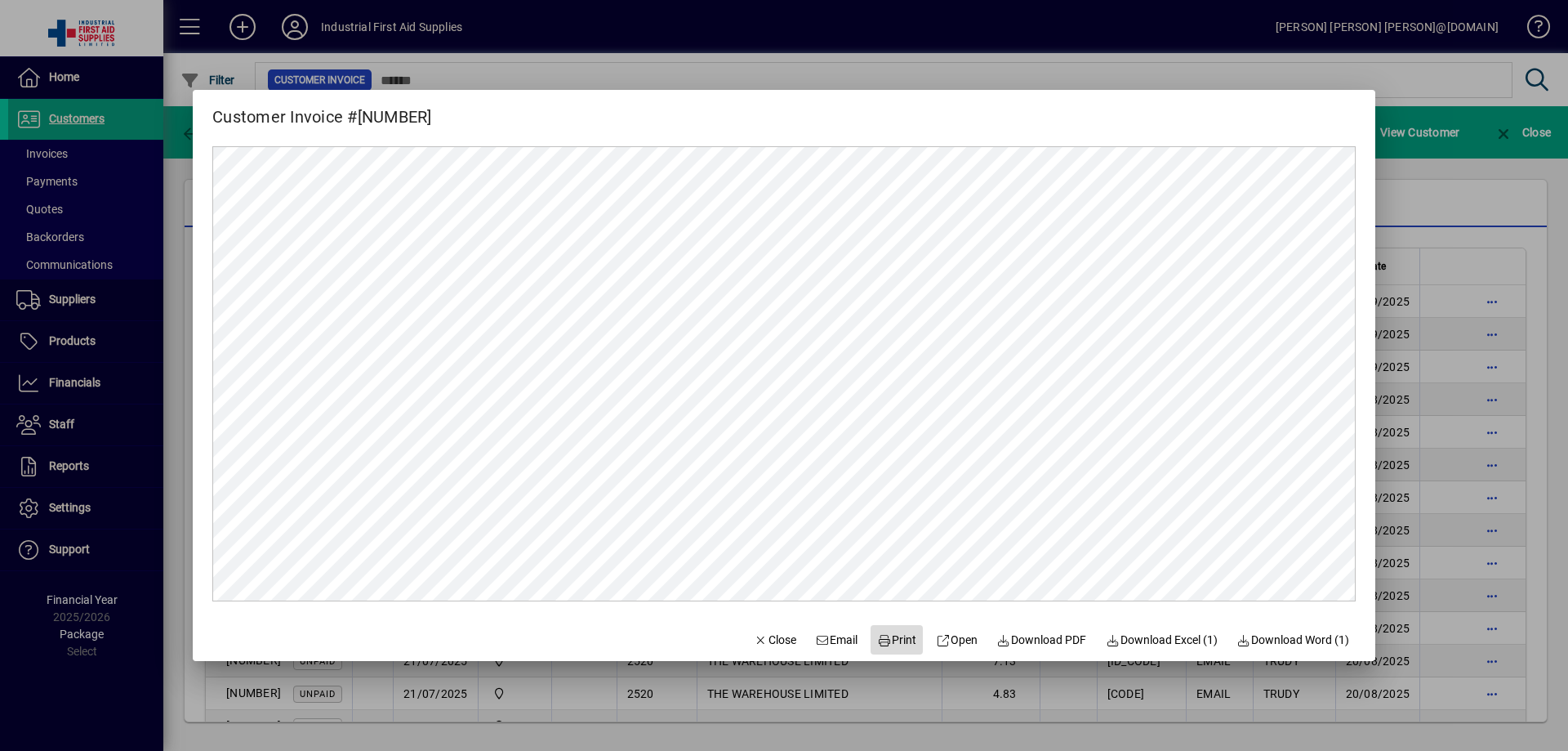 click on "Print" 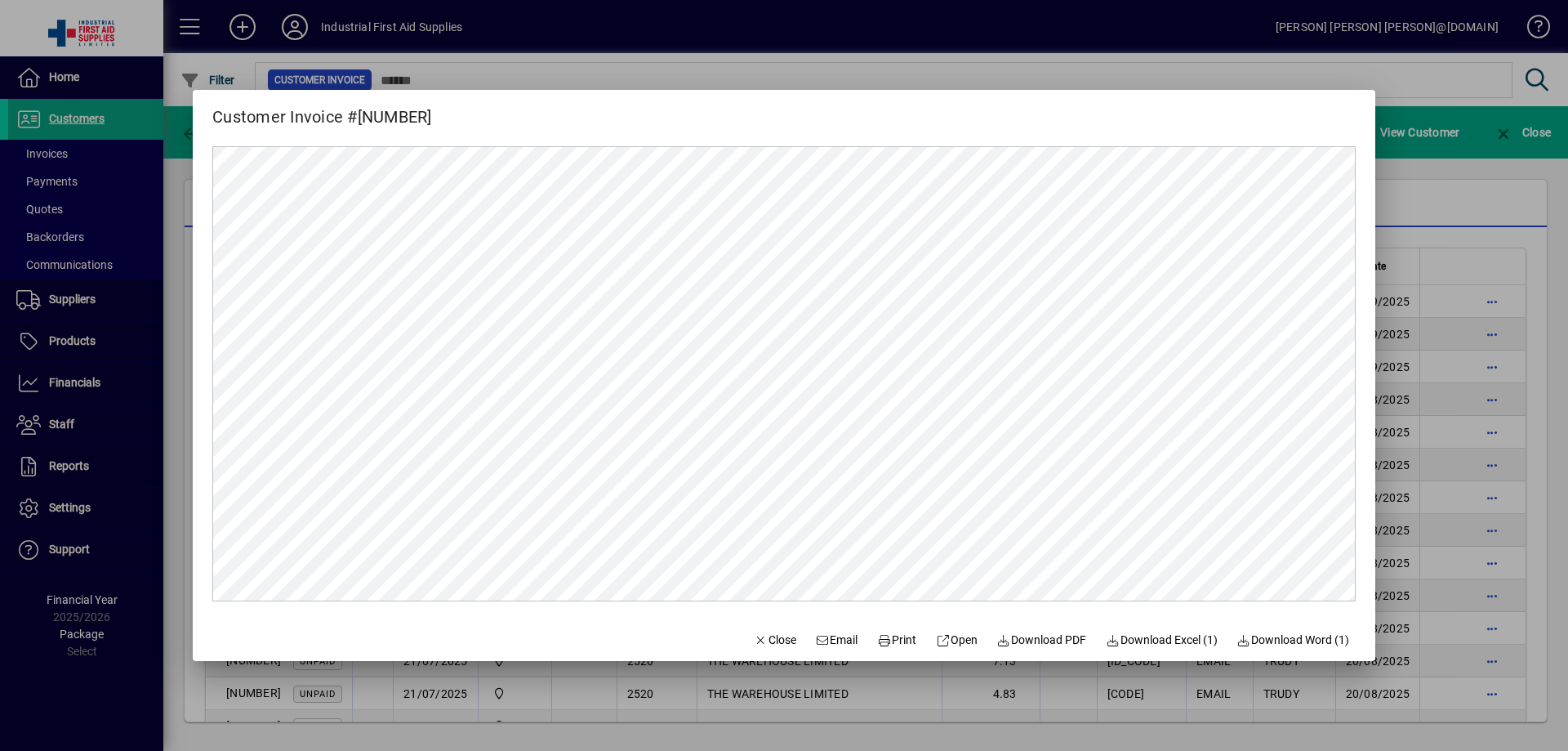 click at bounding box center [784, 375] 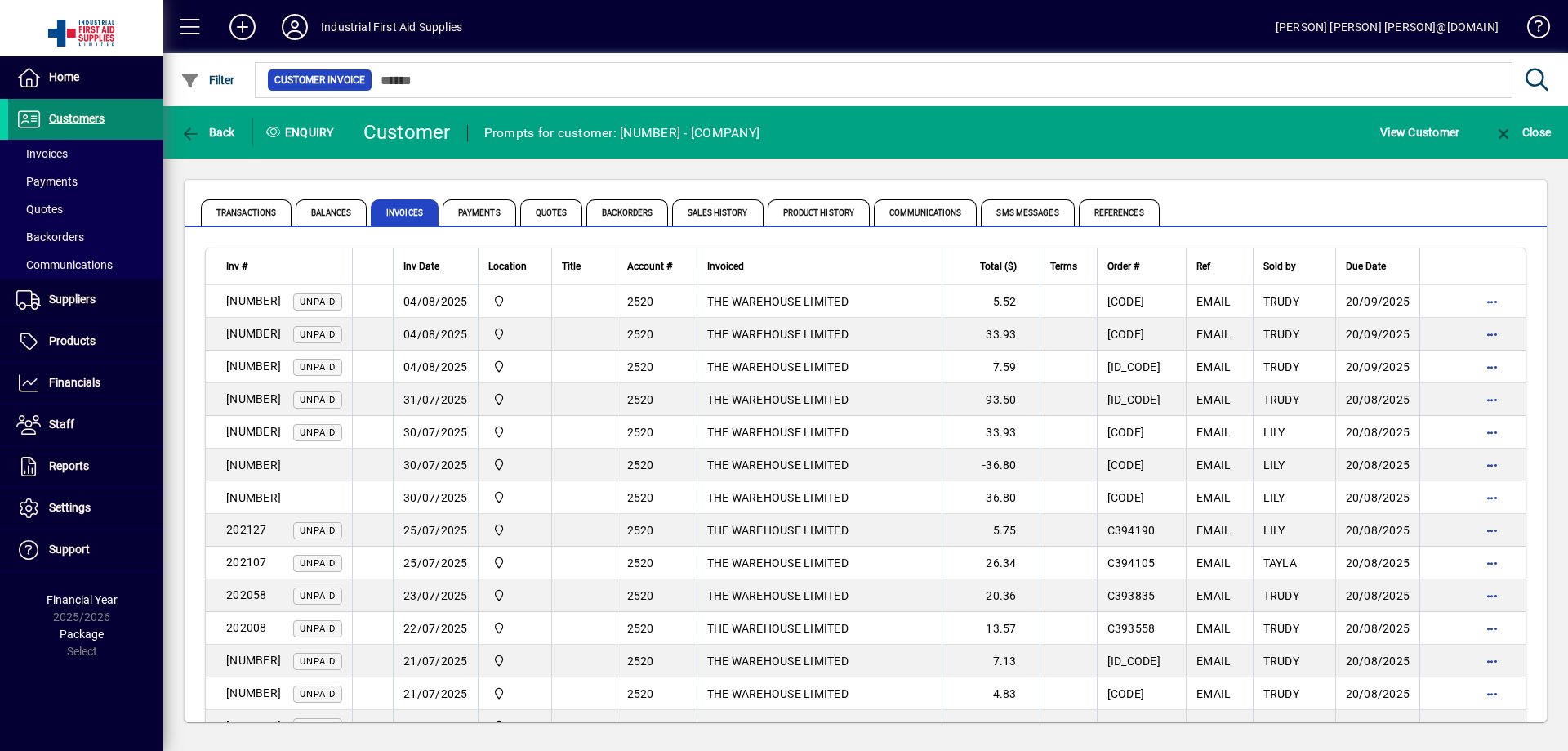 click on "Customers" at bounding box center (77, 118) 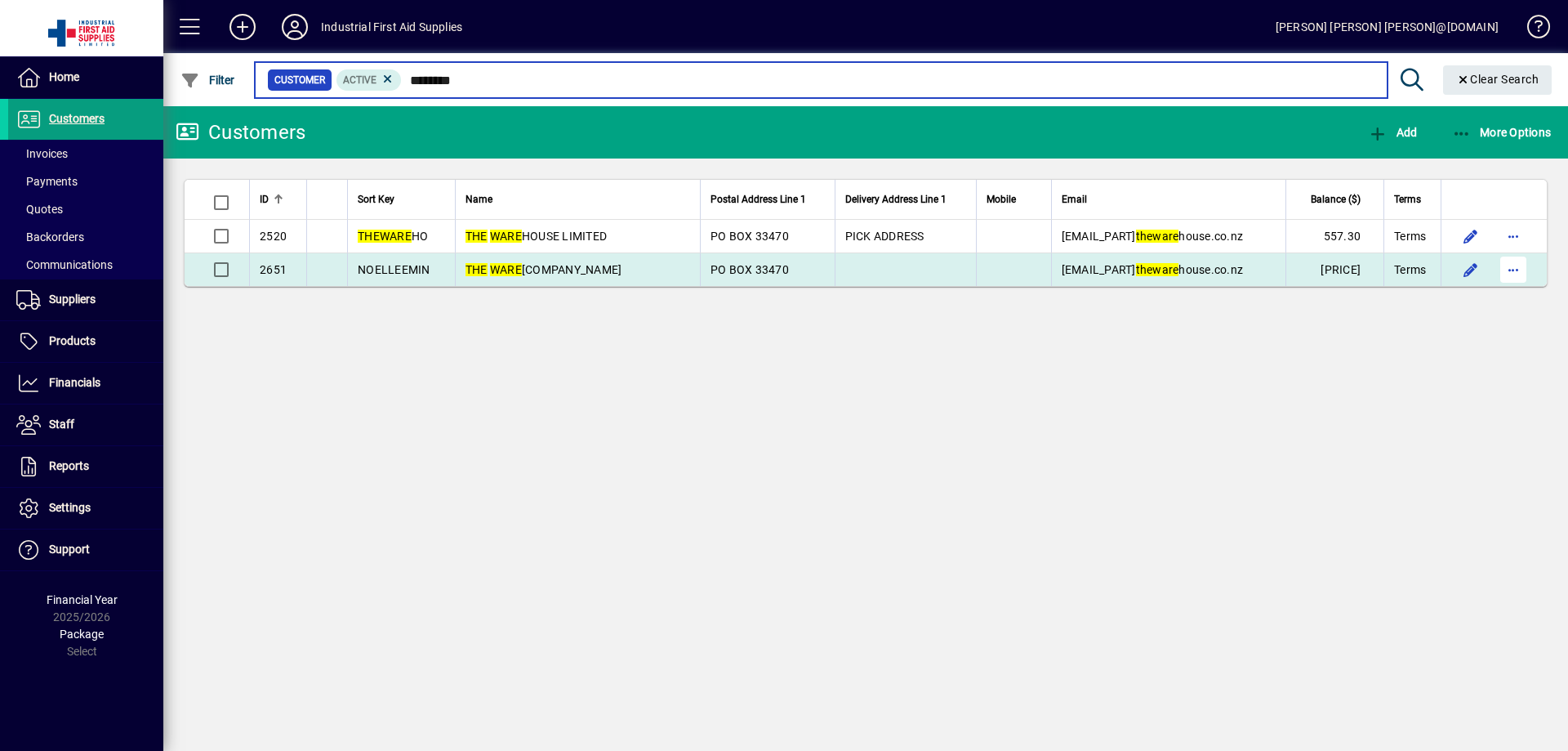 type on "********" 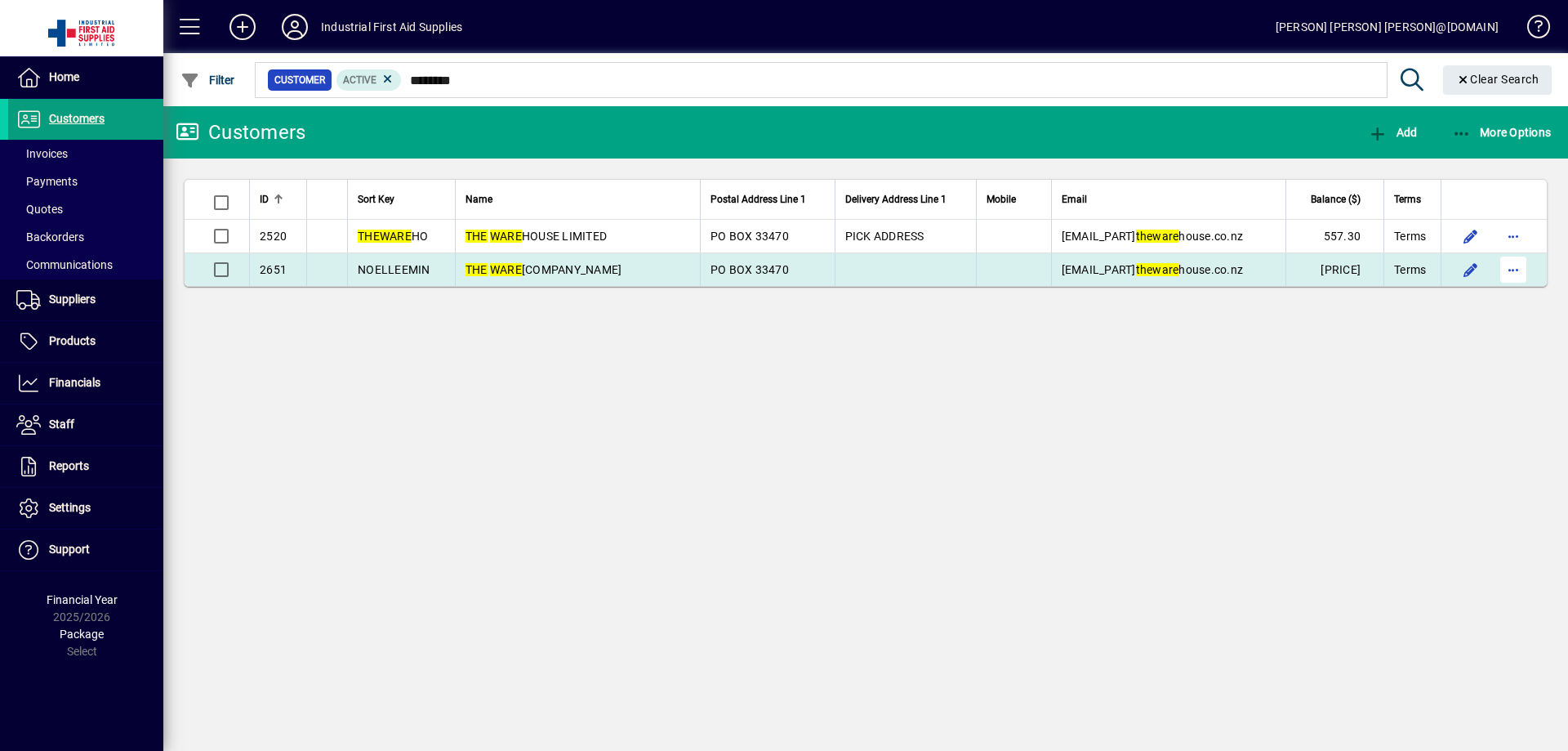 click at bounding box center (1513, 270) 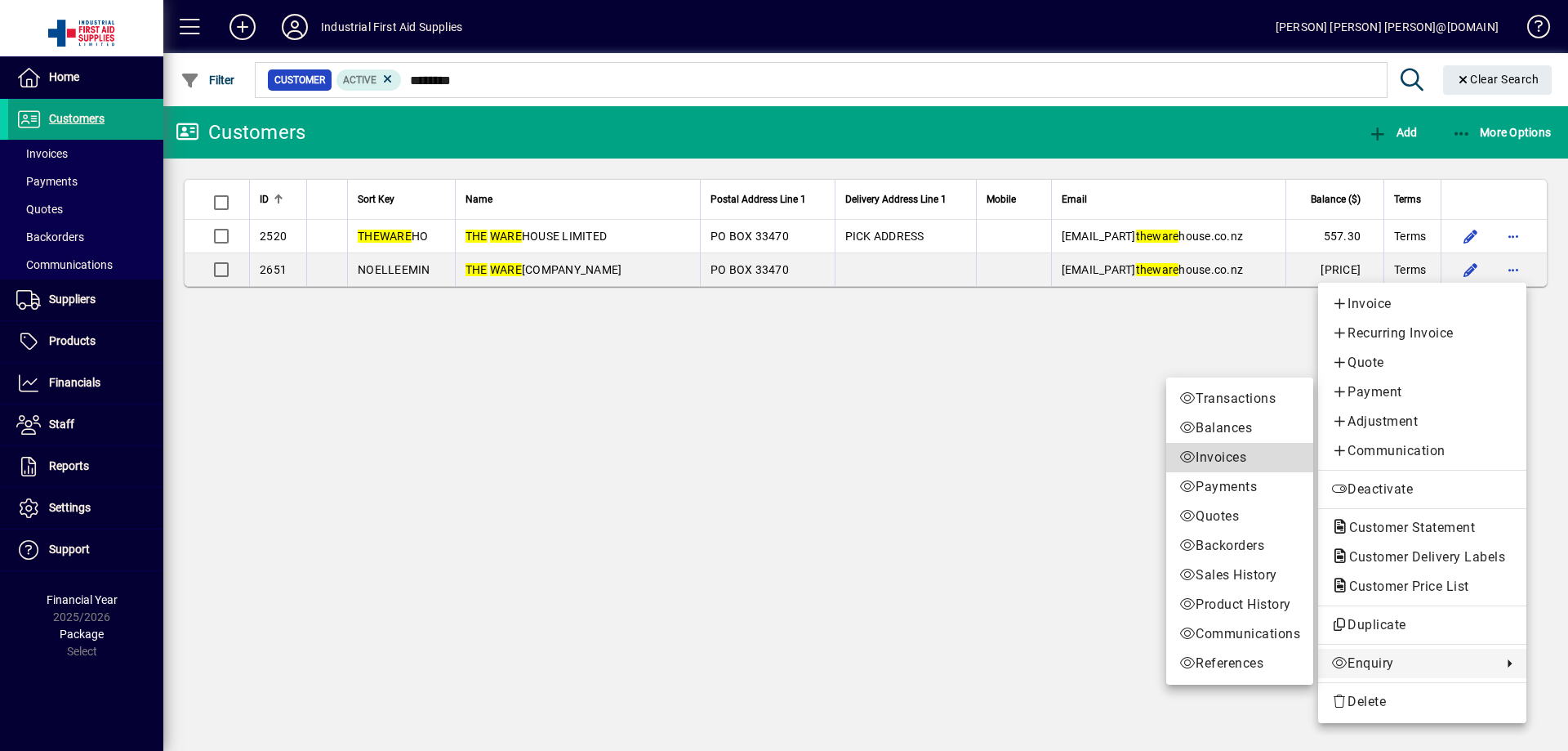 click on "Invoices" at bounding box center (1240, 458) 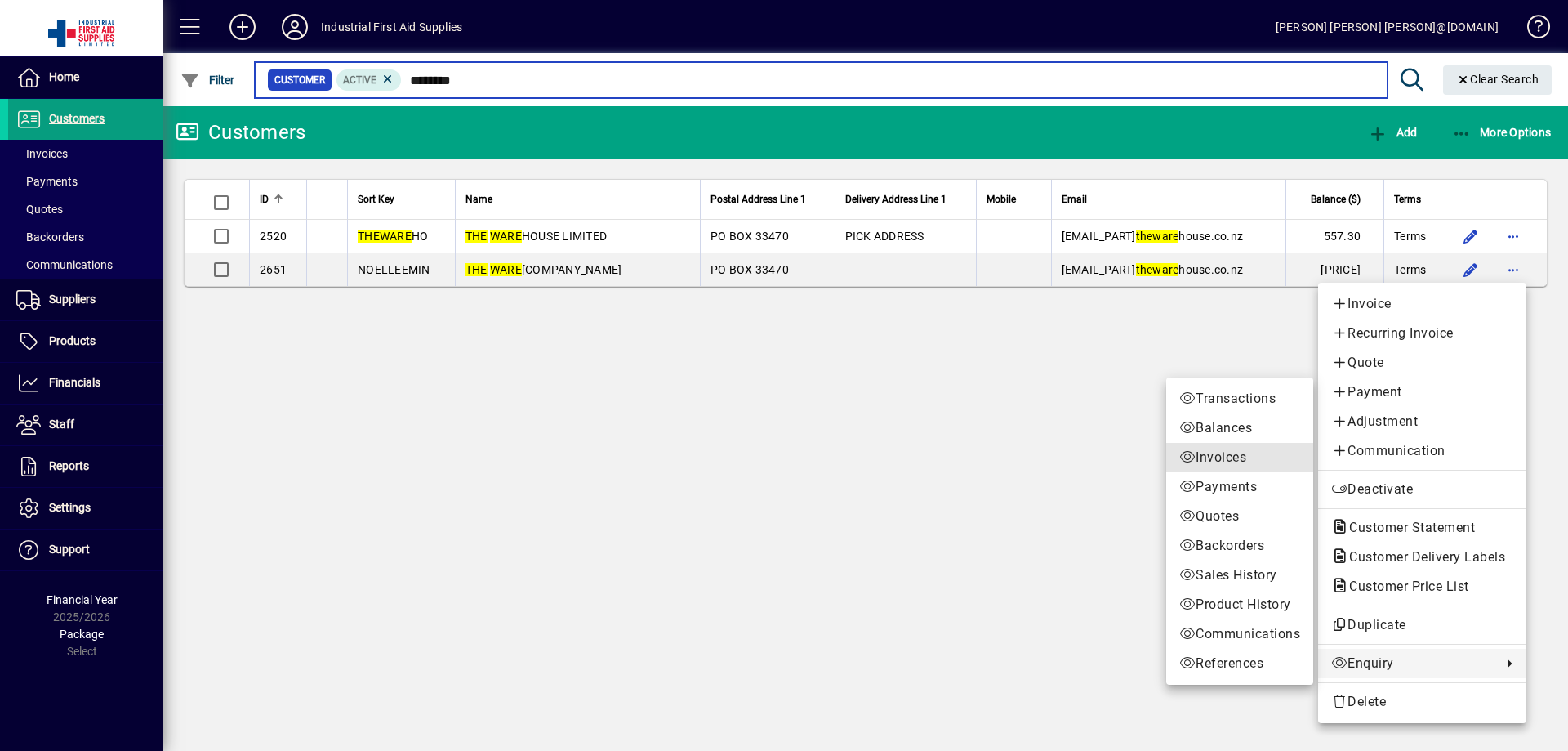 type 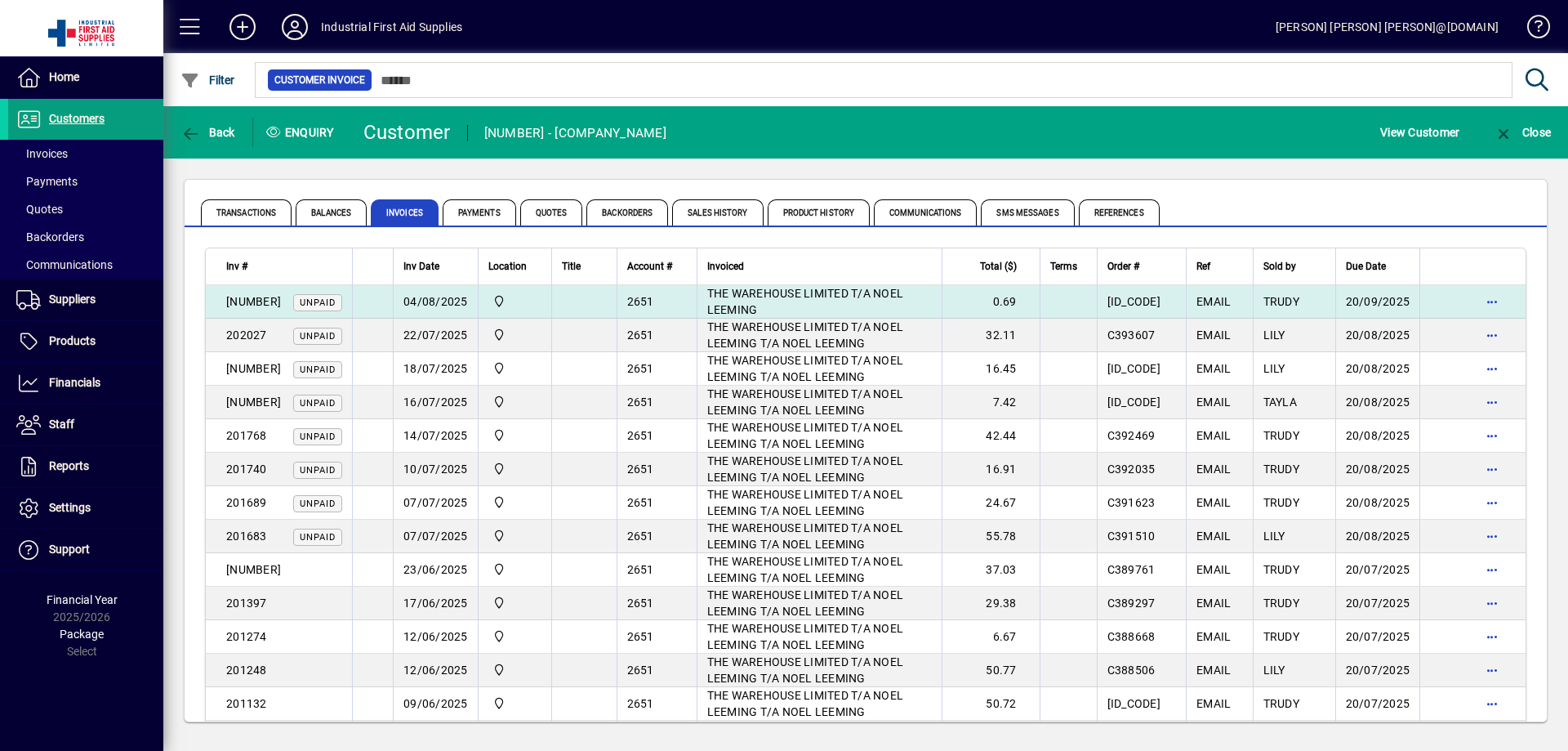 click on "C395116" at bounding box center [1134, 302] 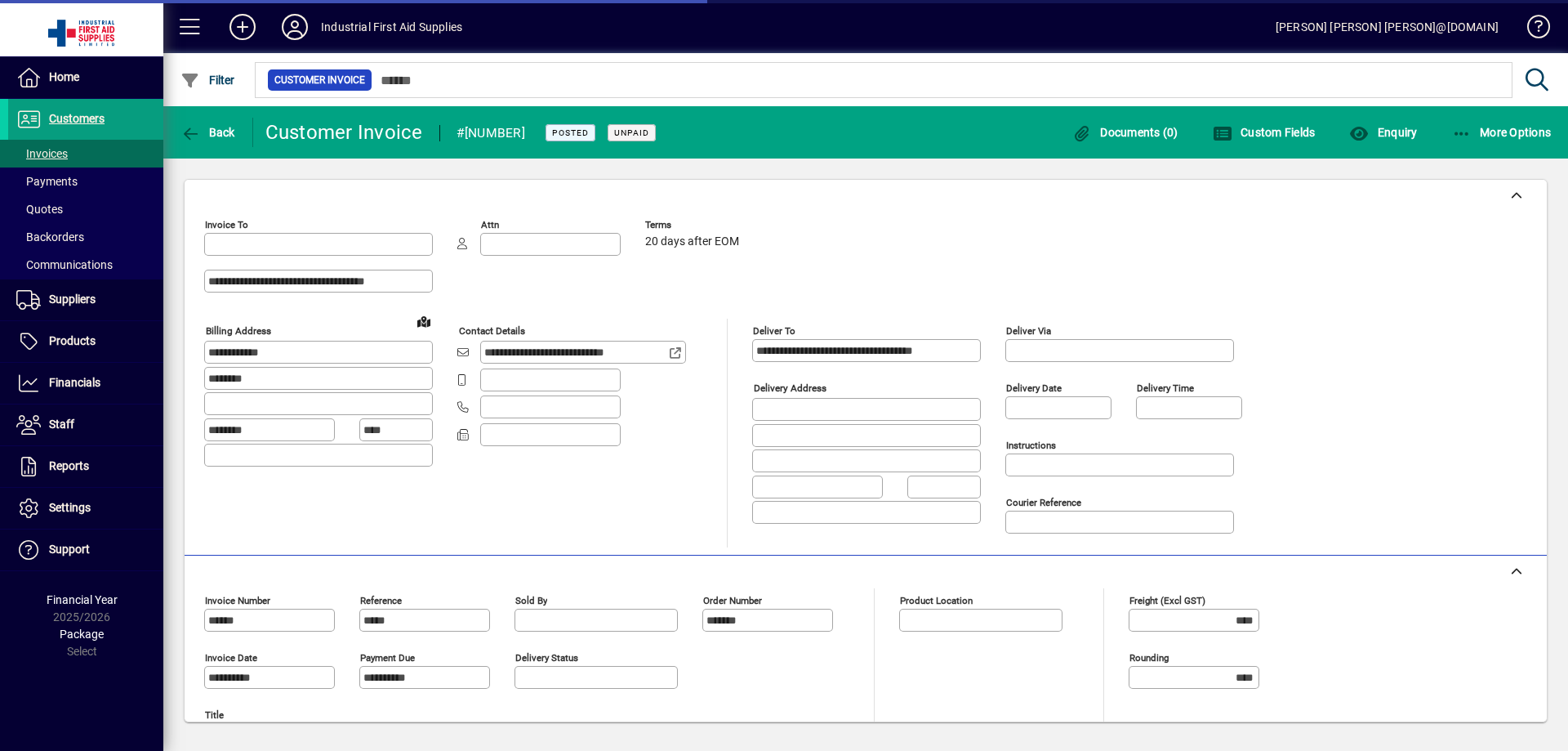 type on "**********" 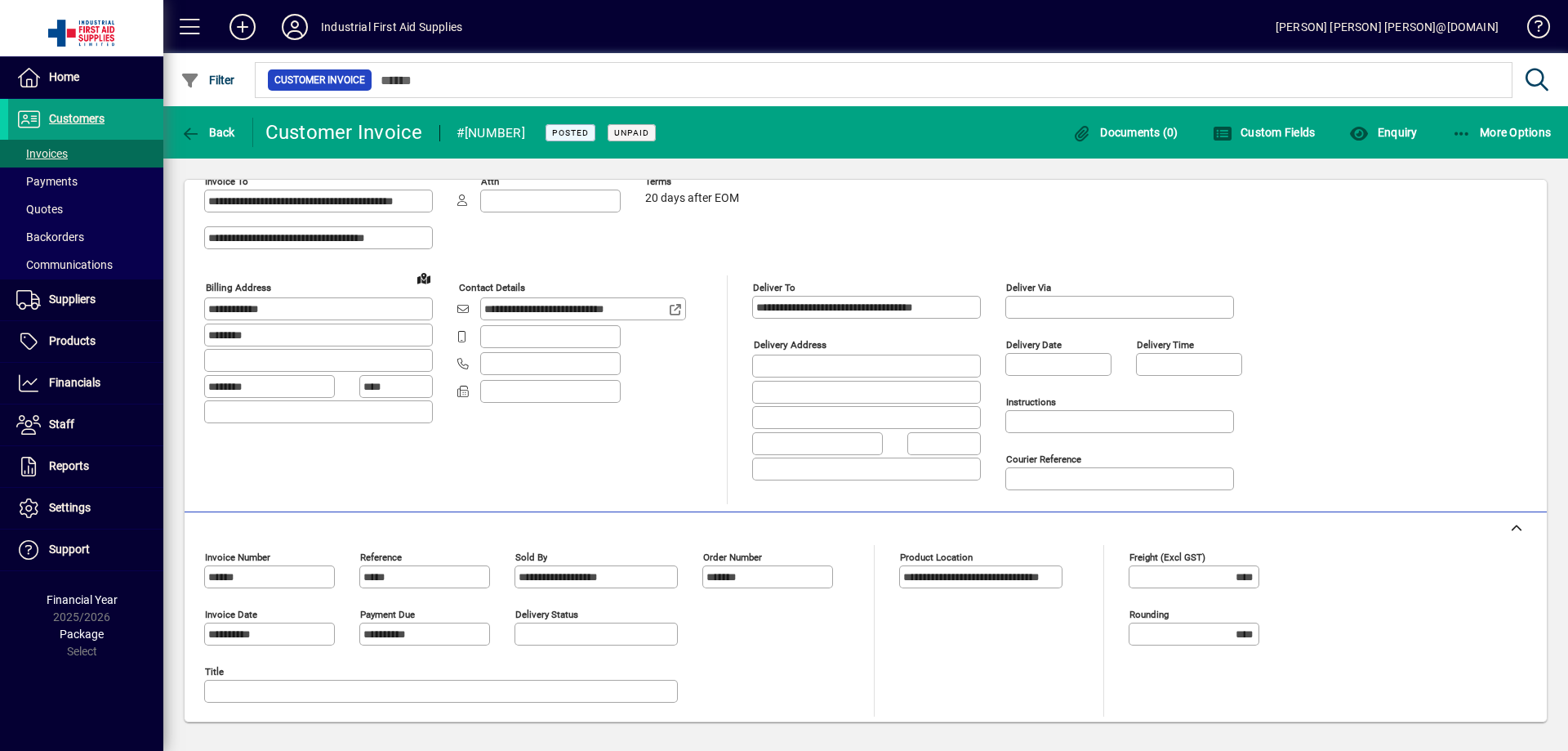 scroll, scrollTop: 0, scrollLeft: 0, axis: both 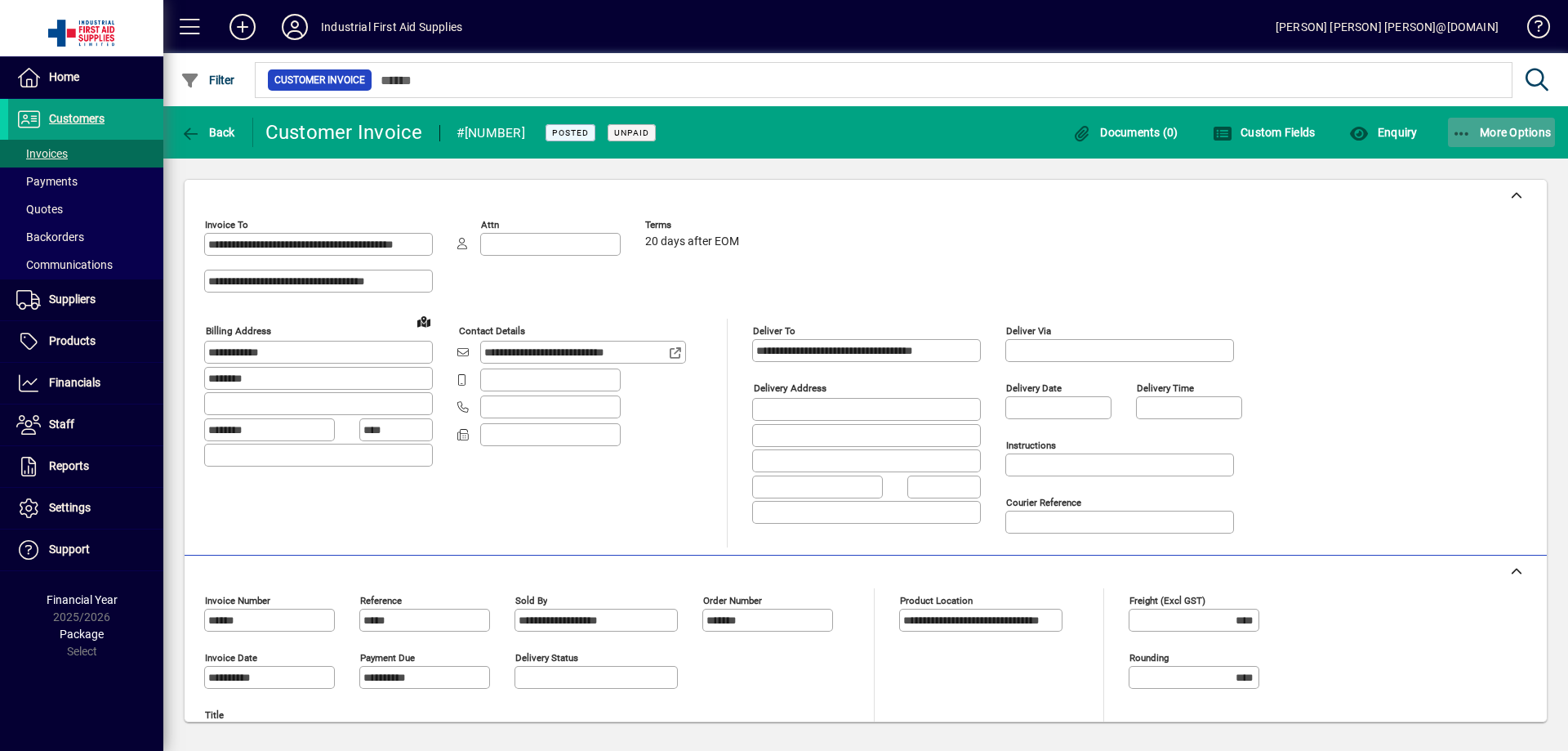 click on "More Options" 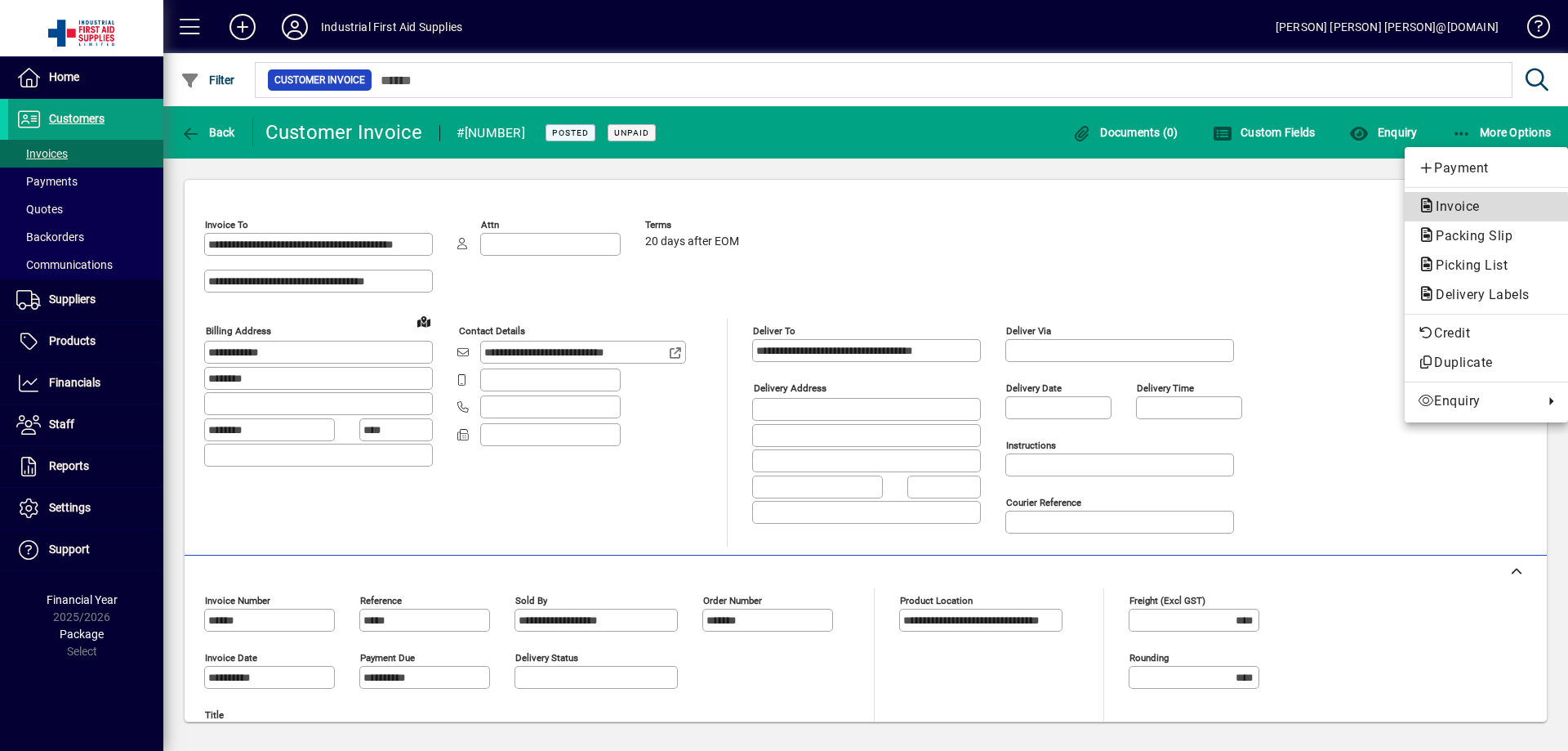click on "Invoice" 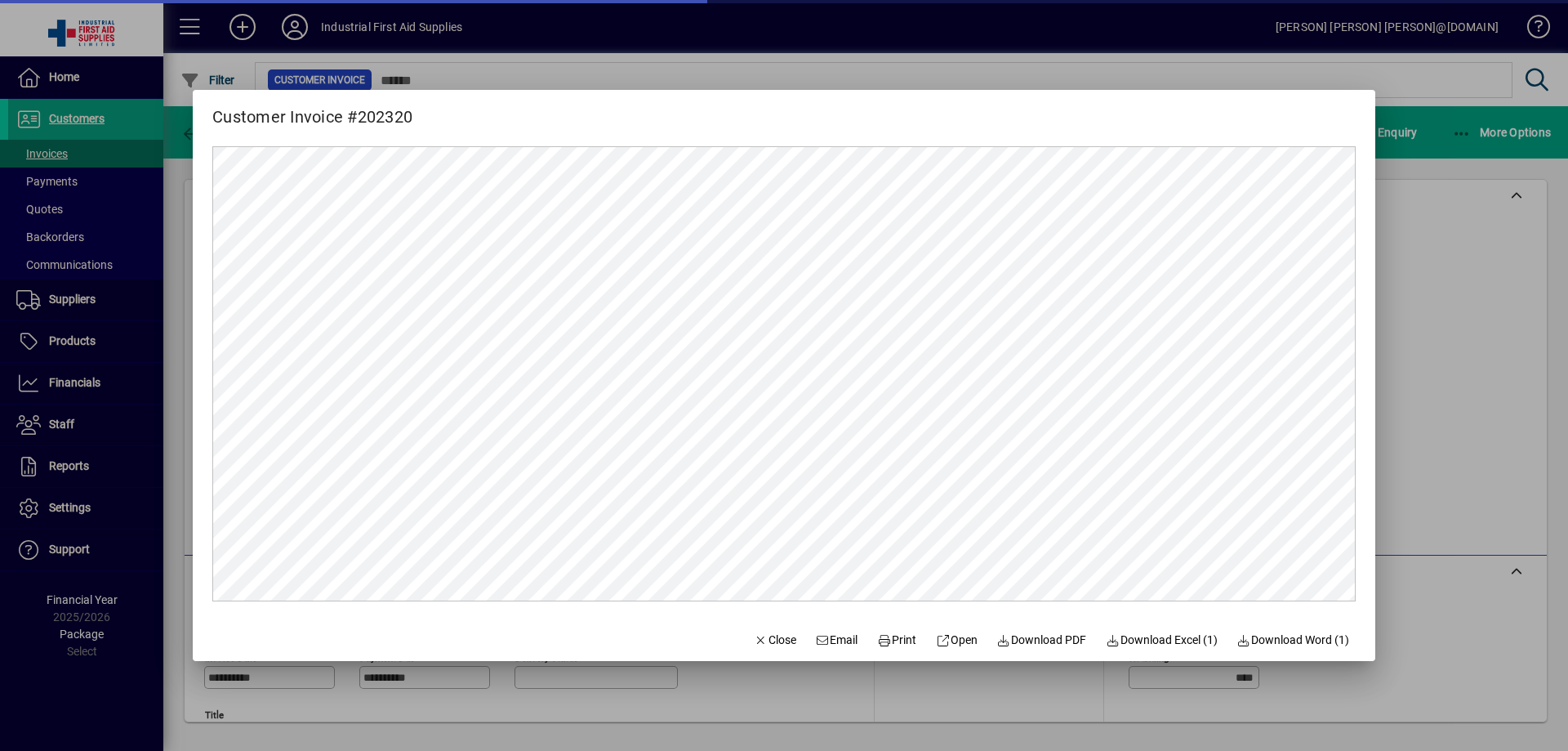 scroll, scrollTop: 0, scrollLeft: 0, axis: both 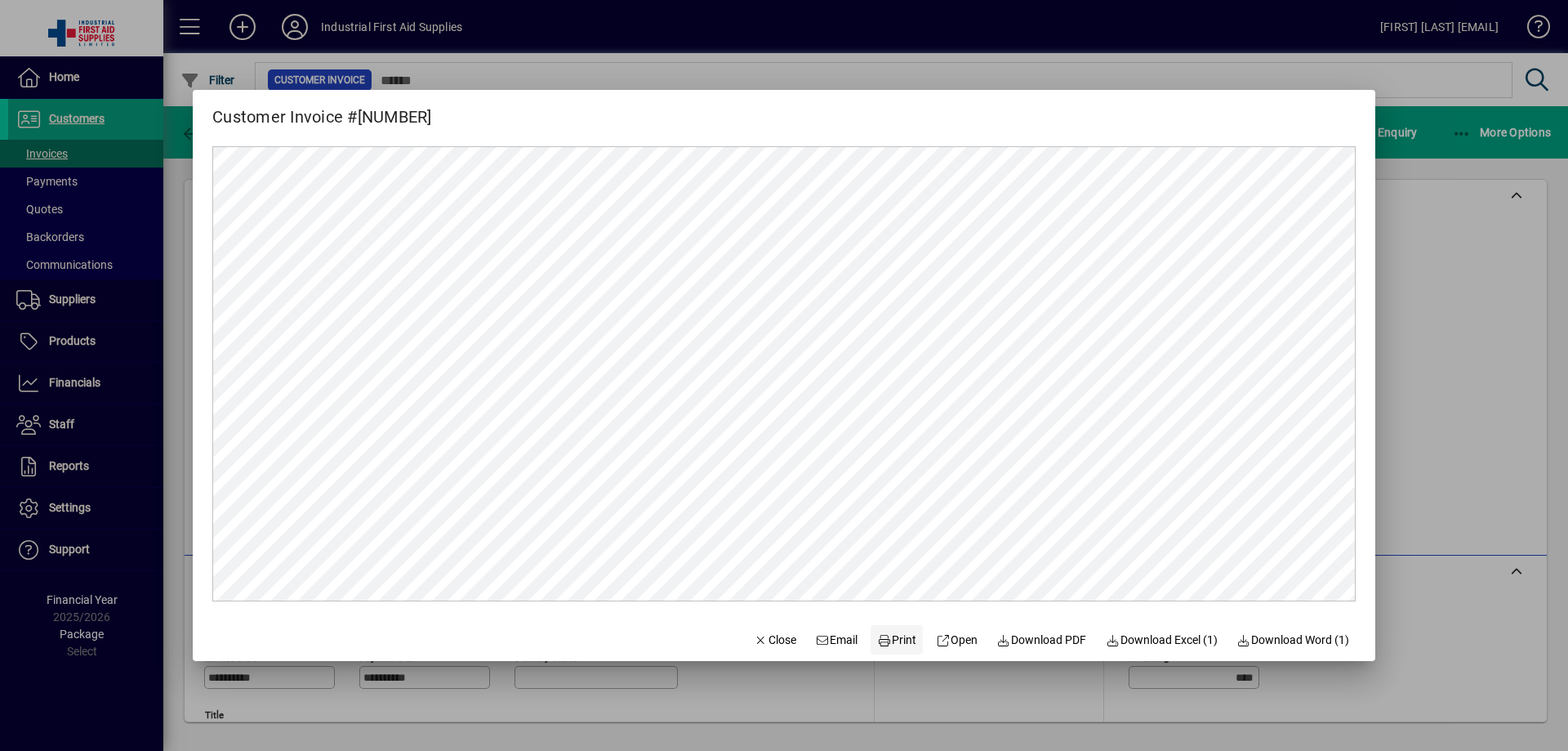 click on "Print" 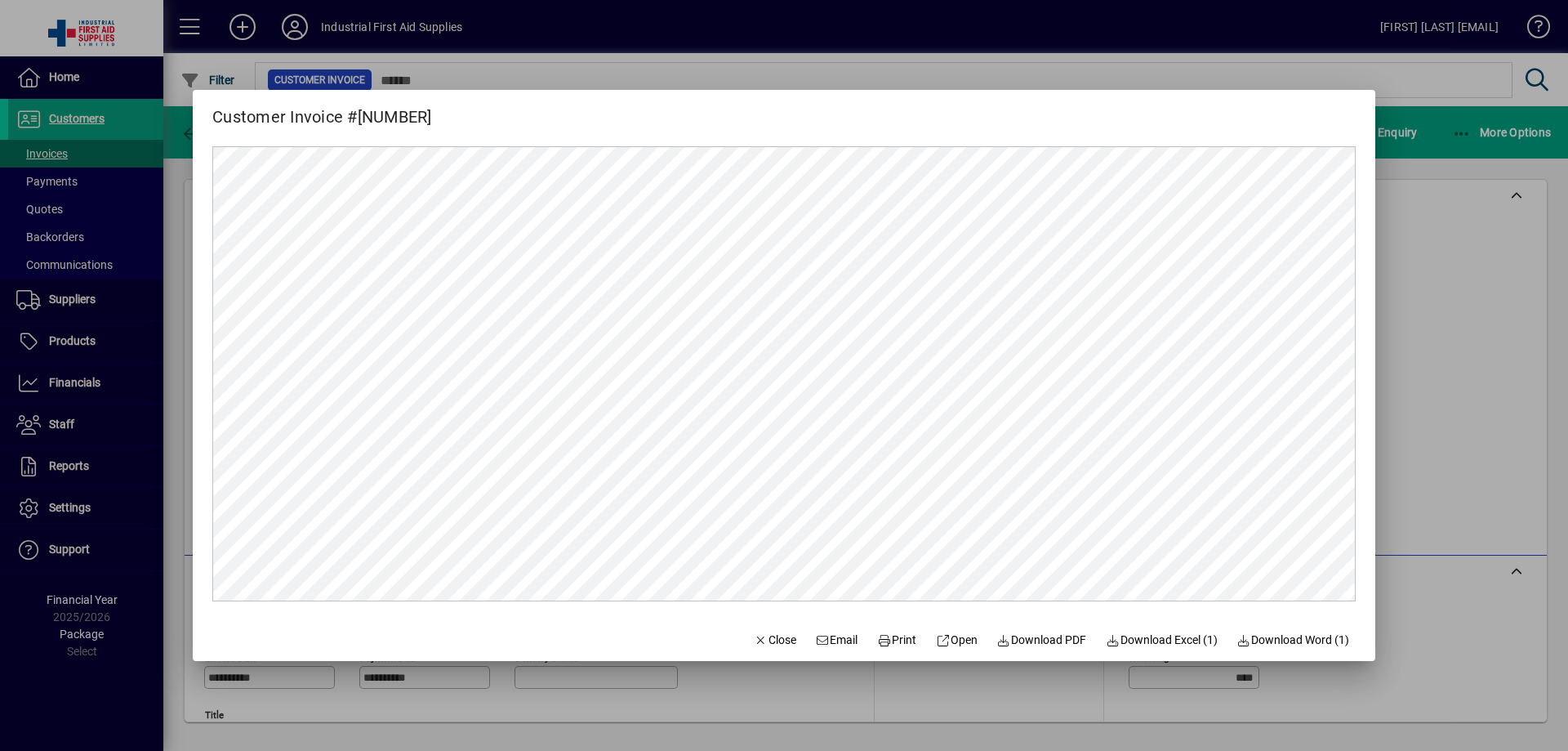 drag, startPoint x: 1561, startPoint y: 418, endPoint x: 1557, endPoint y: 463, distance: 45.17743 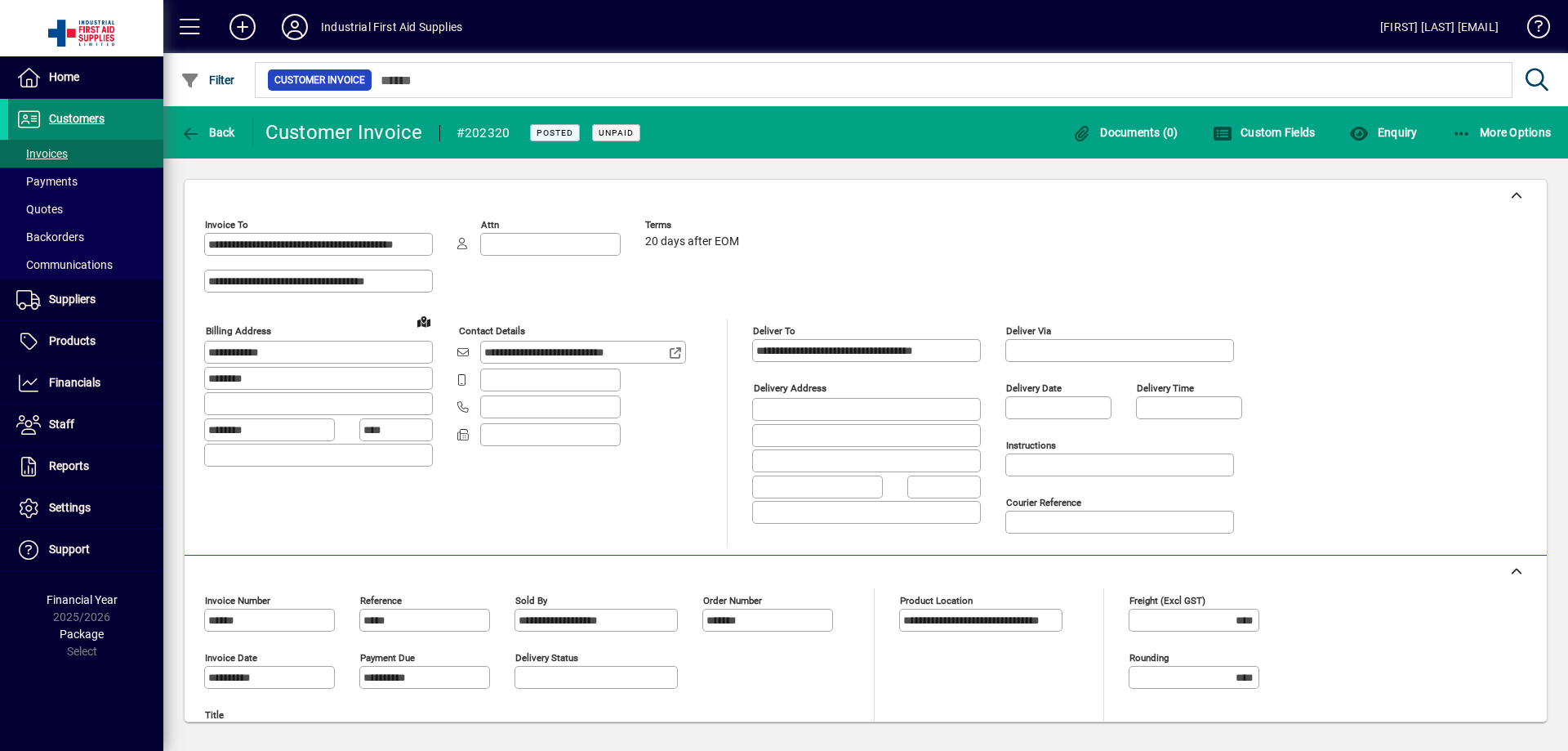 drag, startPoint x: 79, startPoint y: 114, endPoint x: 90, endPoint y: 132, distance: 21.095023 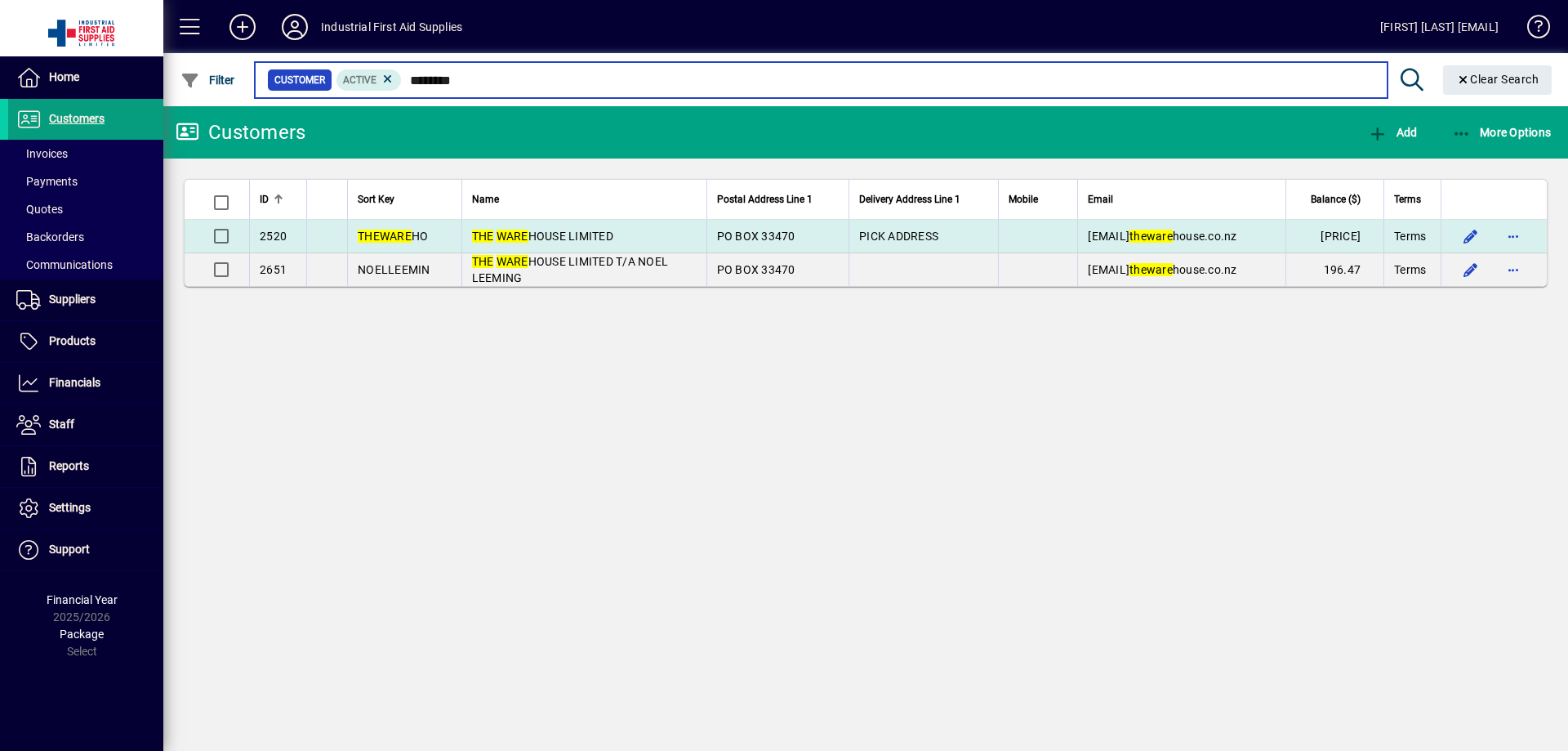 type on "********" 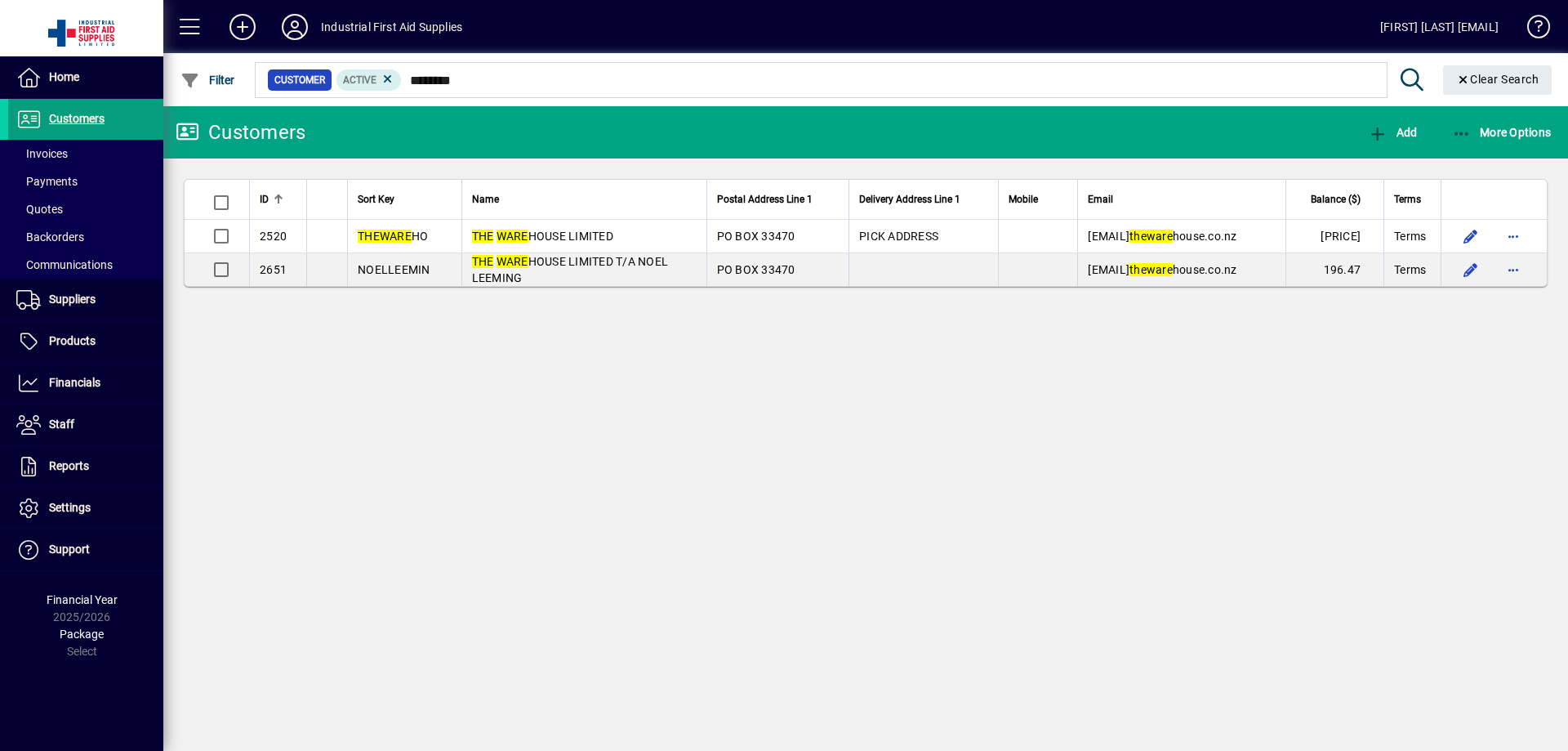 click on "THE   WARE HOUSE LIMITED" at bounding box center (542, 236) 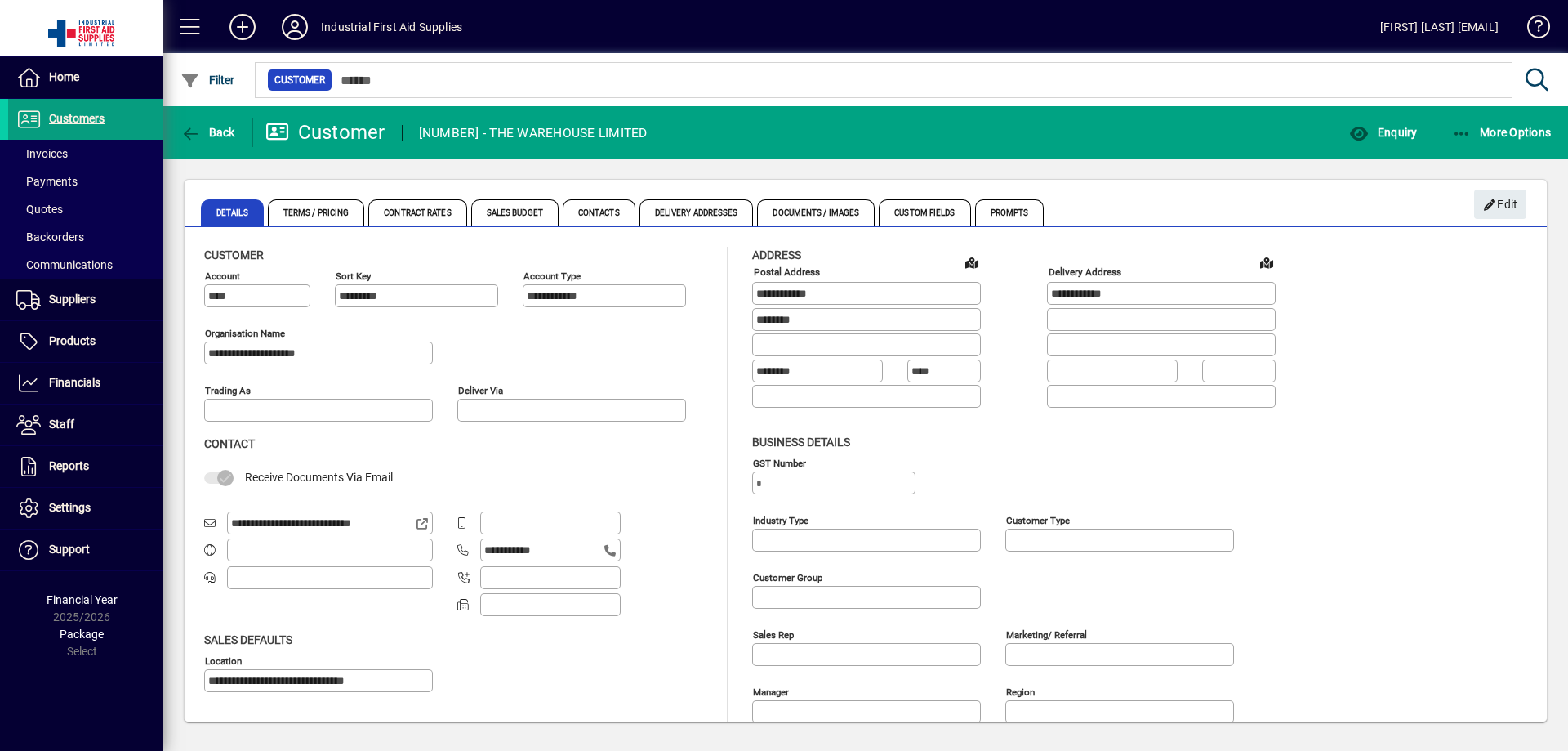 type on "**********" 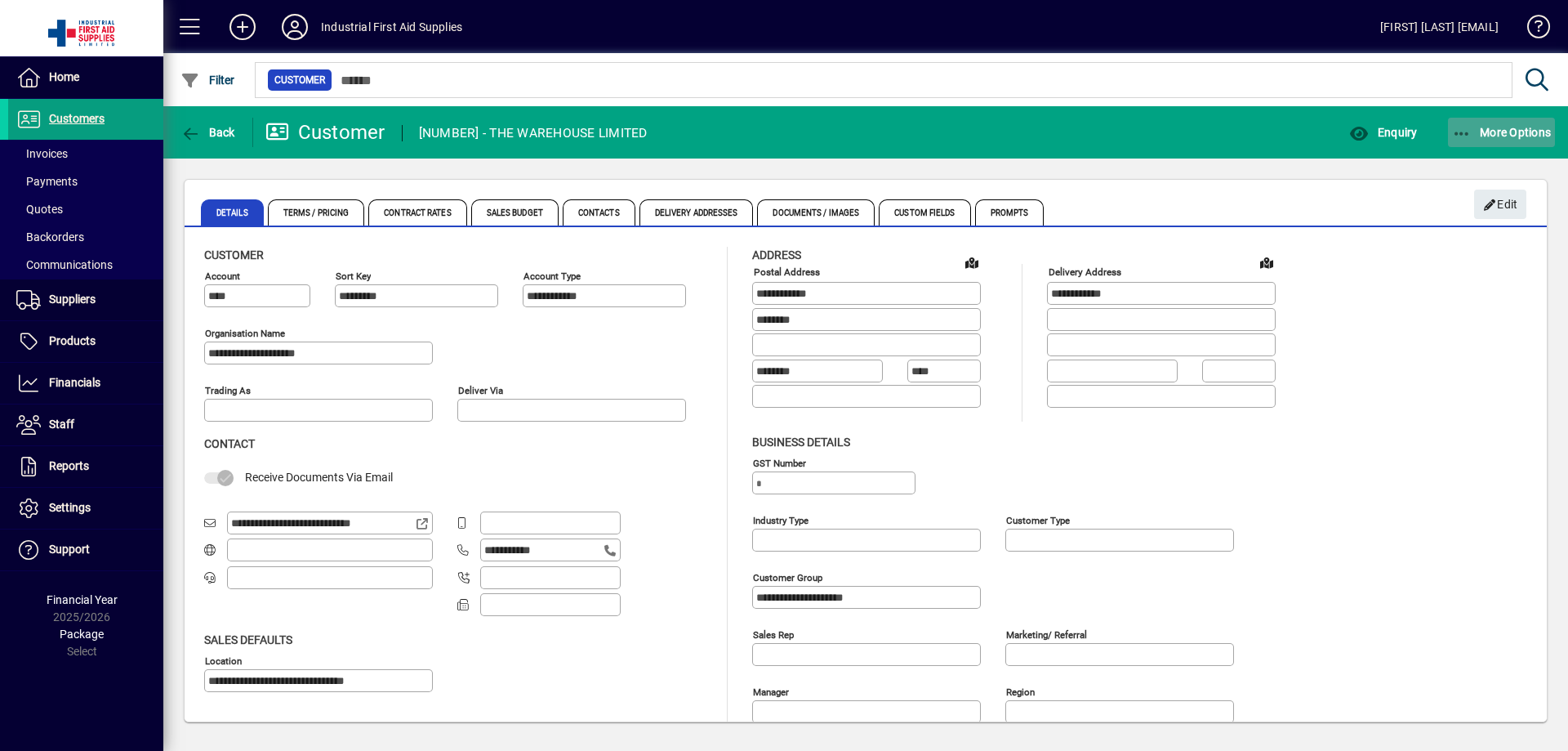 click on "More Options" 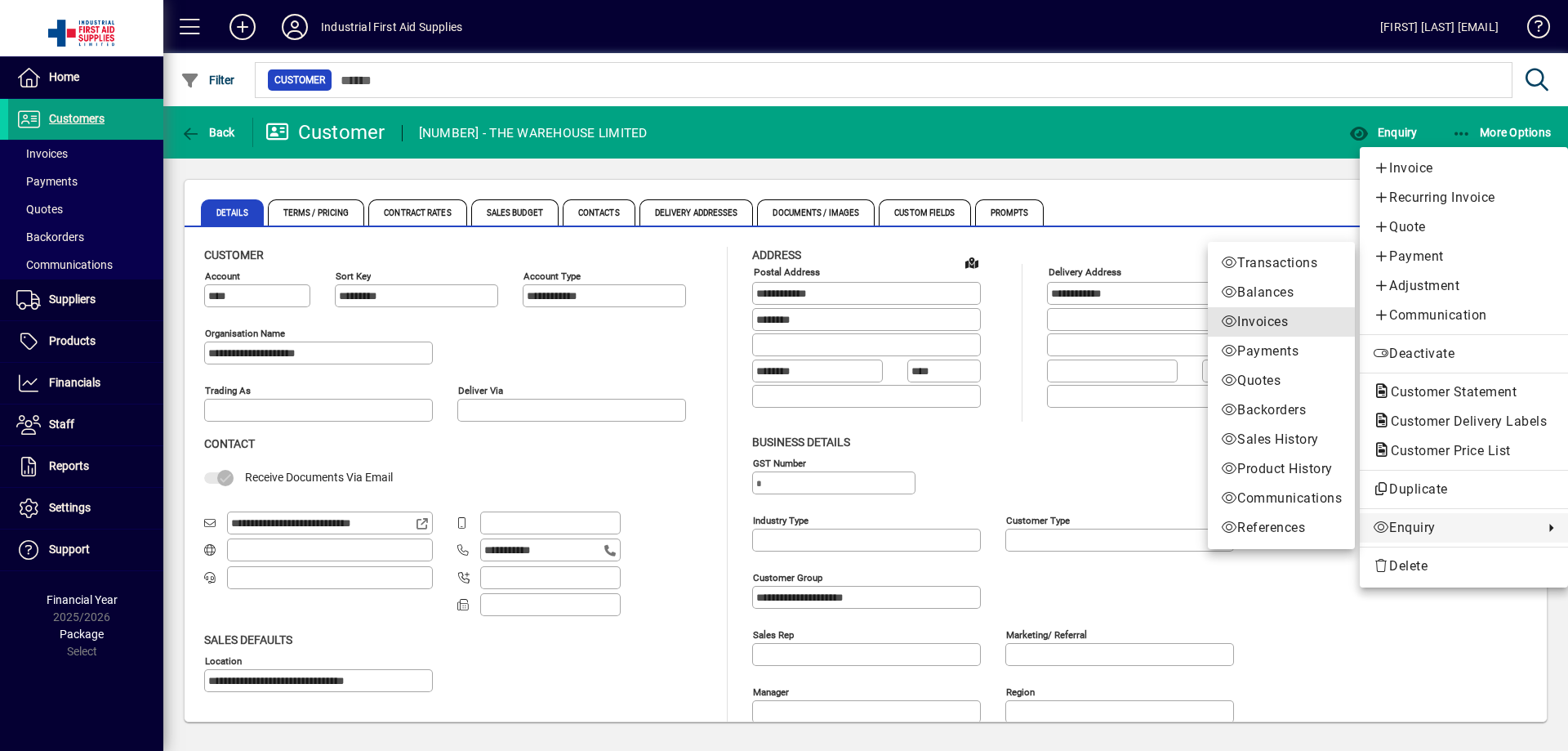 click on "Invoices" at bounding box center (1281, 322) 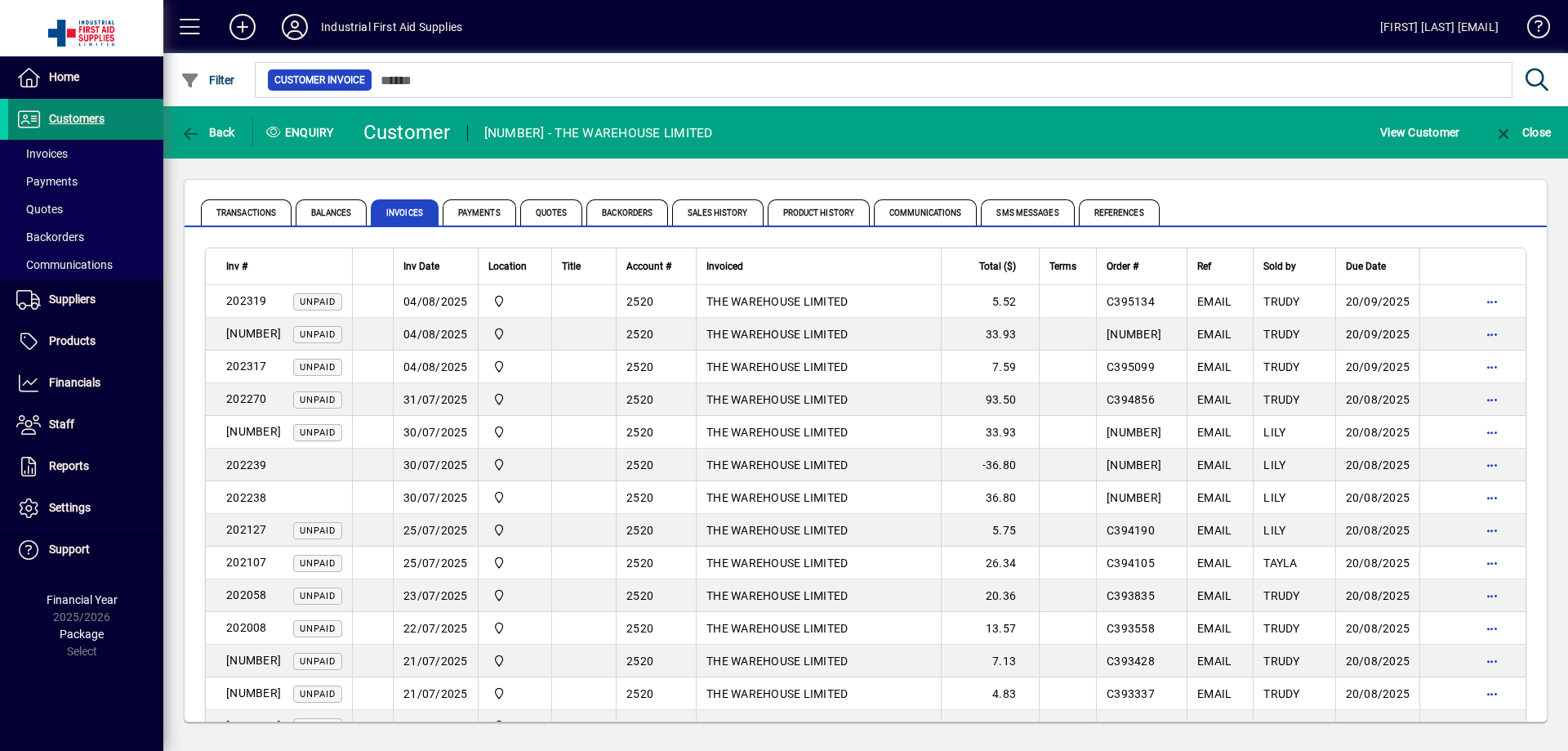 click at bounding box center [86, 119] 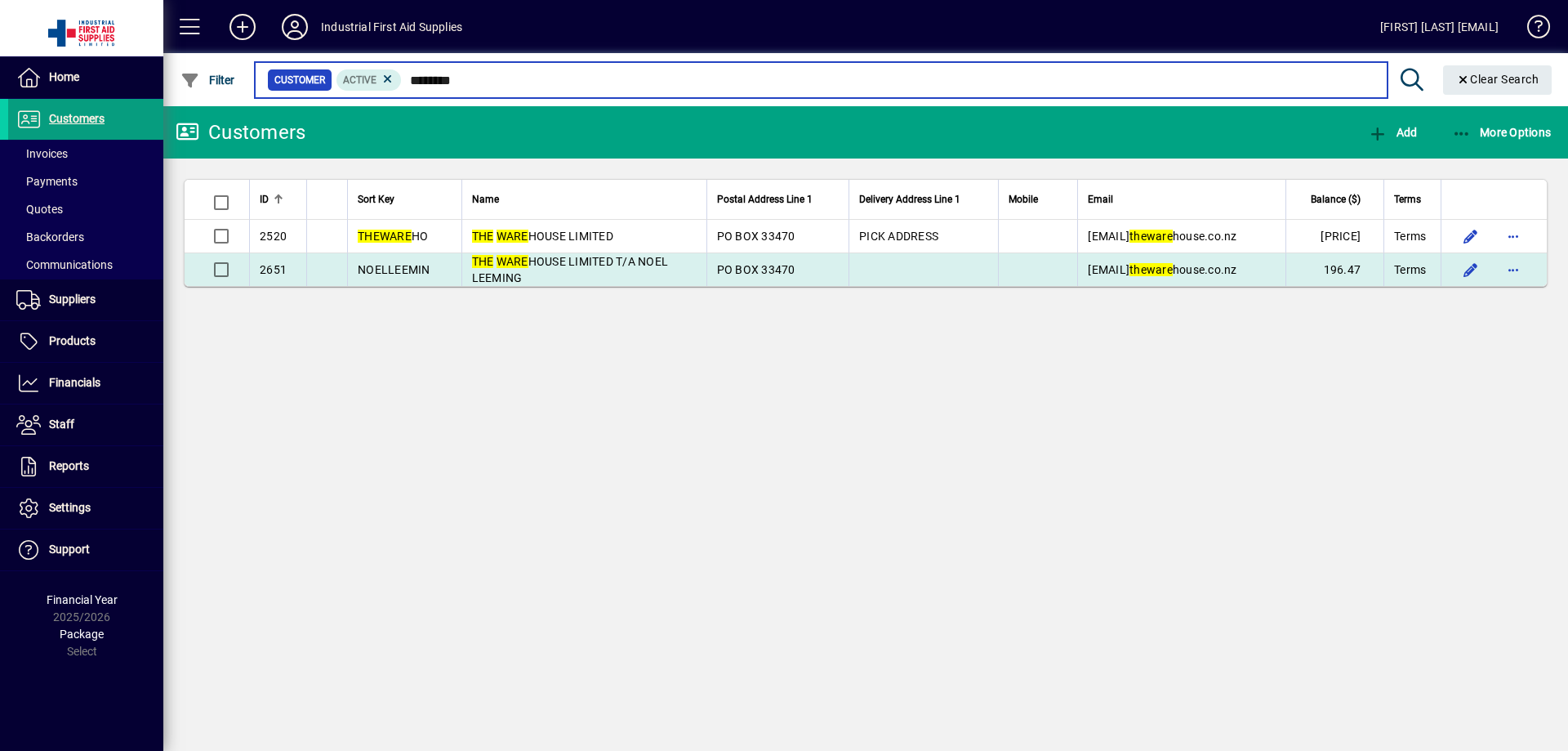 type on "********" 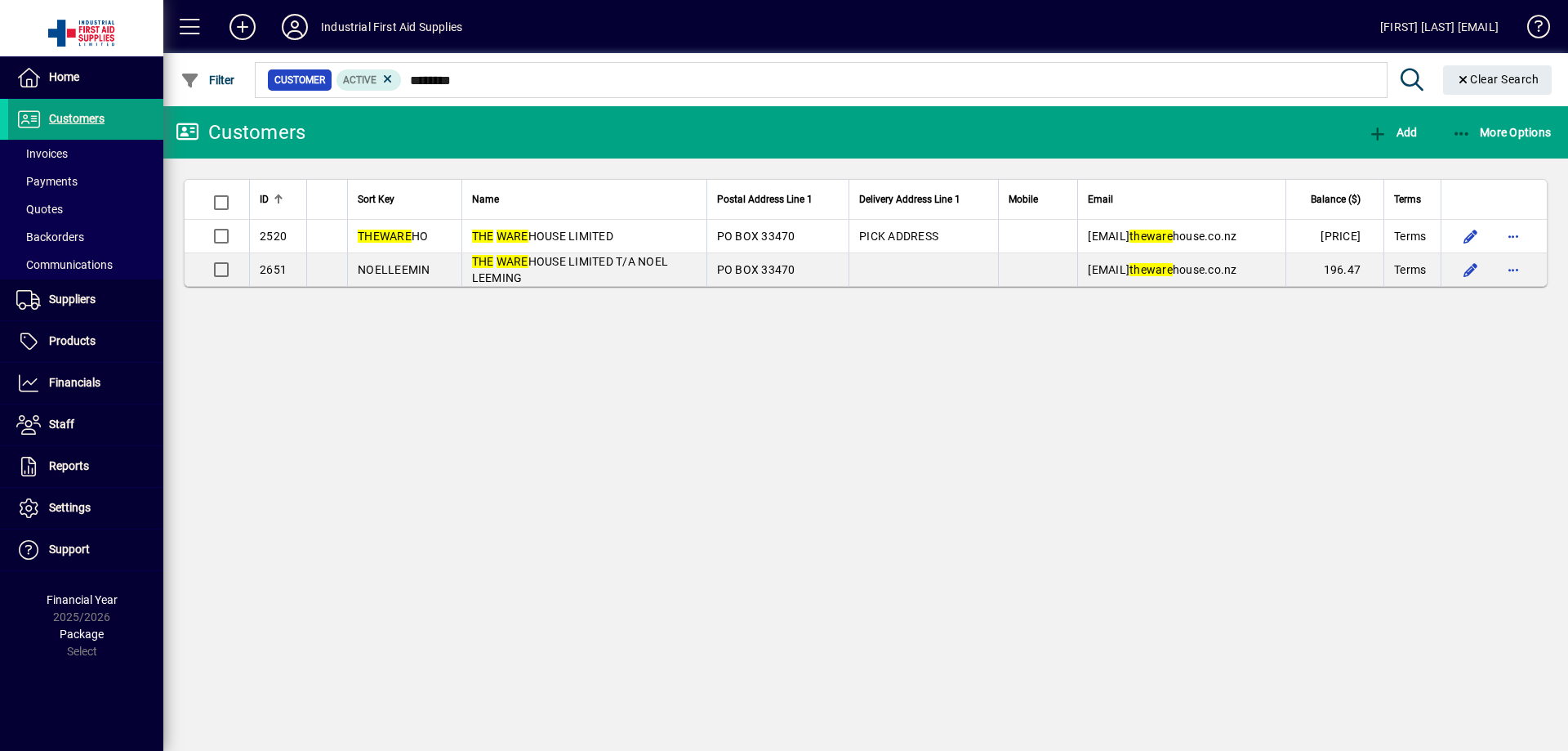 drag, startPoint x: 560, startPoint y: 268, endPoint x: 884, endPoint y: 313, distance: 327.11007 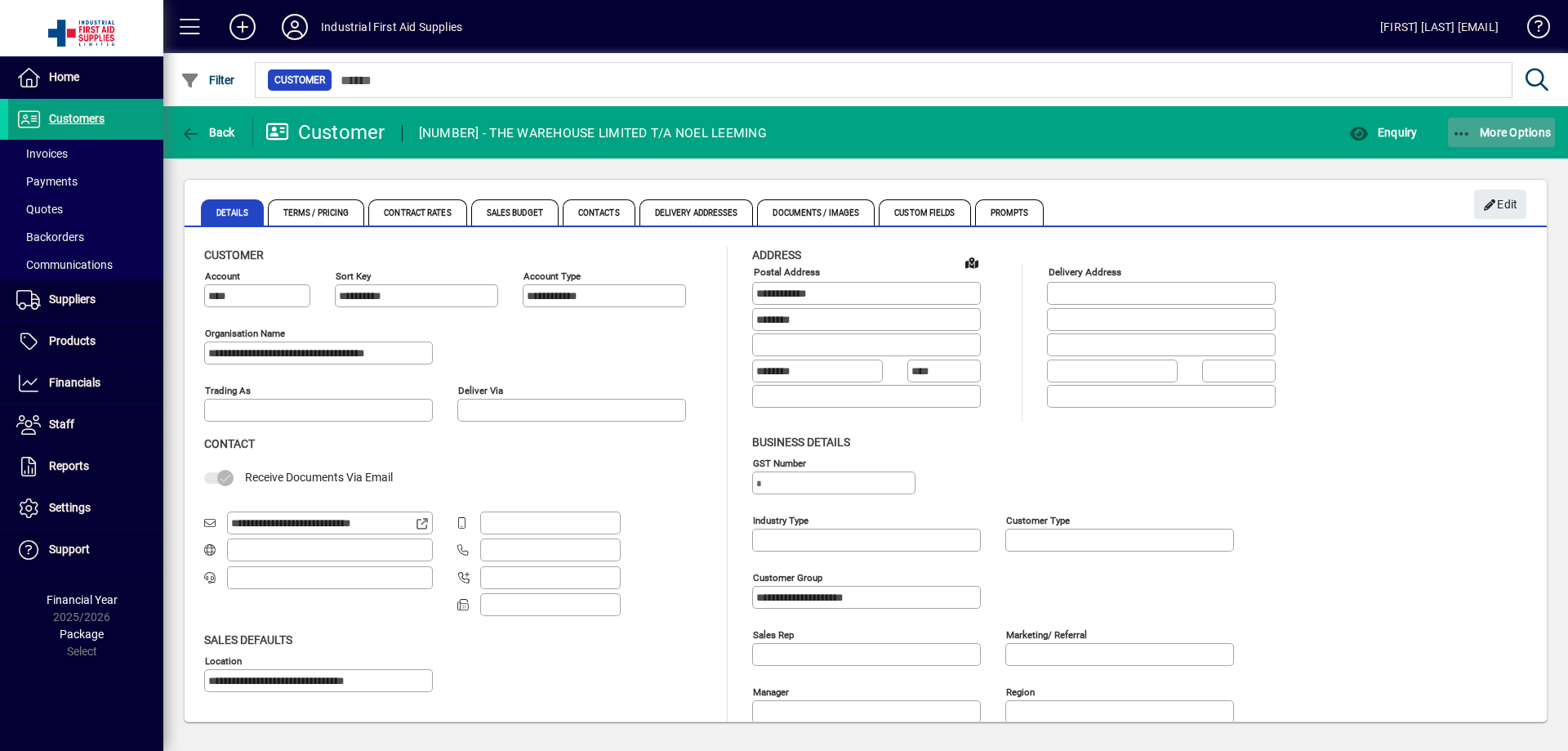 drag, startPoint x: 1518, startPoint y: 130, endPoint x: 1514, endPoint y: 144, distance: 14.56022 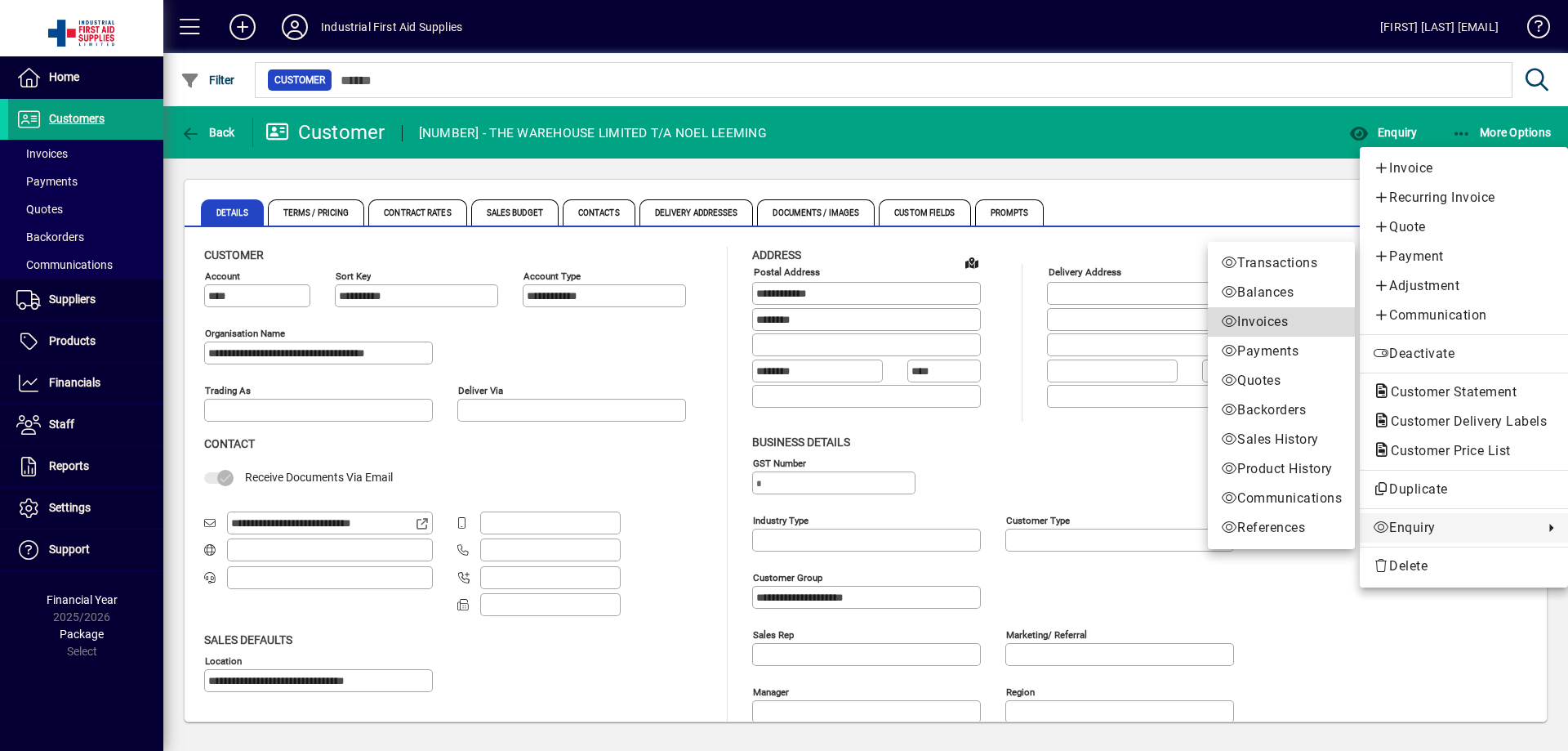 click on "Invoices" at bounding box center (1281, 322) 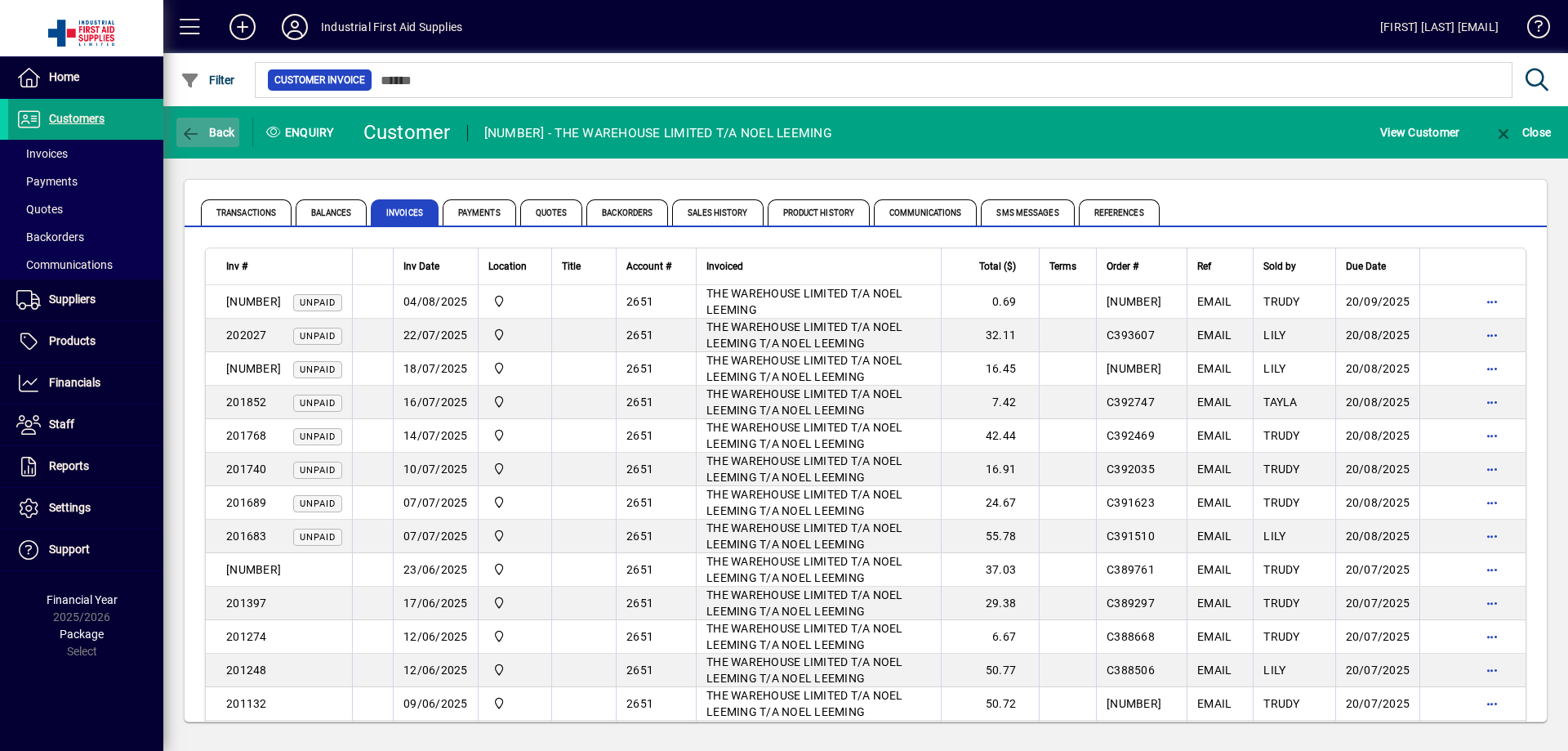 click 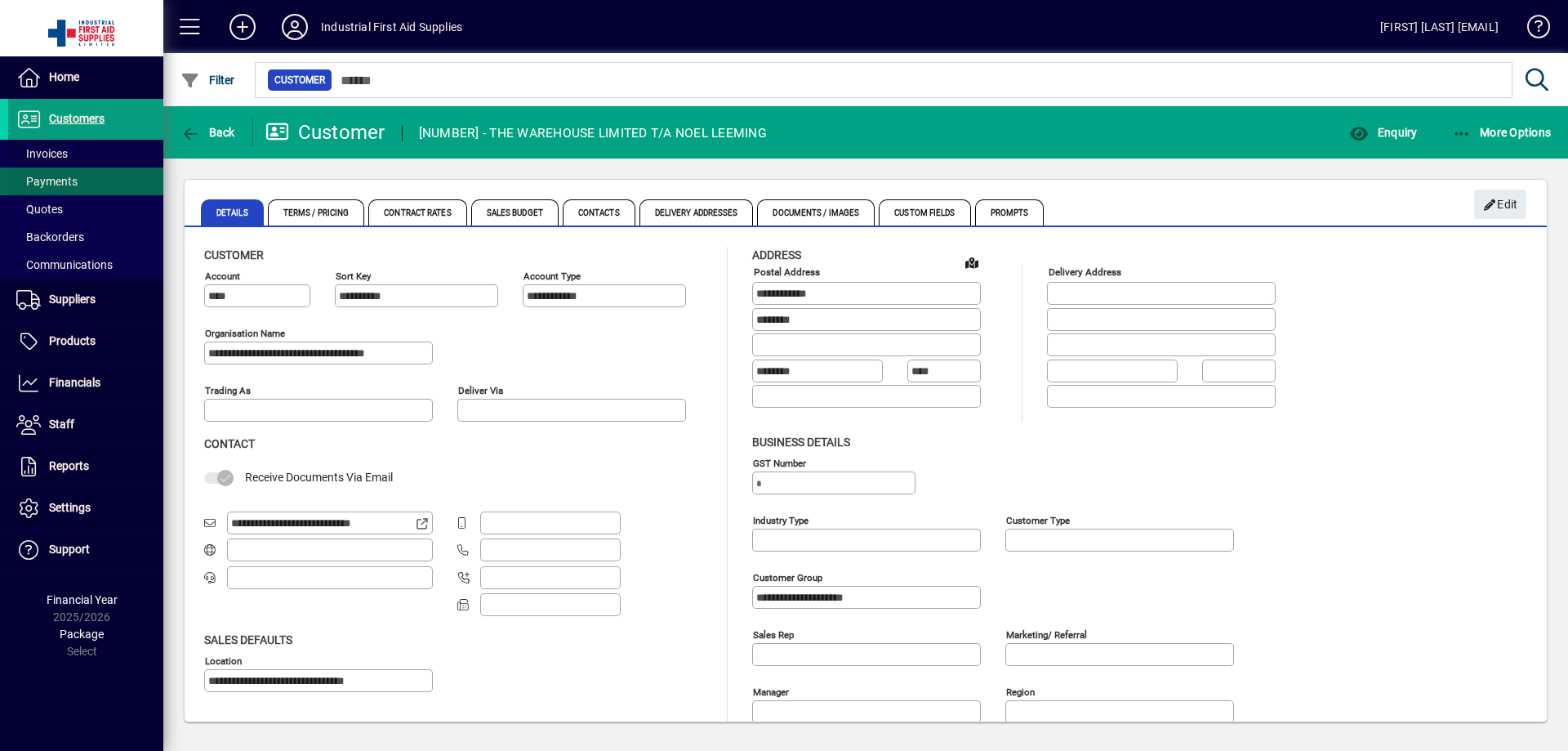 drag, startPoint x: 61, startPoint y: 158, endPoint x: 54, endPoint y: 165, distance: 9.899495 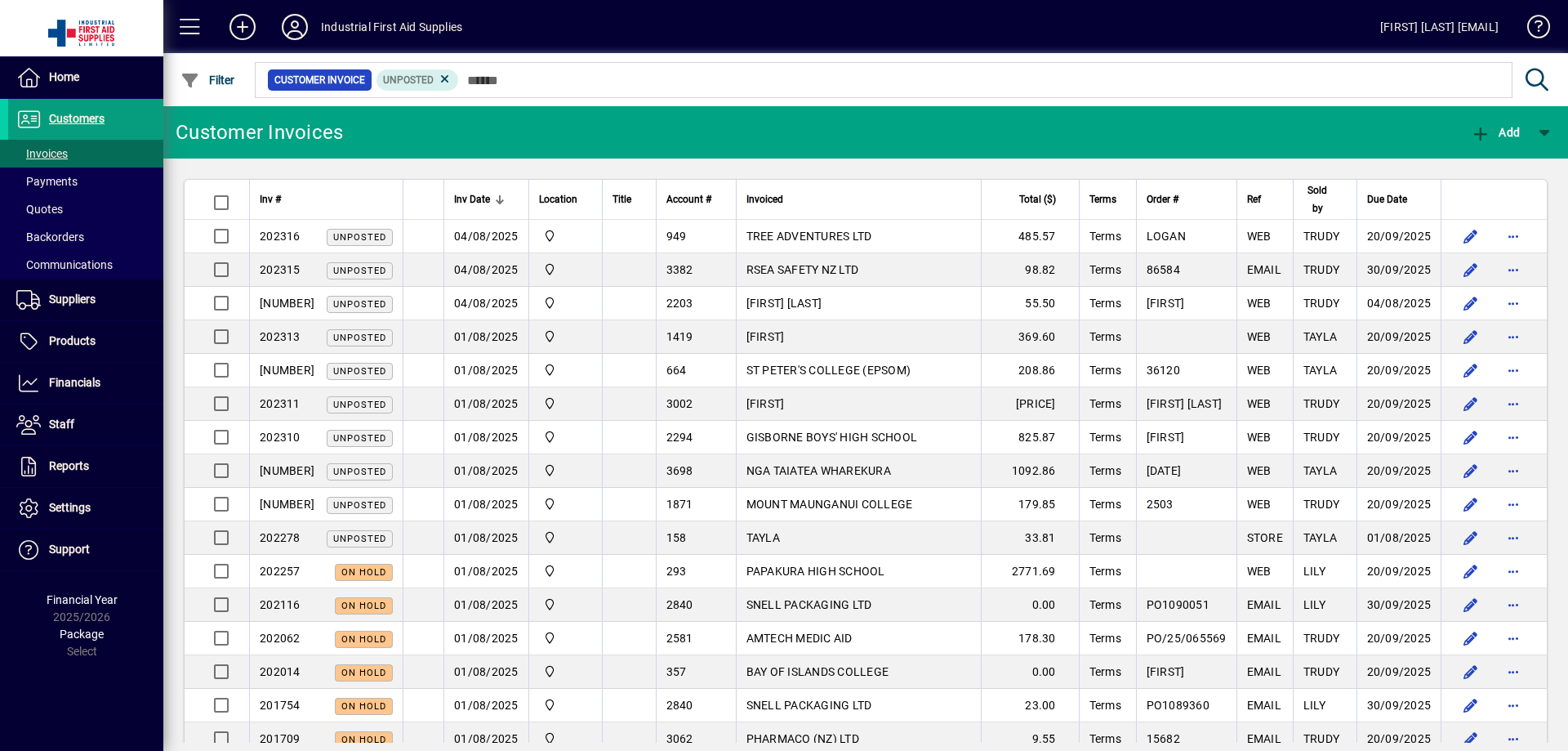 click on "MOUNT MAUNGANUI COLLEGE" at bounding box center [830, 504] 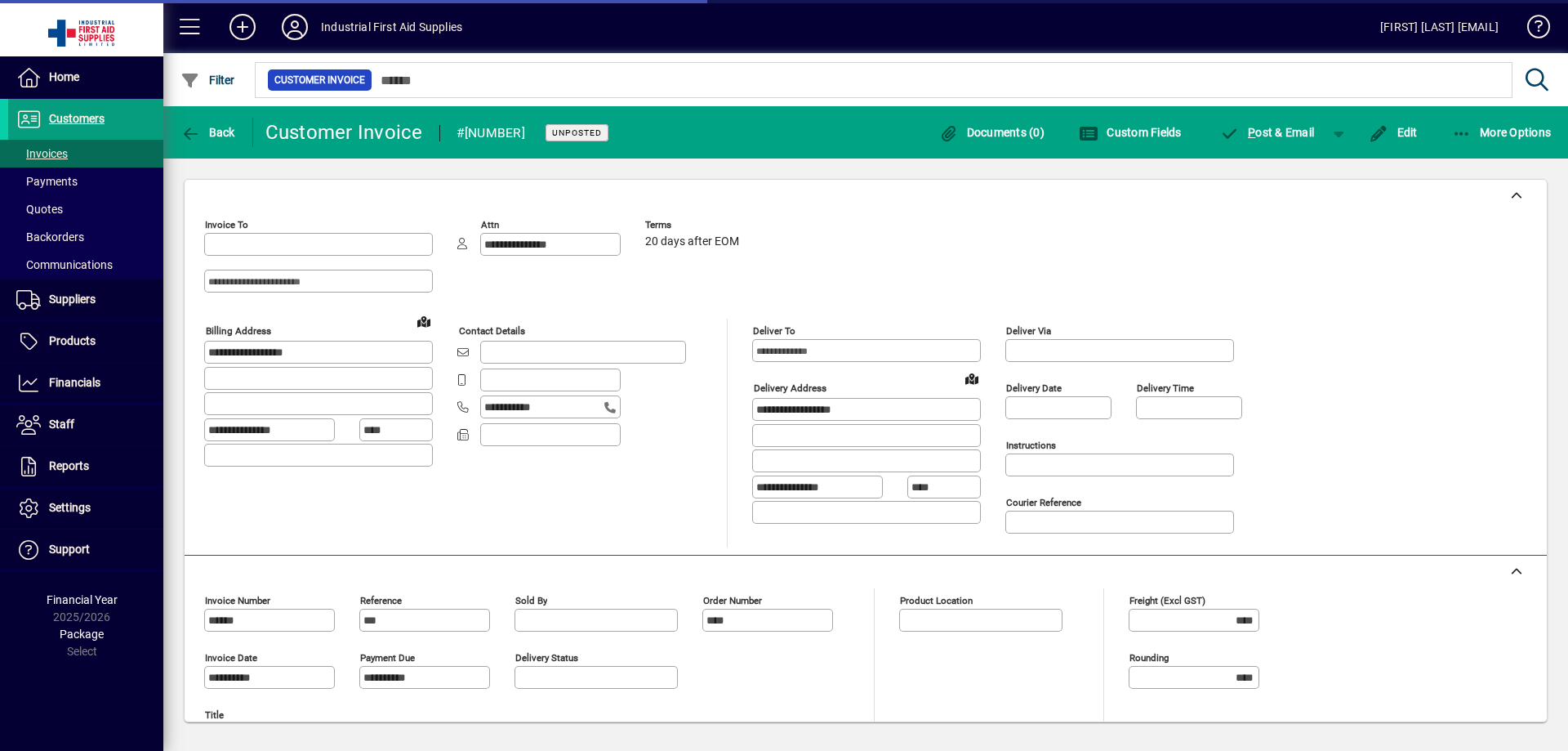 type on "**********" 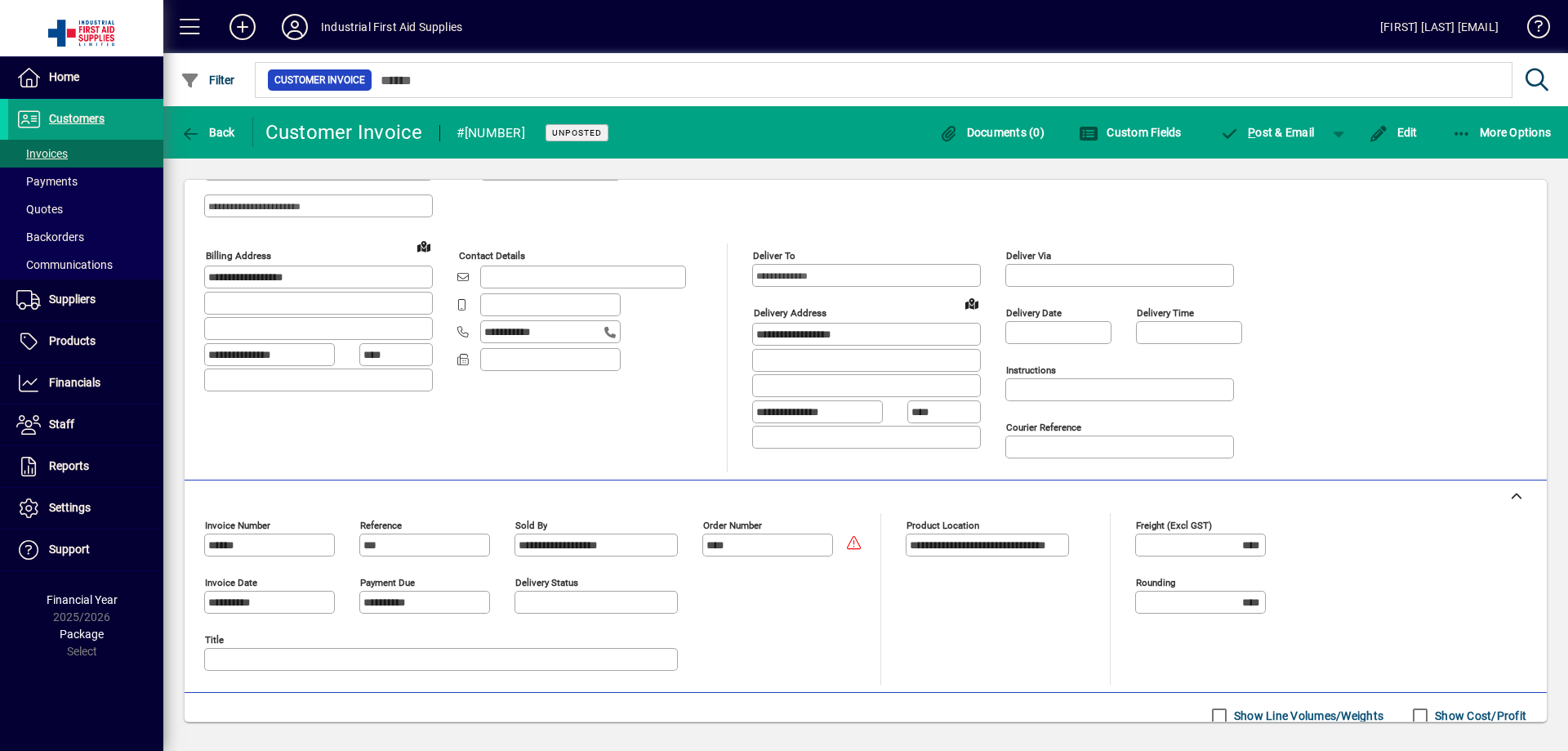 scroll, scrollTop: 37, scrollLeft: 0, axis: vertical 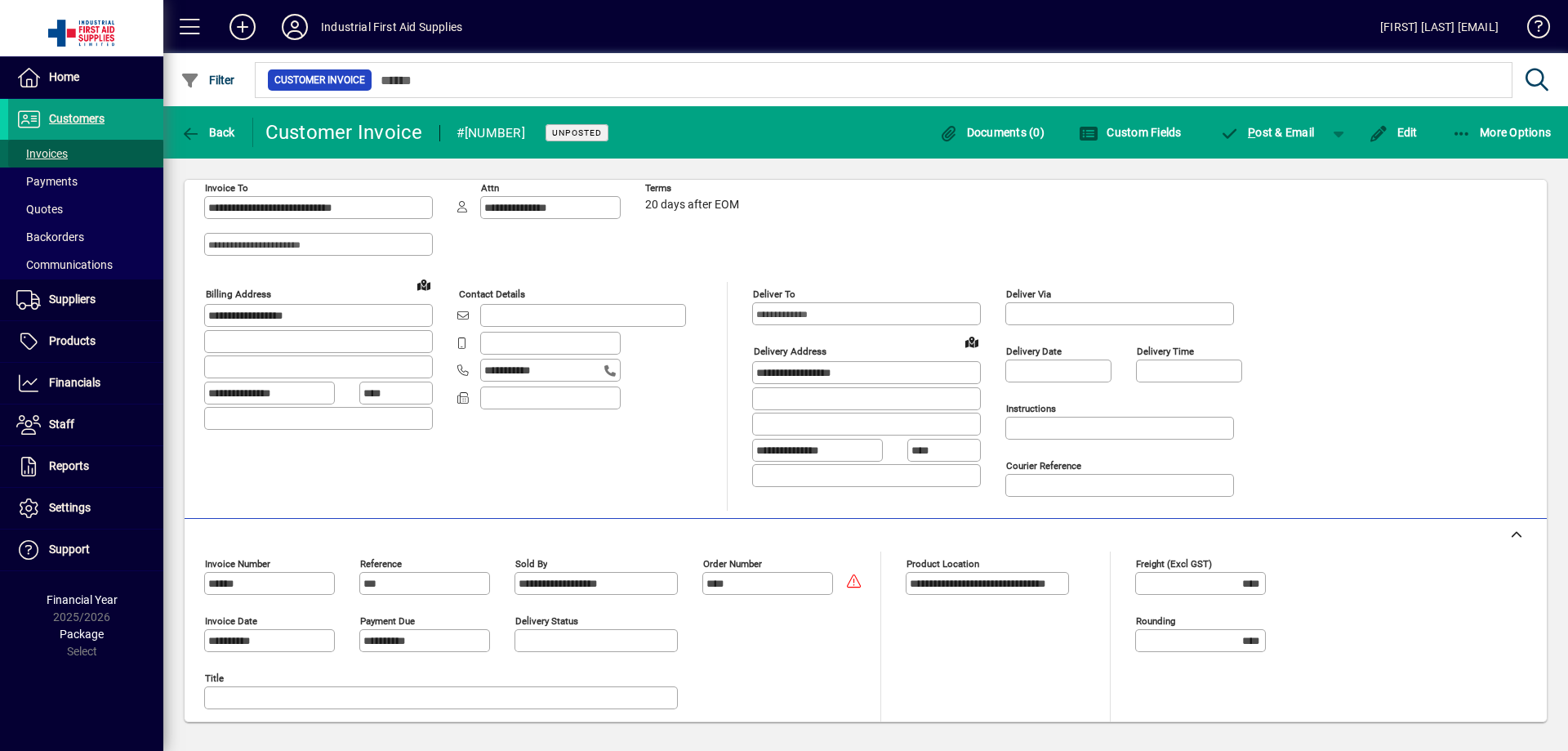 click on "Invoices" at bounding box center (42, 154) 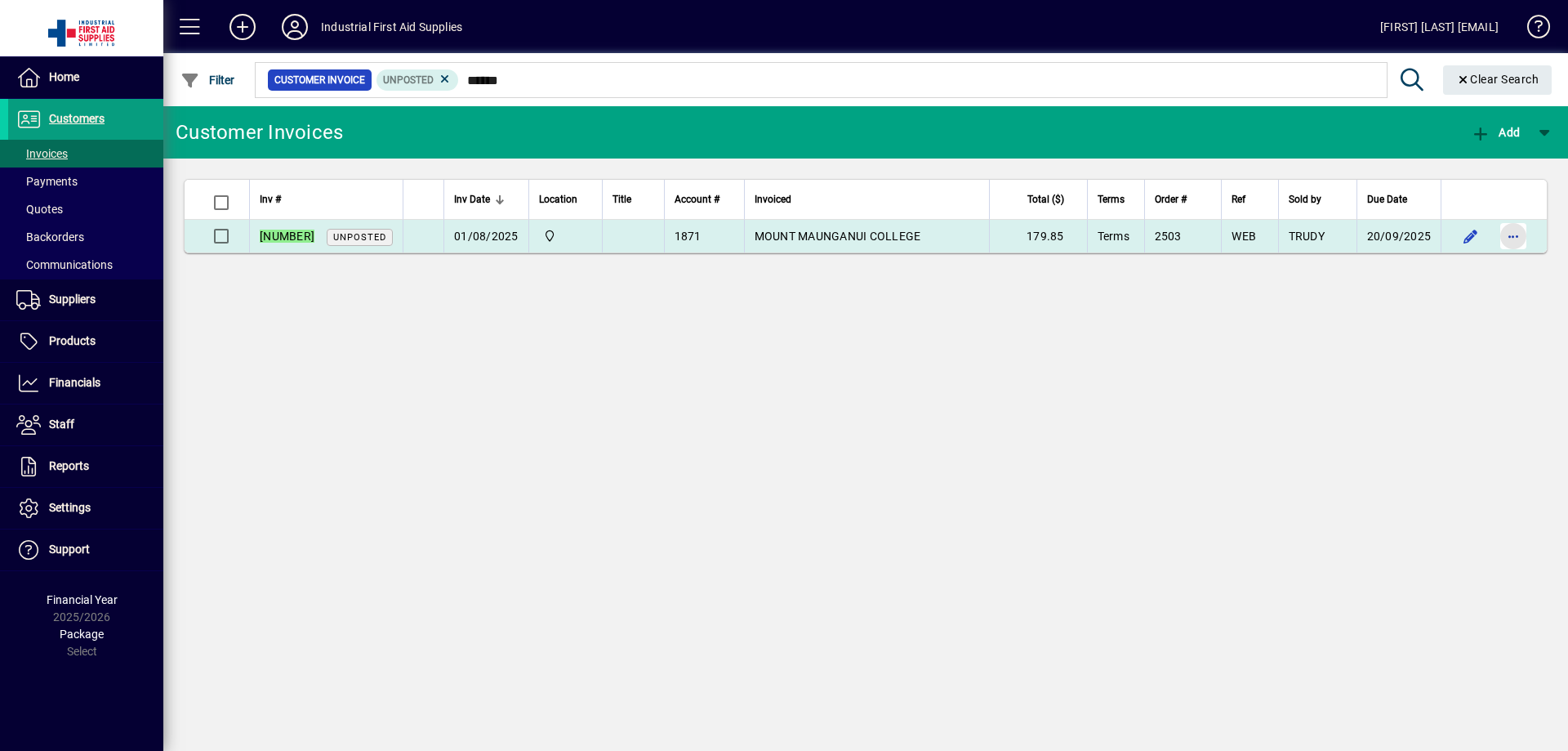 click at bounding box center [1513, 236] 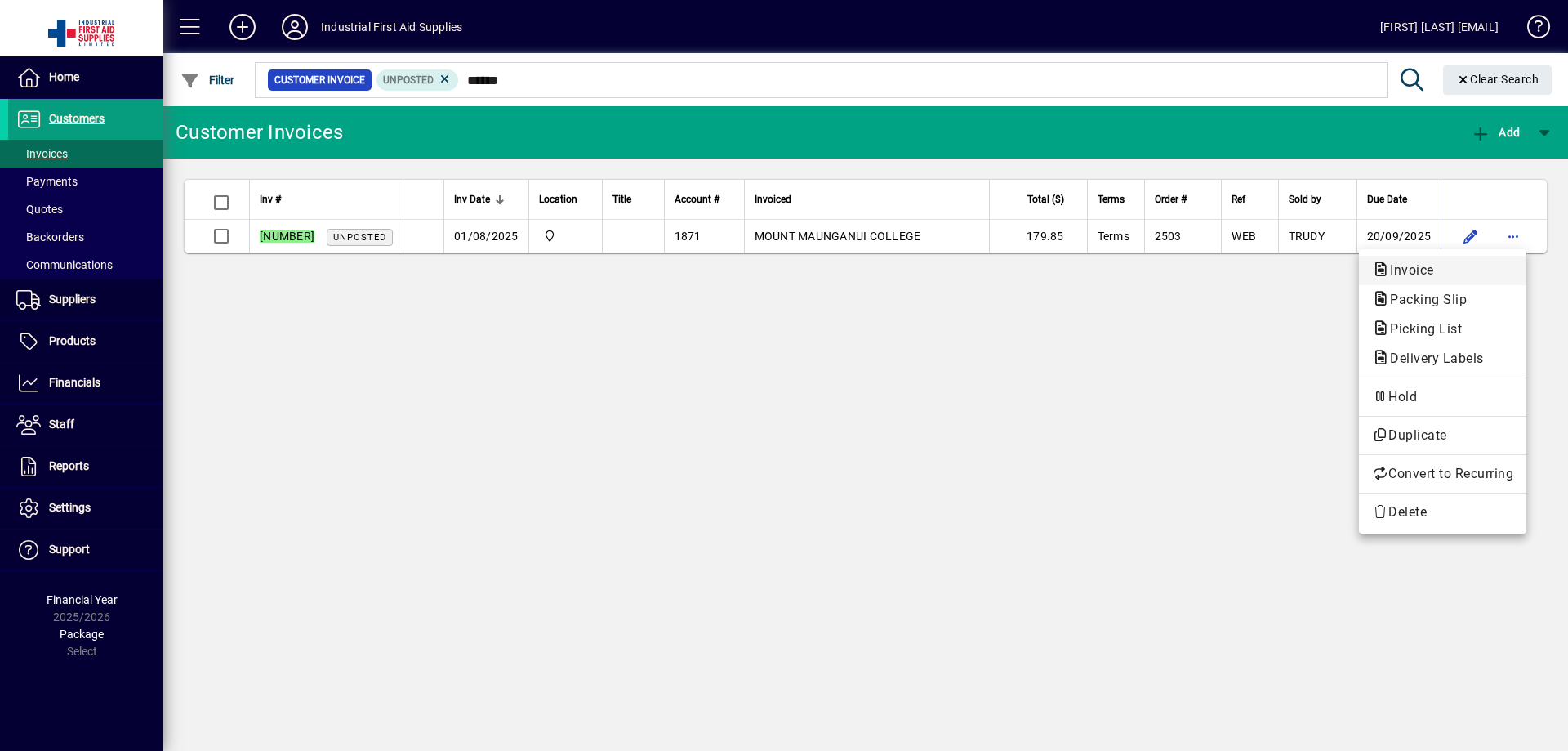 click on "Invoice" at bounding box center [1423, 299] 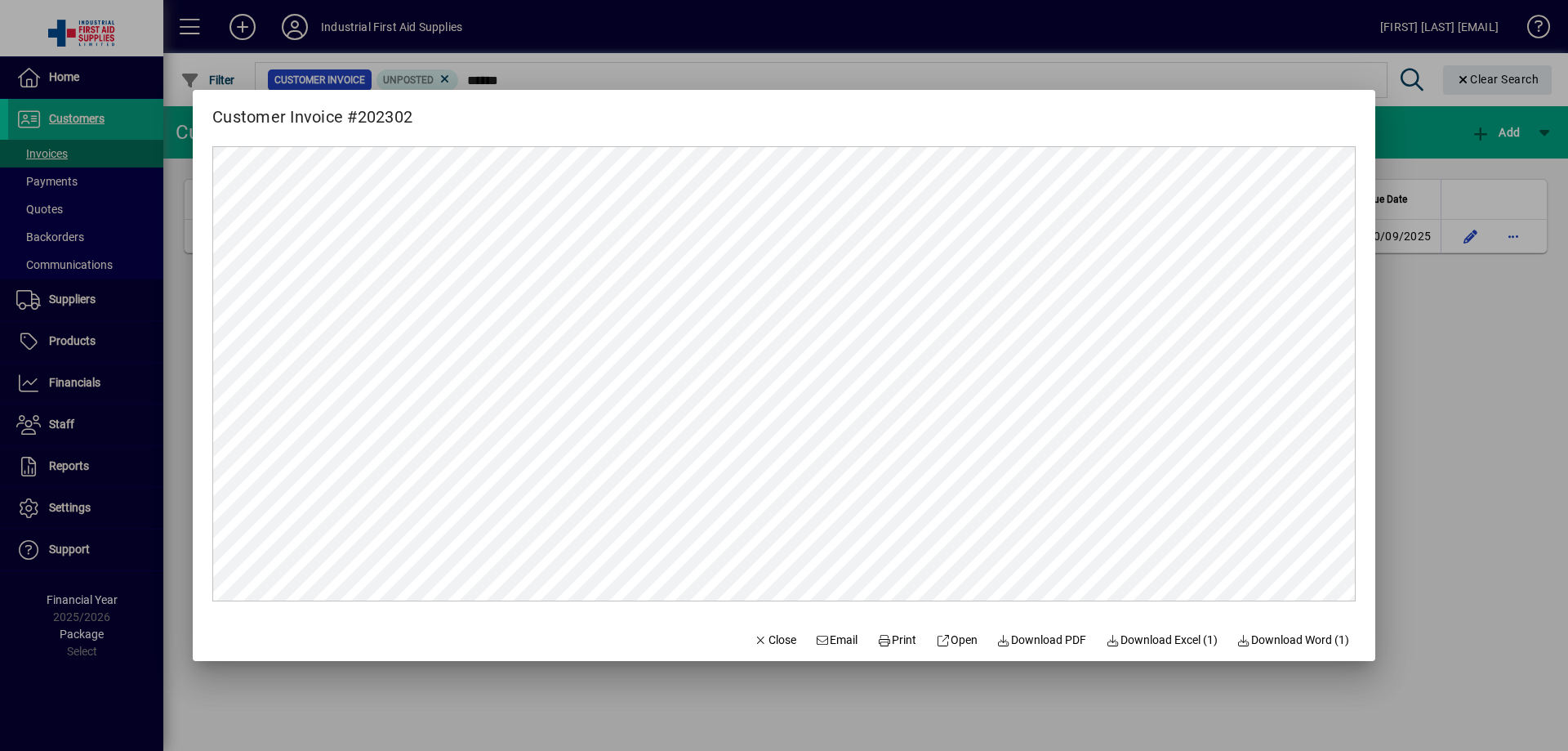 scroll, scrollTop: 0, scrollLeft: 0, axis: both 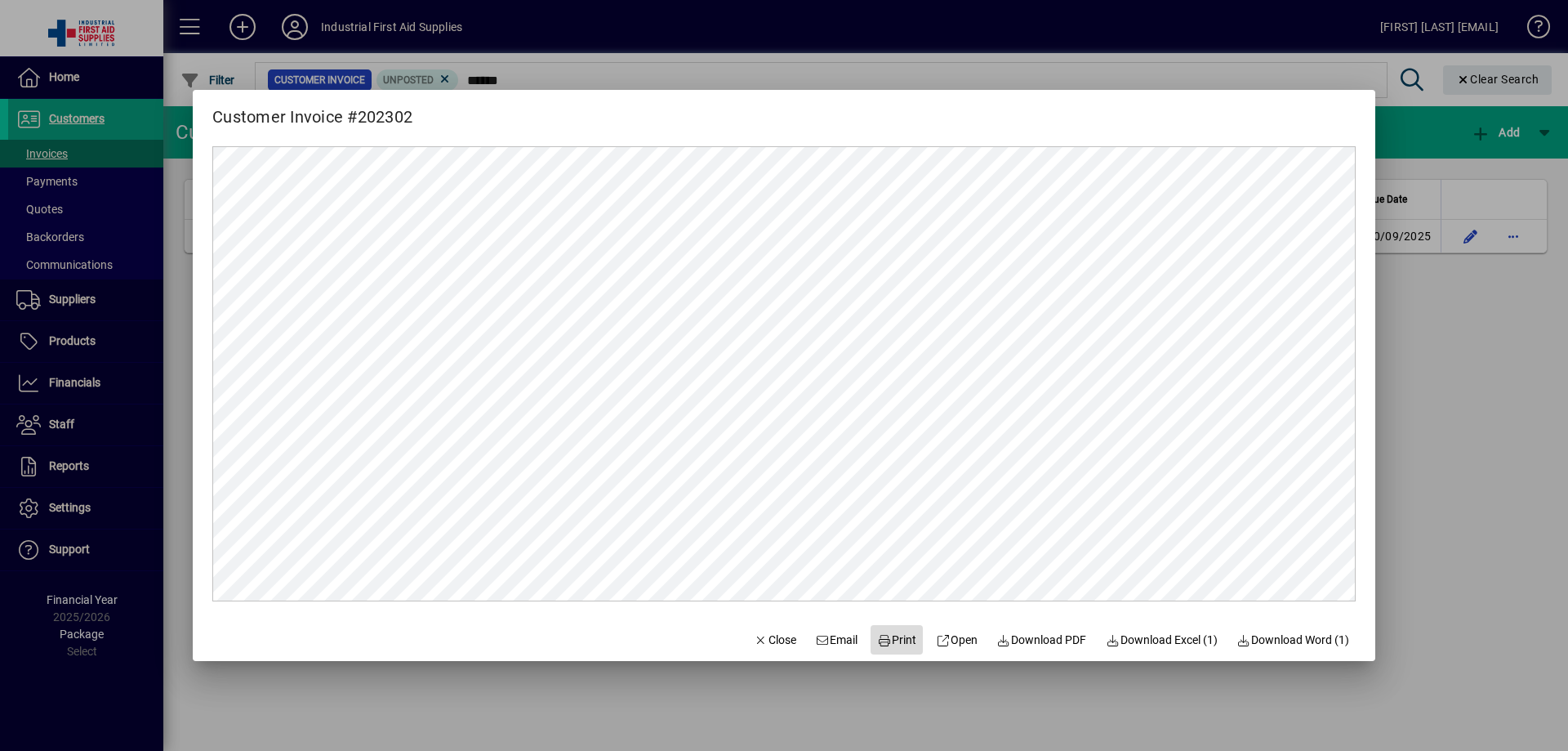 click on "Print" 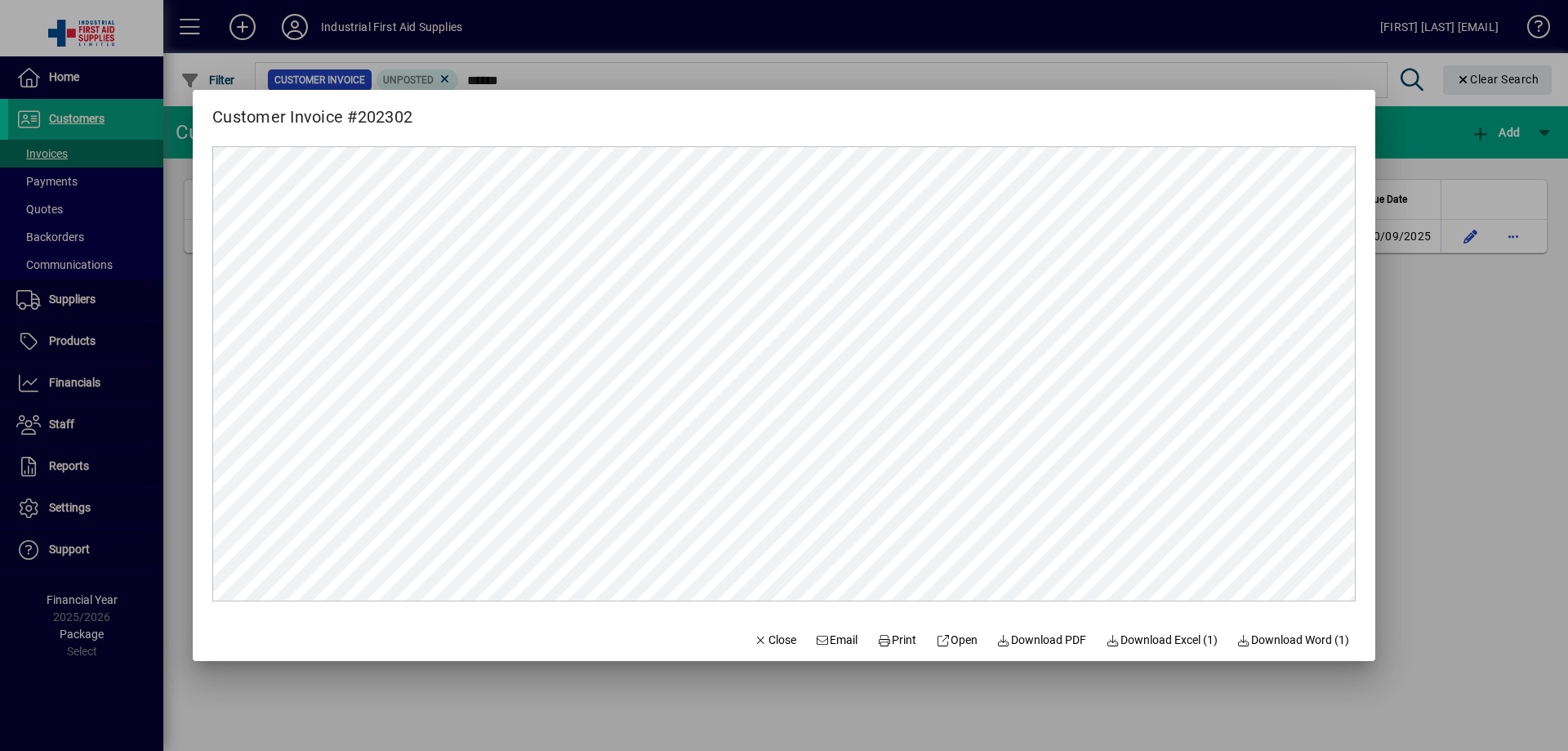 drag, startPoint x: 892, startPoint y: 81, endPoint x: 762, endPoint y: 67, distance: 130.75167 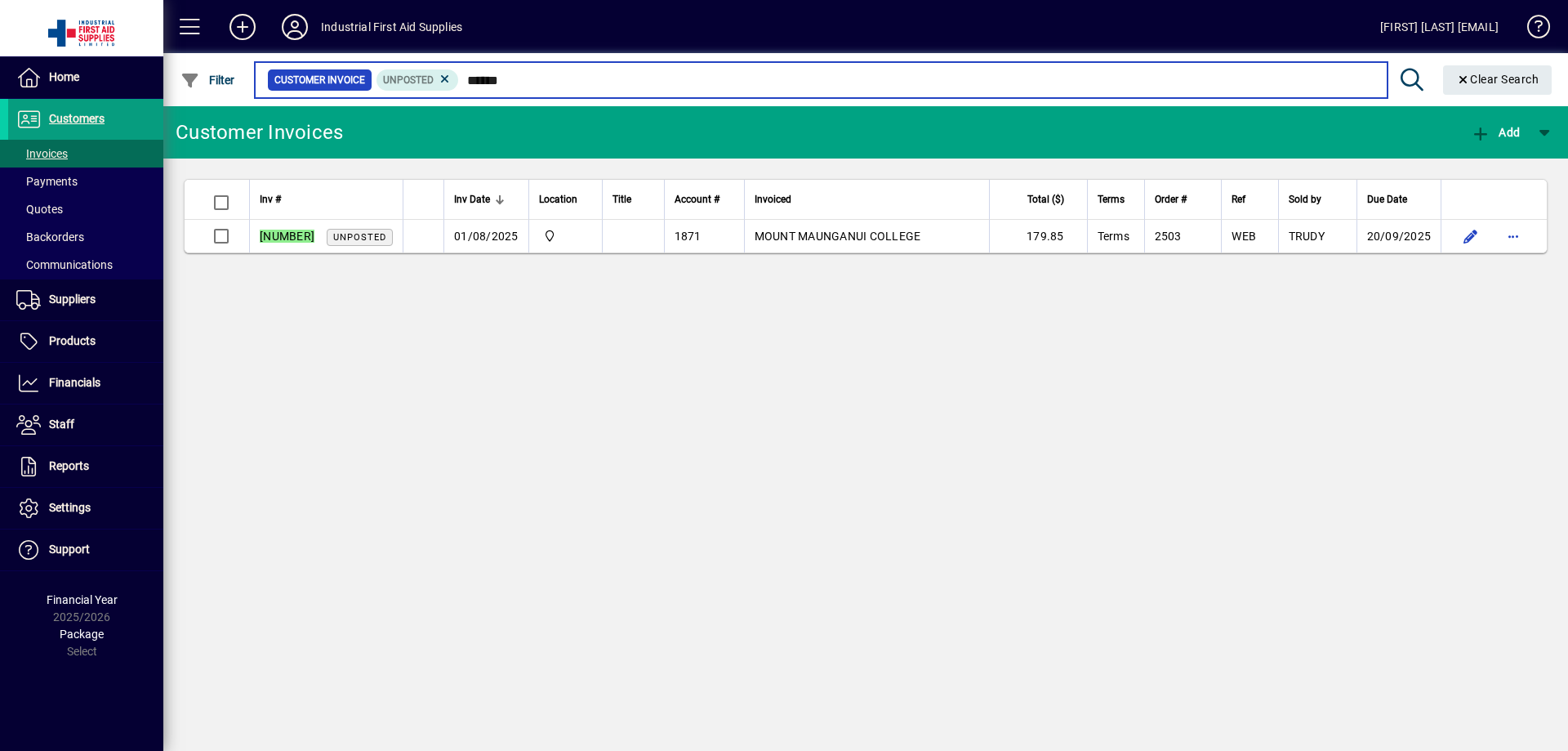 click on "******" at bounding box center [916, 80] 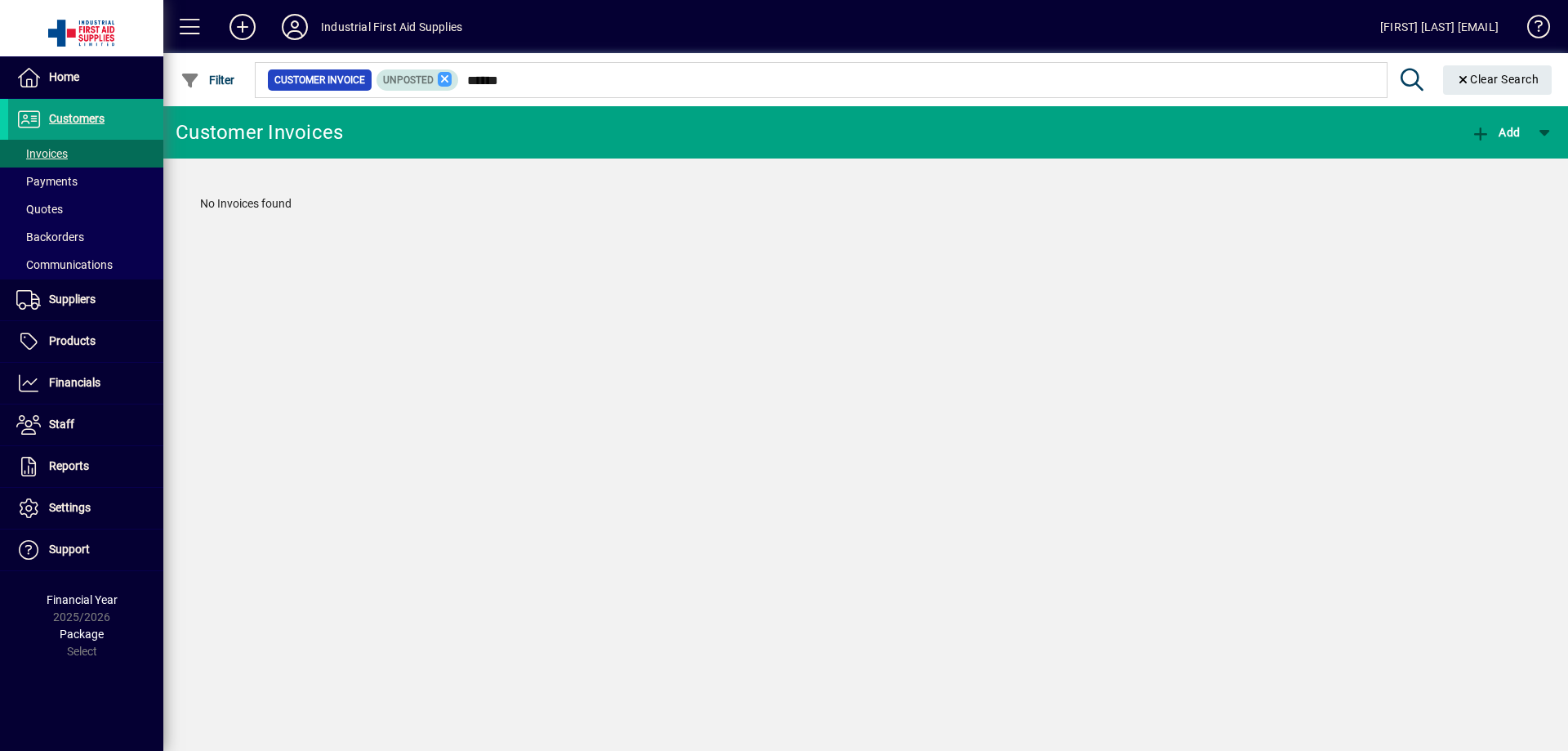 click at bounding box center (445, 79) 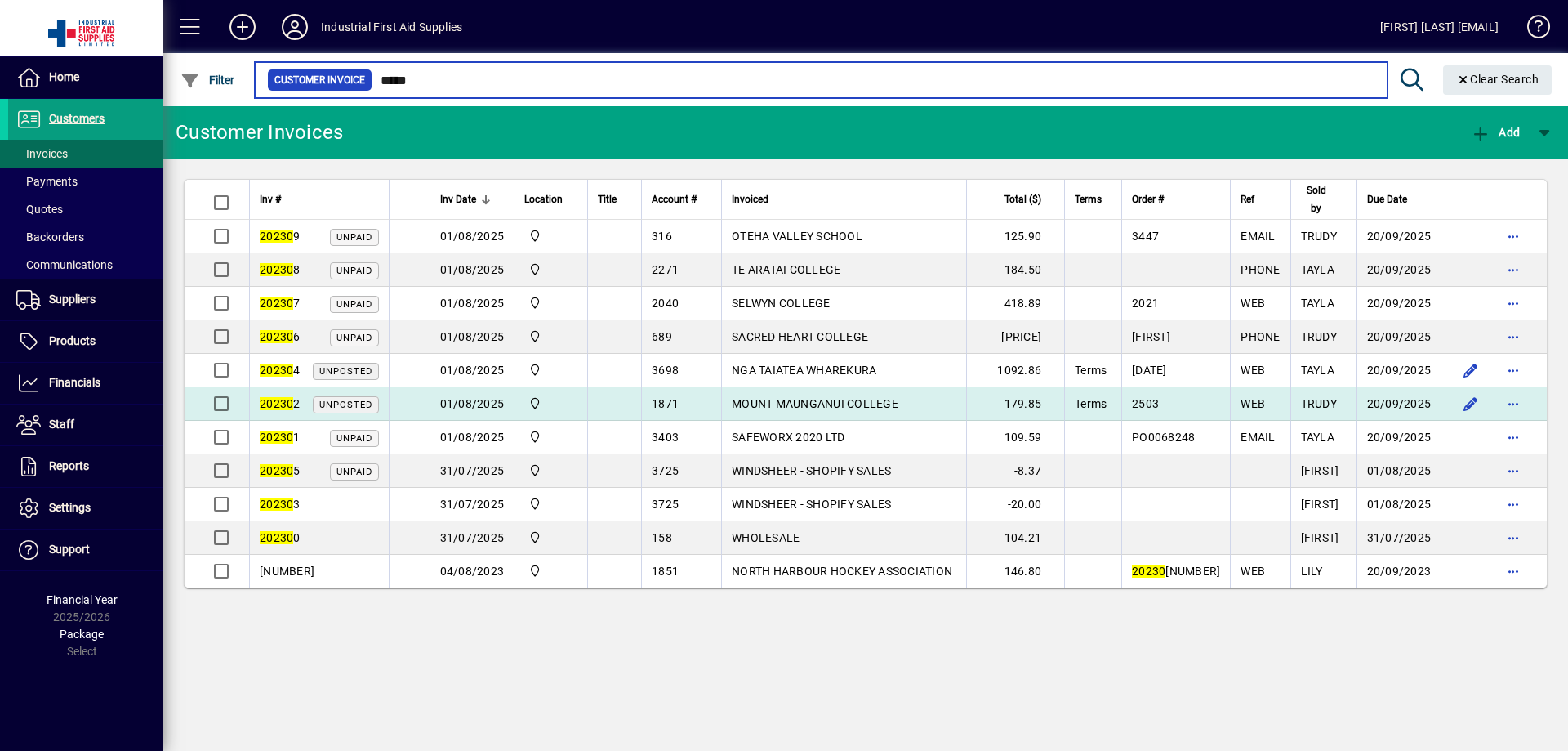 type on "*****" 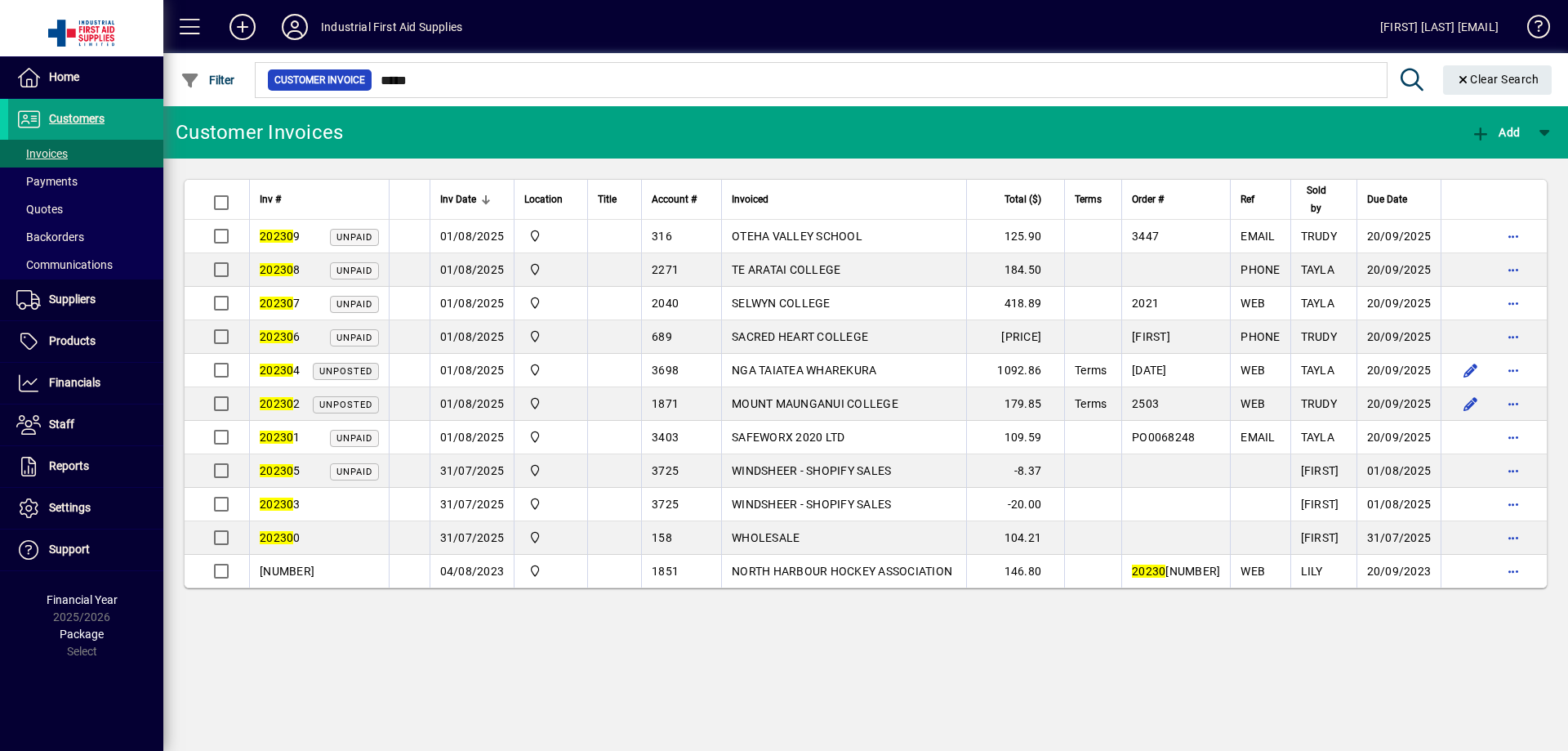 click on "MOUNT MAUNGANUI COLLEGE" at bounding box center [815, 404] 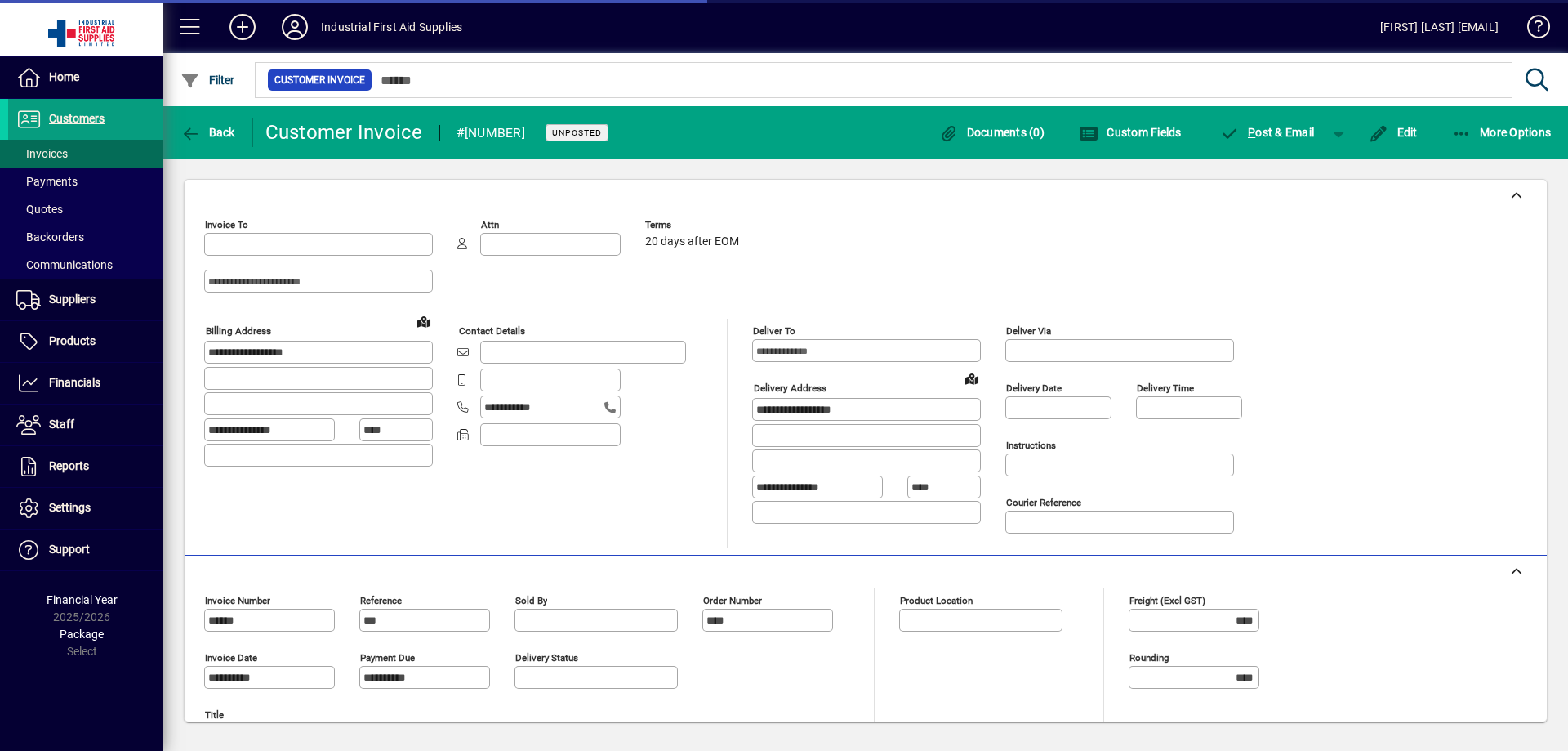 type on "**********" 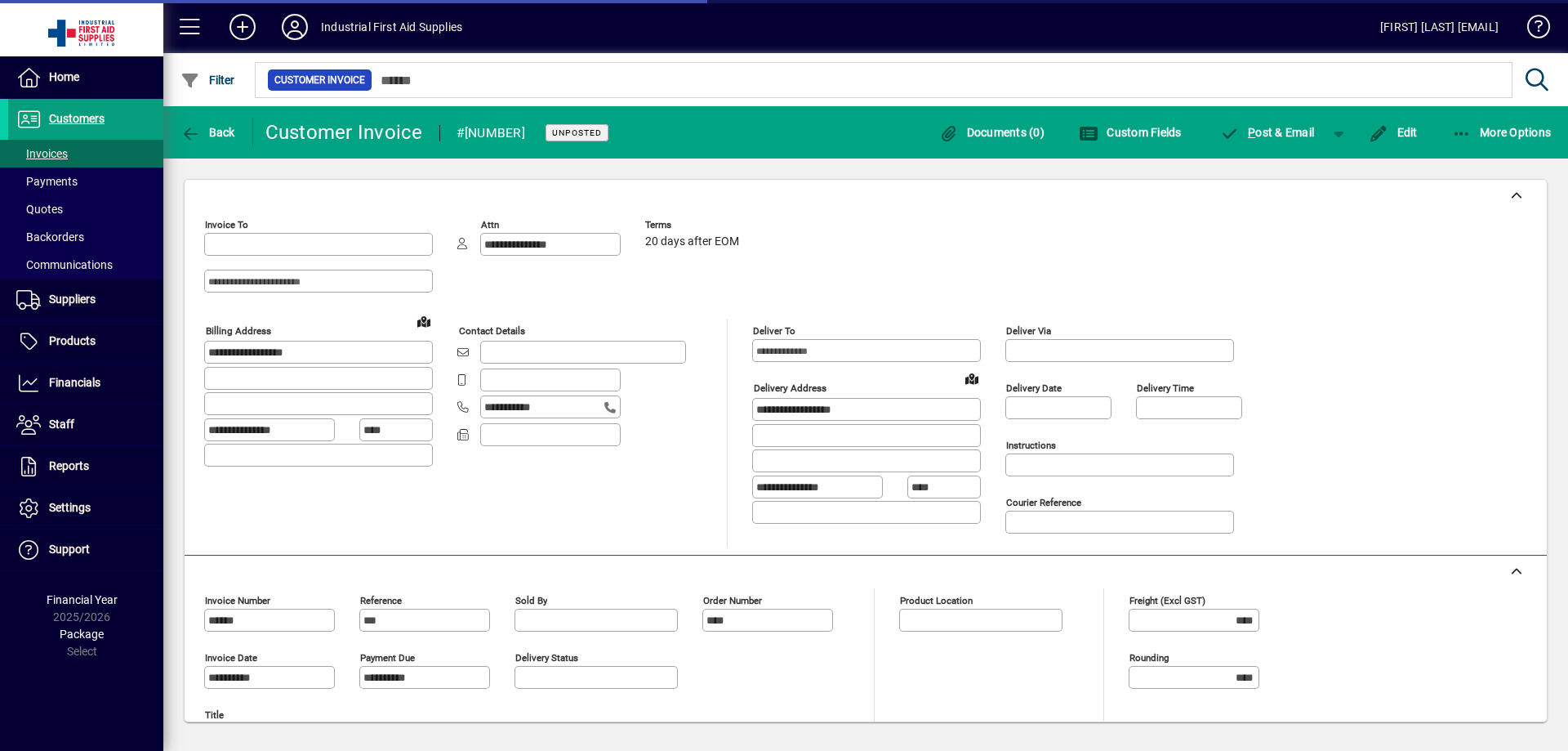 type on "**********" 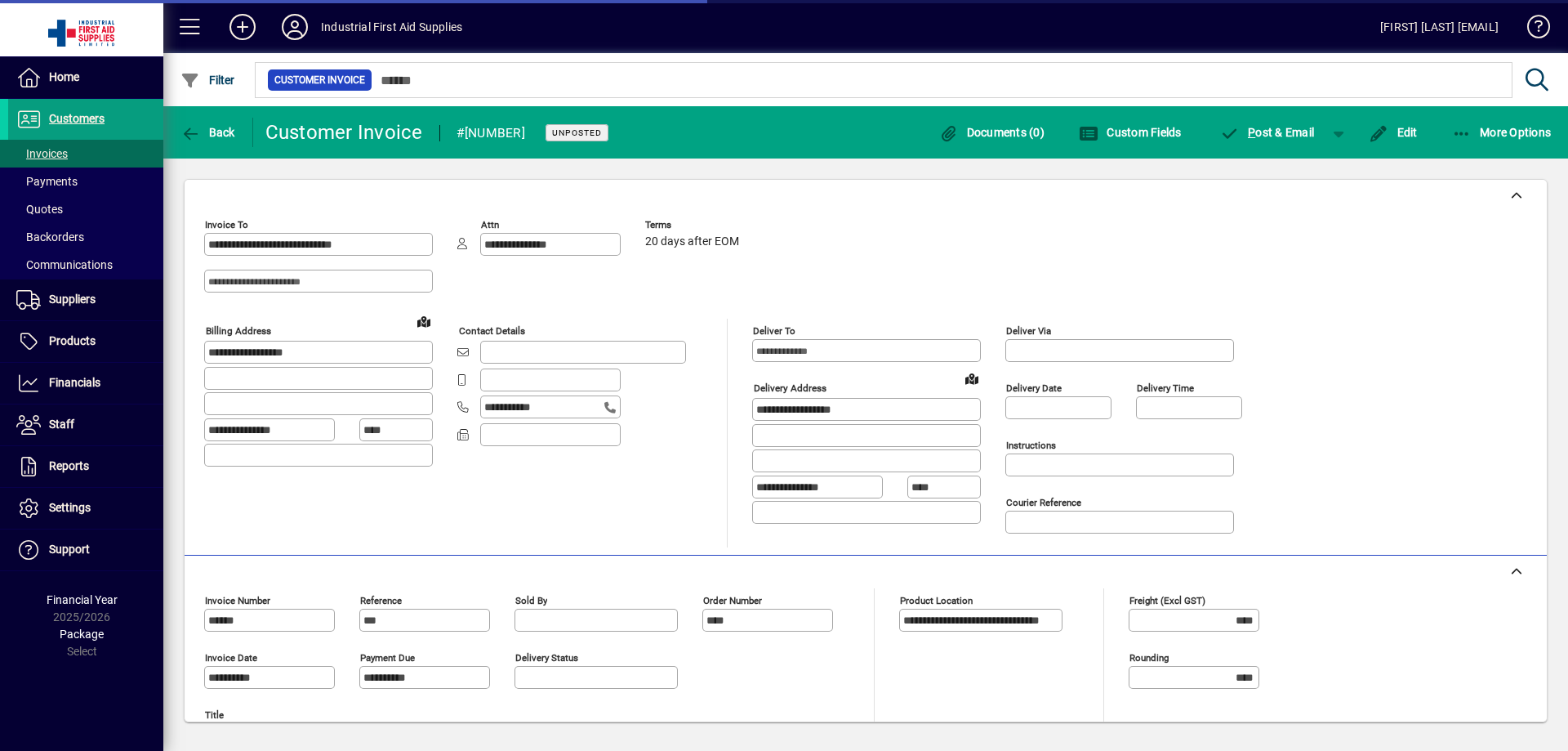 type on "**********" 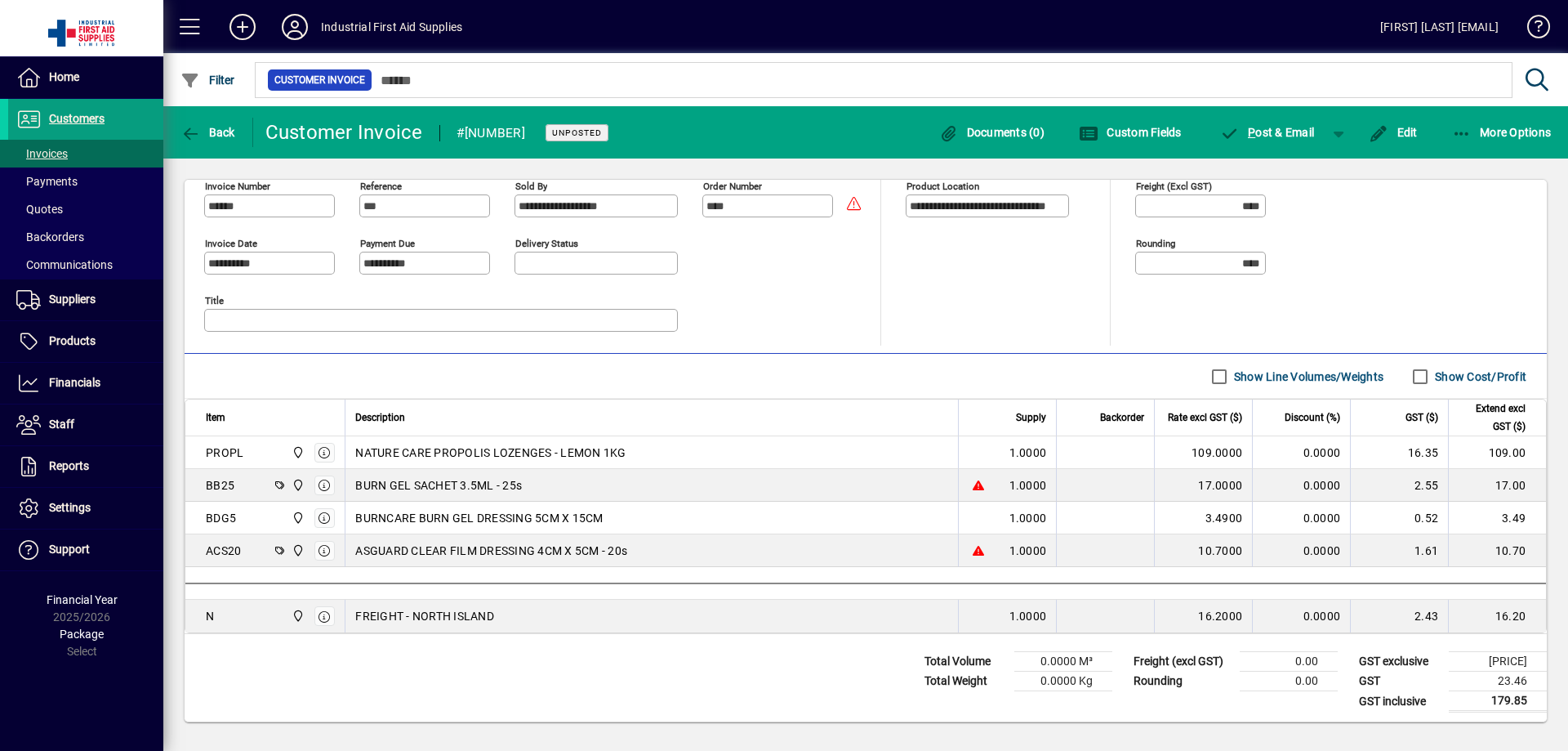 scroll, scrollTop: 418, scrollLeft: 0, axis: vertical 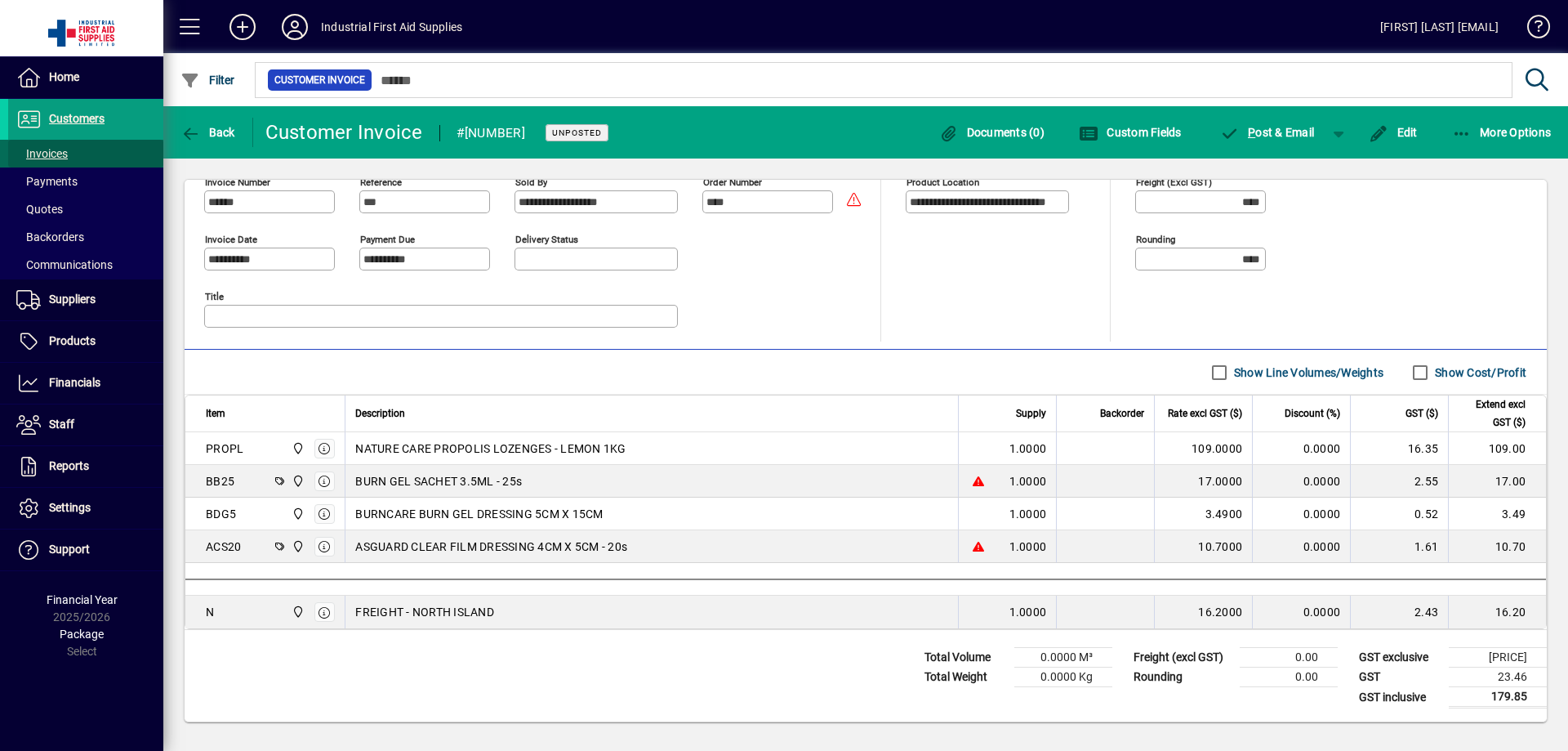 click on "Invoices" at bounding box center [42, 154] 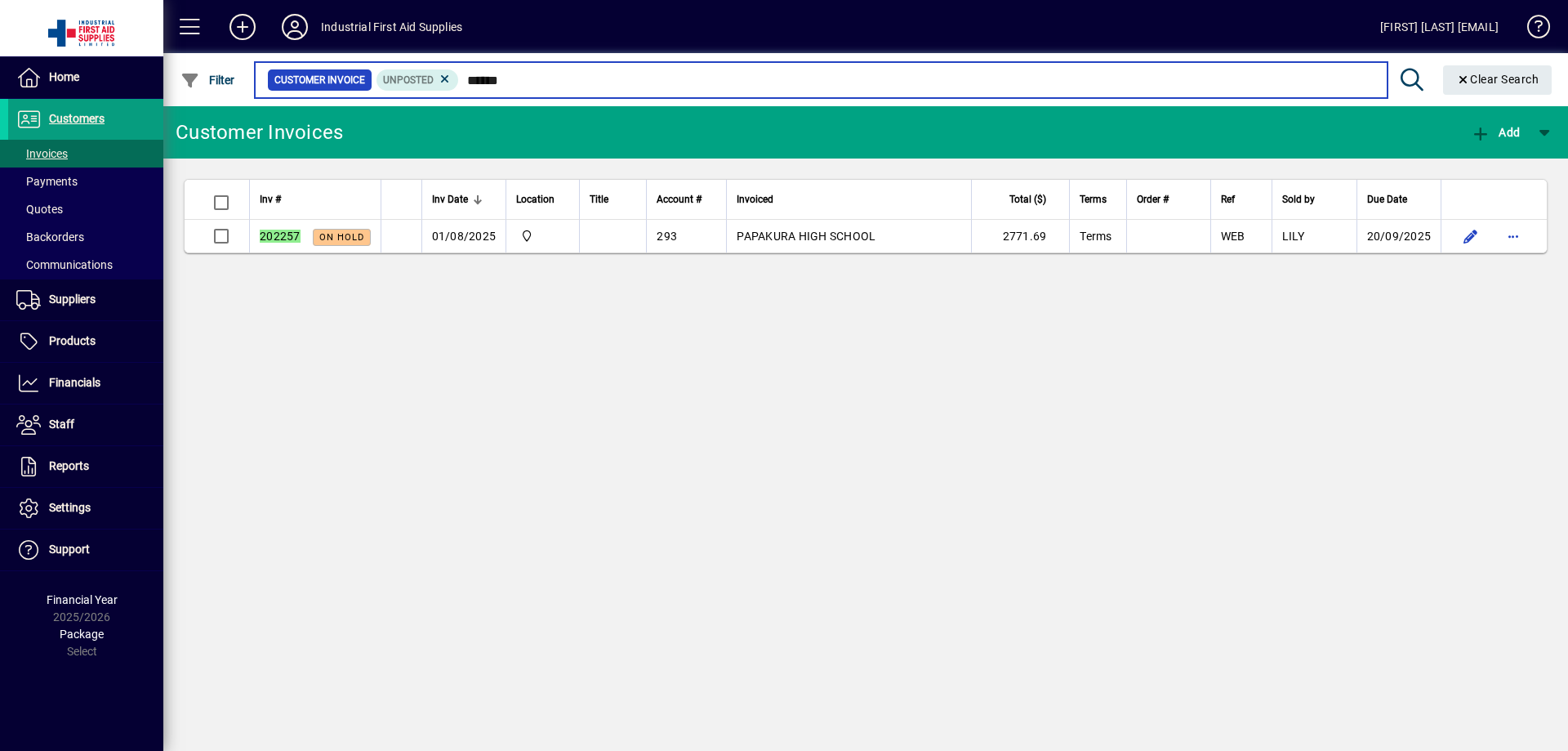 type on "******" 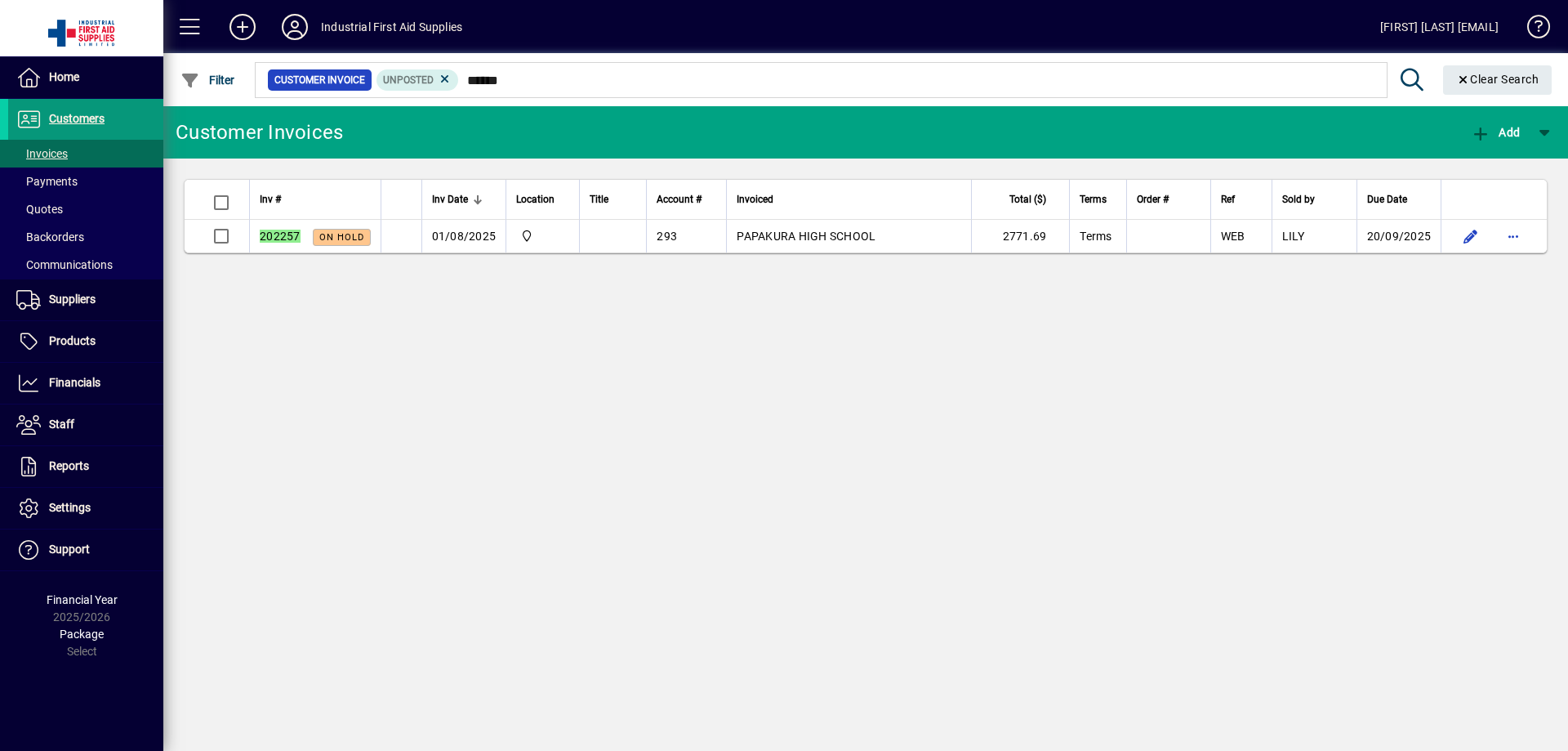 click on "Customers" at bounding box center (77, 118) 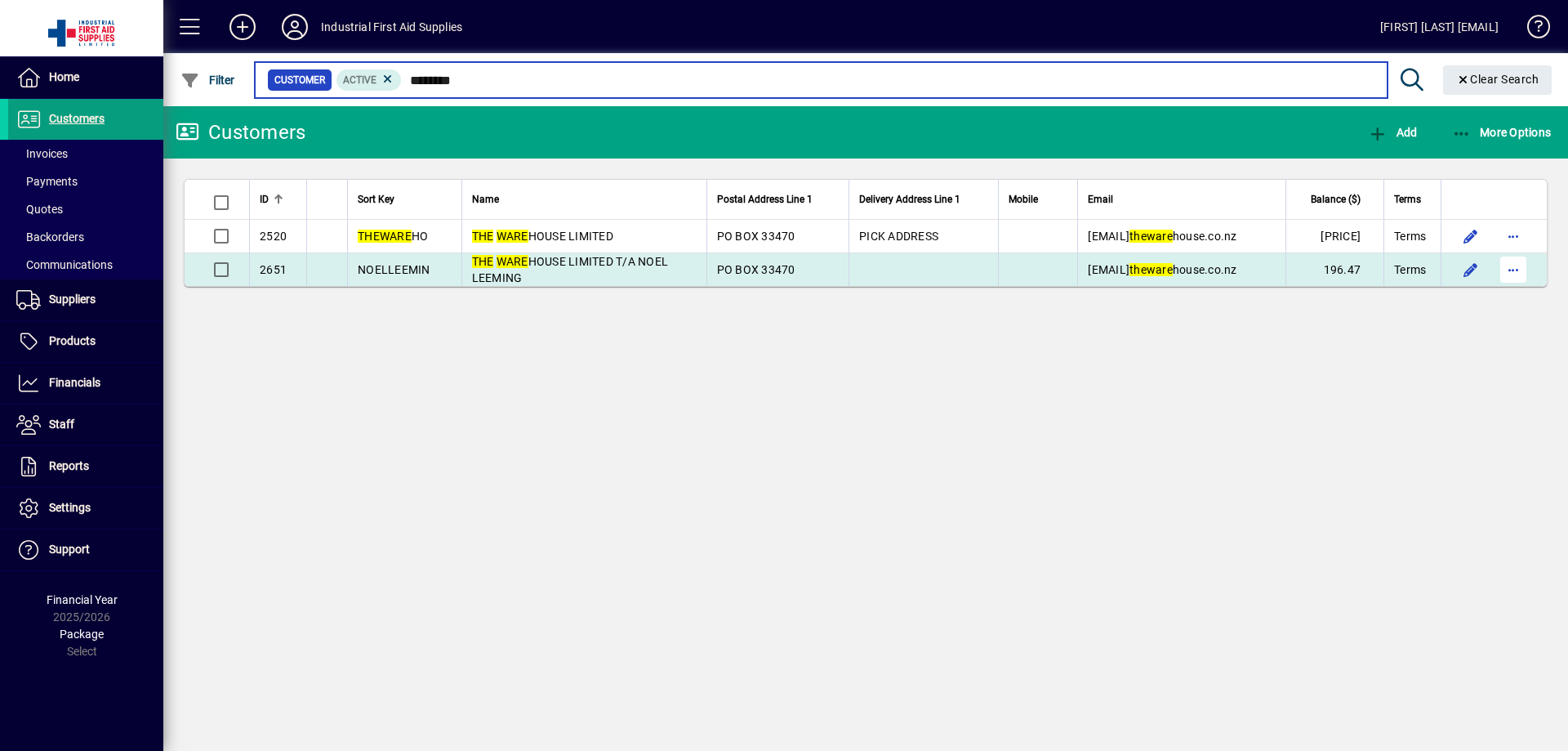 type on "********" 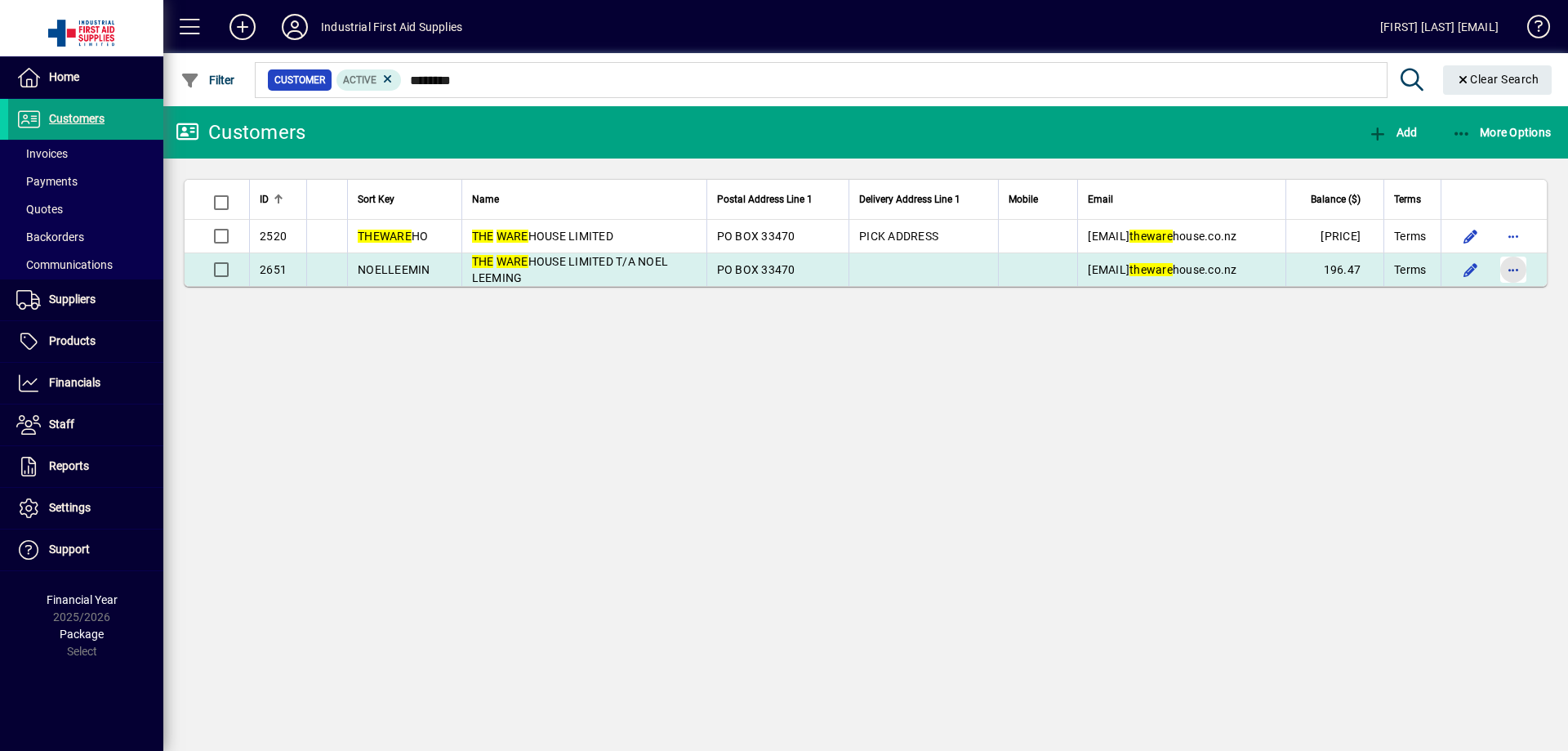 click at bounding box center [1513, 270] 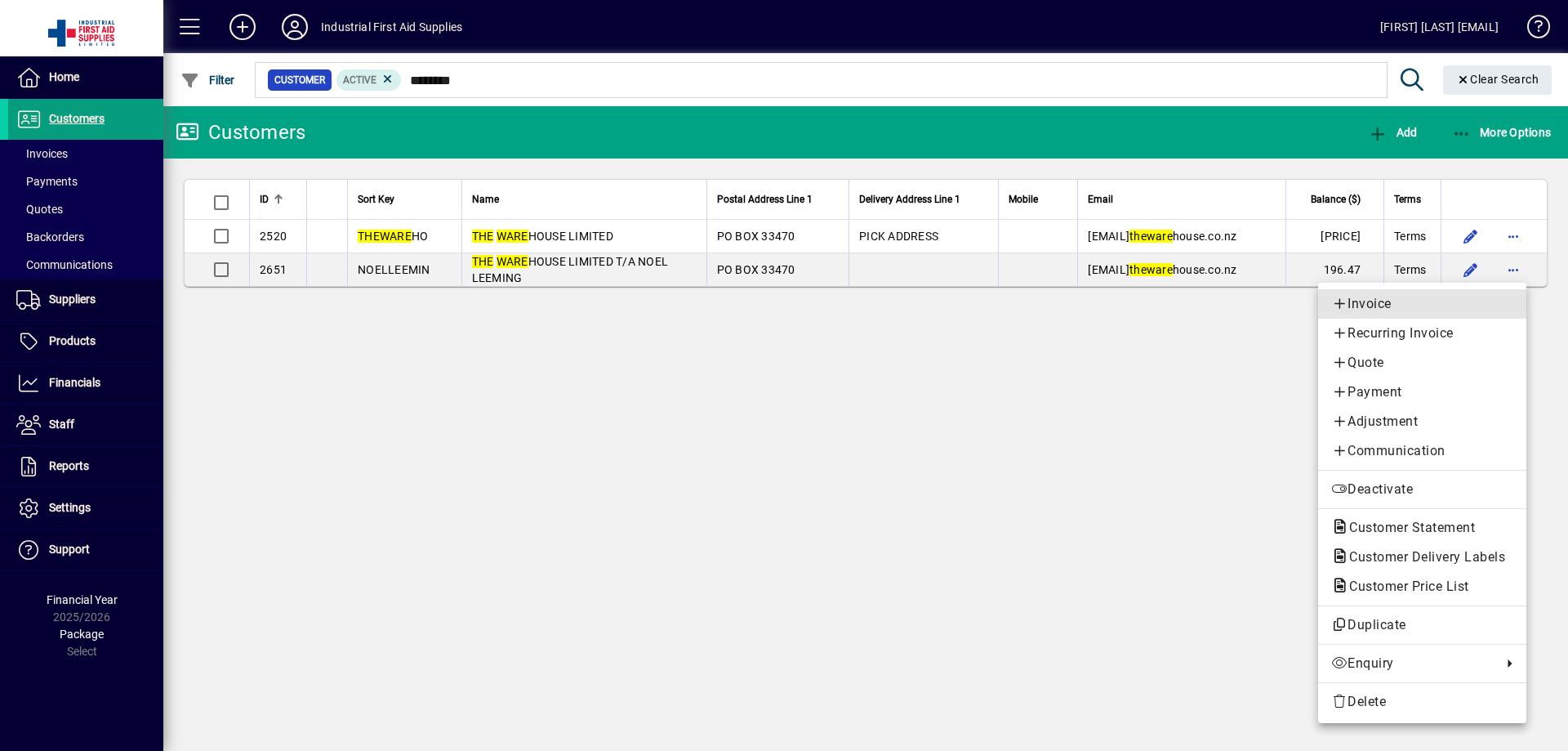 click on "Invoice" at bounding box center (1422, 304) 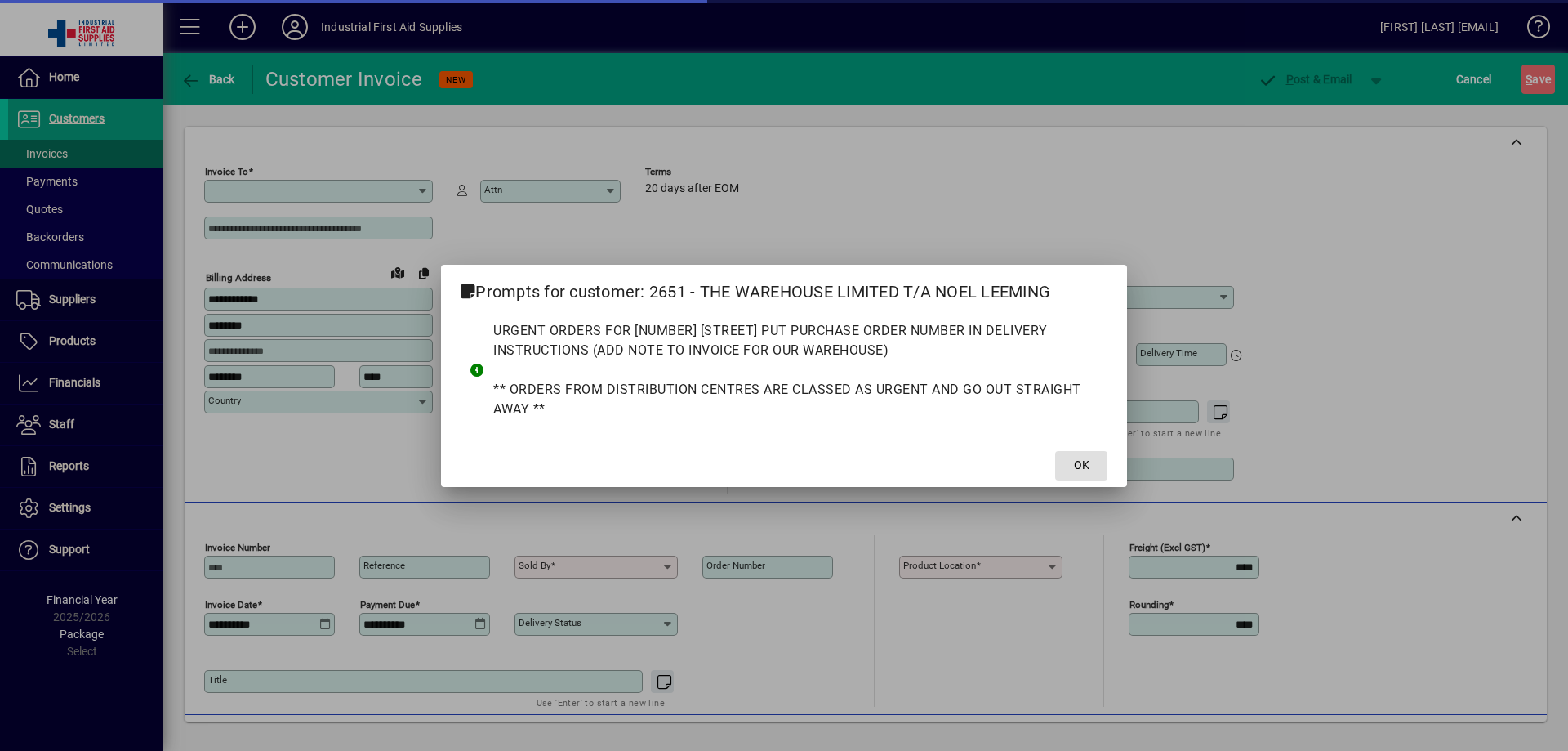 type on "**********" 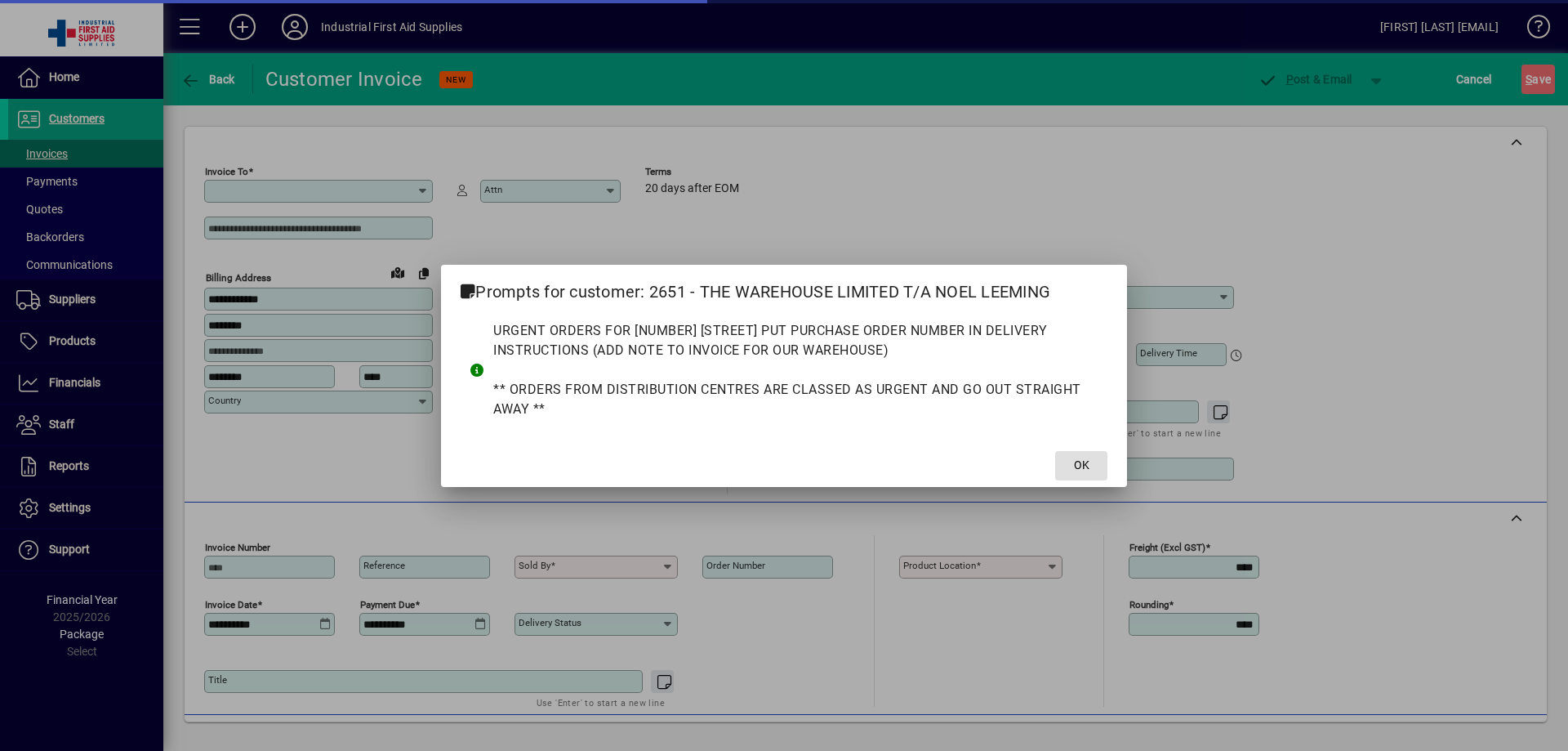 type on "**********" 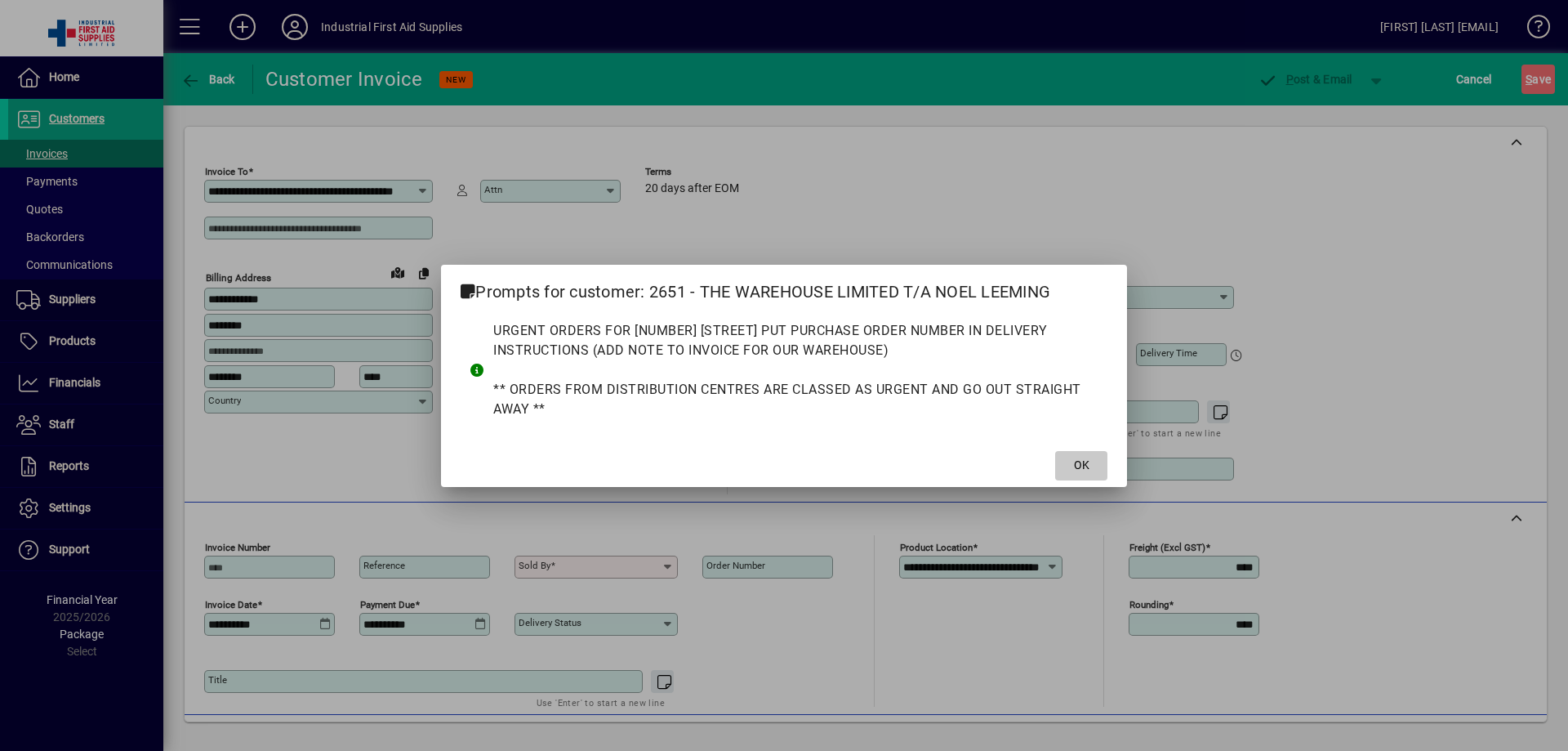 drag, startPoint x: 1090, startPoint y: 484, endPoint x: 993, endPoint y: 472, distance: 97.7394 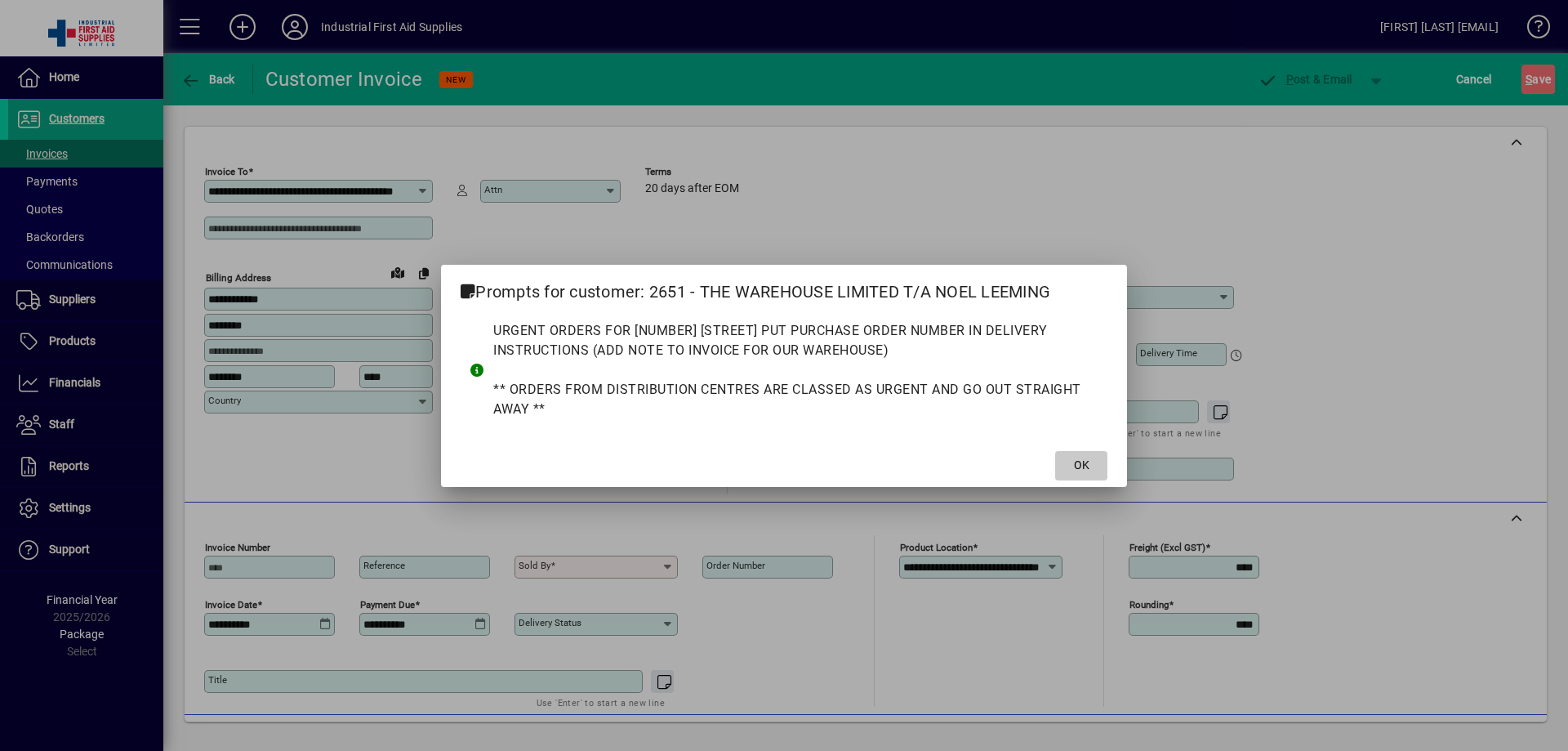 click 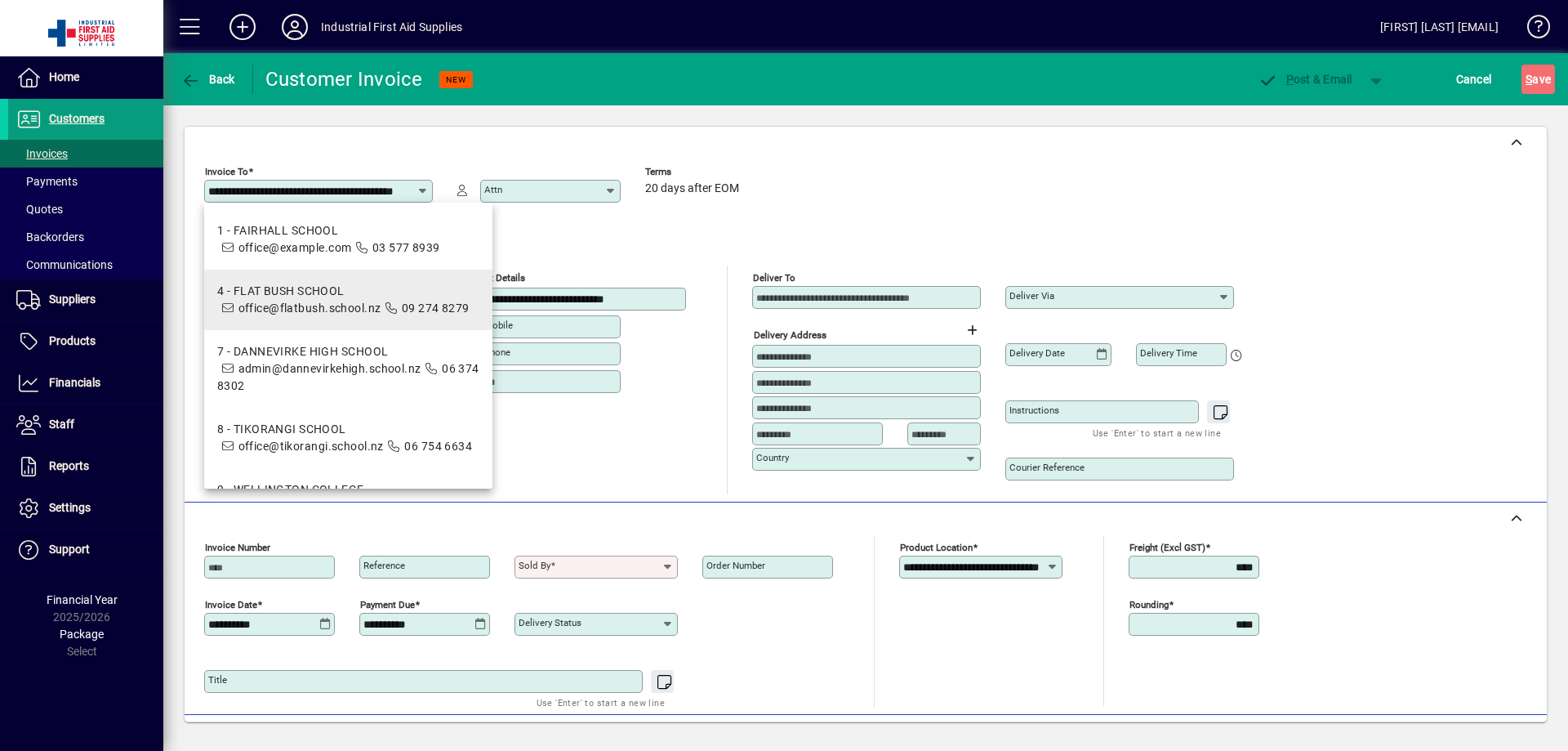 scroll, scrollTop: 0, scrollLeft: 78, axis: horizontal 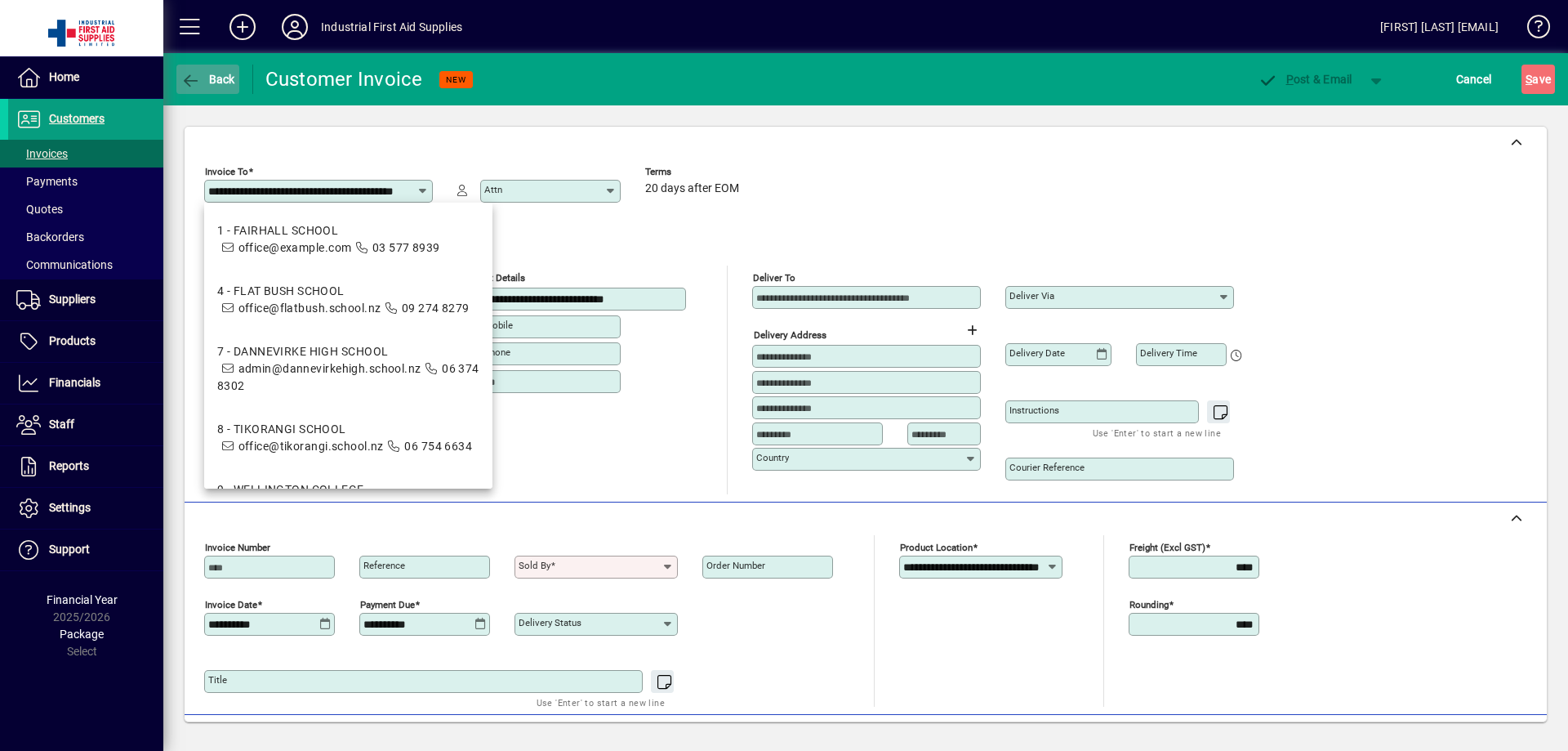 click 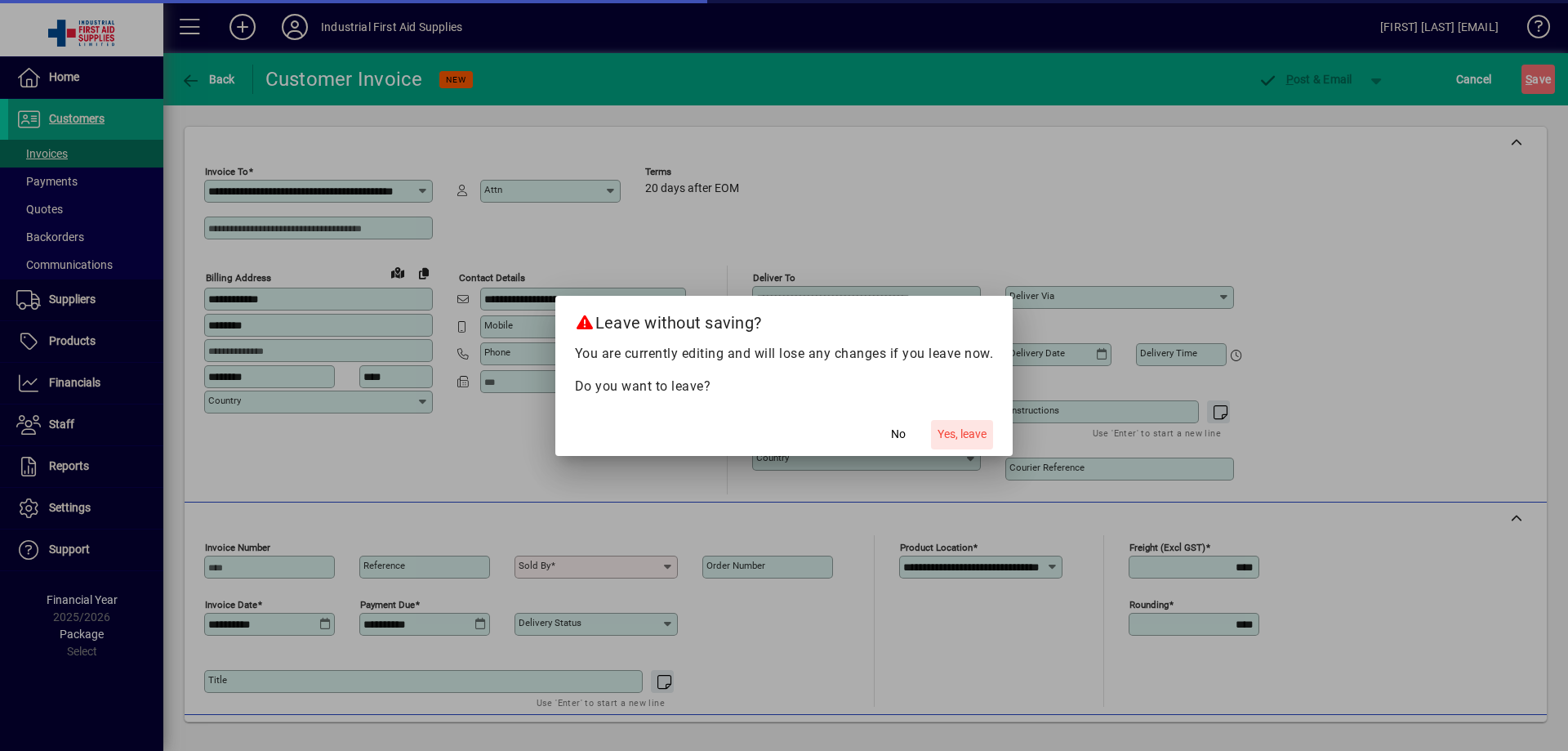 click on "Yes, leave" 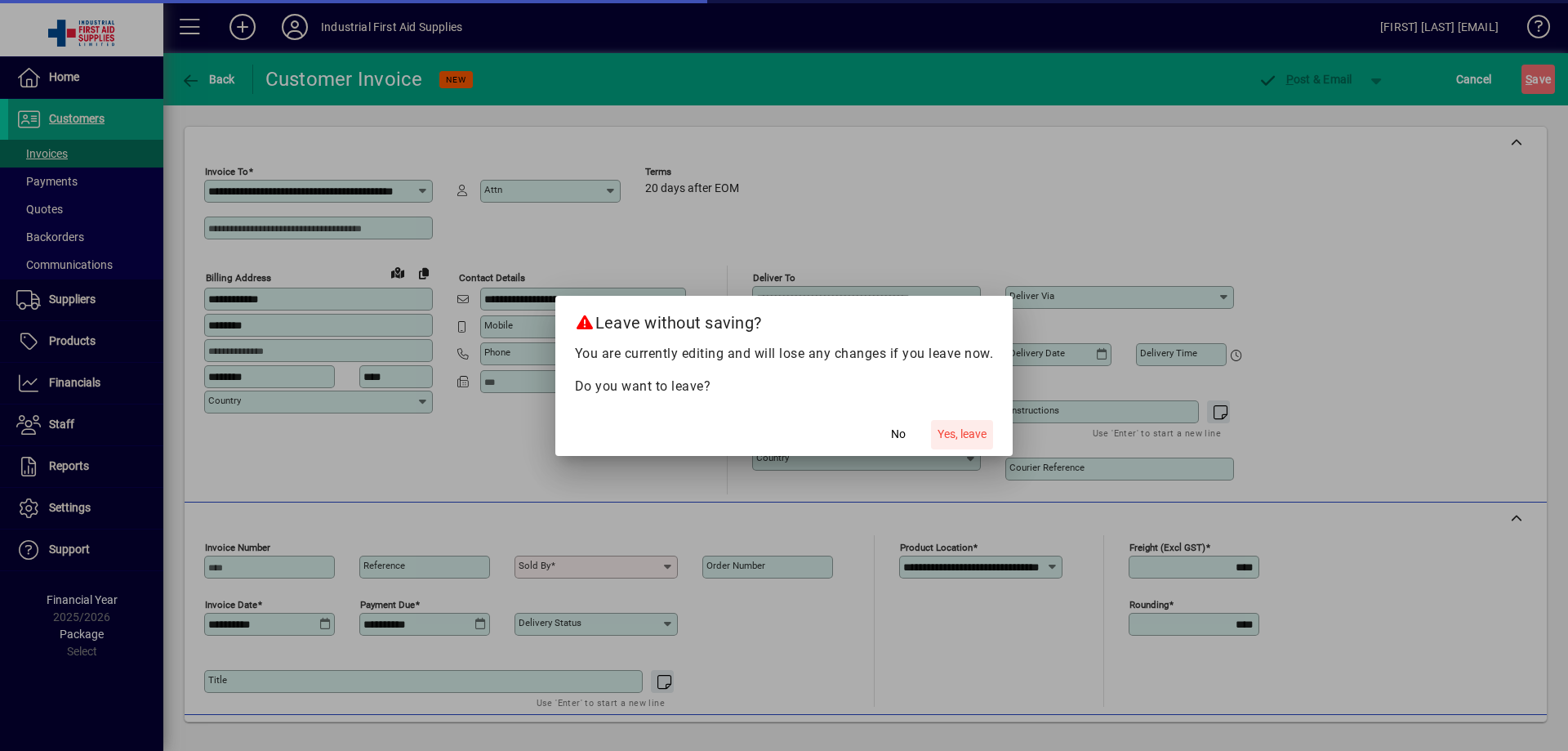 type on "******" 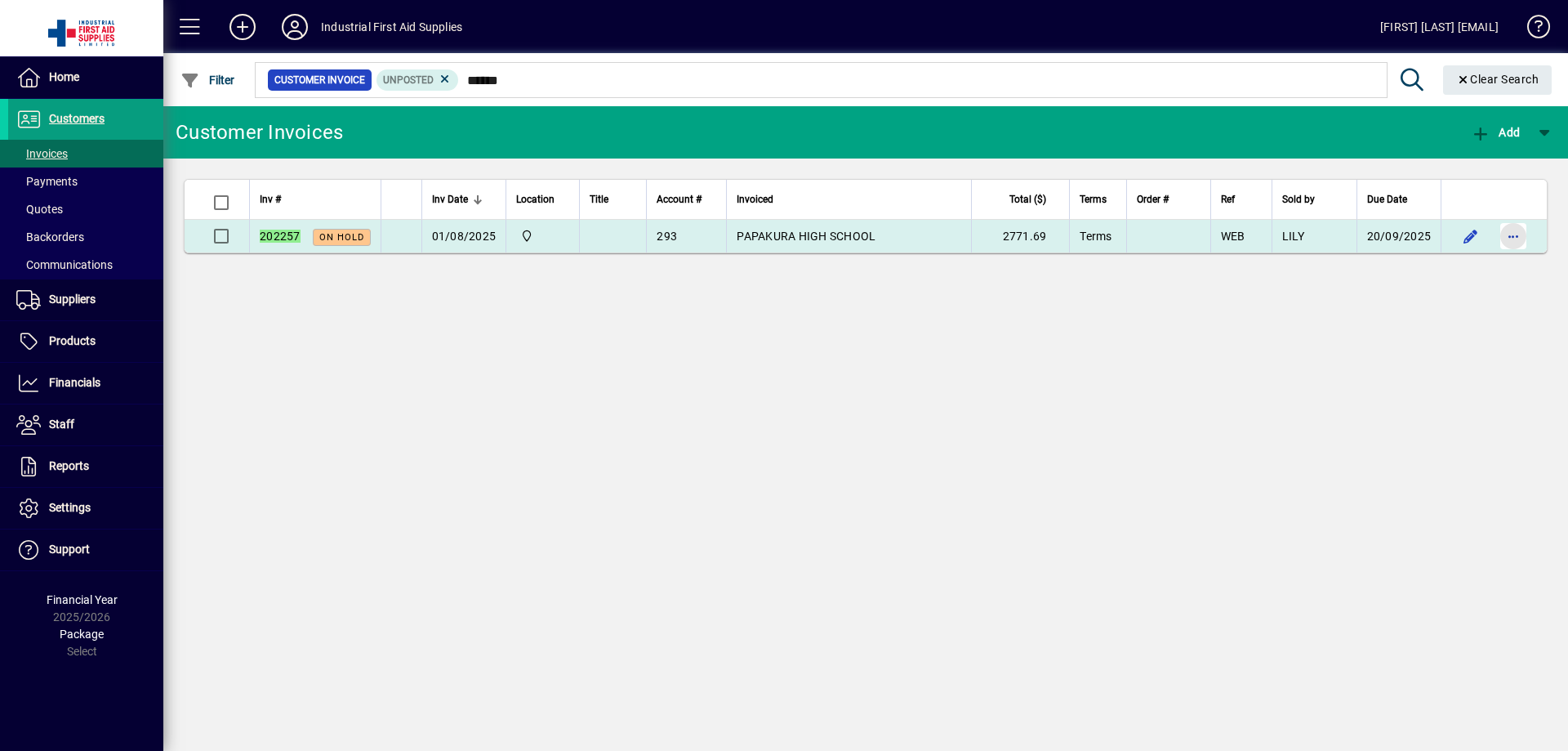 click at bounding box center [1513, 236] 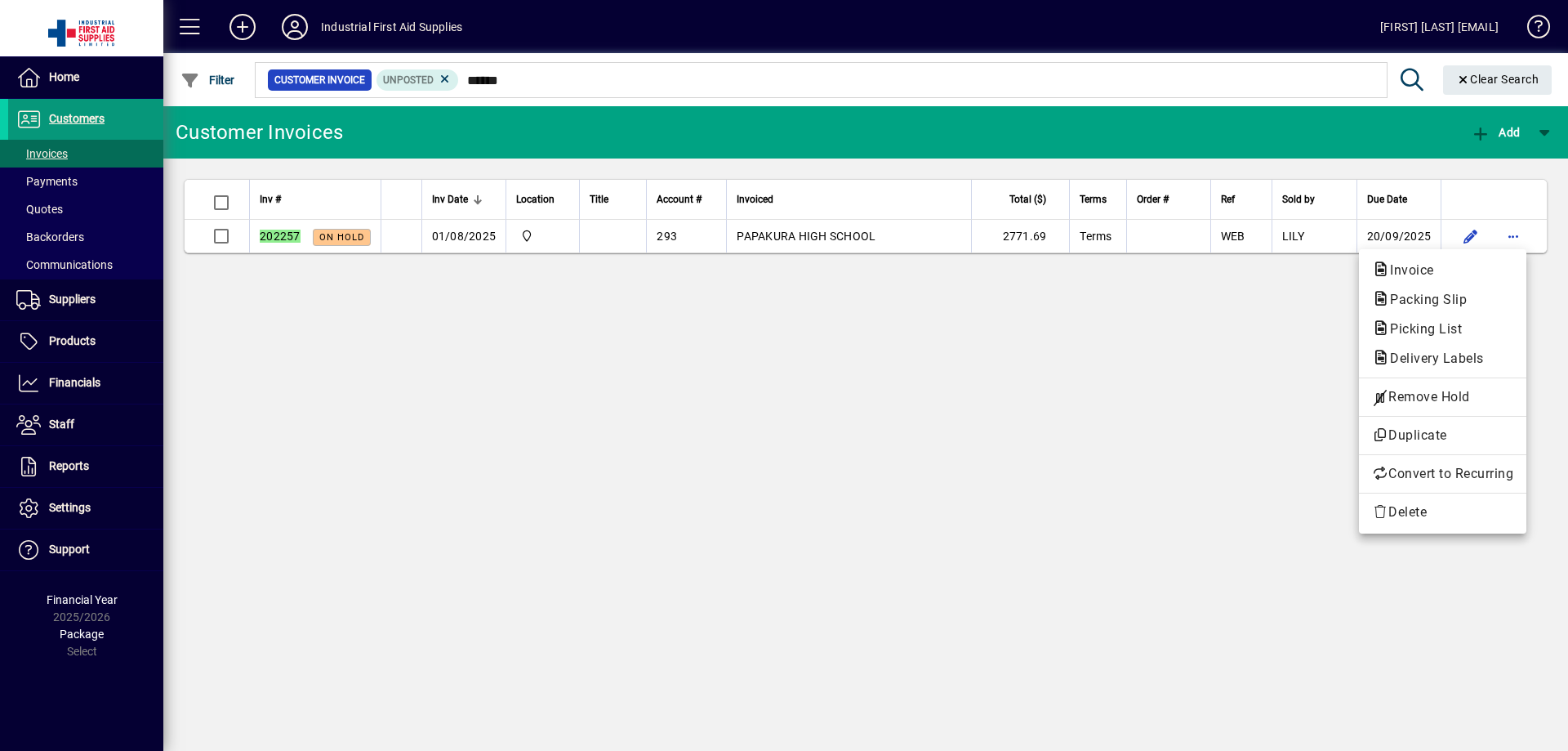 drag, startPoint x: 58, startPoint y: 111, endPoint x: 74, endPoint y: 124, distance: 20.615528 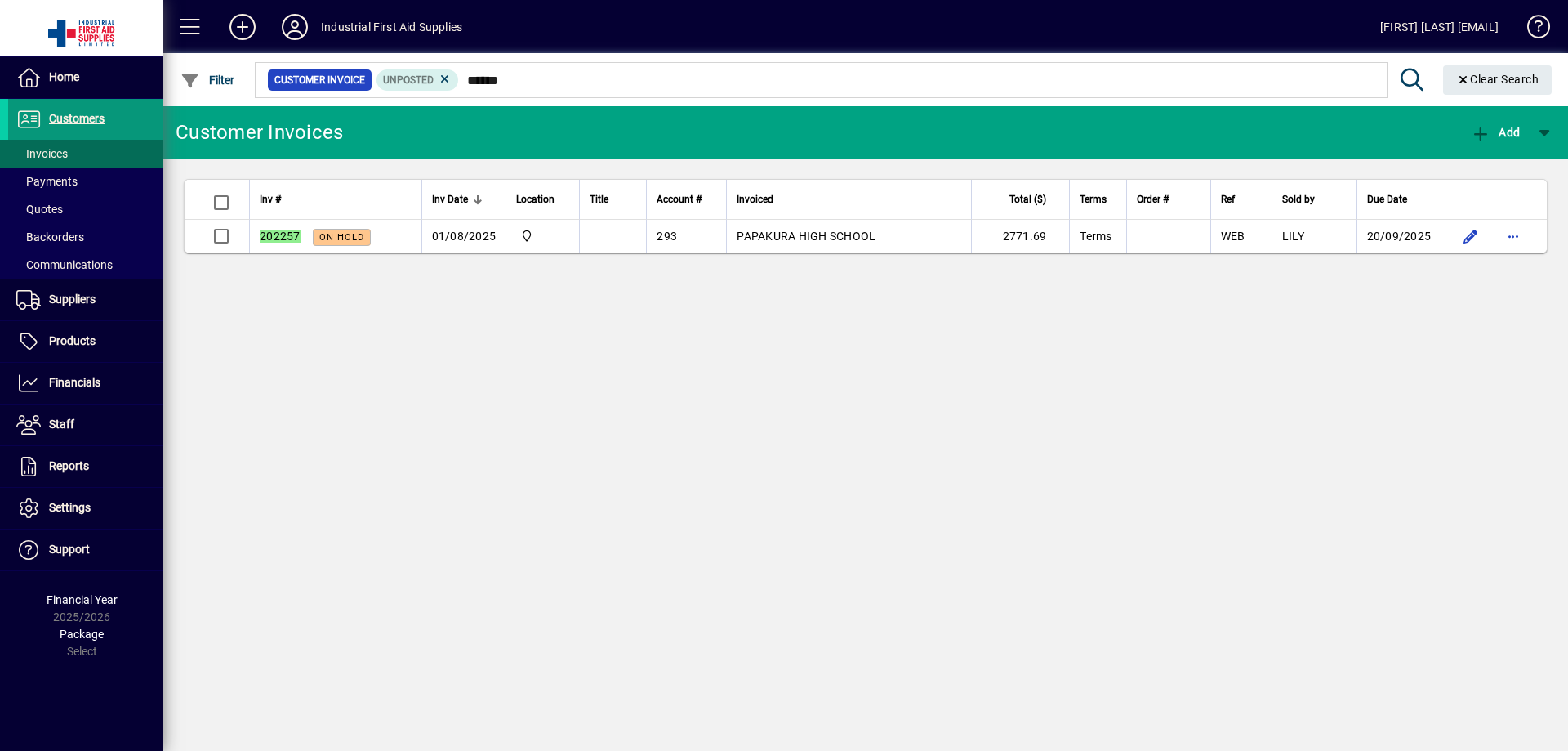 click on "Customers" at bounding box center (77, 118) 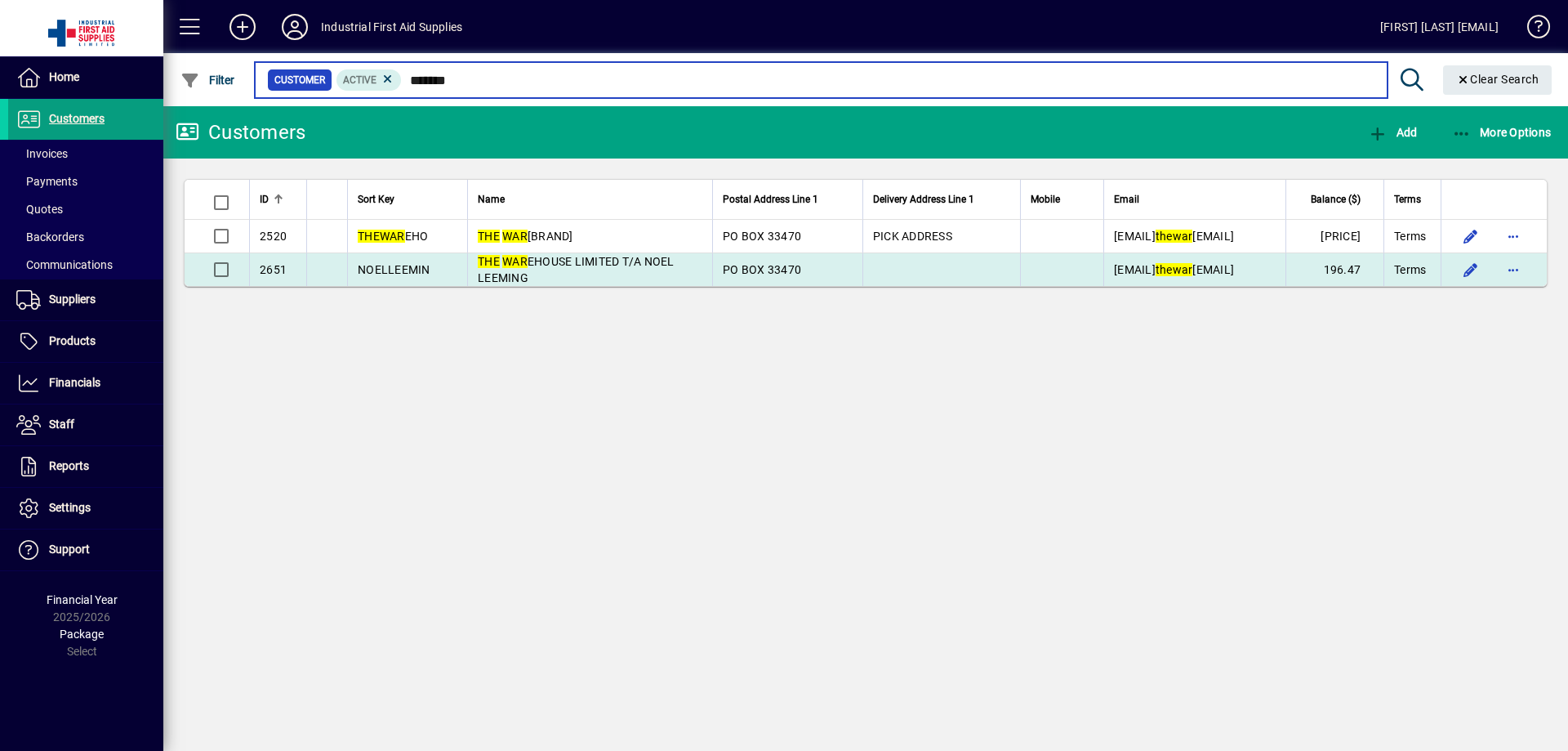 type on "*******" 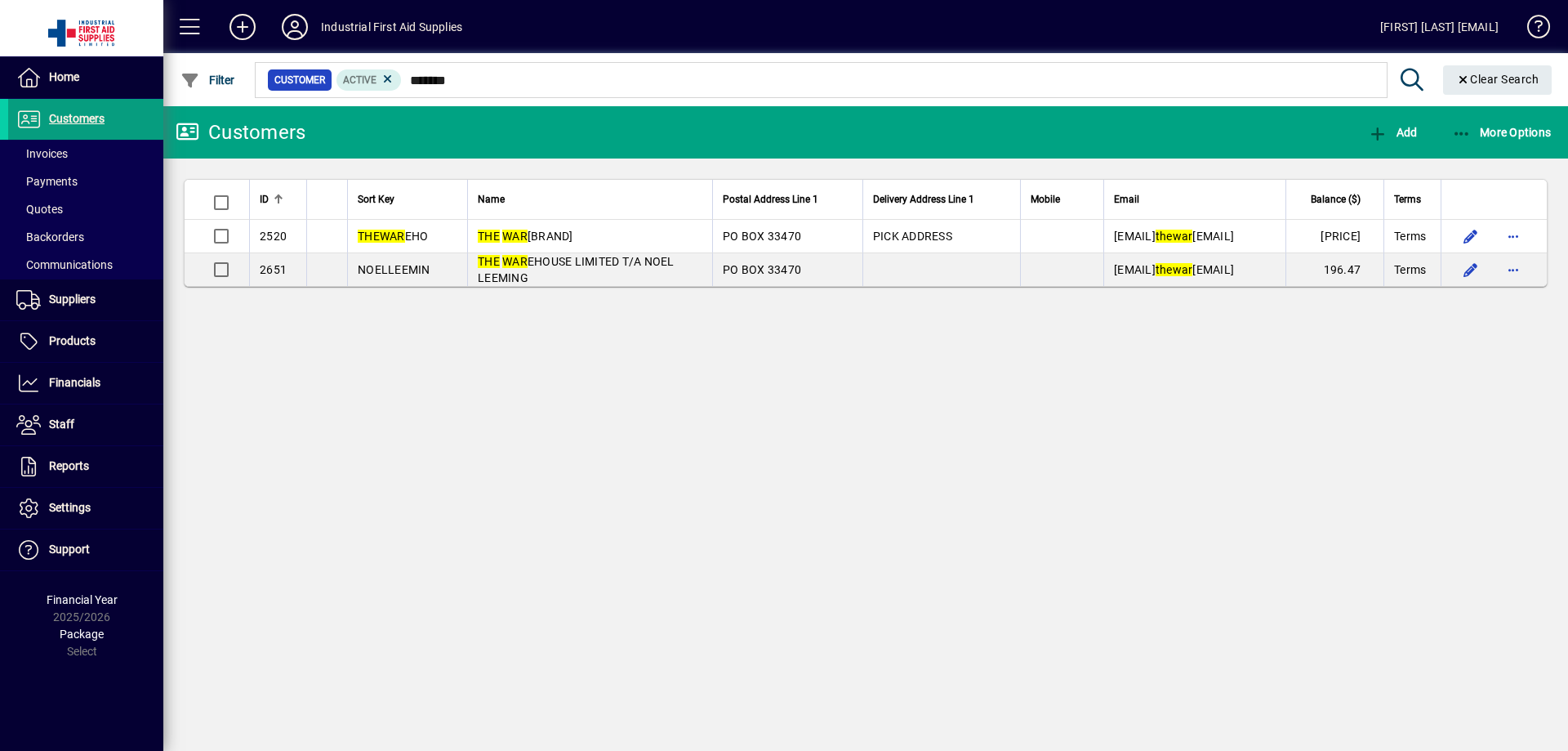 click on "THE   WAR EHOUSE LIMITED T/A NOEL LEEMING" at bounding box center [576, 270] 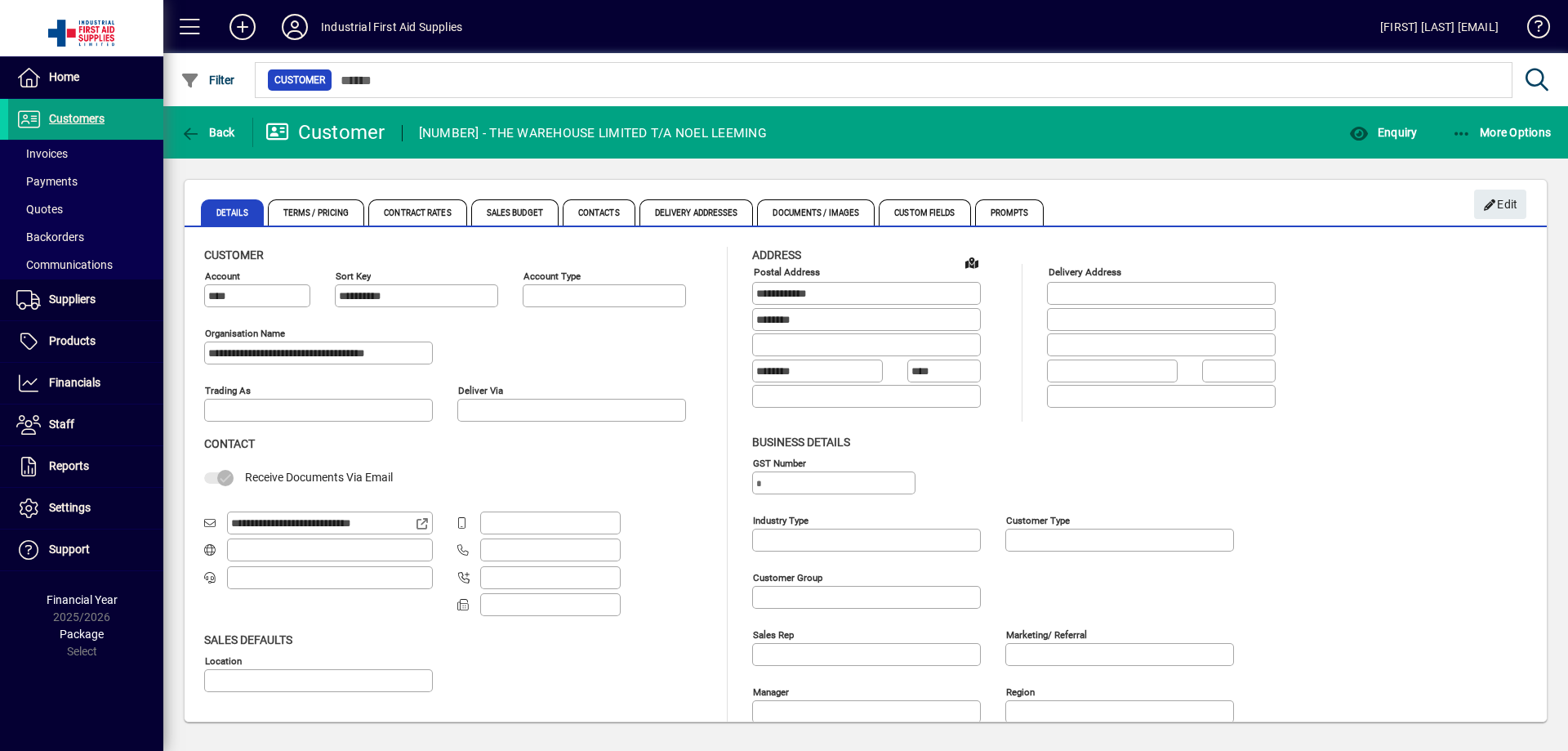 type on "**********" 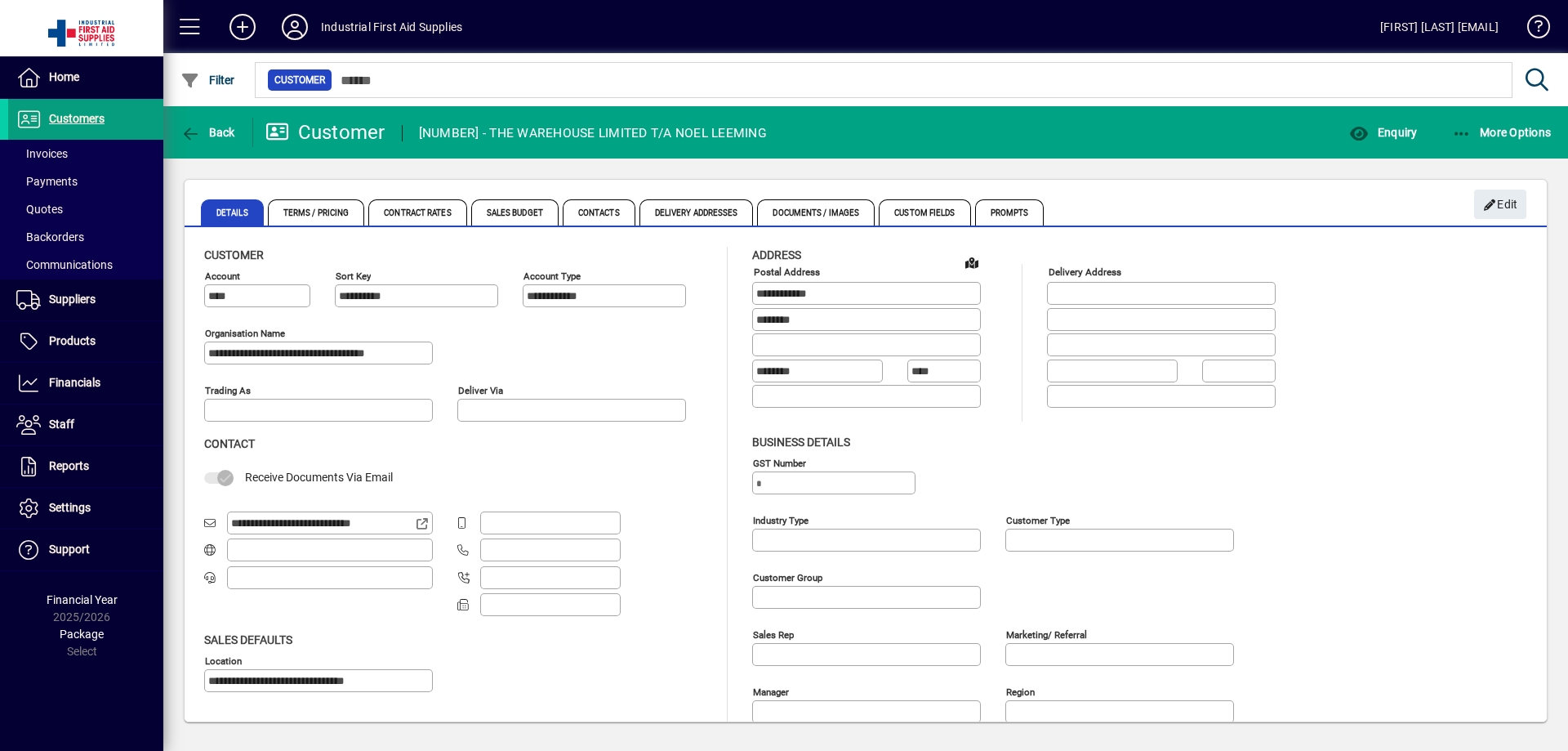 type on "**********" 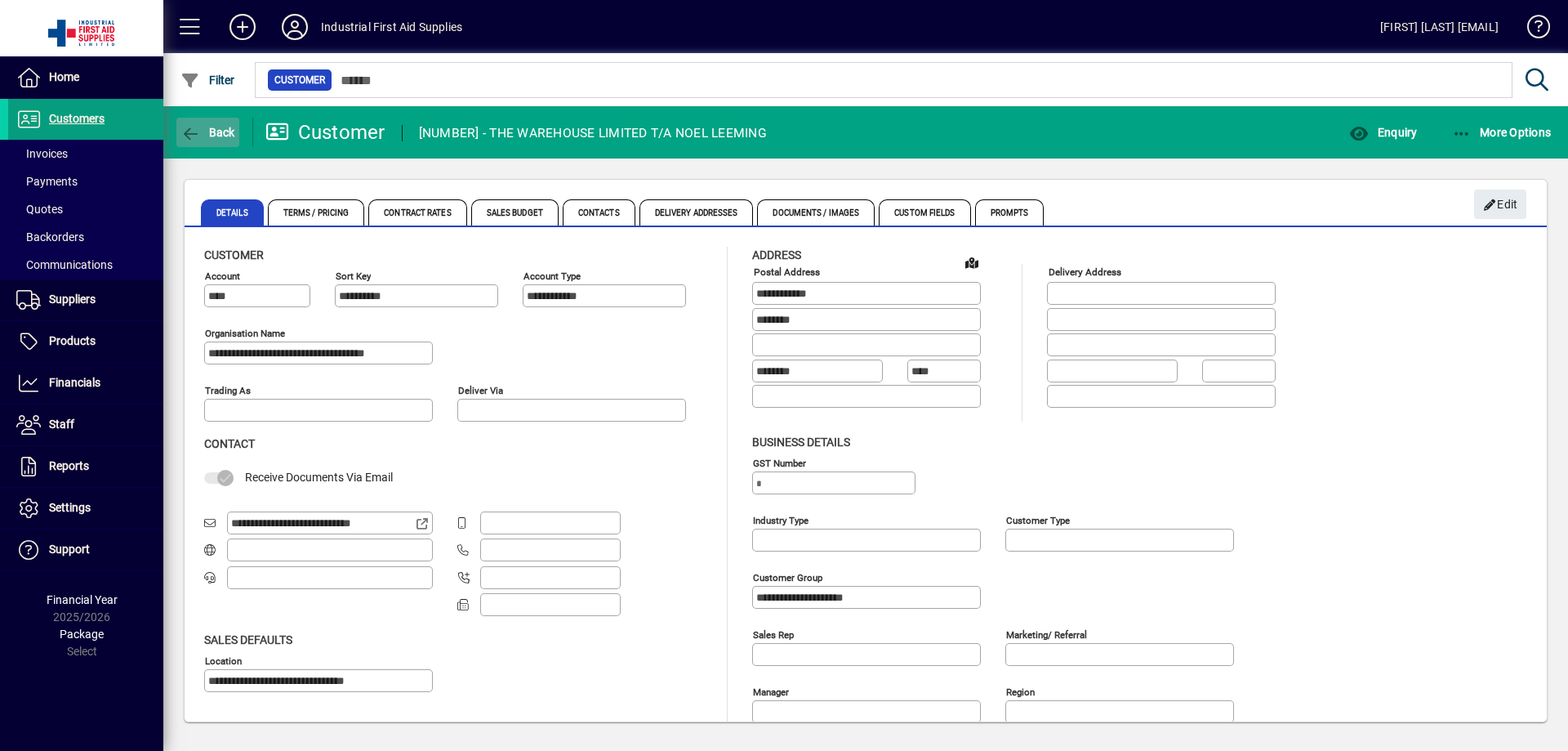 click 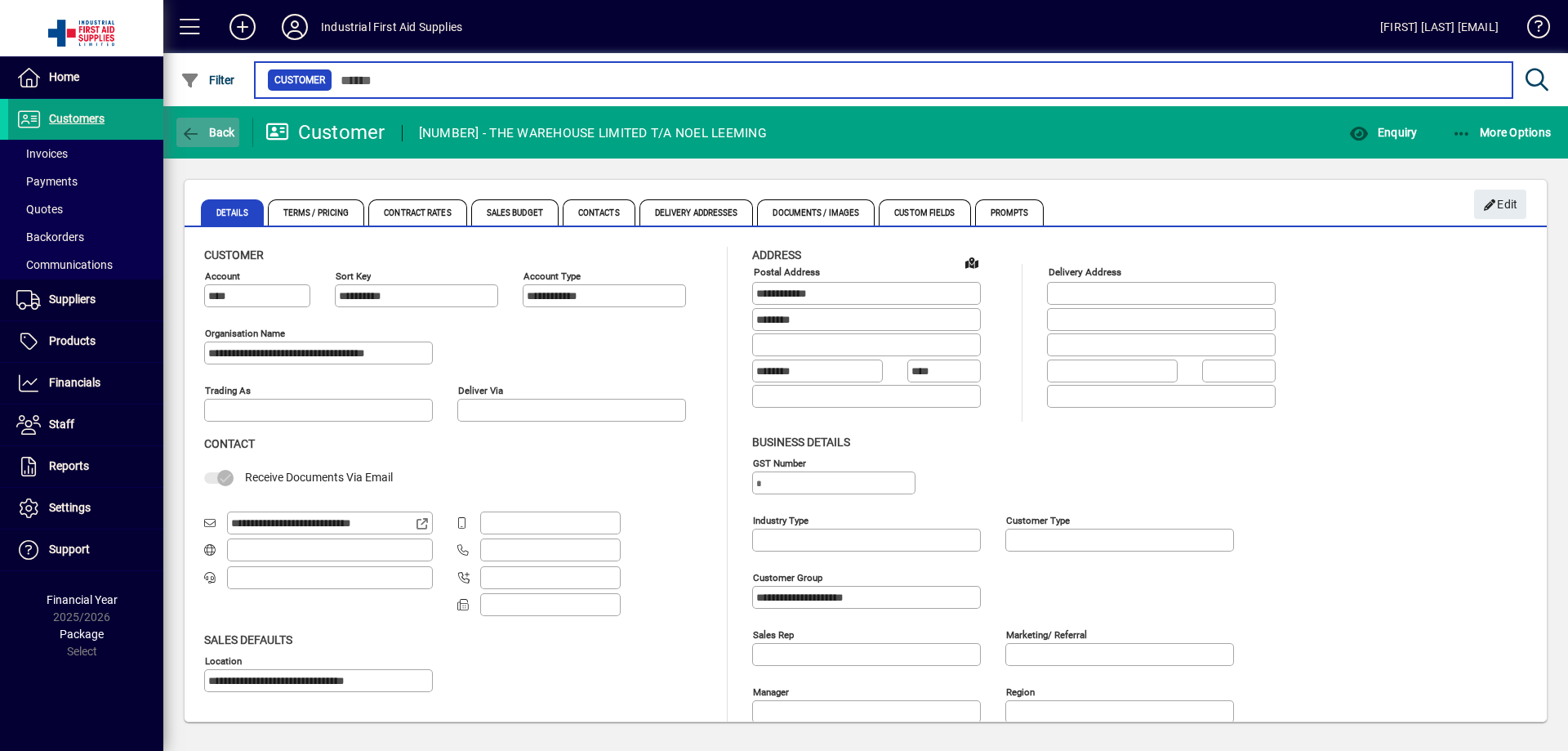 type on "*******" 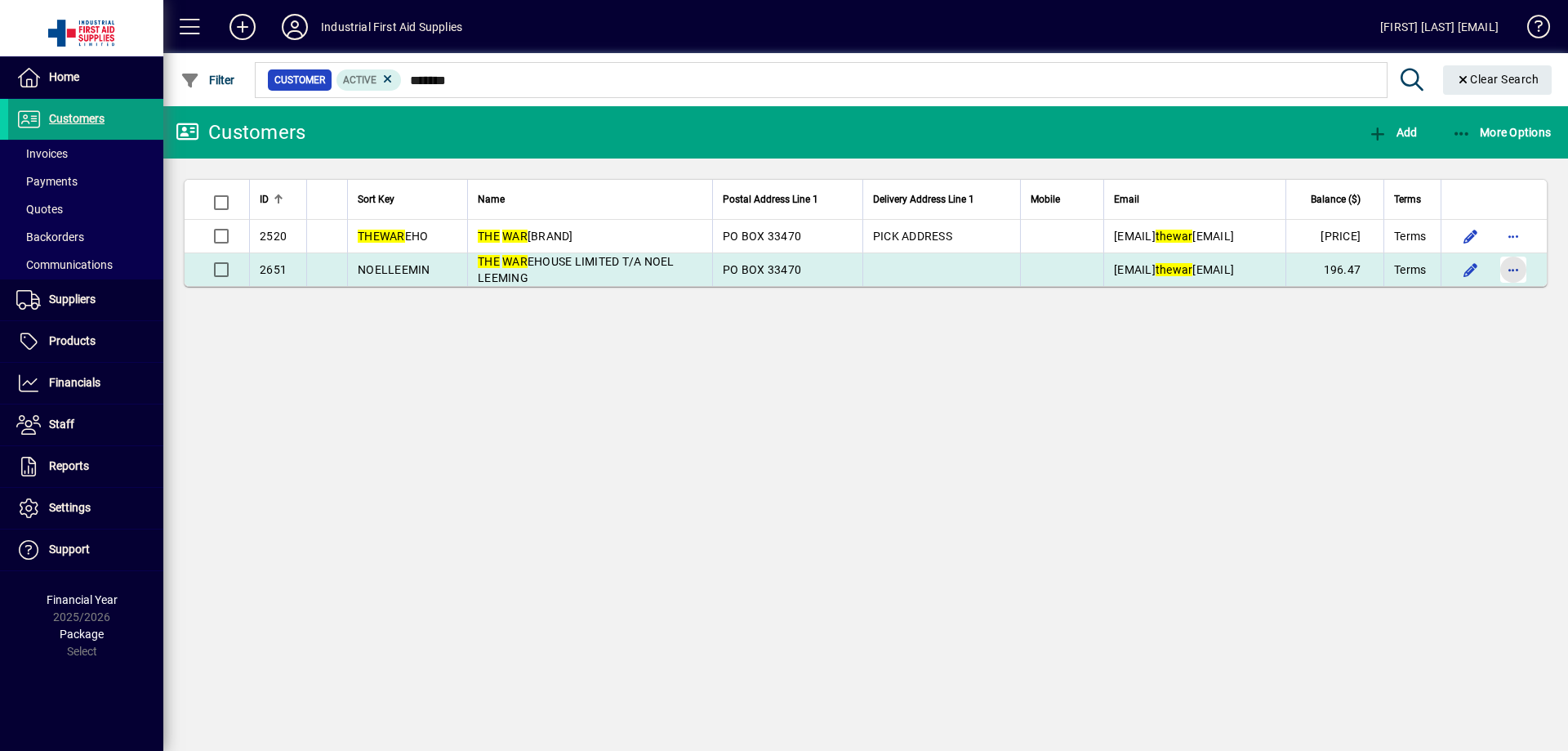 click at bounding box center (1513, 270) 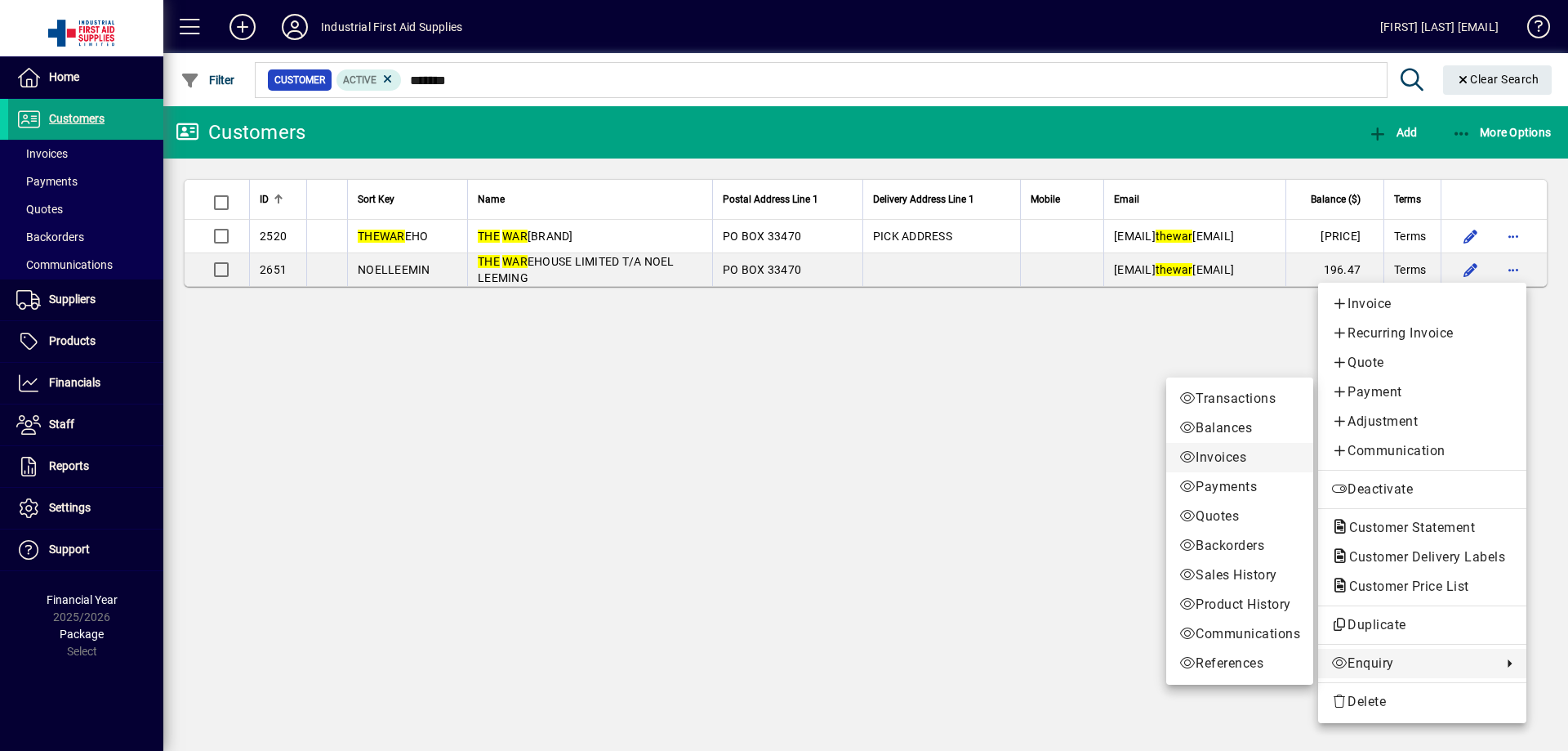 click on "Invoices" at bounding box center [1240, 458] 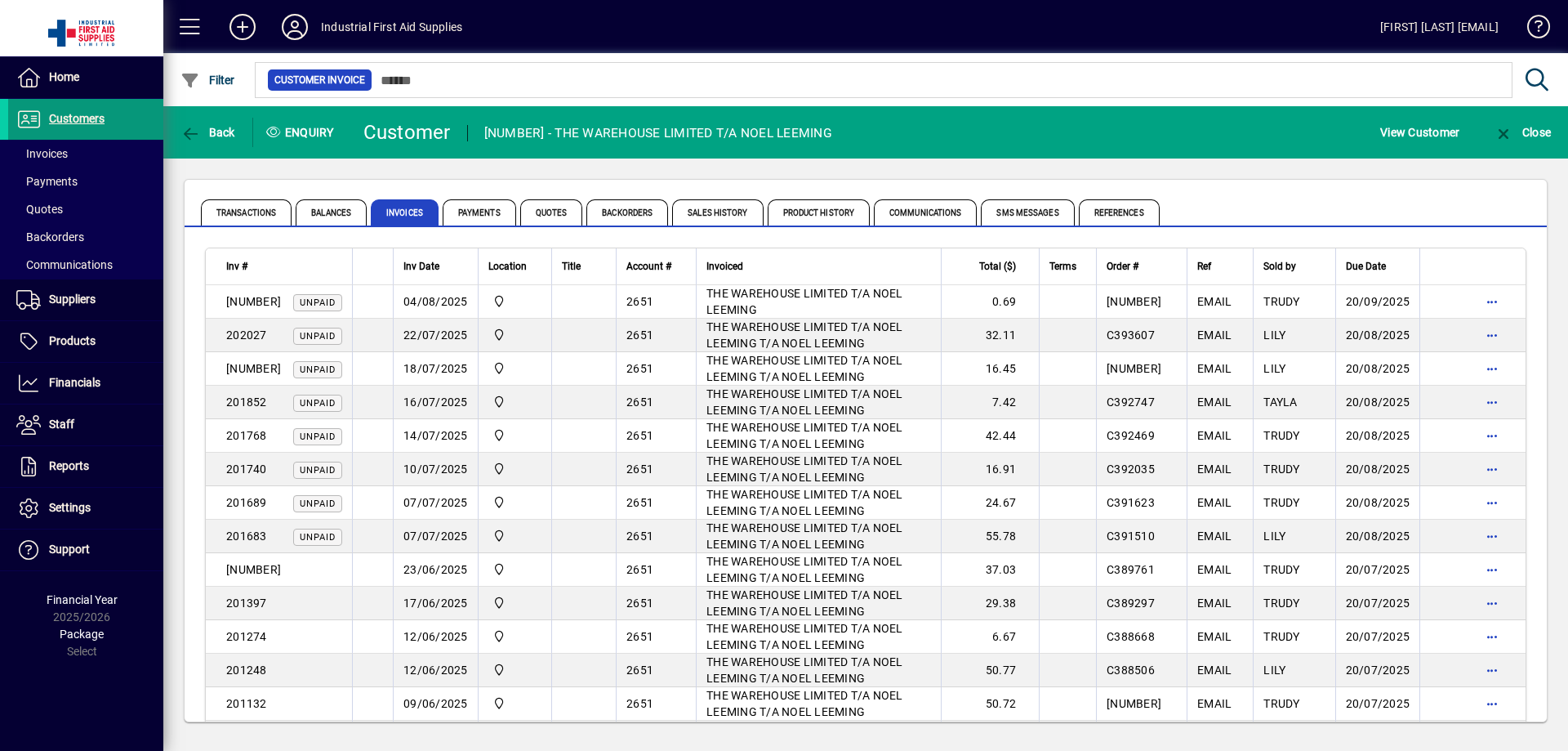click on "Customers" at bounding box center [77, 118] 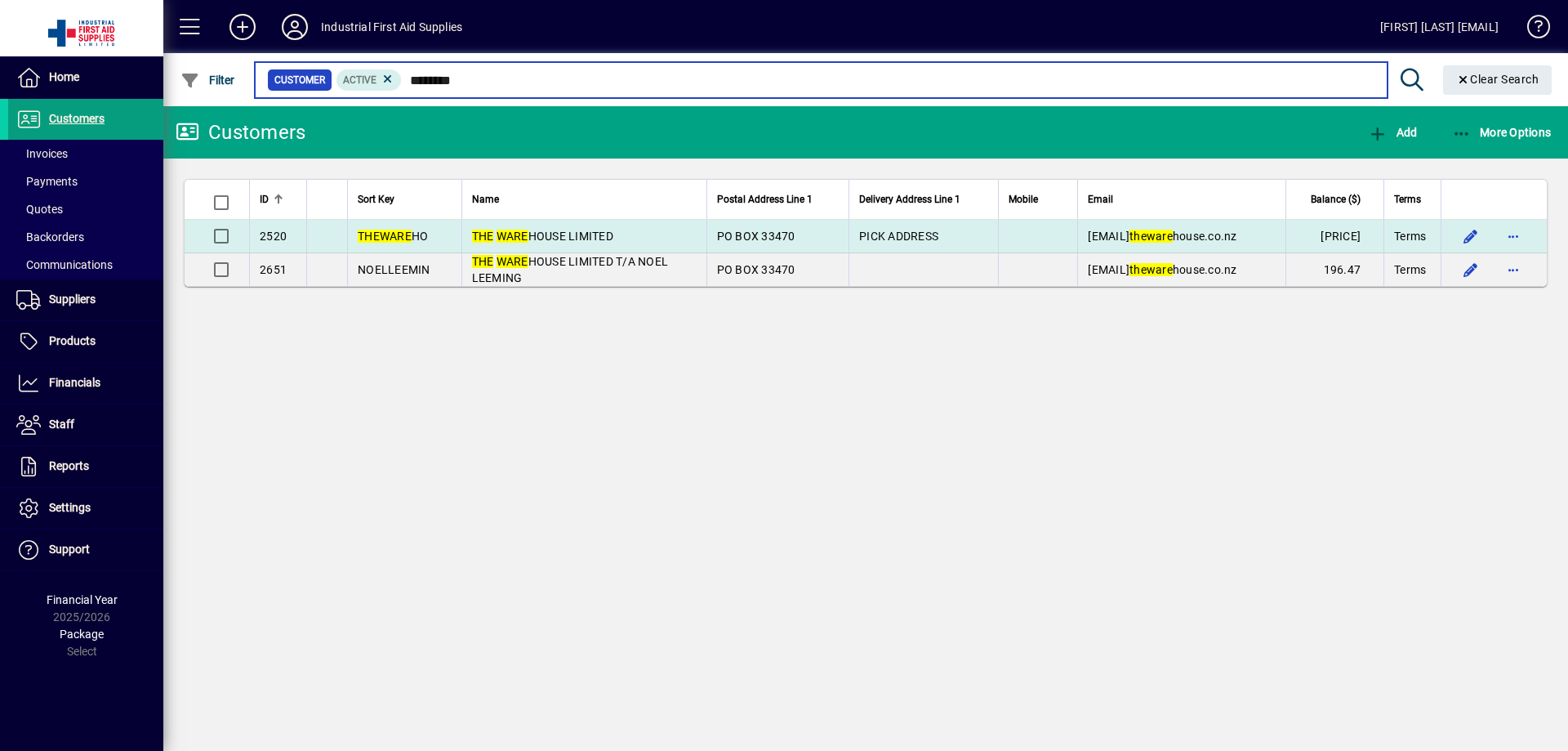 type on "********" 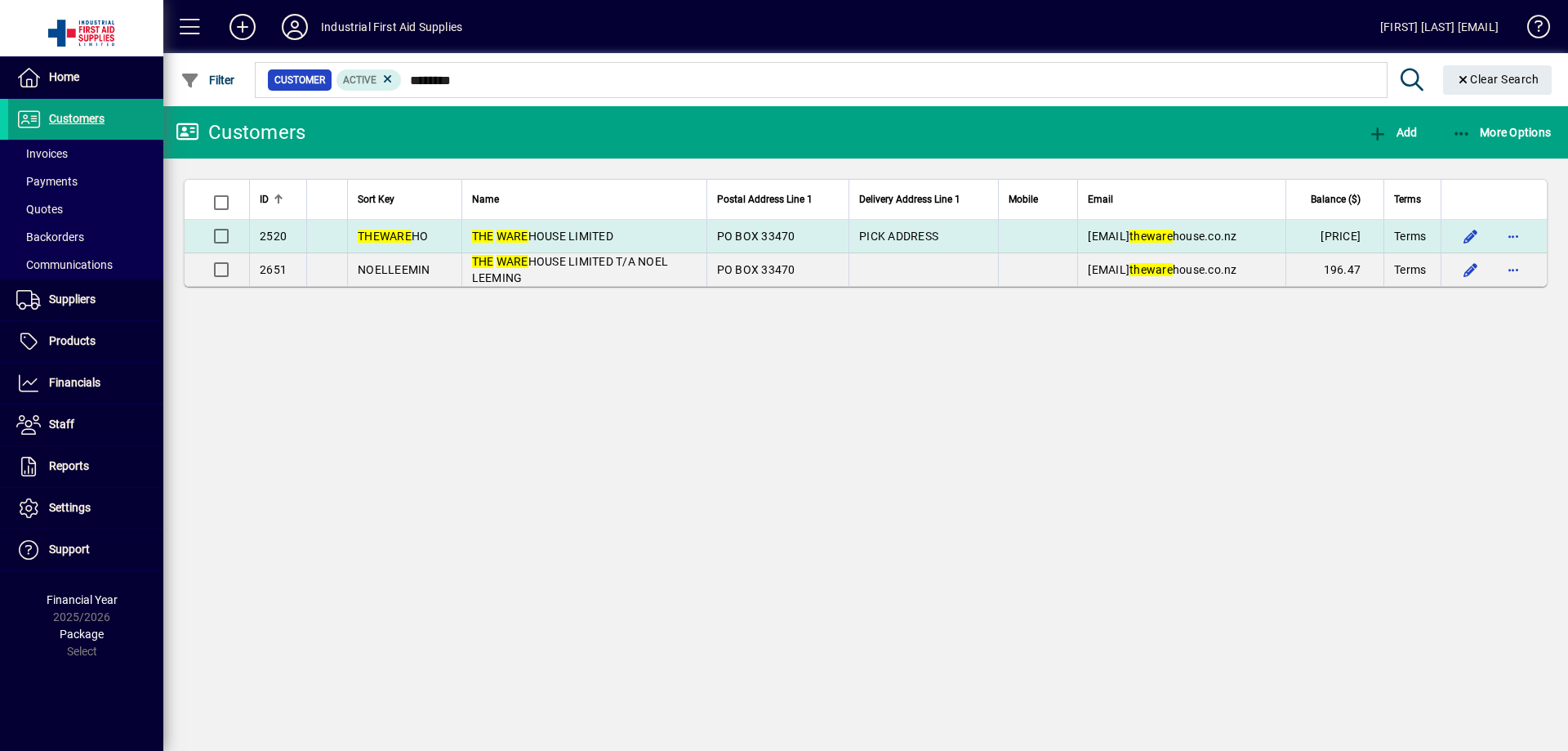click on "THE   WARE HOUSE LIMITED" at bounding box center [542, 236] 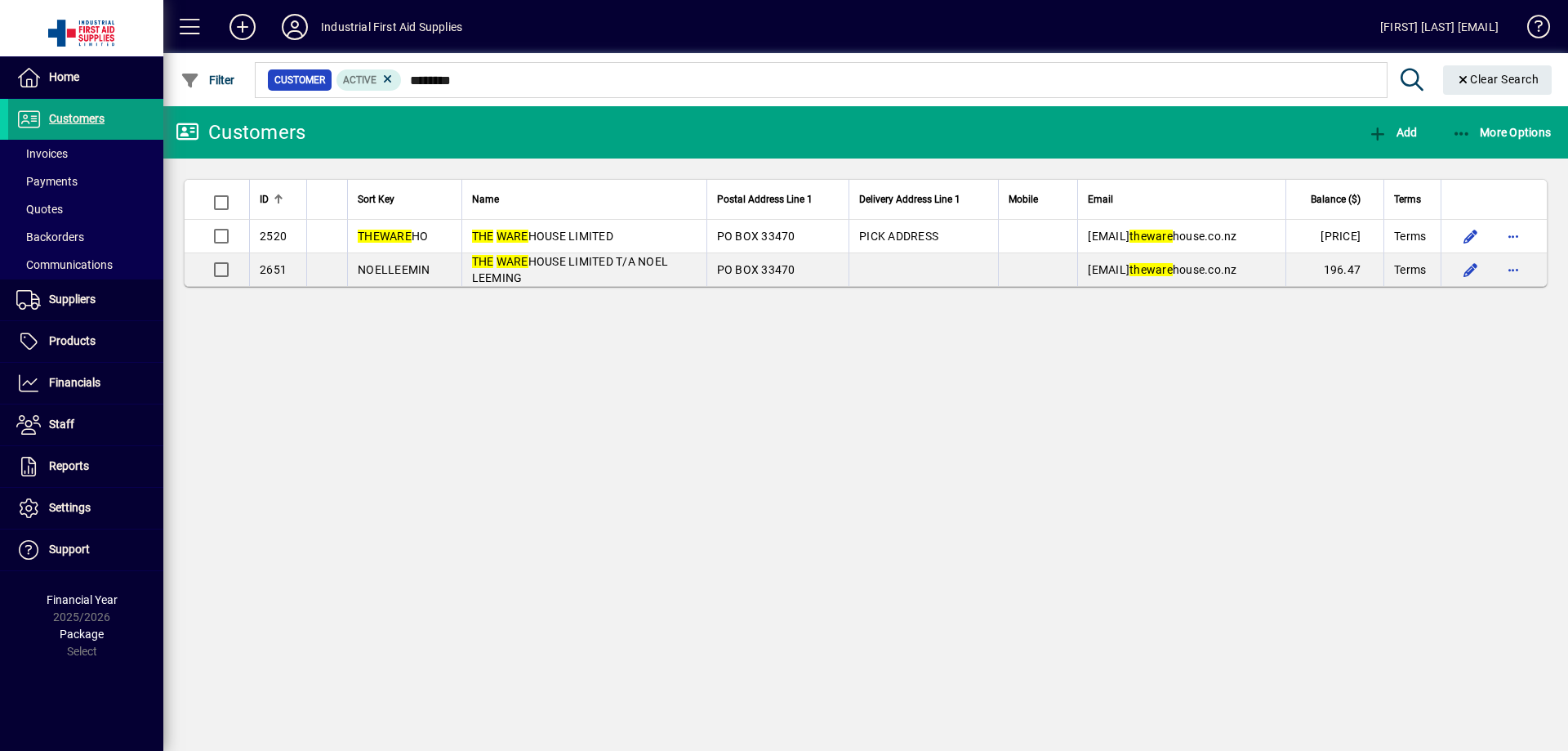 type 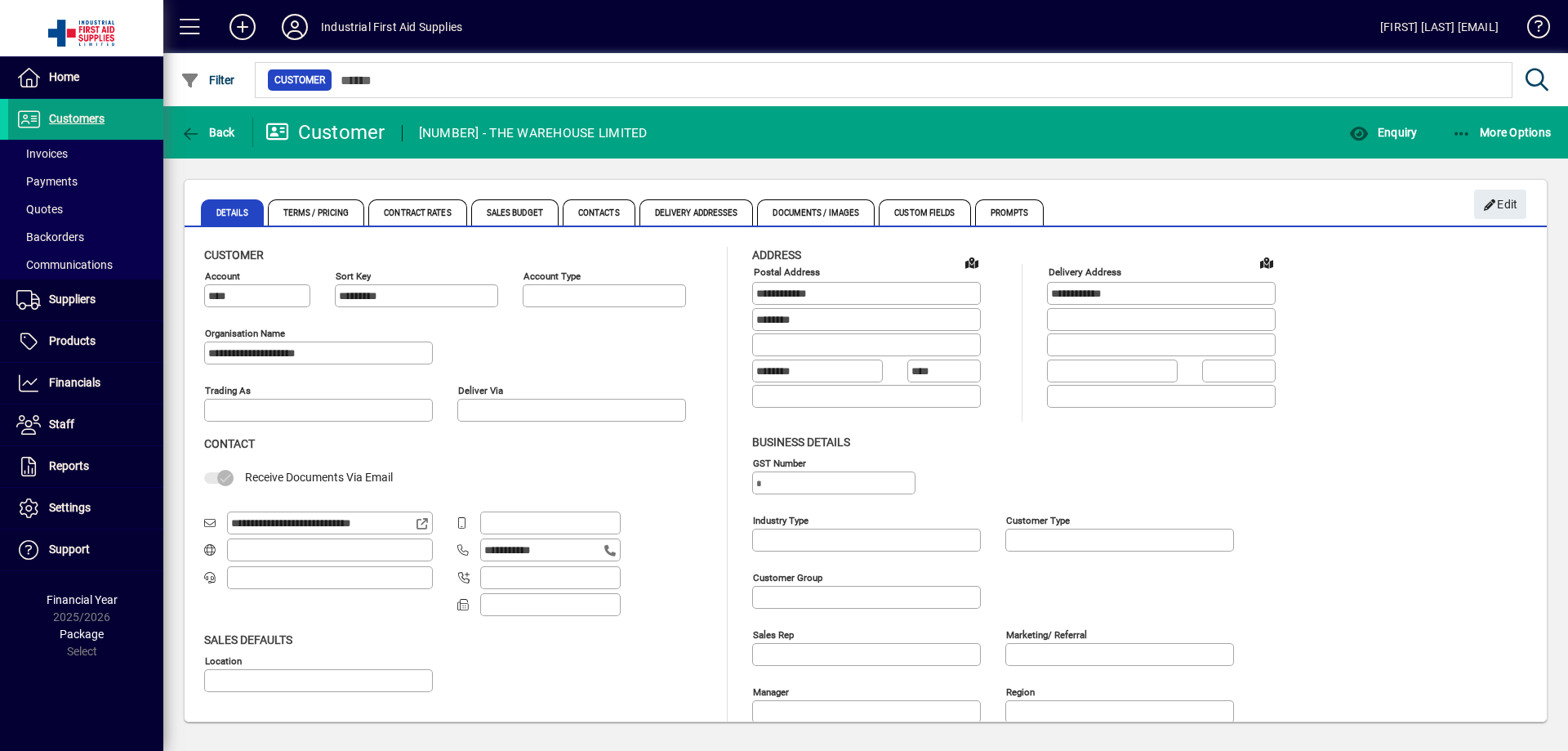 type on "**********" 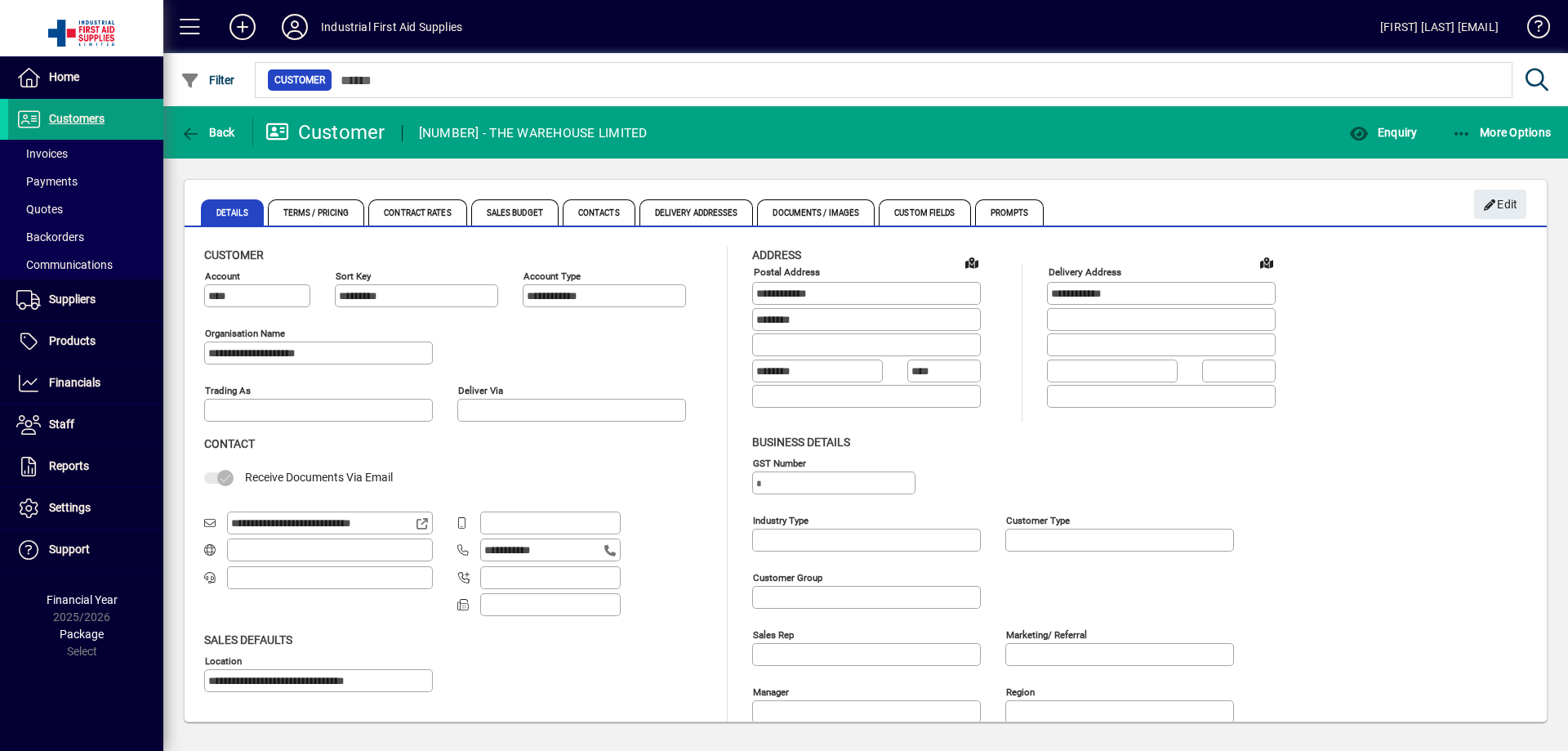 type on "**********" 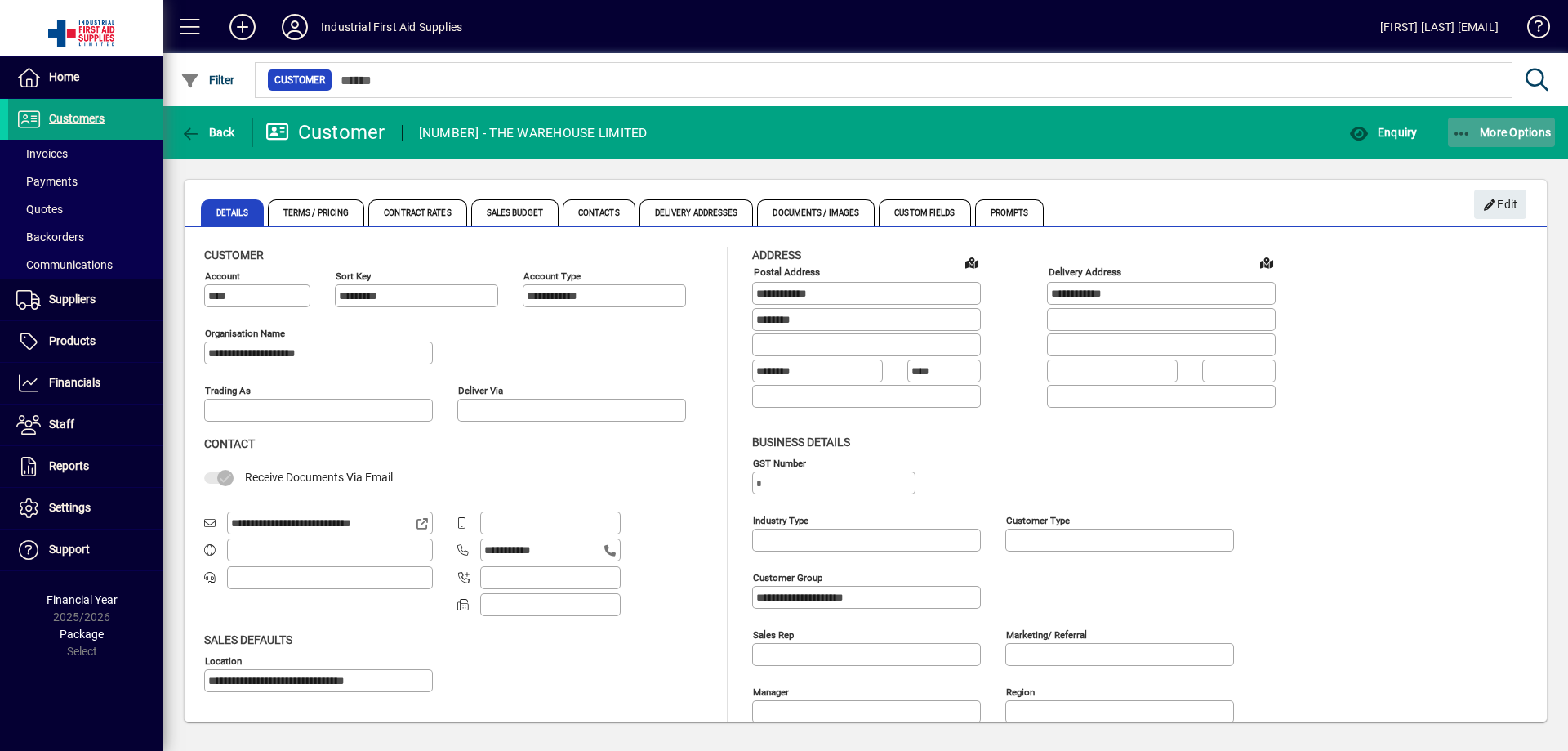 click on "More Options" 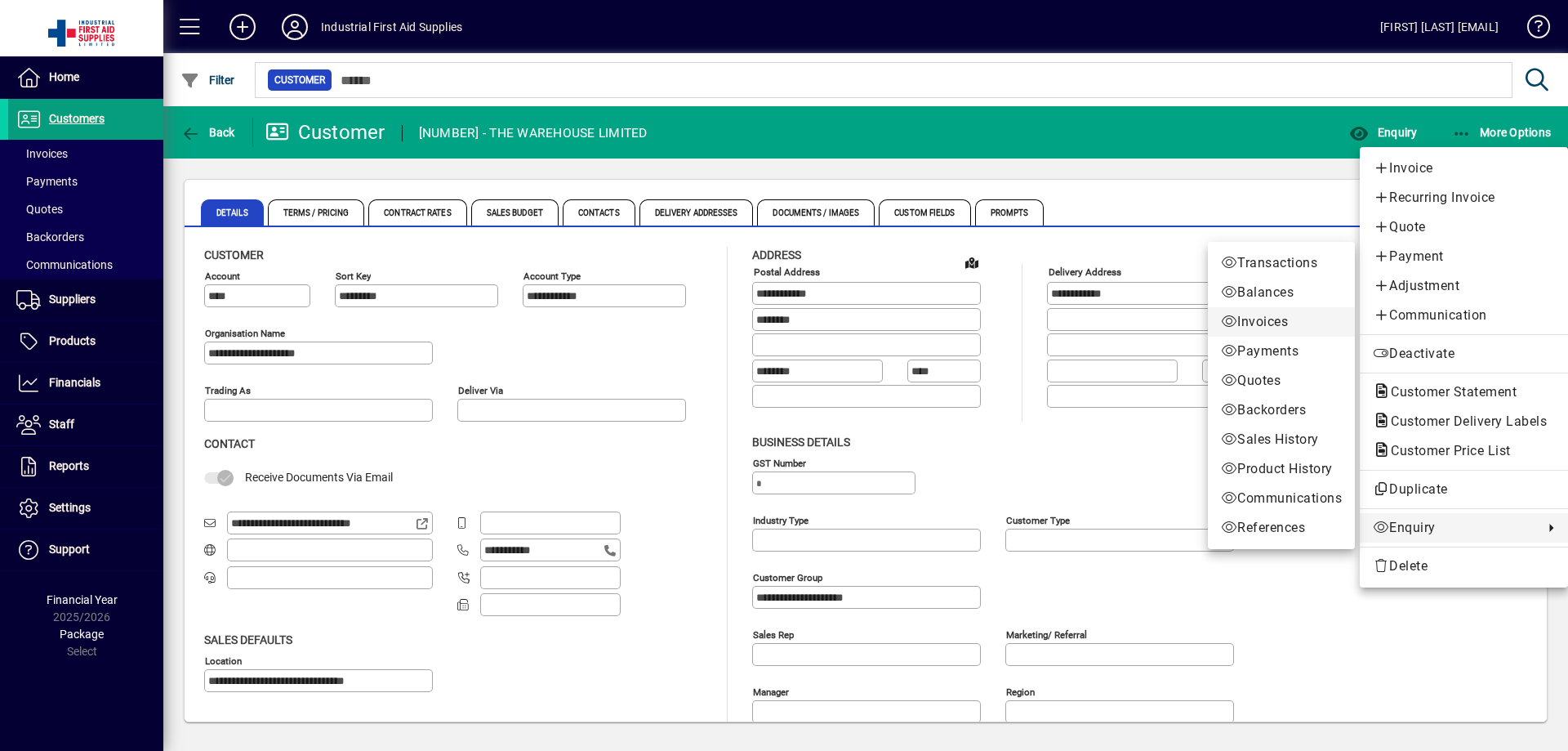 click on "Invoices" at bounding box center [1281, 322] 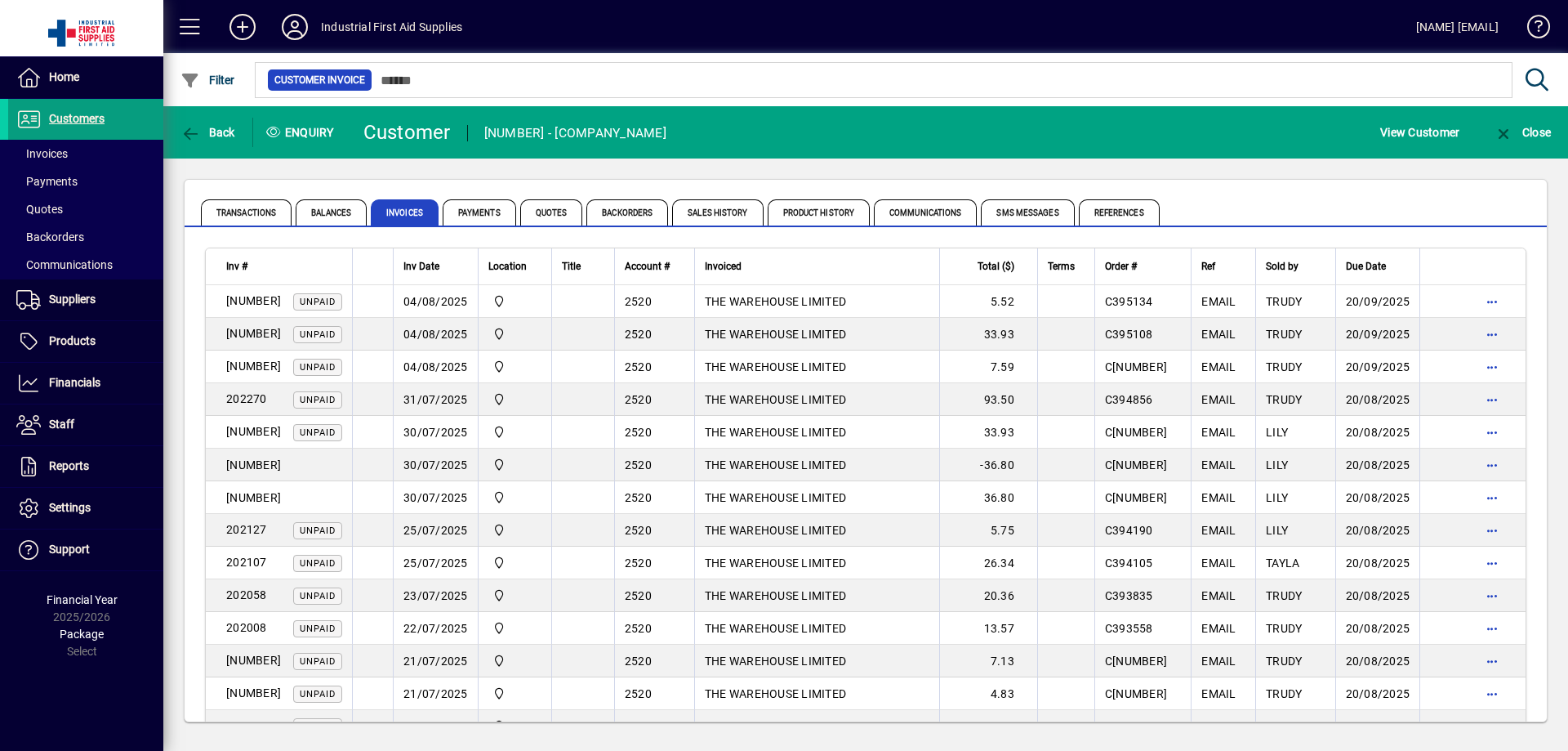 scroll, scrollTop: 0, scrollLeft: 0, axis: both 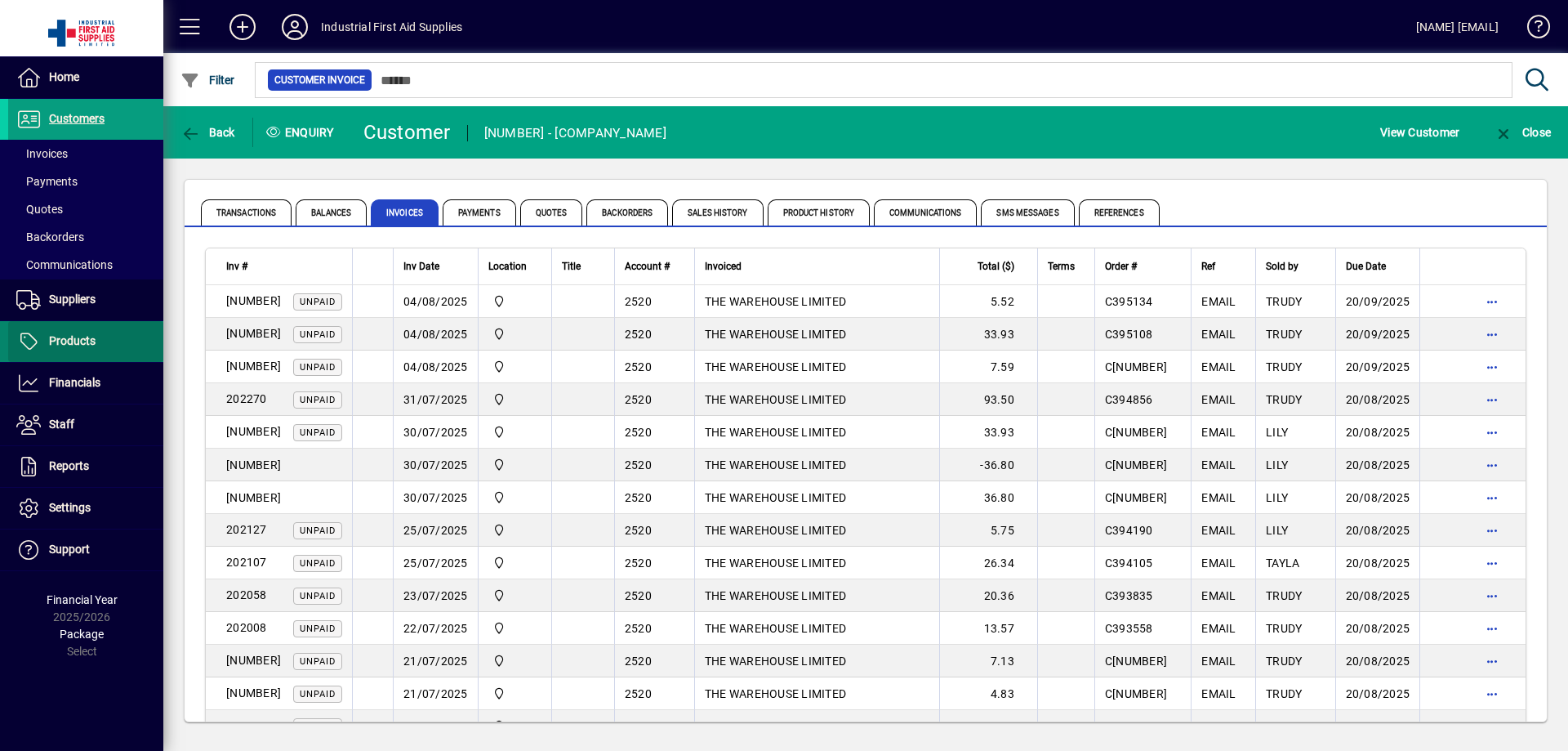 click on "Products" at bounding box center [51, 342] 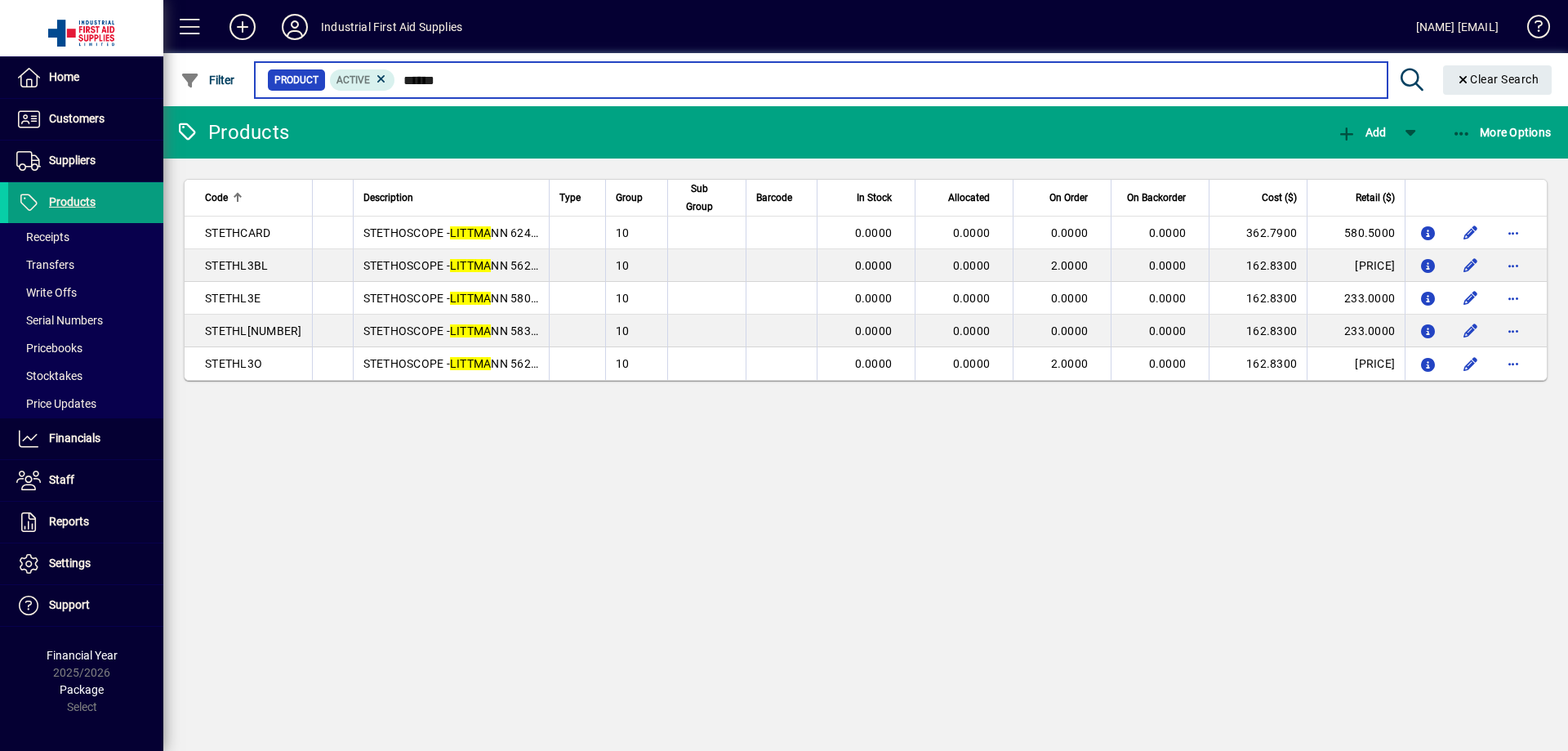 type on "******" 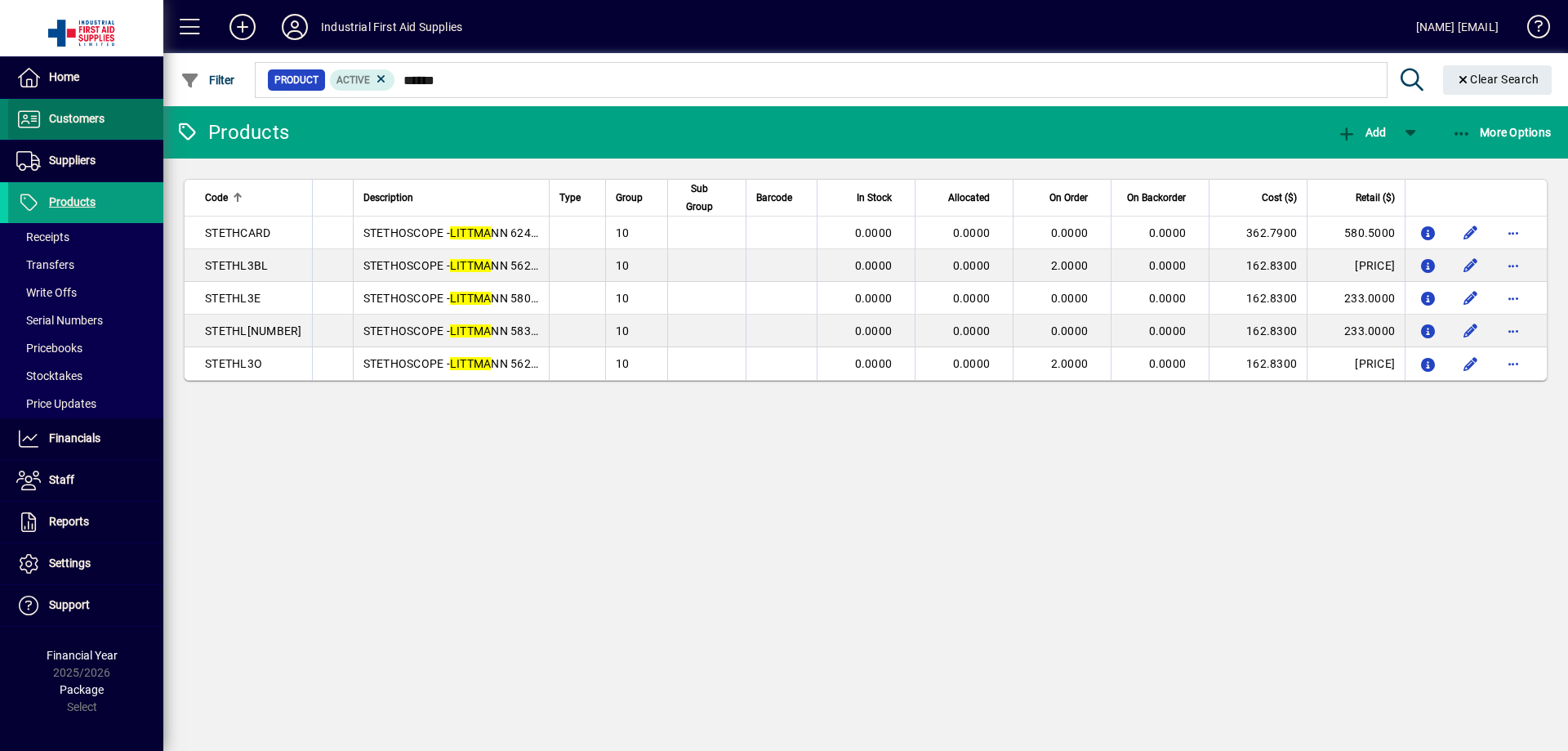 click on "Customers" at bounding box center (77, 118) 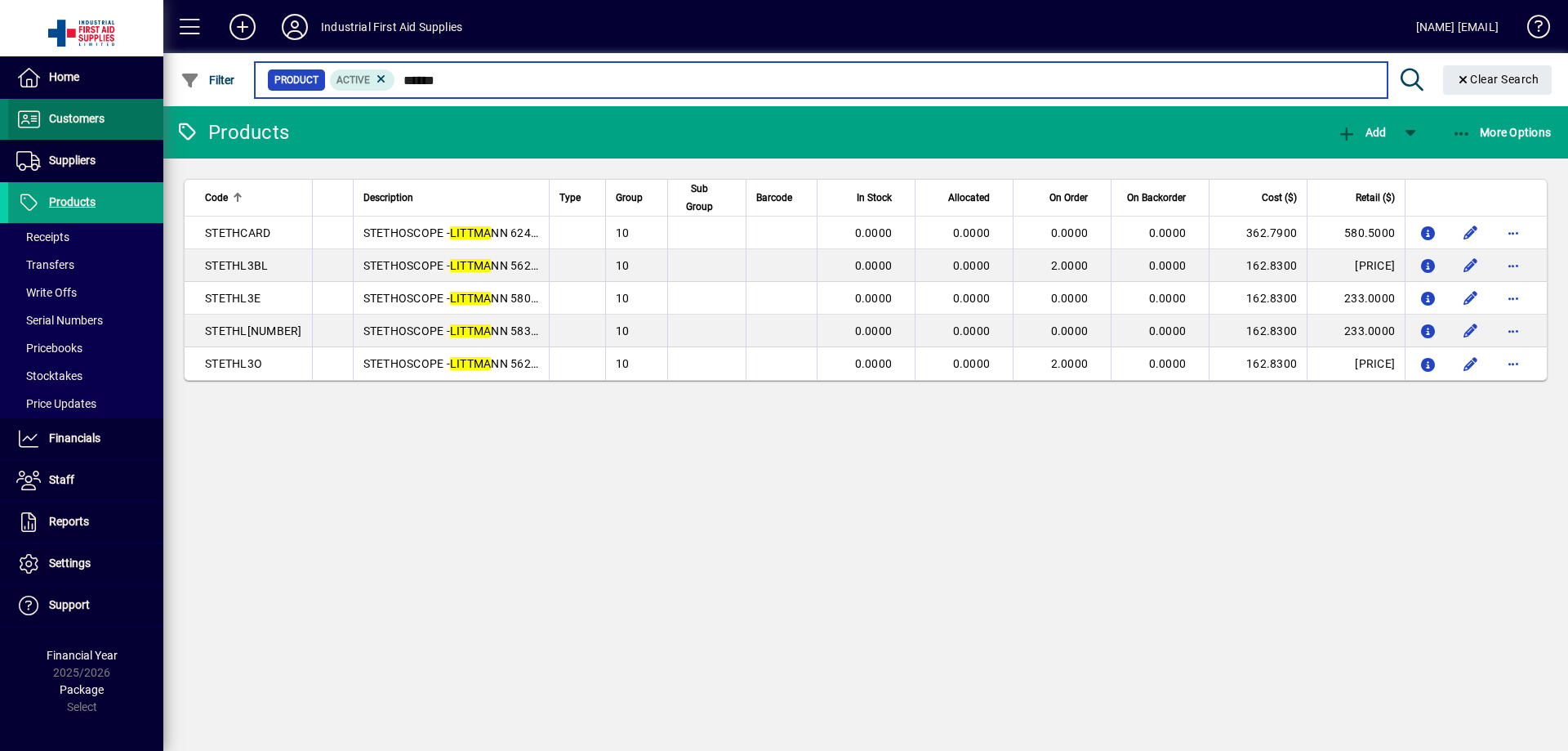 type 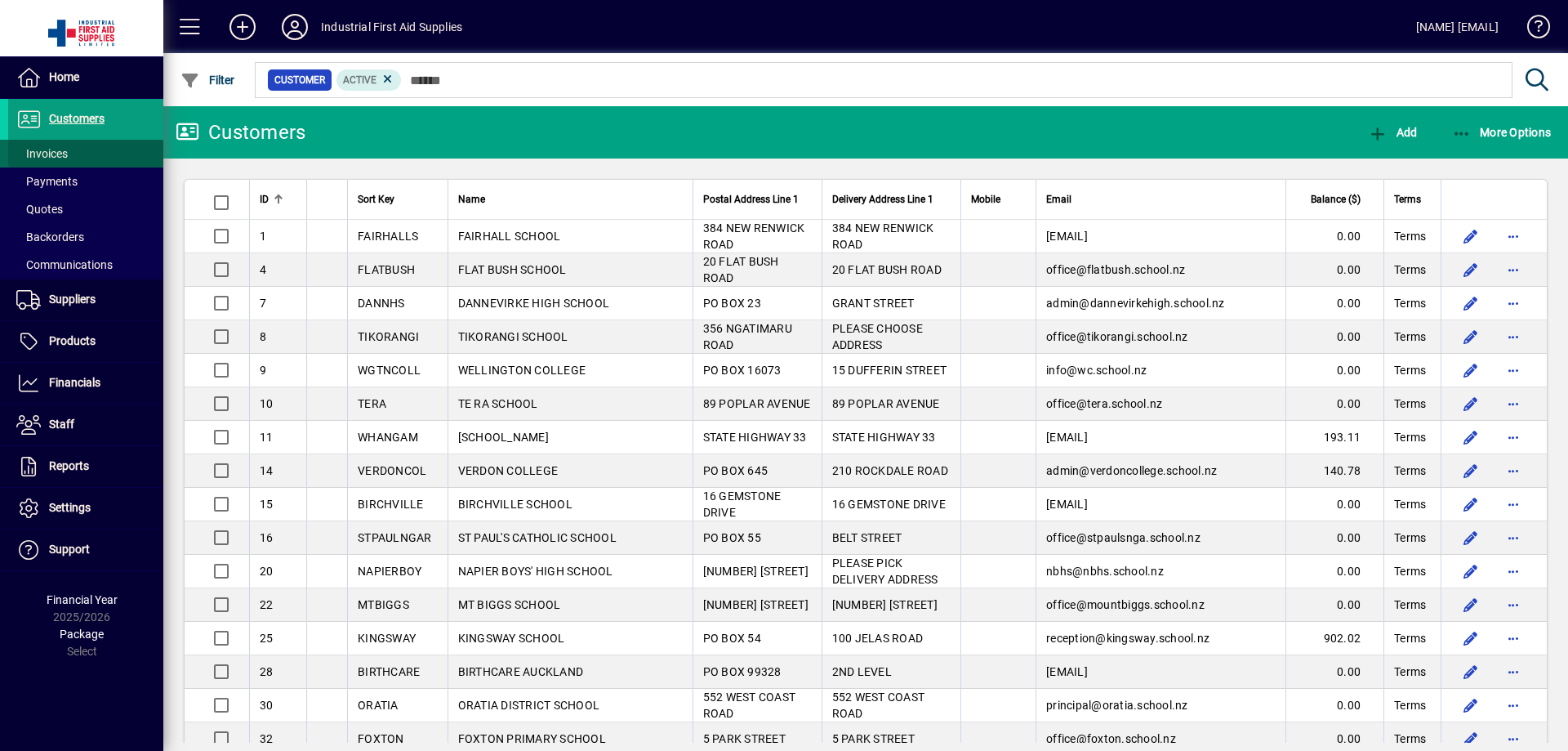 click on "Invoices" at bounding box center (42, 154) 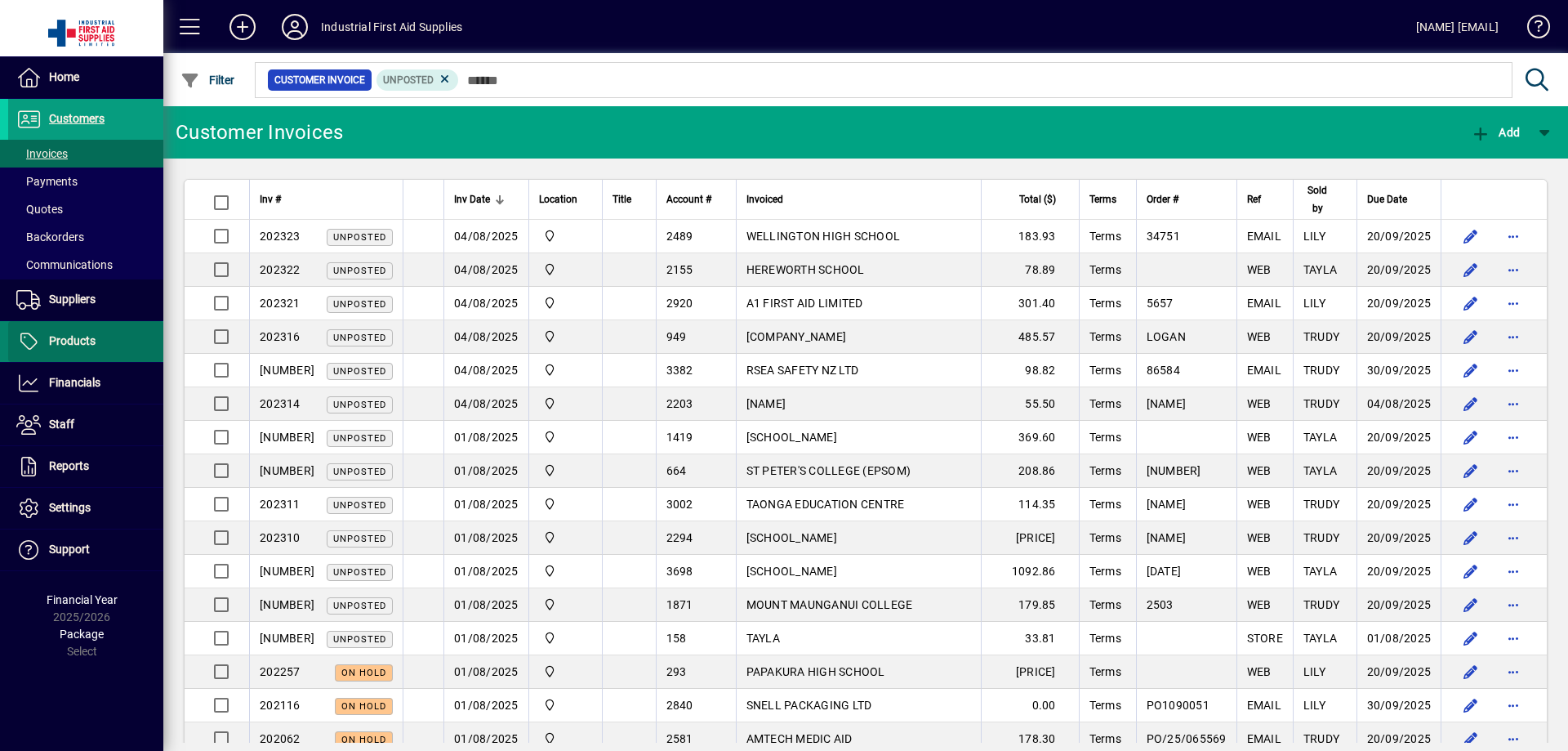 click on "Products" at bounding box center (72, 341) 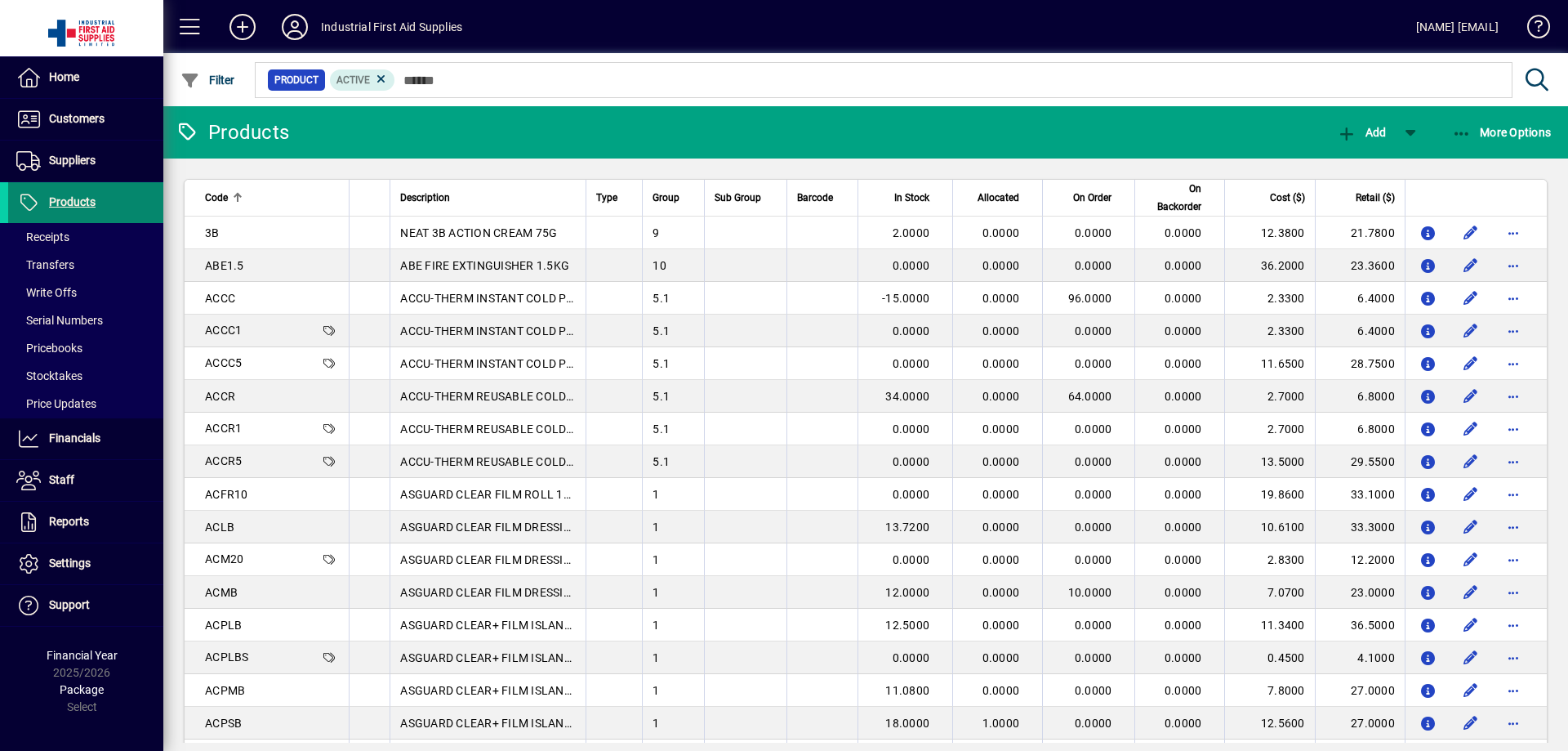 click on "Products" at bounding box center (72, 202) 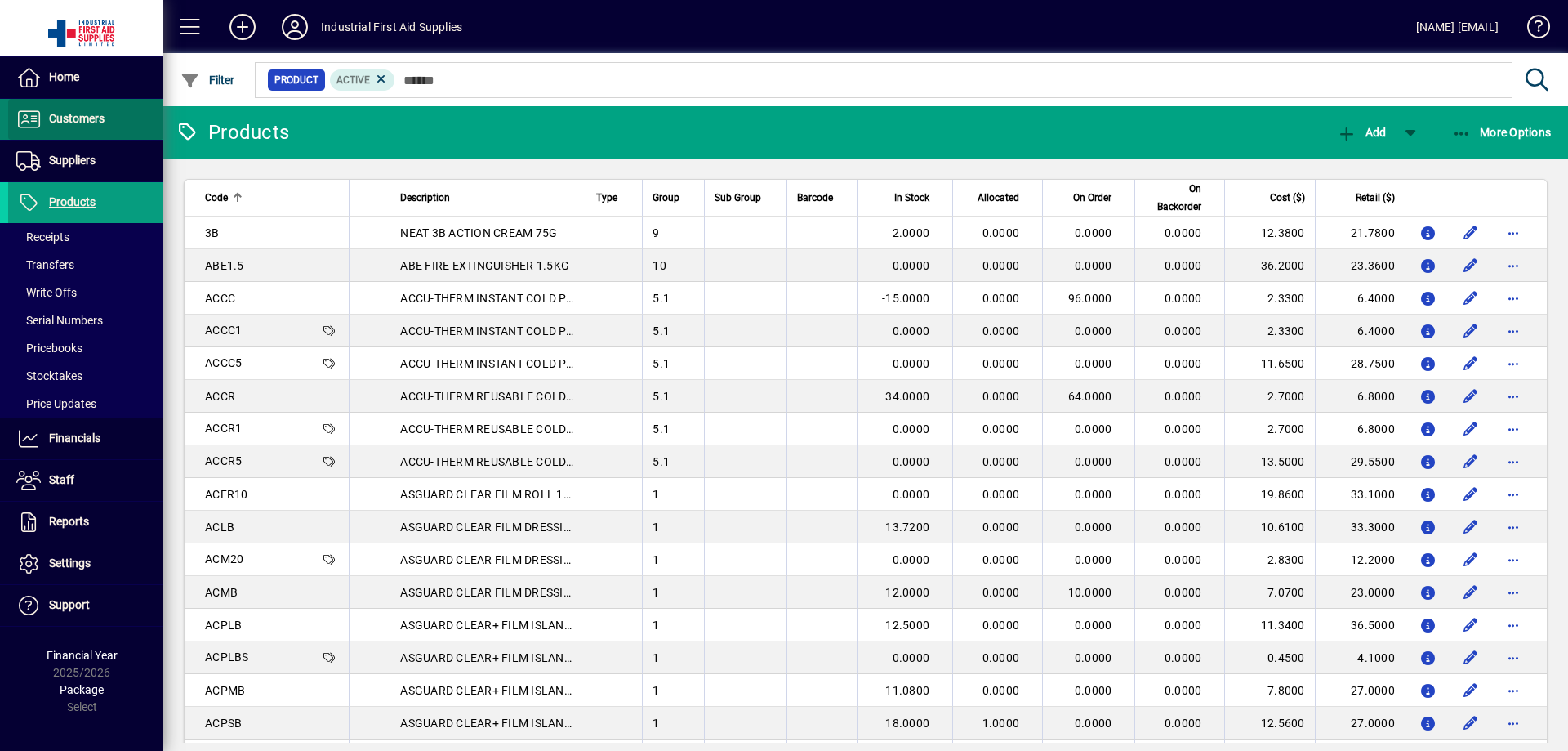 click on "Customers" at bounding box center [77, 118] 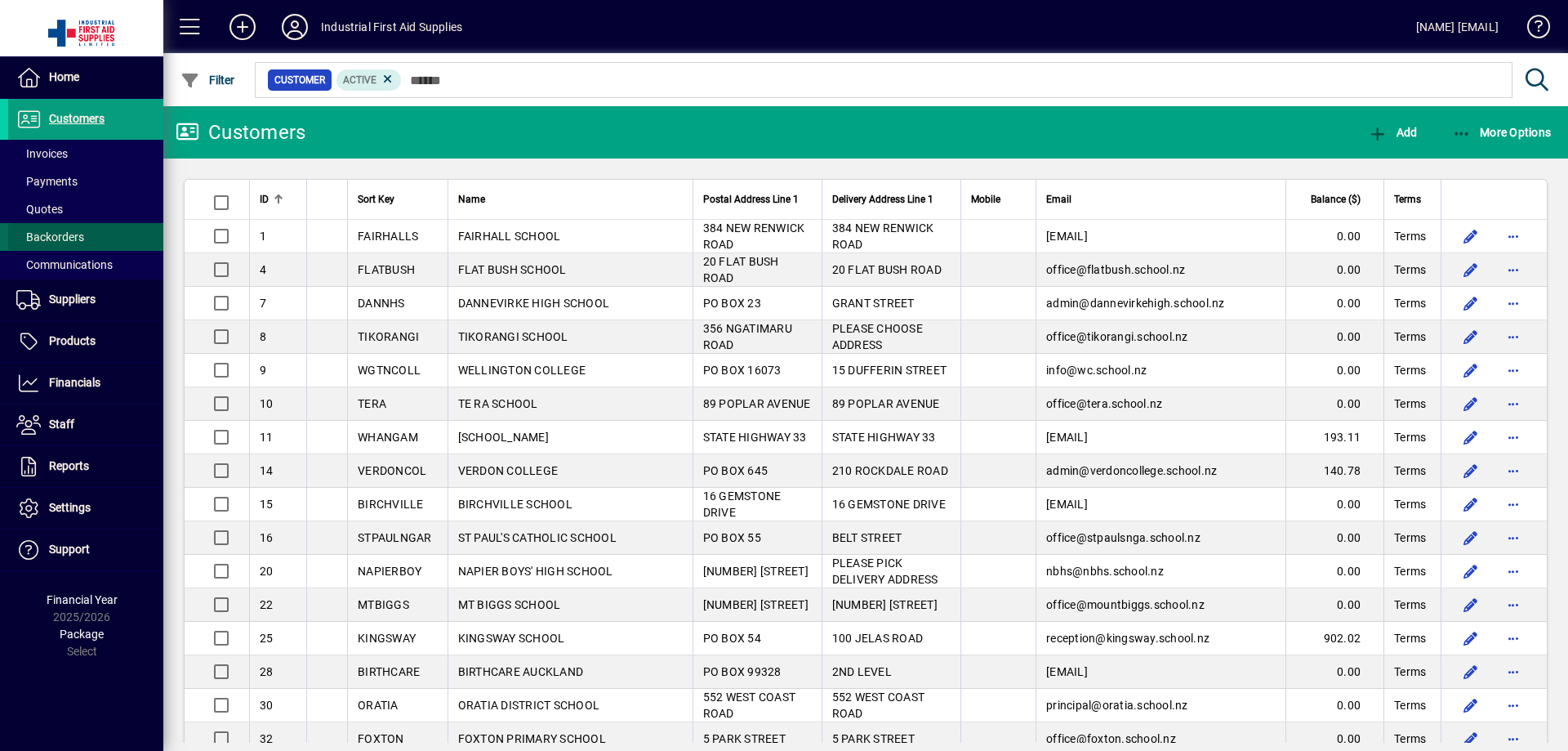 click on "Backorders" at bounding box center (50, 237) 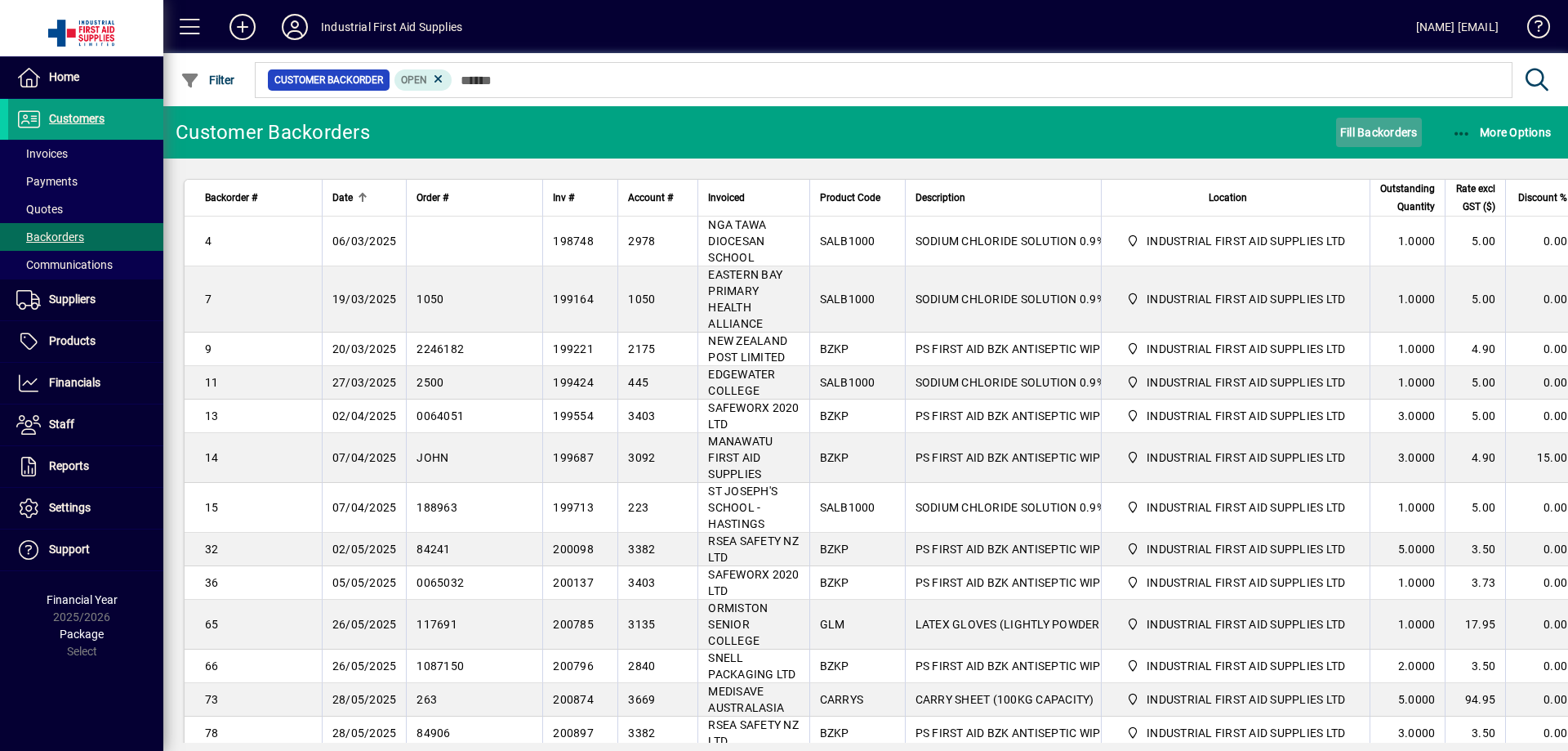 click on "Fill Backorders" 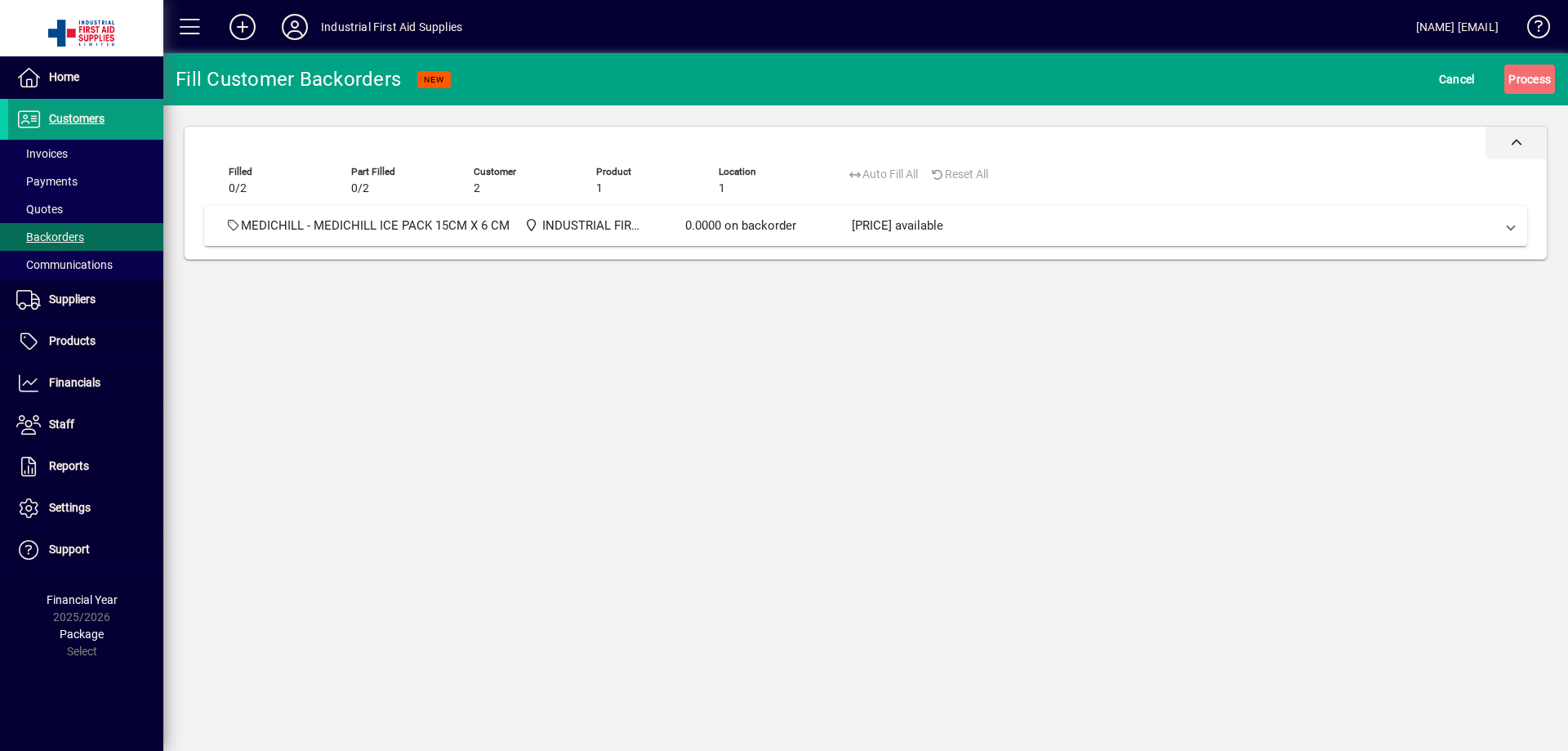 click 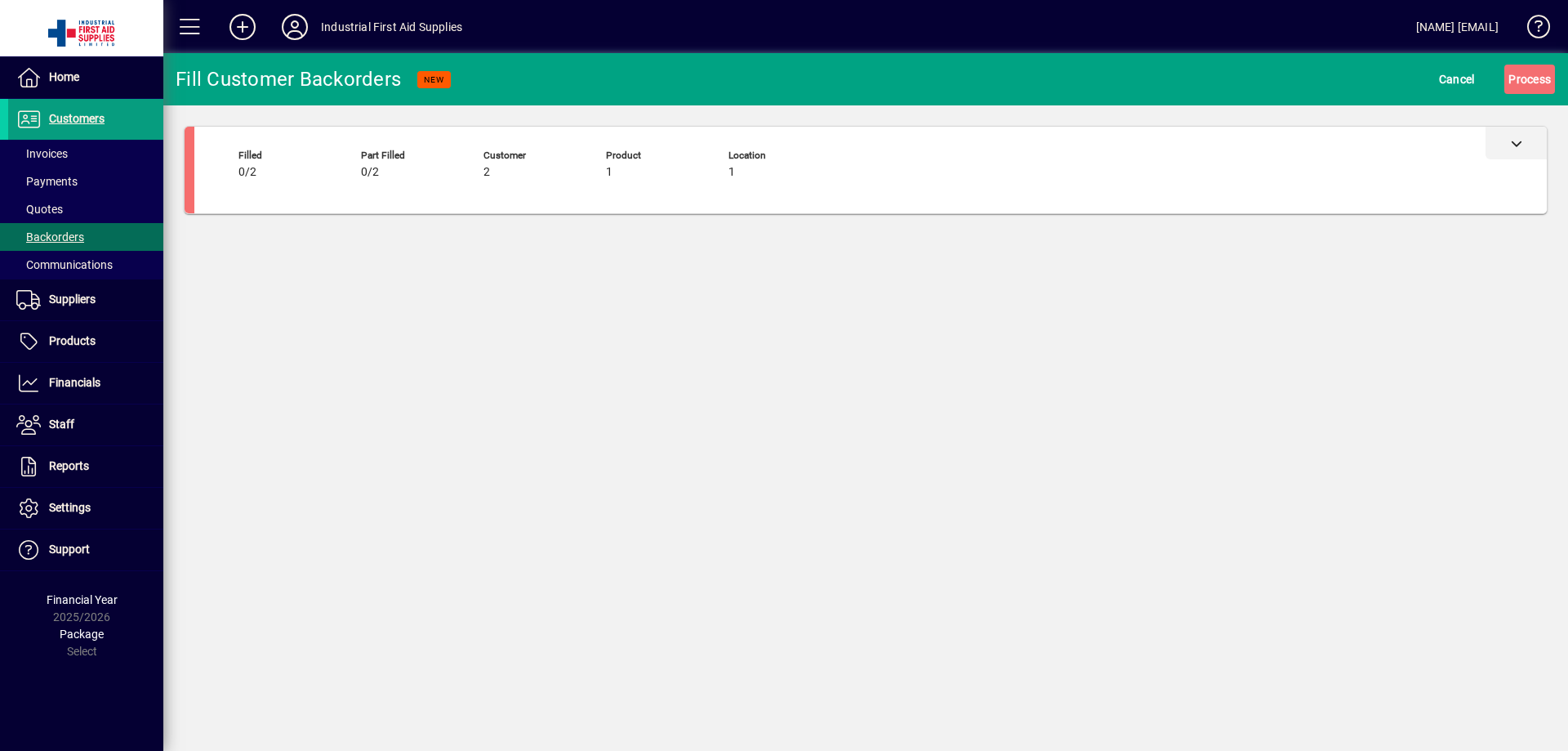 click 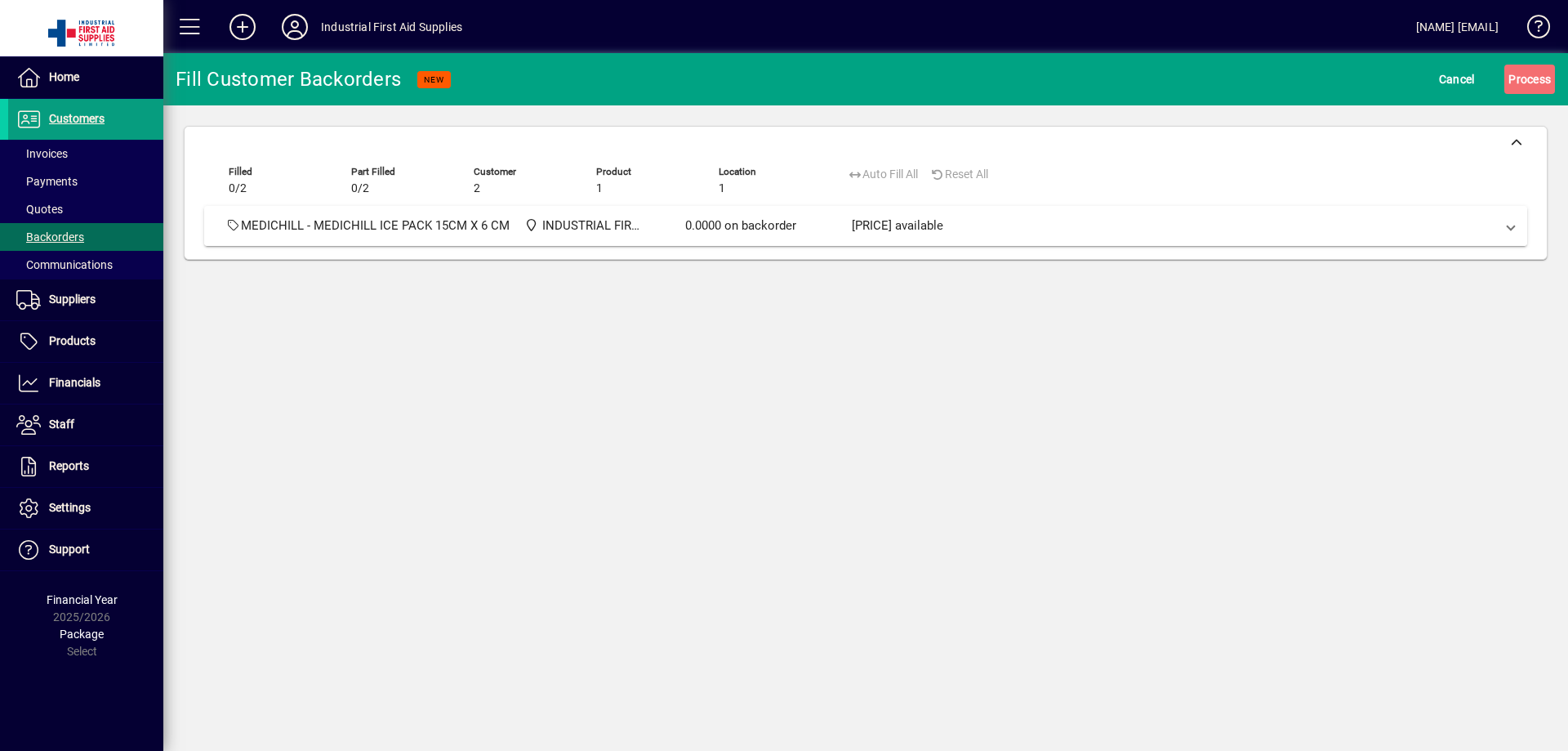click at bounding box center (1511, 226) 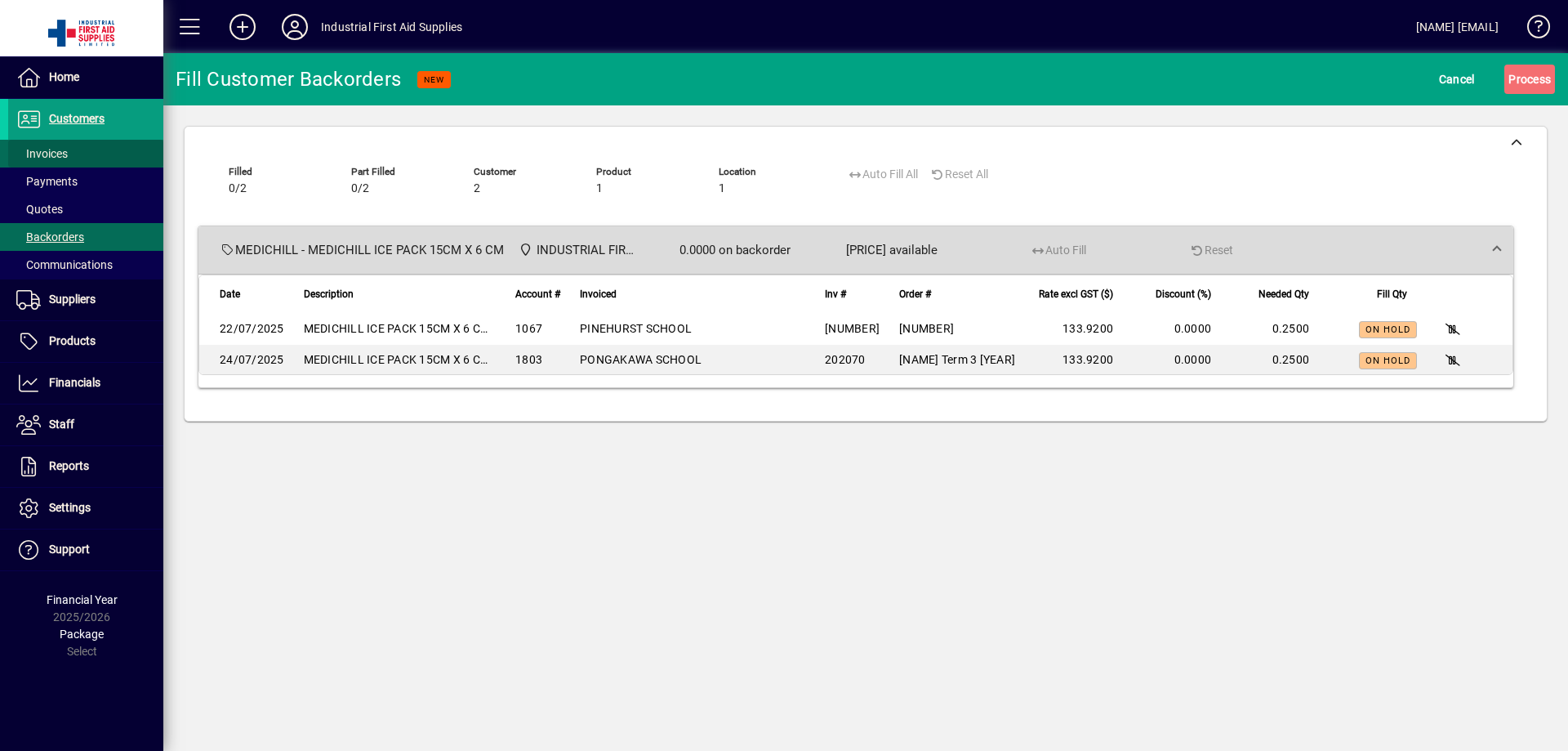 click on "Invoices" at bounding box center [42, 154] 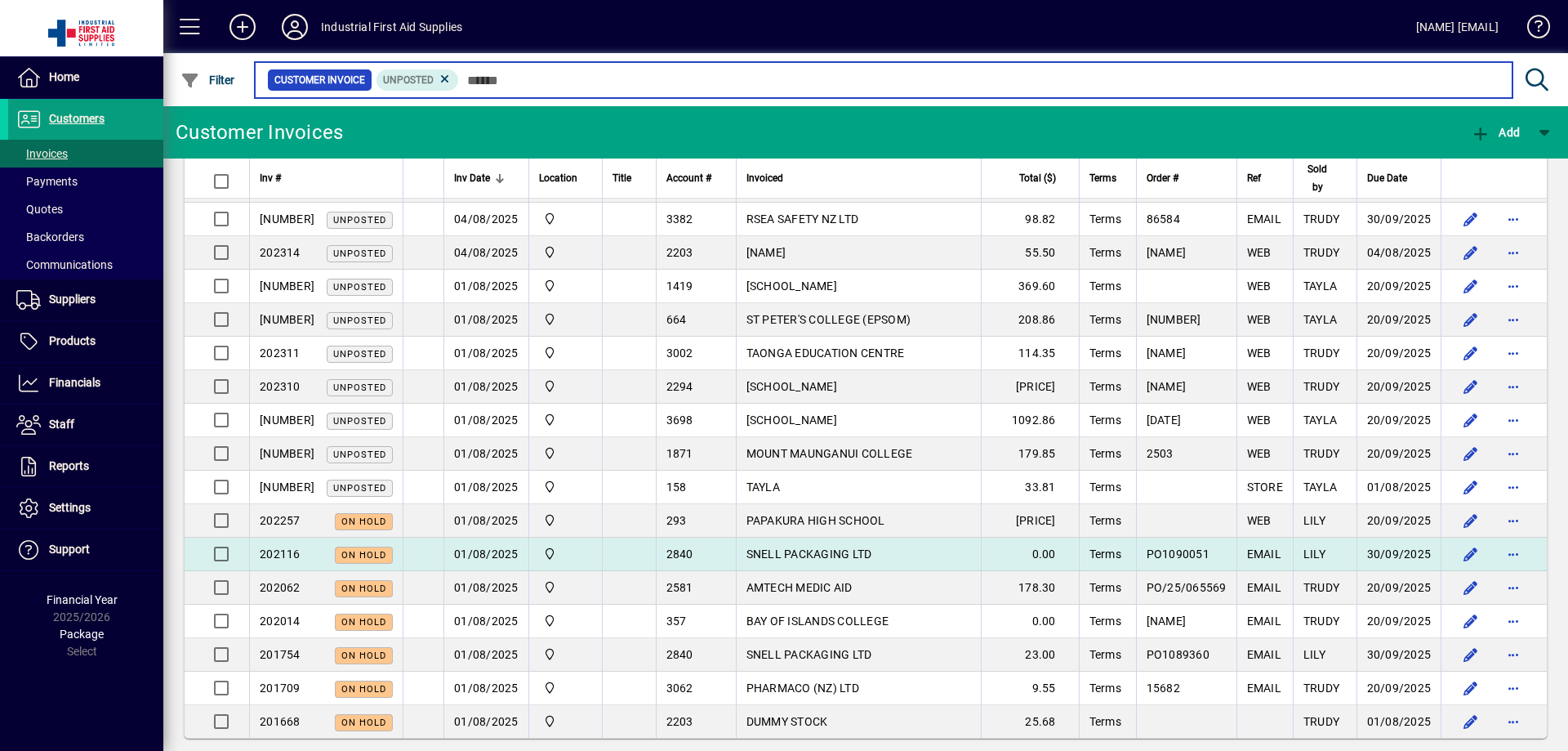 scroll, scrollTop: 168, scrollLeft: 0, axis: vertical 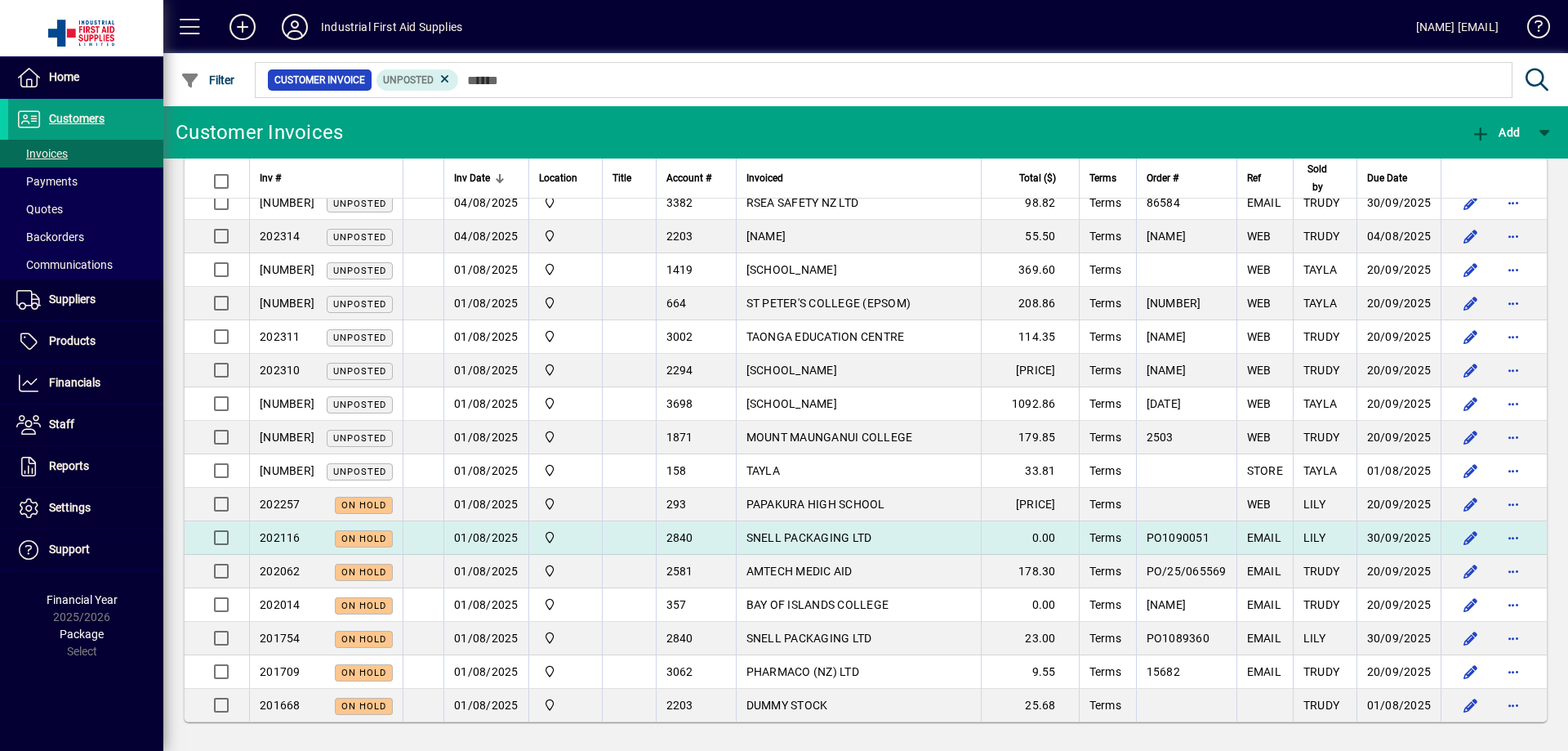 click on "SNELL PACKAGING LTD" at bounding box center [809, 538] 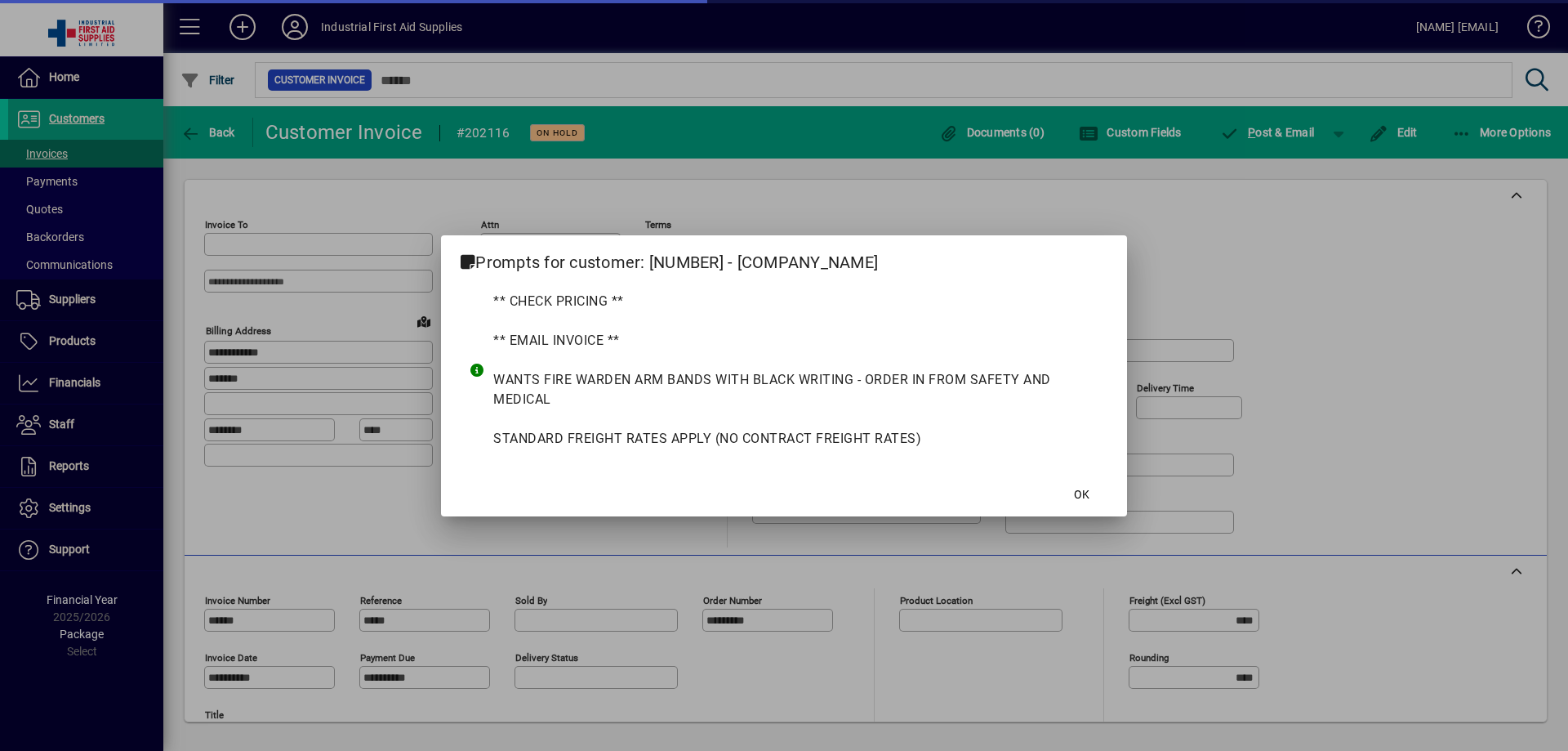 type on "**********" 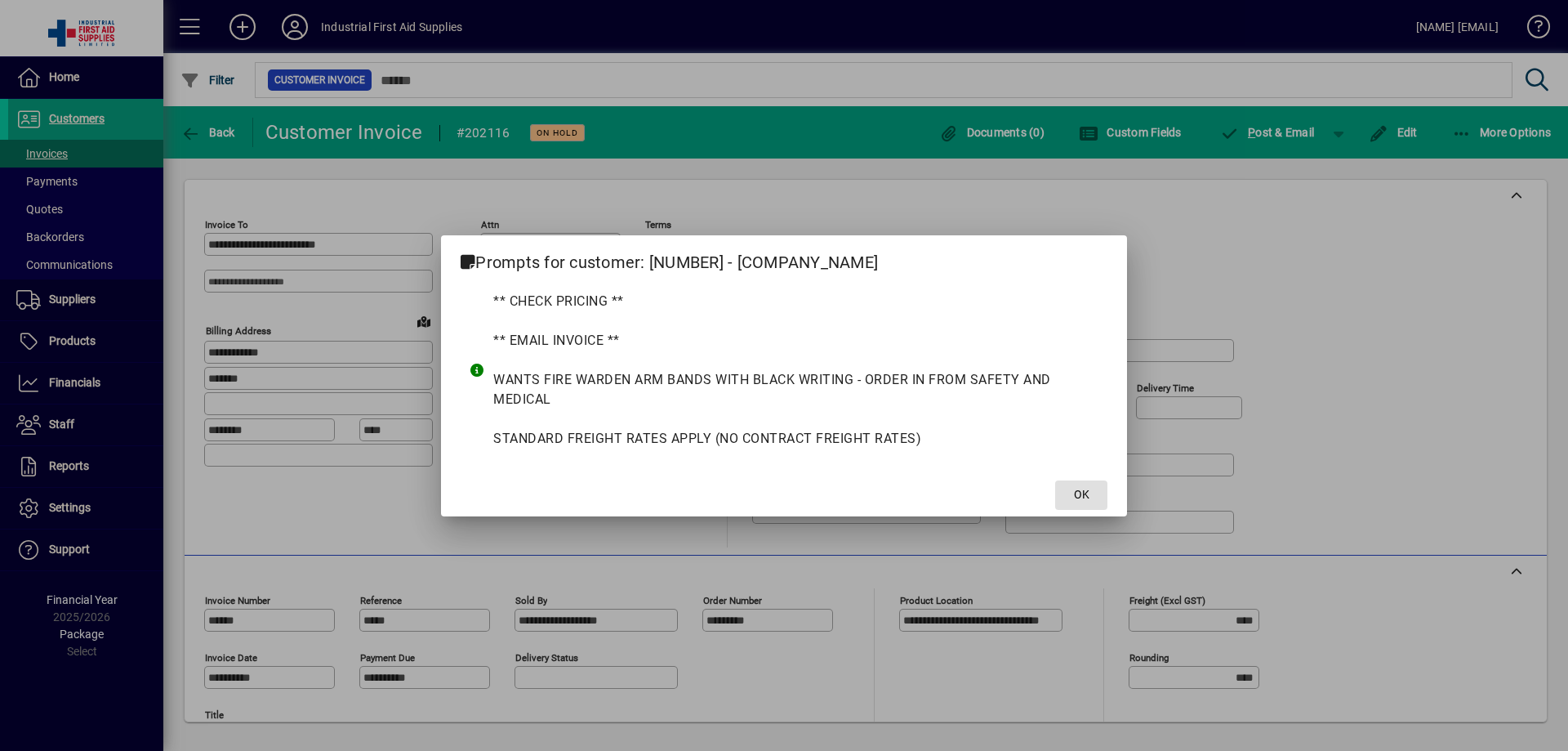 drag, startPoint x: 1079, startPoint y: 494, endPoint x: 1057, endPoint y: 500, distance: 22.80351 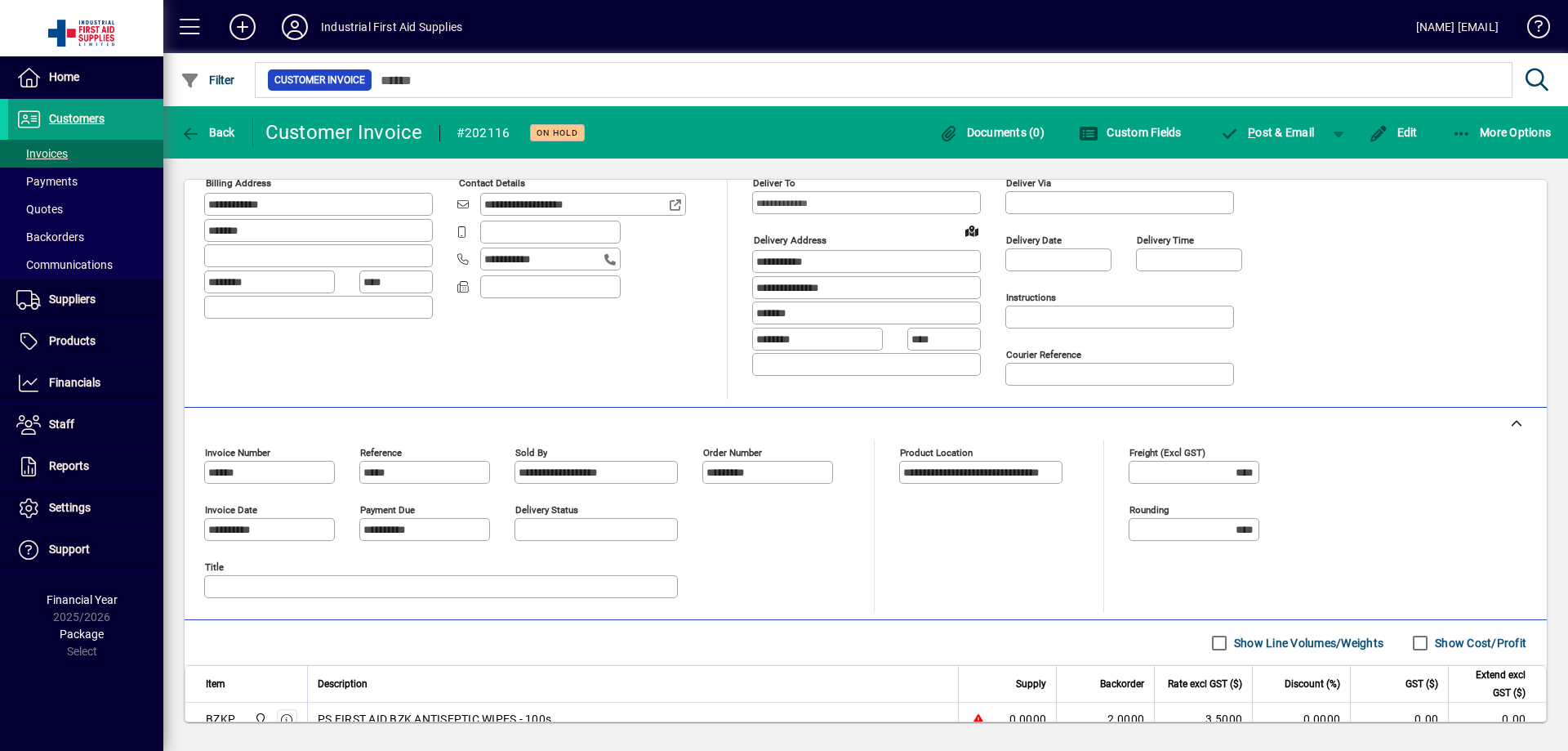 scroll, scrollTop: 190, scrollLeft: 0, axis: vertical 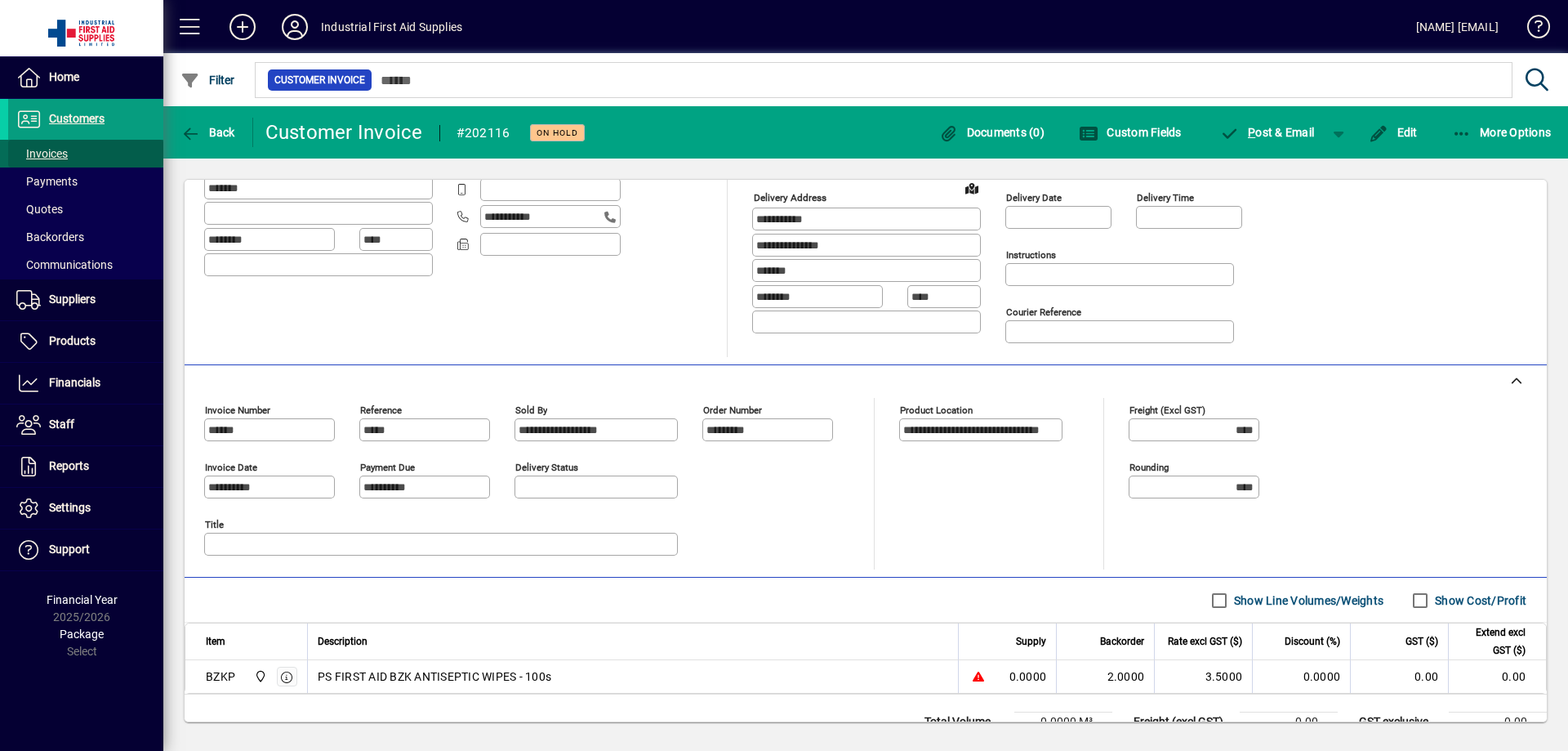 click on "Invoices" at bounding box center [42, 154] 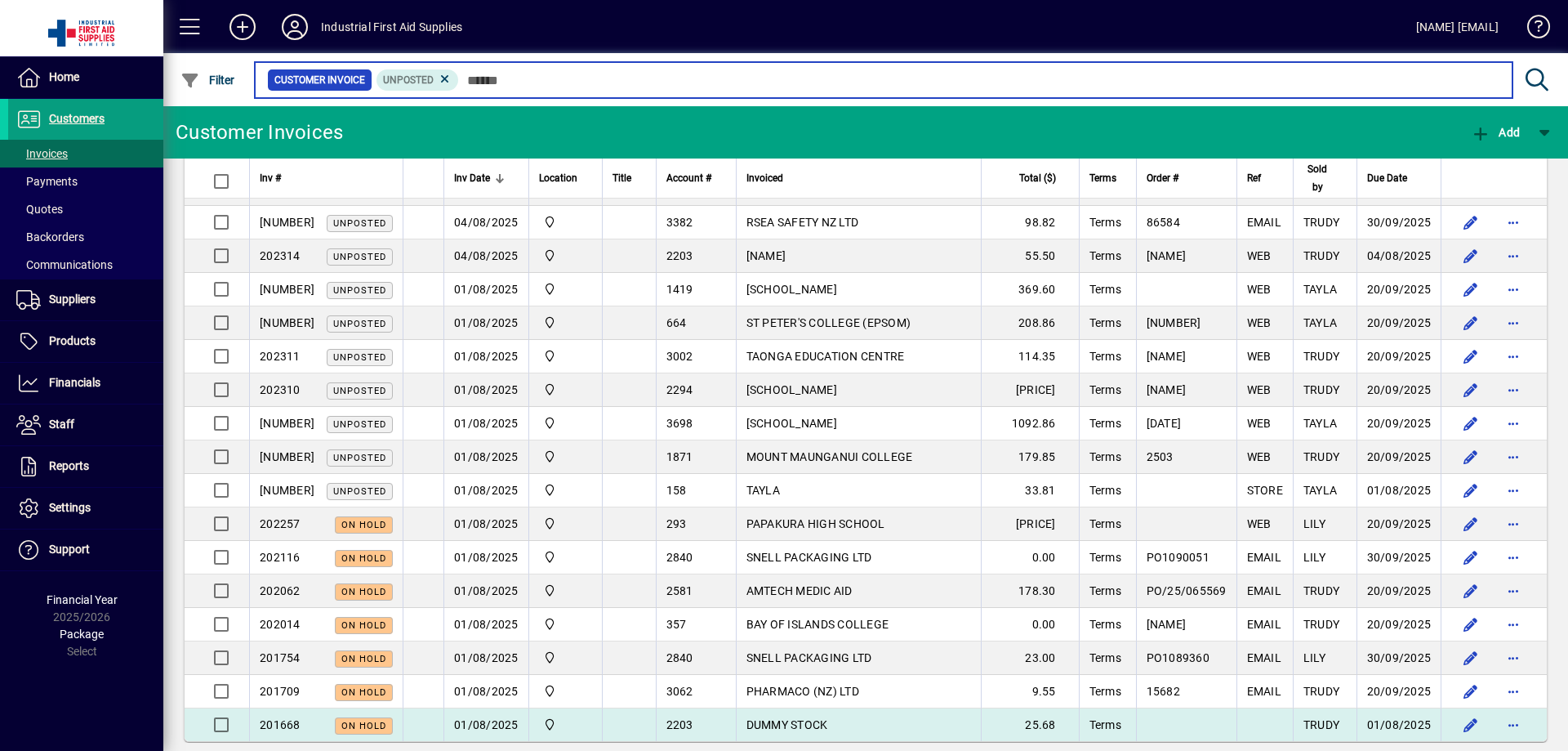 scroll, scrollTop: 168, scrollLeft: 0, axis: vertical 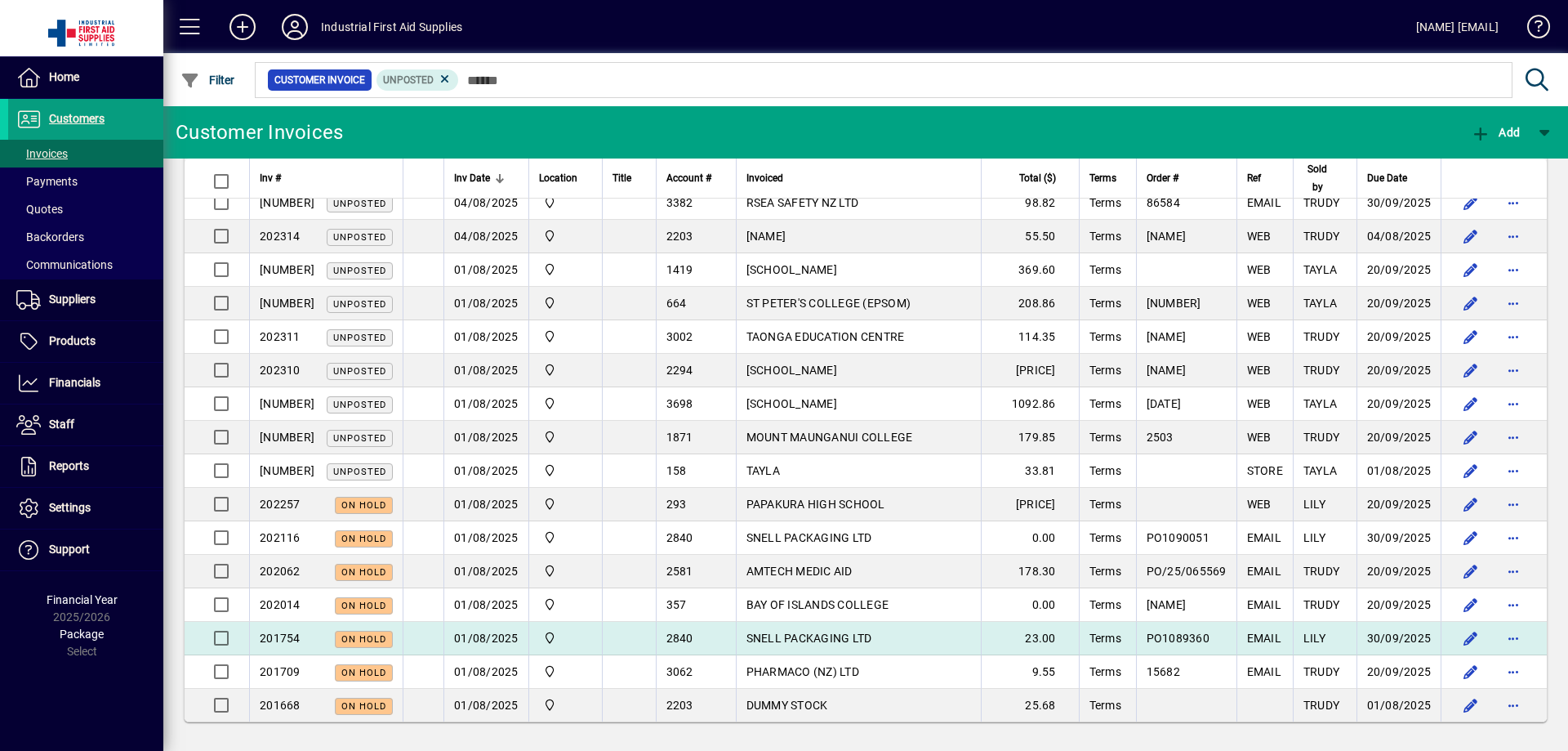 click on "SNELL PACKAGING LTD" at bounding box center [809, 638] 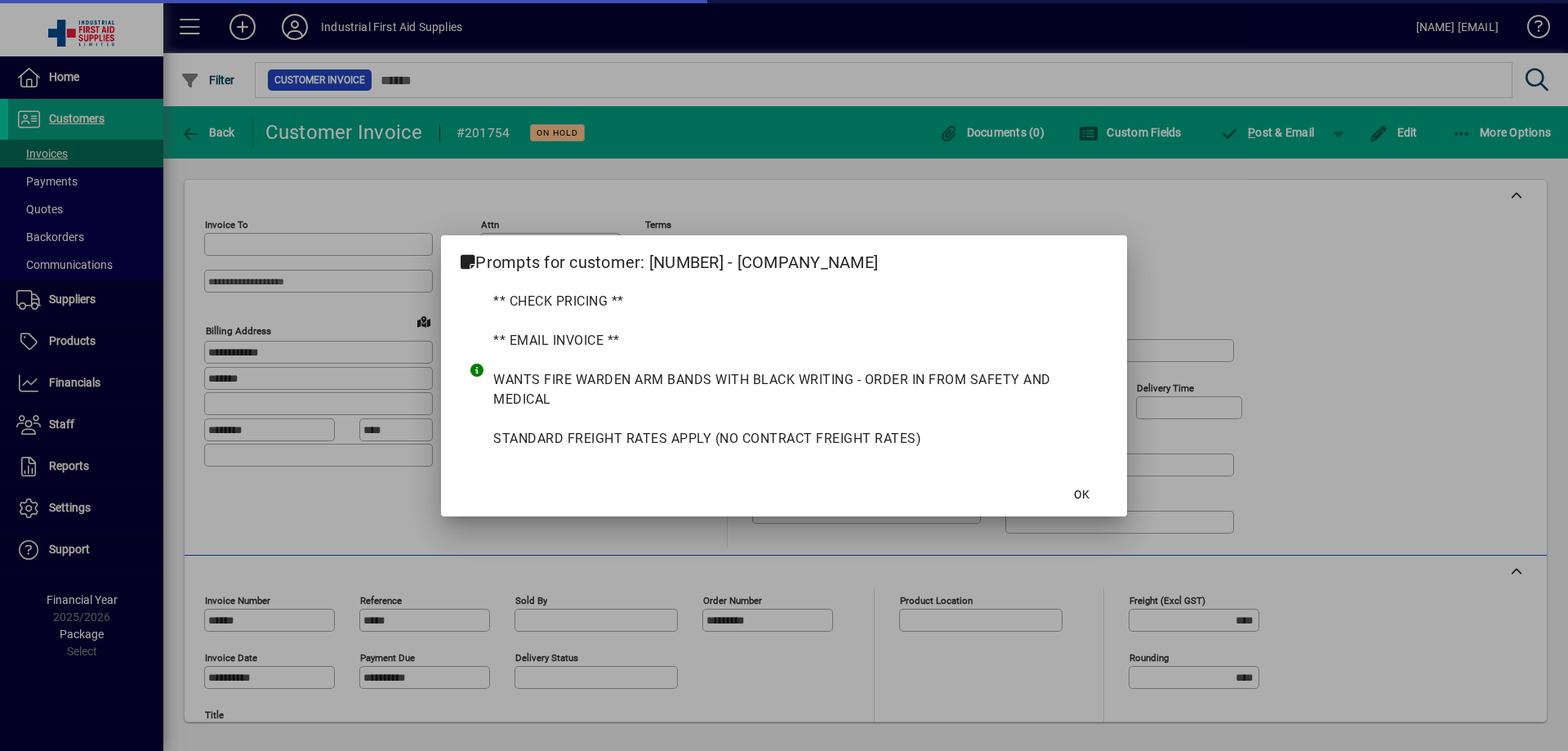 type on "**********" 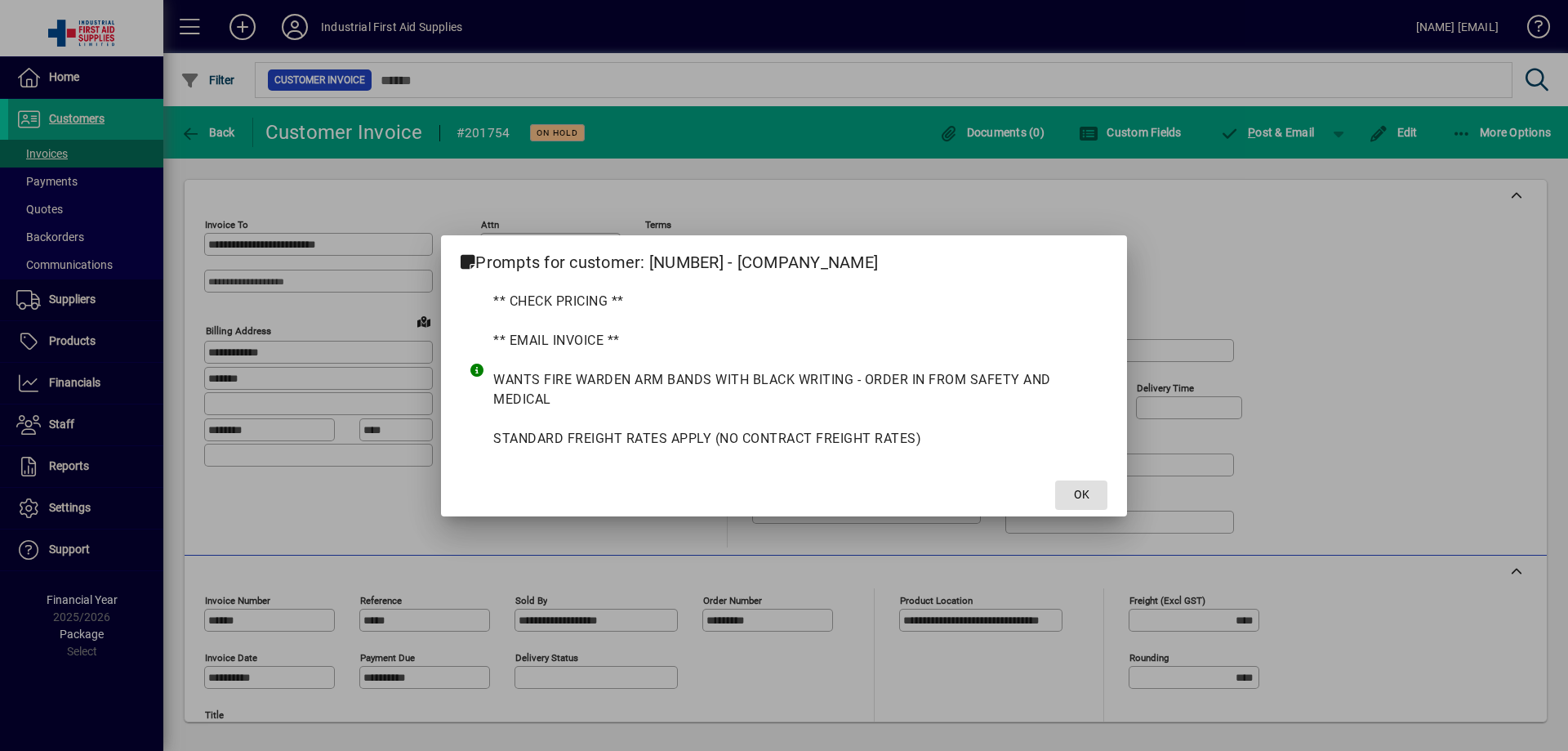 click on "OK" 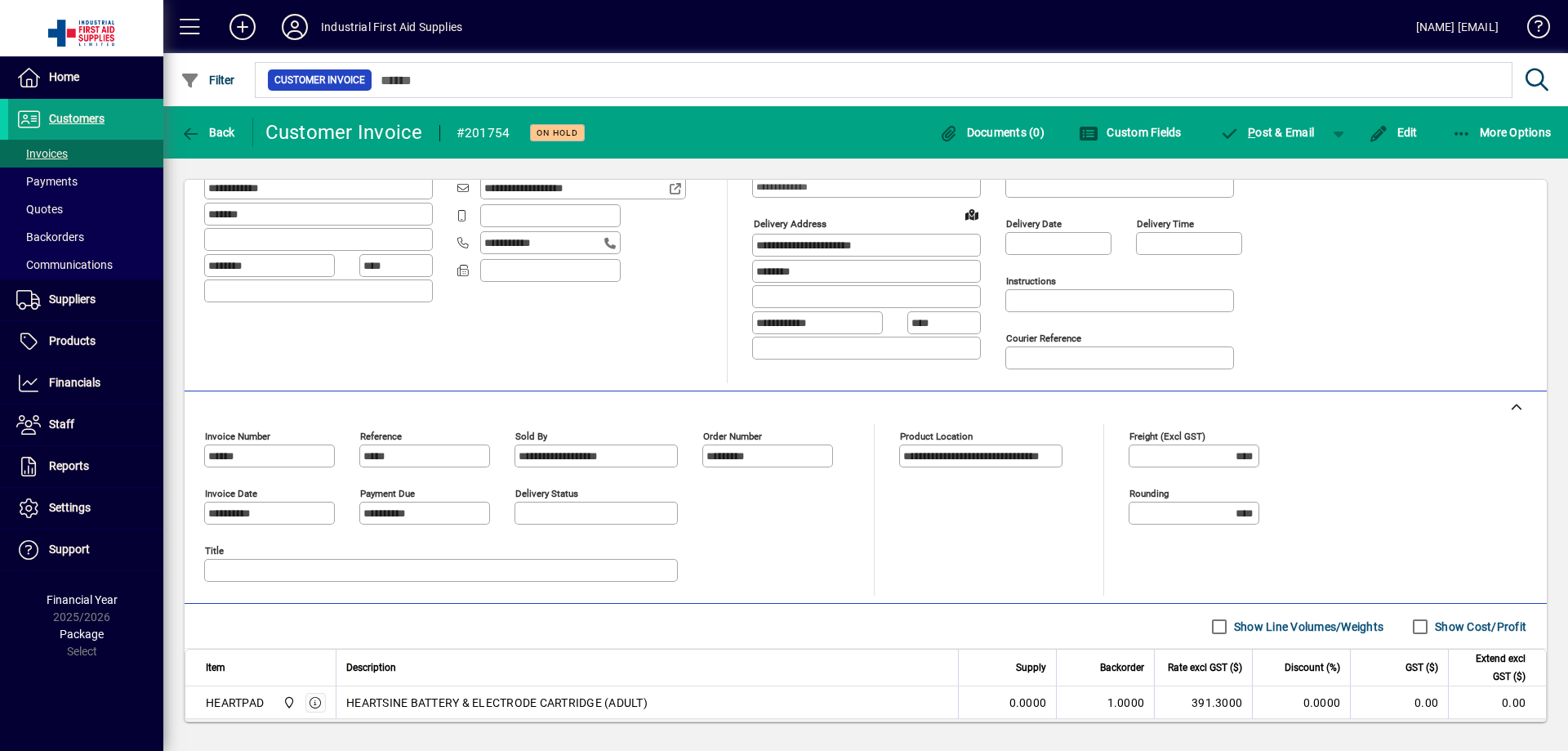 scroll, scrollTop: 190, scrollLeft: 0, axis: vertical 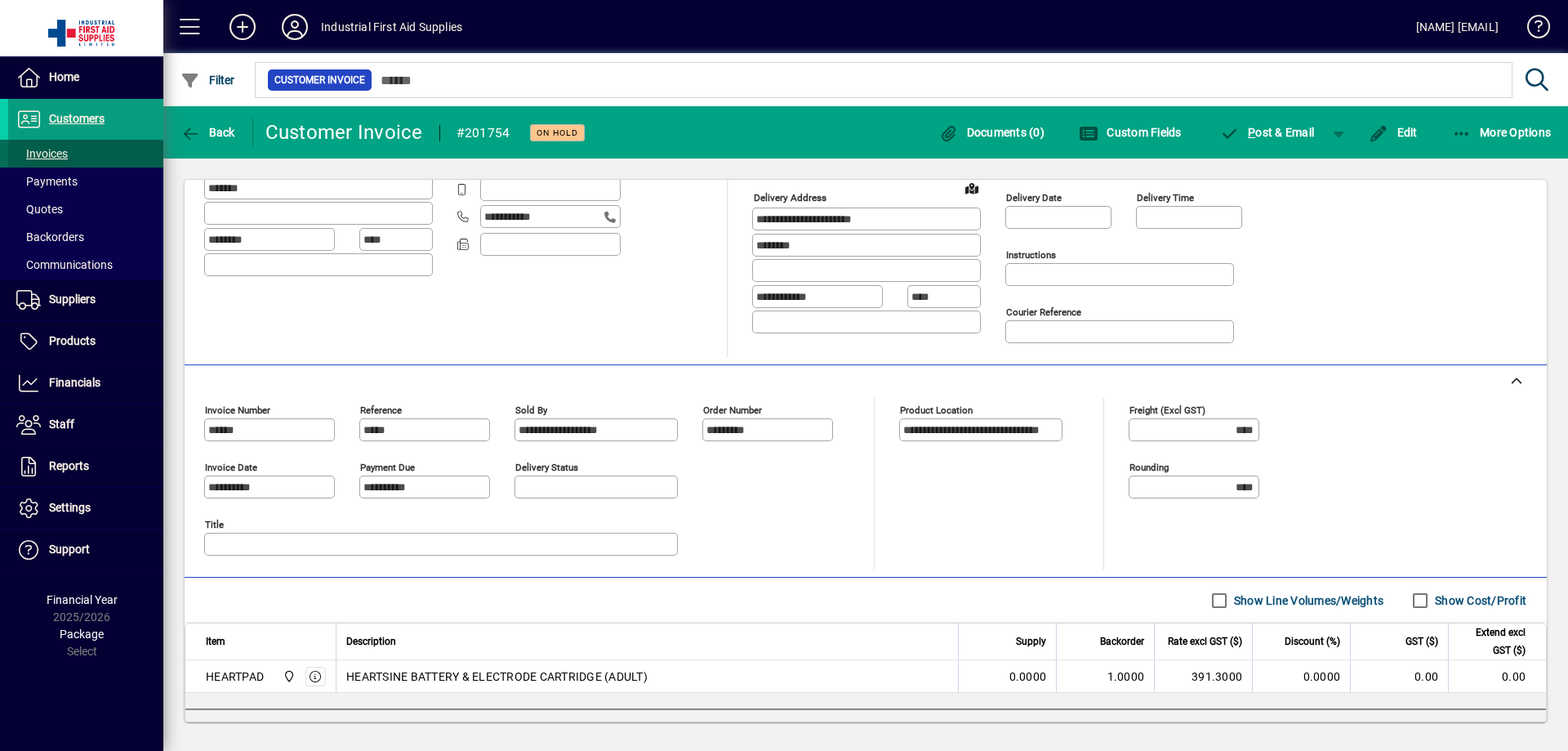 click on "Invoices" at bounding box center (42, 154) 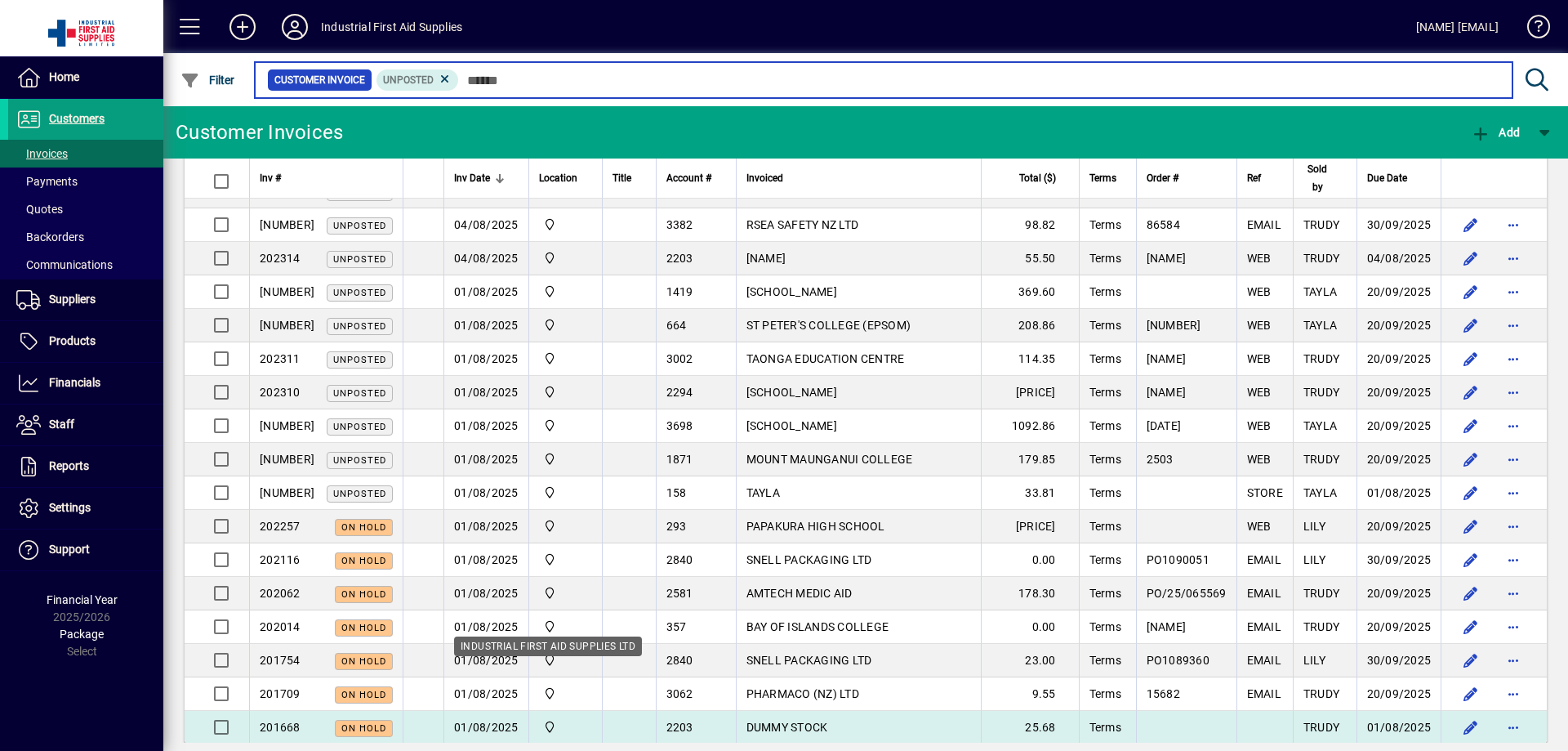 scroll, scrollTop: 168, scrollLeft: 0, axis: vertical 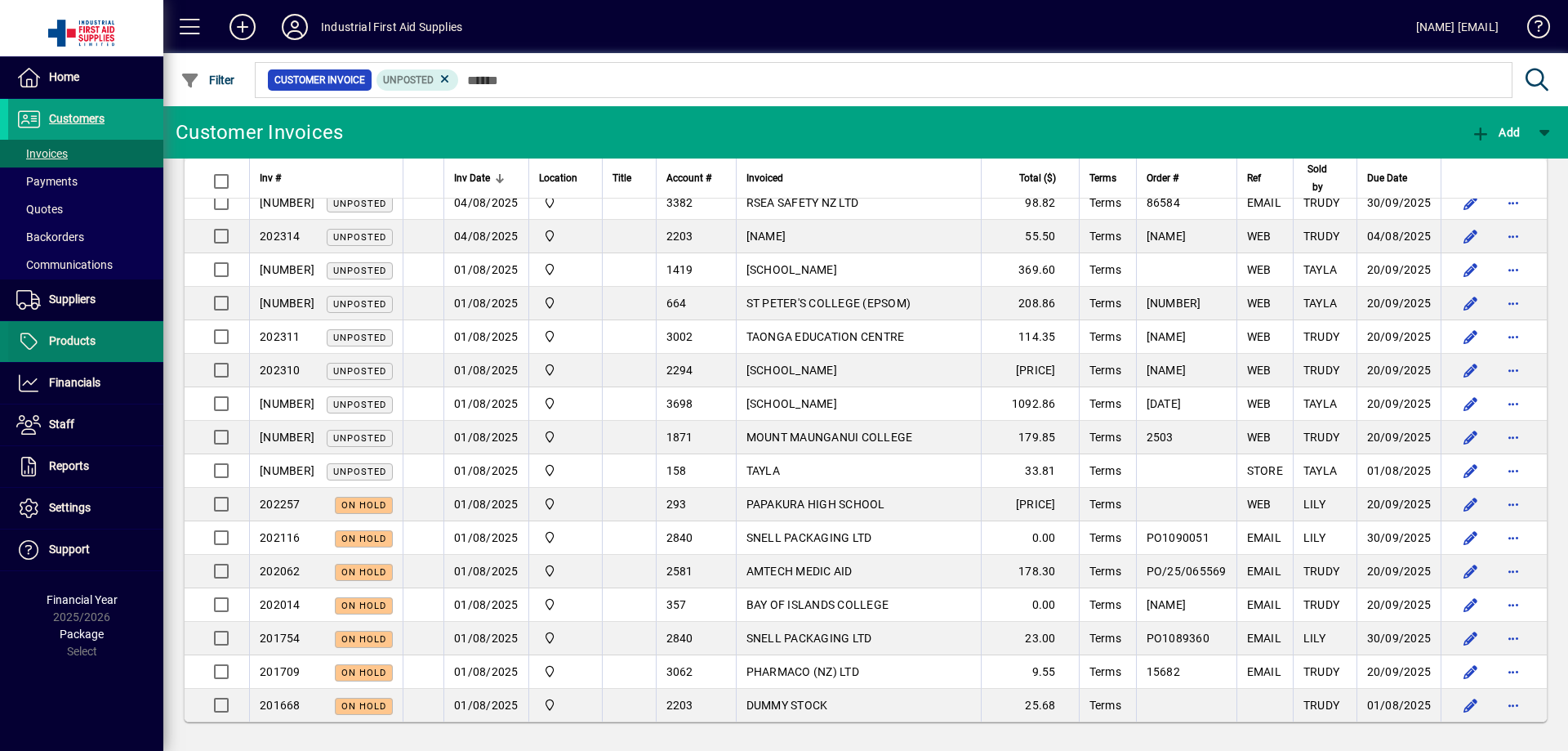 click on "Products" at bounding box center (72, 341) 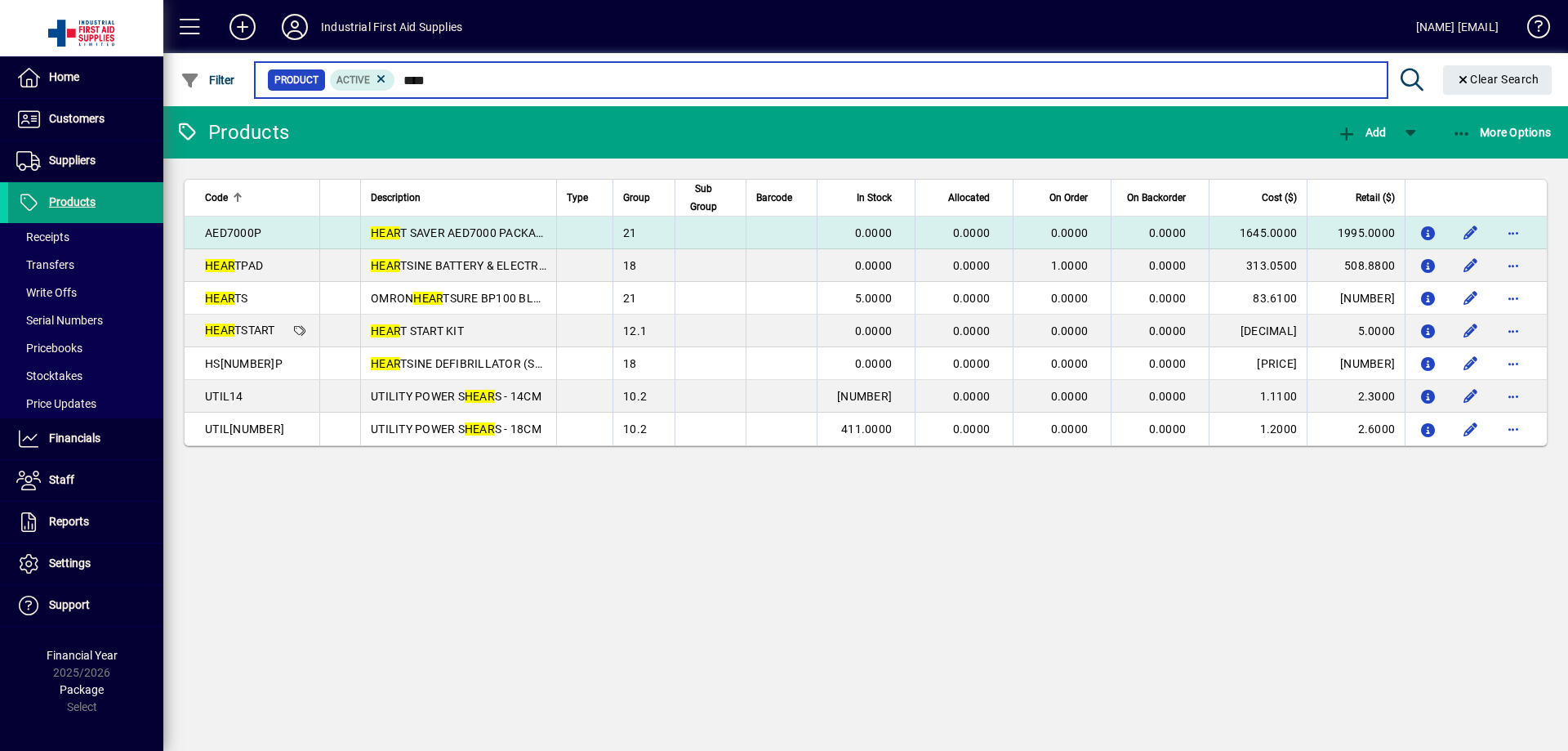 type on "****" 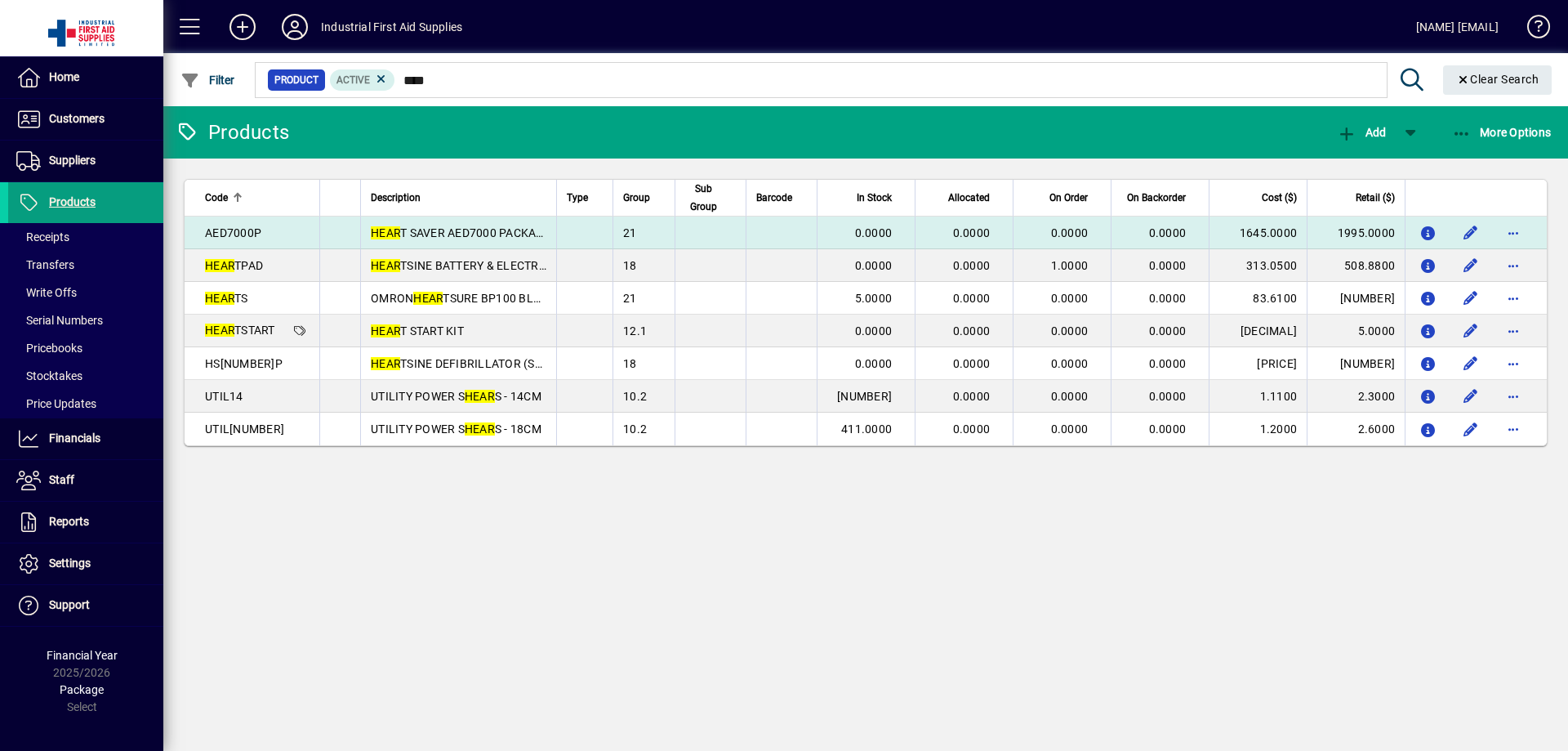 click at bounding box center (584, 233) 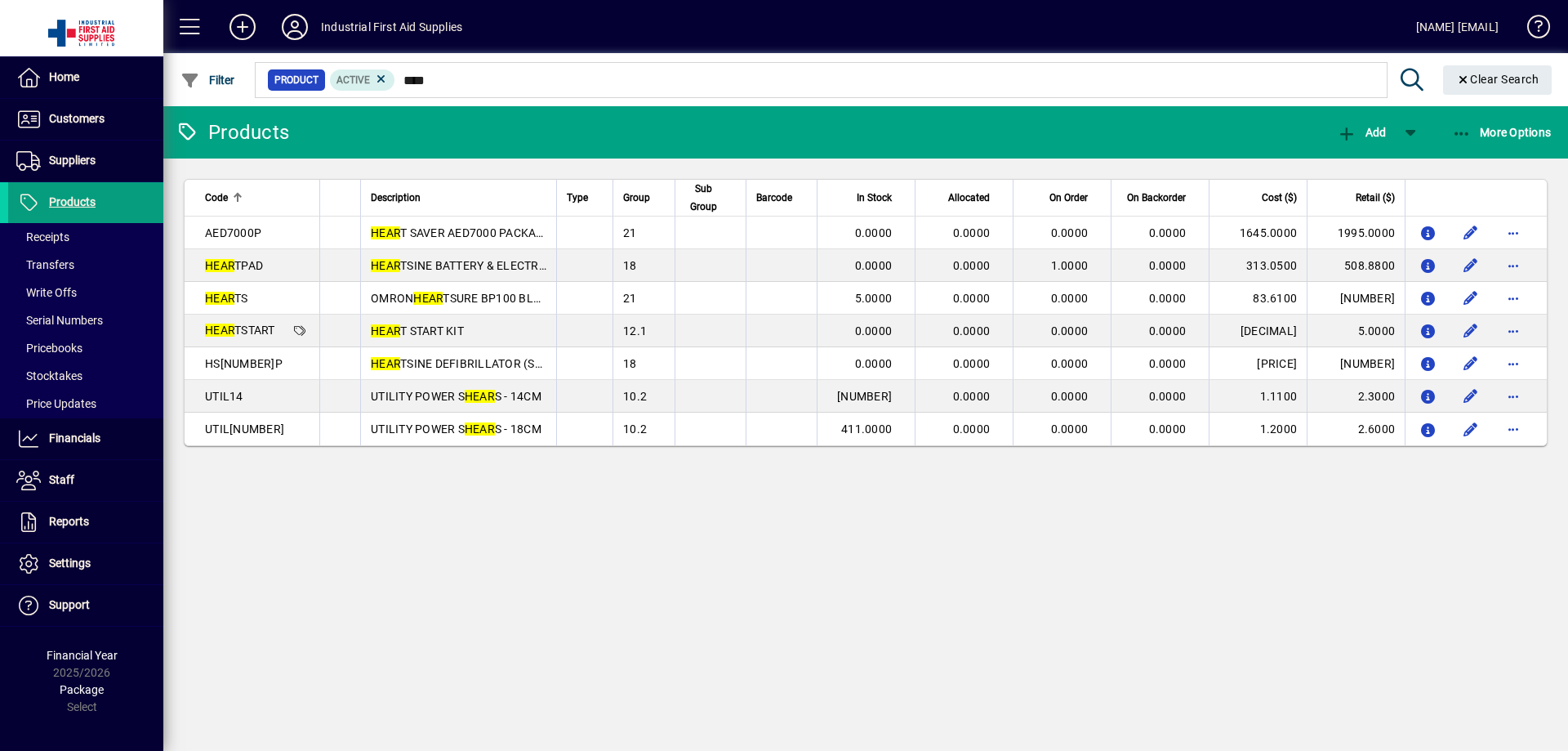 type 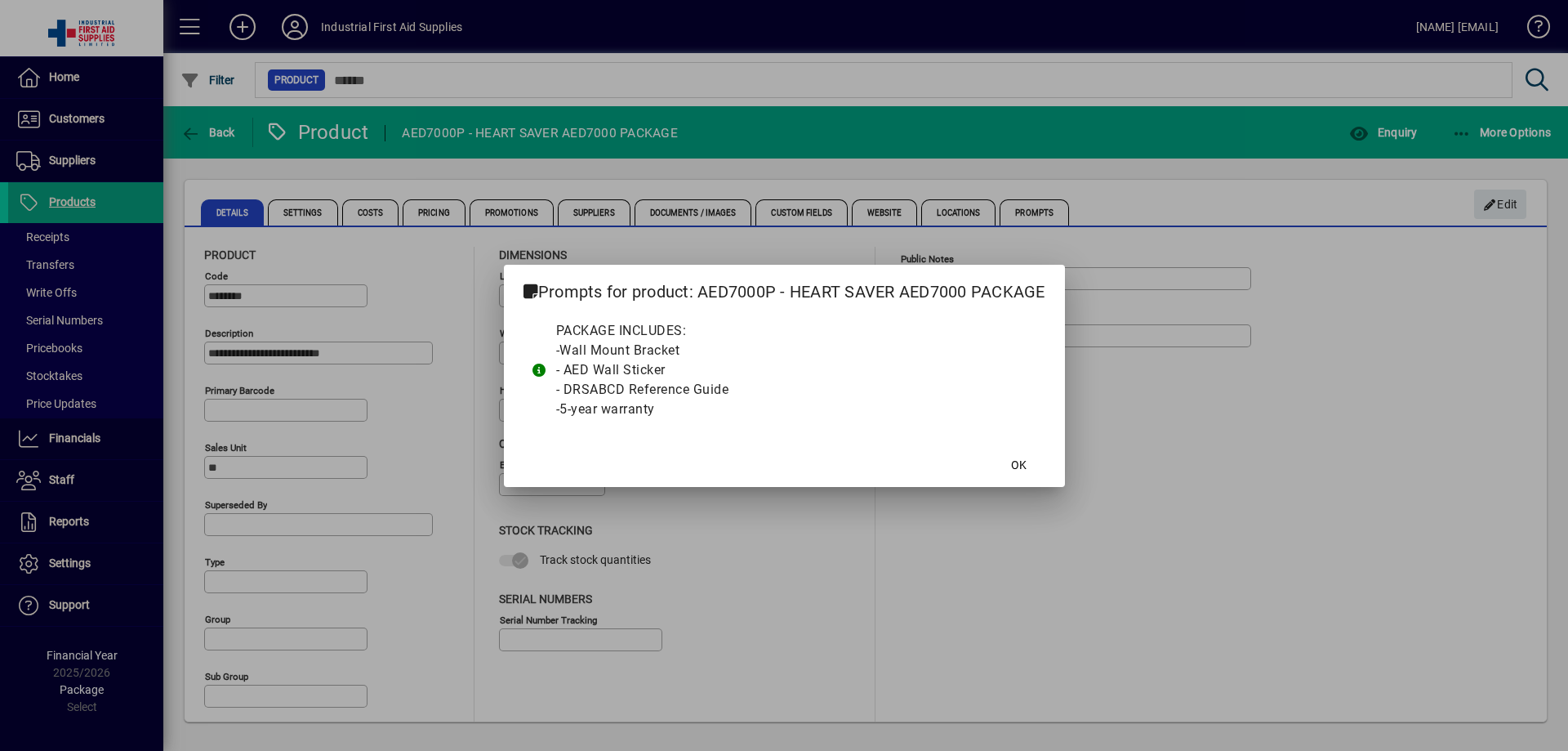 type on "**********" 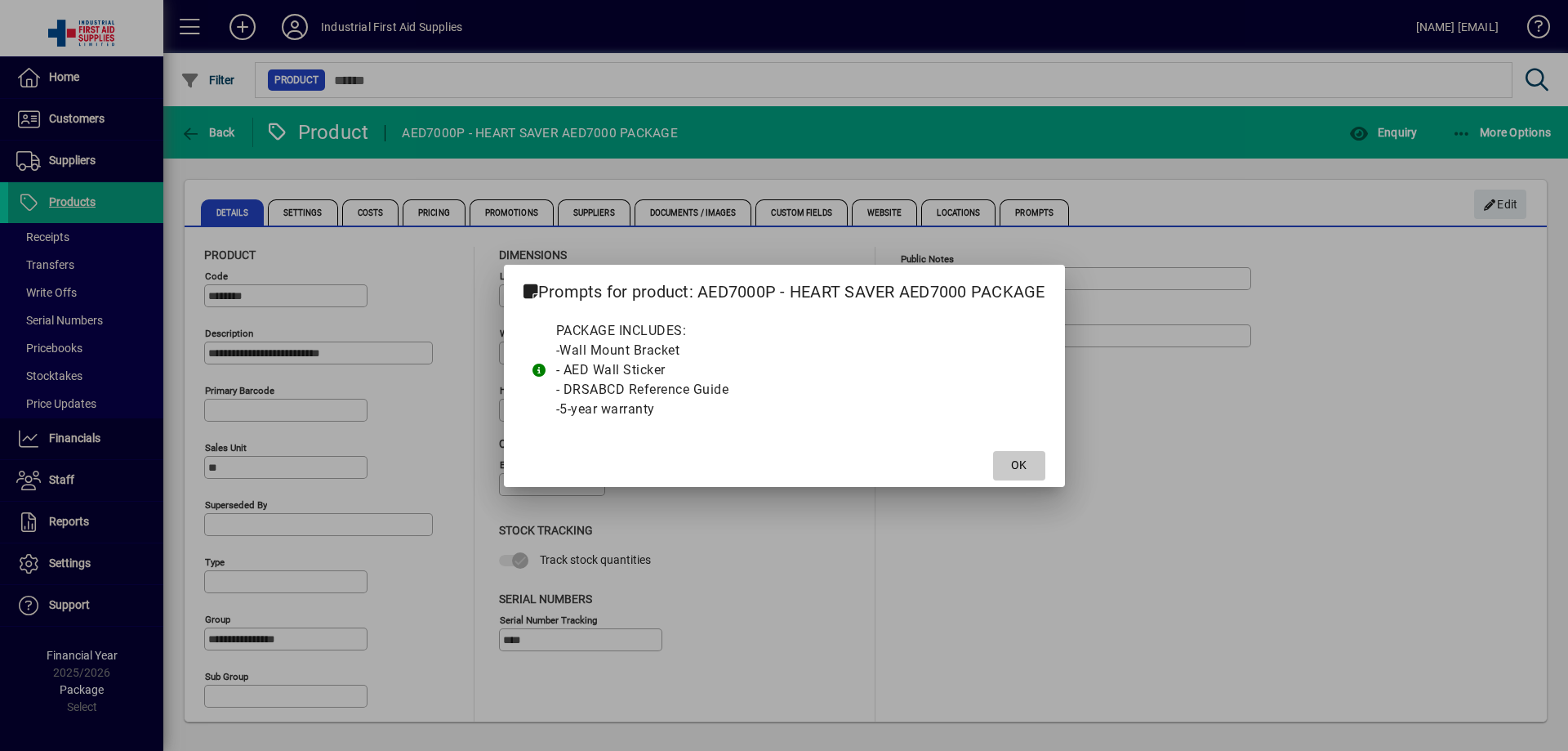 drag, startPoint x: 1030, startPoint y: 458, endPoint x: 1010, endPoint y: 438, distance: 28.284271 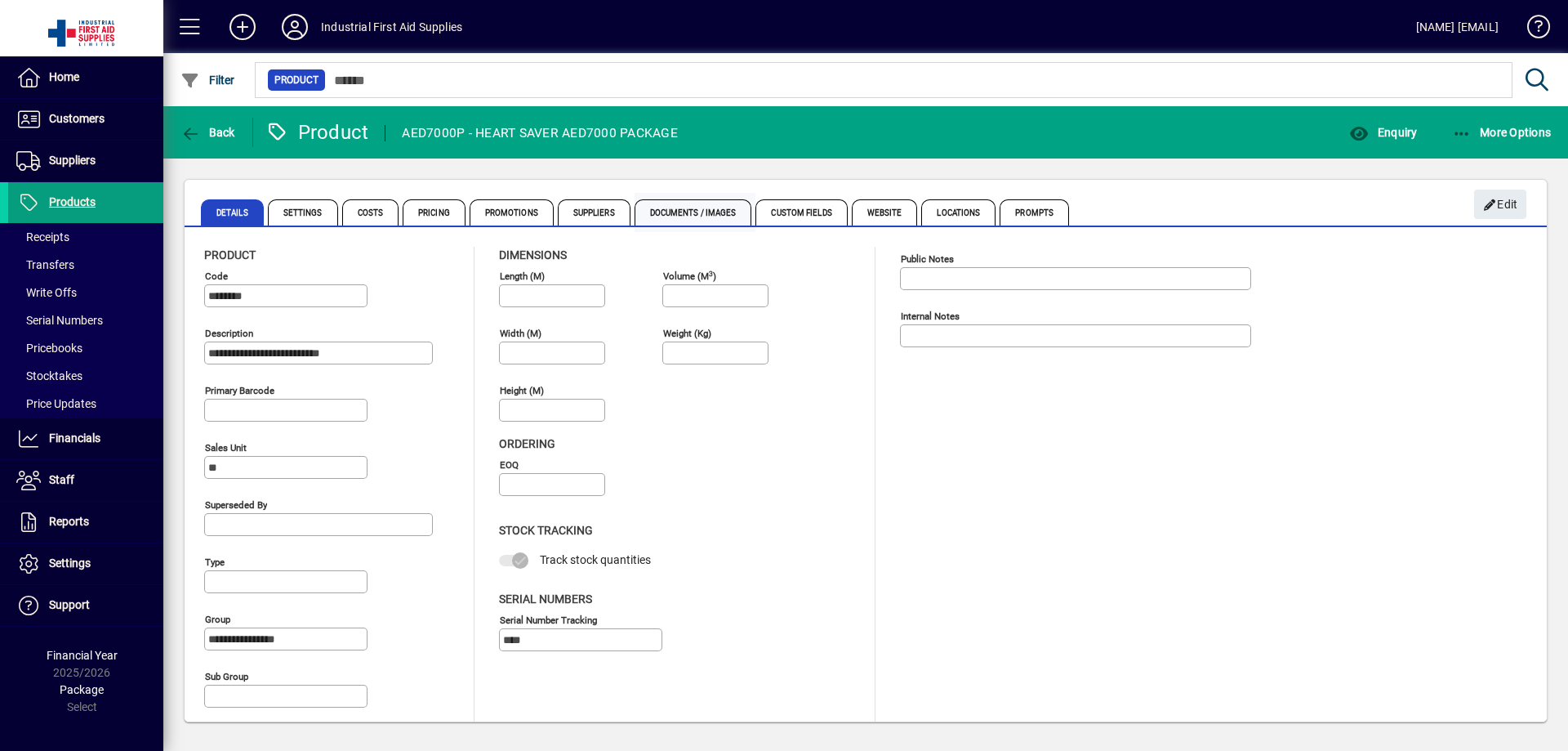 click on "Documents / Images" at bounding box center [693, 212] 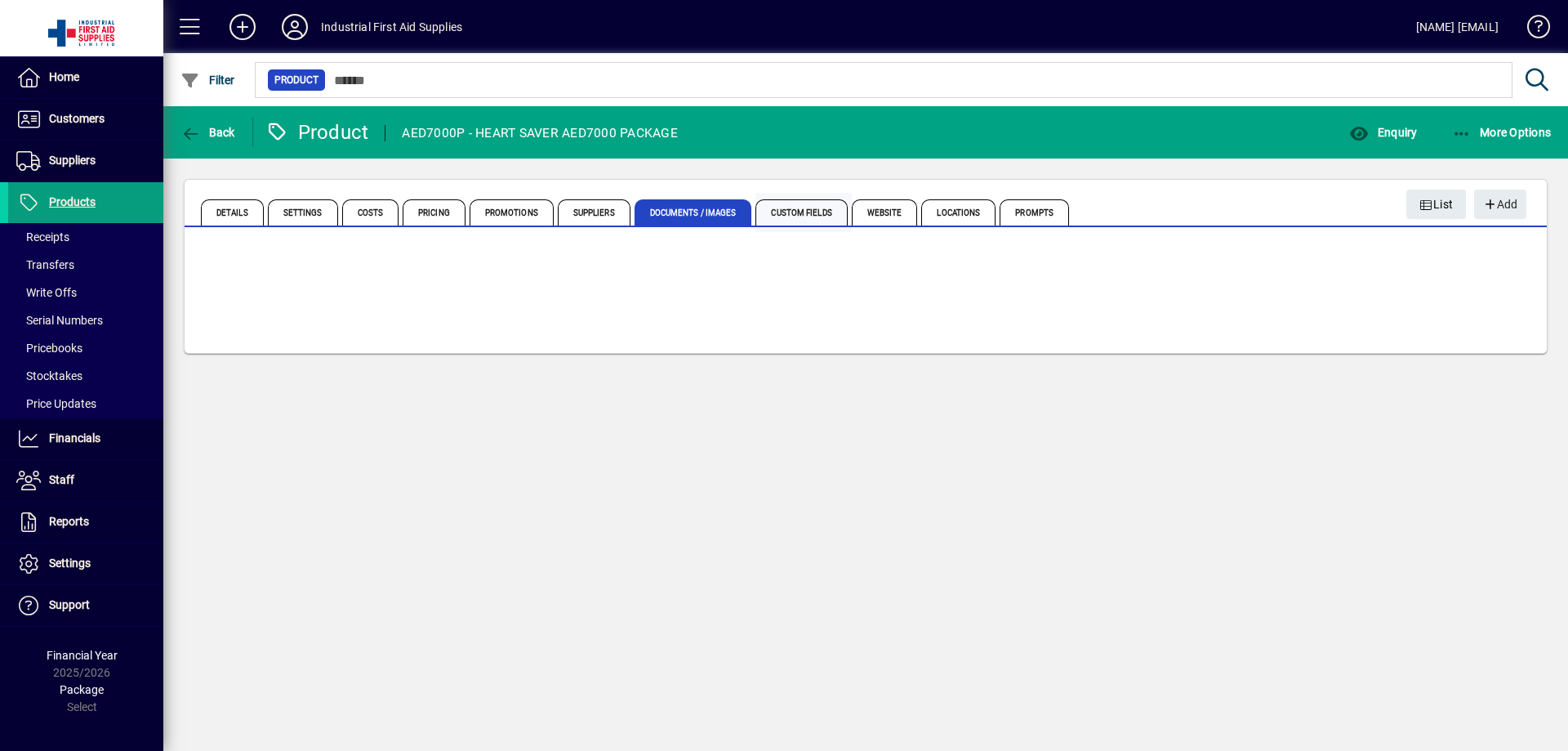 click on "Custom Fields" at bounding box center [801, 212] 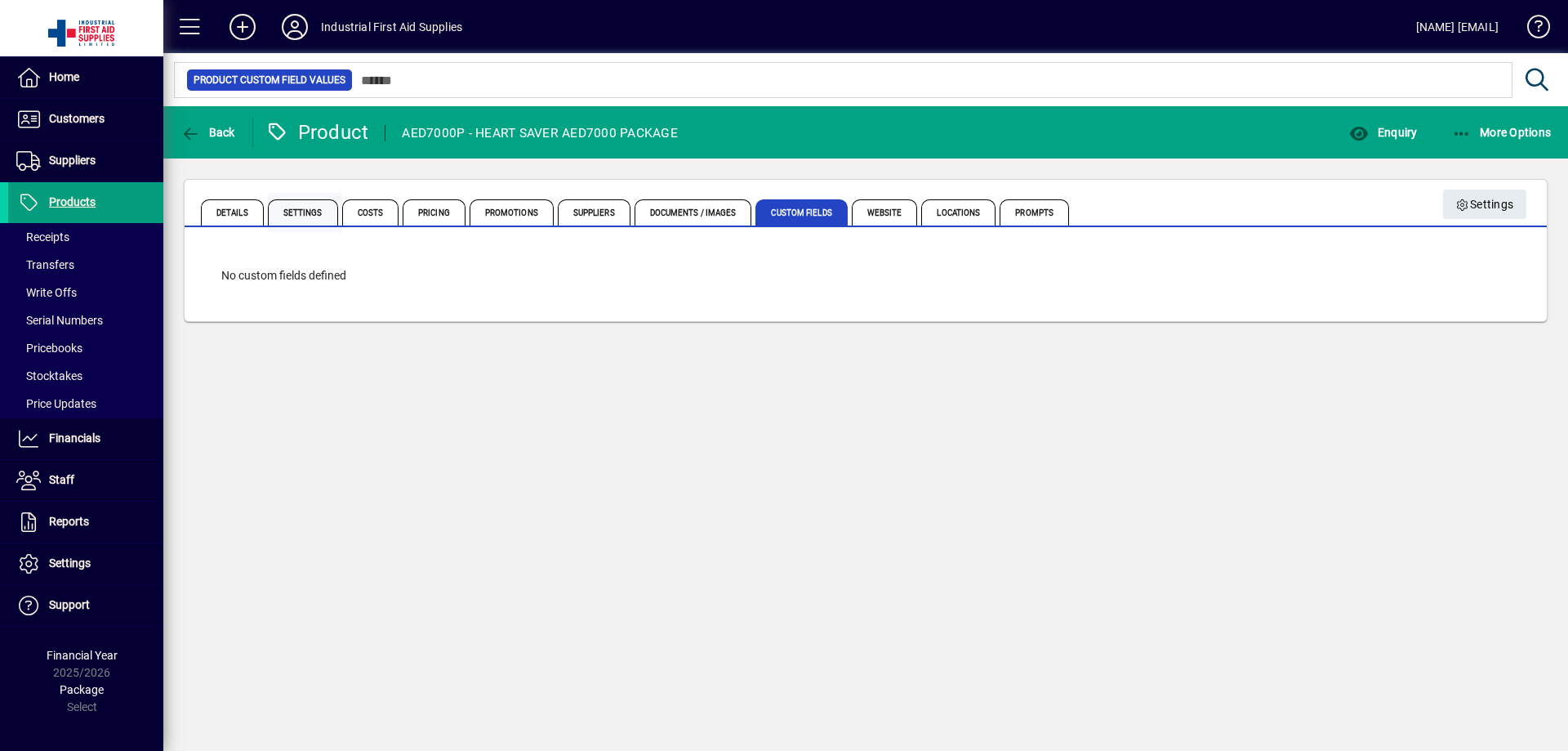 click on "Settings" at bounding box center (303, 212) 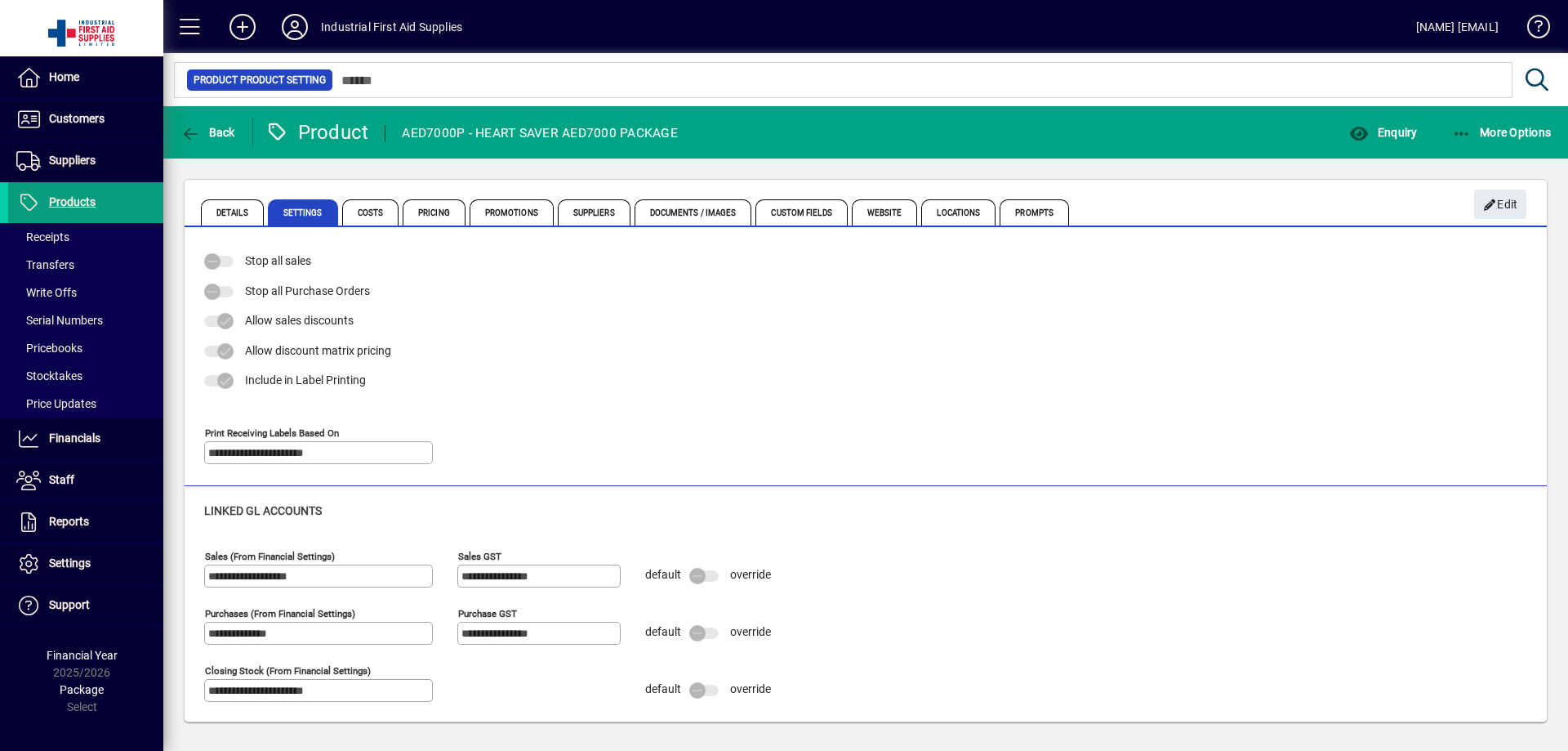 scroll, scrollTop: 34, scrollLeft: 0, axis: vertical 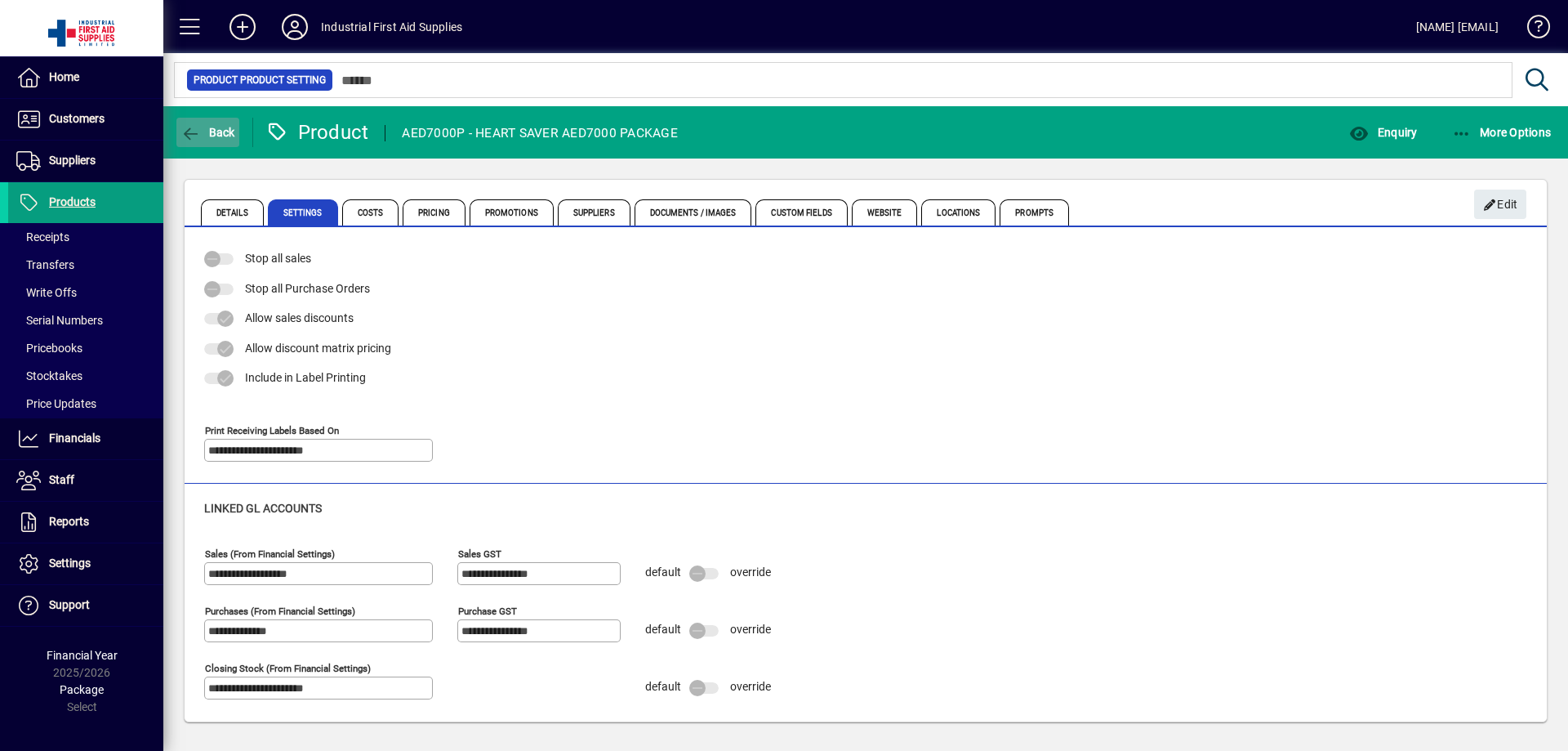 click 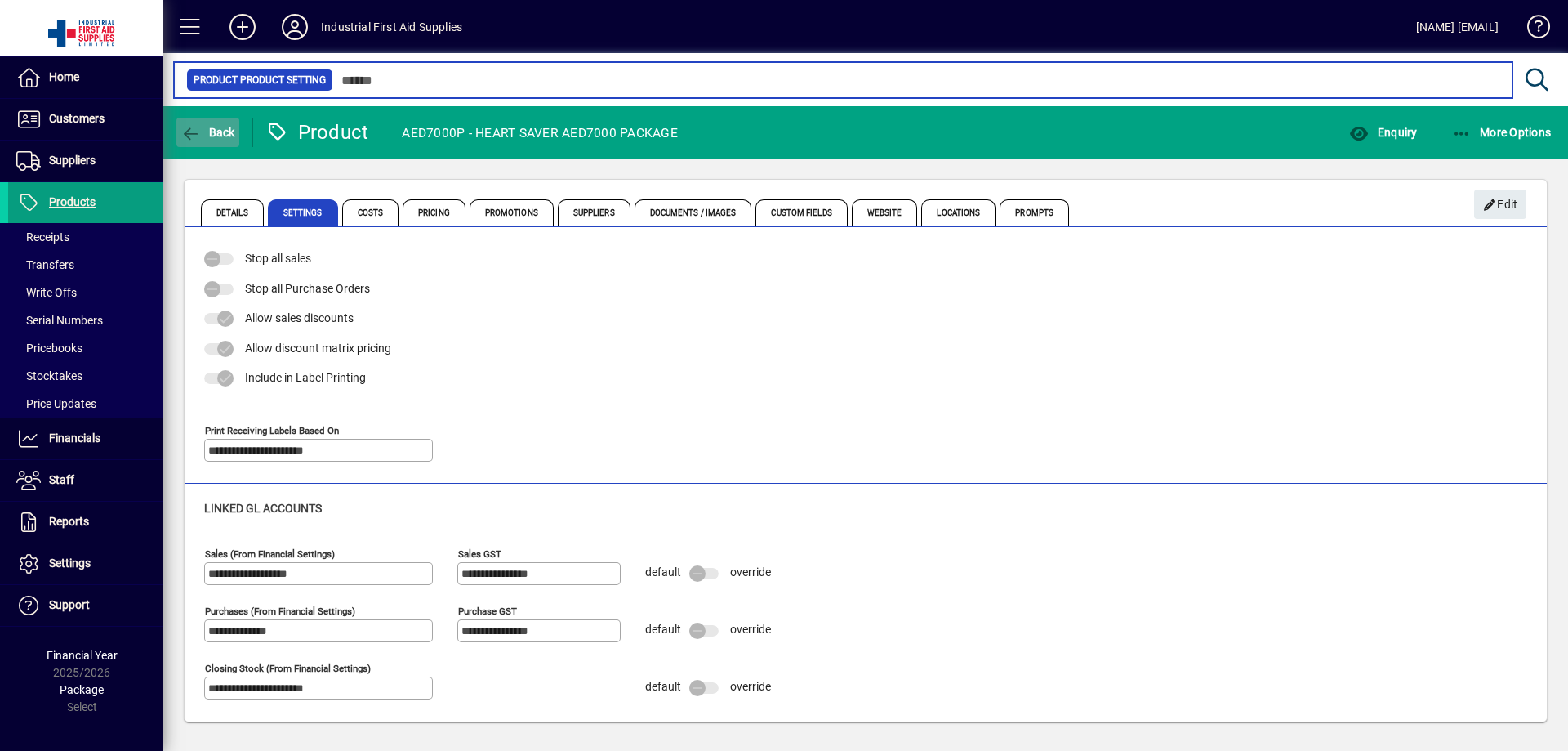 type on "****" 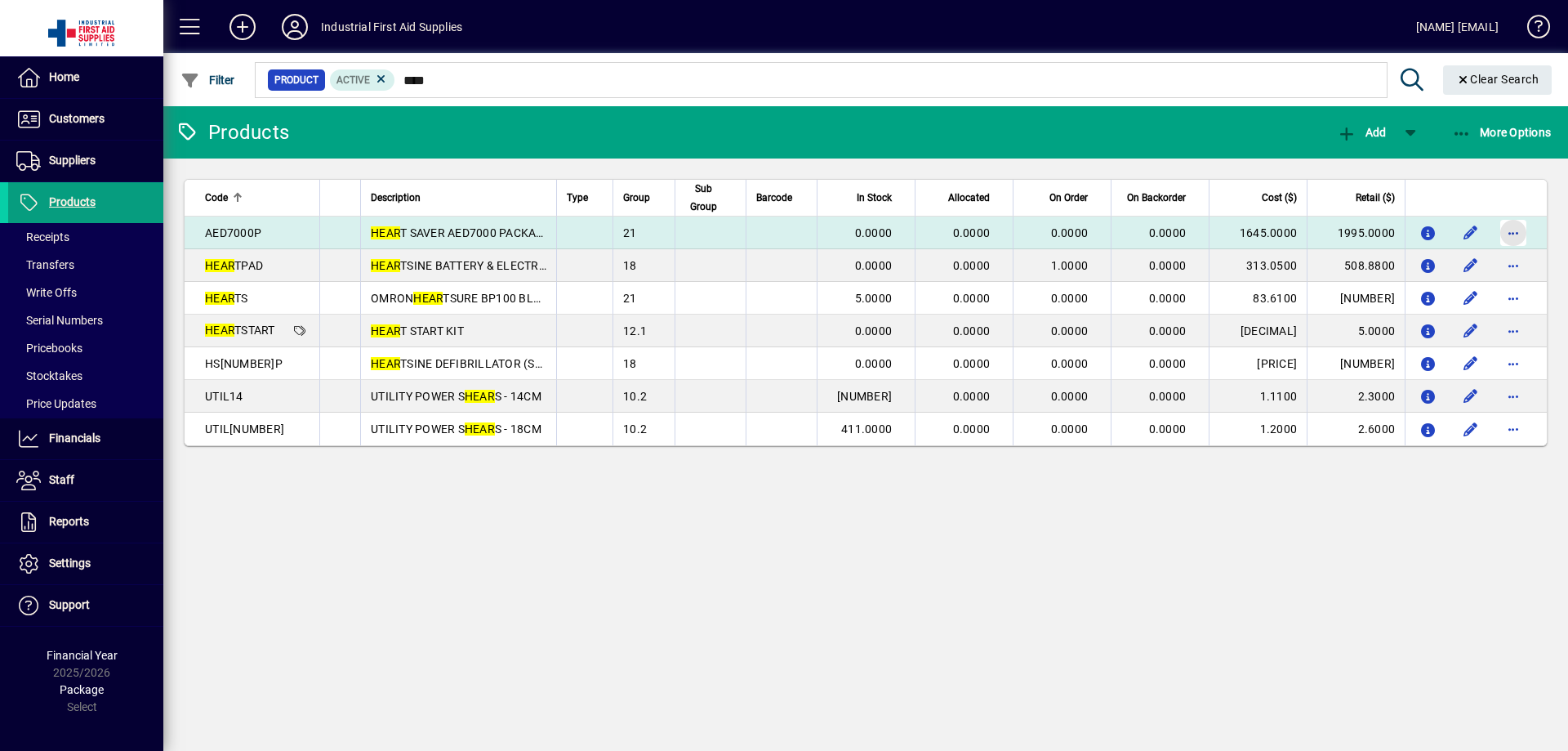 click at bounding box center (1513, 233) 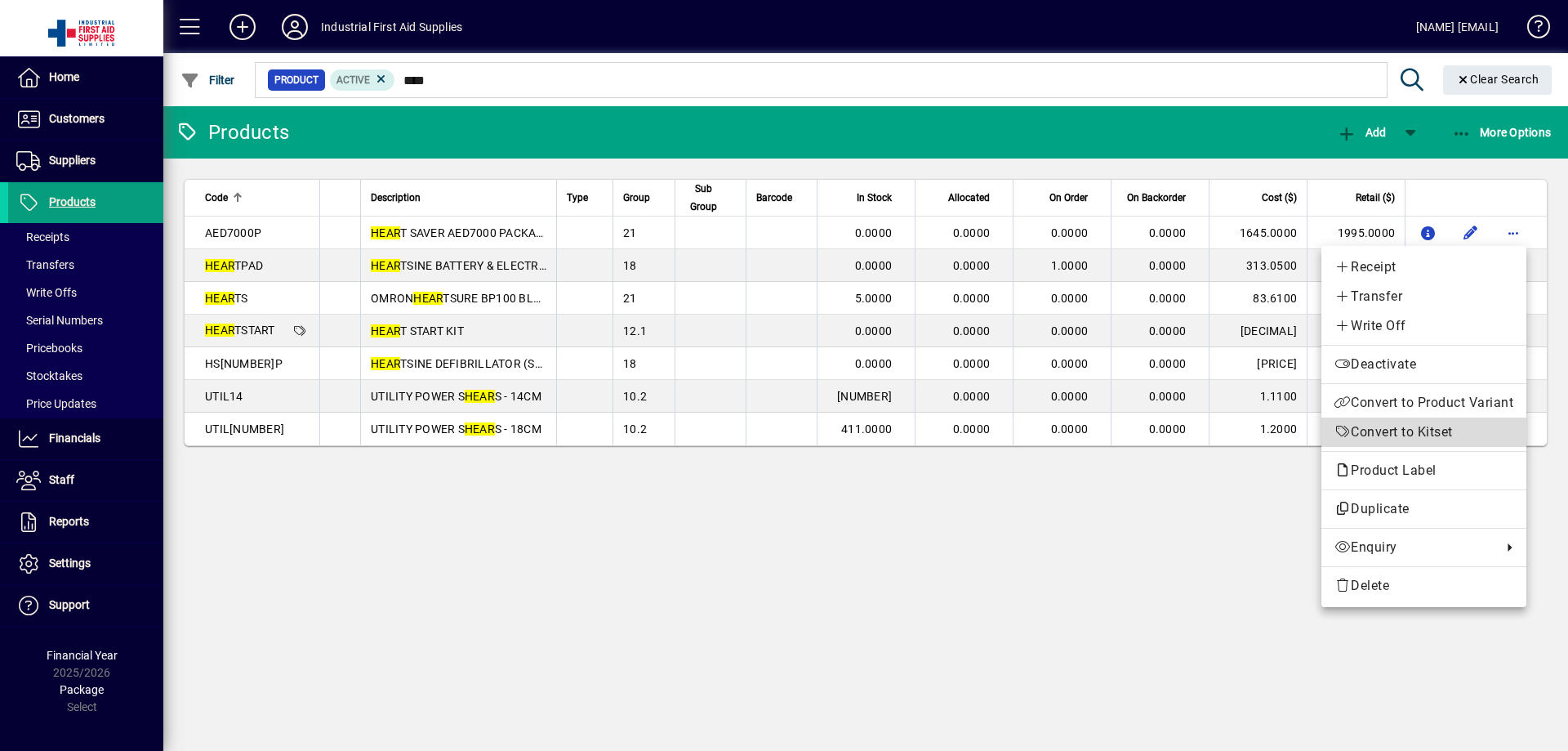 click on "Convert to Kitset" at bounding box center [1423, 432] 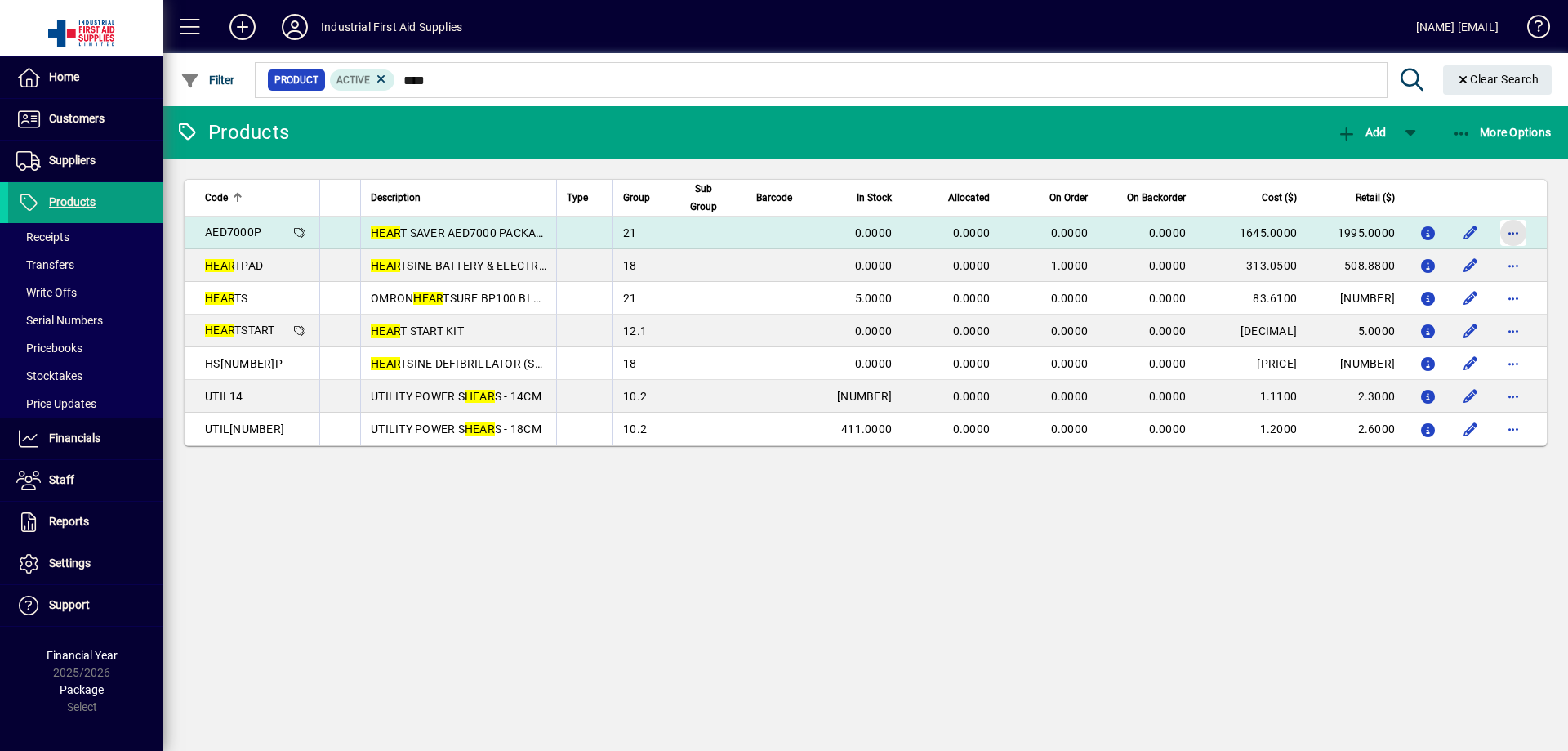 click at bounding box center [1513, 233] 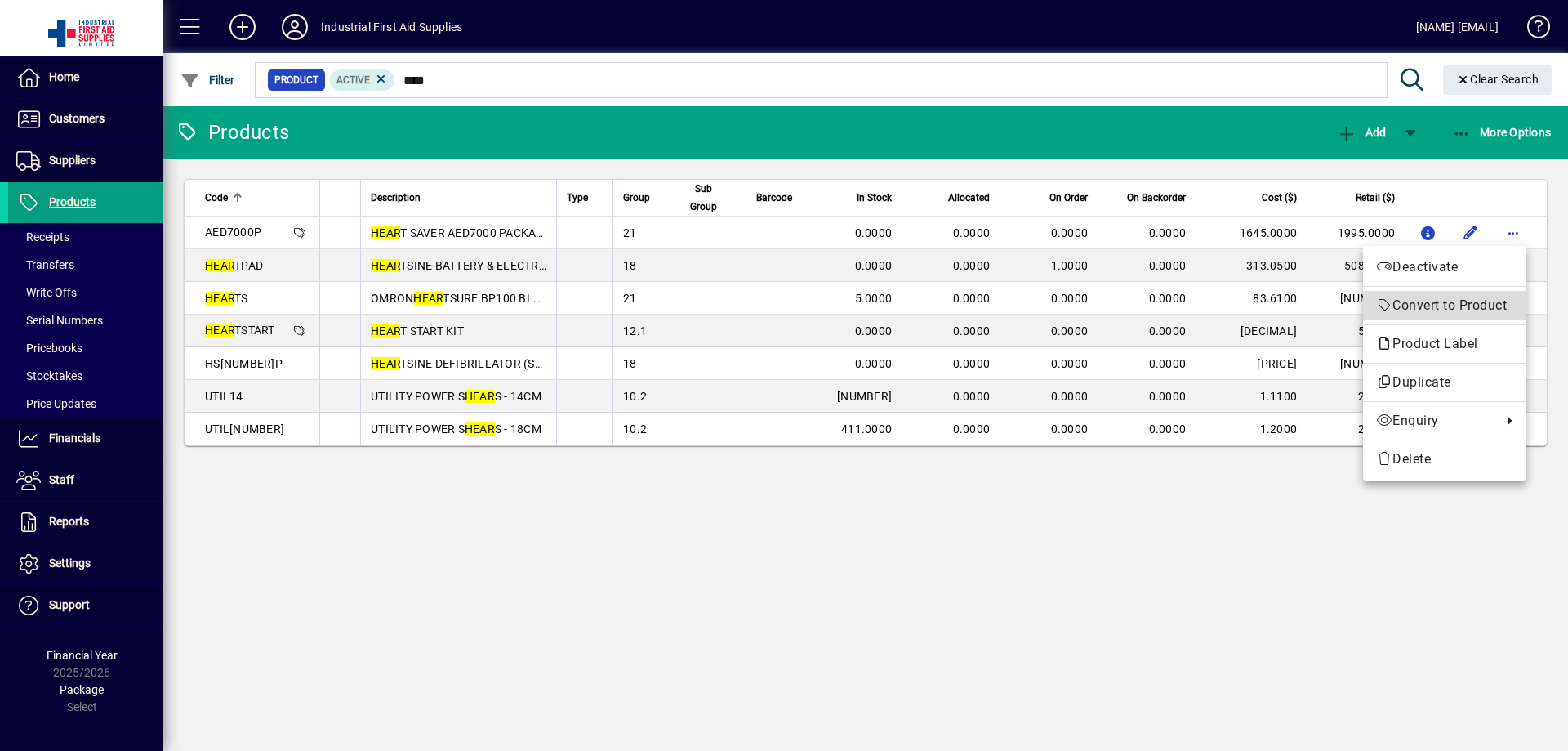 click on "Convert to Product" at bounding box center (1445, 306) 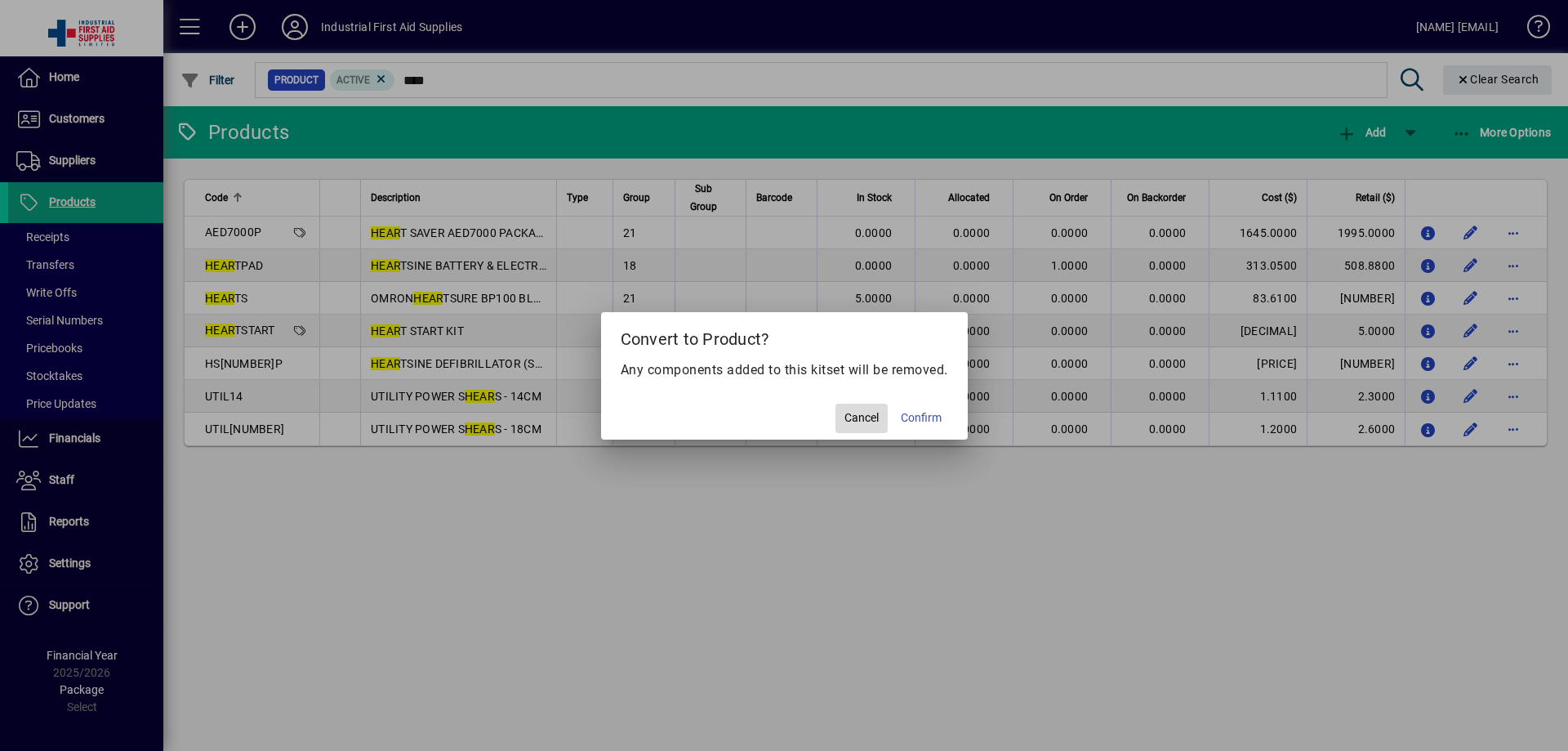 click on "Cancel" 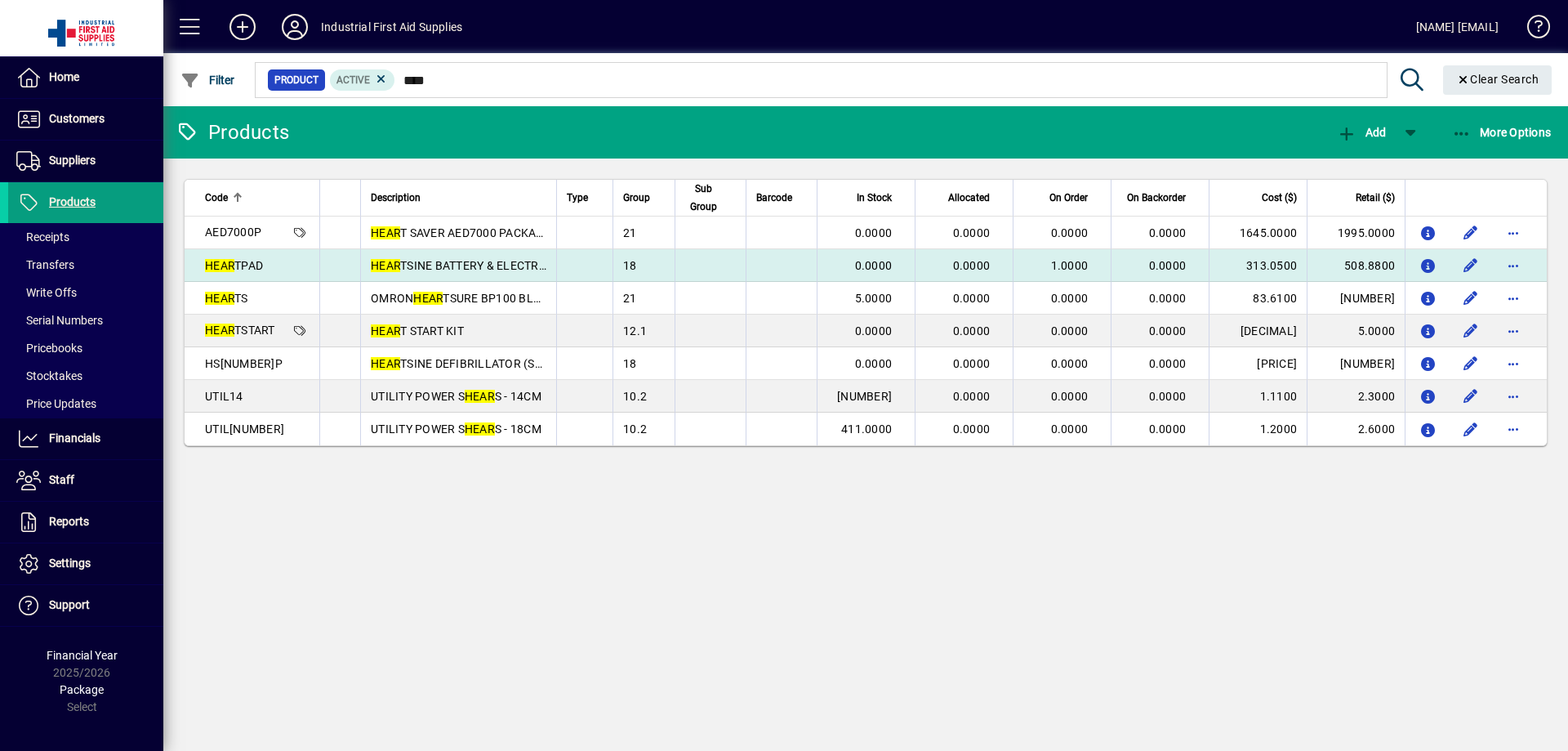 click on "313.0500" at bounding box center (1258, 266) 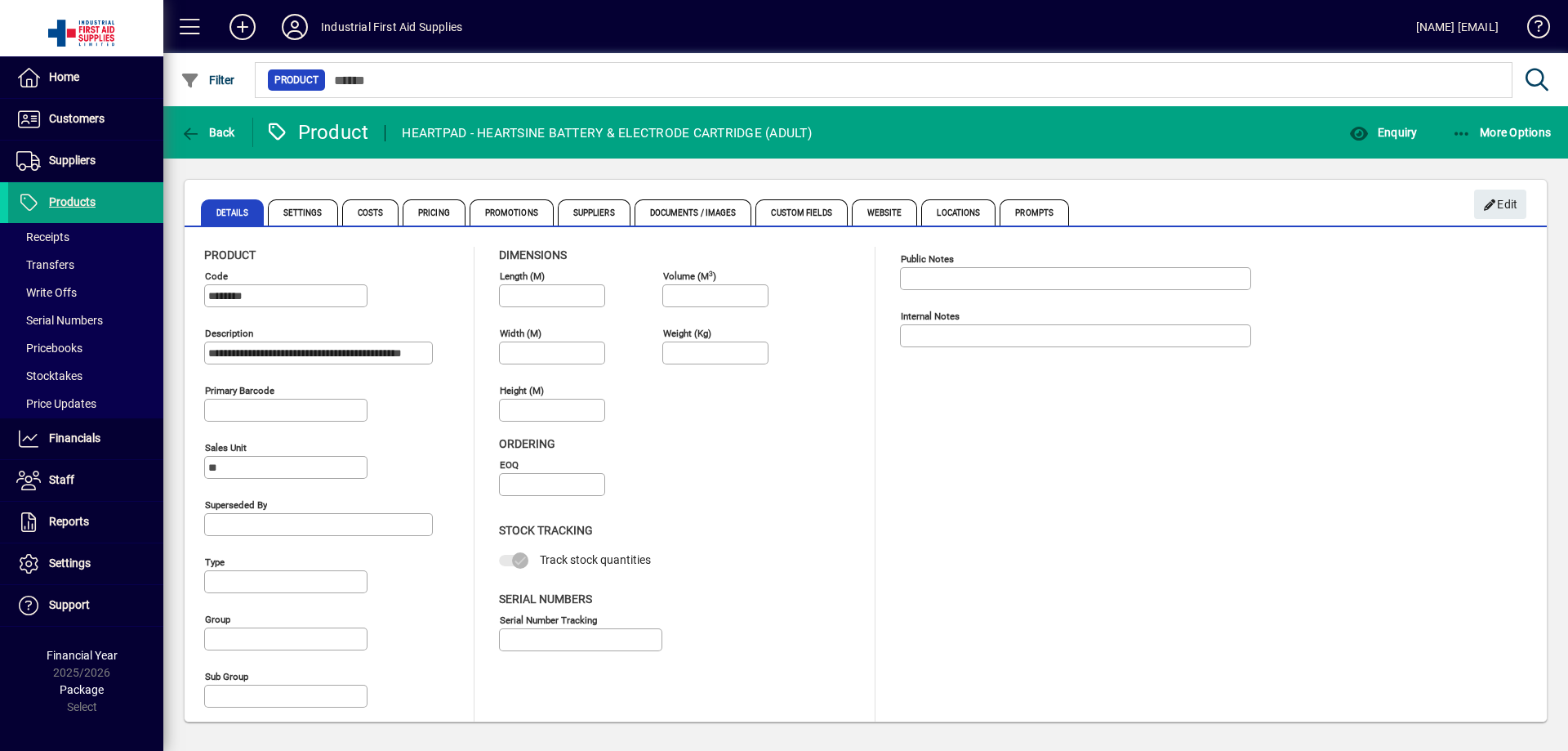type on "**********" 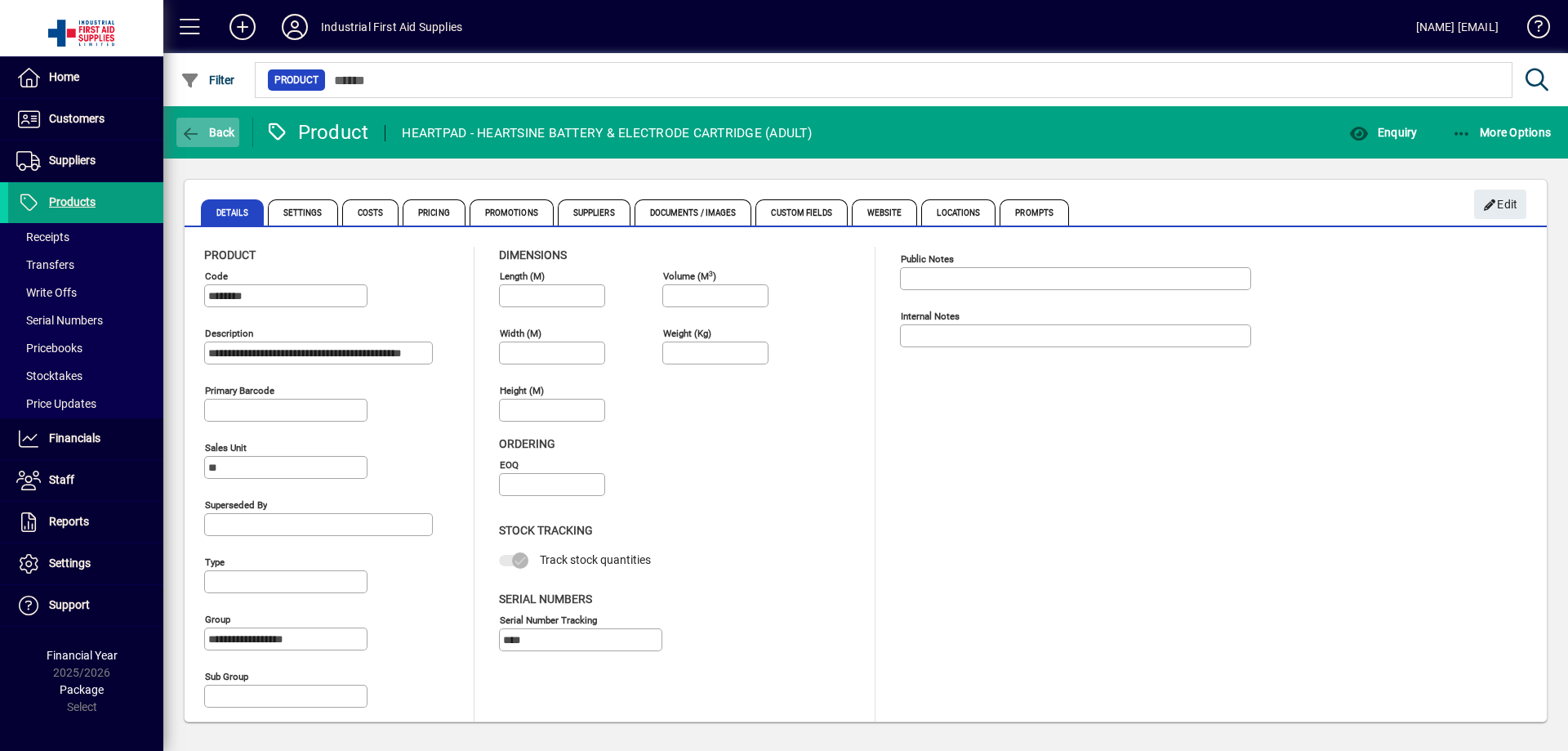 click 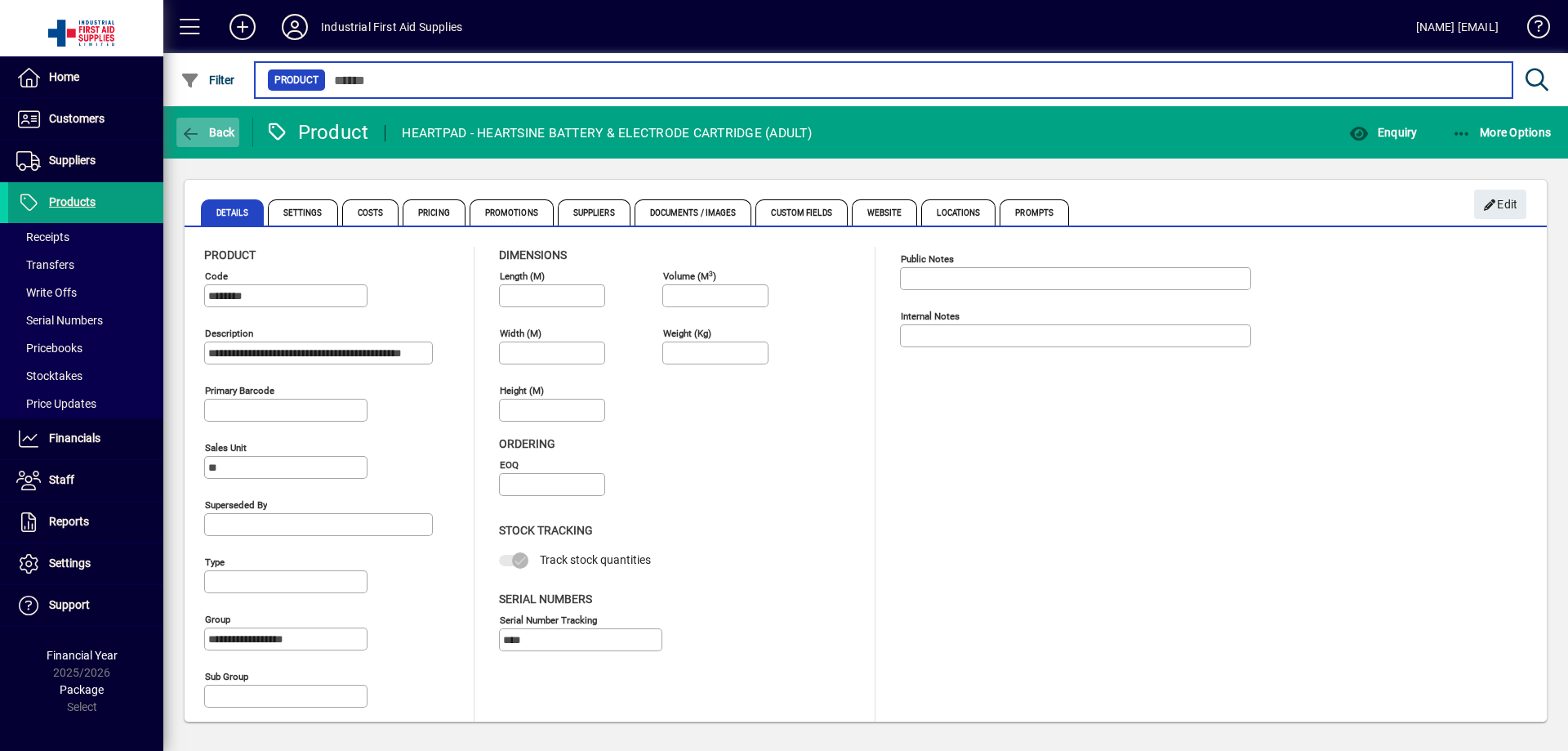 type on "****" 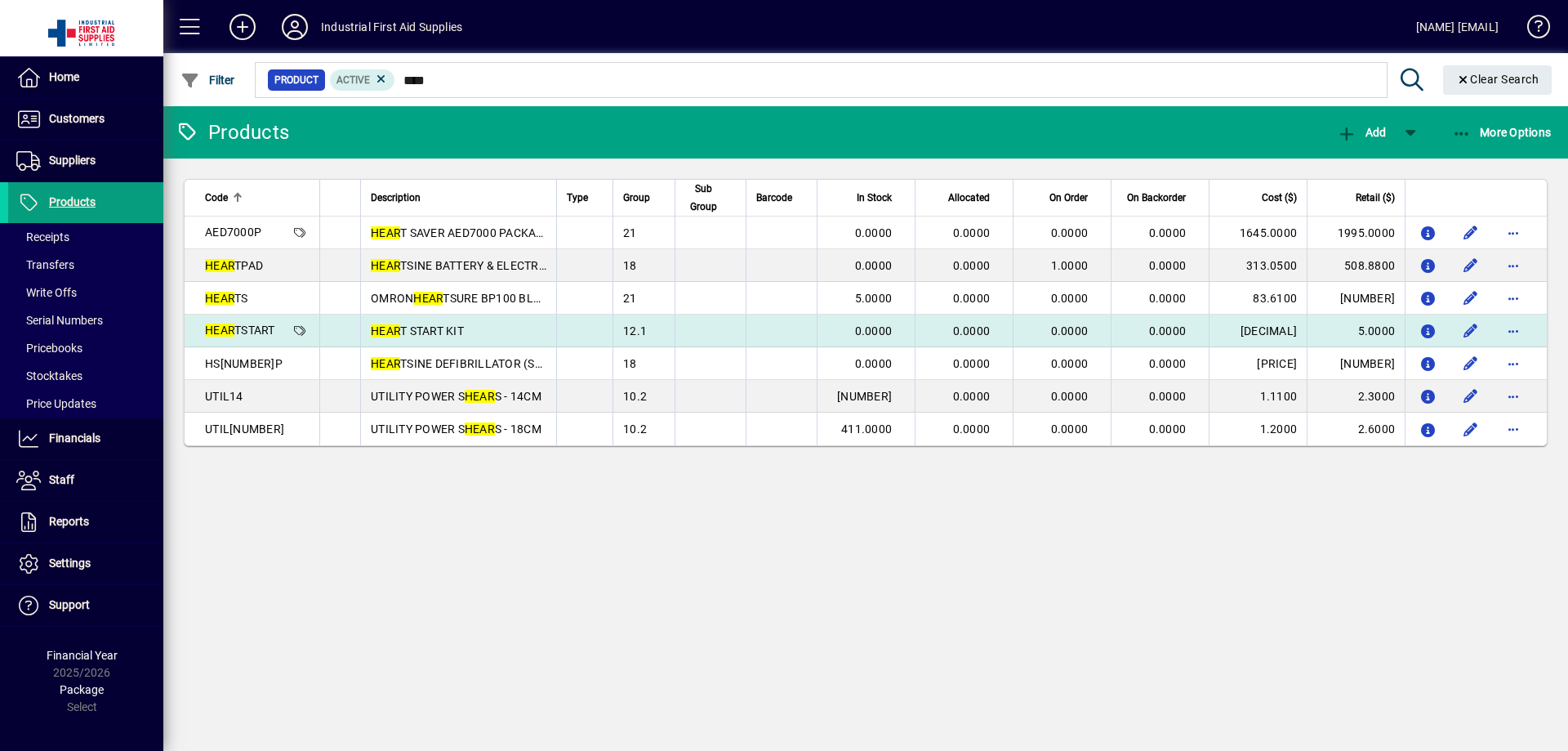 click at bounding box center [781, 331] 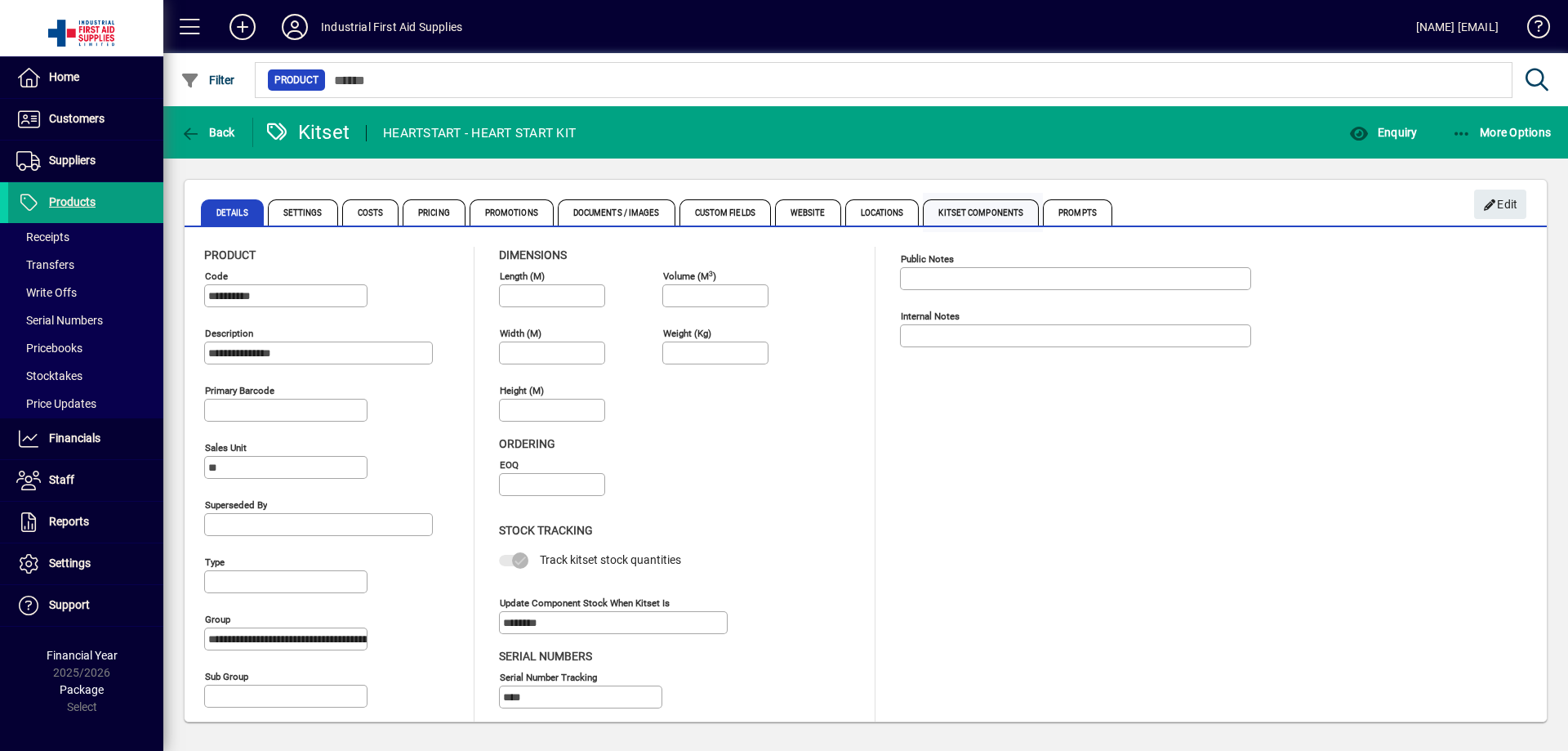 click on "Kitset Components" at bounding box center (981, 212) 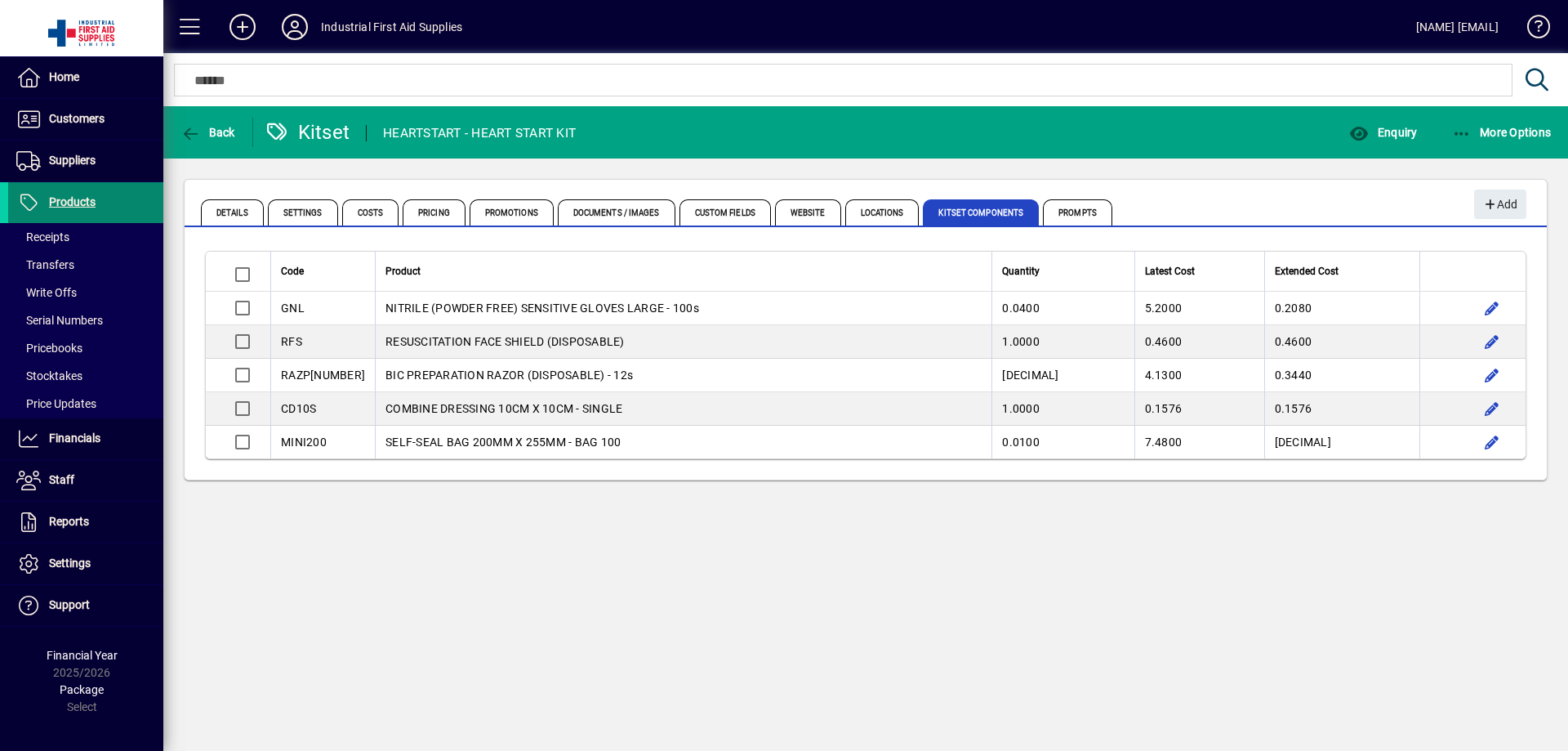 click on "Products" at bounding box center (72, 202) 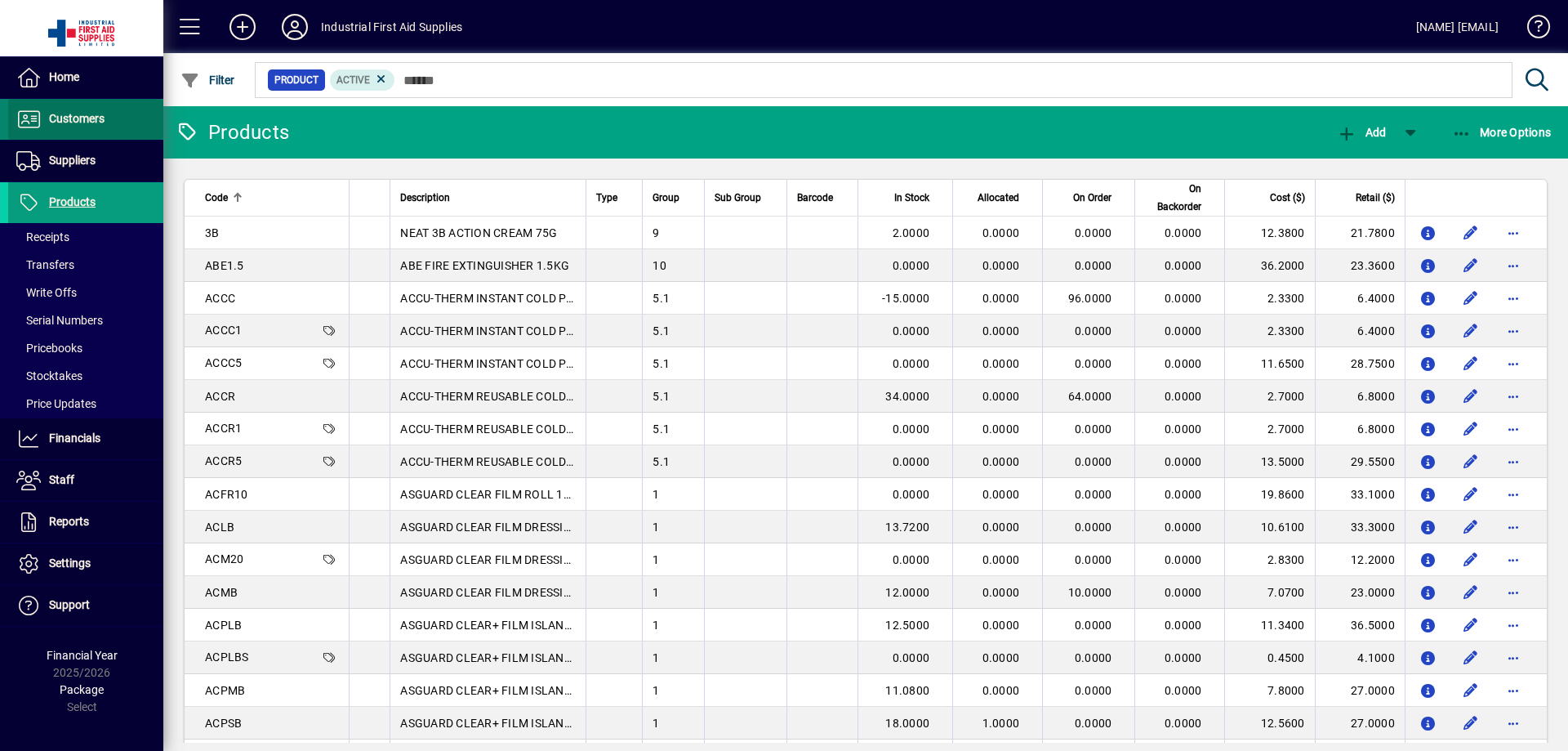 click on "Customers" at bounding box center [77, 118] 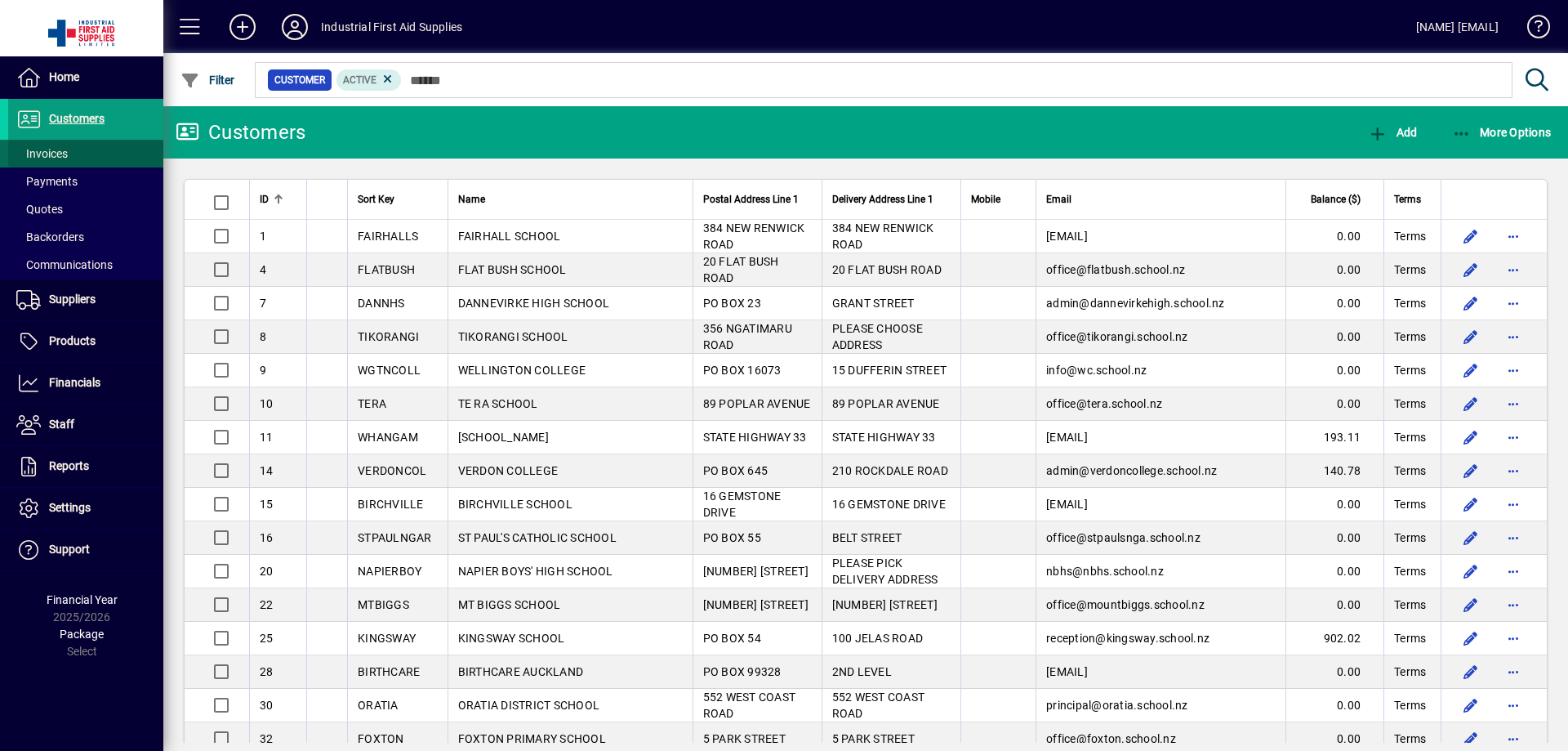 click on "Invoices" at bounding box center (42, 154) 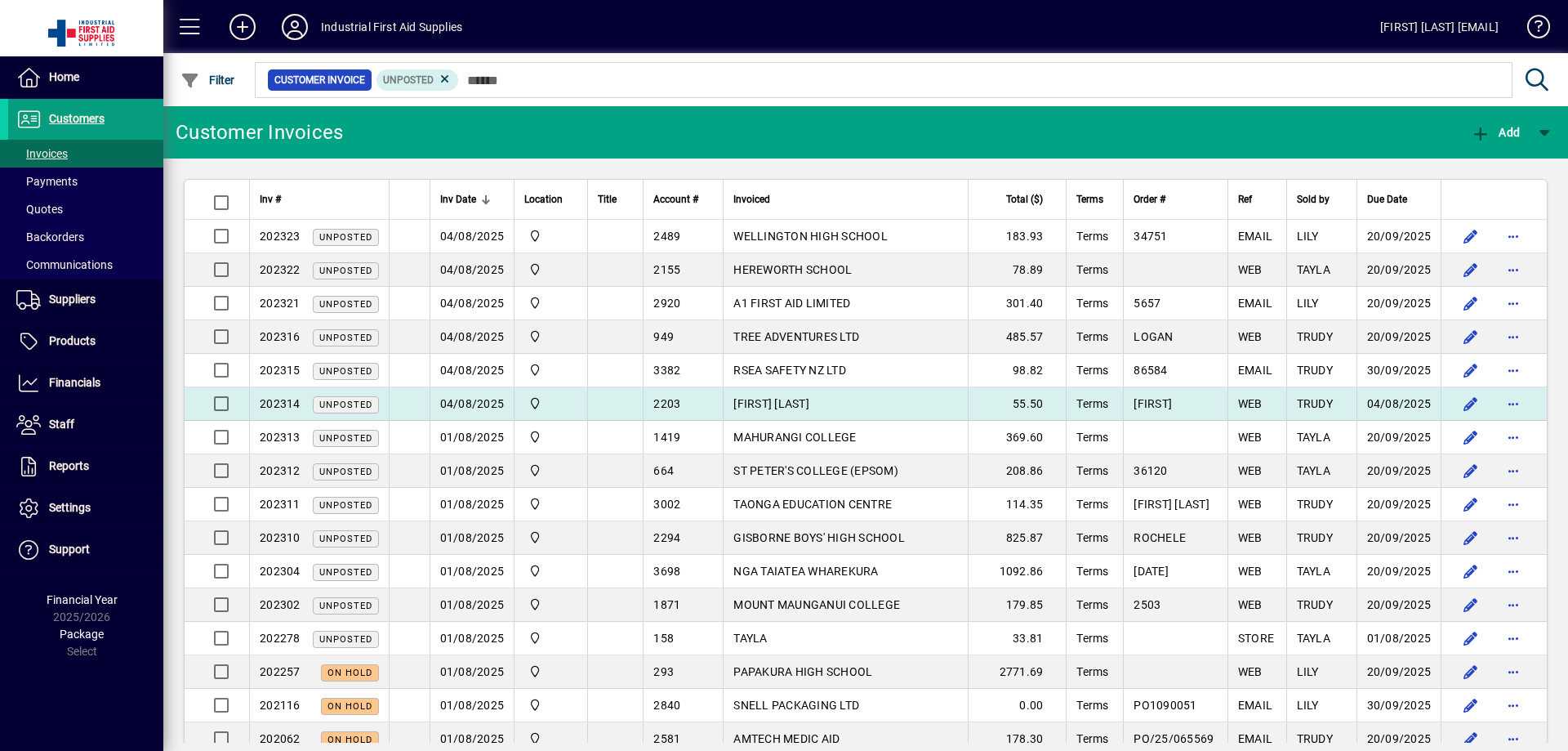 scroll, scrollTop: 0, scrollLeft: 0, axis: both 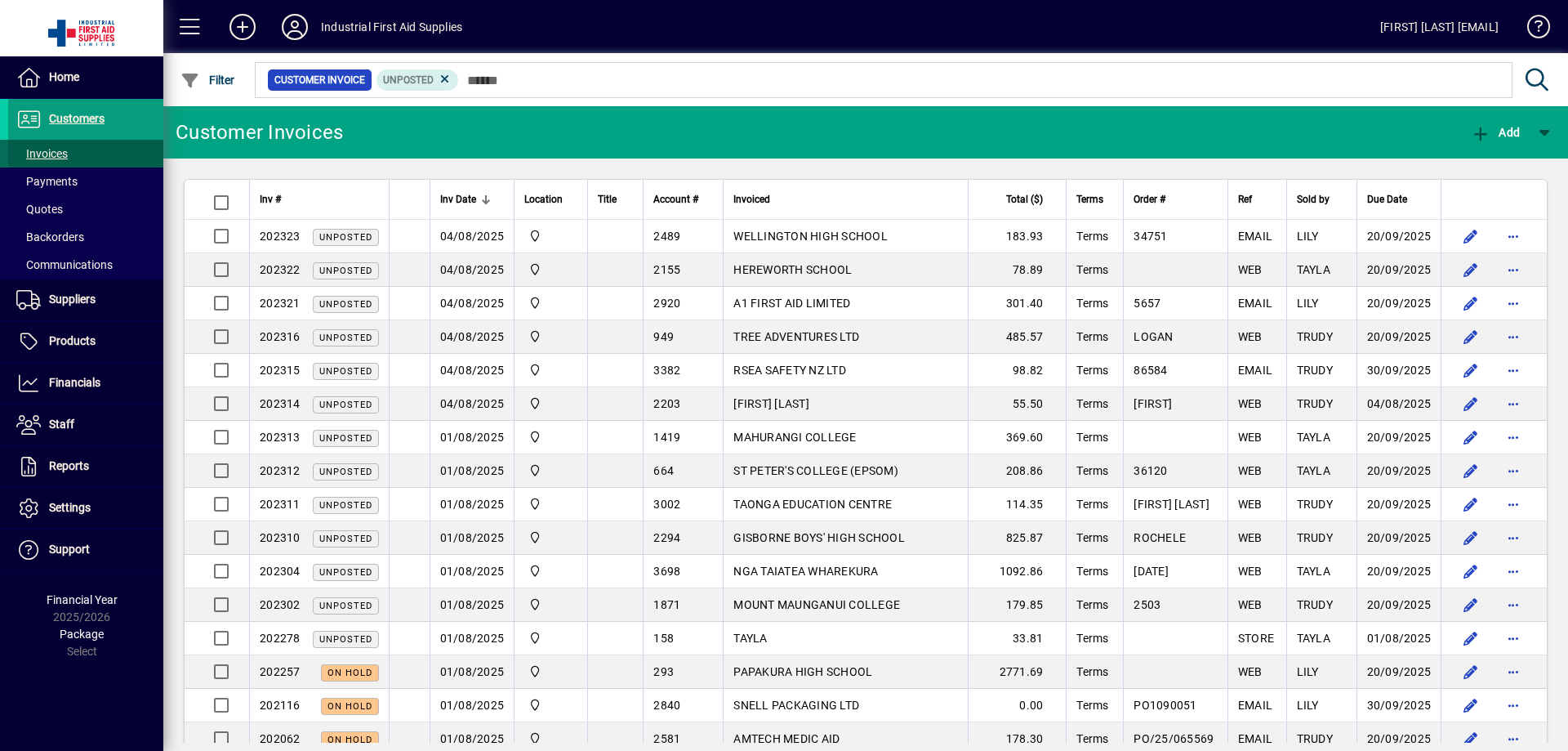 click on "Invoices" at bounding box center [42, 154] 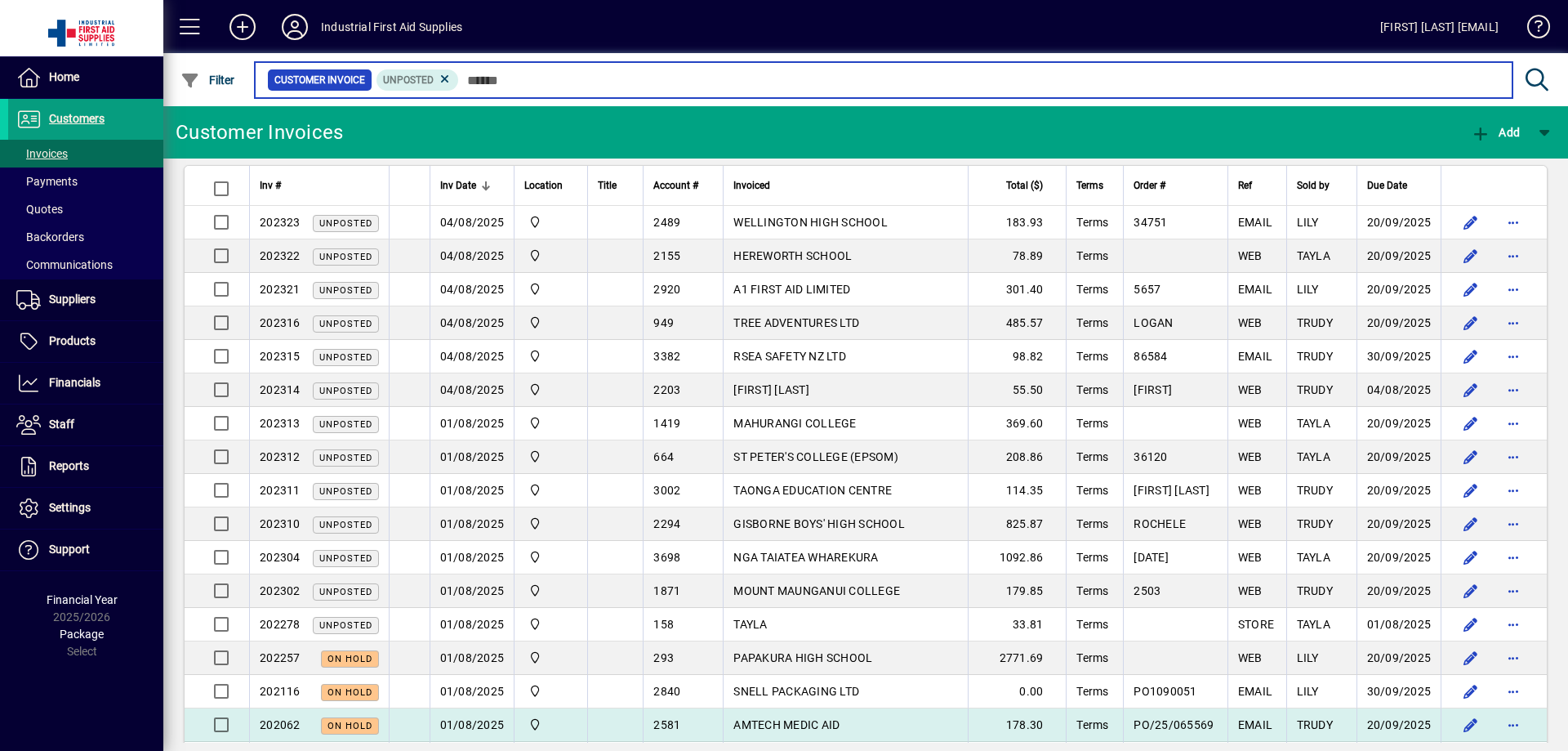 scroll, scrollTop: 0, scrollLeft: 0, axis: both 